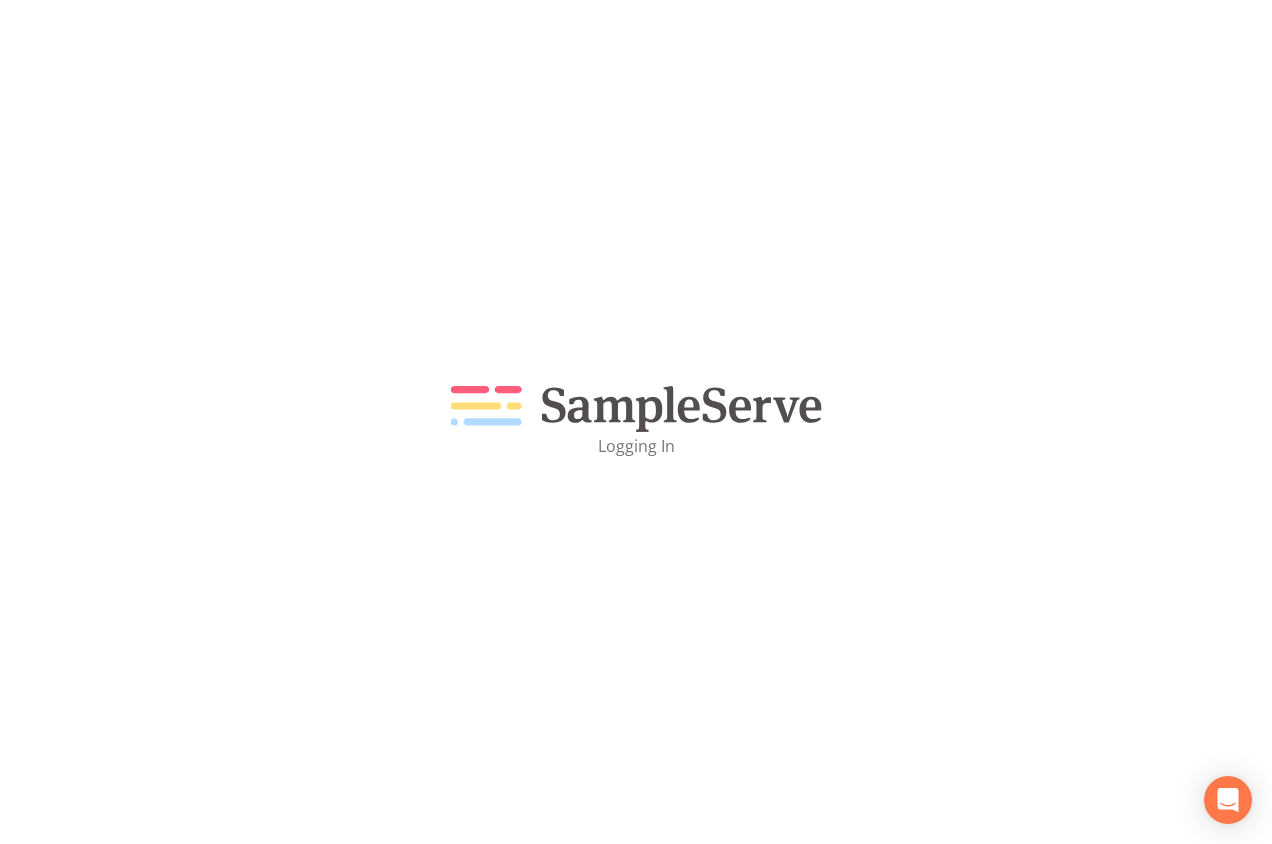 scroll, scrollTop: 0, scrollLeft: 0, axis: both 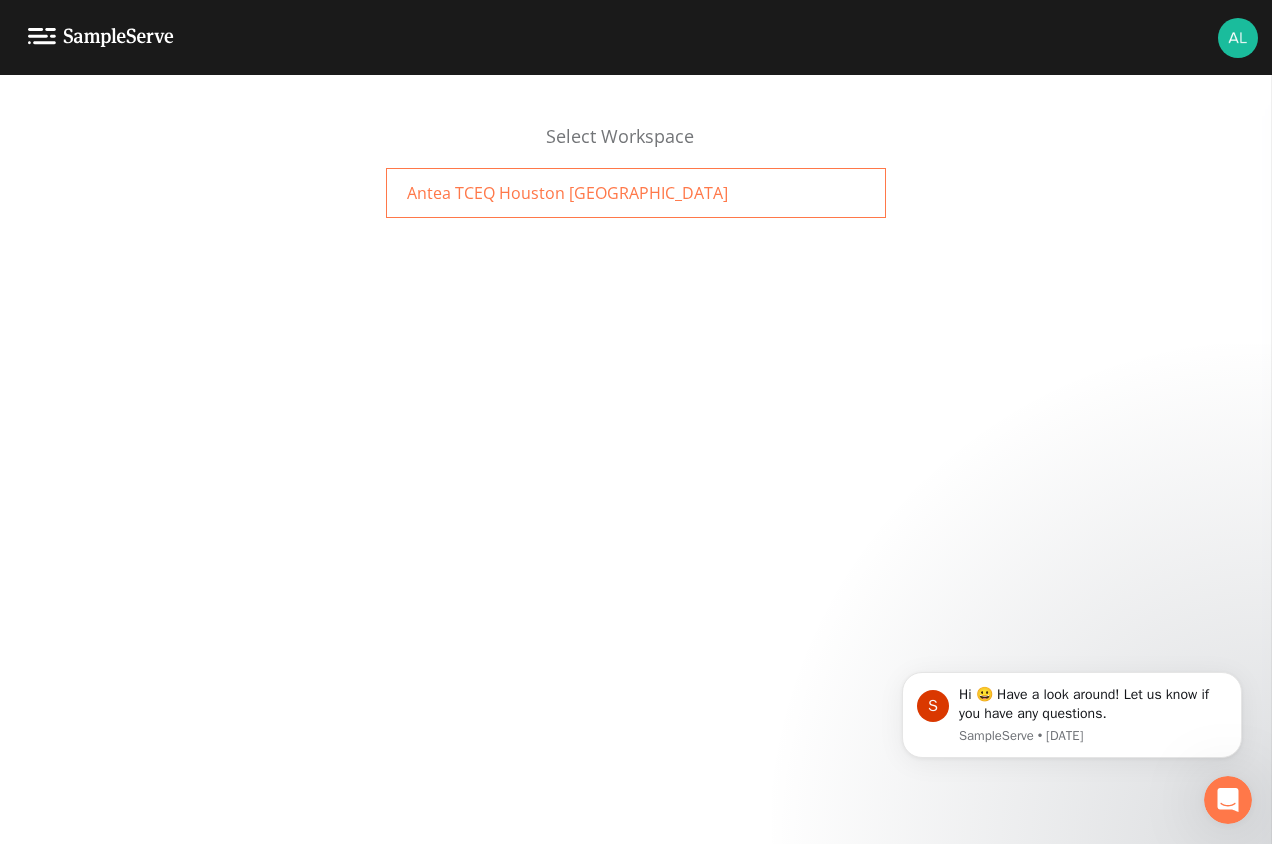 click on "Antea TCEQ Houston [GEOGRAPHIC_DATA]" at bounding box center (567, 193) 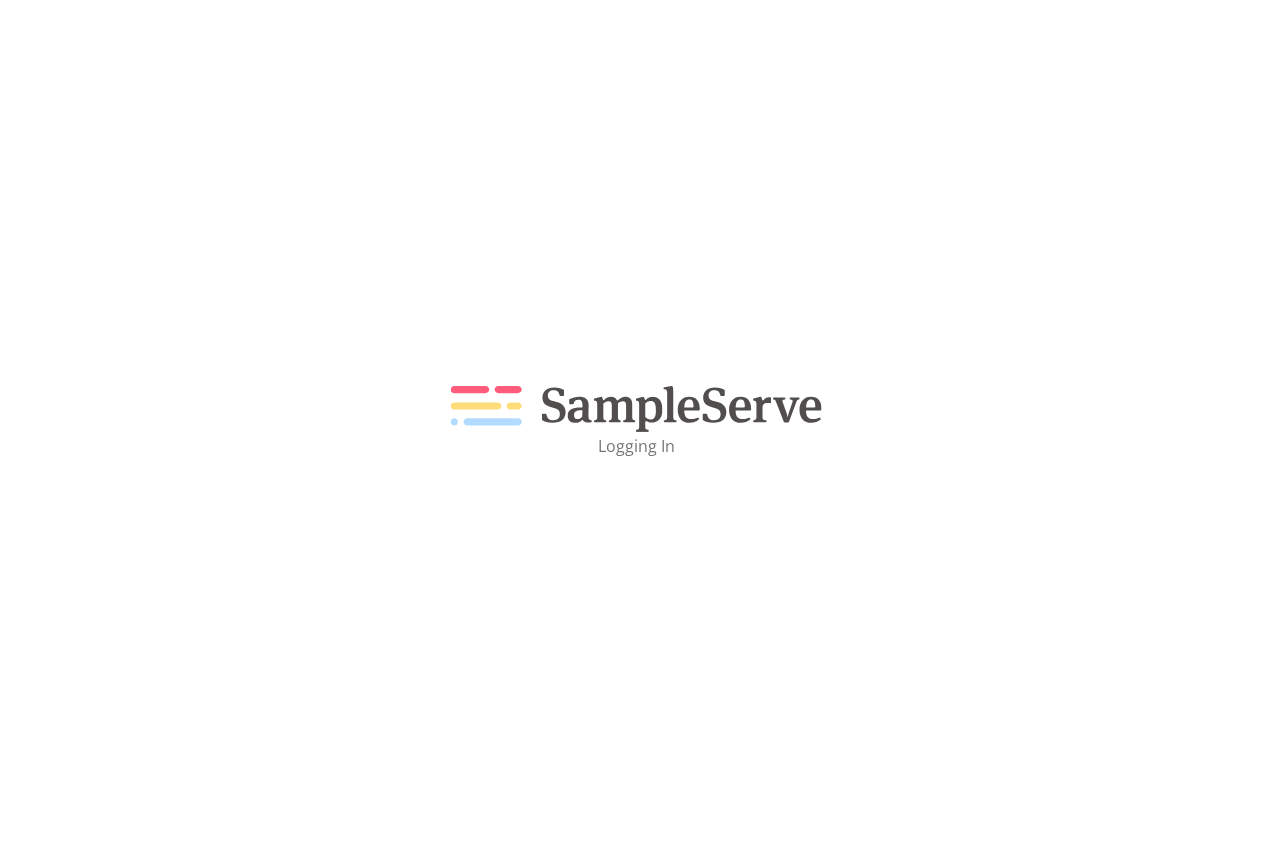 scroll, scrollTop: 0, scrollLeft: 0, axis: both 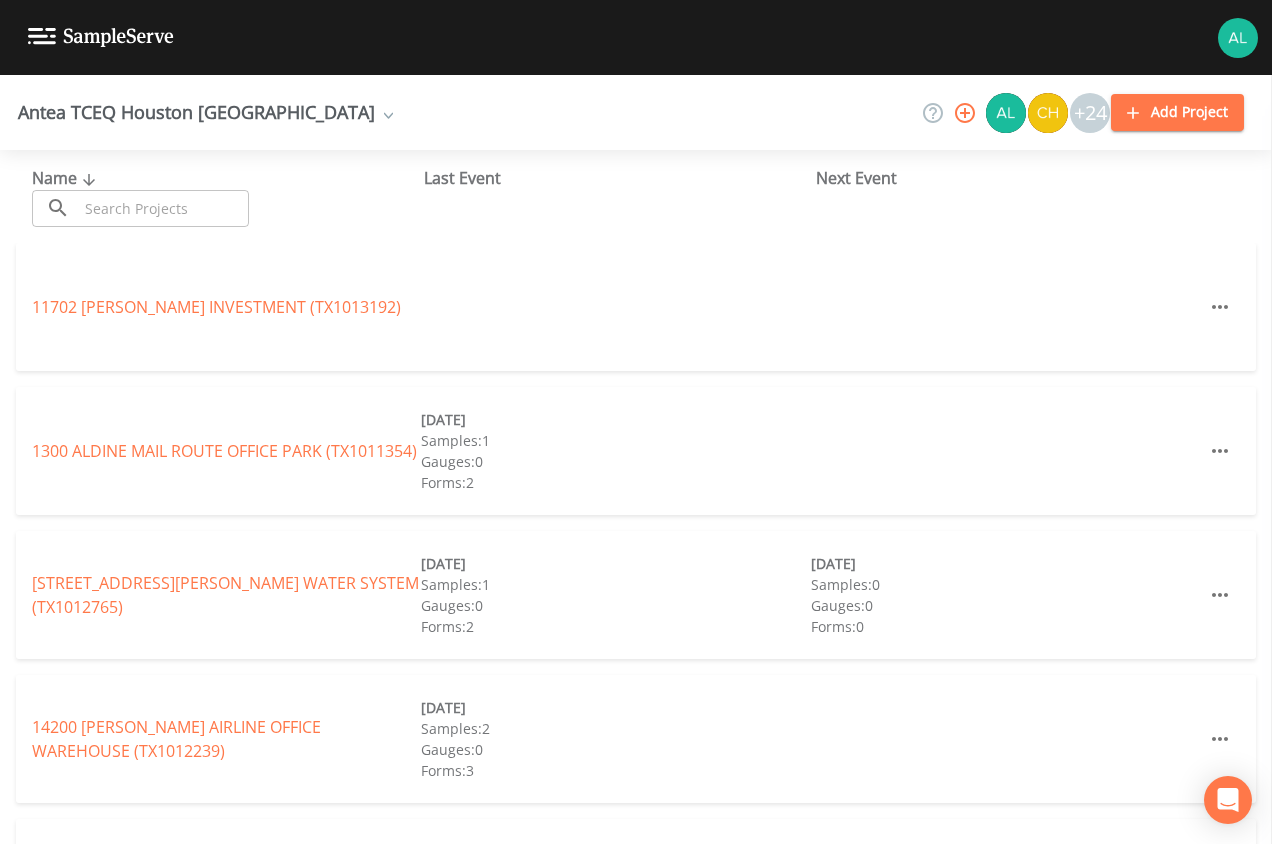 click at bounding box center [163, 208] 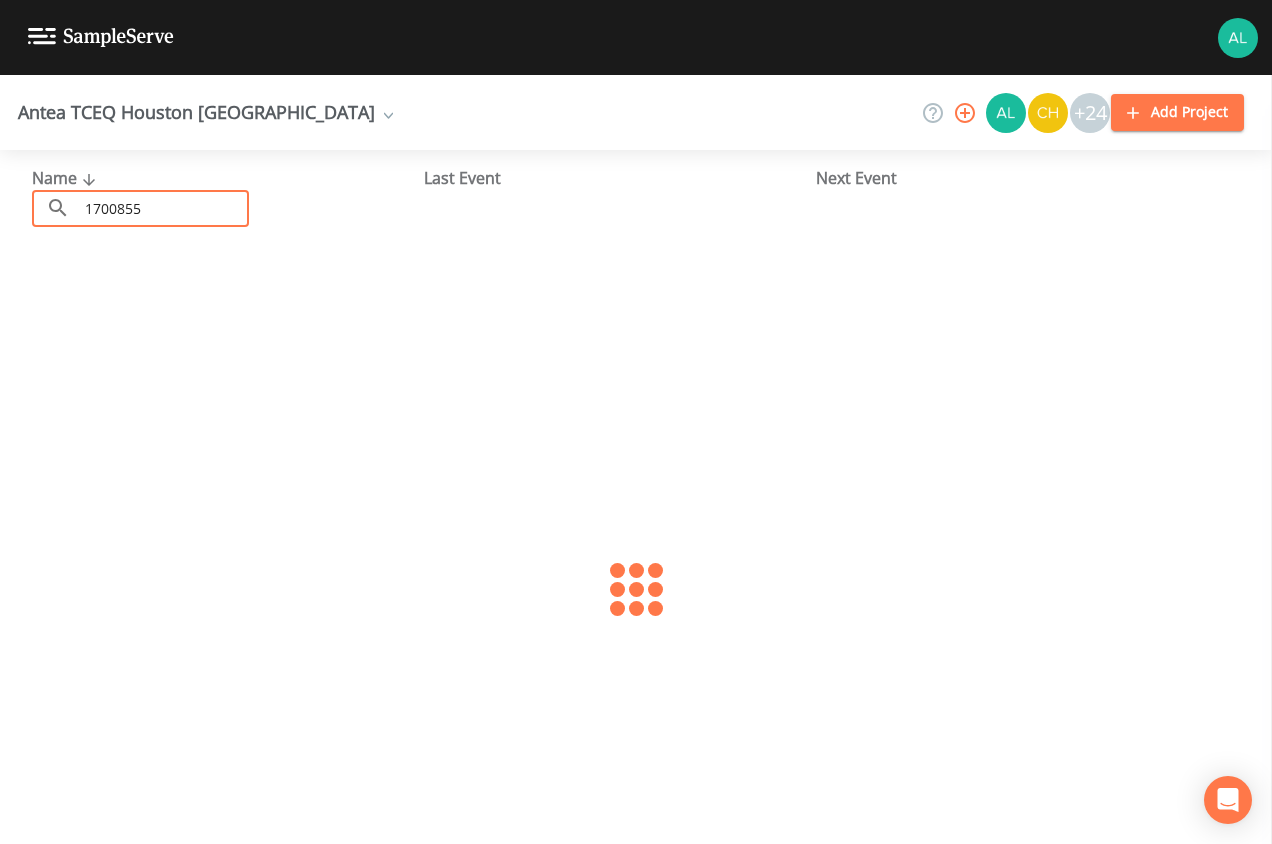 type on "1700855" 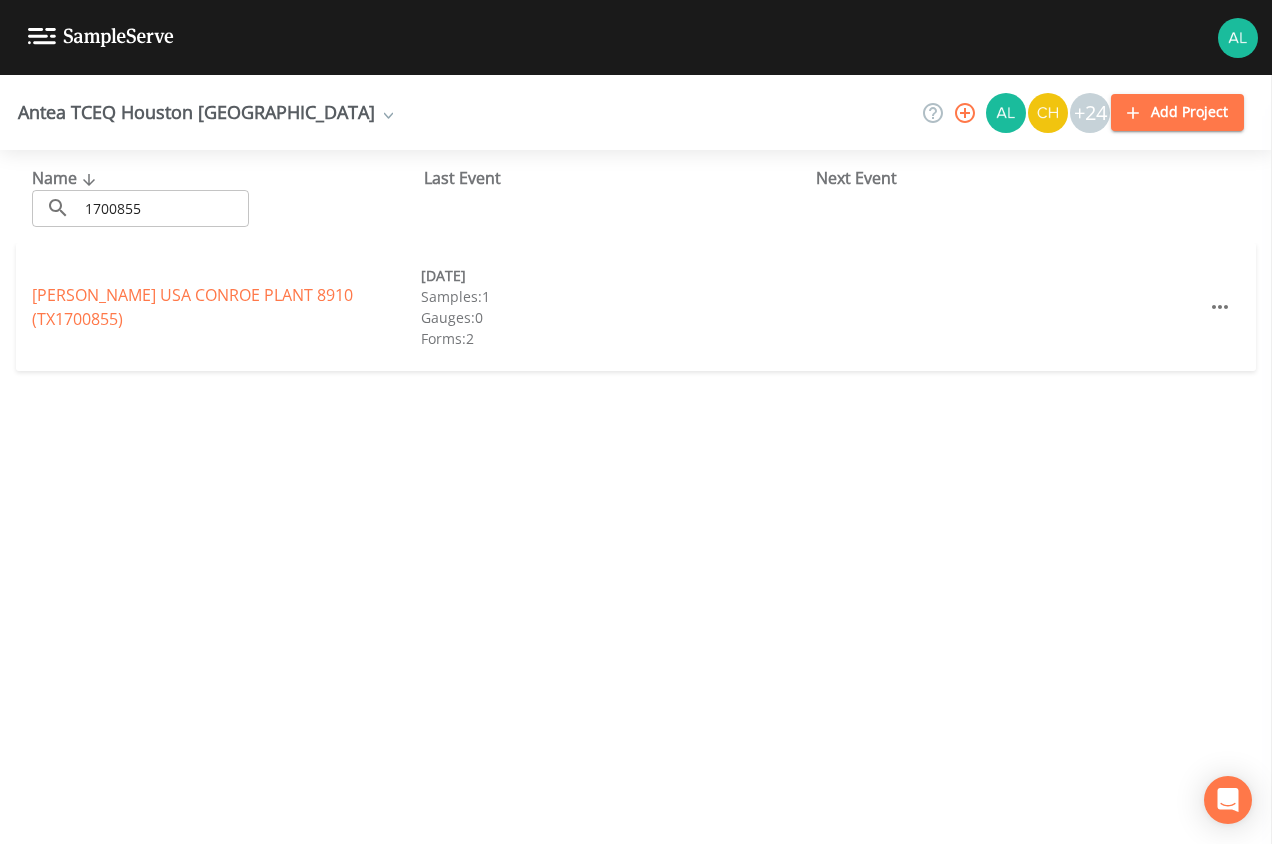 click on "[PERSON_NAME] USA CONROE PLANT 8910   (TX1700855)" at bounding box center (192, 307) 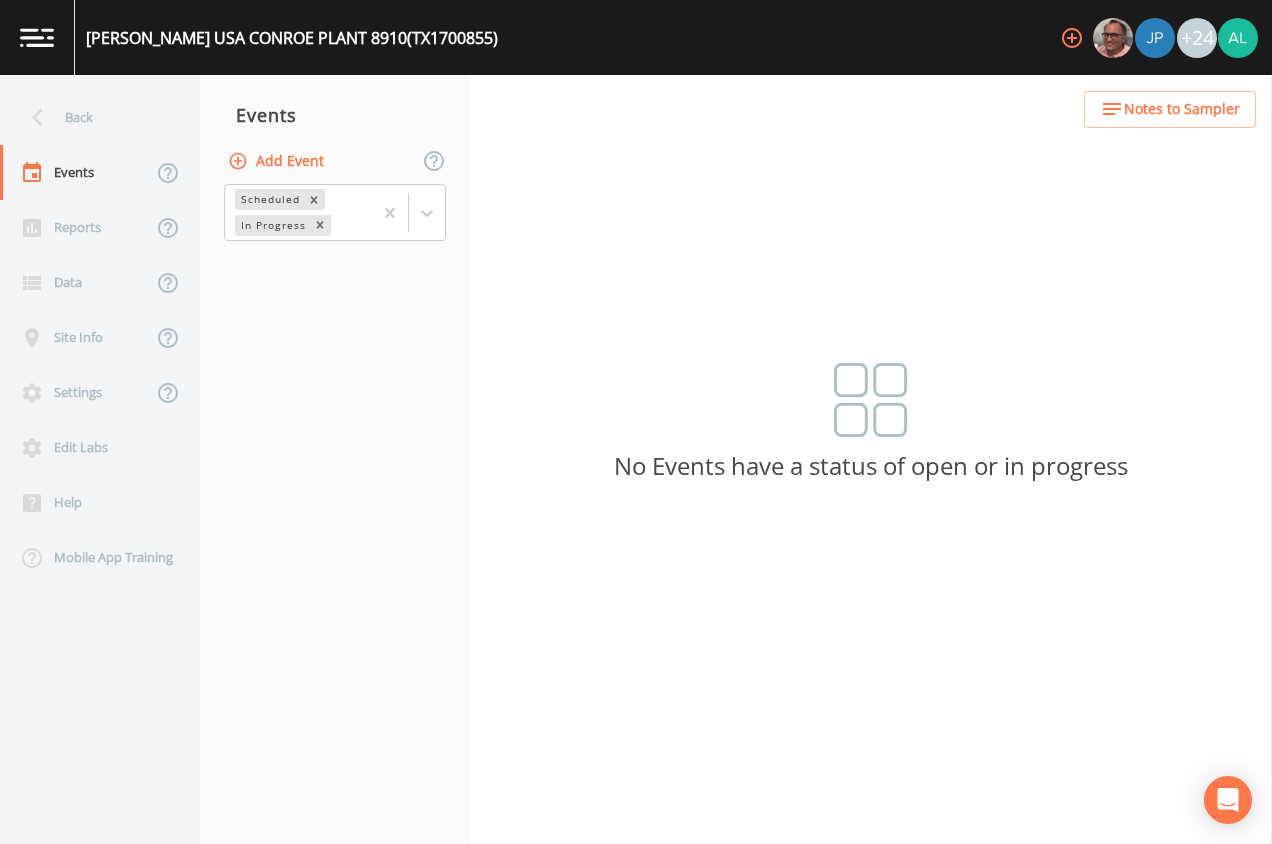 click on "Add Event" at bounding box center [278, 161] 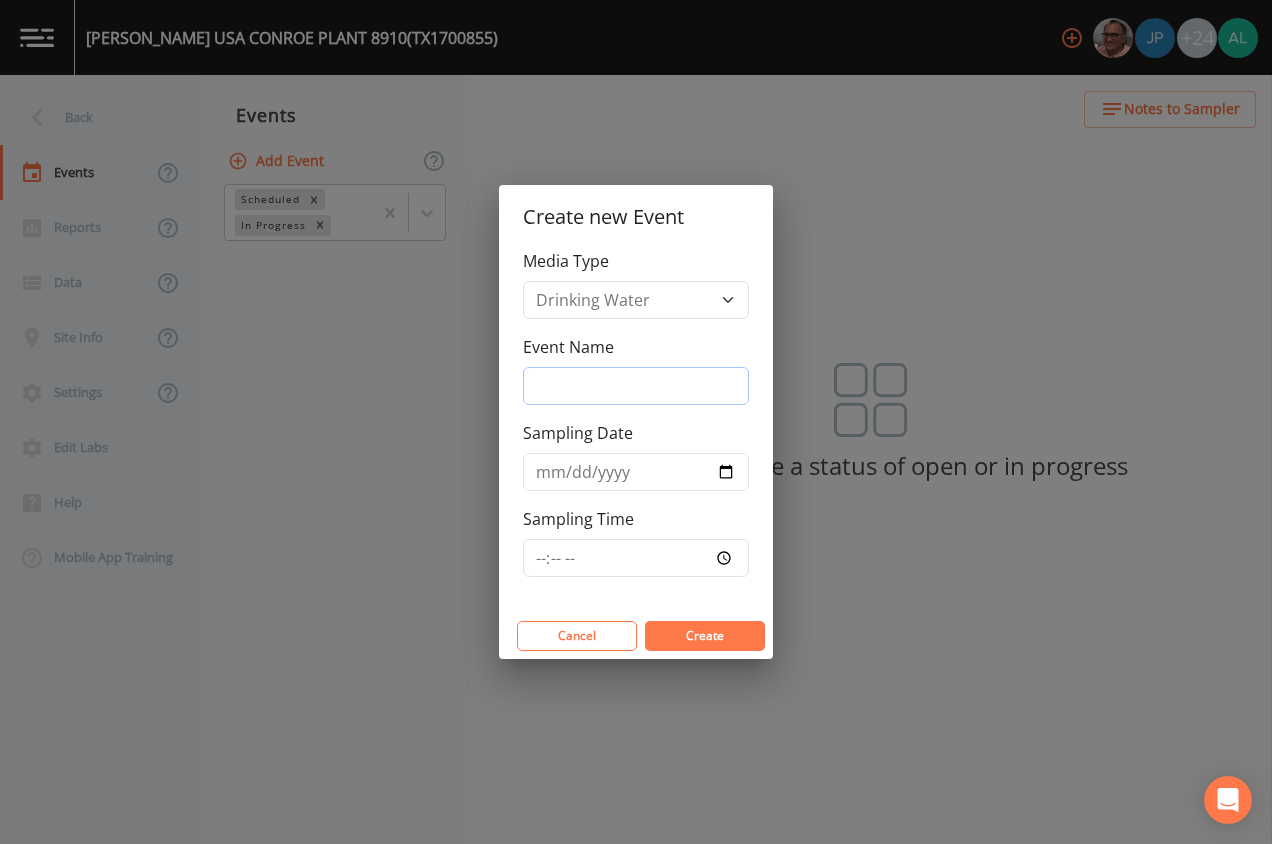 click on "Event Name" at bounding box center [636, 386] 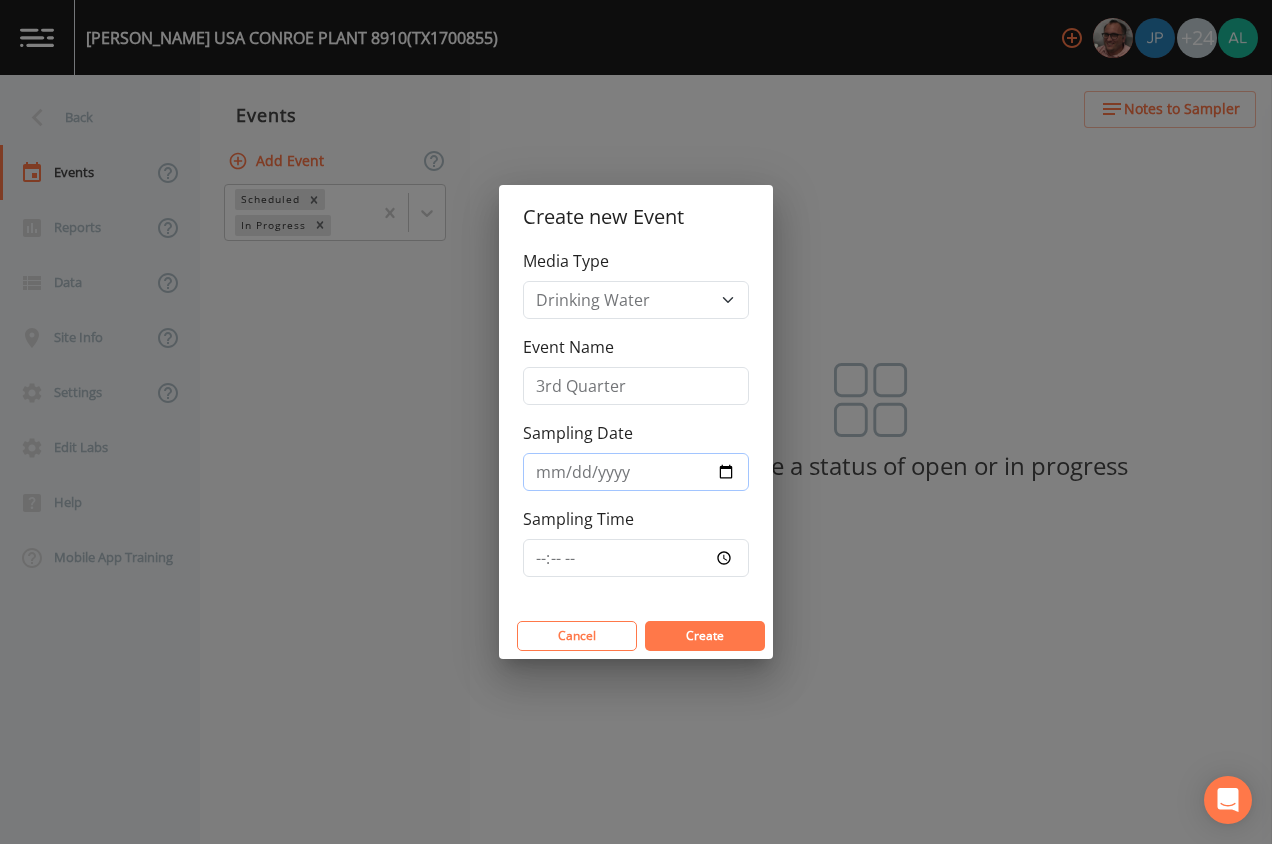 click on "Sampling Date" at bounding box center [636, 472] 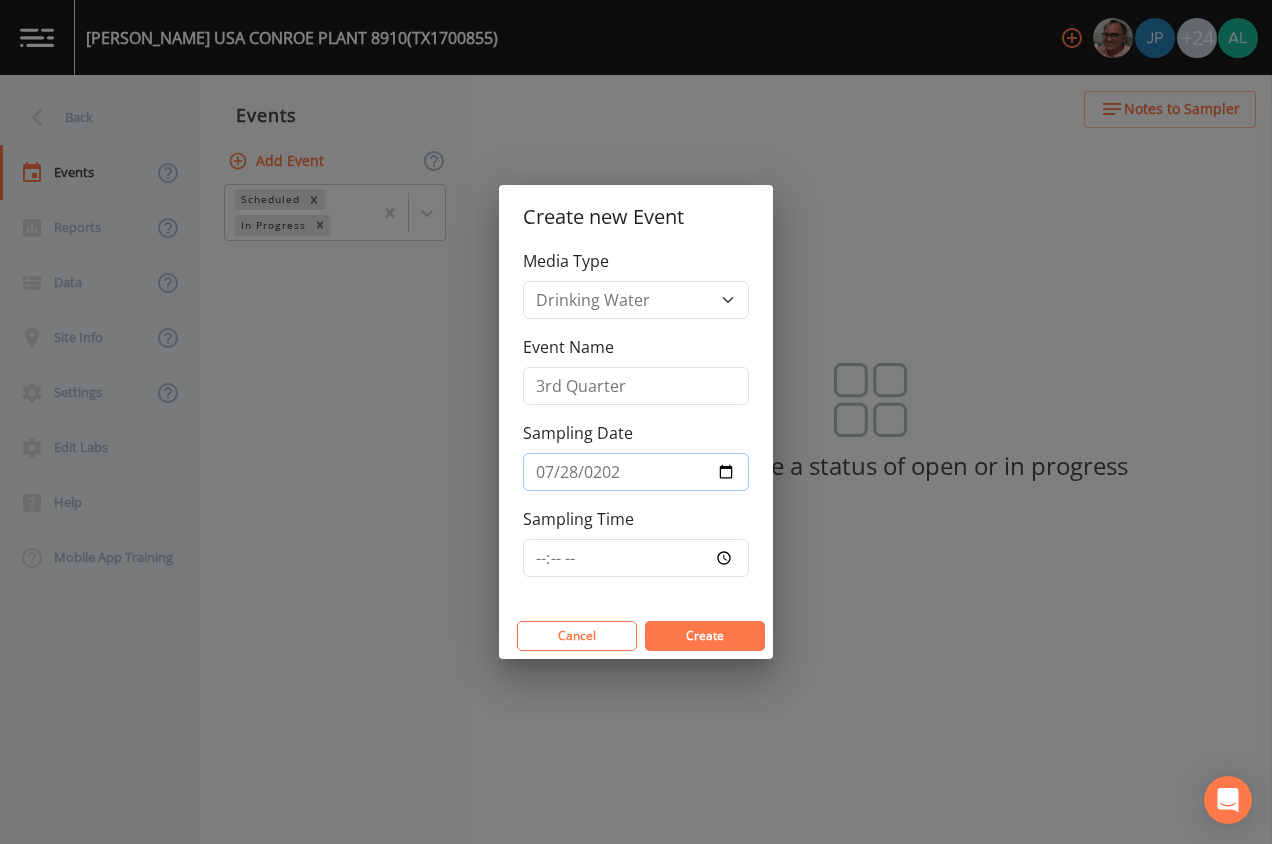 type on "[DATE]" 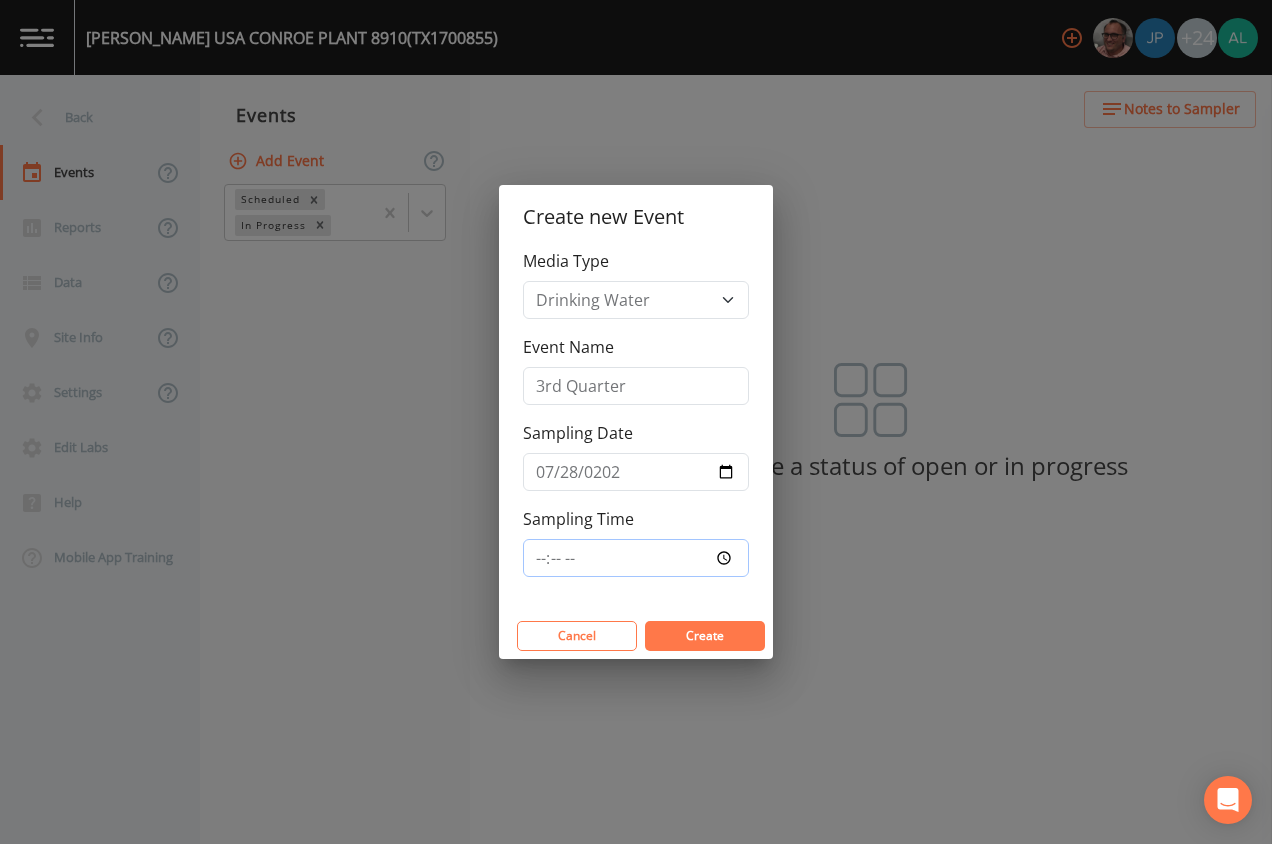 click on "Create" at bounding box center (705, 636) 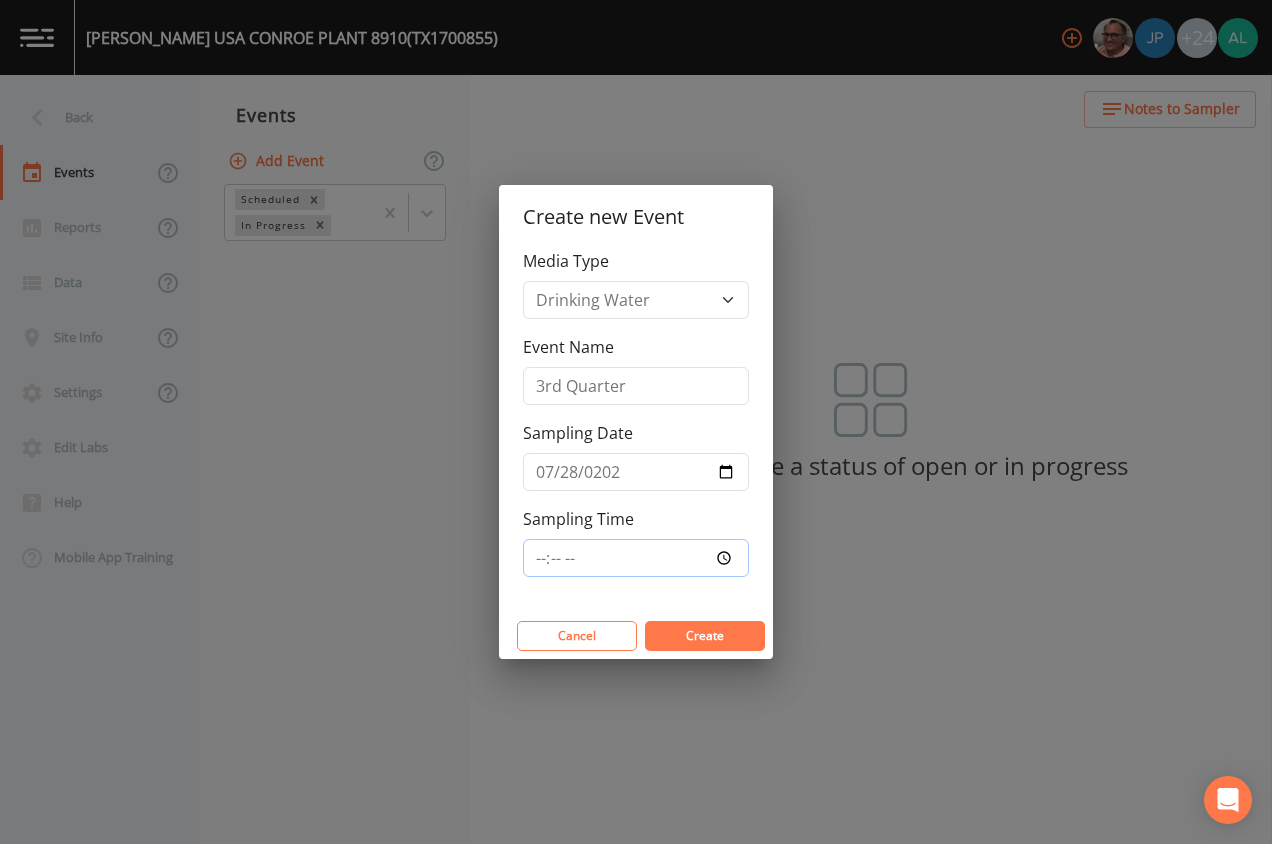 type on "10:00" 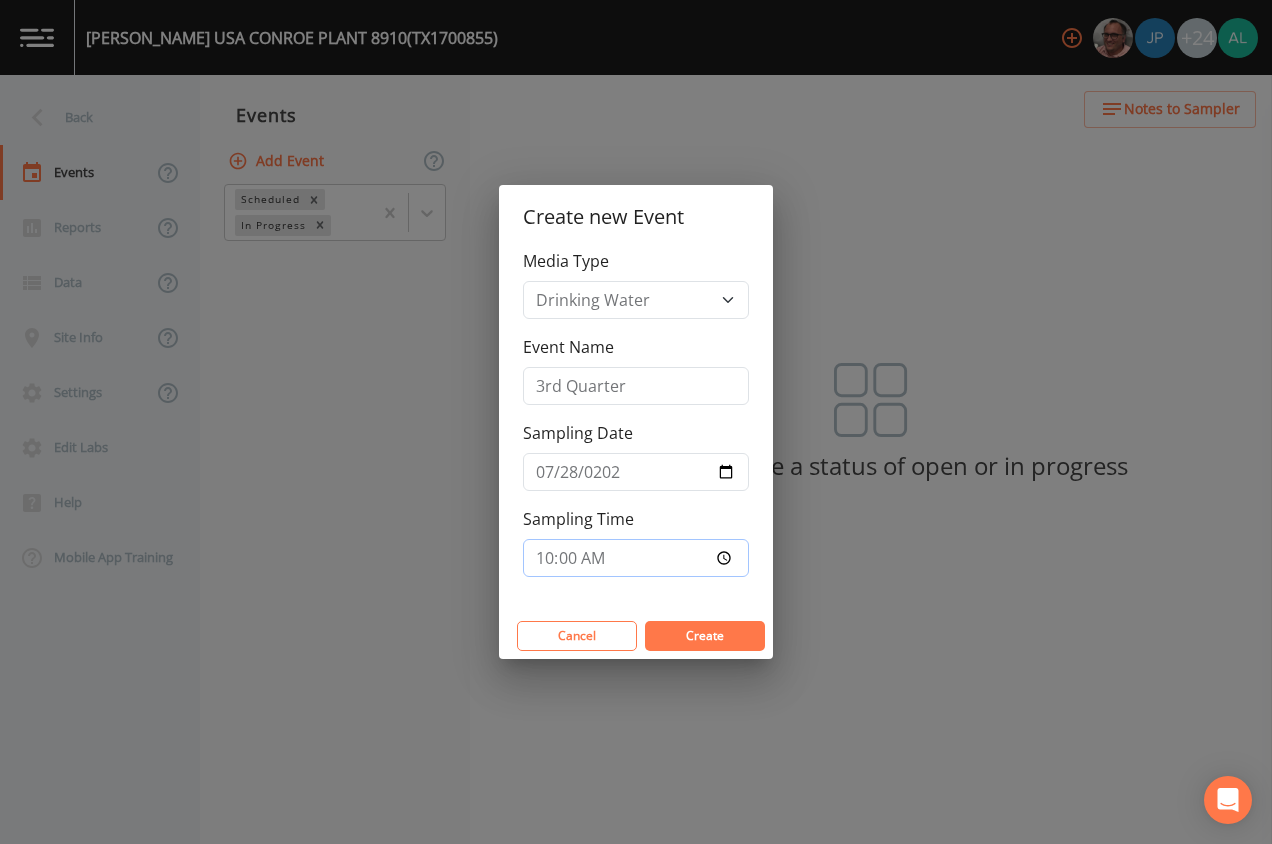 click on "Create" at bounding box center (705, 636) 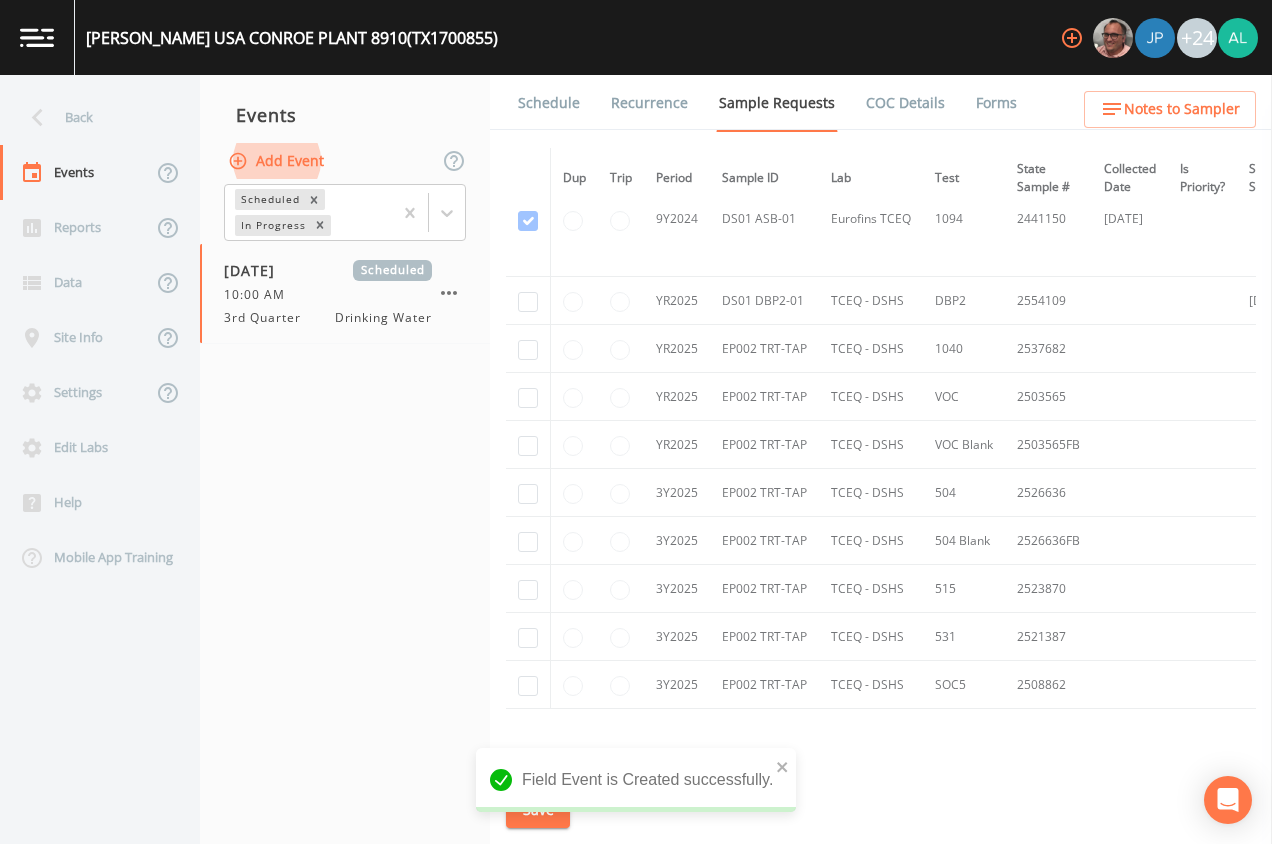 scroll, scrollTop: 1200, scrollLeft: 0, axis: vertical 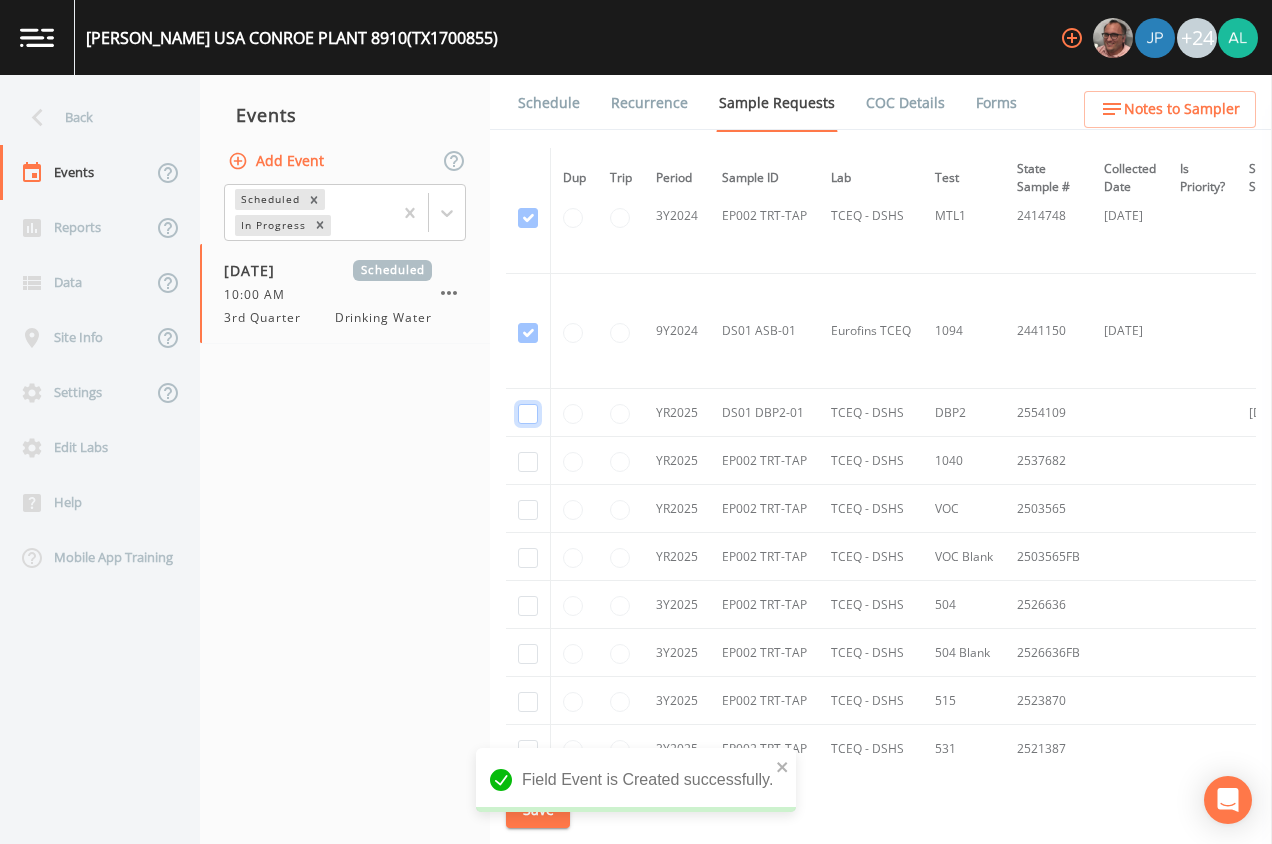 click at bounding box center (528, -932) 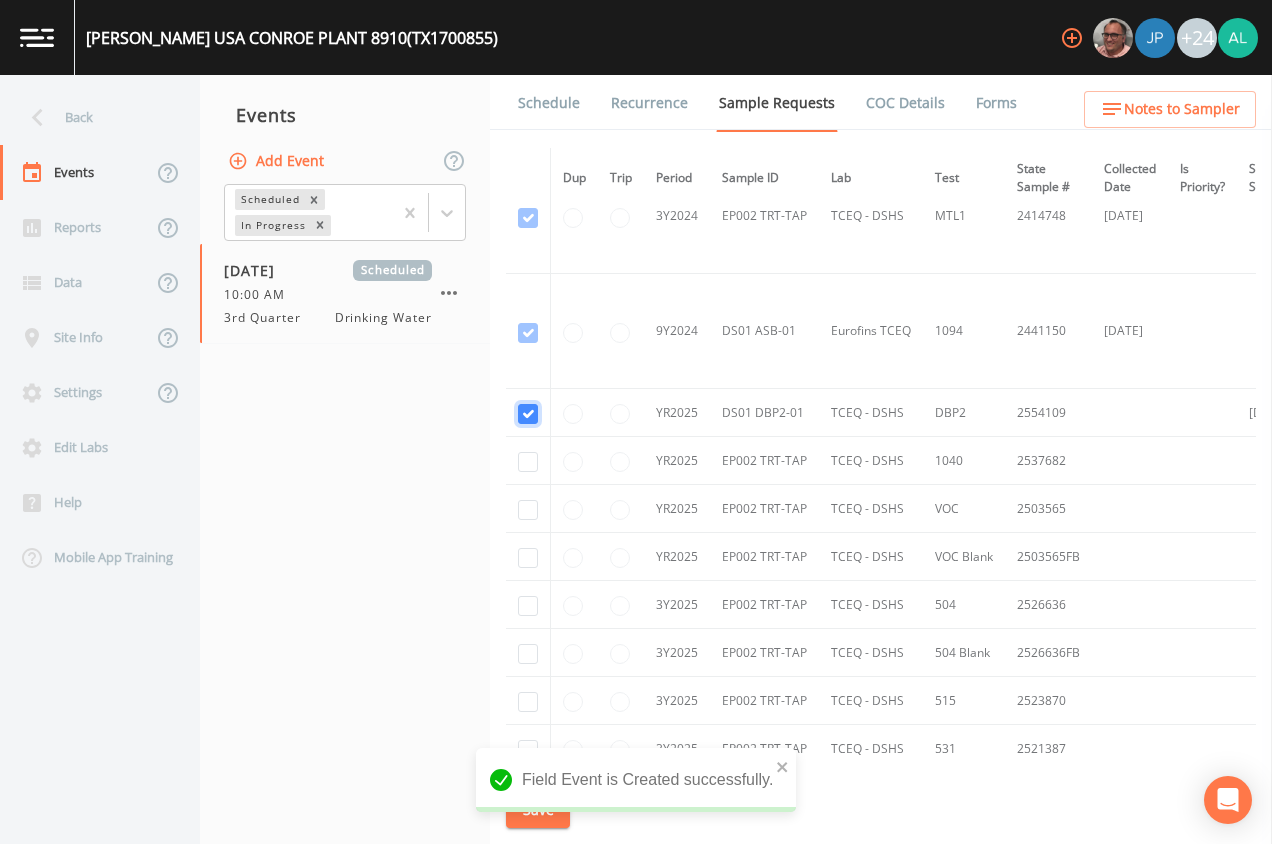 checkbox on "true" 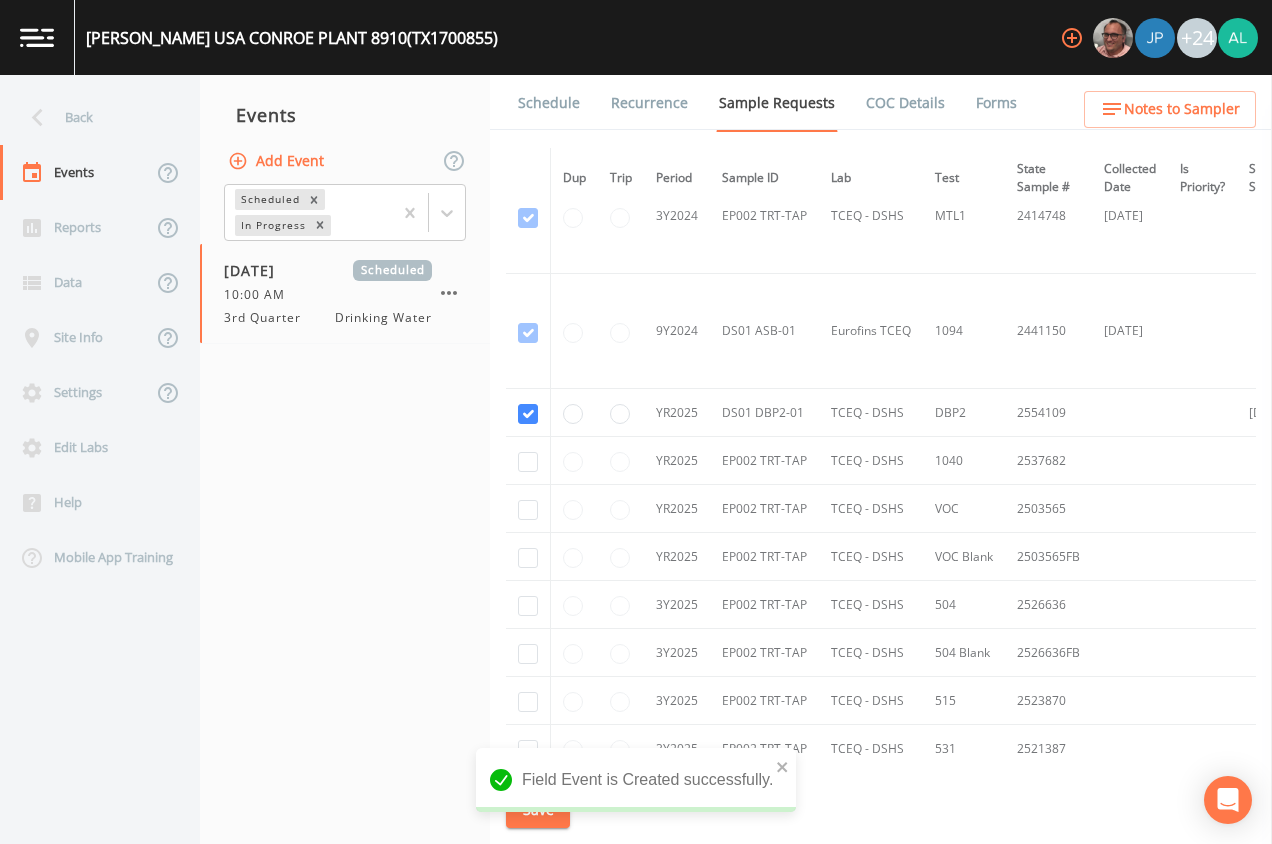 drag, startPoint x: 502, startPoint y: 478, endPoint x: 542, endPoint y: 452, distance: 47.707443 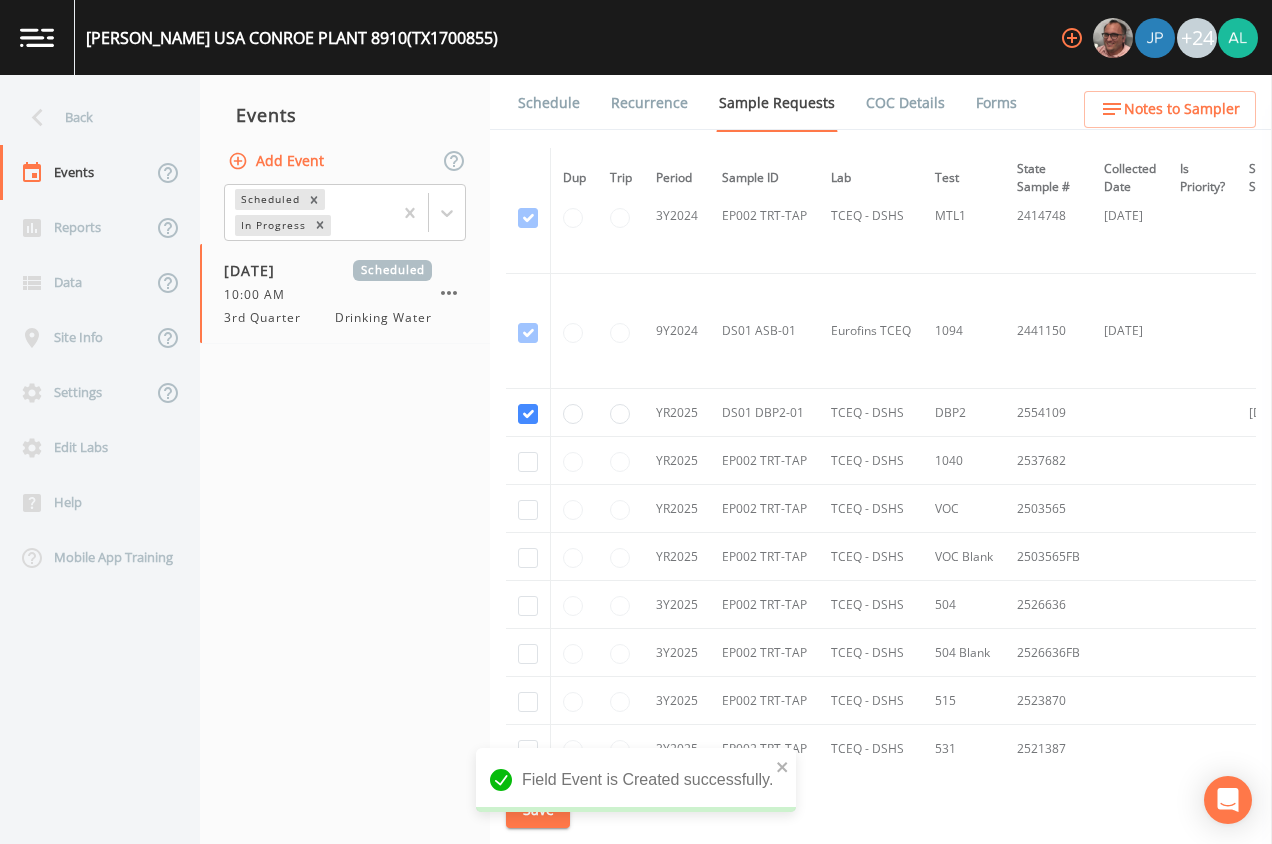 click on "Schedule Recurrence Sample Requests COC Details Forms Dup Trip Period Sample ID Lab Test State Sample # Collected Date Is Priority? Season Start Season End Deleted? YR2024 DS01 DBP2-01 TCEQ - DSHS DBP2 2451445 [DATE] [DATE] [DATE] This sample has been collected YR2024 EP002 TRT-TAP TCEQ - DSHS VOC 2496794 [DATE] This sample has been collected YR2024 EP002 TRT-TAP TCEQ - DSHS VOC 2404933 [DATE] This sample has been collected YR2024 EP002 TRT-TAP TCEQ - DSHS VOC Blank 2496794FB [DATE] This sample has been collected YR2024 EP002 TRT-TAP TCEQ - DSHS VOC Blank 2404933FB [DATE] This sample has been collected 3Y2024 EP002 TRT-TAP TCEQ - DSHS 1024 2427100 [DATE] This sample has been collected 3Y2024 EP002 TRT-TAP TCEQ - DSHS 1024 2496862 [DATE] This sample has been collected 3Y2024 EP002 TRT-TAP TCEQ - DSHS MIN 2417416 [DATE] This sample has been collected 3Y2024 EP002 TRT-TAP TCEQ - DSHS MIN 2496808 [DATE] This sample has been collected 3Y2024 EP002 TRT-TAP TCEQ - DSHS MTL1 3Y2024" at bounding box center (881, 459) 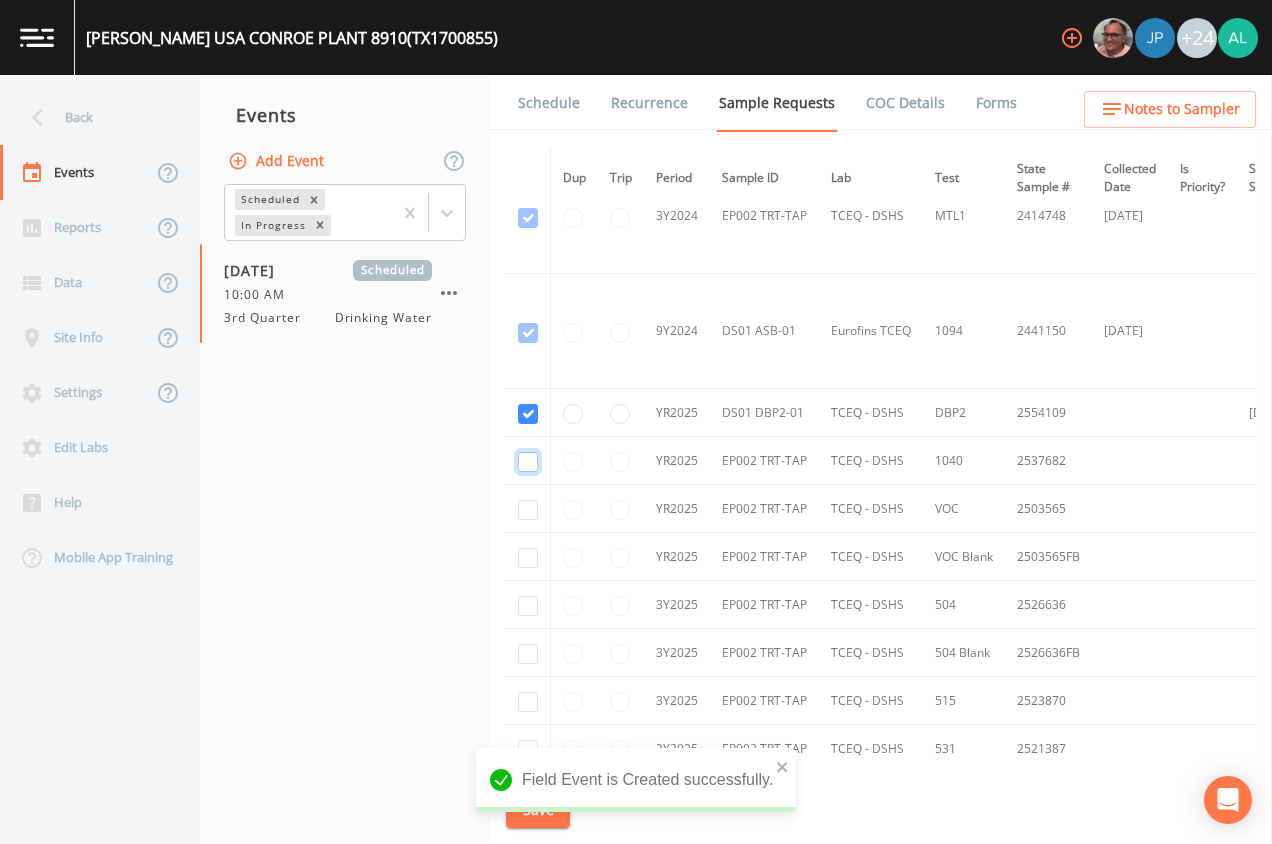 click at bounding box center [528, 462] 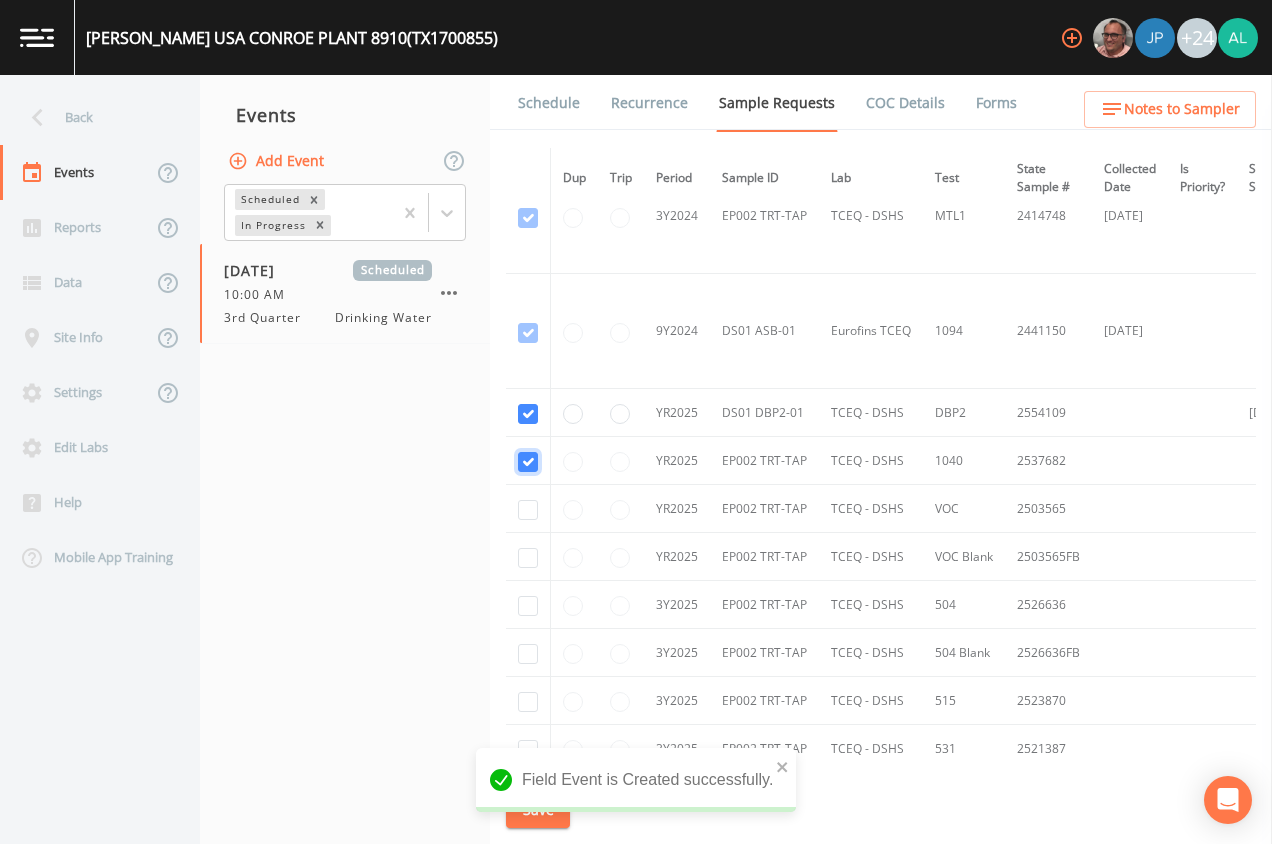 checkbox on "true" 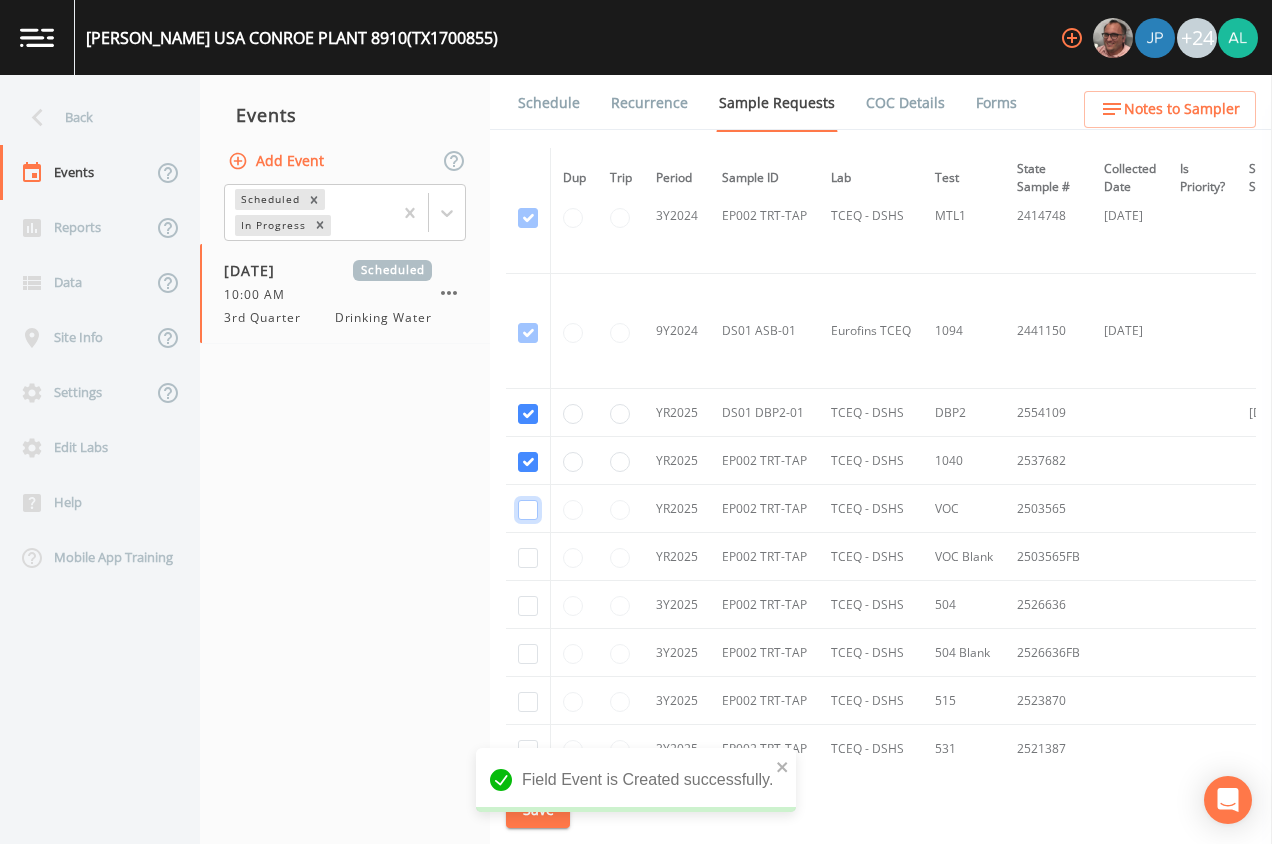 click at bounding box center [528, -817] 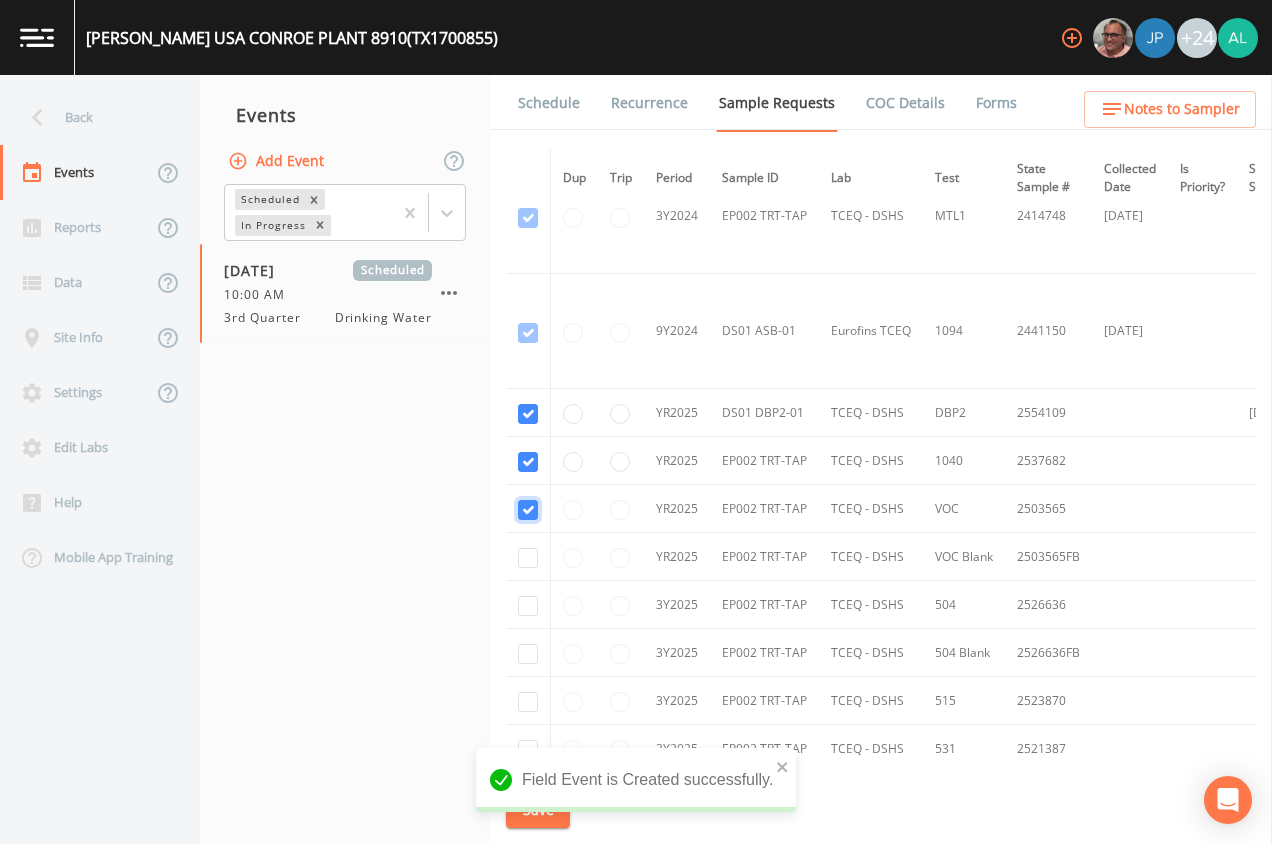 checkbox on "true" 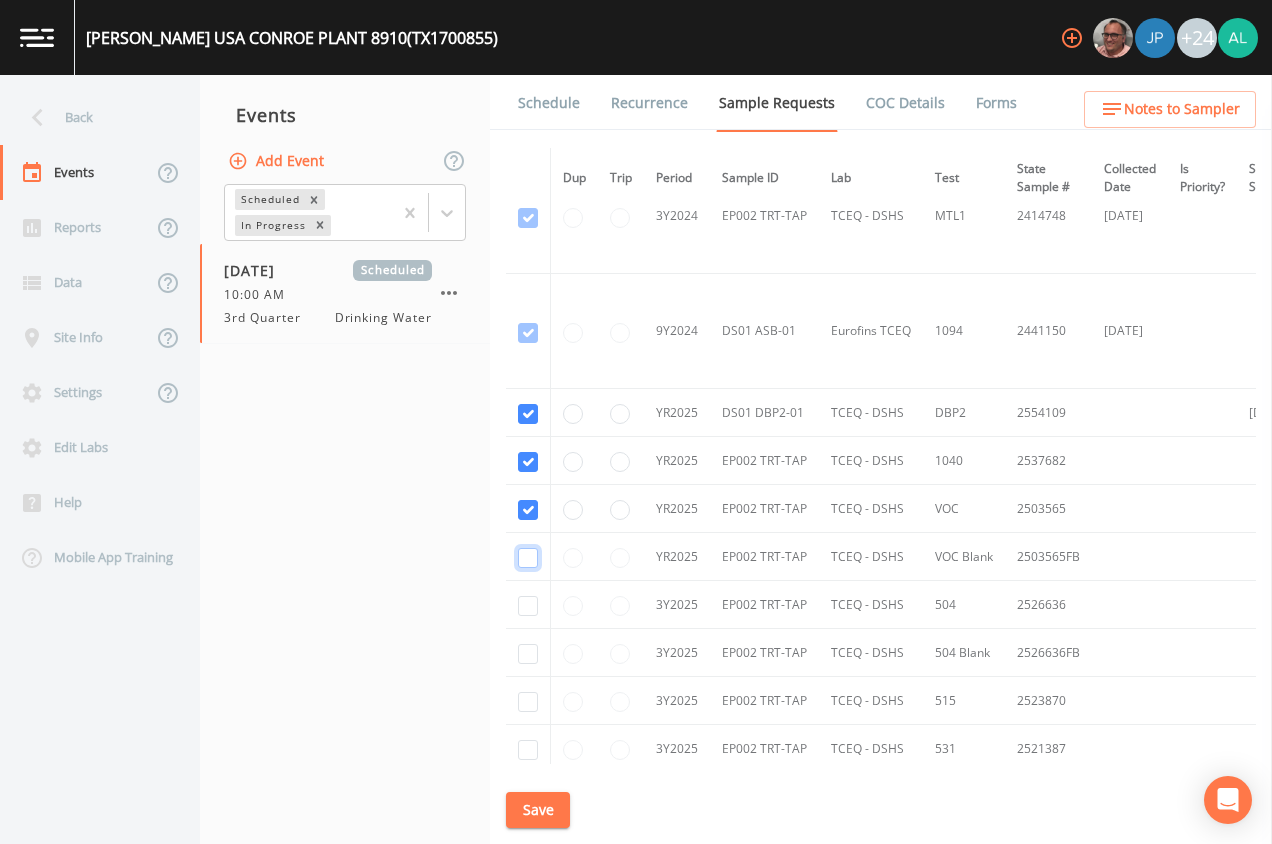 click at bounding box center [528, -587] 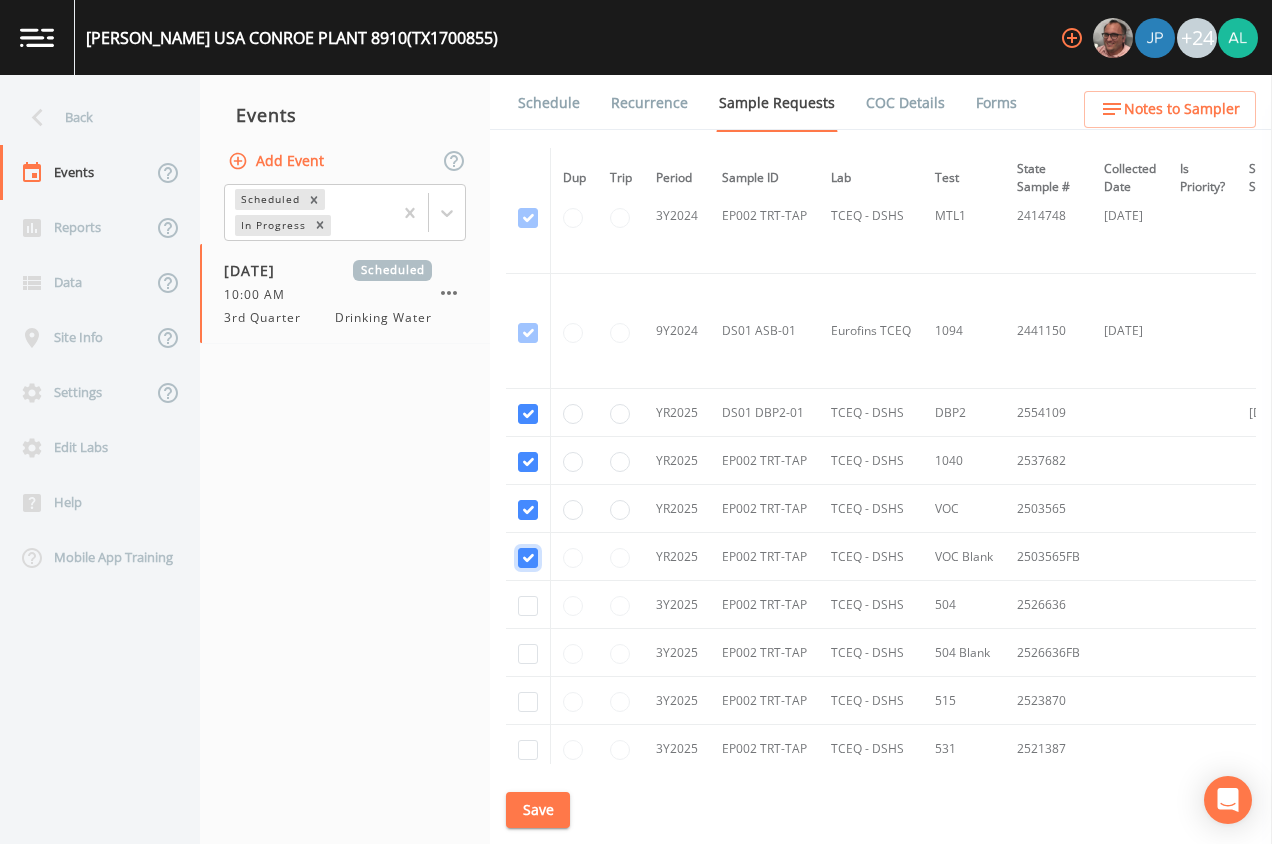 checkbox on "true" 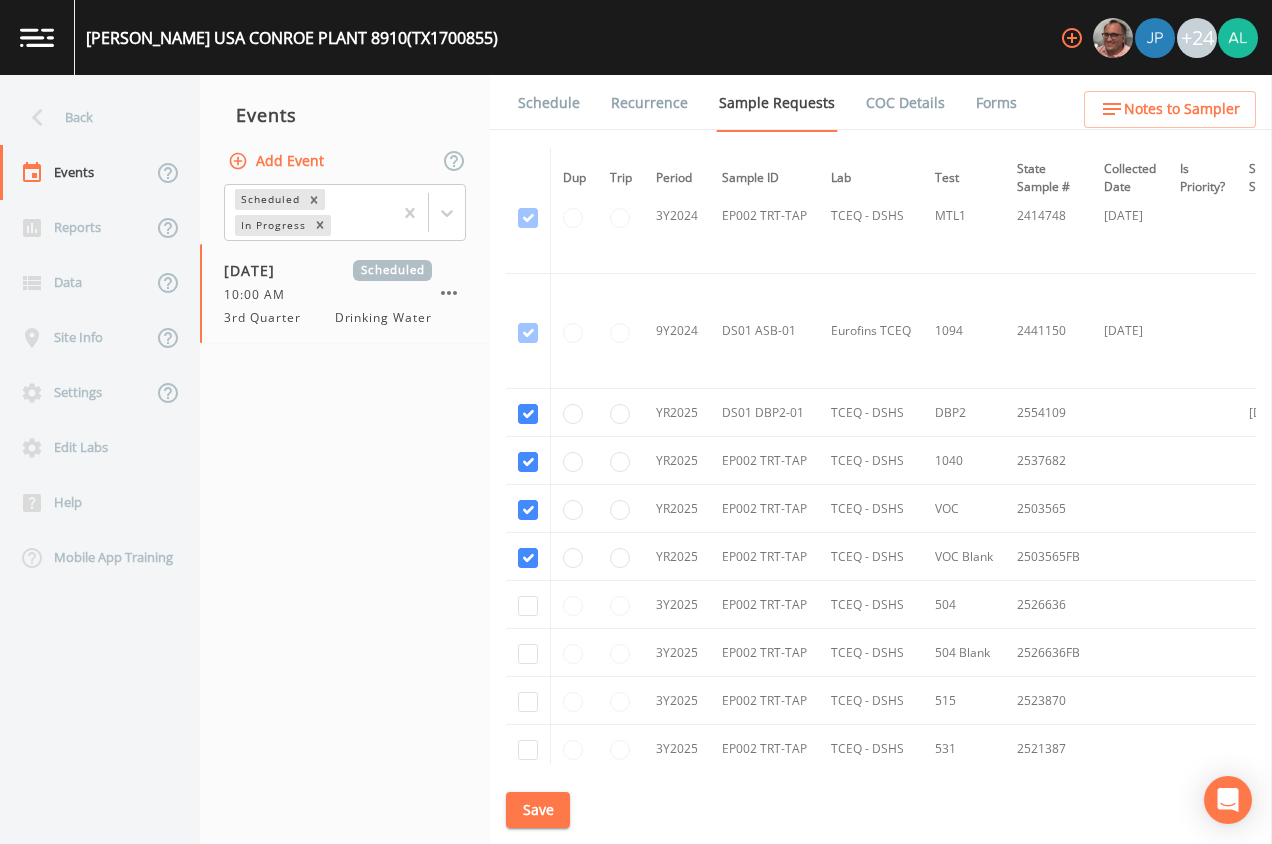 click at bounding box center [528, 605] 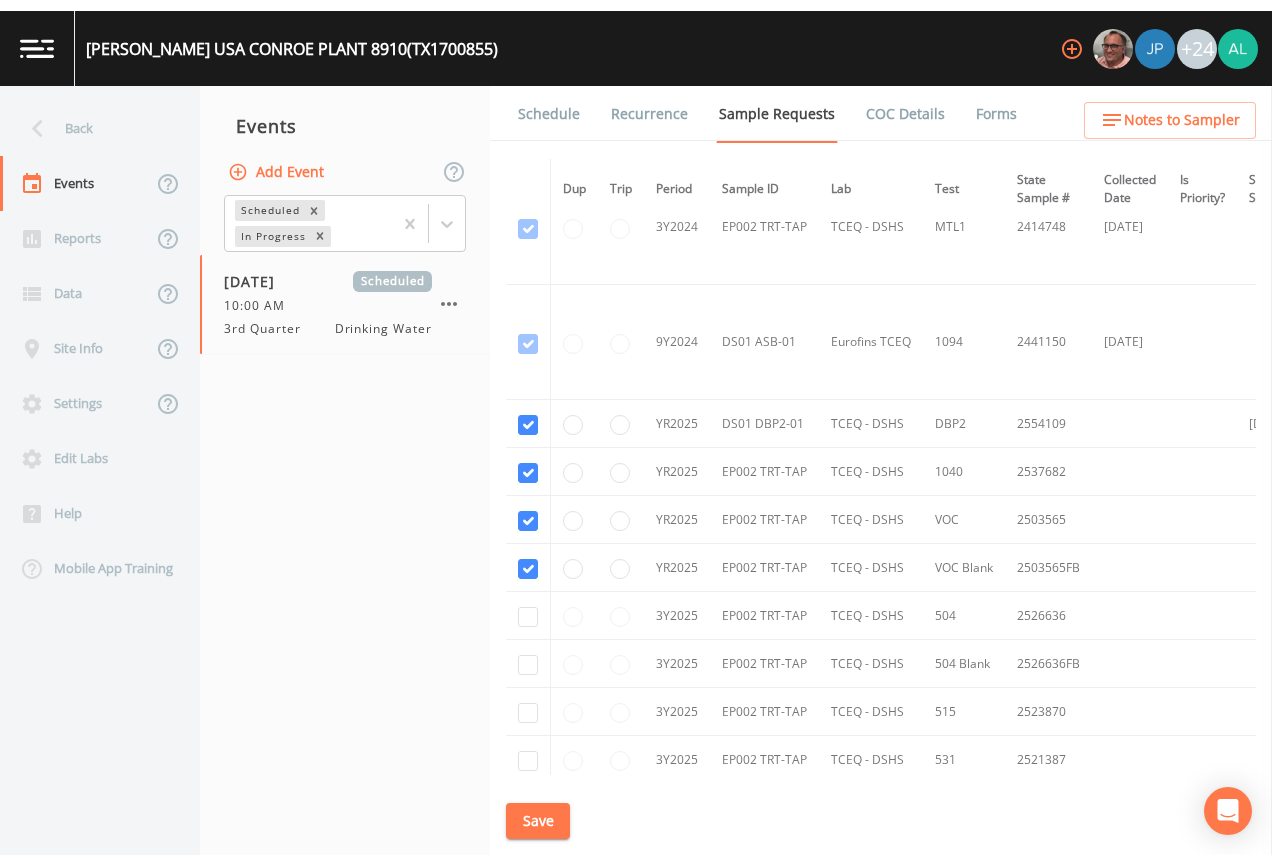 scroll, scrollTop: 1300, scrollLeft: 0, axis: vertical 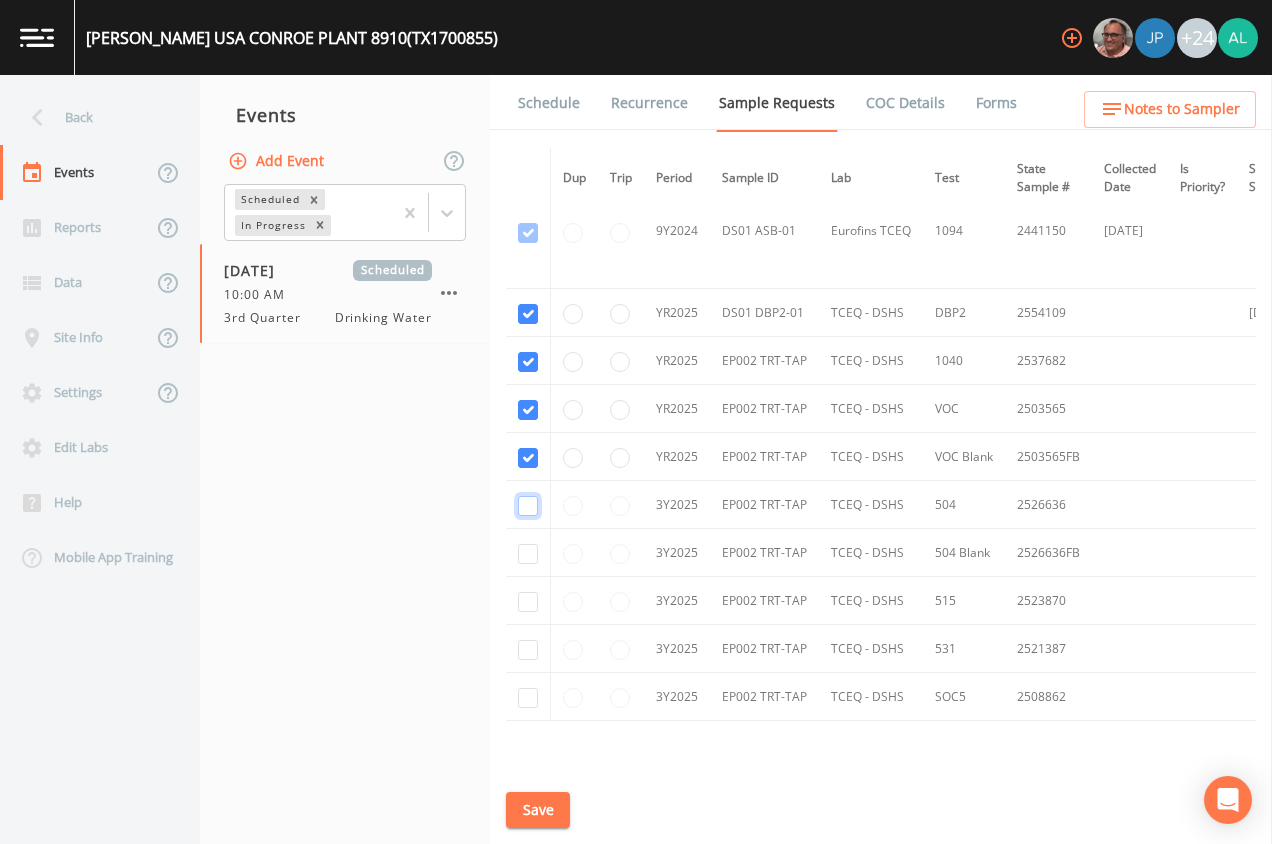 click at bounding box center [528, 506] 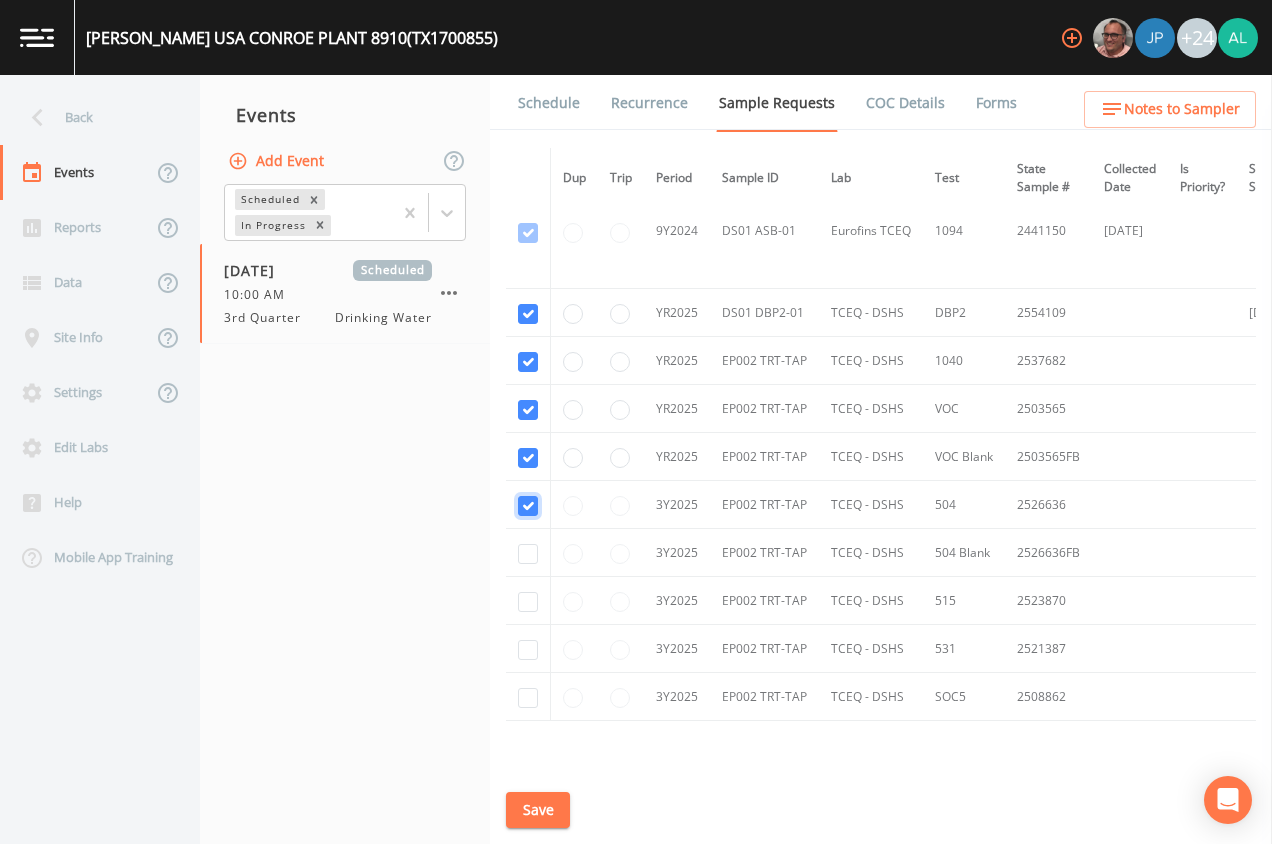 checkbox on "true" 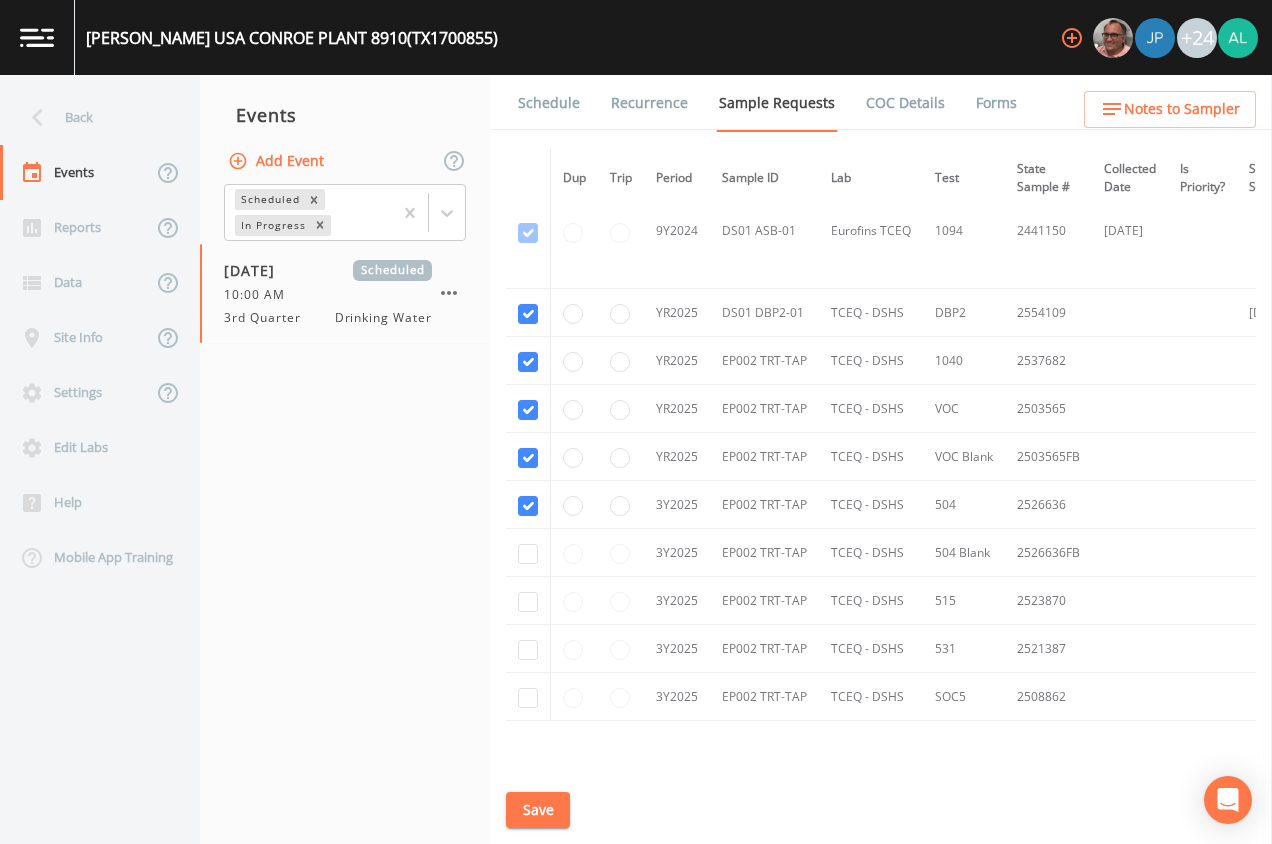 click at bounding box center (528, 553) 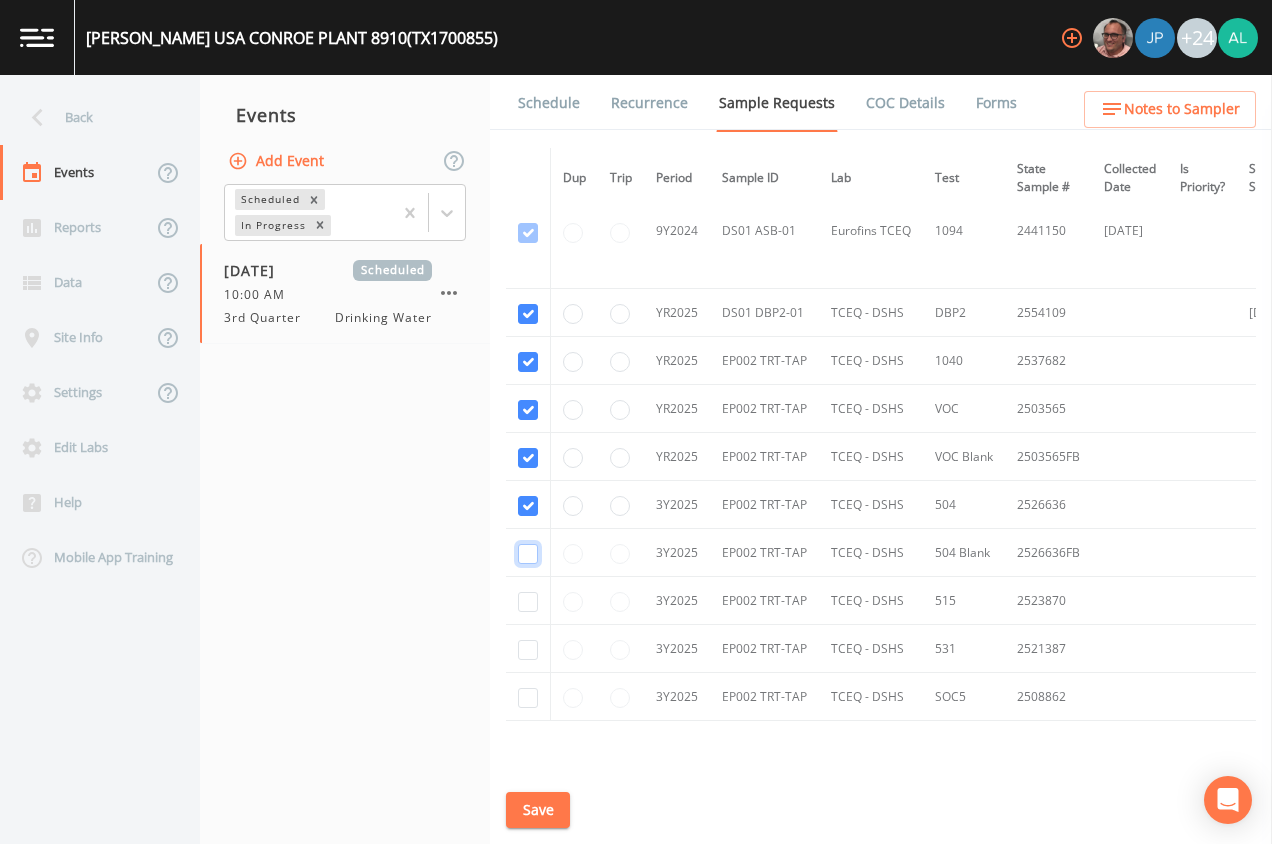click at bounding box center [528, 554] 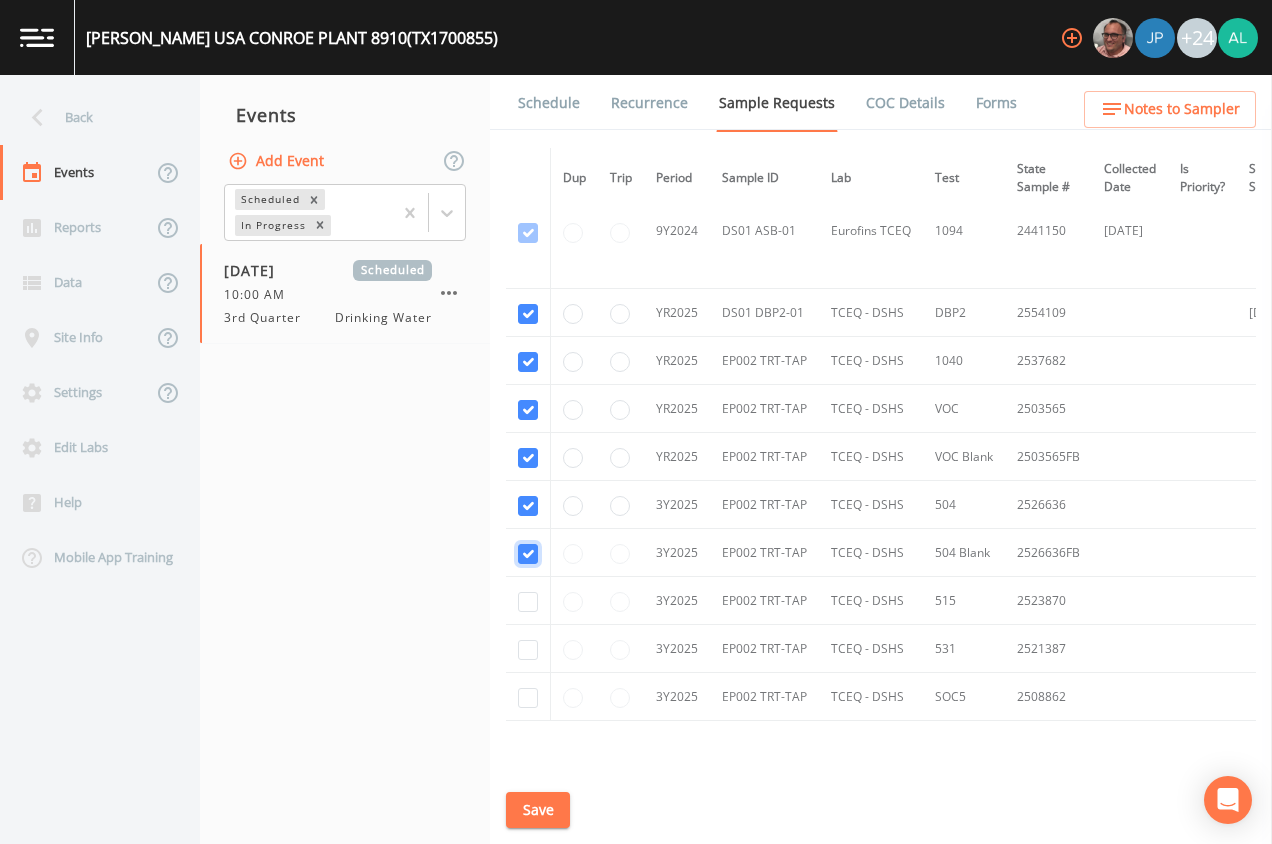 checkbox on "true" 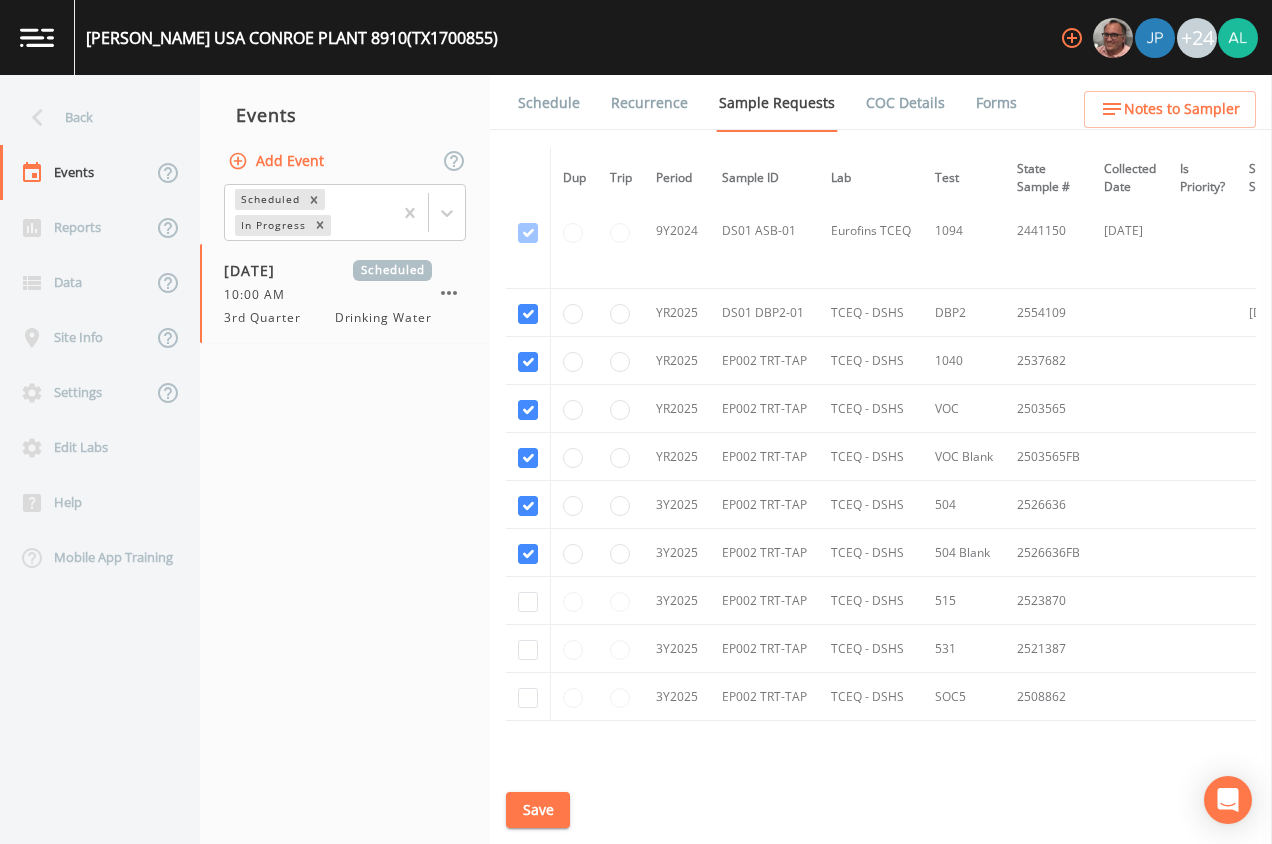 click at bounding box center [528, 601] 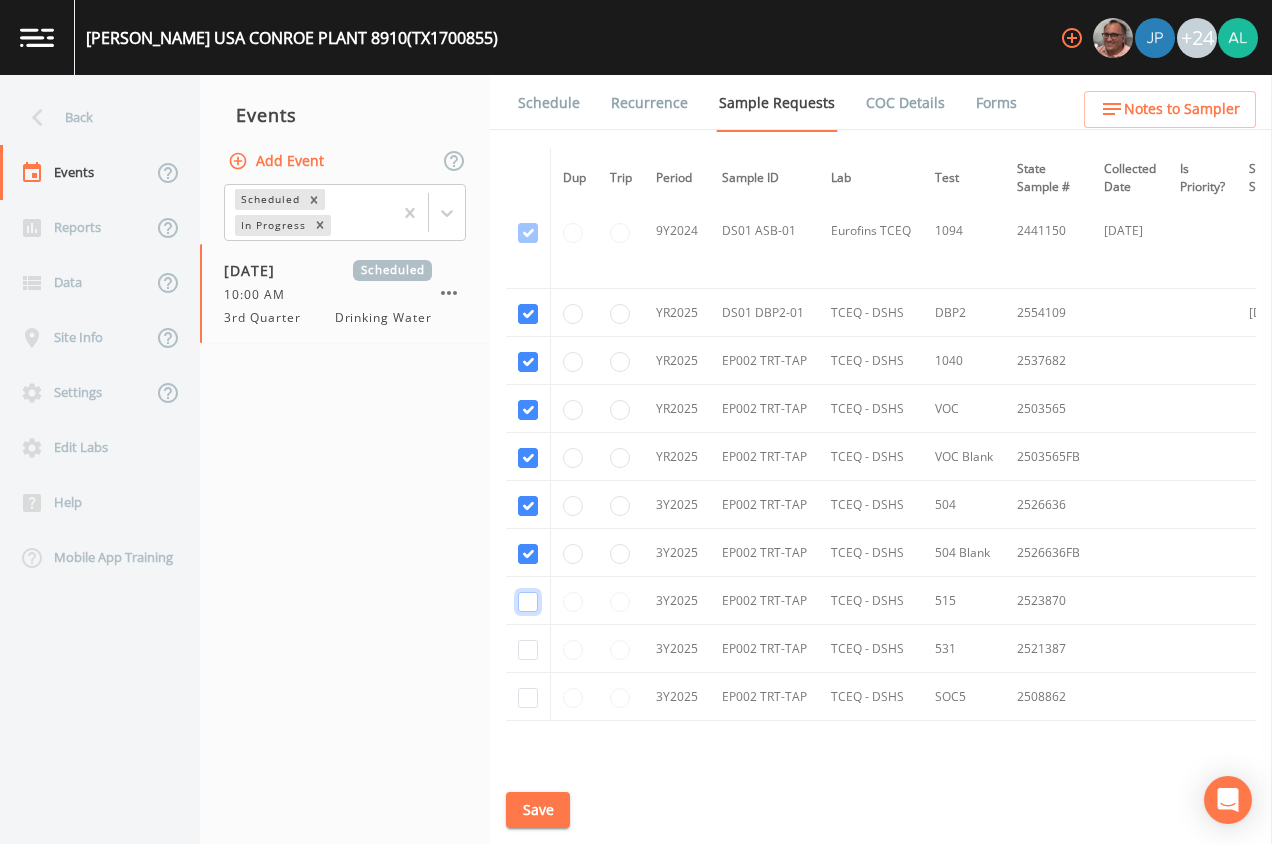 click at bounding box center [528, 602] 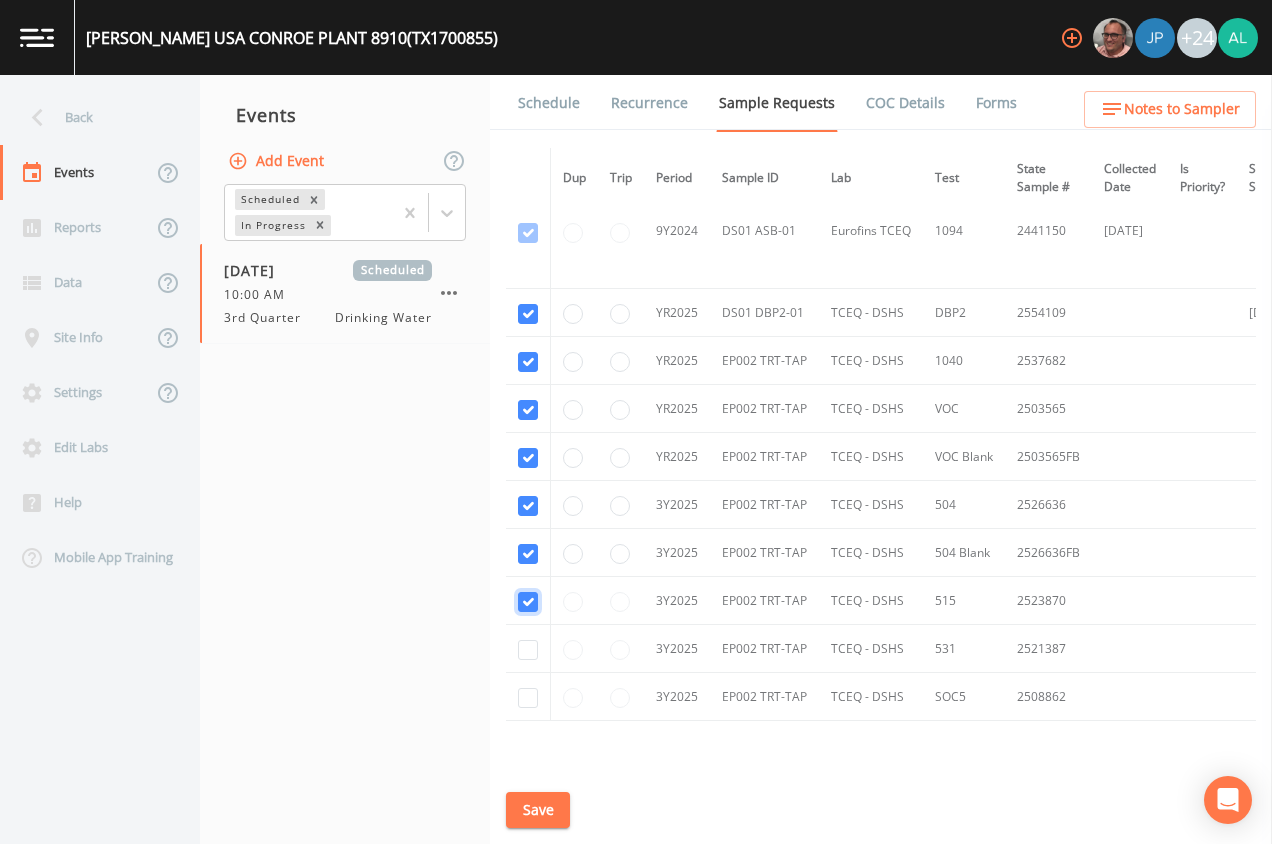 checkbox on "true" 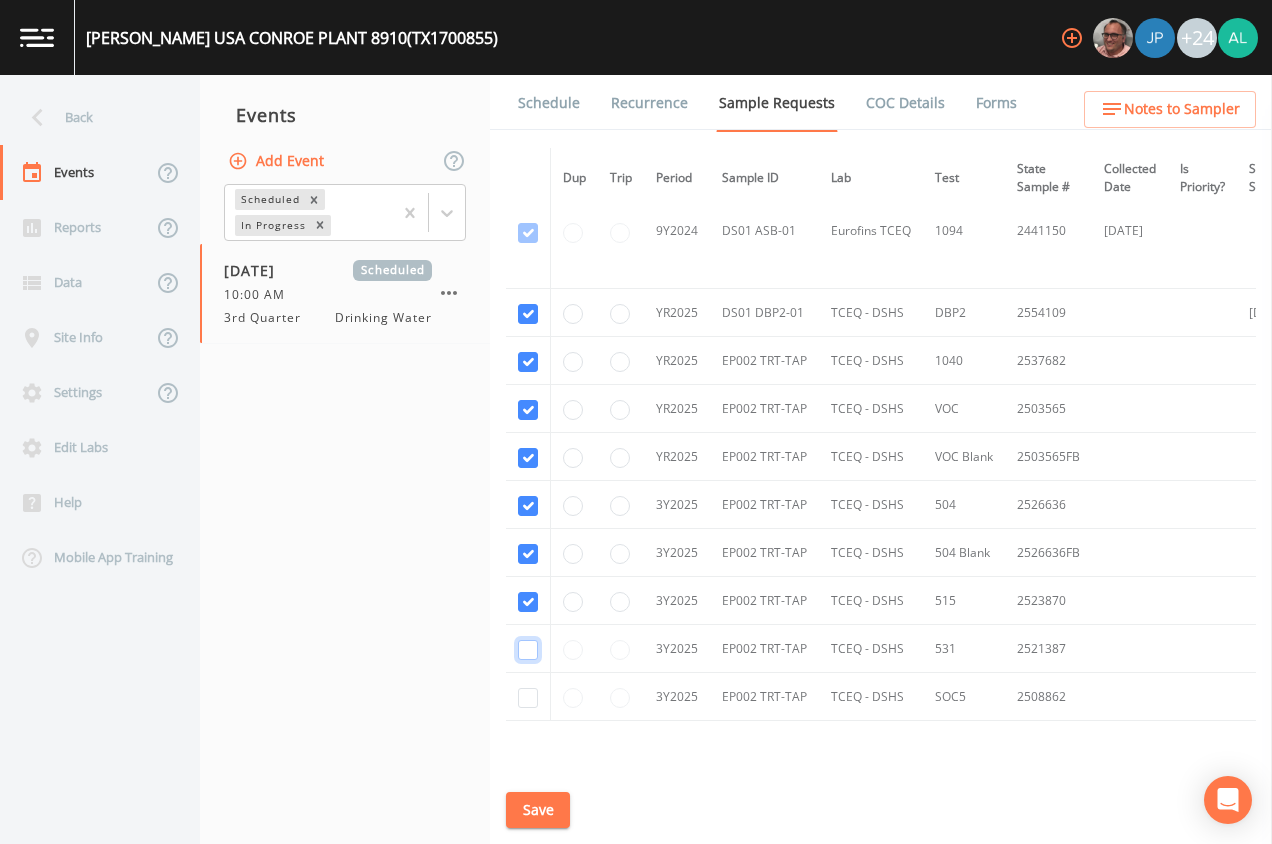 click at bounding box center [528, 650] 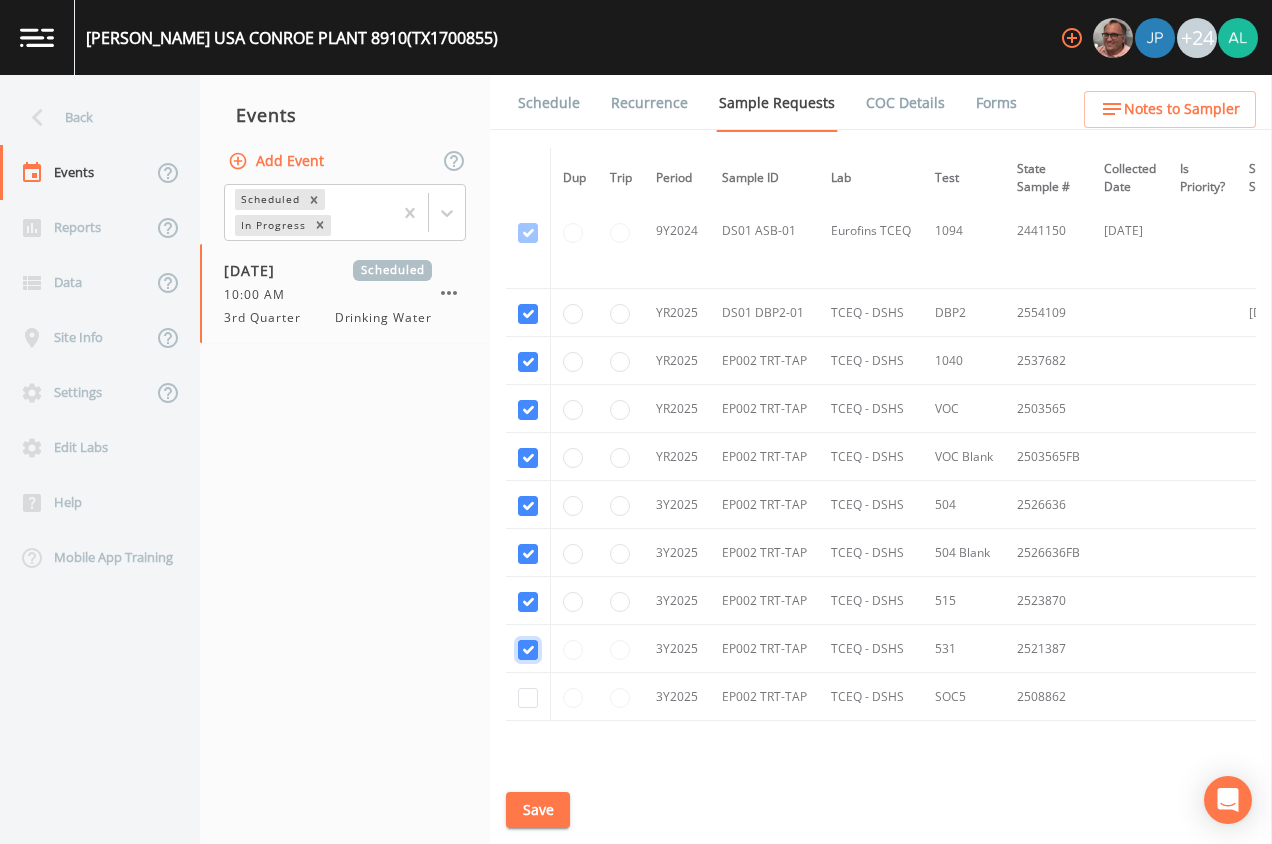 checkbox on "true" 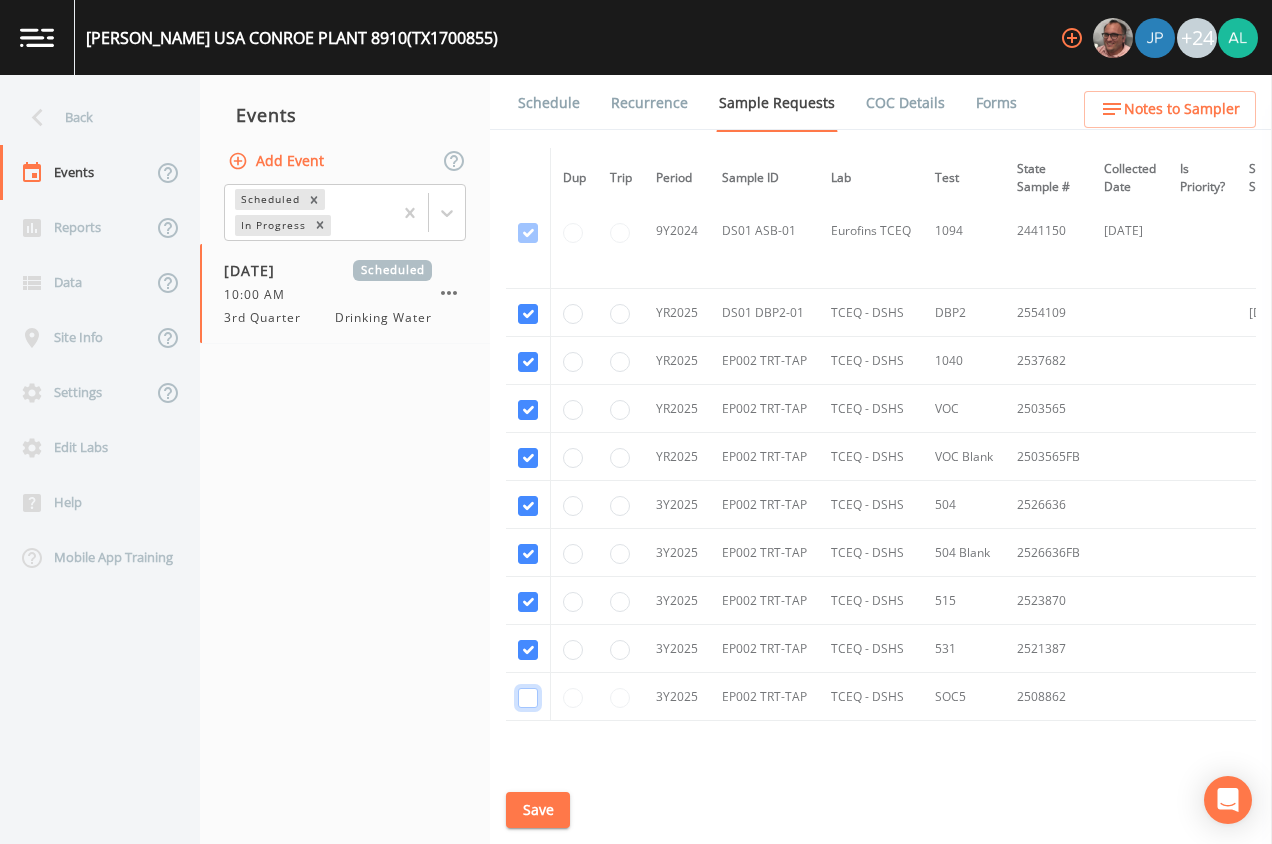 click at bounding box center (528, 698) 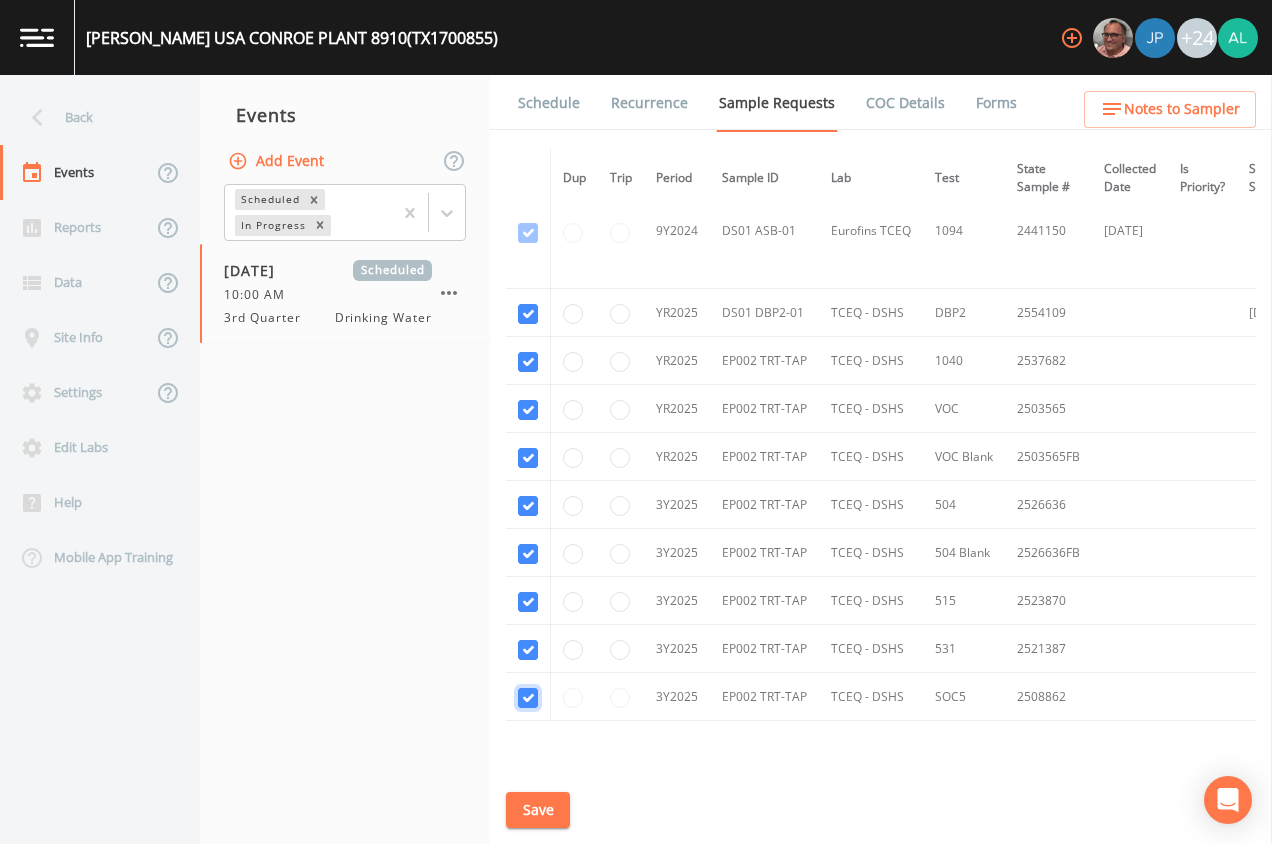 checkbox on "true" 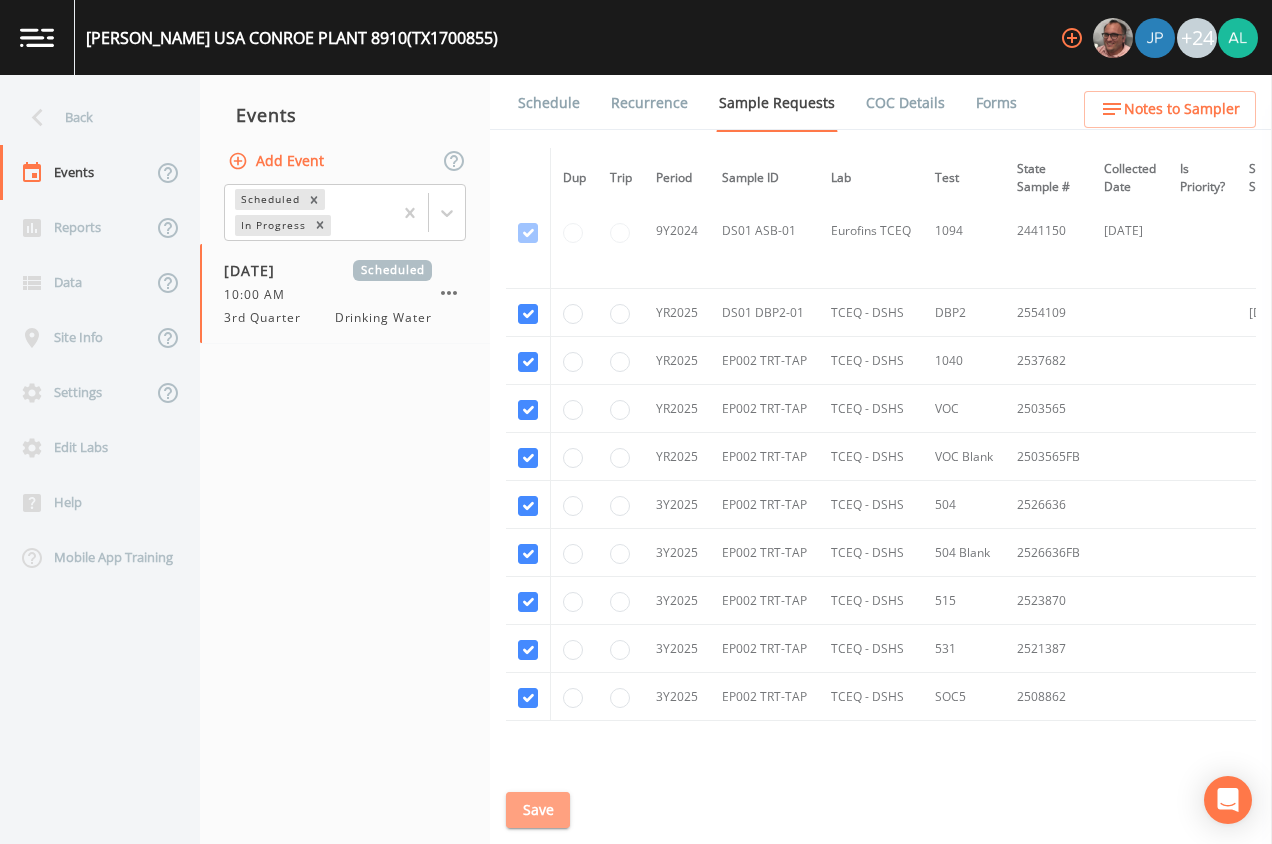click on "Save" at bounding box center (538, 810) 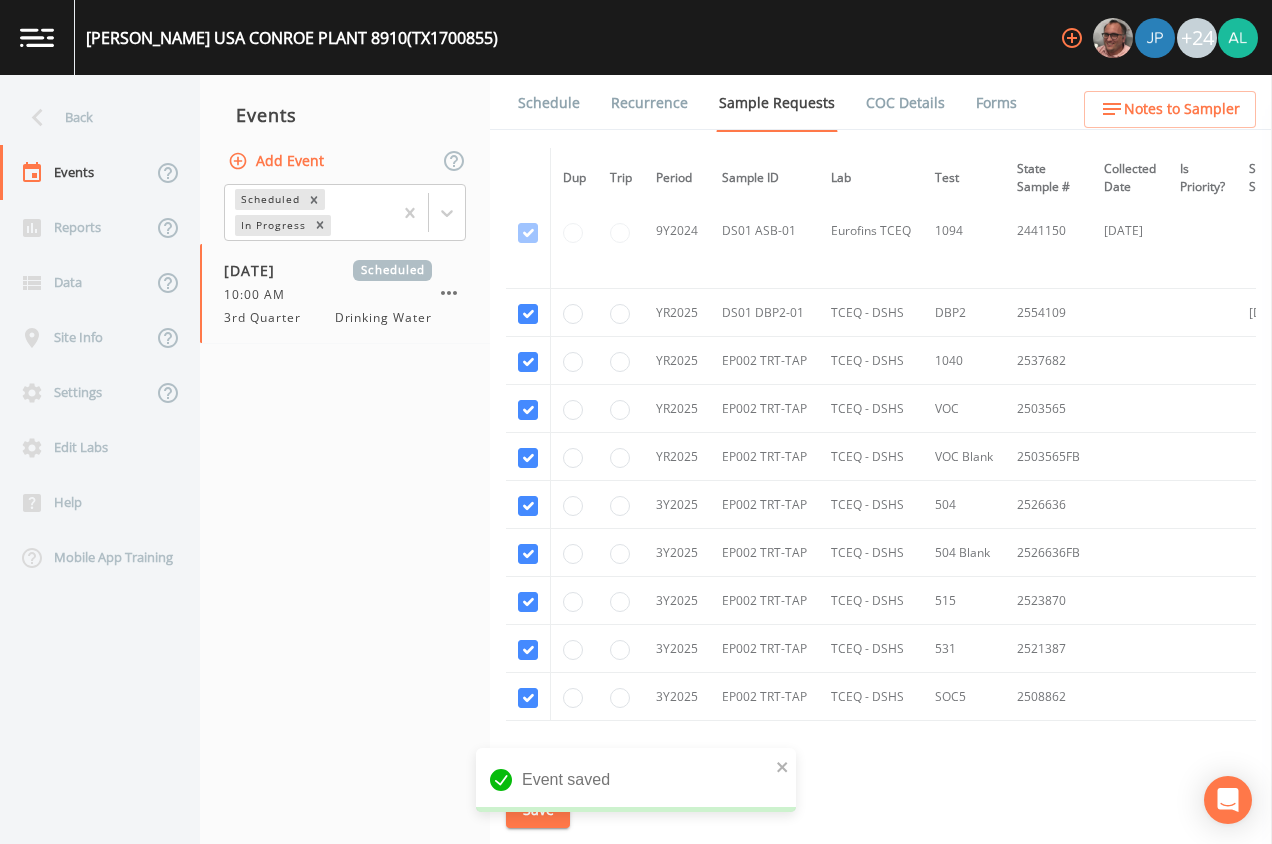 click on "Schedule" at bounding box center (549, 103) 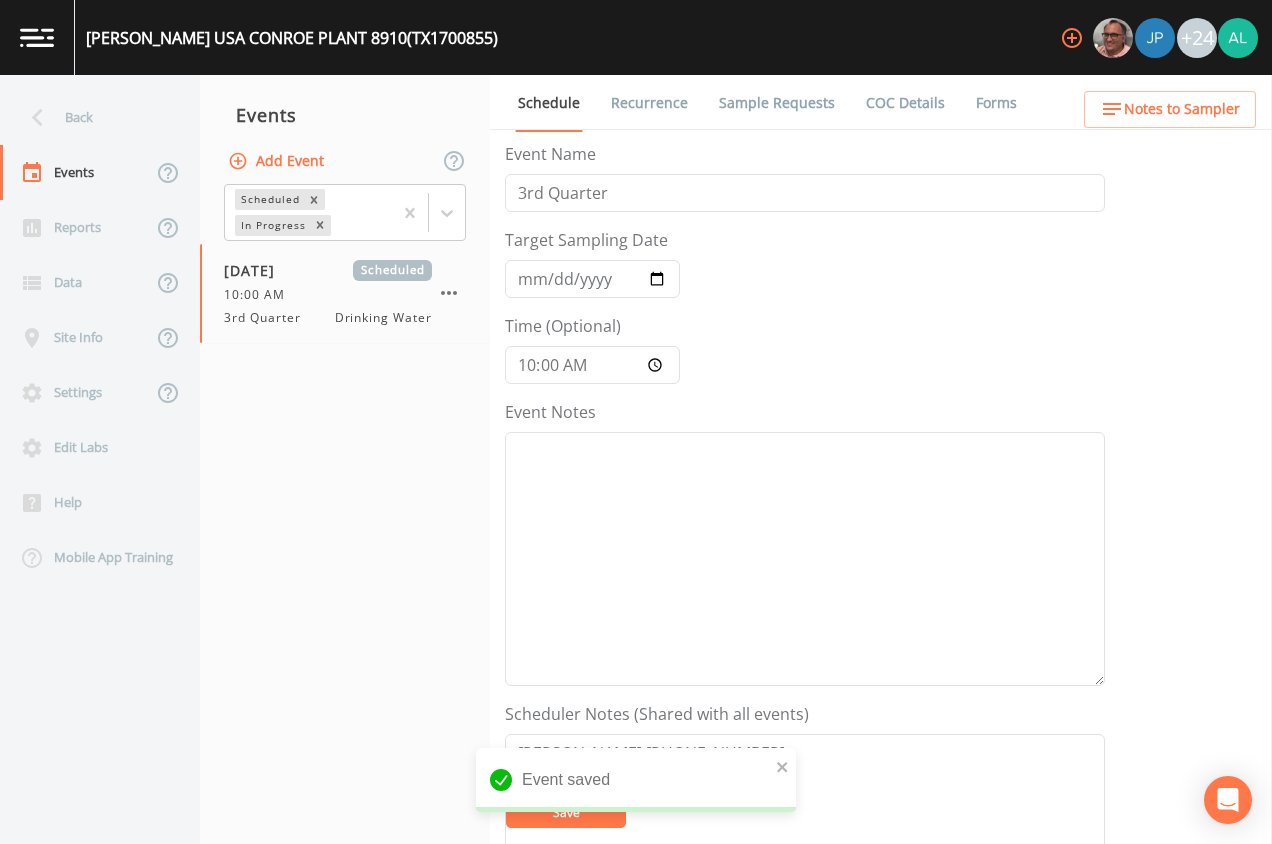 click on "Notes to Sampler" at bounding box center [1182, 109] 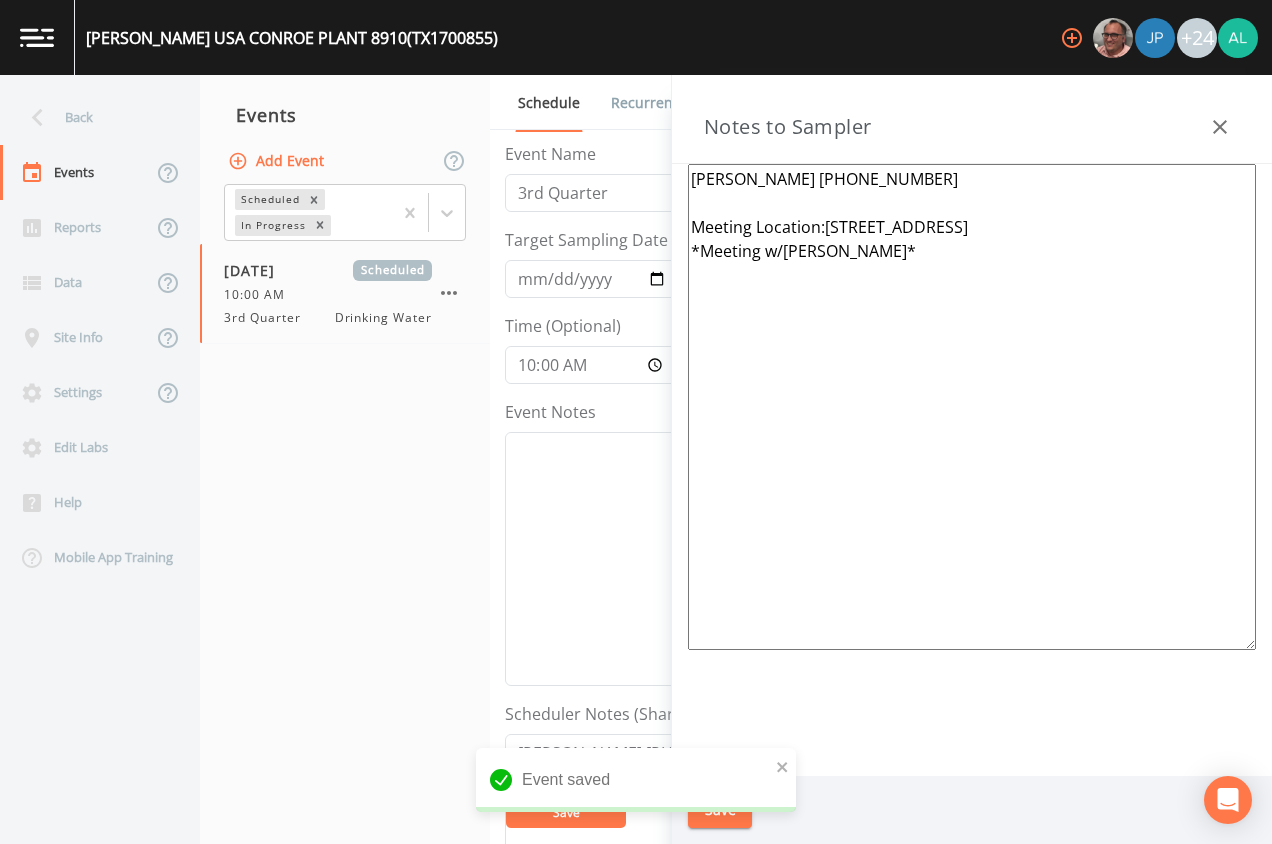 drag, startPoint x: 951, startPoint y: 318, endPoint x: 897, endPoint y: 296, distance: 58.30952 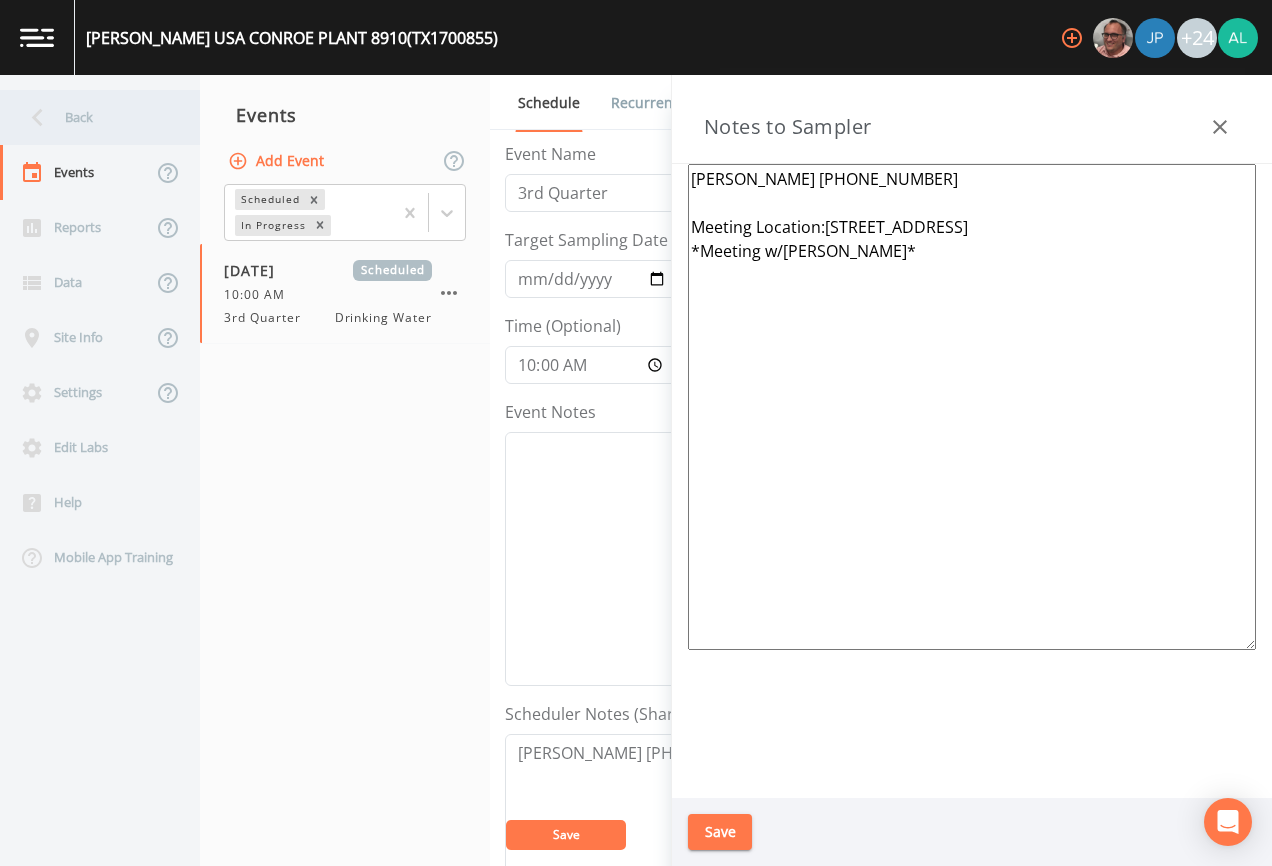 click on "Back" at bounding box center [90, 117] 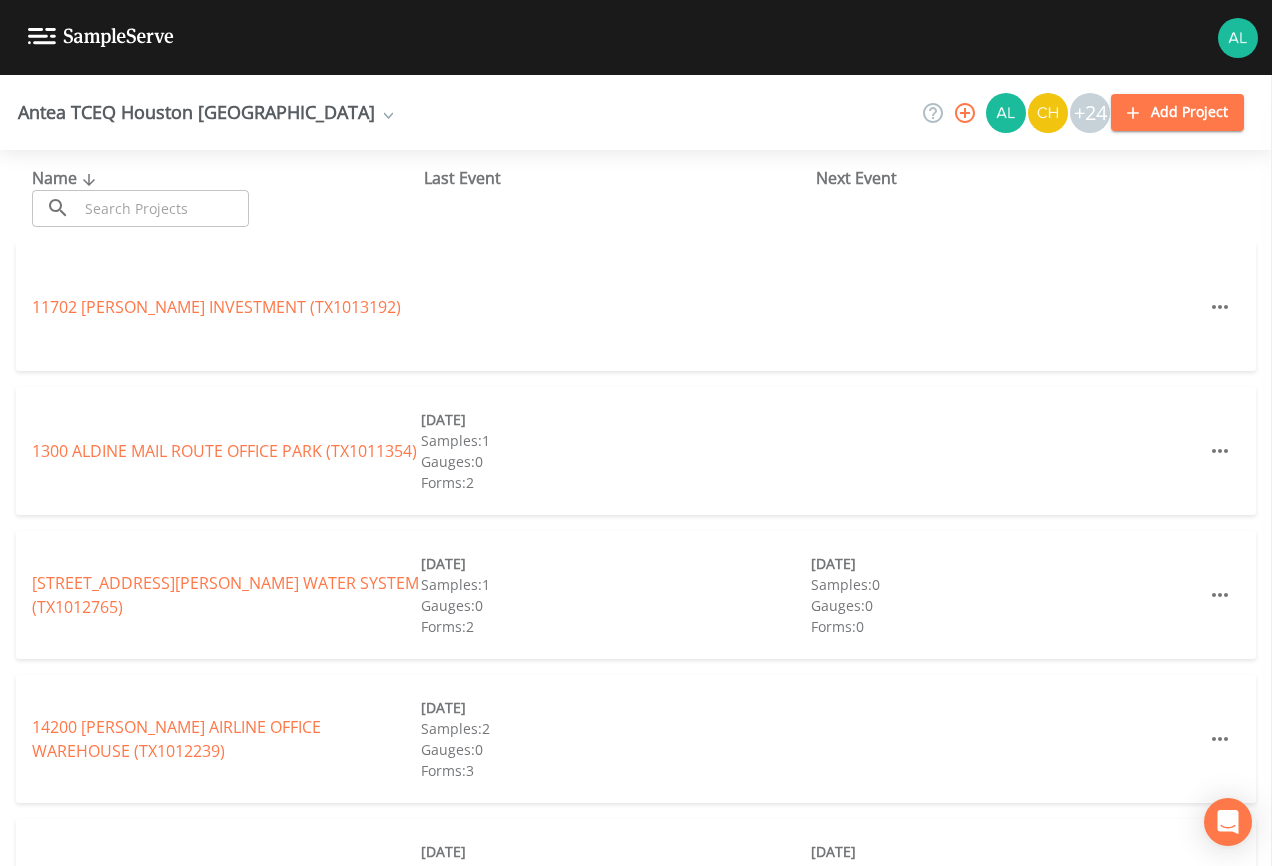 click at bounding box center [163, 208] 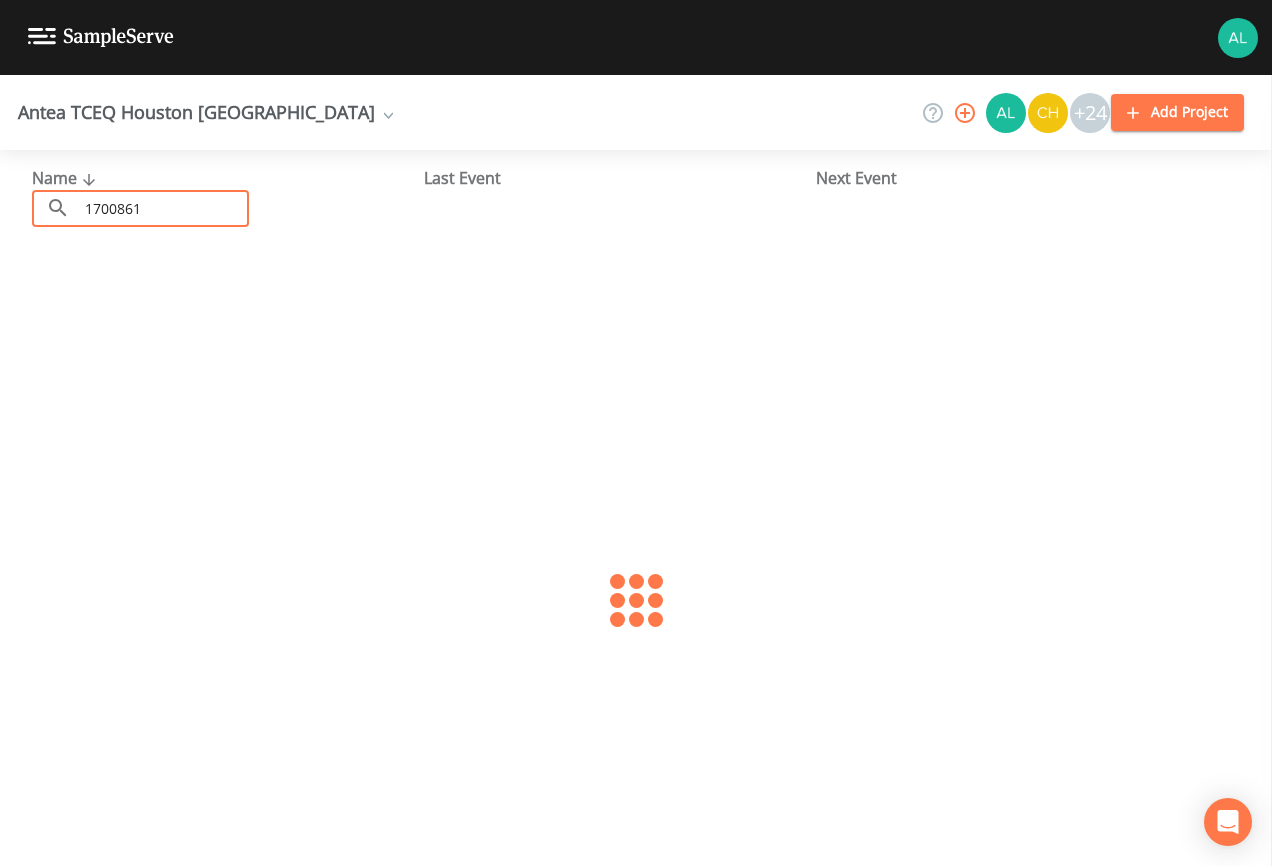 type on "1700861" 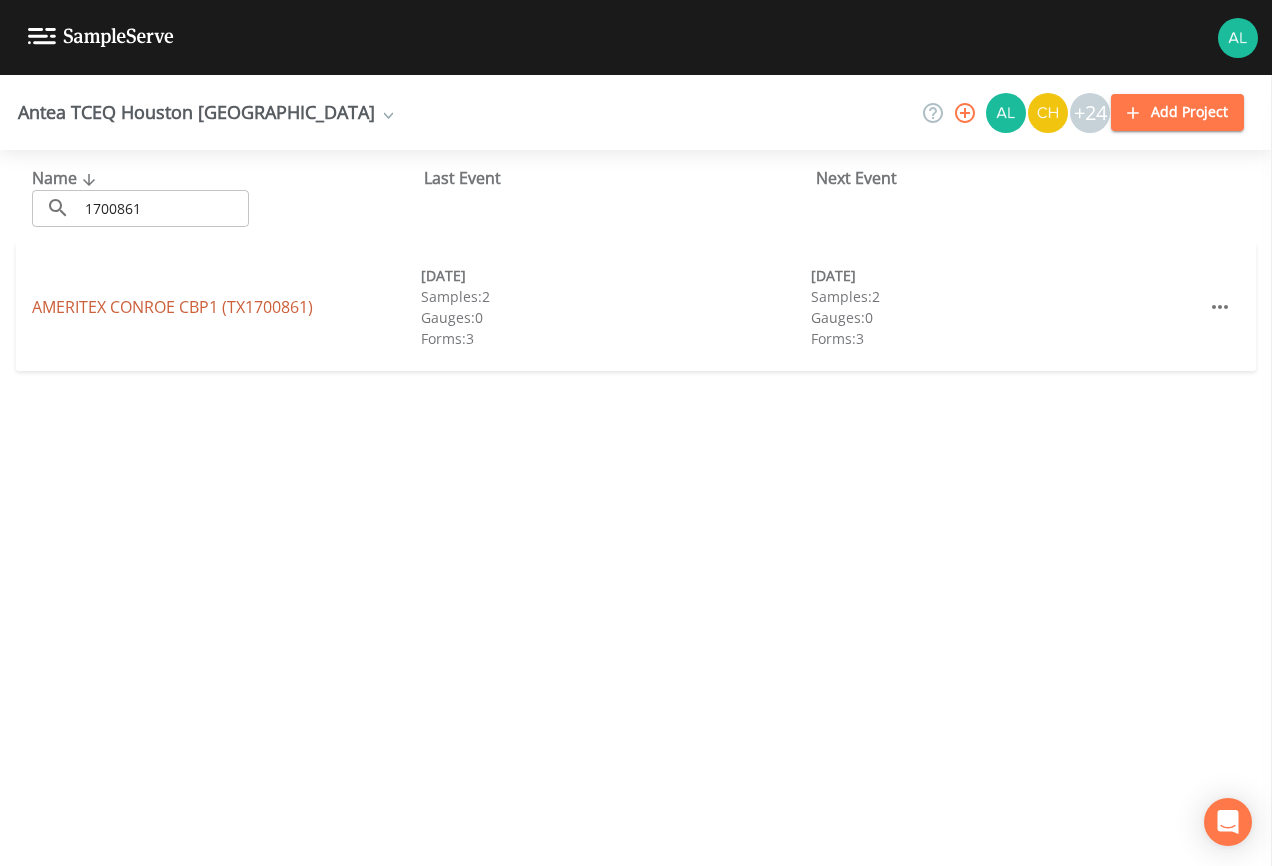click on "AMERITEX CONROE CBP1   (TX1700861)" at bounding box center (172, 307) 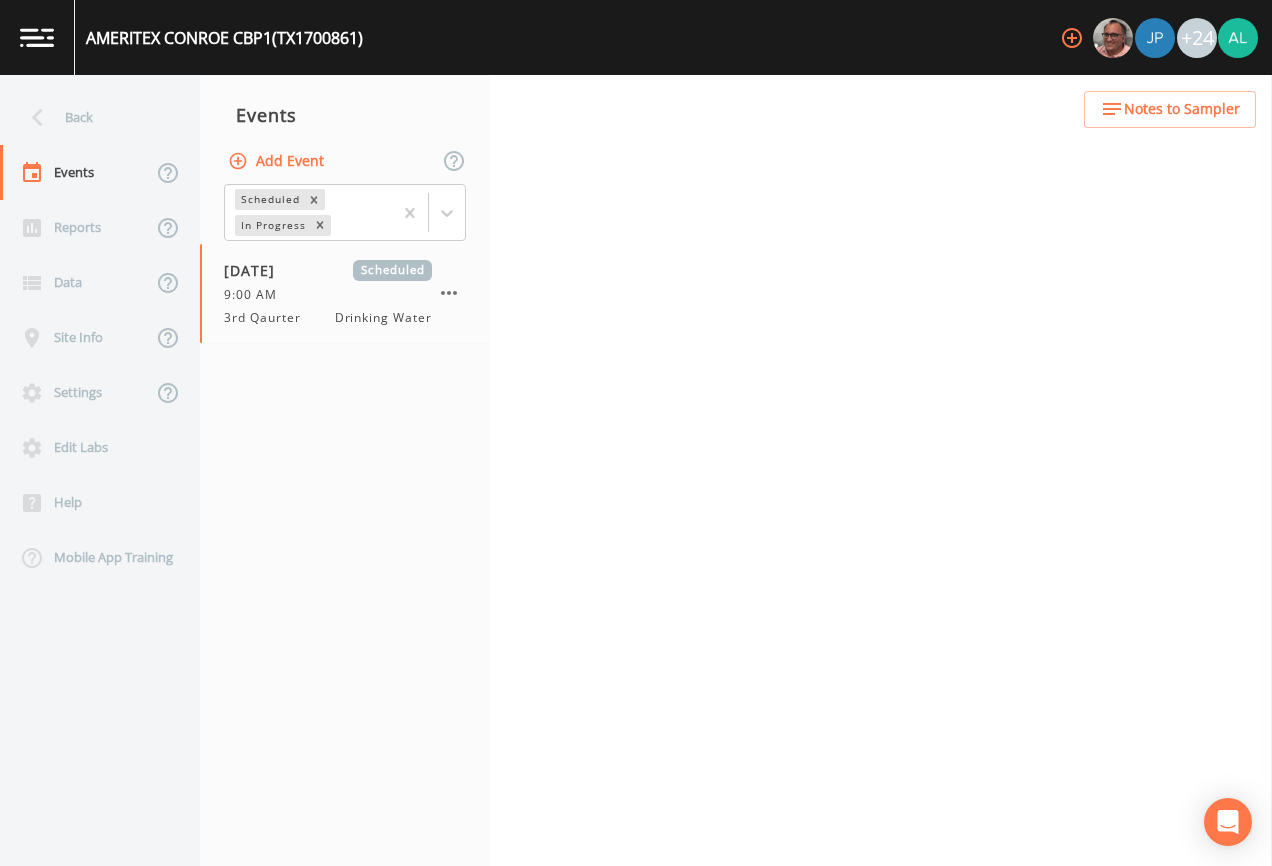 click on "Notes to Sampler" at bounding box center [1182, 109] 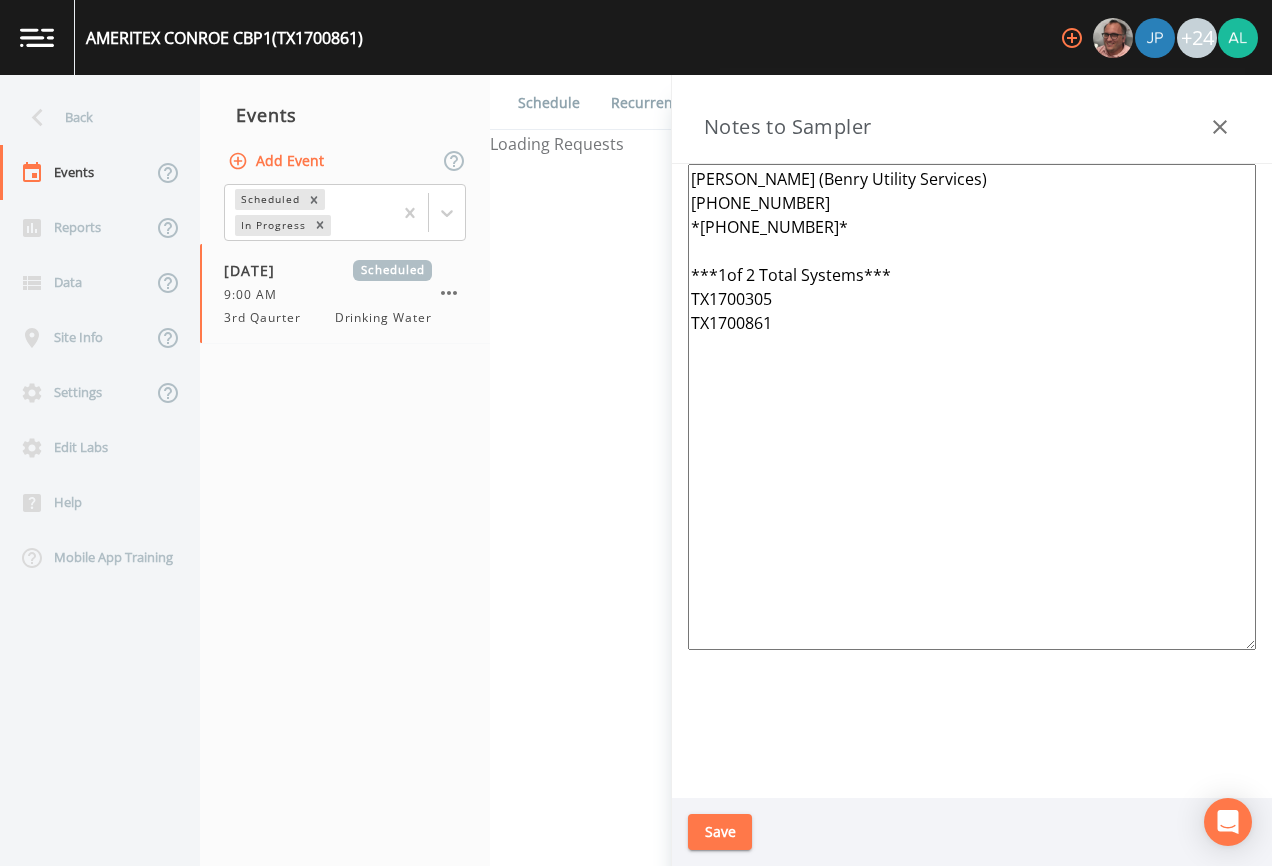 drag, startPoint x: 680, startPoint y: 222, endPoint x: 636, endPoint y: 149, distance: 85.23497 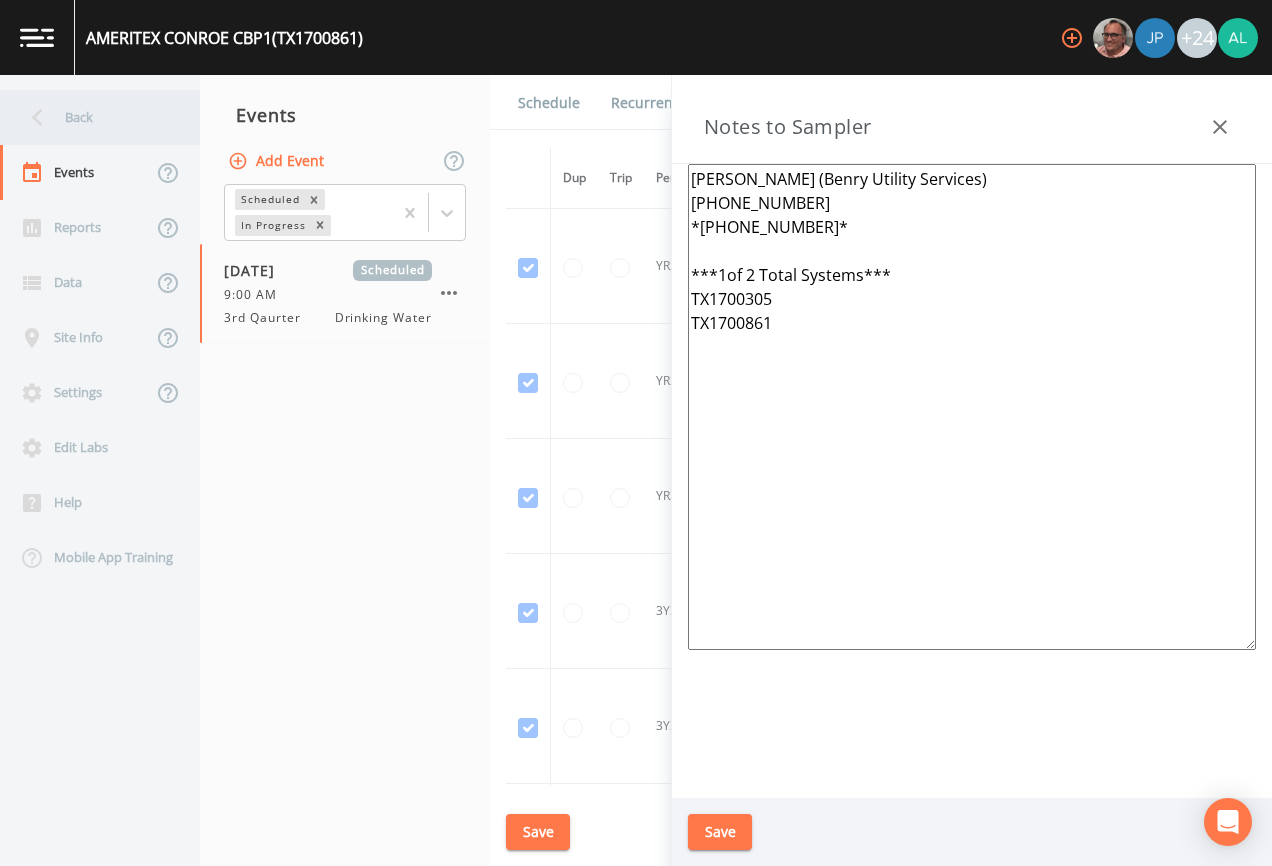 click on "Back" at bounding box center (90, 117) 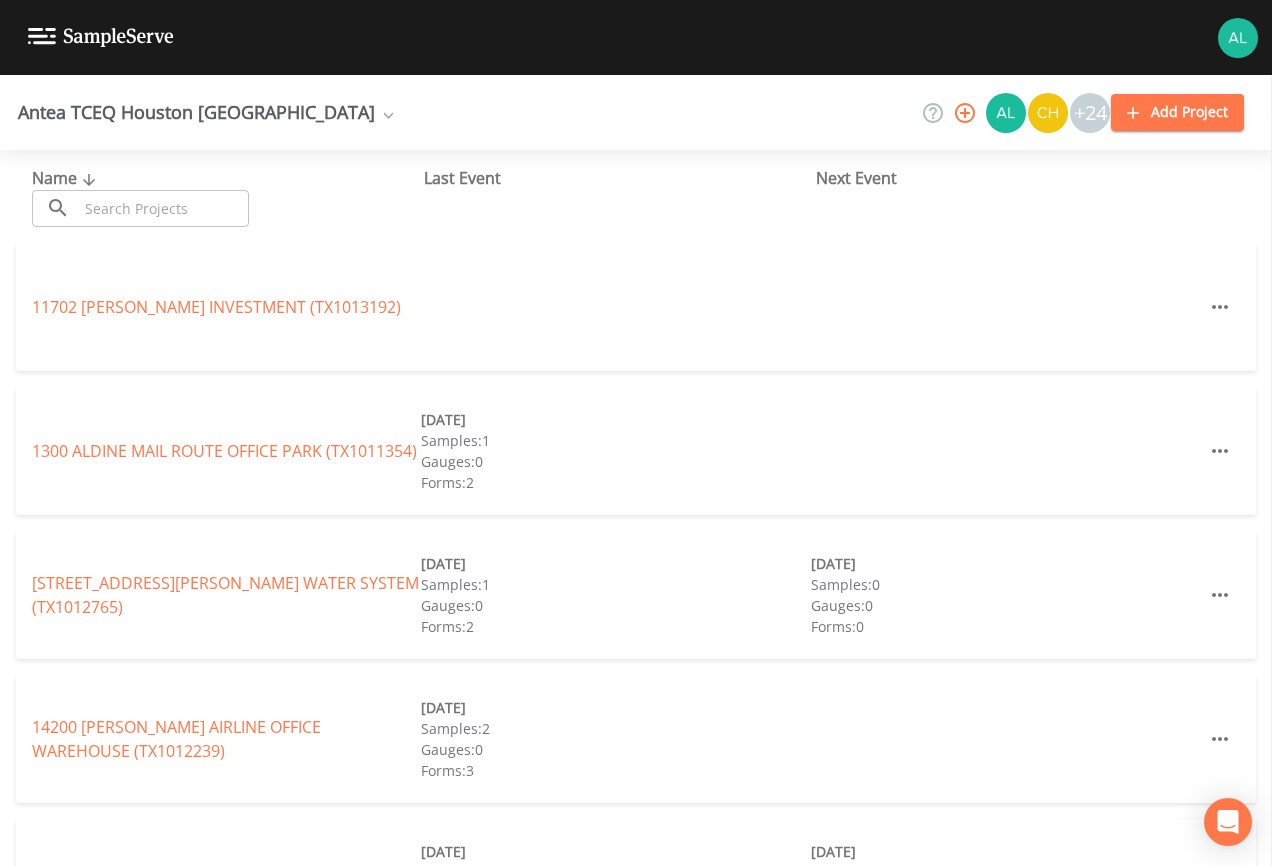 click at bounding box center [163, 208] 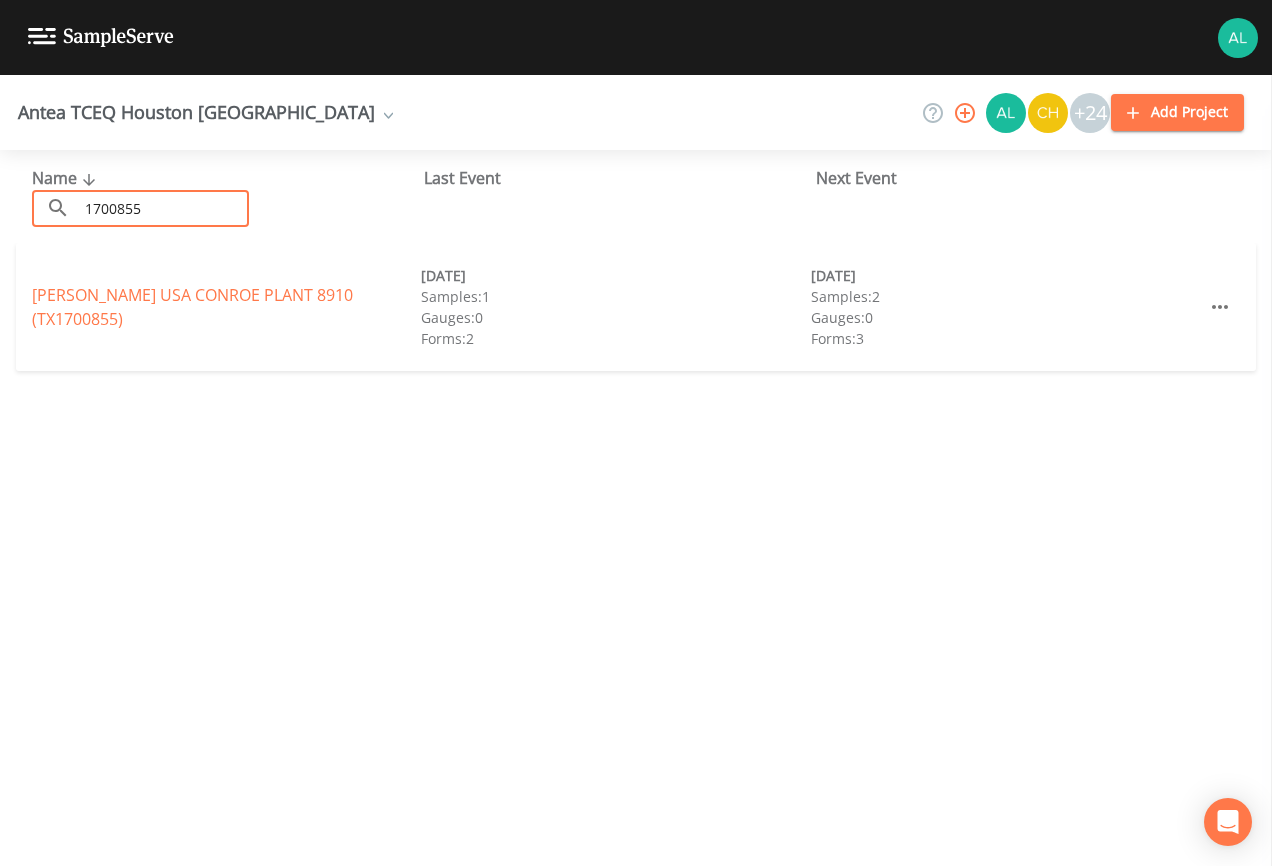 drag, startPoint x: 174, startPoint y: 208, endPoint x: -109, endPoint y: 206, distance: 283.00708 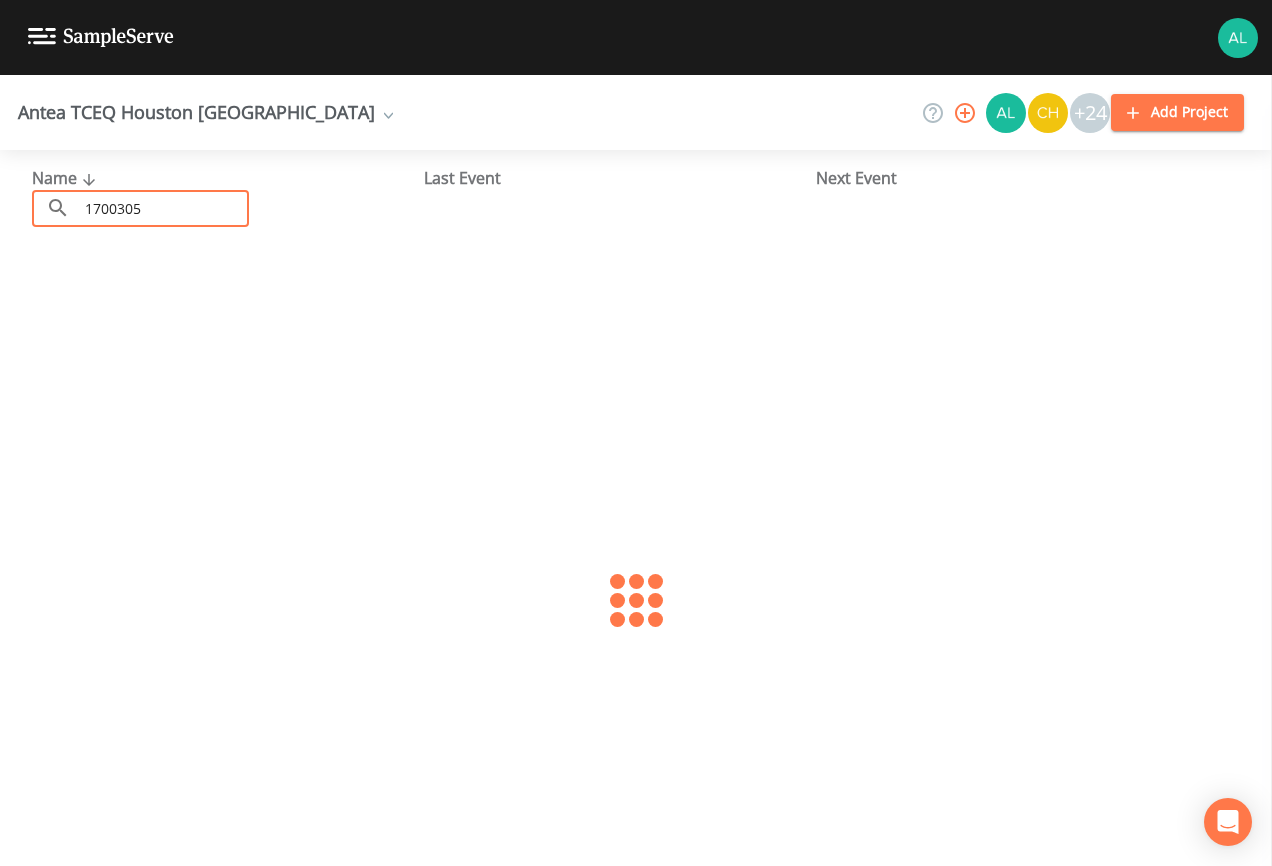 type on "1700305" 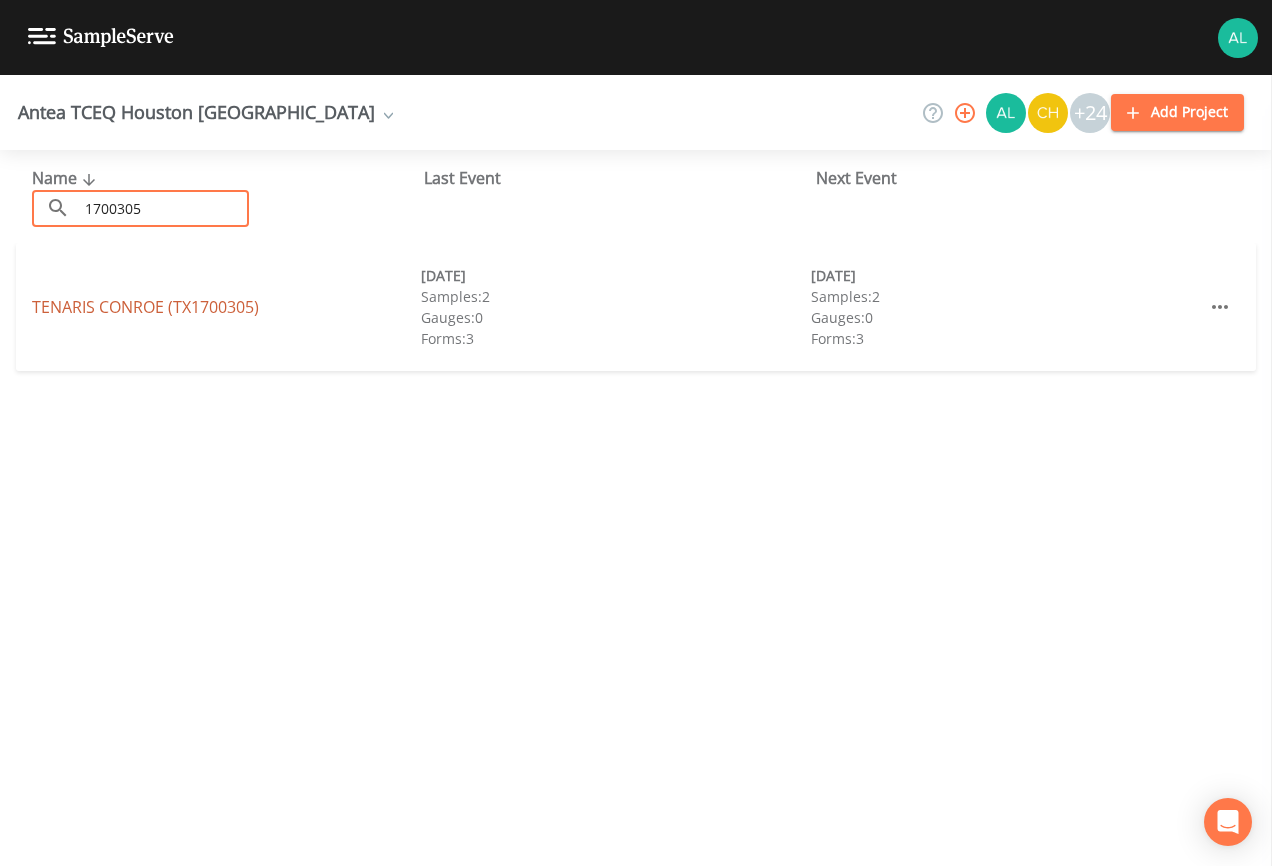 click on "TENARIS CONROE   (TX1700305)" at bounding box center (145, 307) 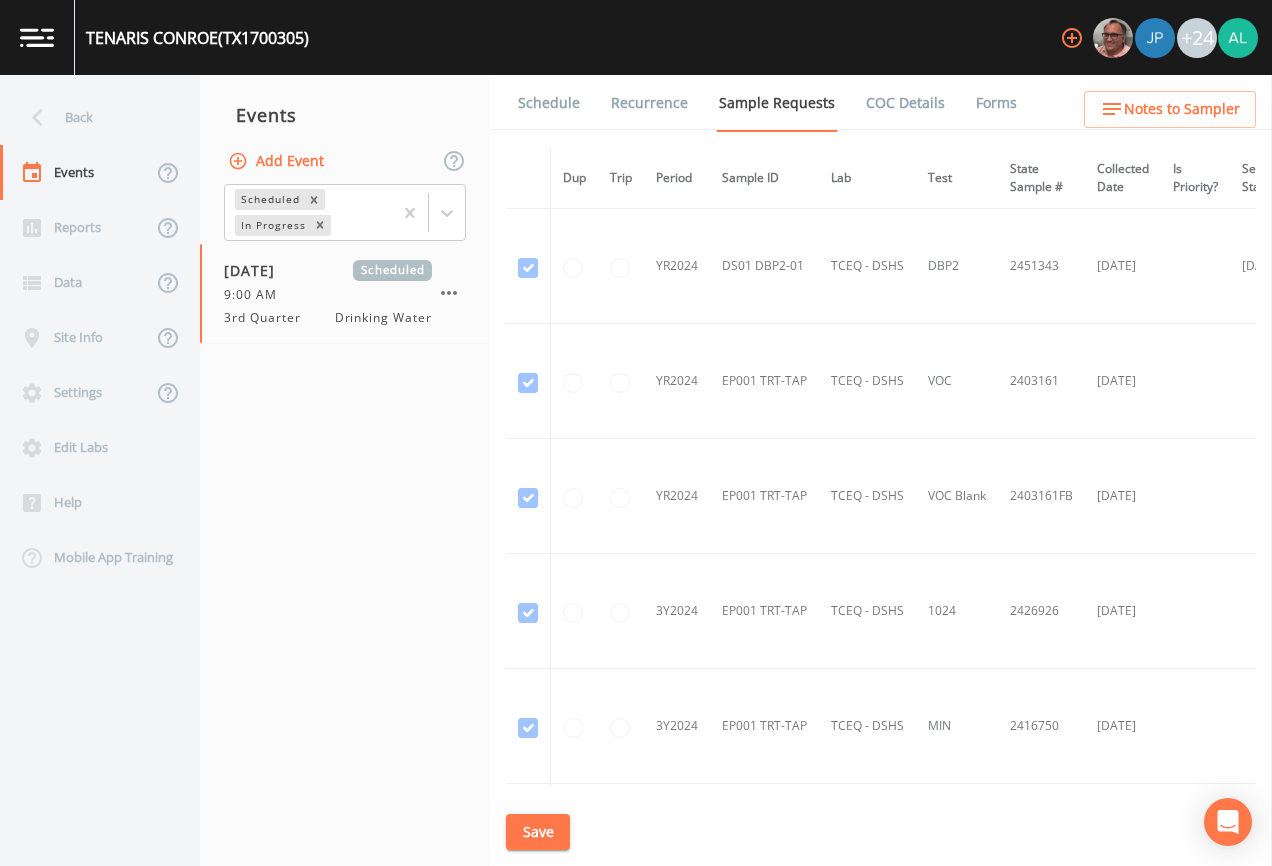 scroll, scrollTop: 710, scrollLeft: 0, axis: vertical 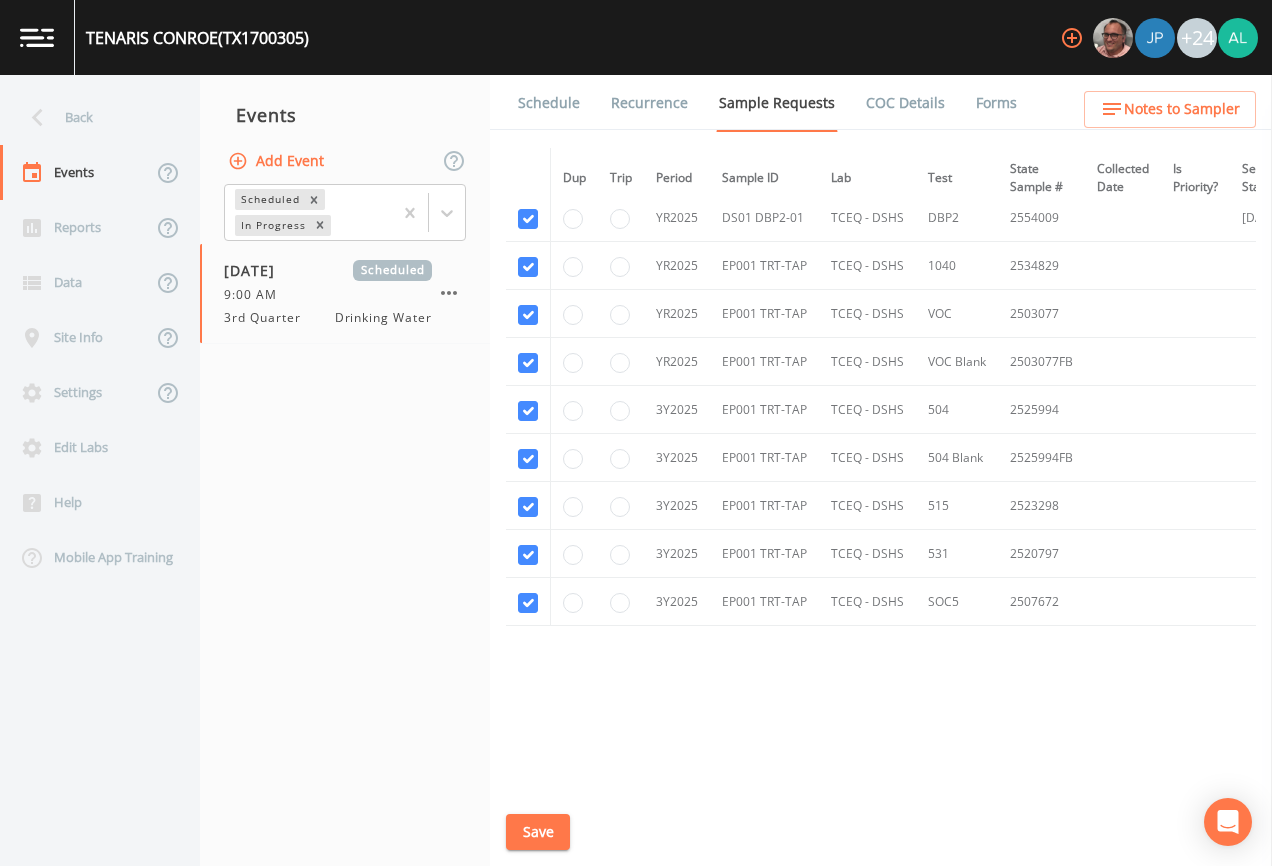 click on "Schedule" at bounding box center (549, 103) 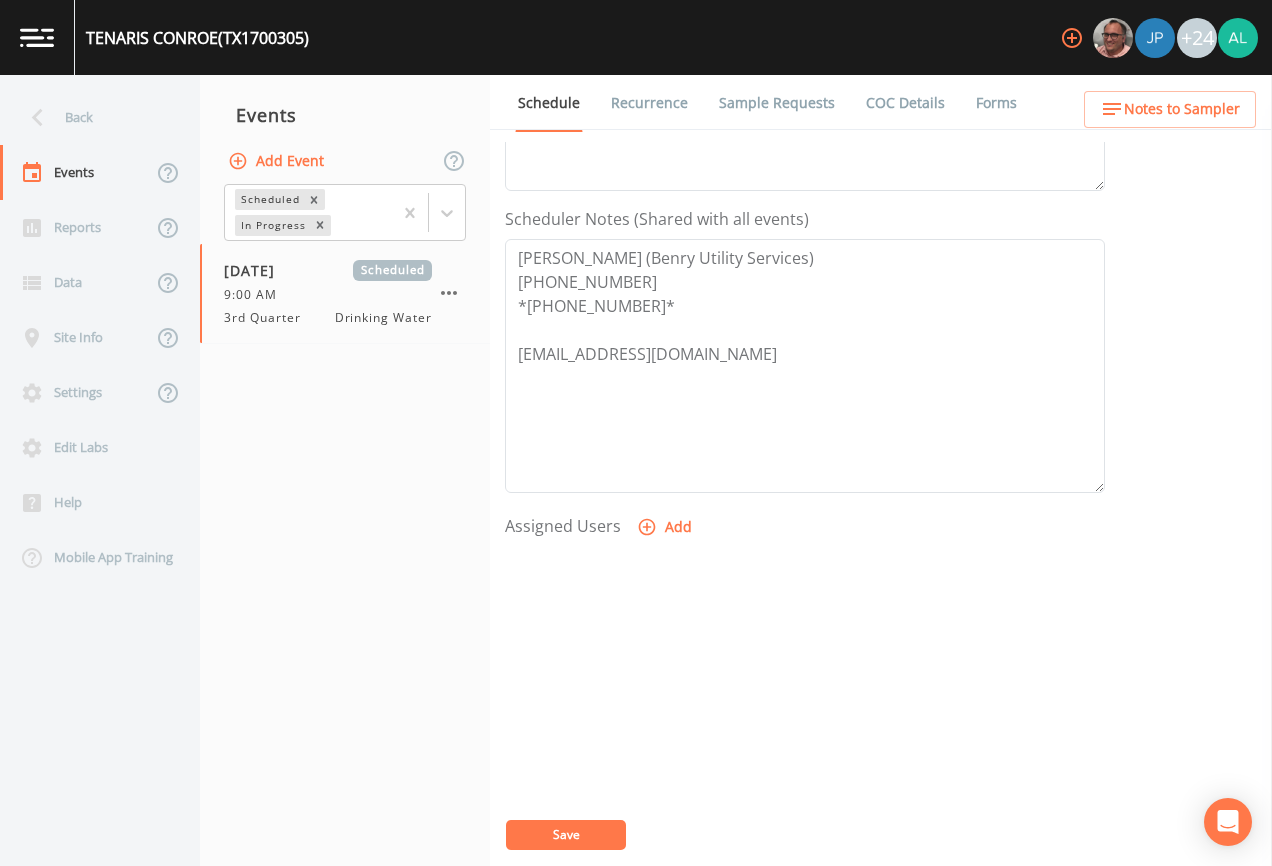 scroll, scrollTop: 500, scrollLeft: 0, axis: vertical 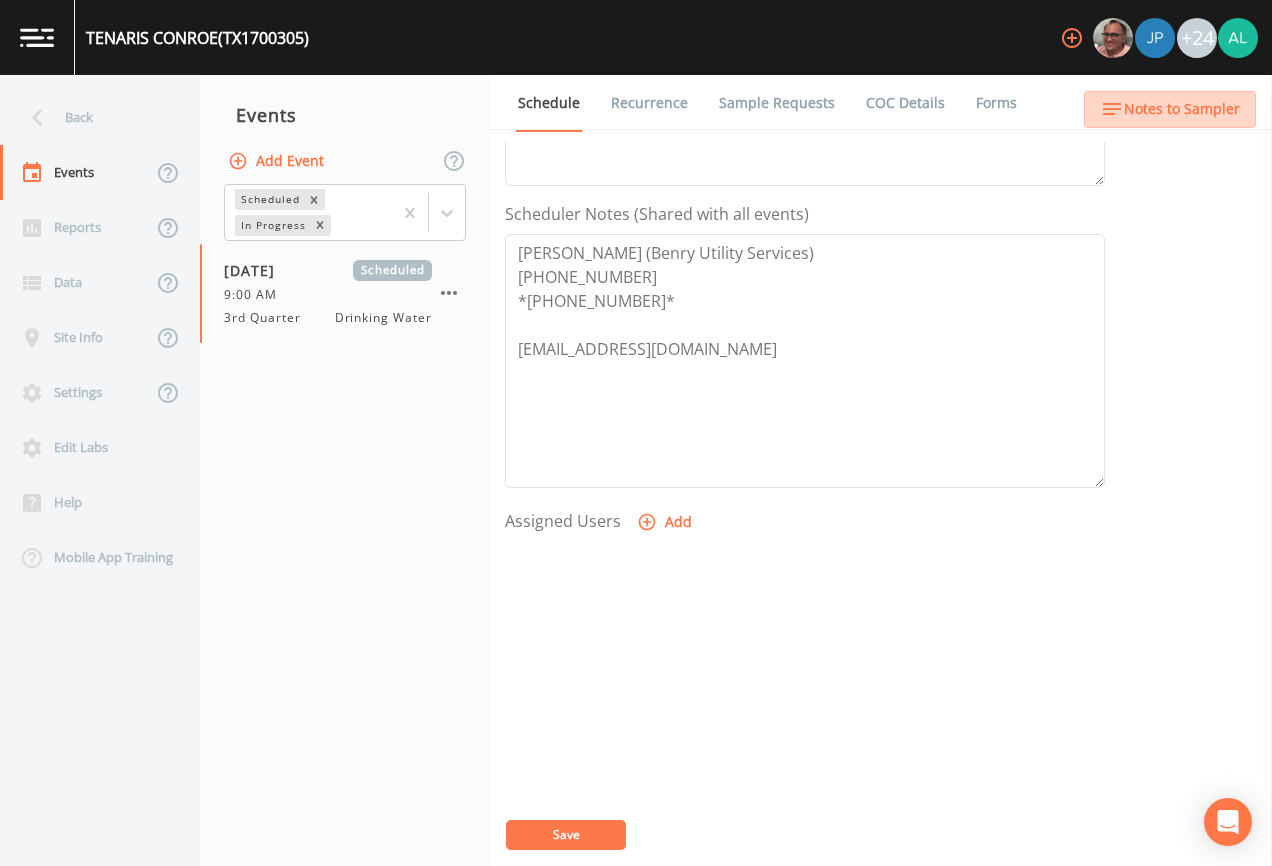 click on "Notes to Sampler" at bounding box center [1182, 109] 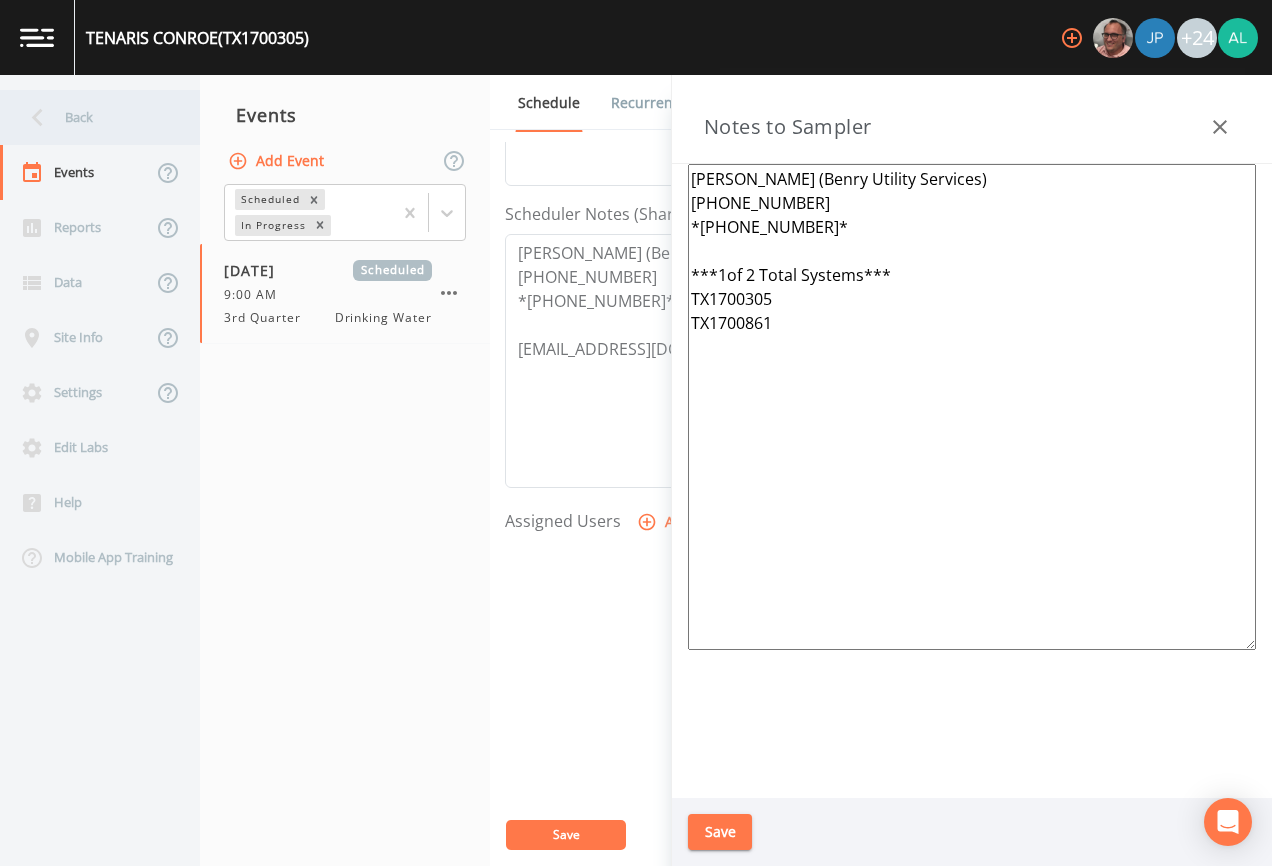click on "Back" at bounding box center (90, 117) 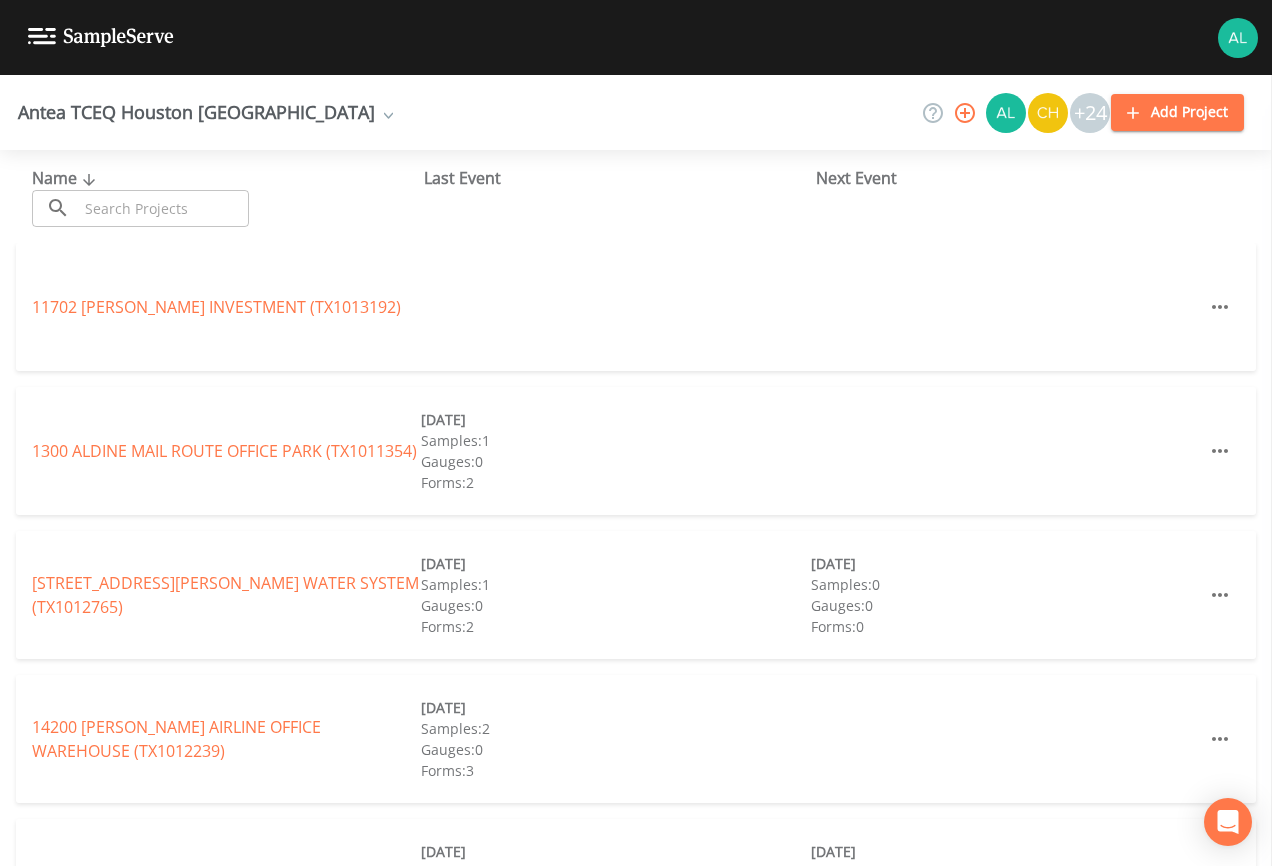 click at bounding box center (163, 208) 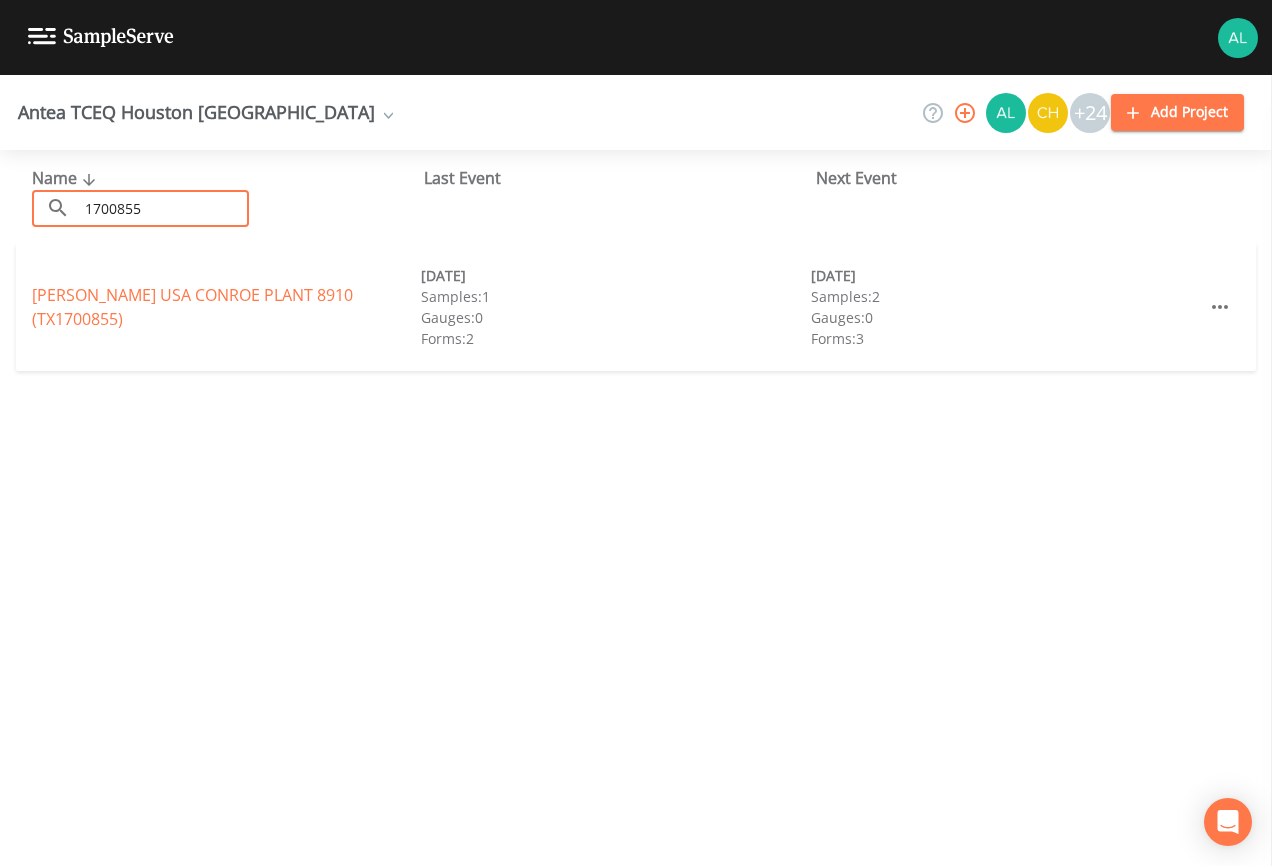 type on "1700855" 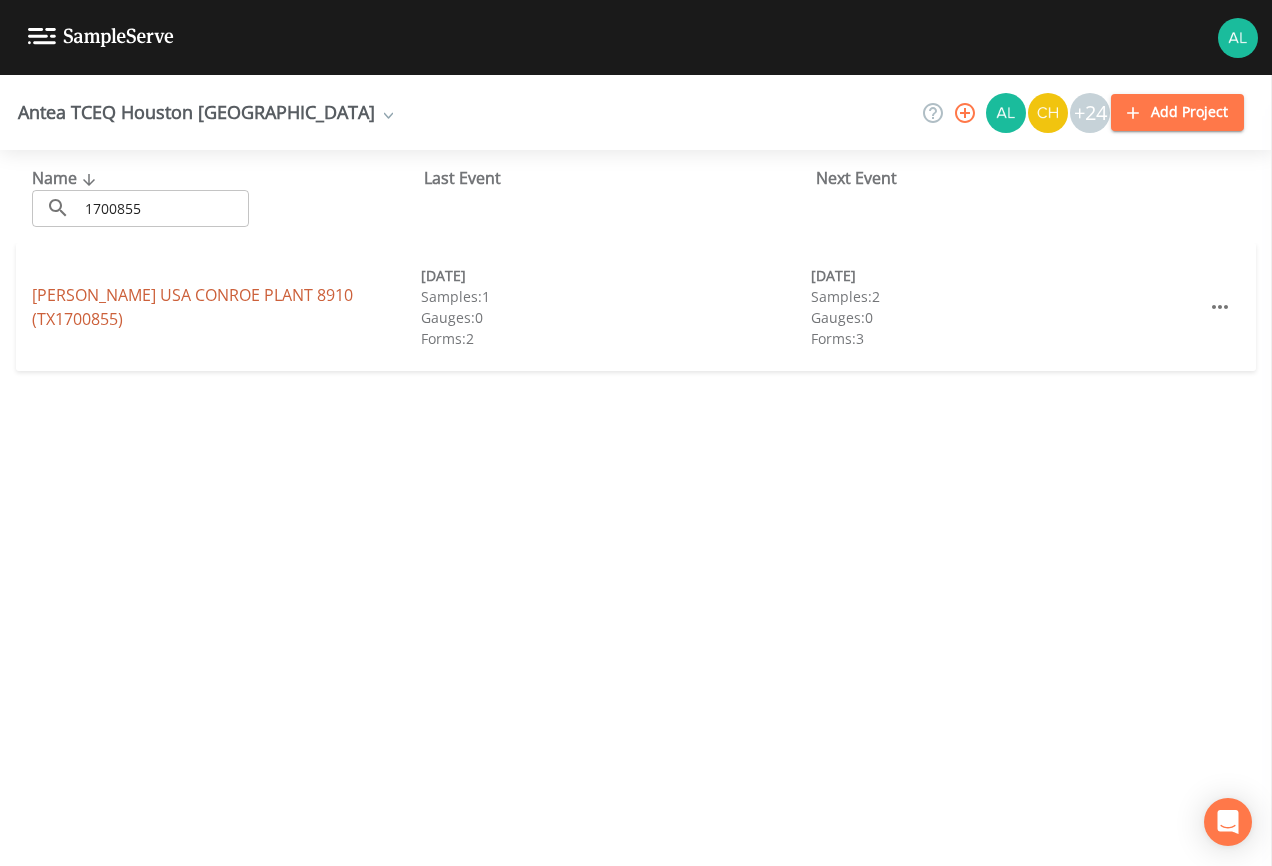 click on "[PERSON_NAME] USA CONROE PLANT 8910   (TX1700855)" at bounding box center (192, 307) 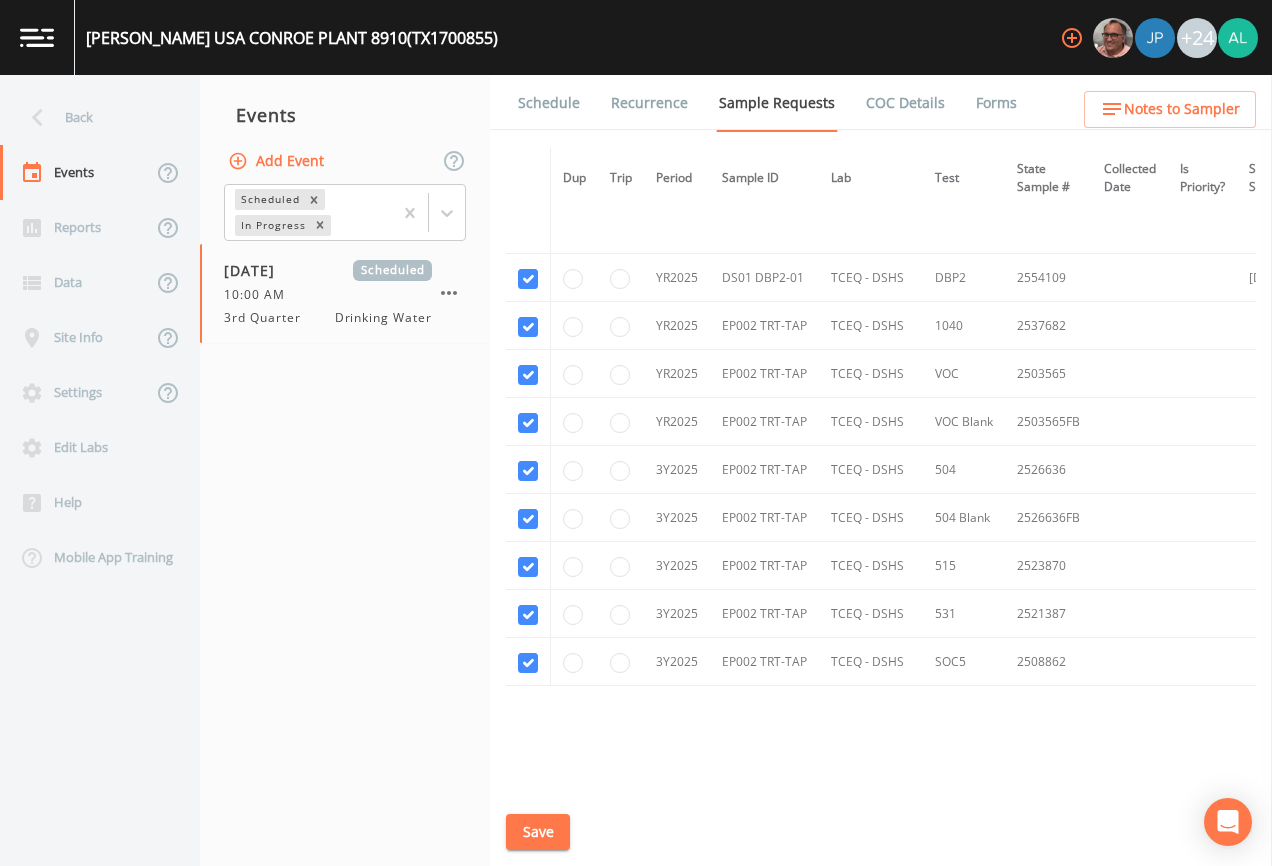 scroll, scrollTop: 1300, scrollLeft: 0, axis: vertical 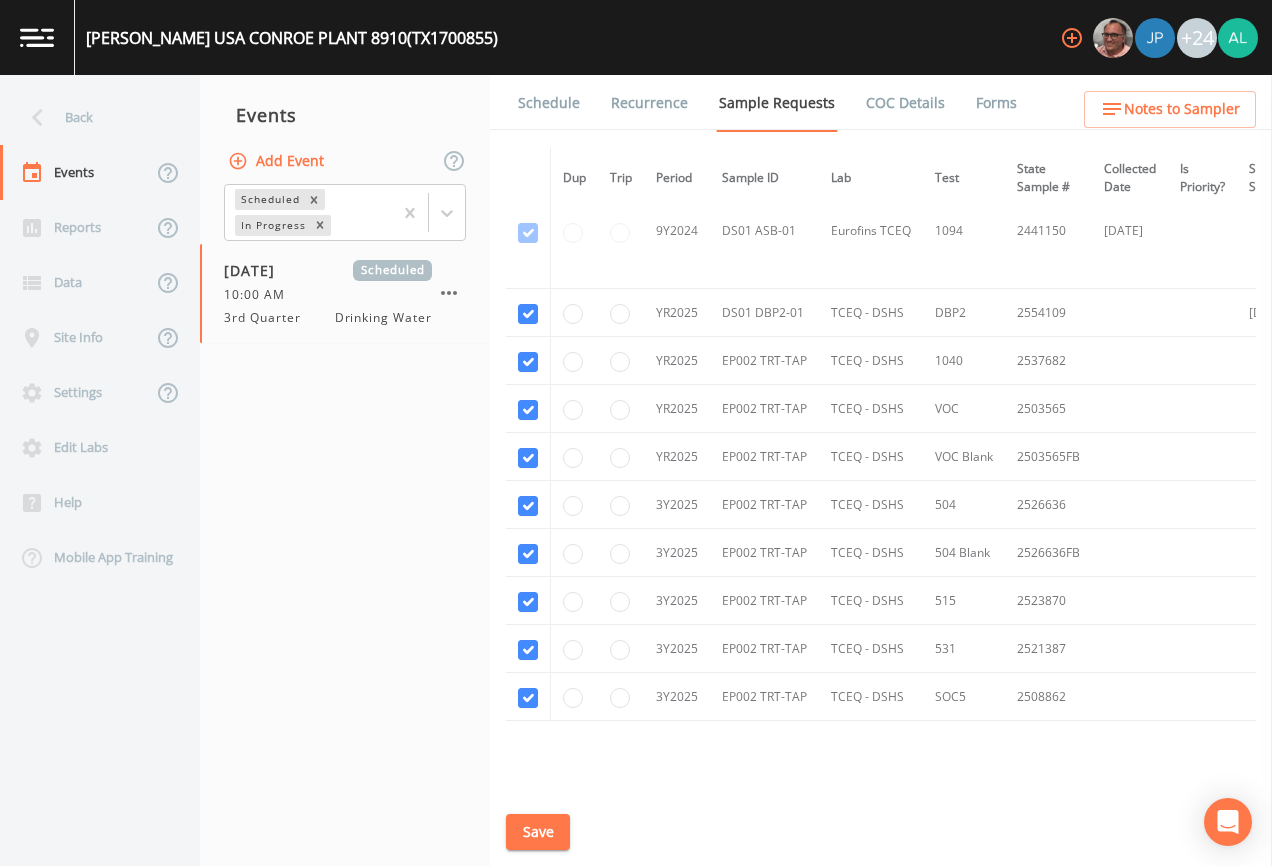 drag, startPoint x: 521, startPoint y: 106, endPoint x: 563, endPoint y: 126, distance: 46.518814 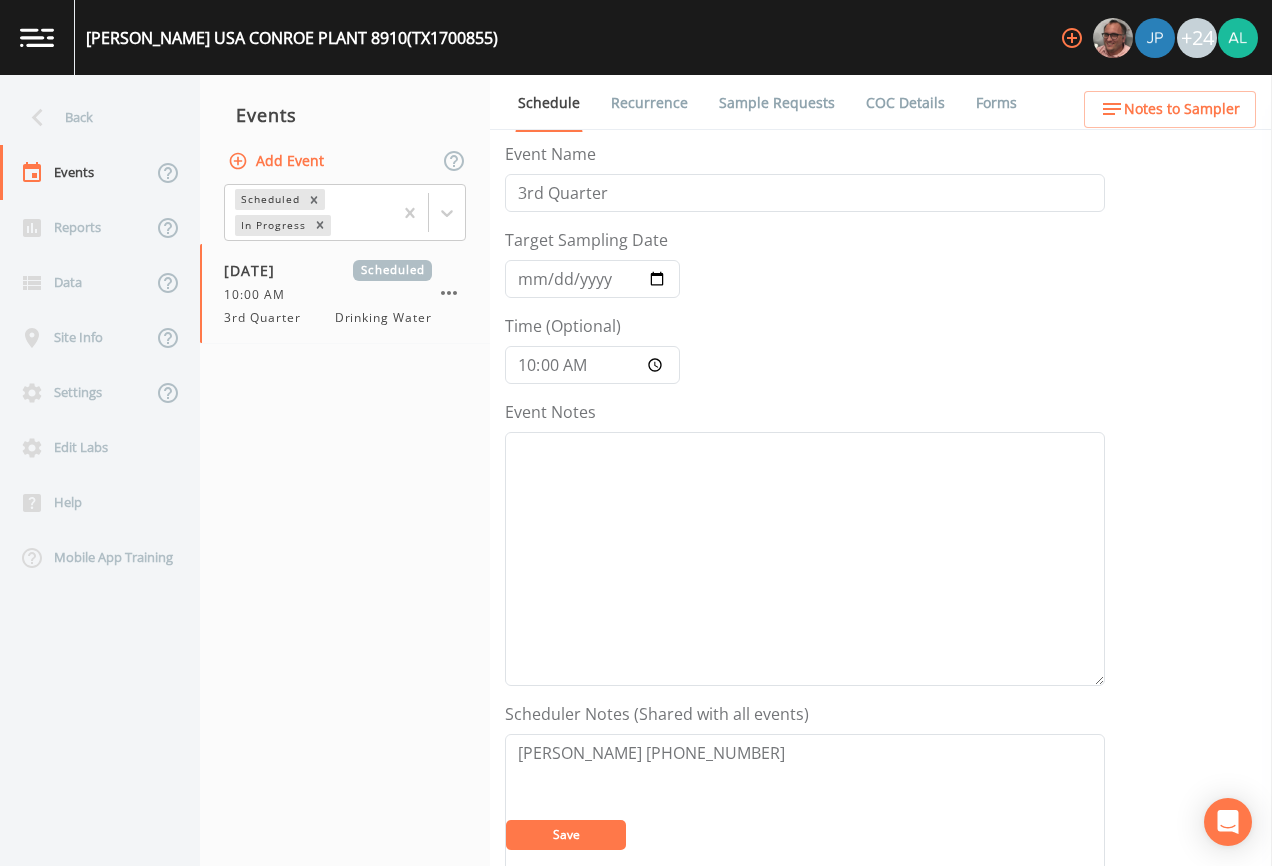 click on "Notes to Sampler" at bounding box center [1170, 109] 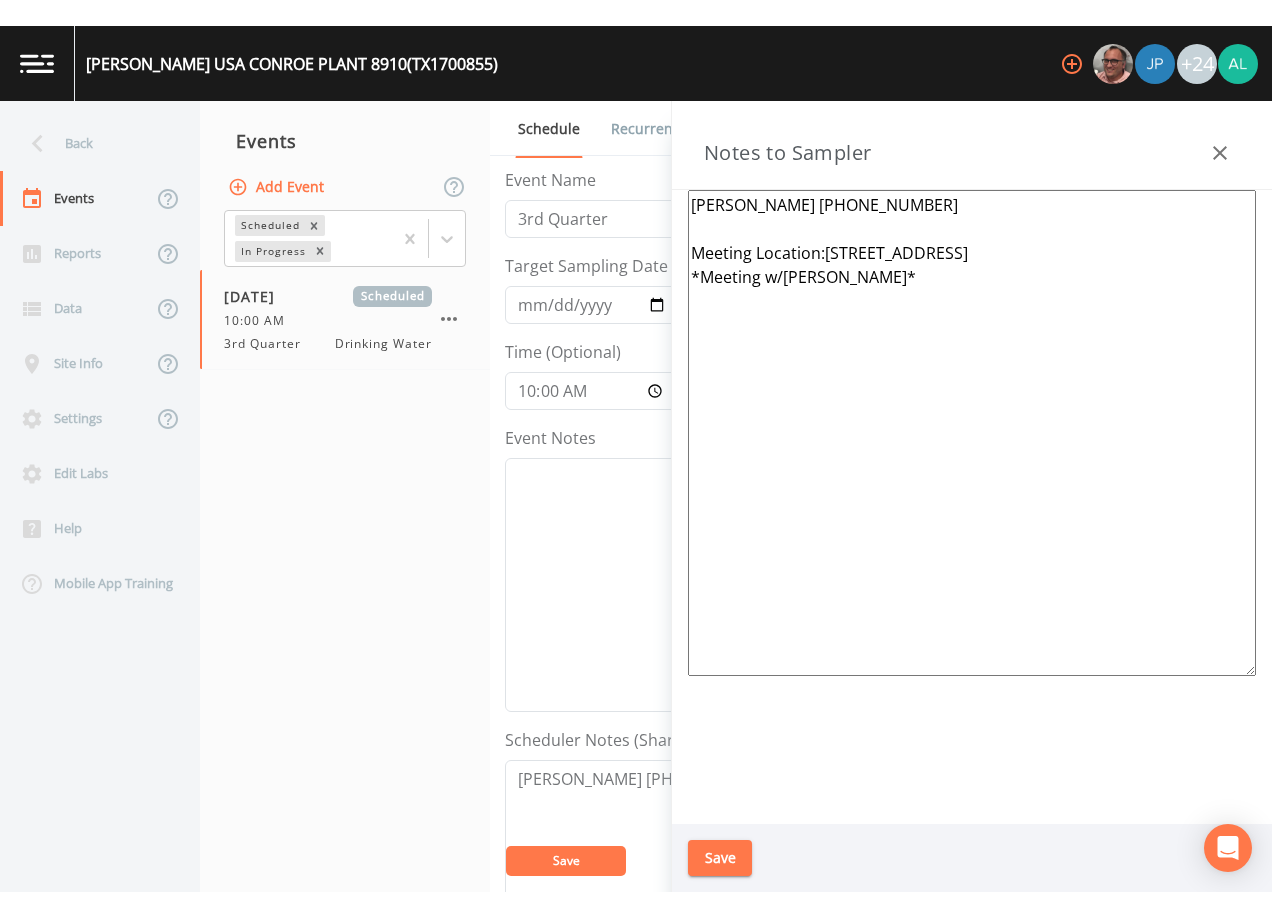 scroll, scrollTop: 300, scrollLeft: 0, axis: vertical 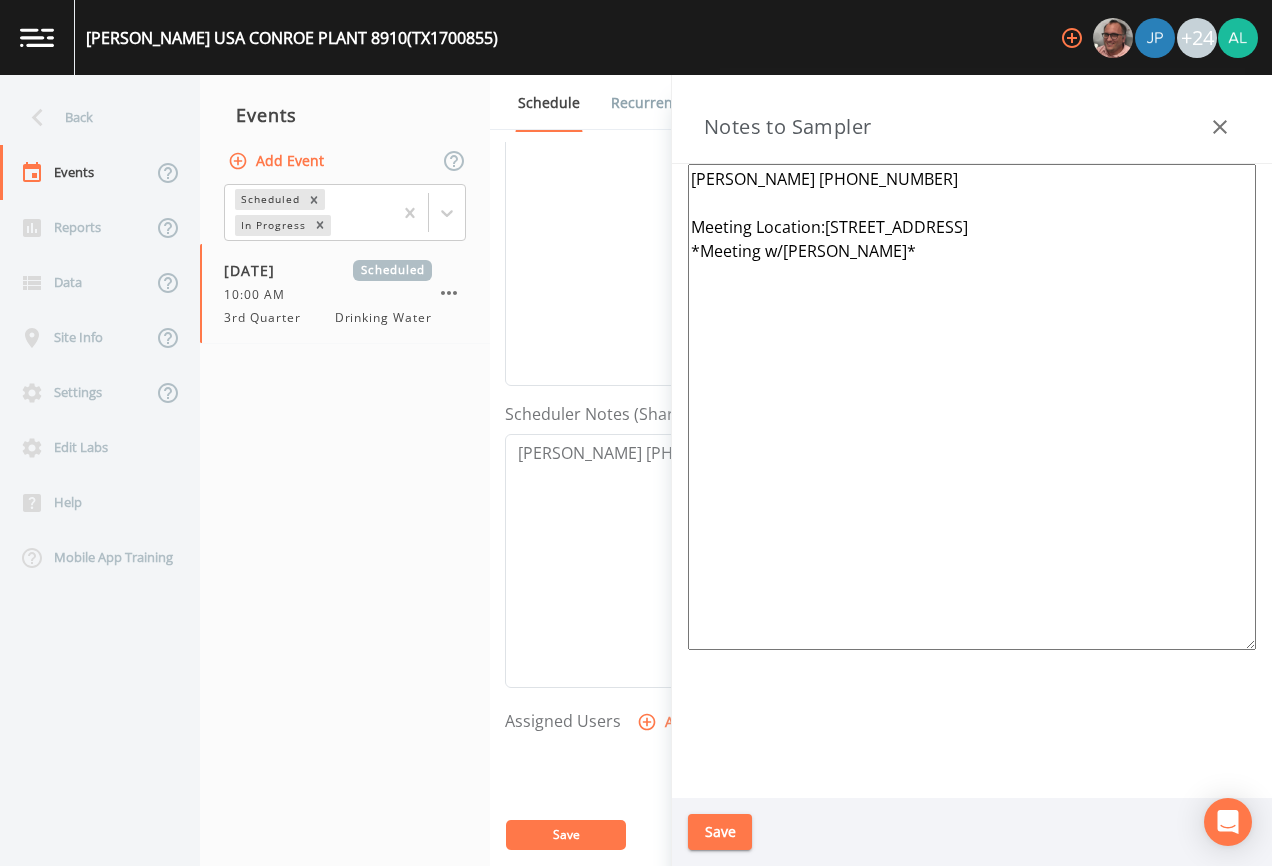 drag, startPoint x: 256, startPoint y: 548, endPoint x: 255, endPoint y: 444, distance: 104.00481 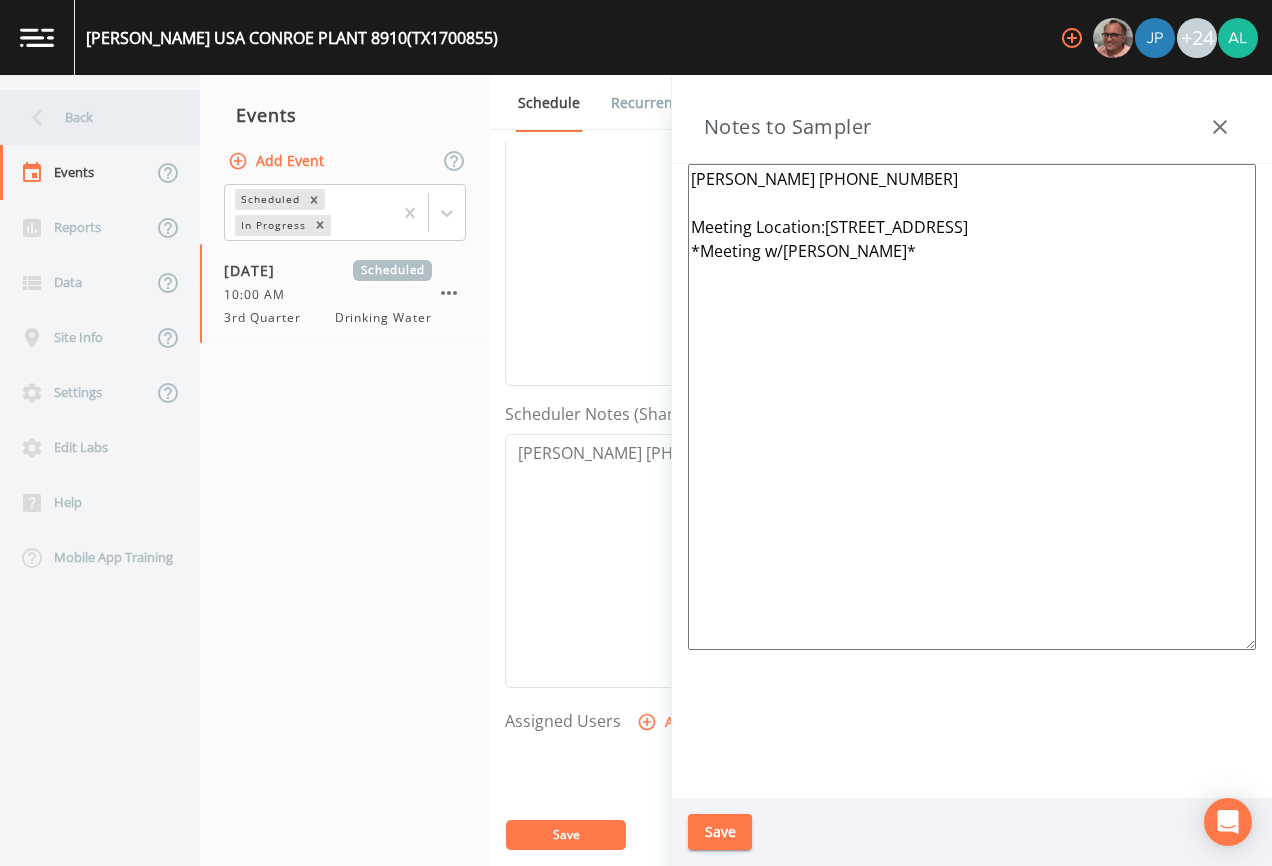 click on "Back" at bounding box center (90, 117) 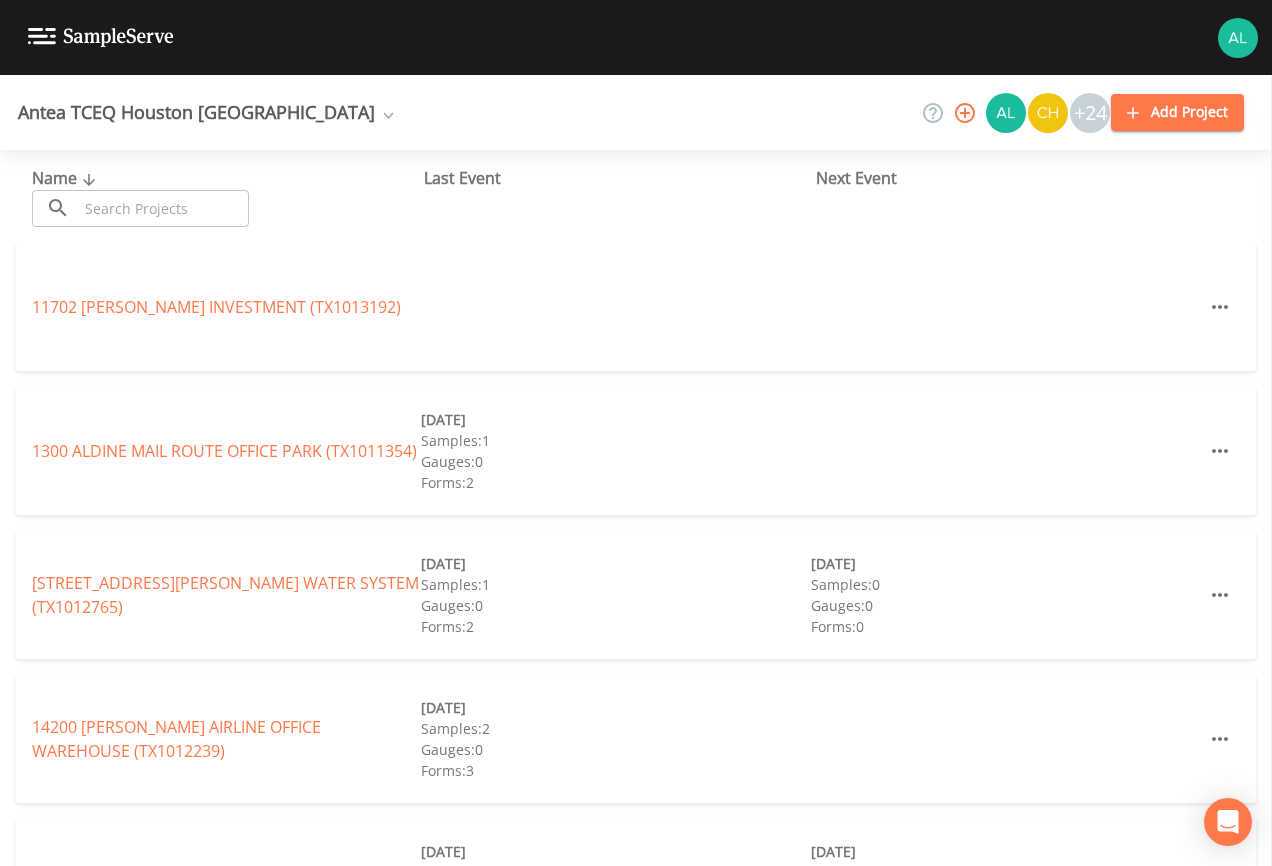 click on "Name ​ ​" at bounding box center [228, 196] 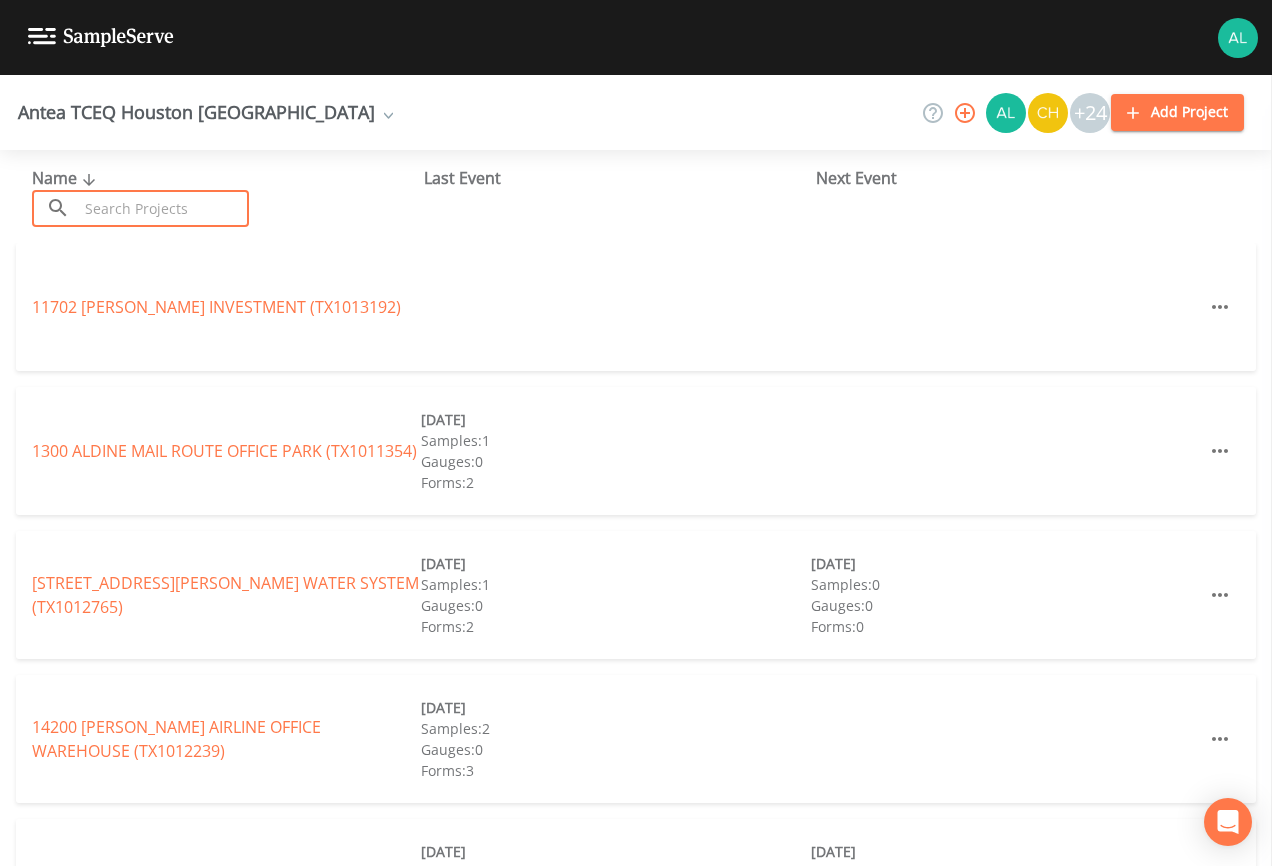 click at bounding box center (163, 208) 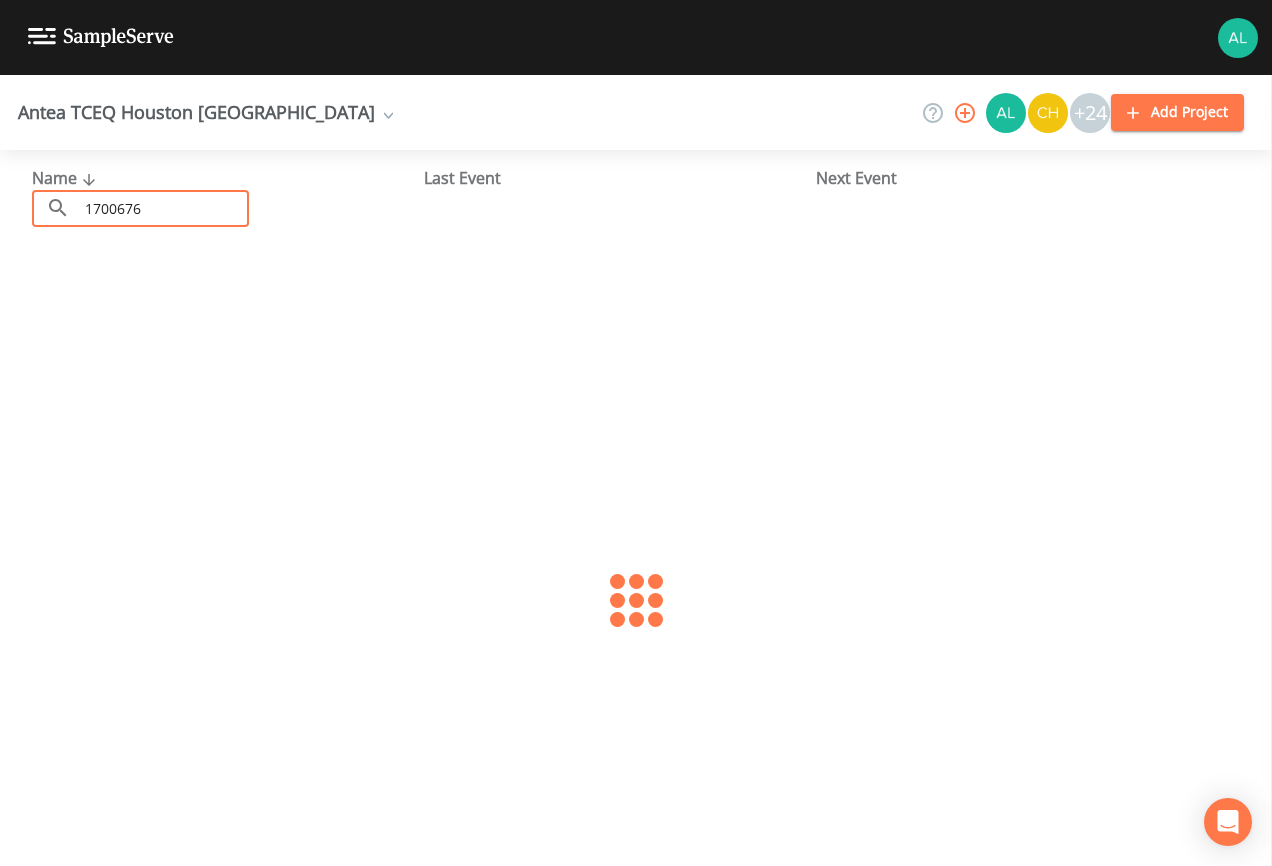 type on "1700676" 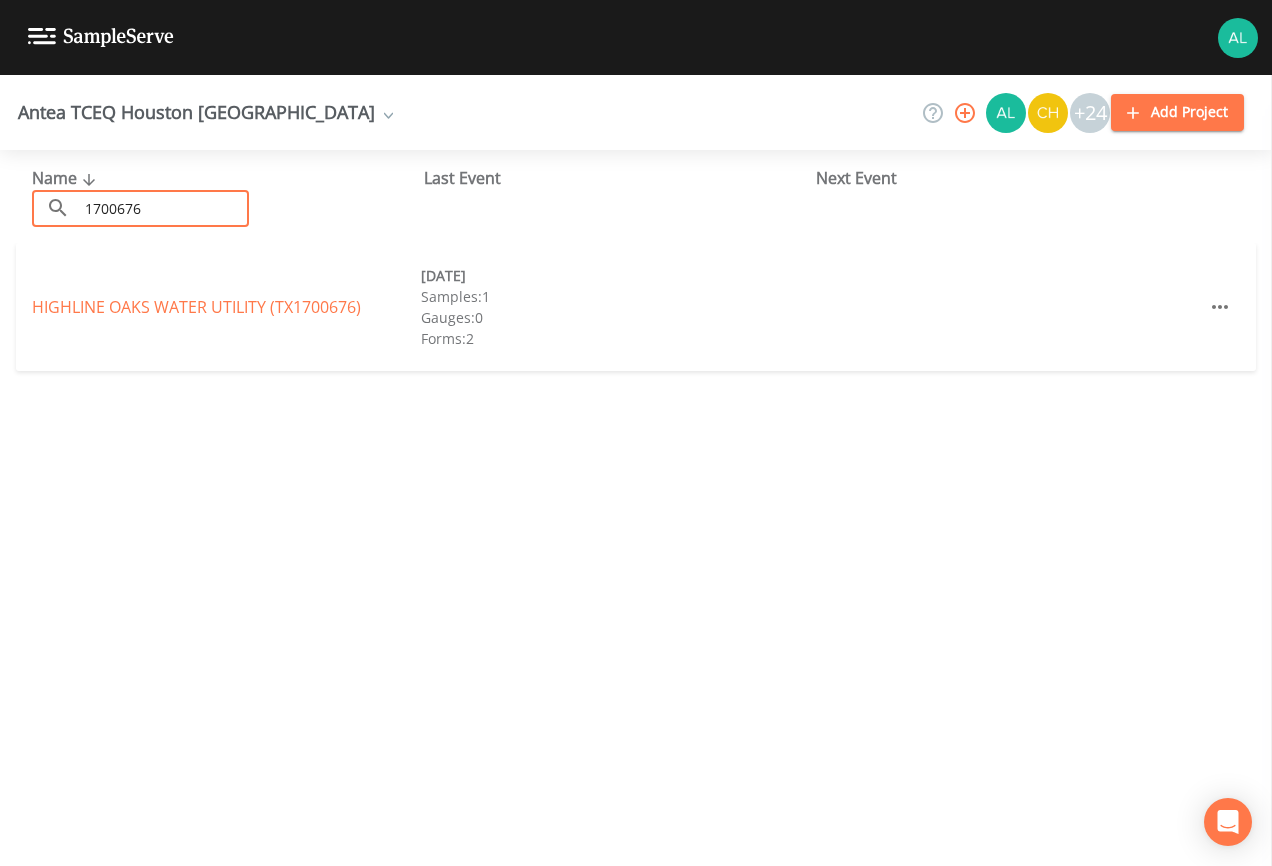click on "HIGHLINE OAKS WATER UTILITY   (TX1700676)" at bounding box center [196, 307] 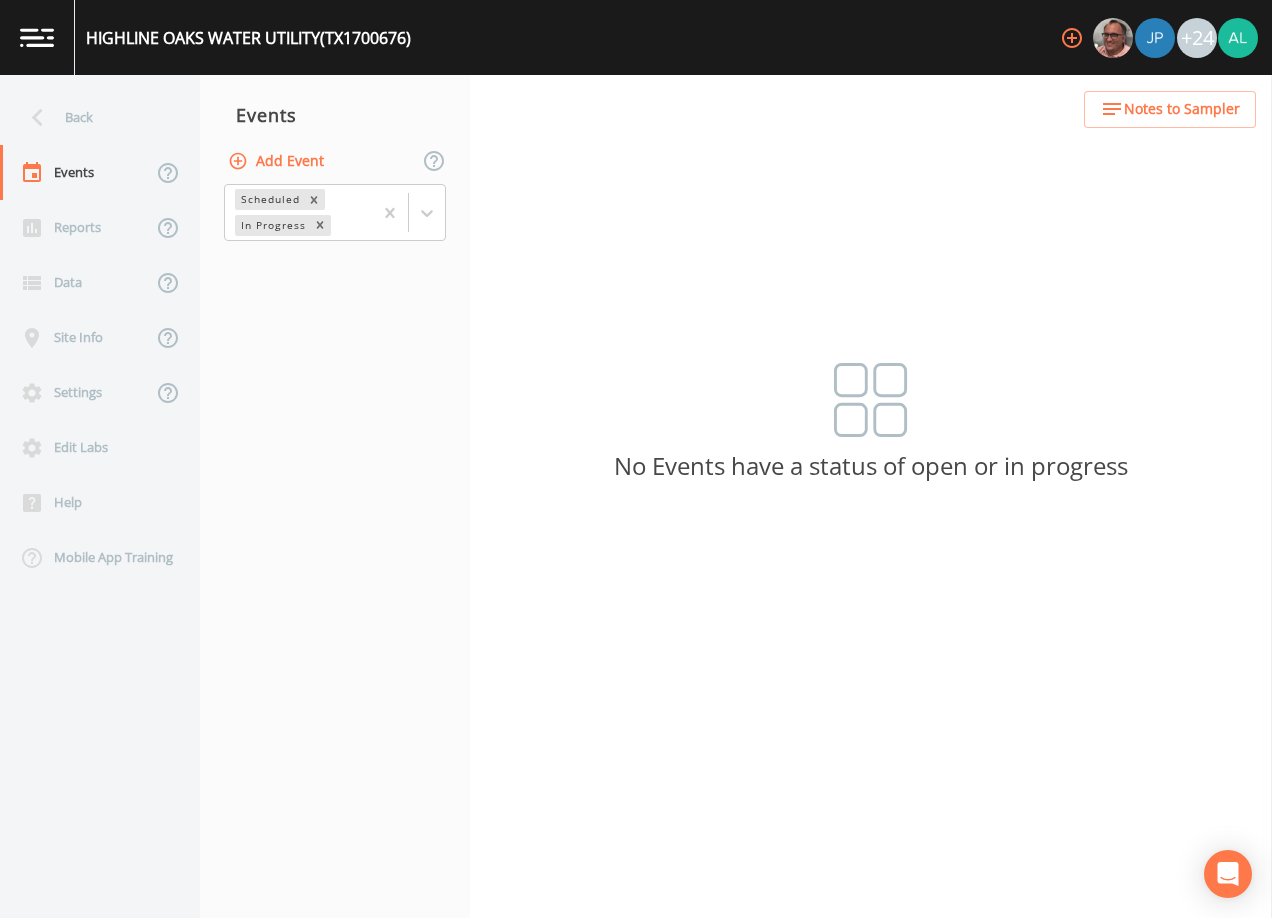 click on "Add Event" at bounding box center [278, 161] 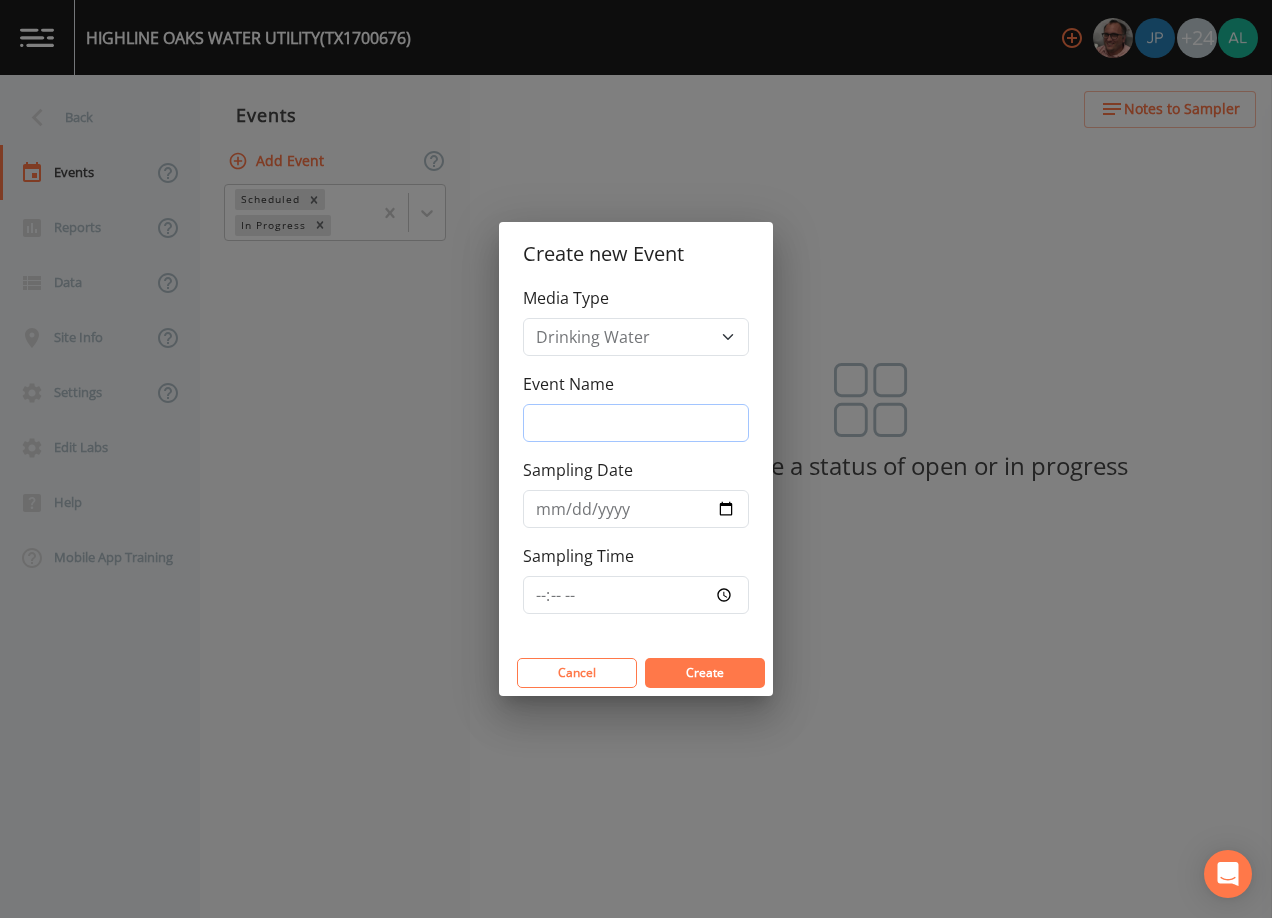click on "Event Name" at bounding box center (636, 423) 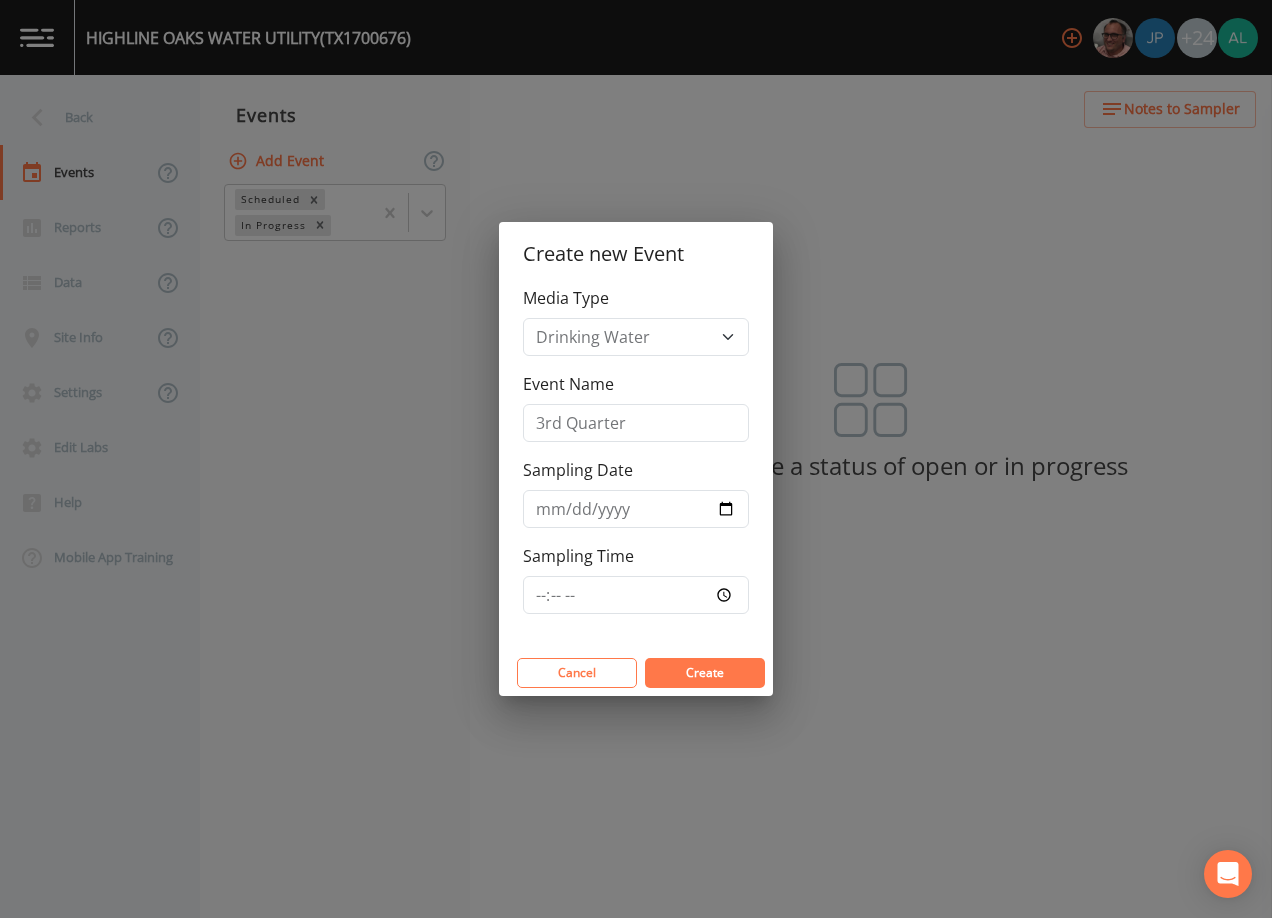 click on "Media Type Drinking Water Event Name 3rd Quarter Sampling Date Sampling Time" at bounding box center (636, 468) 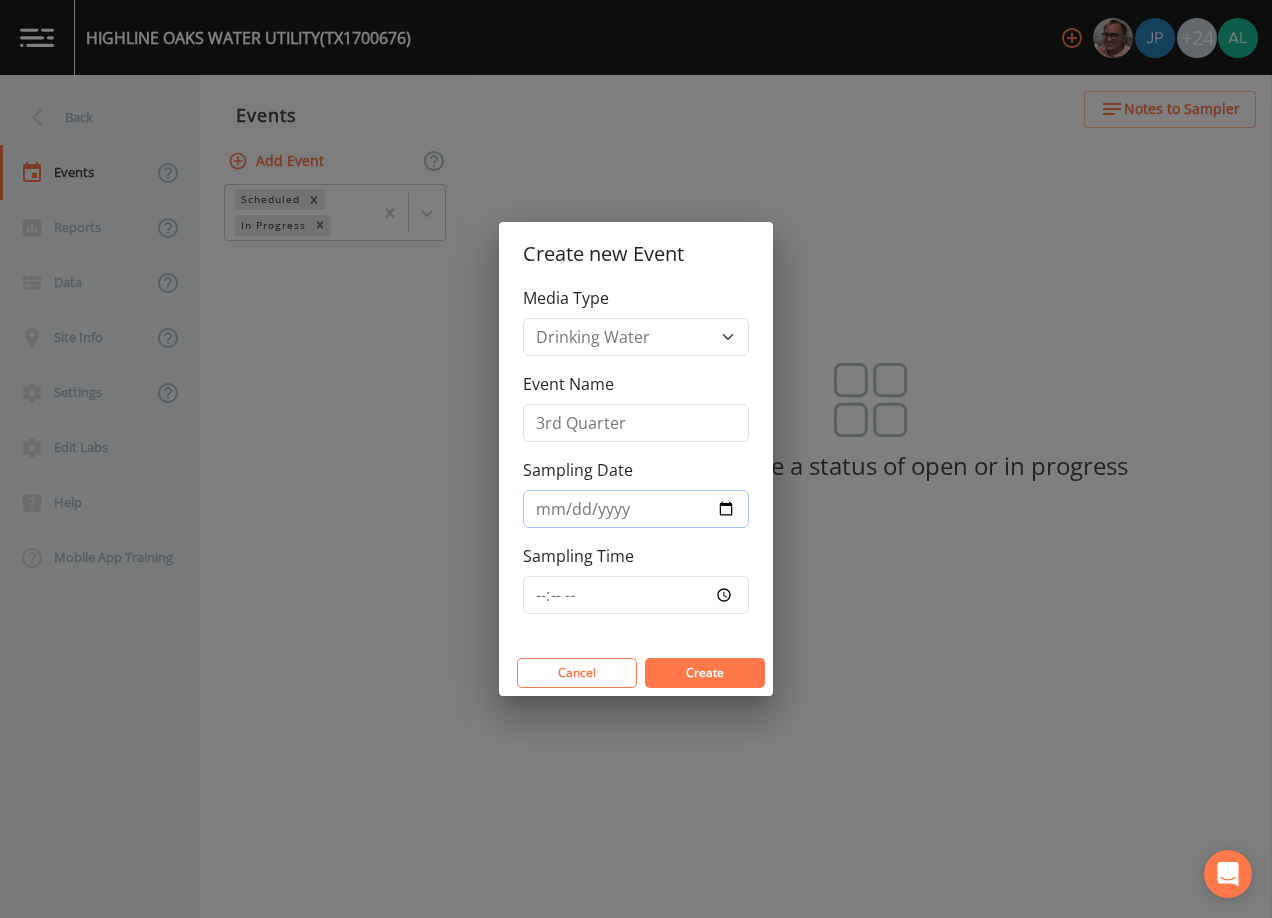 click on "Sampling Date" at bounding box center (636, 509) 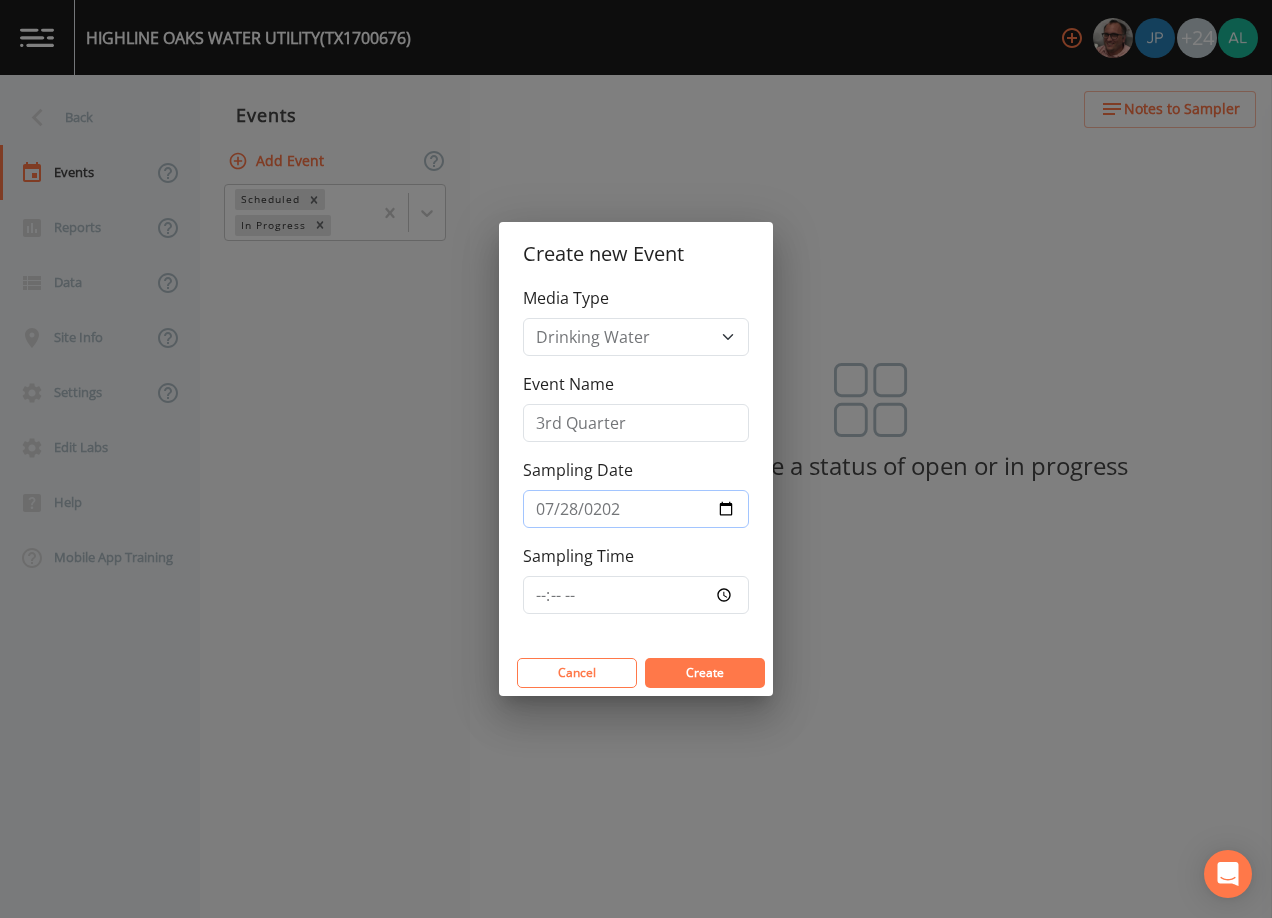 type on "[DATE]" 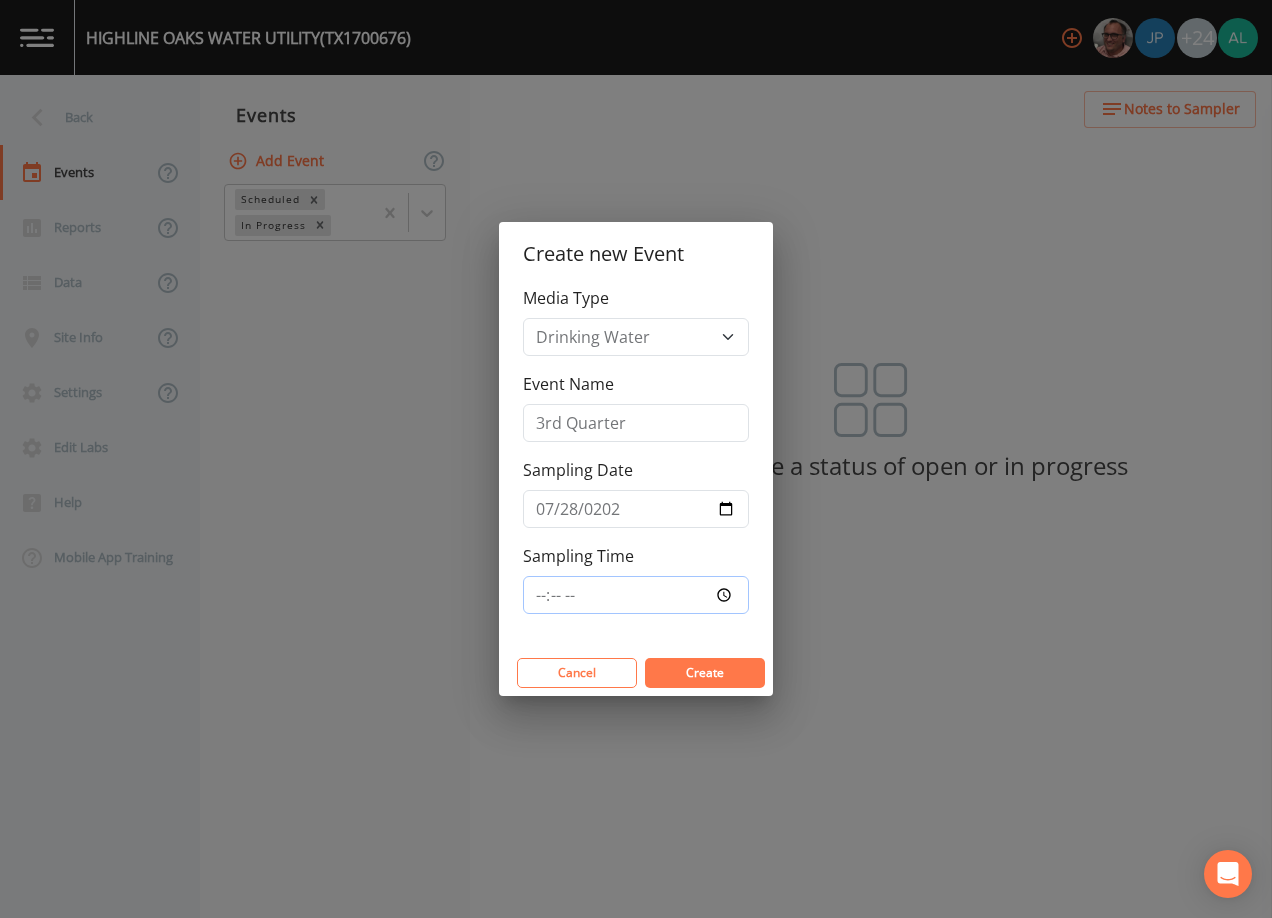 type on "11:00" 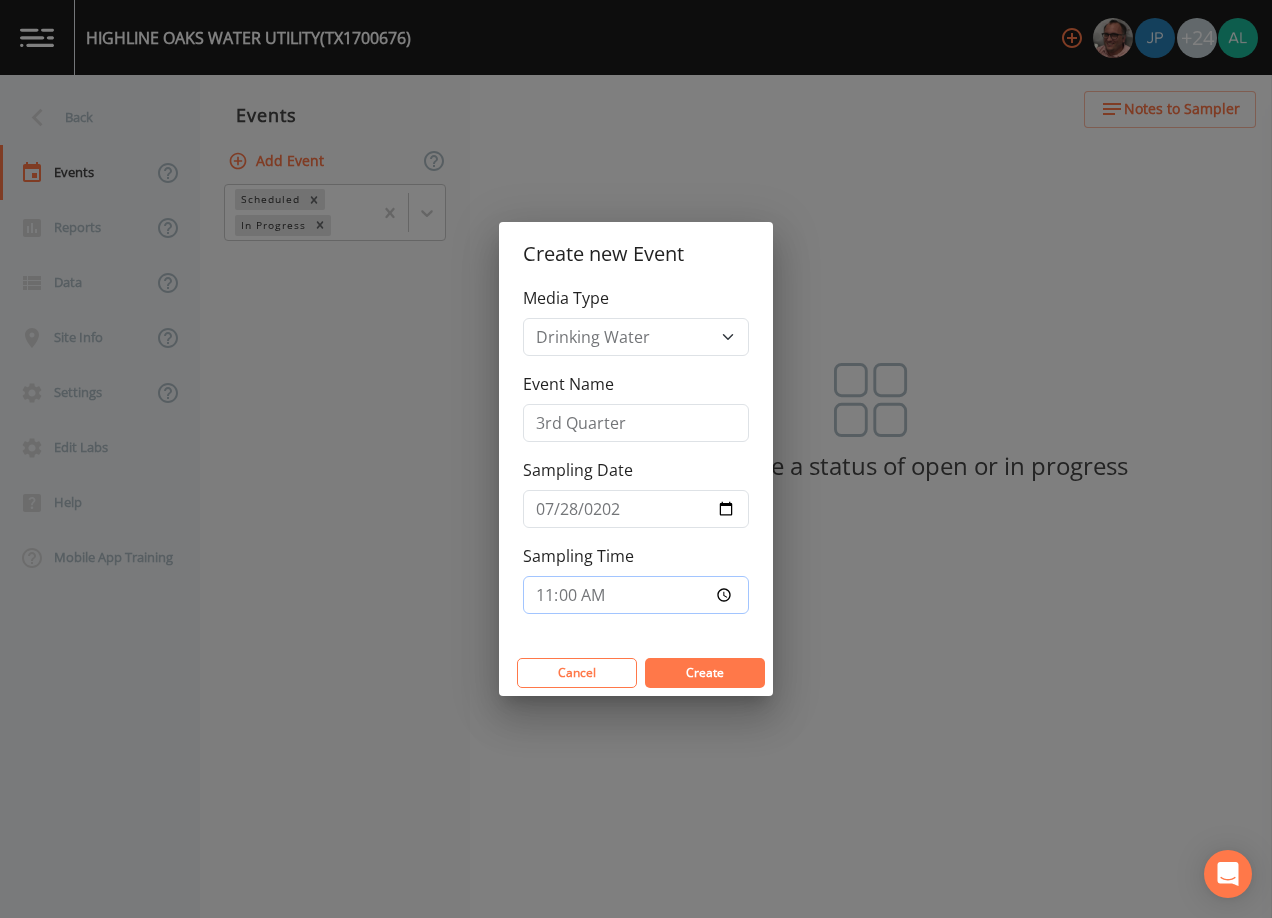 click on "Create" at bounding box center (705, 673) 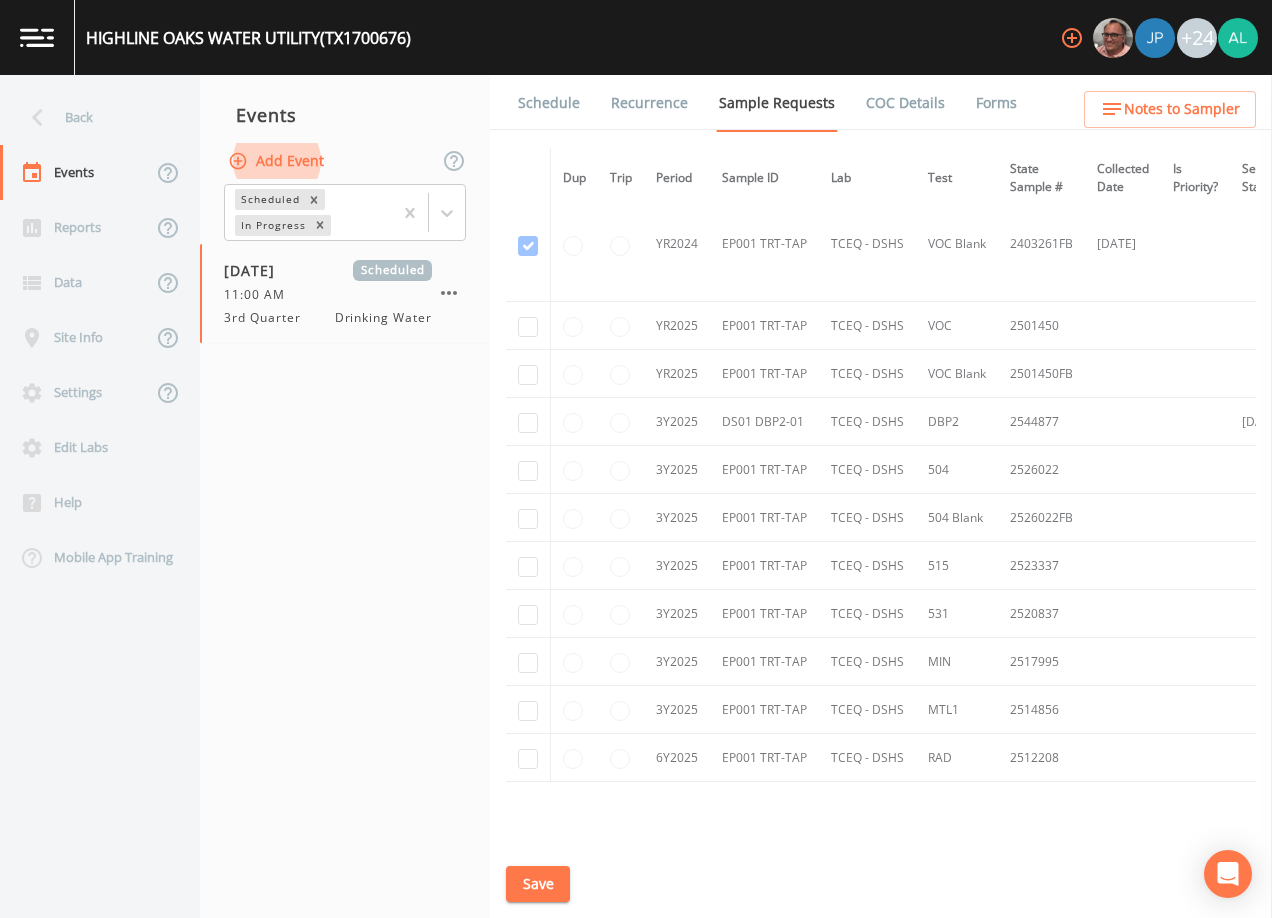 scroll, scrollTop: 300, scrollLeft: 0, axis: vertical 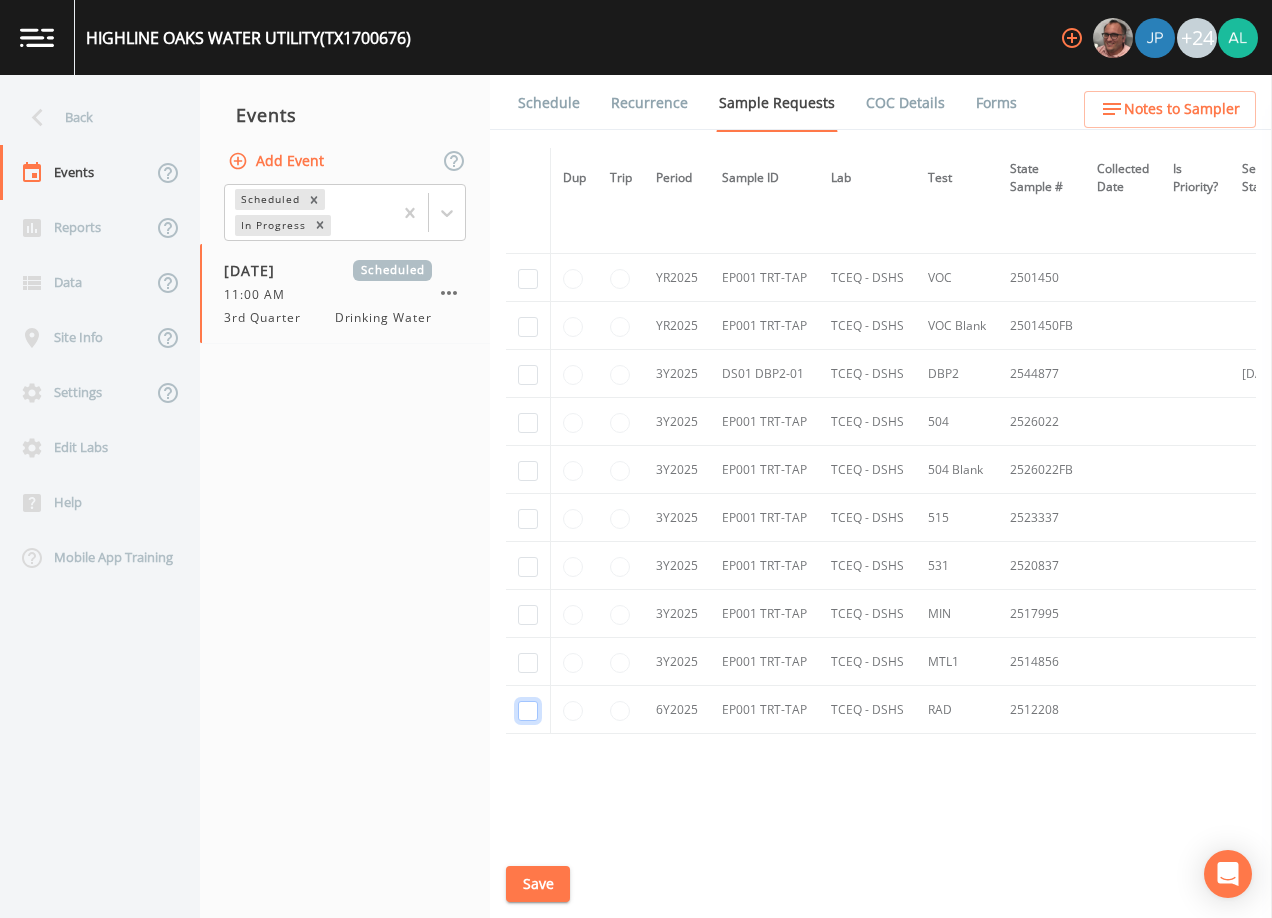 click at bounding box center [528, 711] 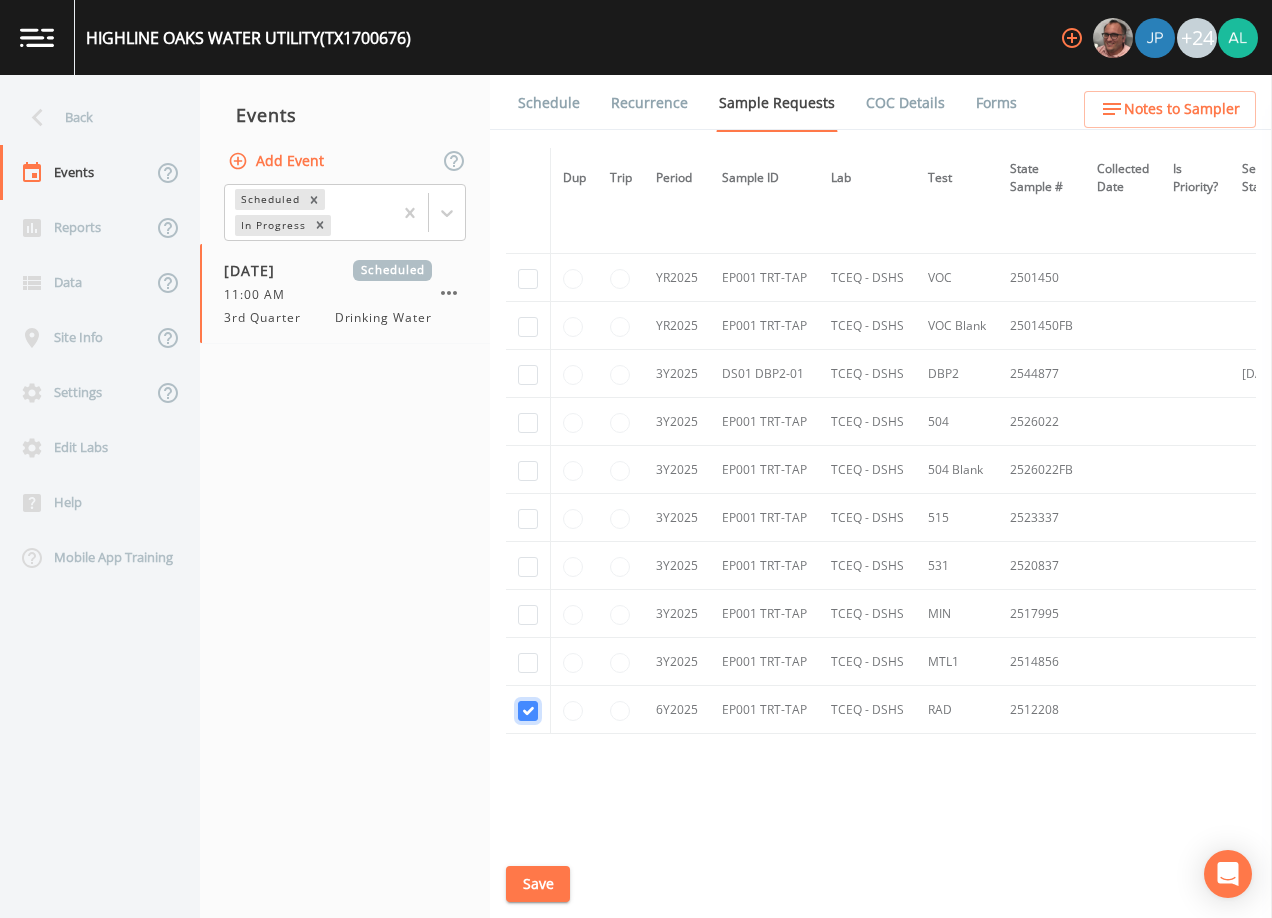 checkbox on "true" 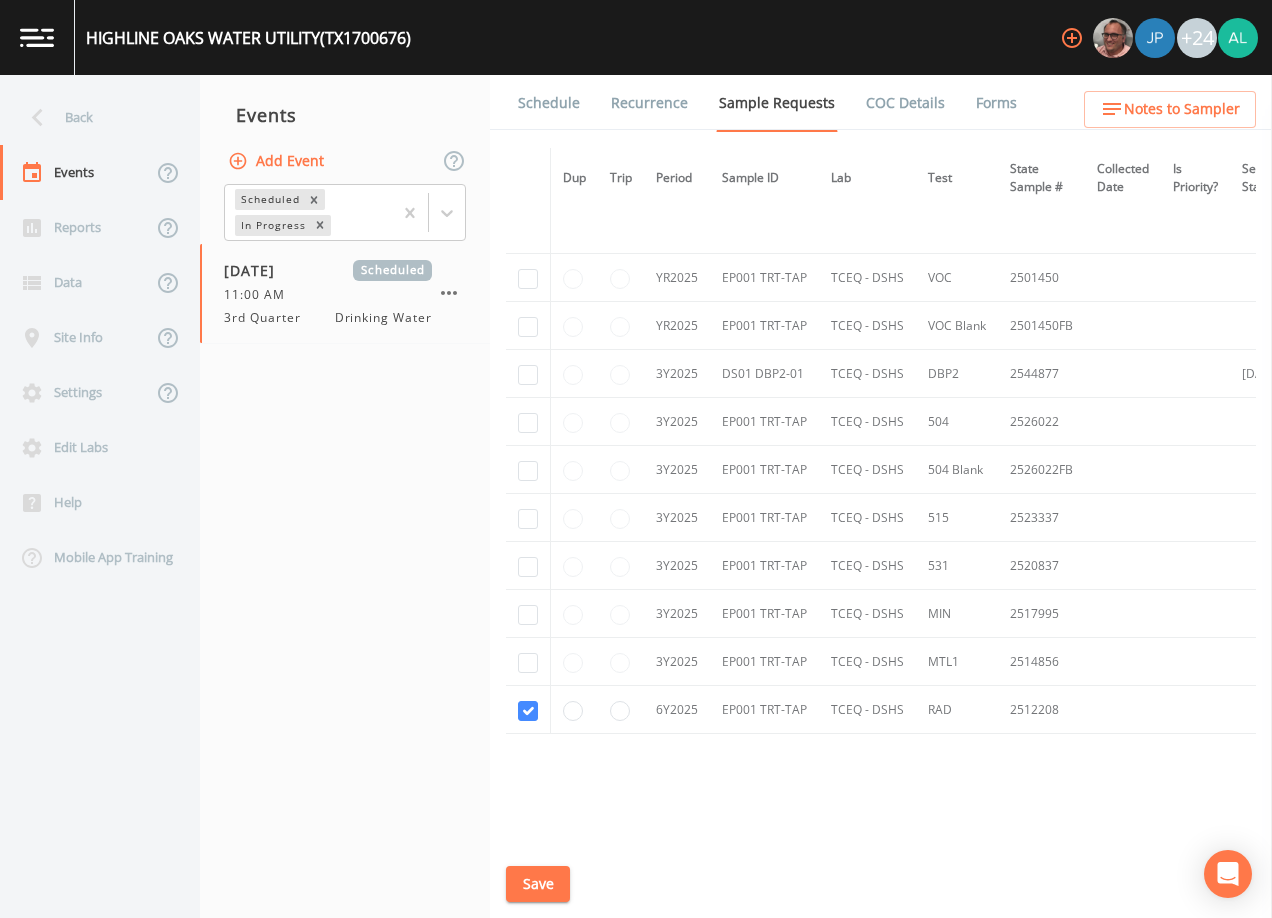click at bounding box center (528, 662) 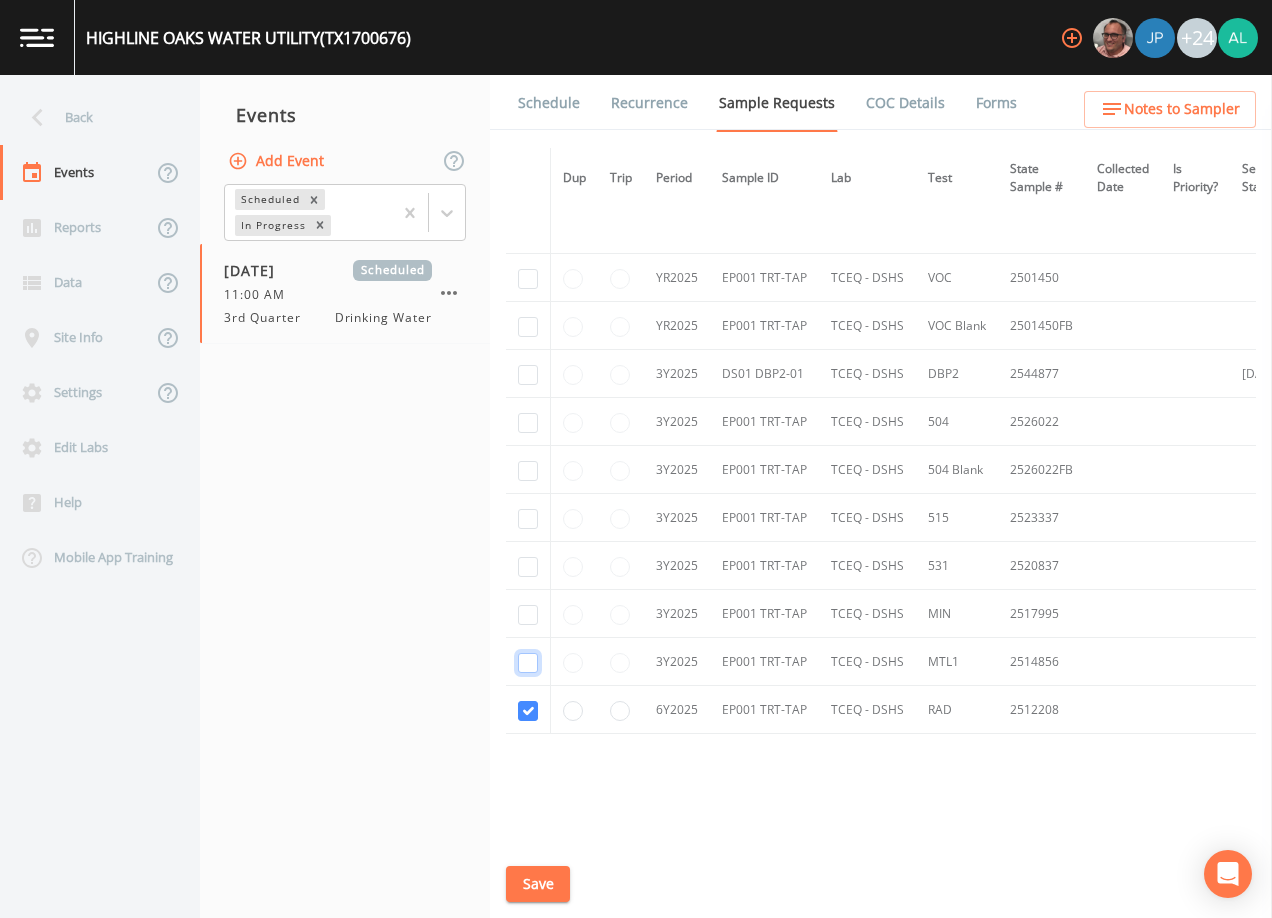 click at bounding box center (528, 663) 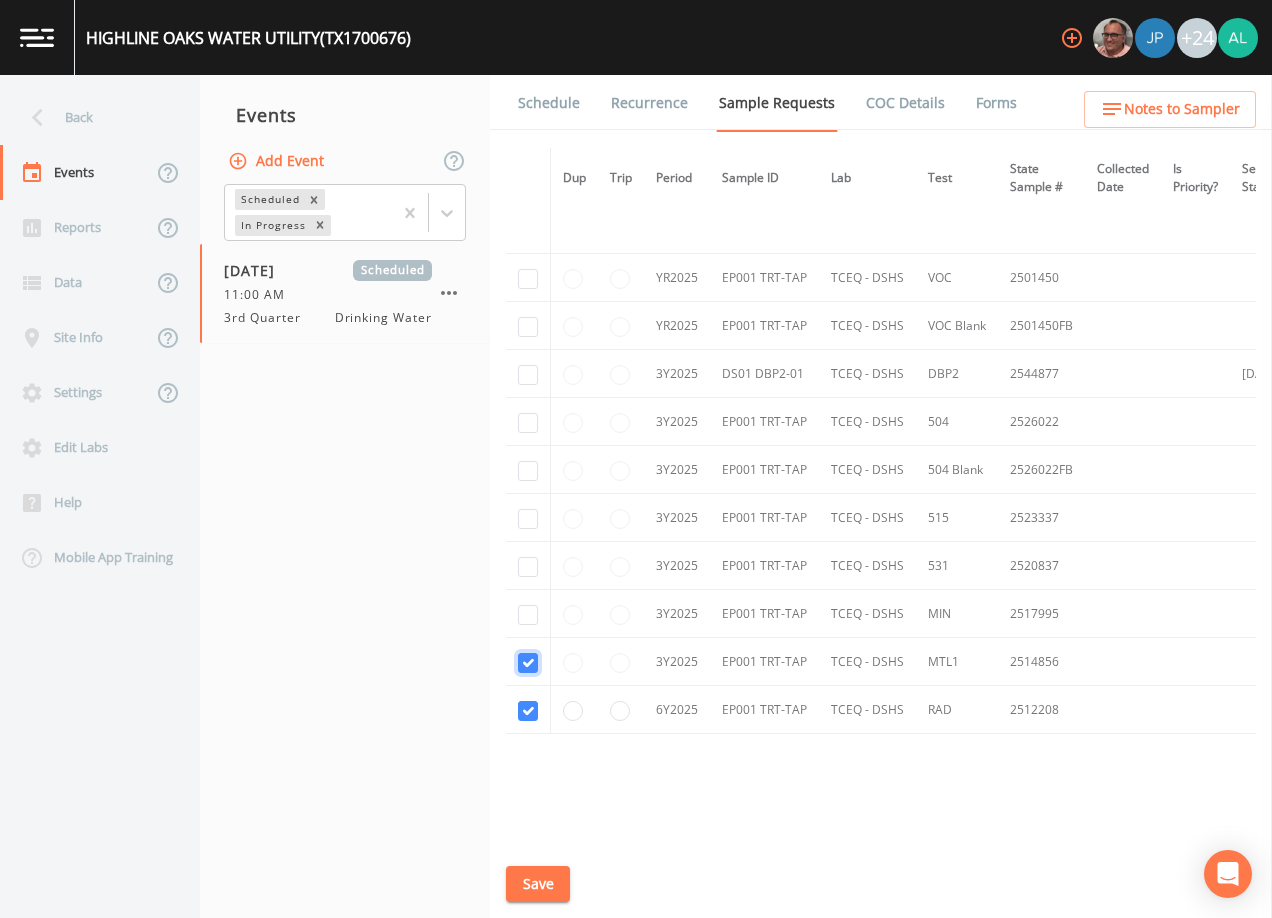 checkbox on "true" 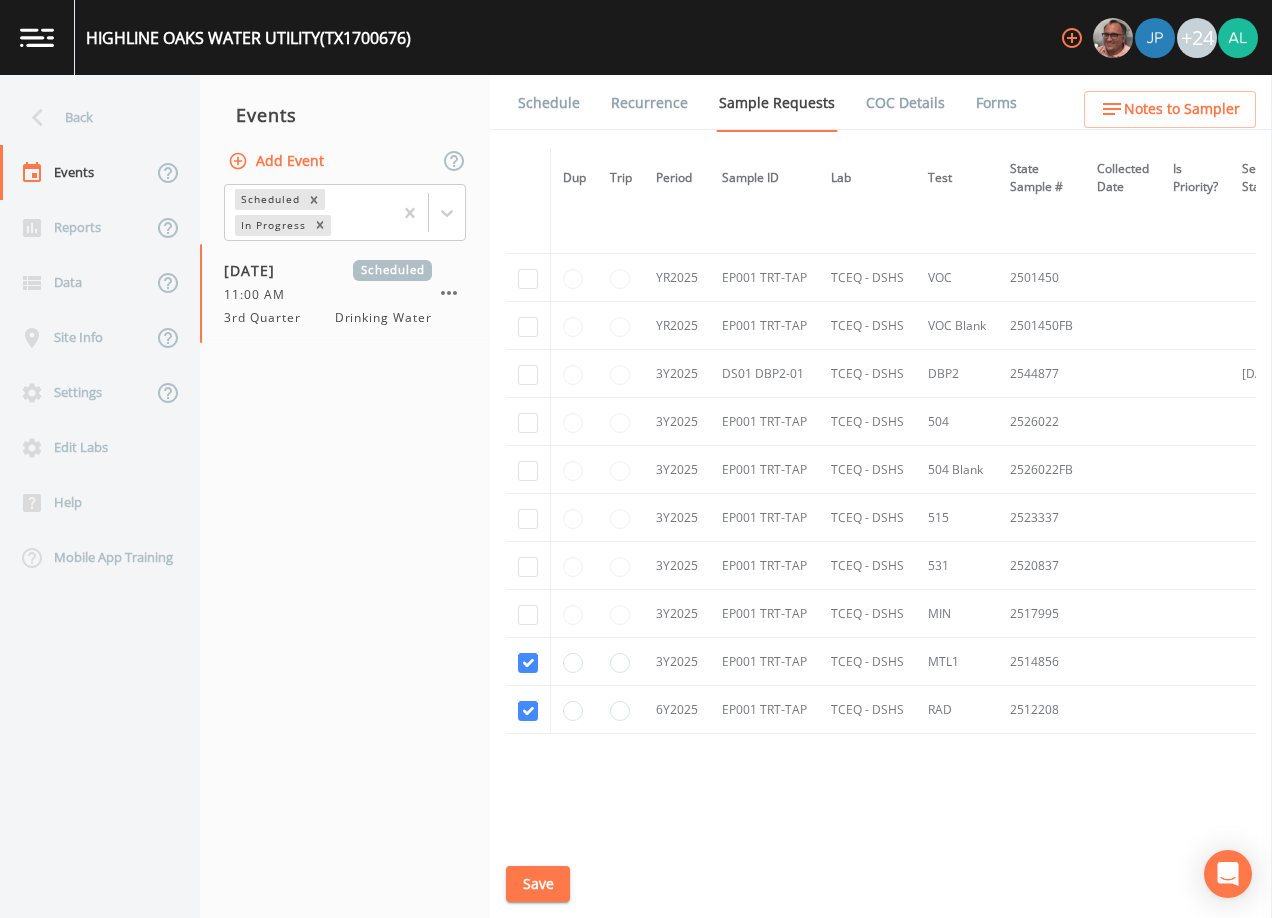 click at bounding box center (528, 614) 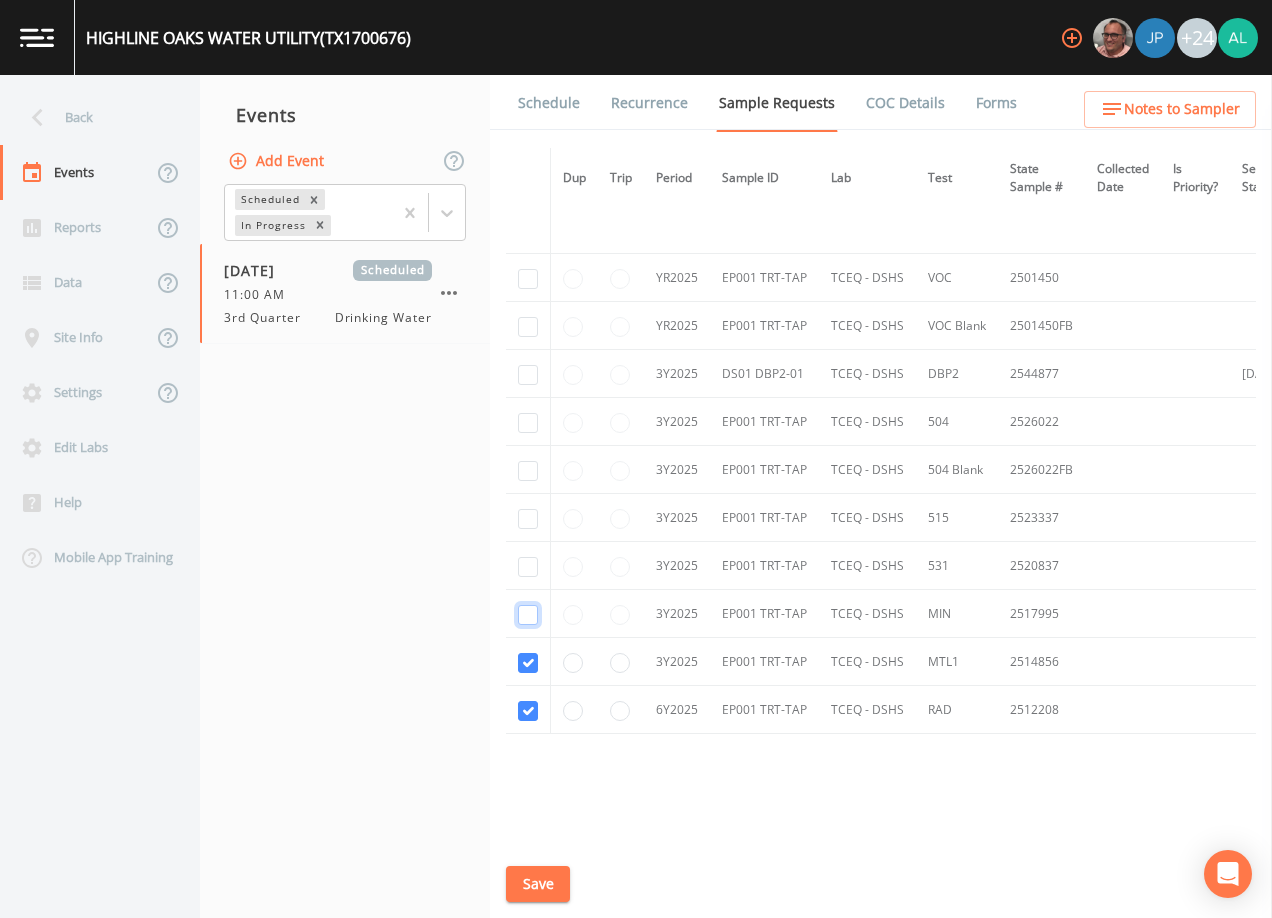 click at bounding box center (528, 615) 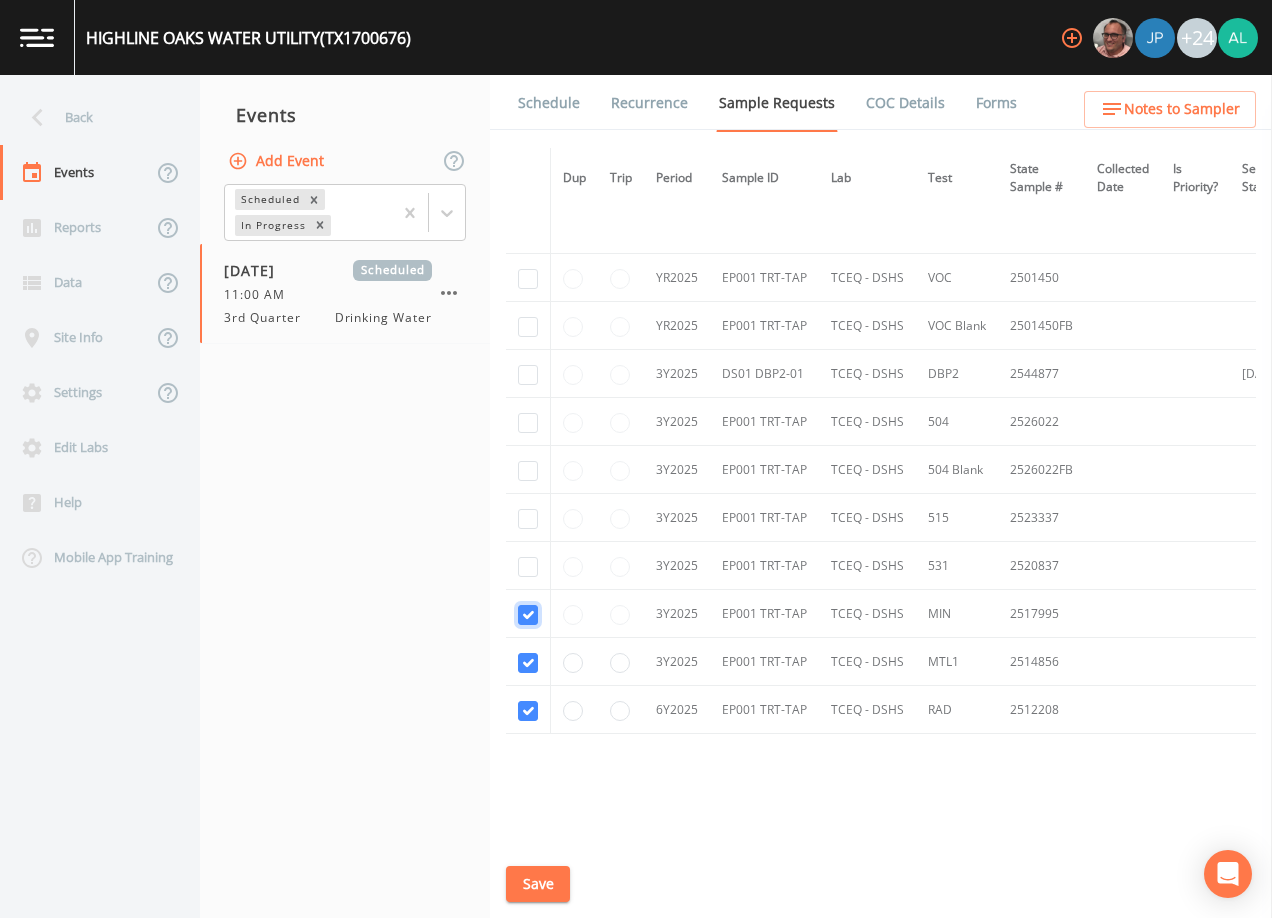 checkbox on "true" 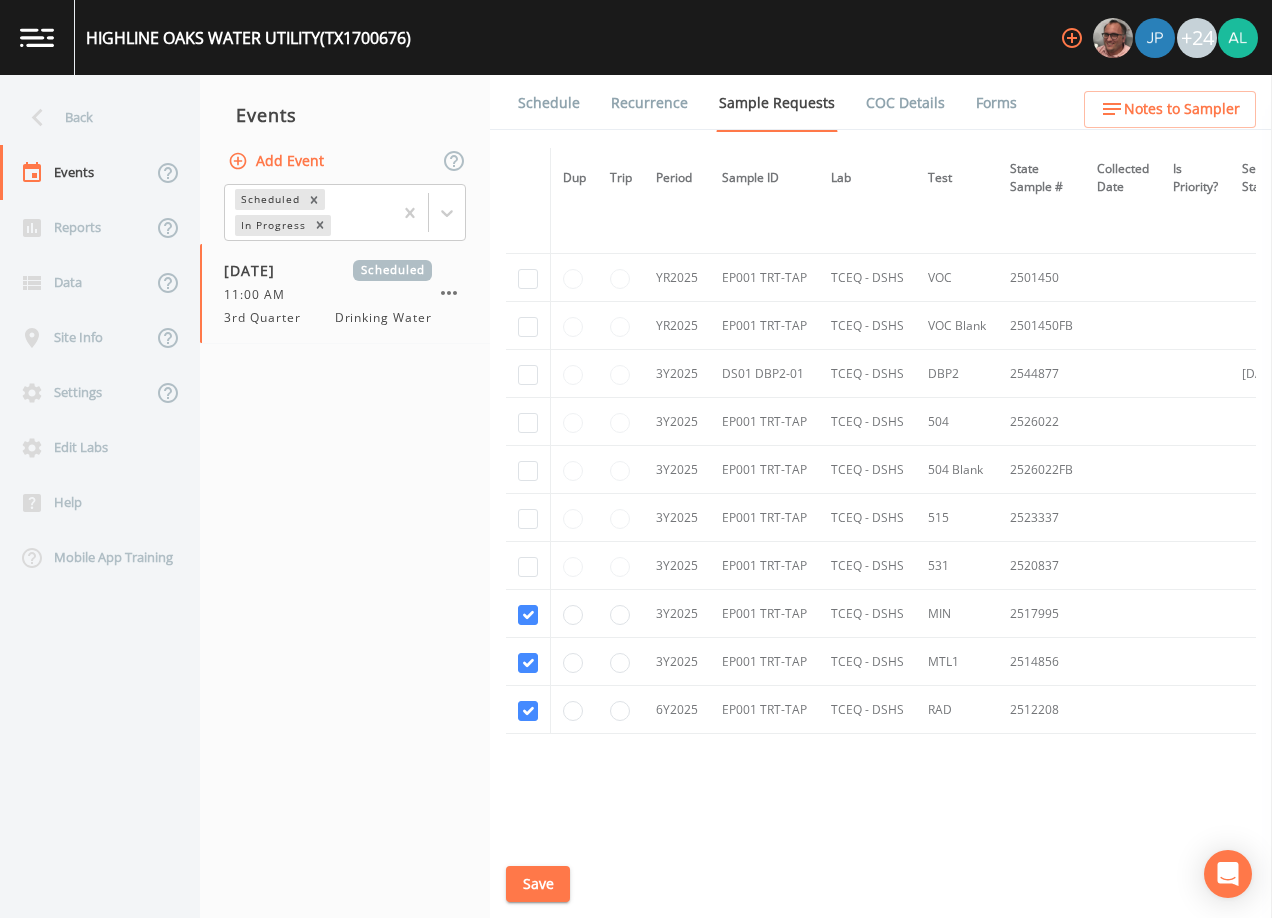 drag, startPoint x: 528, startPoint y: 583, endPoint x: 535, endPoint y: 552, distance: 31.780497 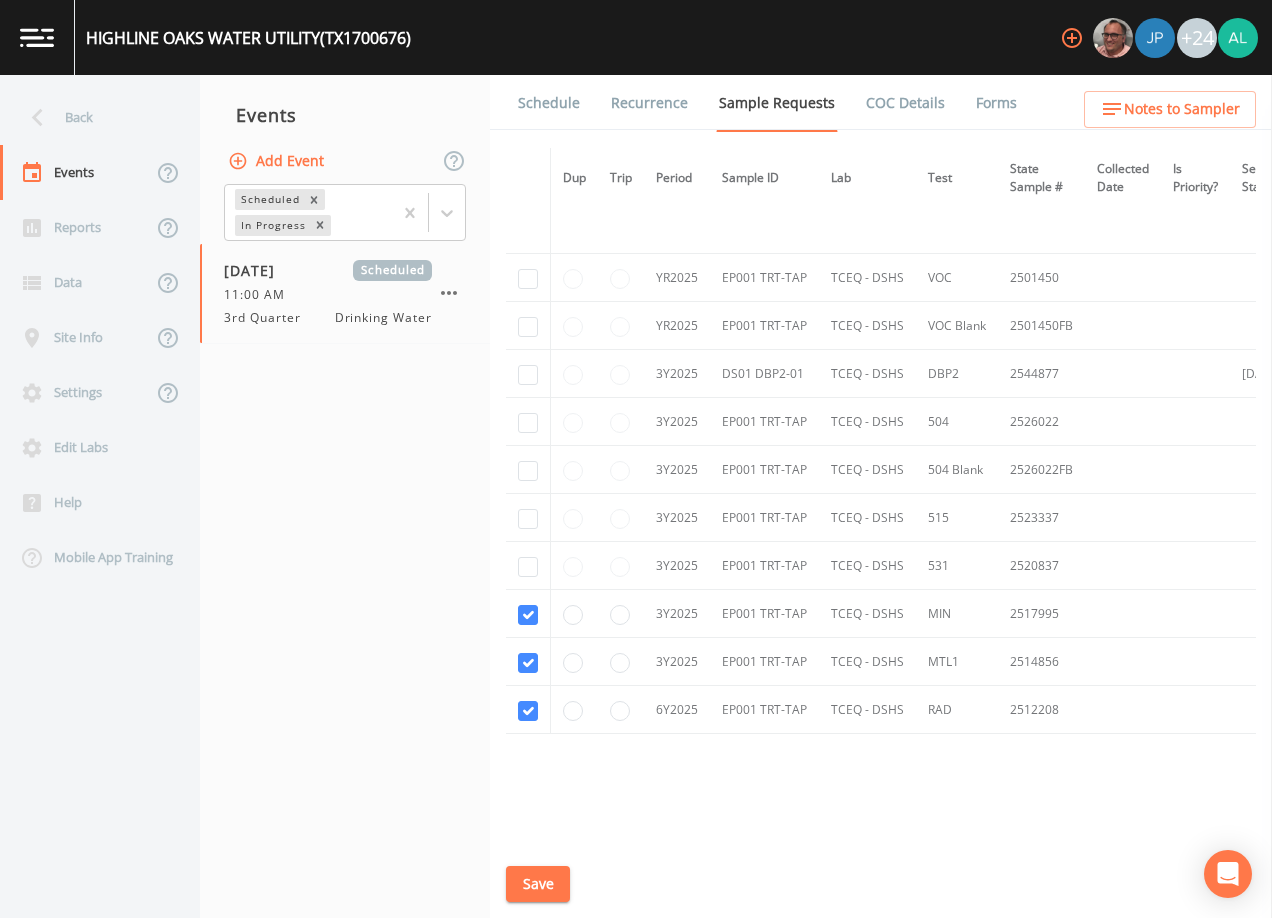 click at bounding box center [528, 566] 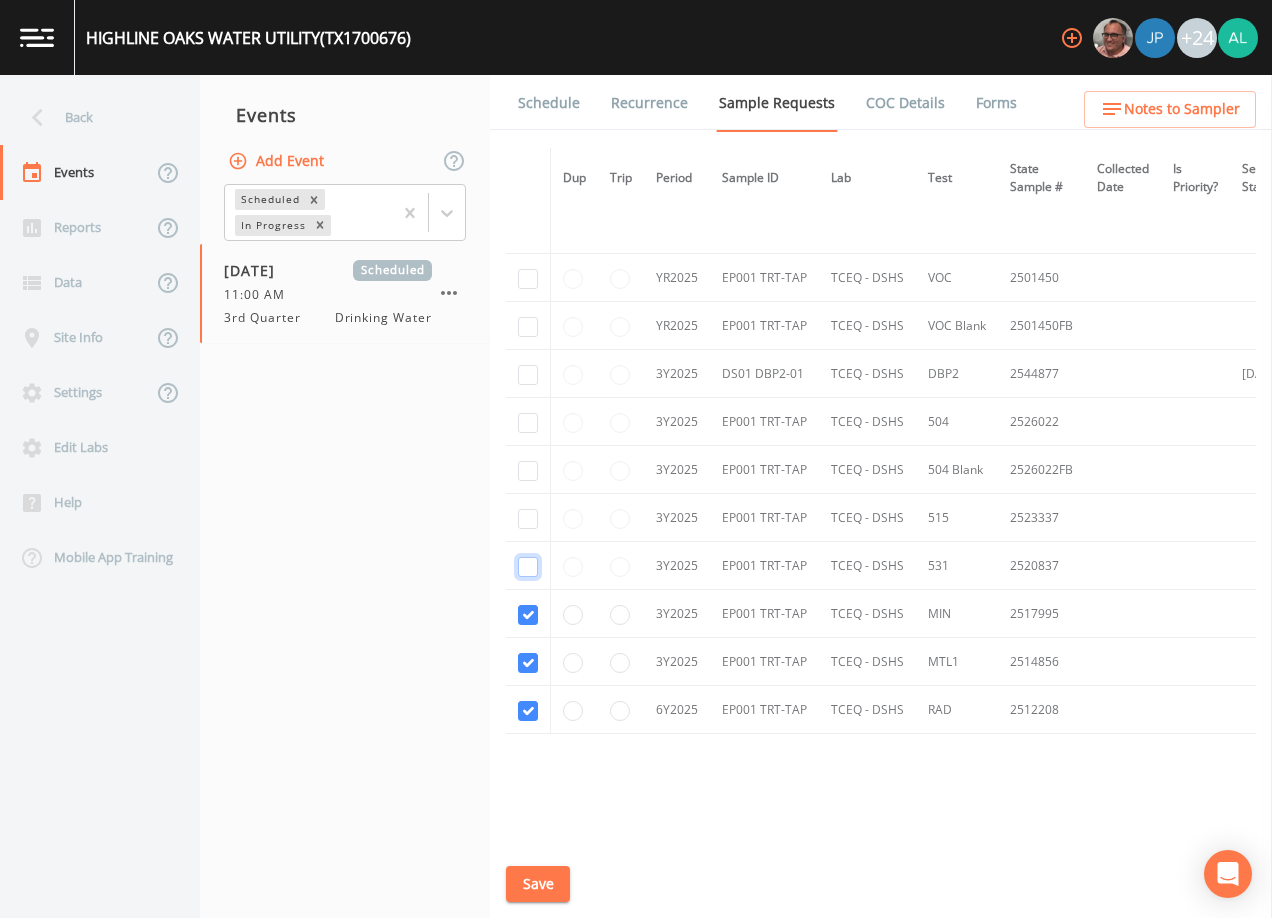 click at bounding box center [528, 567] 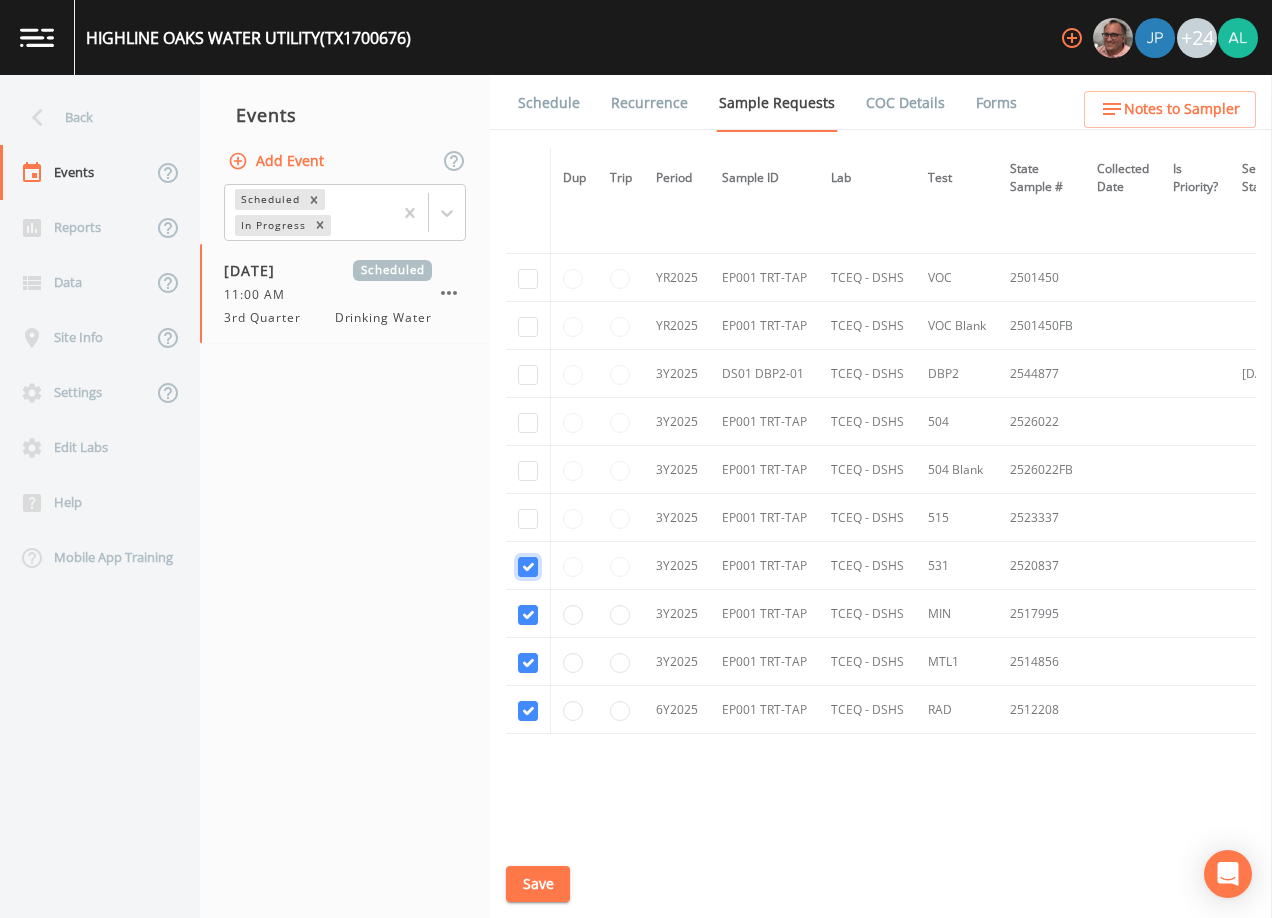checkbox on "true" 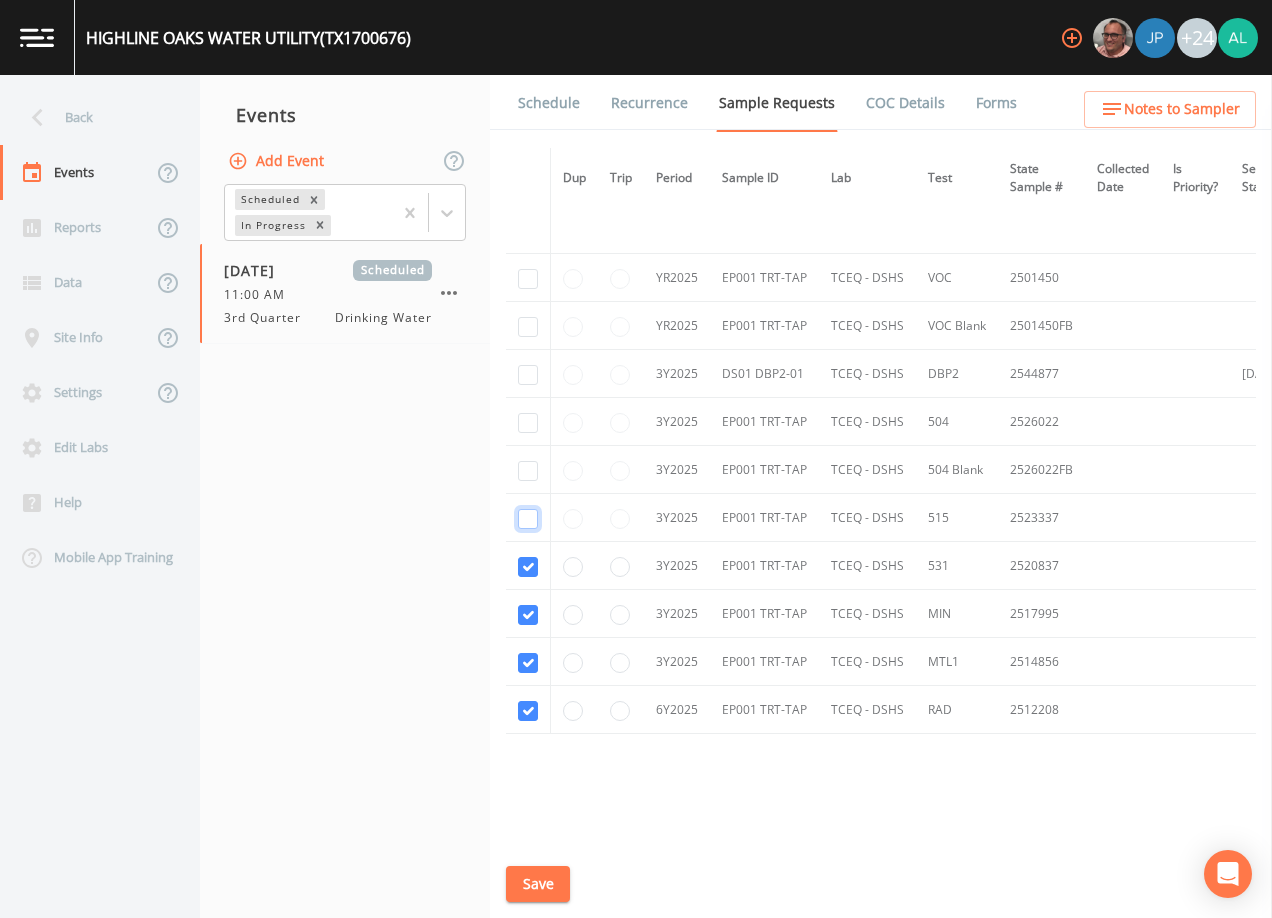 click at bounding box center (528, 519) 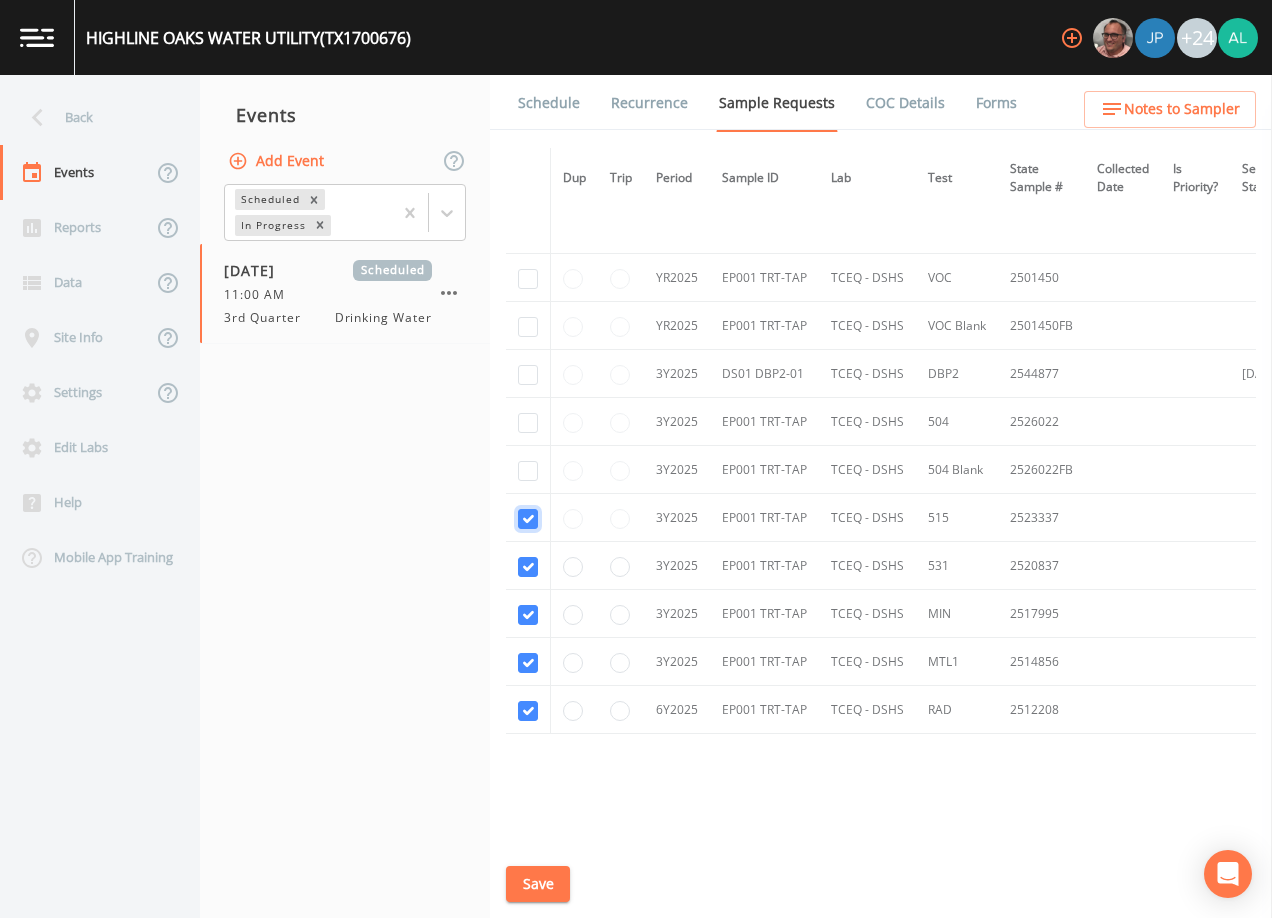 checkbox on "true" 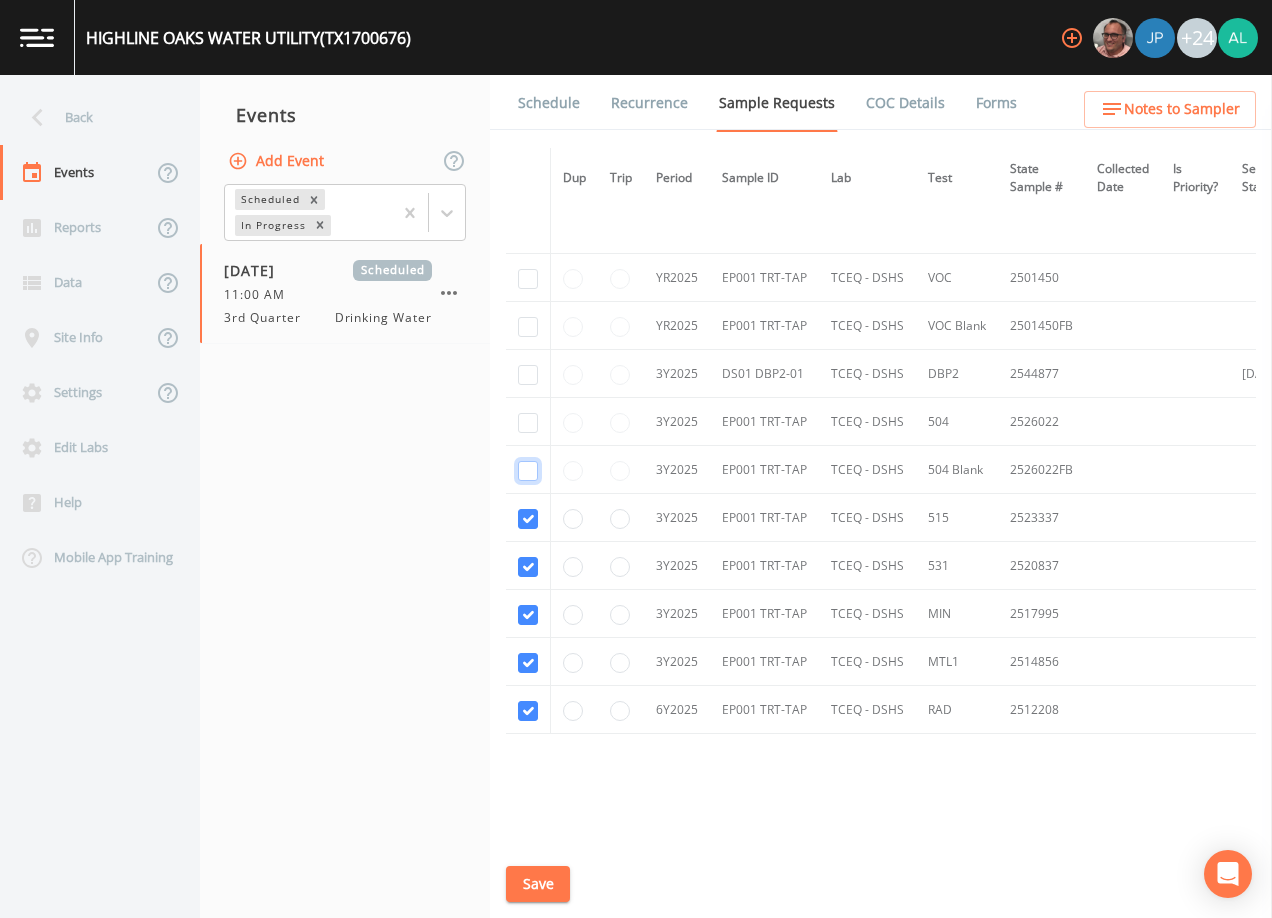 click at bounding box center [528, 471] 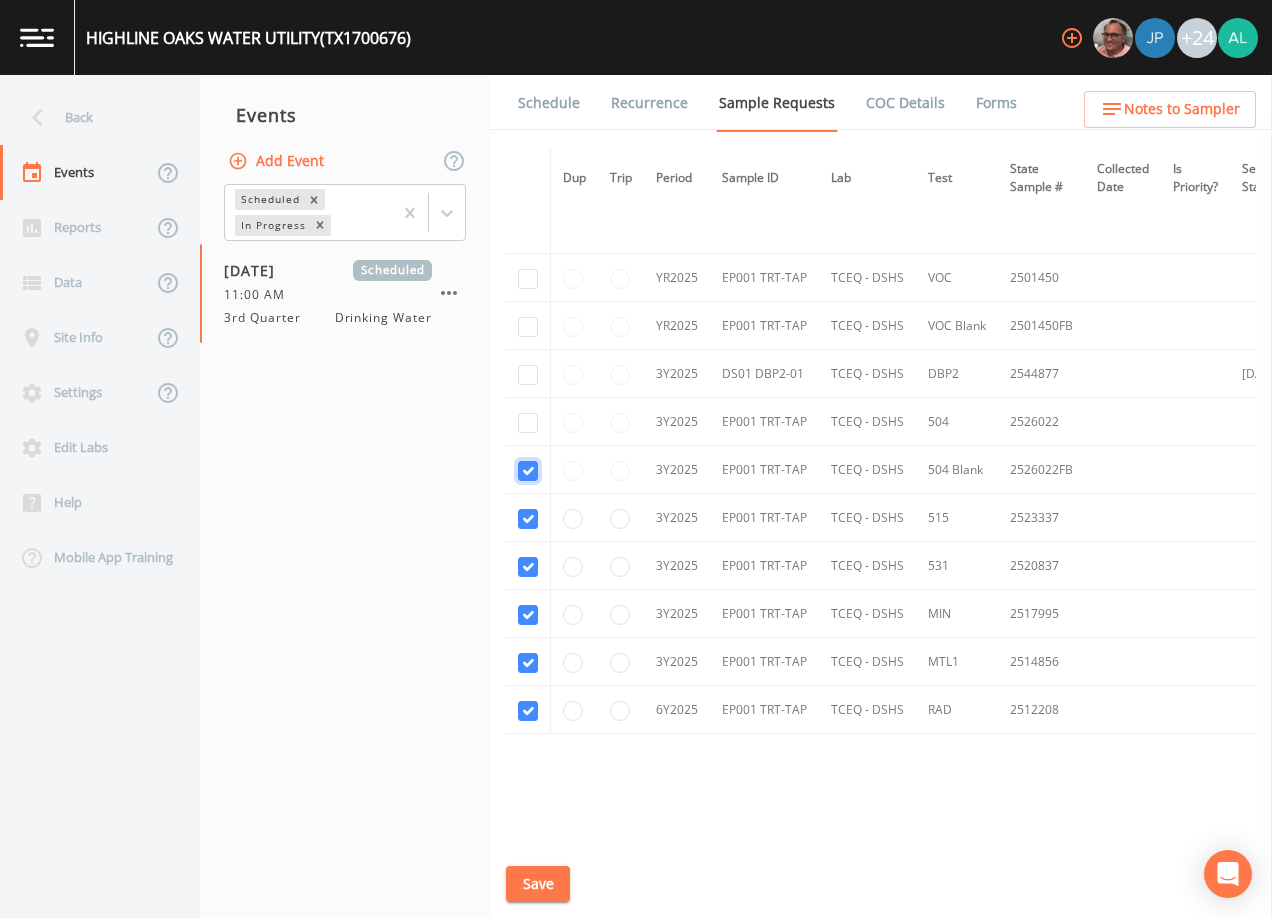 checkbox on "true" 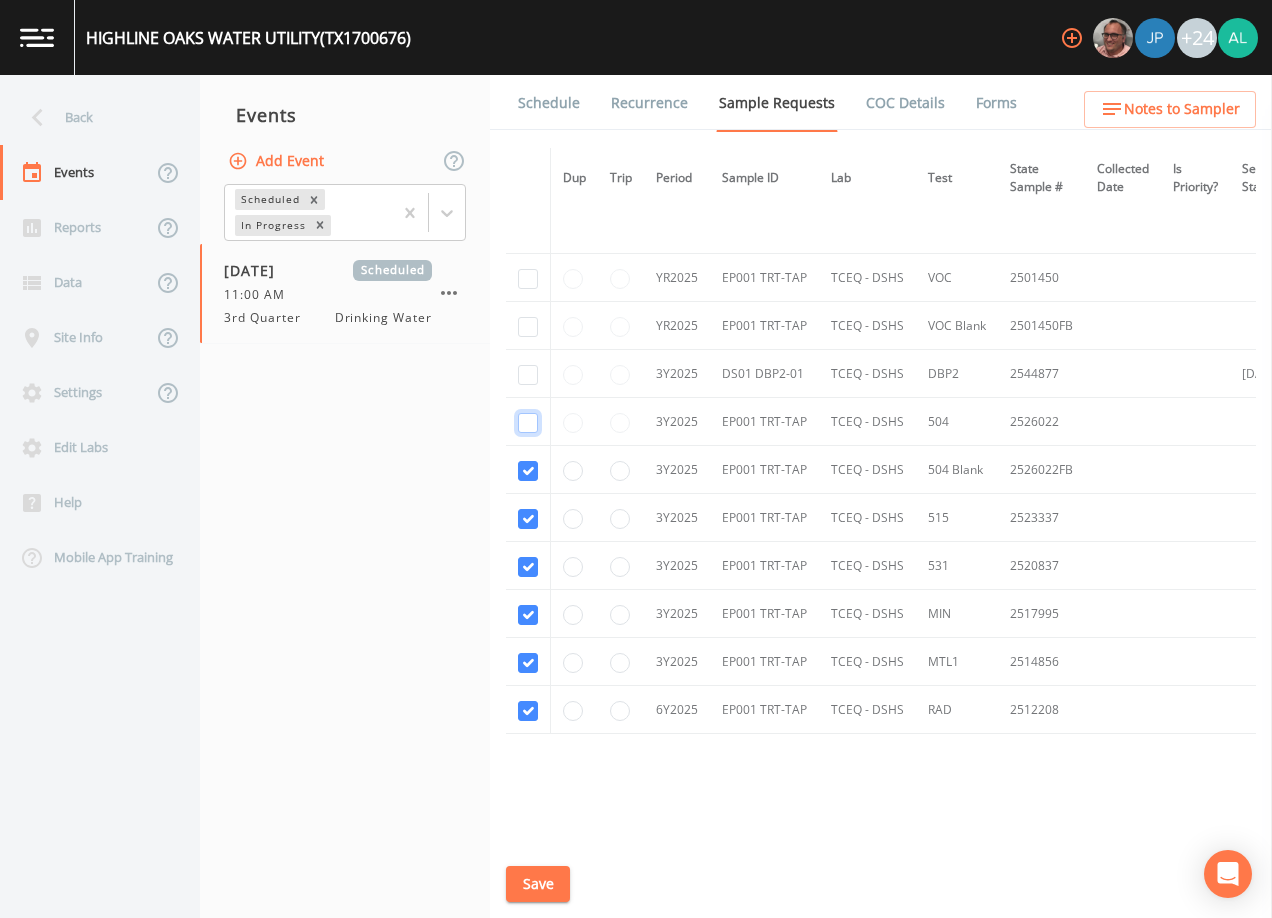 click at bounding box center [528, 423] 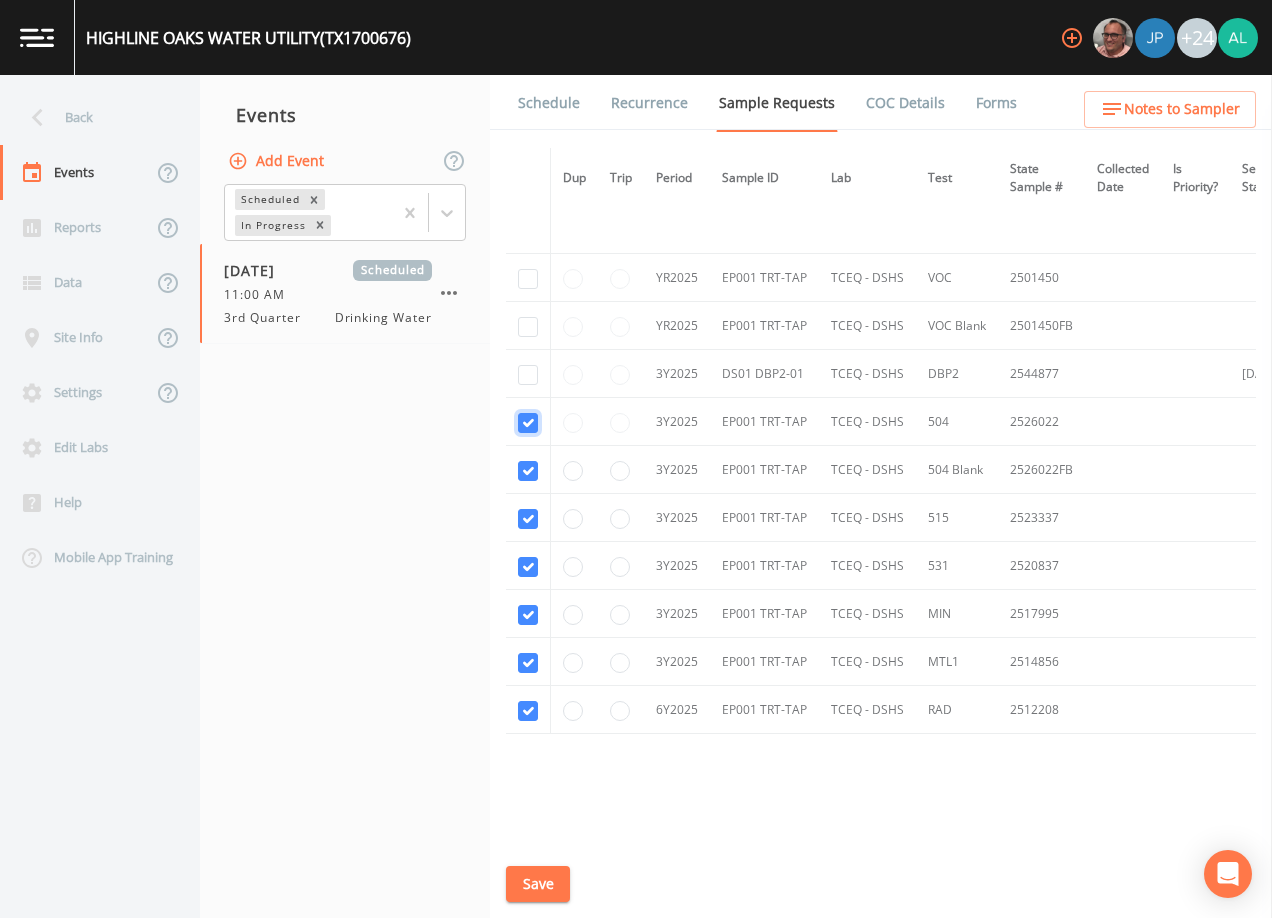 checkbox on "true" 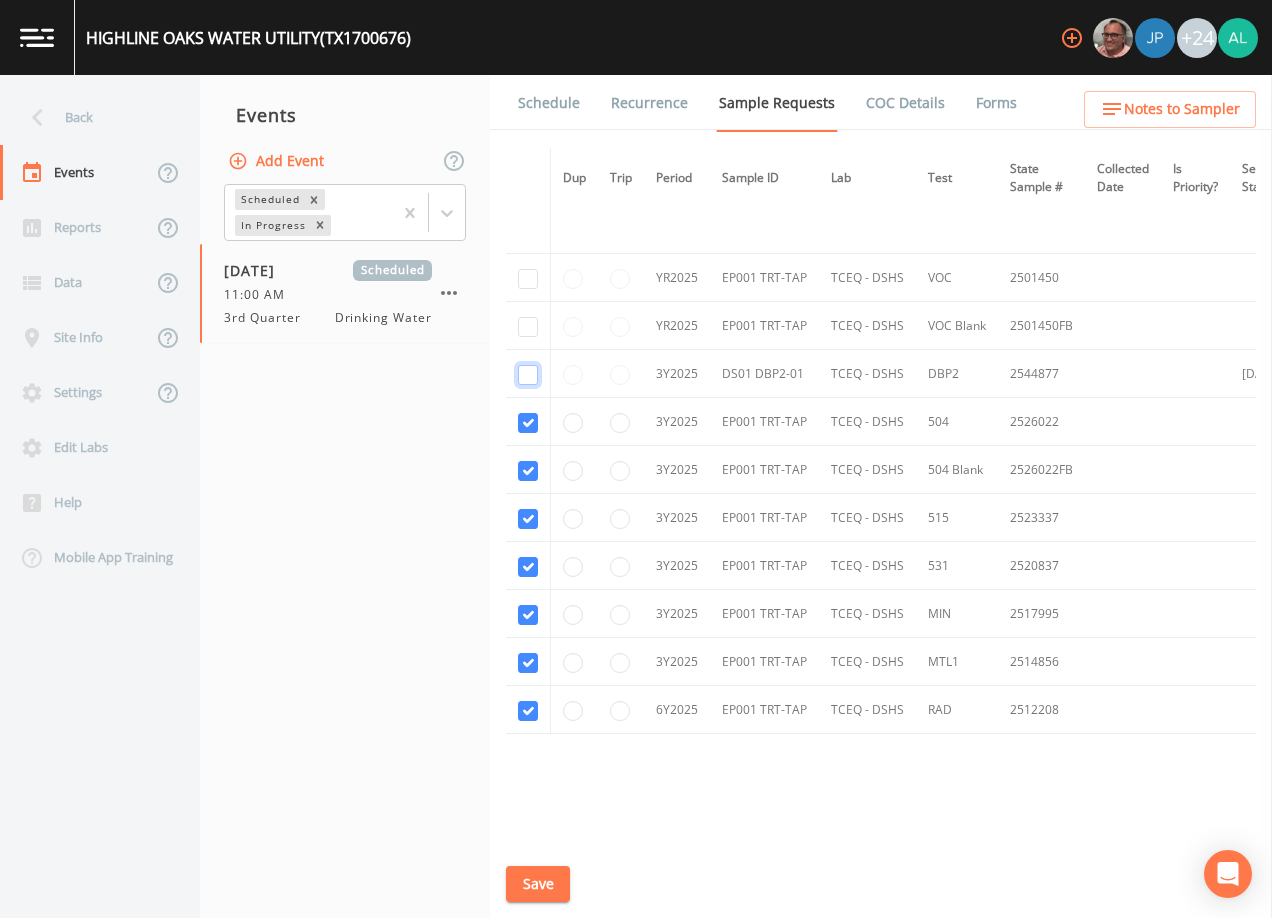 click at bounding box center (528, 375) 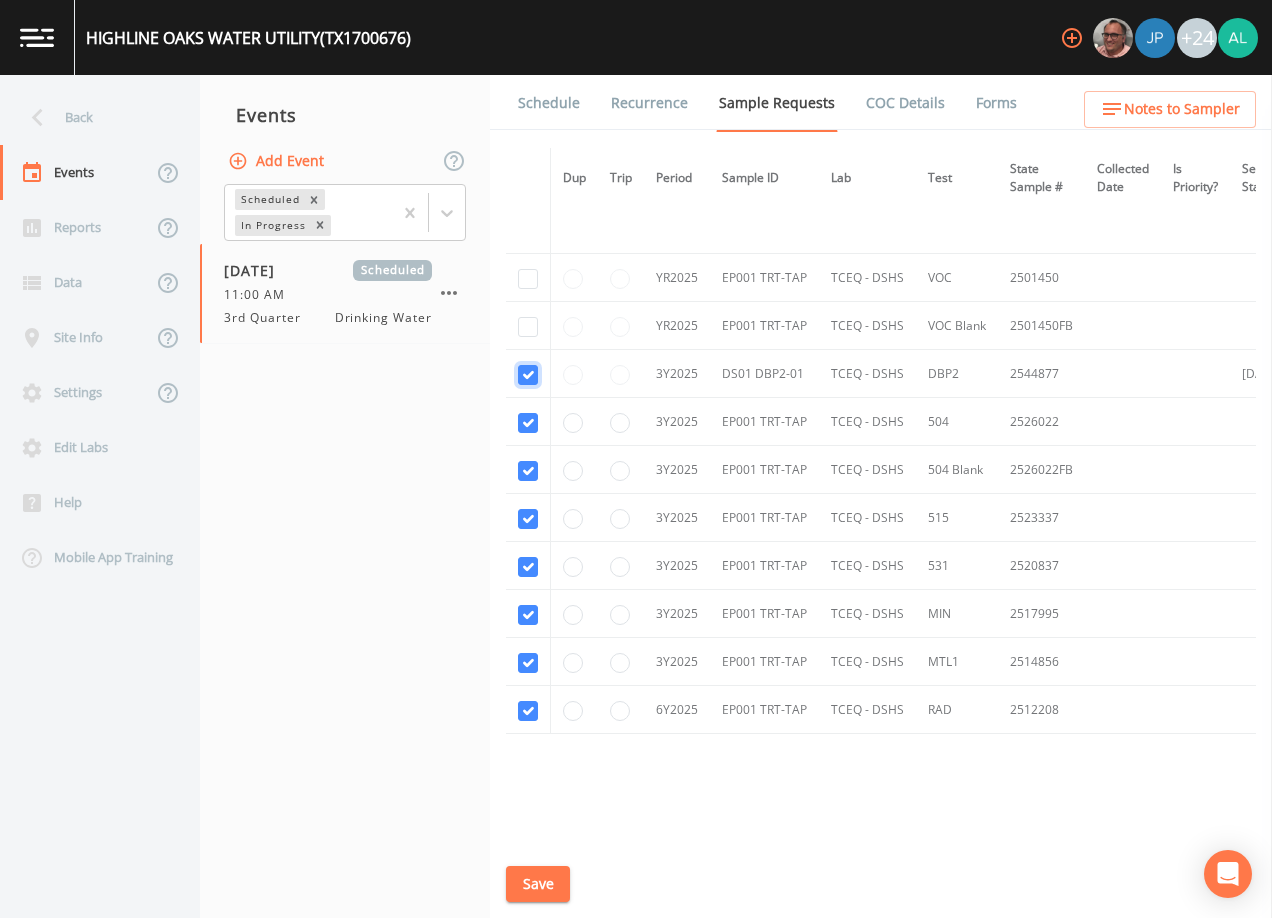 checkbox on "true" 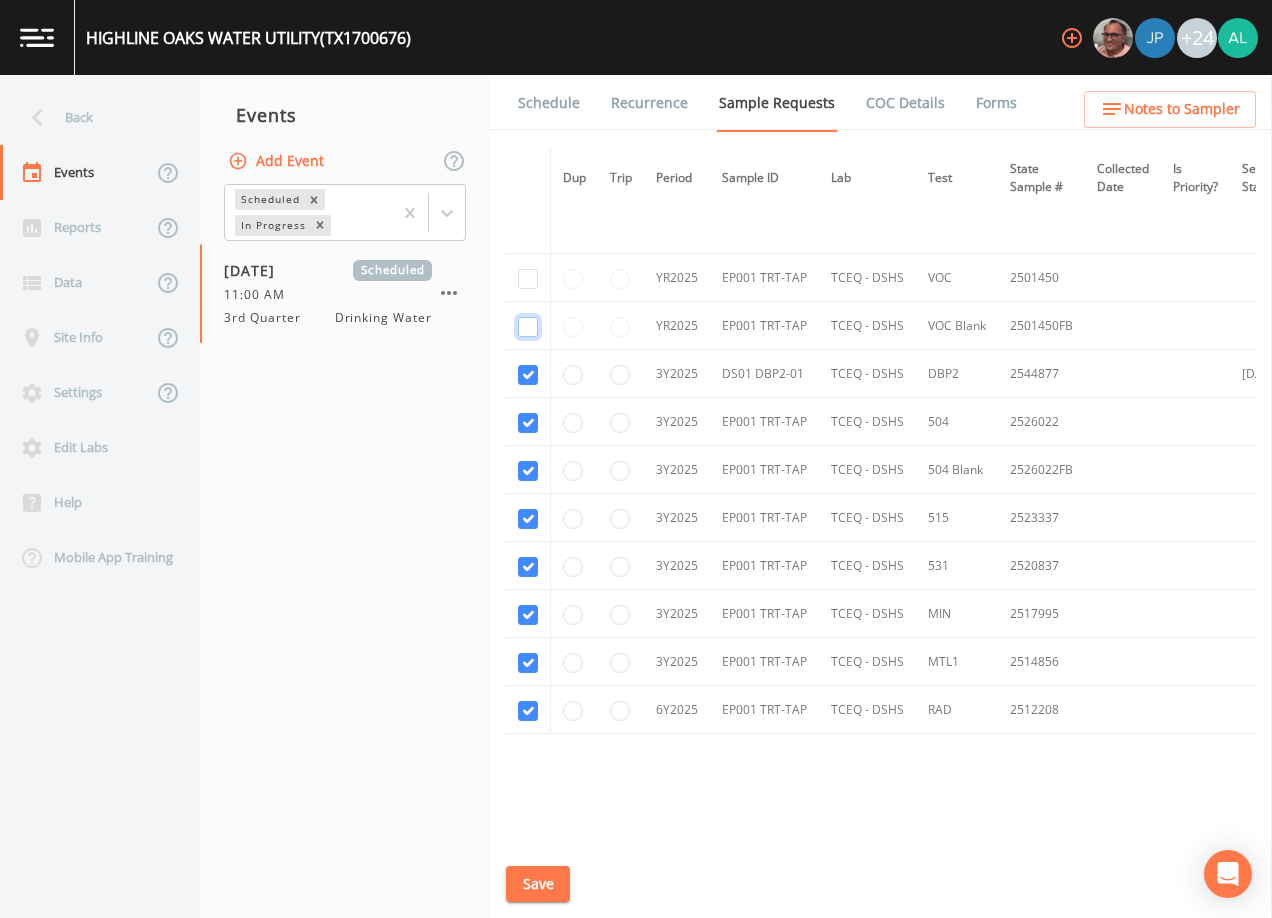 drag, startPoint x: 534, startPoint y: 335, endPoint x: 527, endPoint y: 267, distance: 68.359344 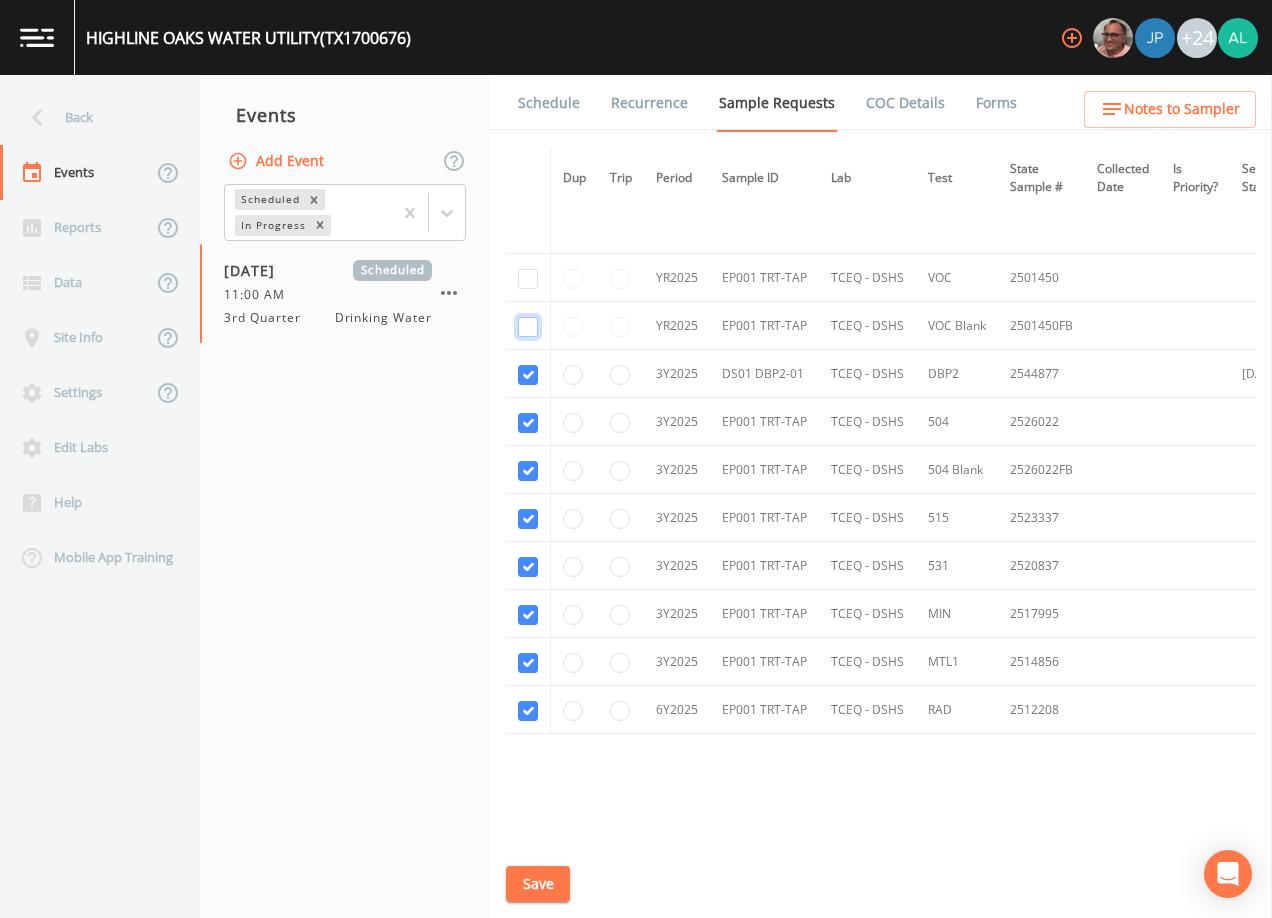 click at bounding box center (528, 198) 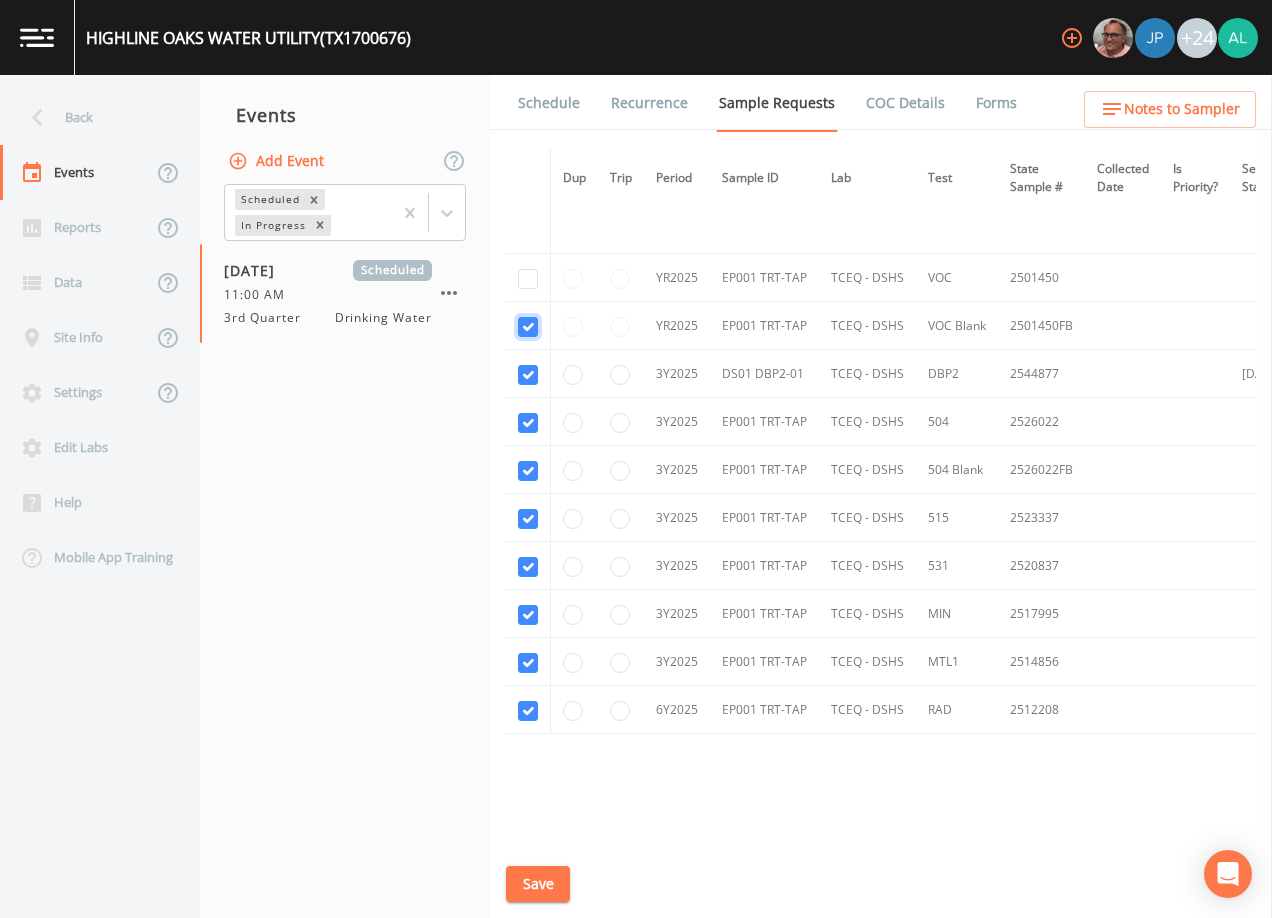 checkbox on "true" 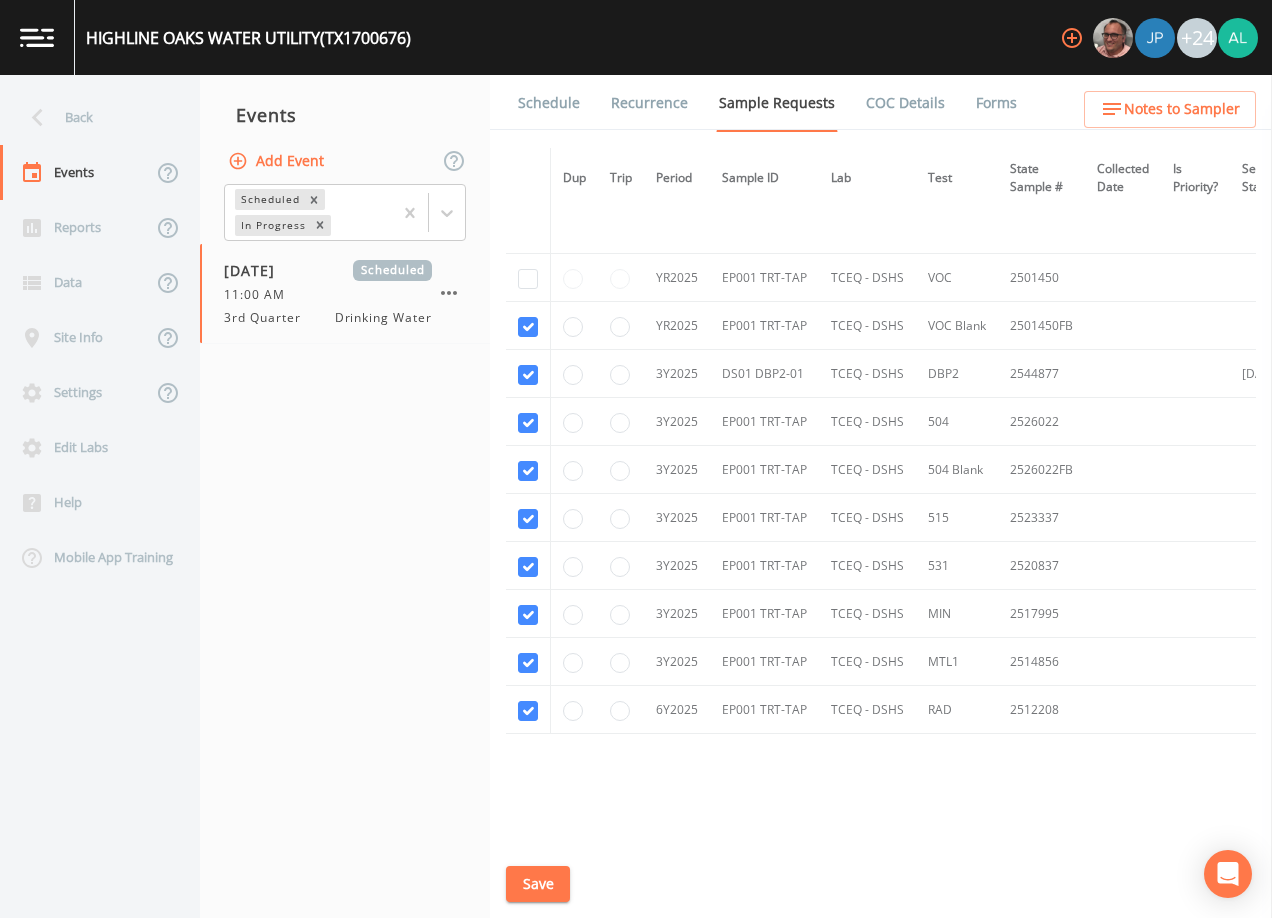 click at bounding box center (528, 278) 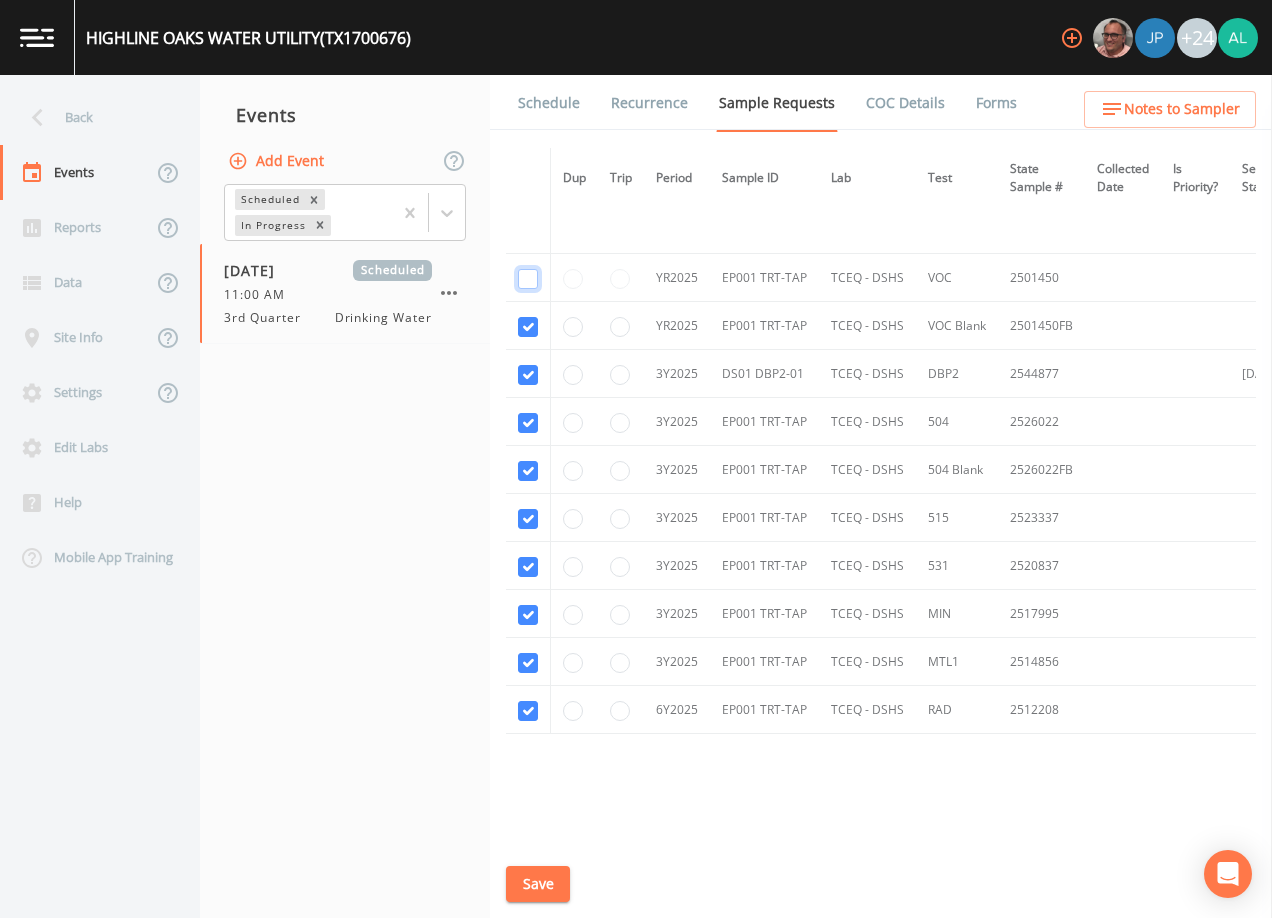 click at bounding box center (528, 83) 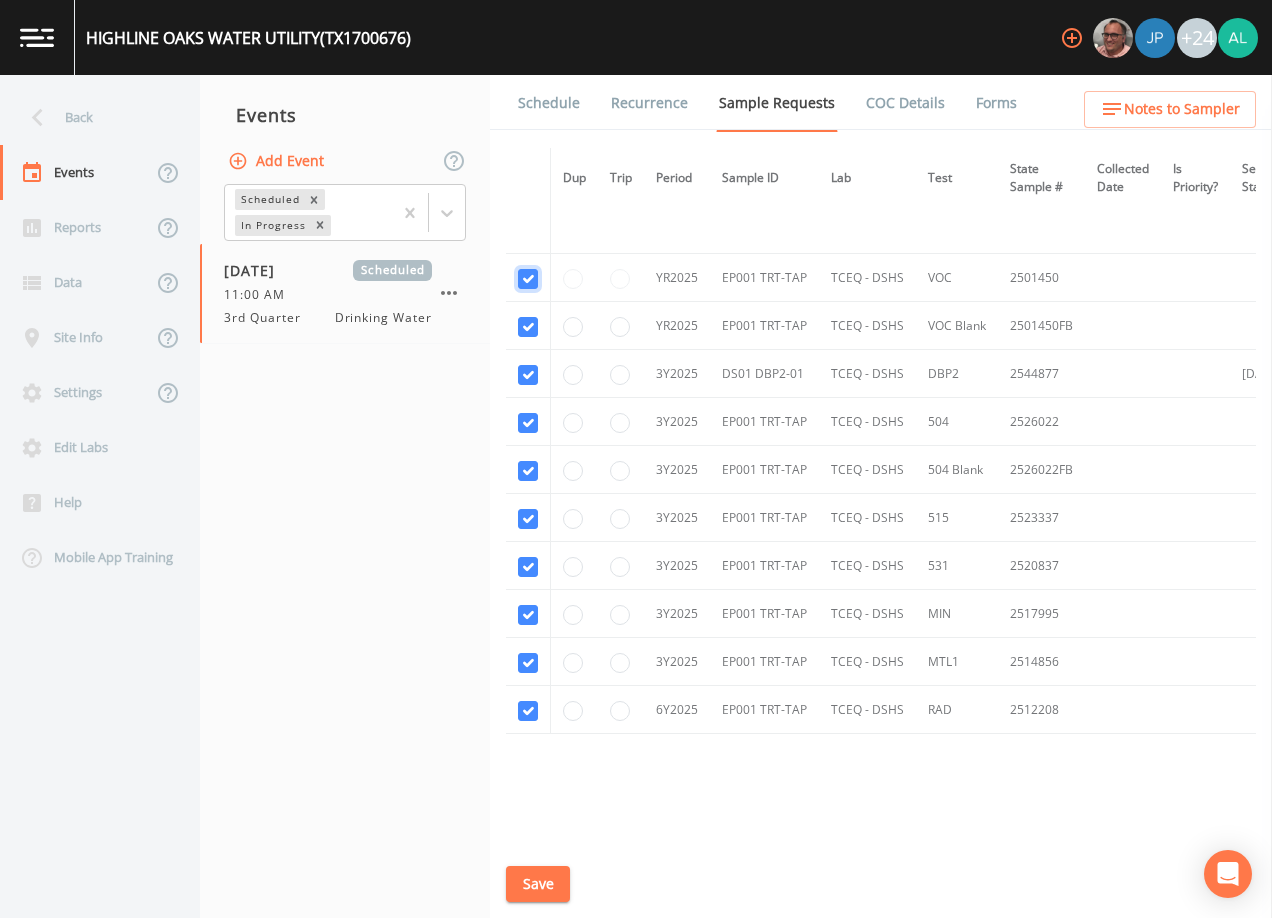 checkbox on "true" 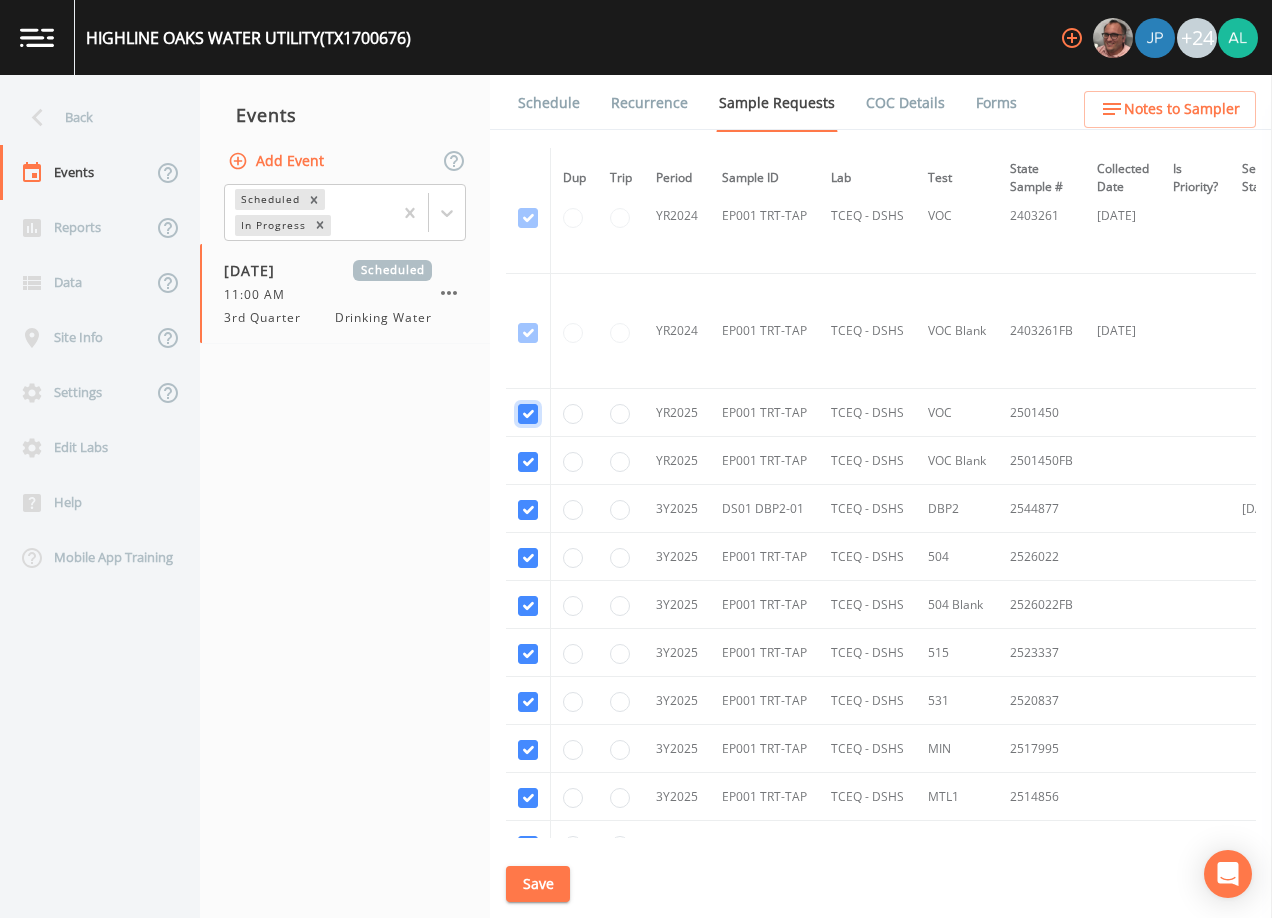 scroll, scrollTop: 200, scrollLeft: 0, axis: vertical 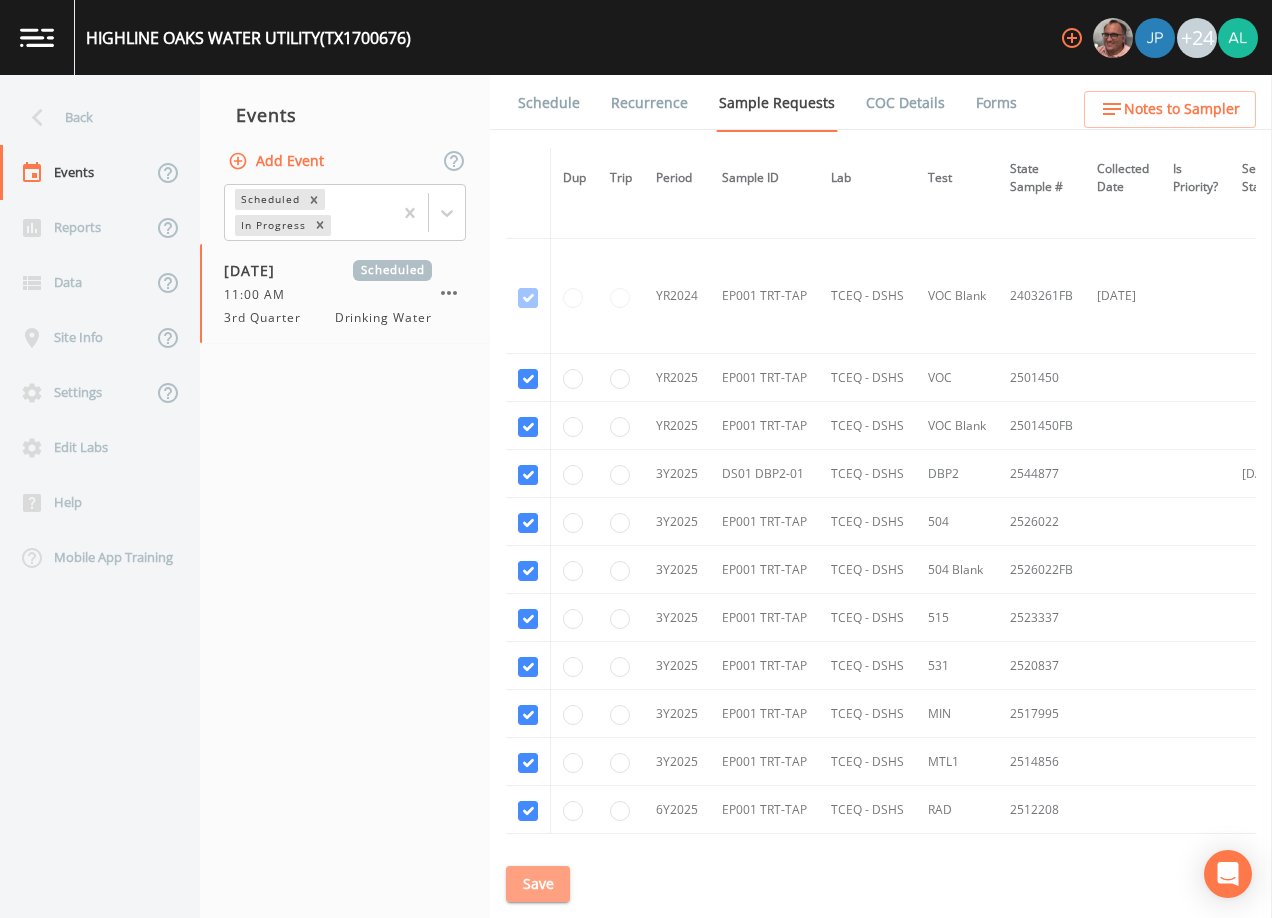 click on "Save" at bounding box center [538, 884] 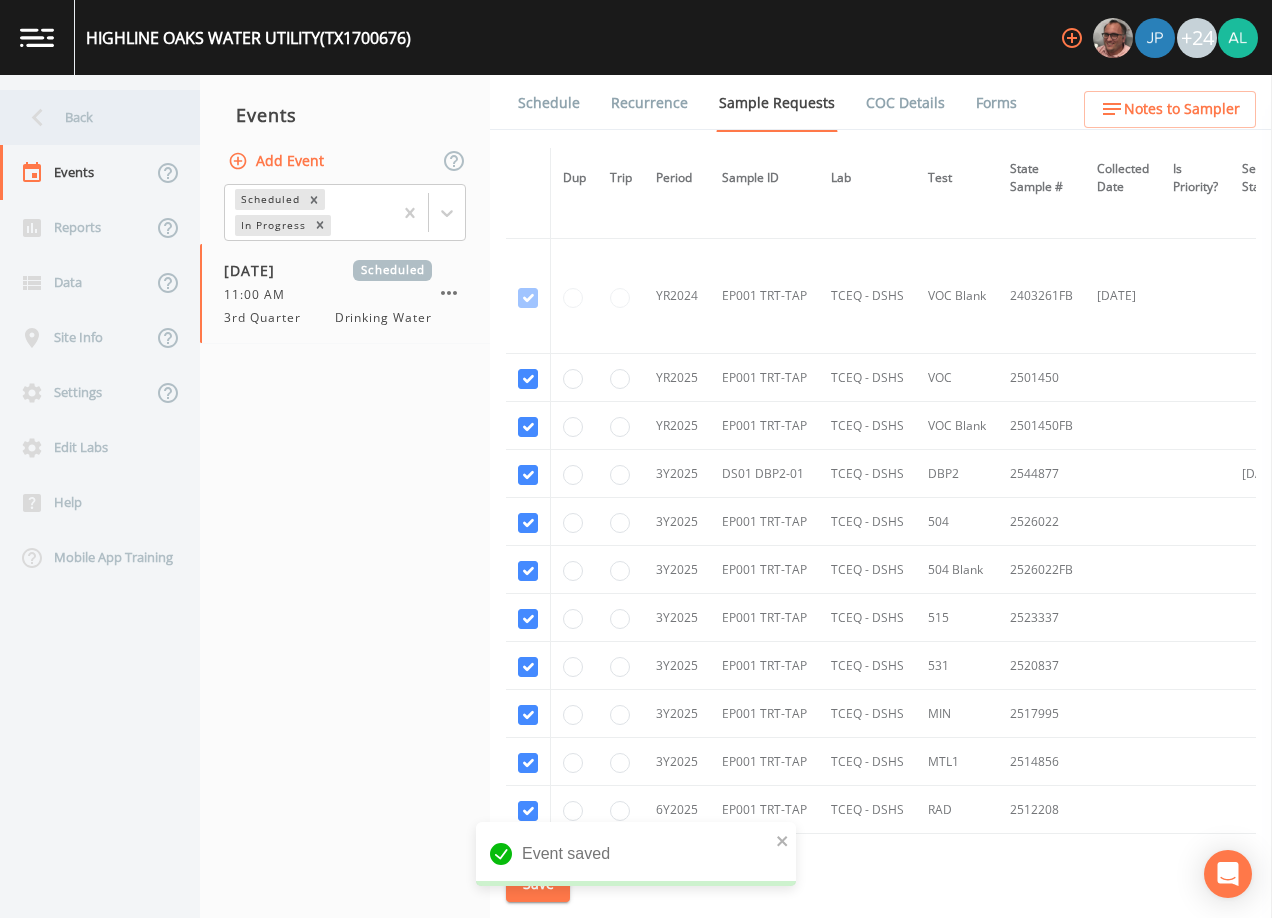click on "Back" at bounding box center (90, 117) 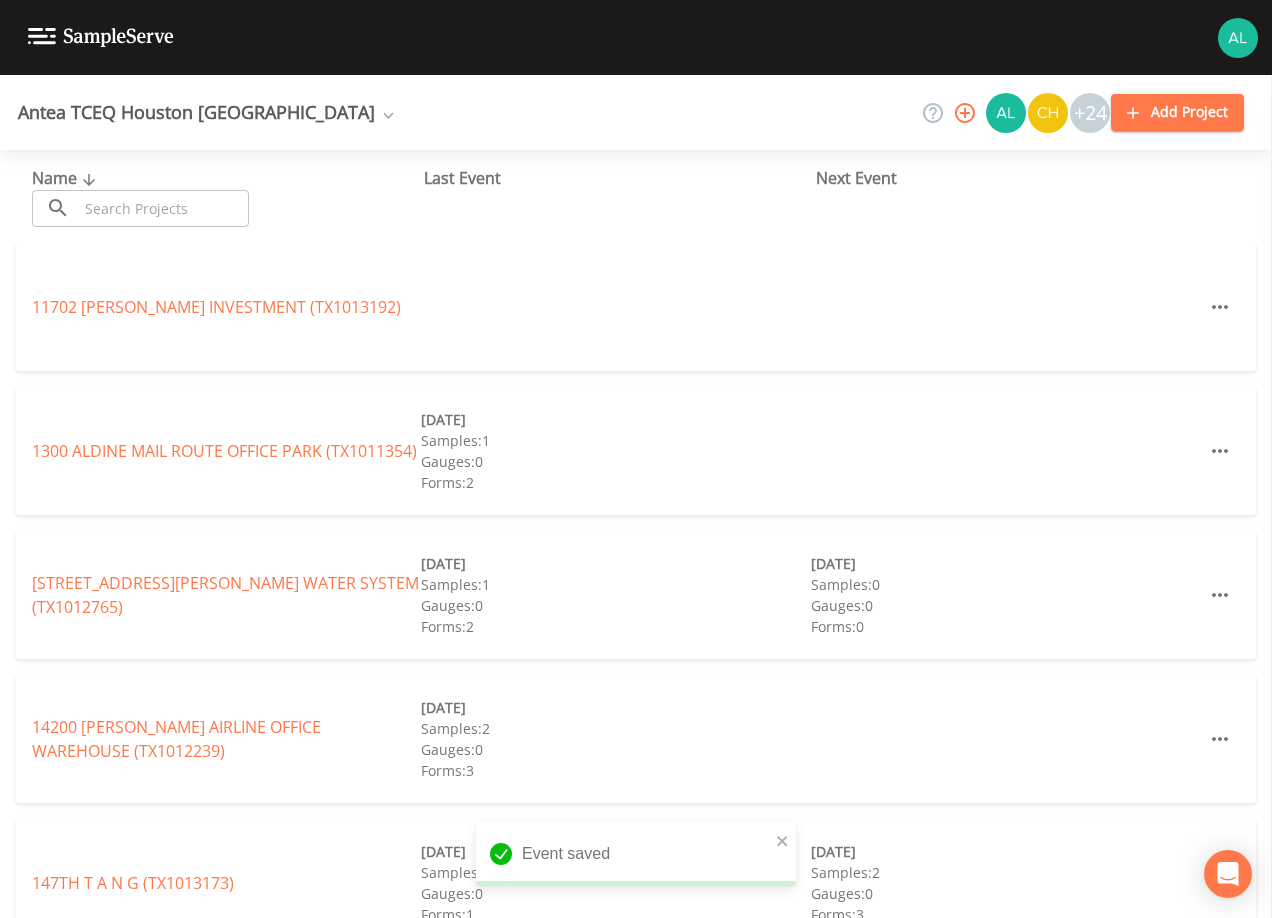 drag, startPoint x: 179, startPoint y: 202, endPoint x: 189, endPoint y: 207, distance: 11.18034 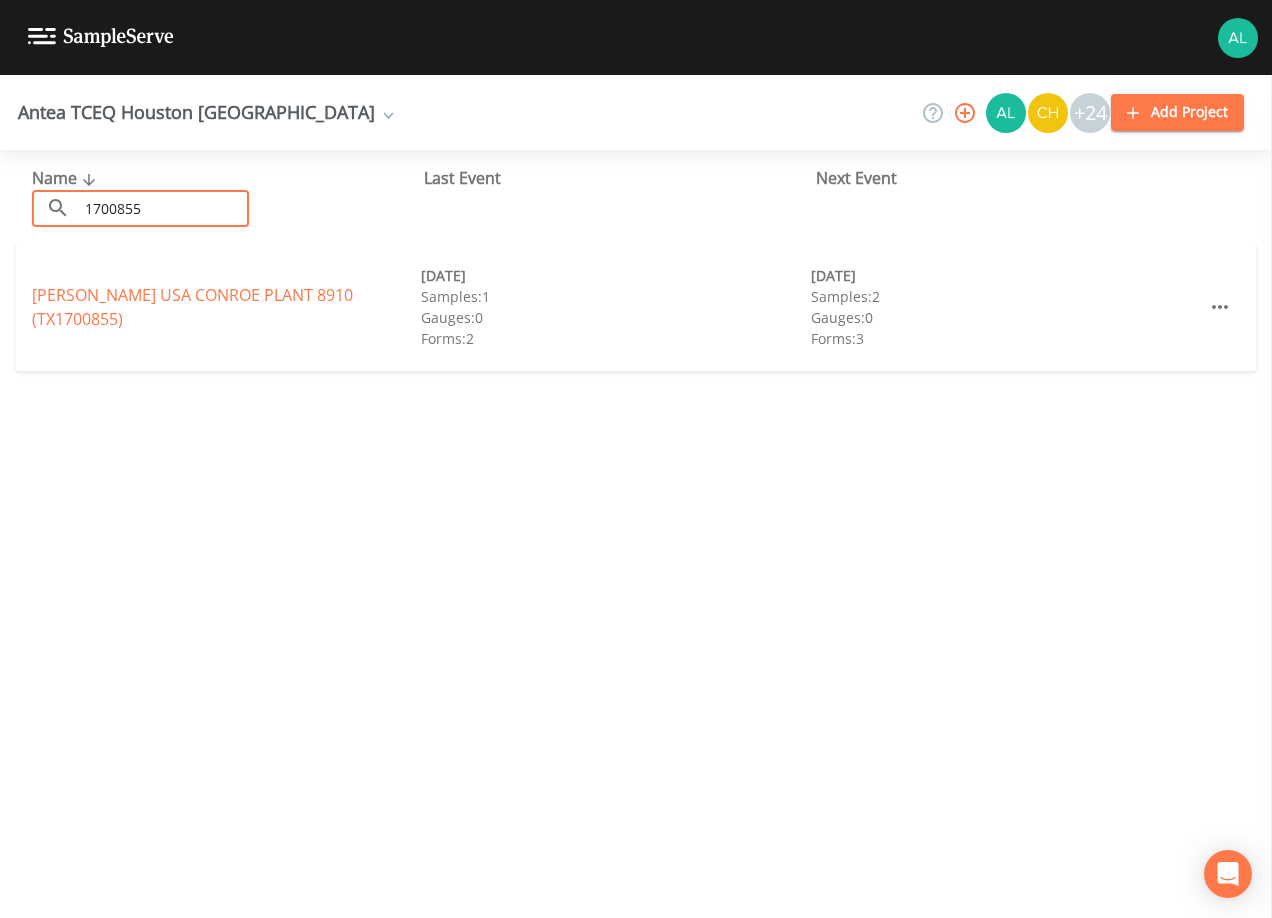 type on "1700855" 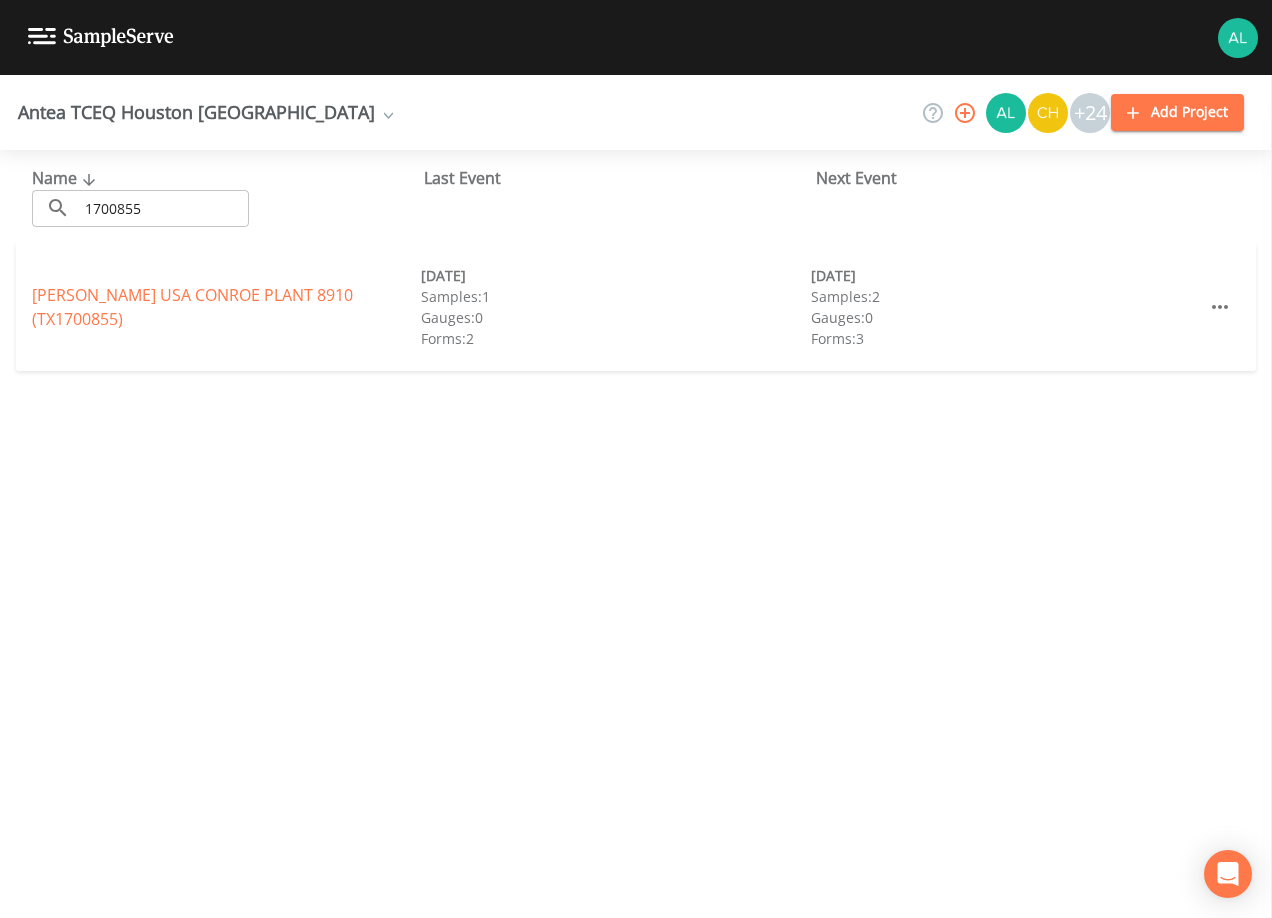 click on "[PERSON_NAME] USA CONROE PLANT 8910   (TX1700855) [DATE] Samples:  1 Gauges:  0 Forms:  2 [DATE] Samples:  2 Gauges:  0 Forms:  3" at bounding box center [636, 307] 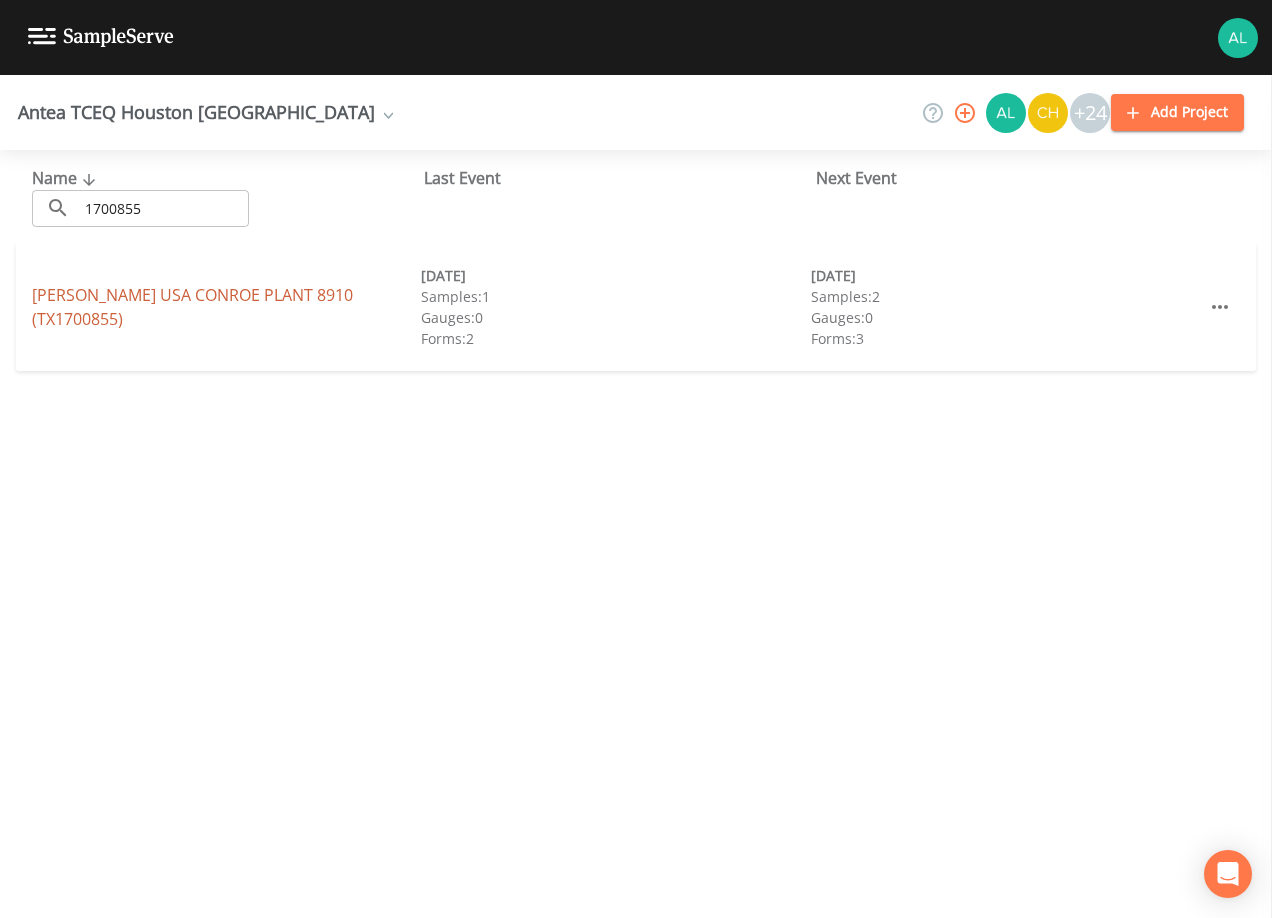 click on "[PERSON_NAME] USA CONROE PLANT 8910   (TX1700855)" at bounding box center [192, 307] 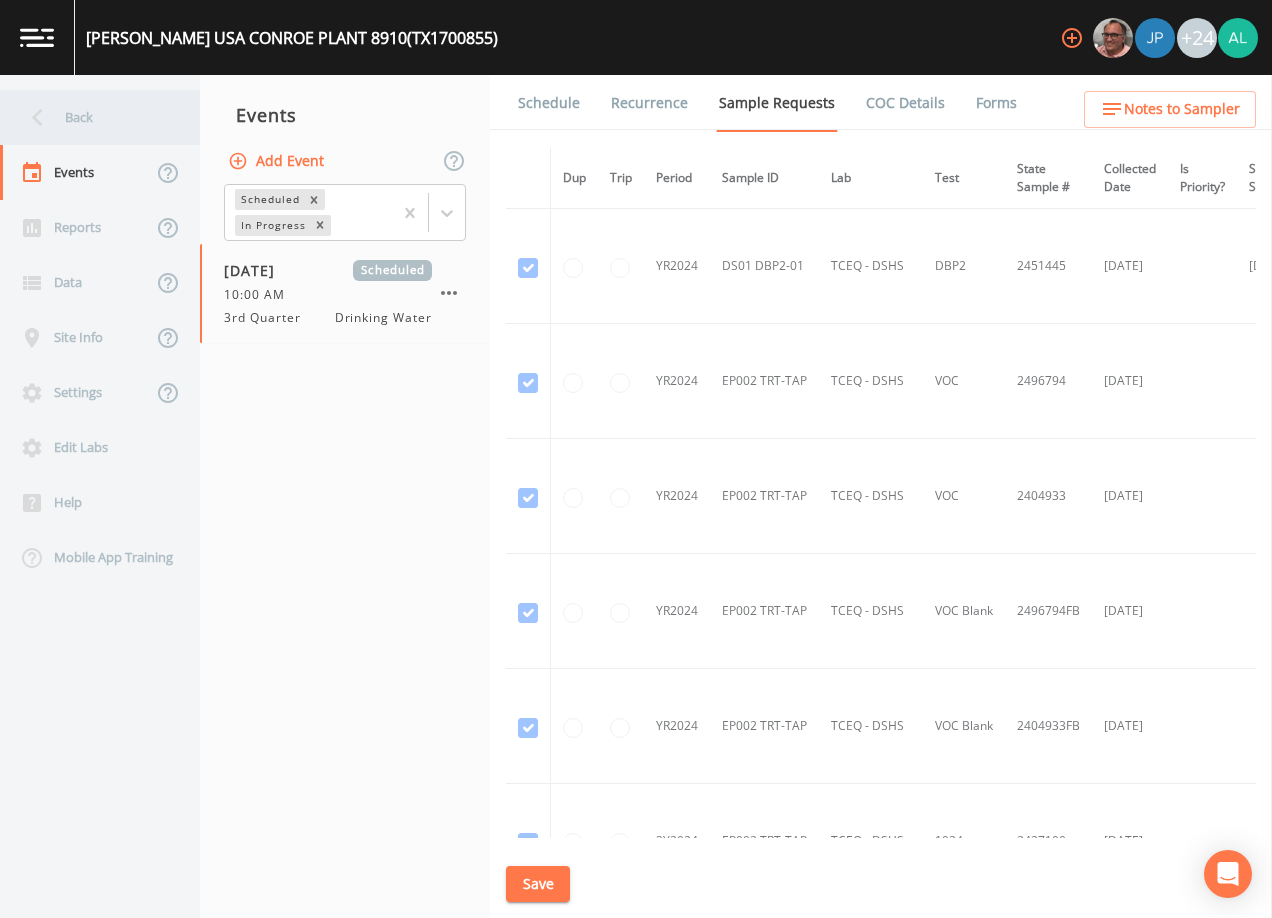 click on "Back" at bounding box center [90, 117] 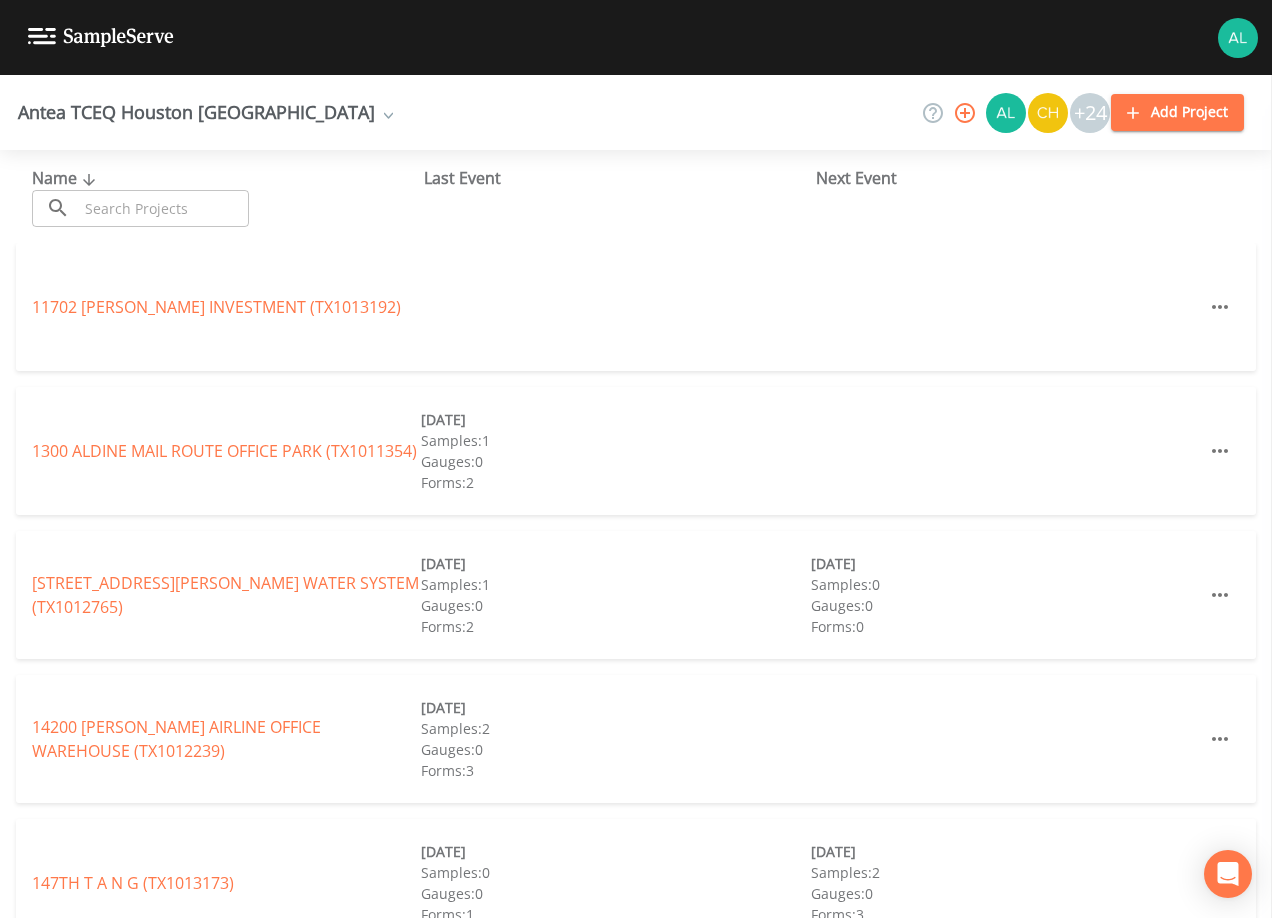 click at bounding box center [163, 208] 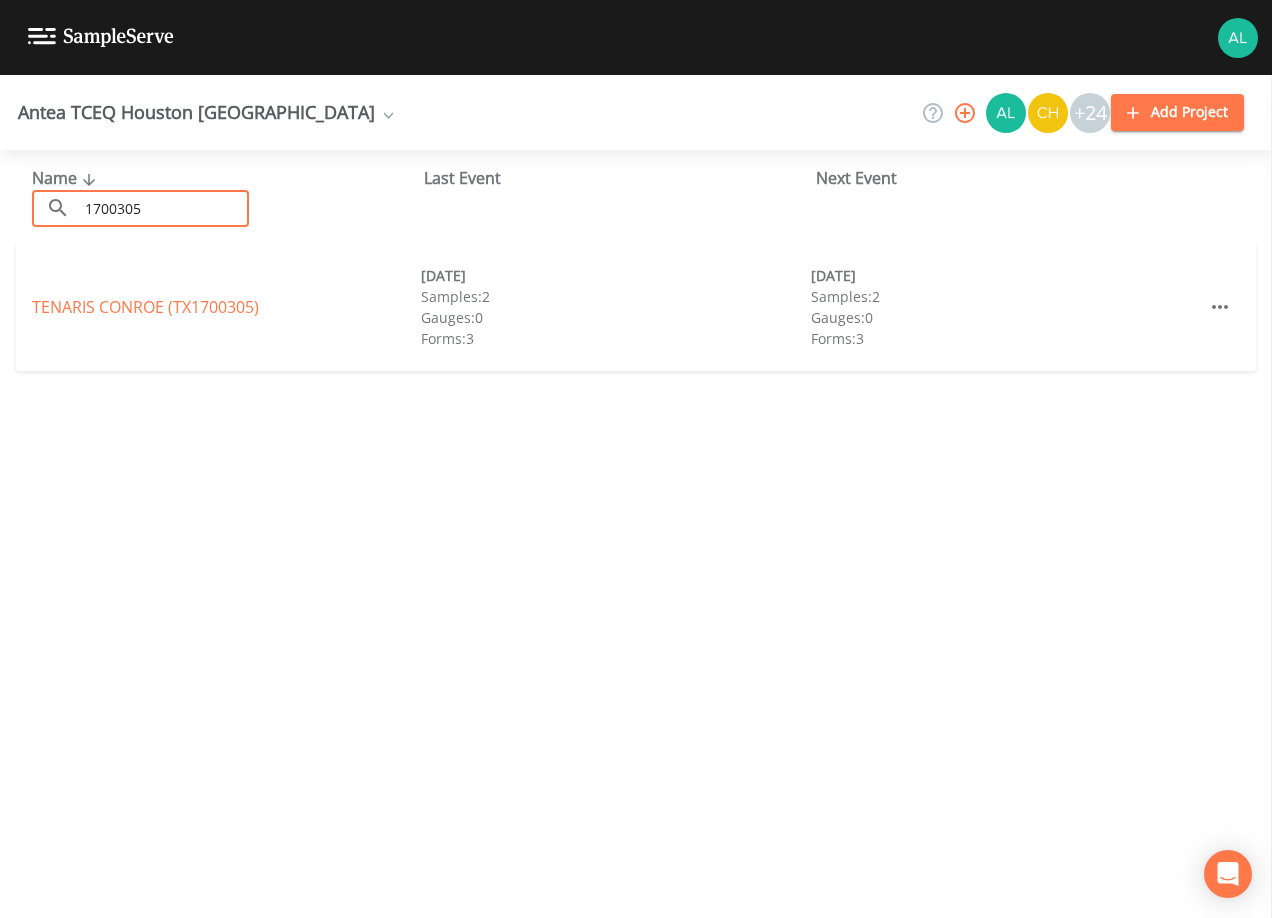 type on "1700305" 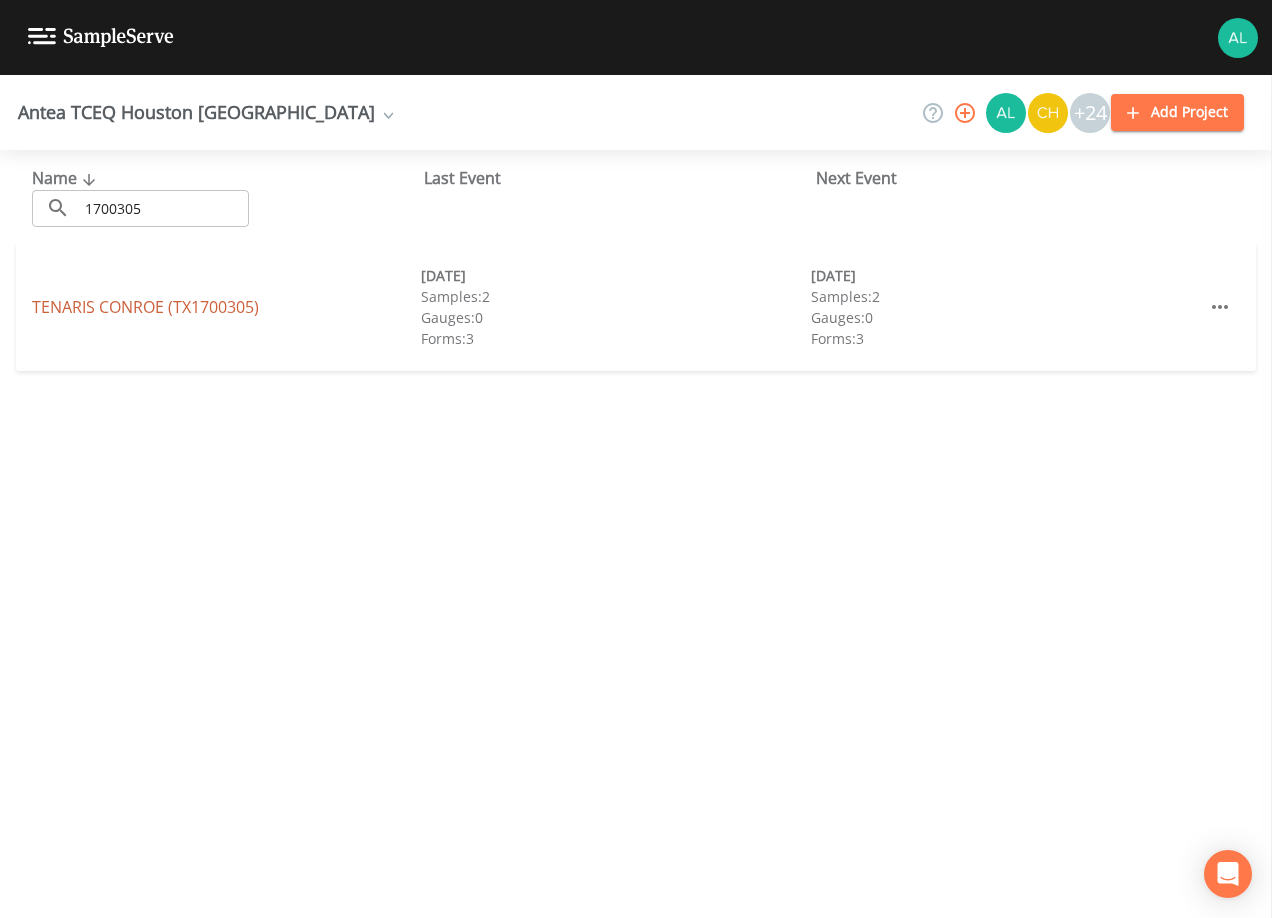 click on "TENARIS CONROE   (TX1700305)" at bounding box center [145, 307] 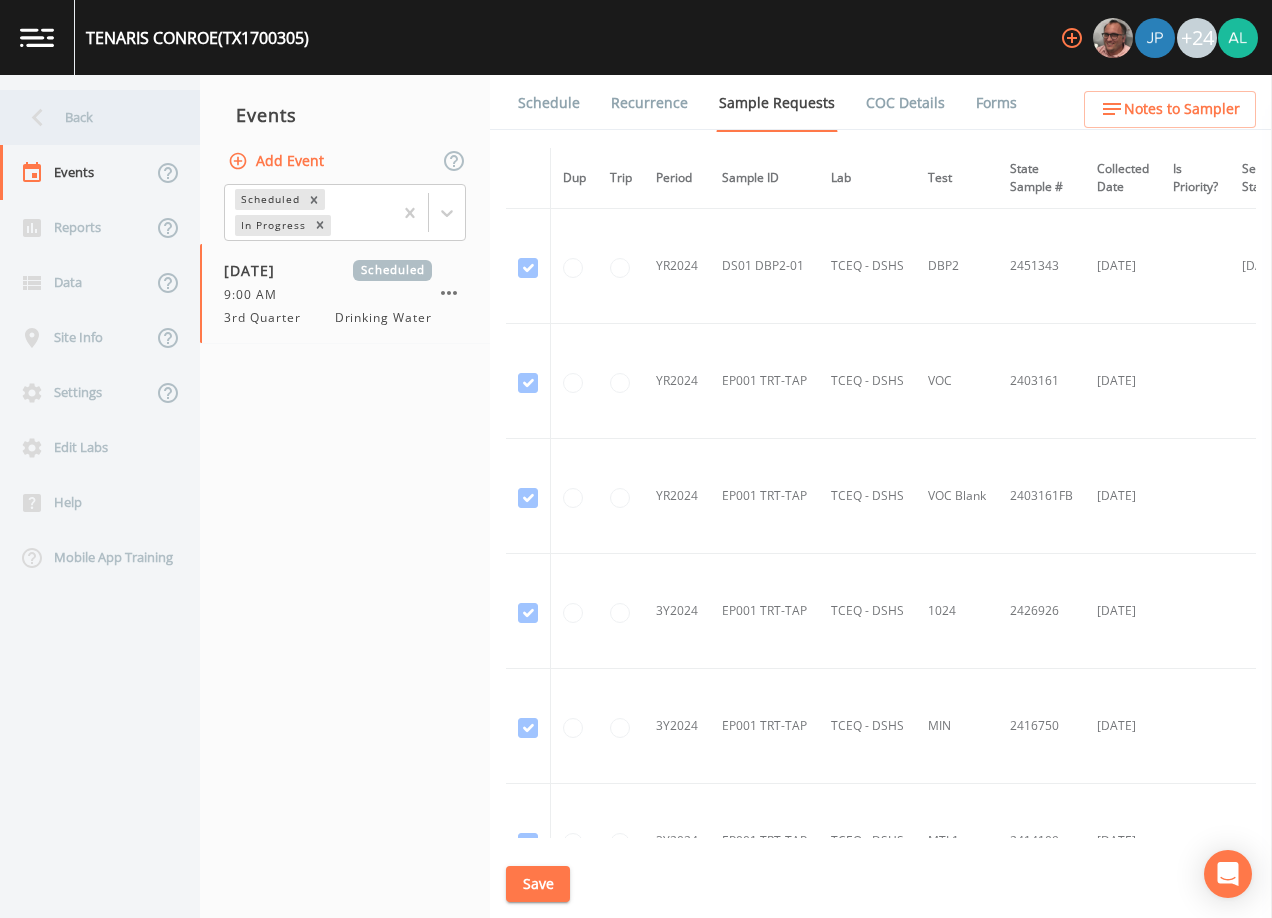 click on "Back" at bounding box center (90, 117) 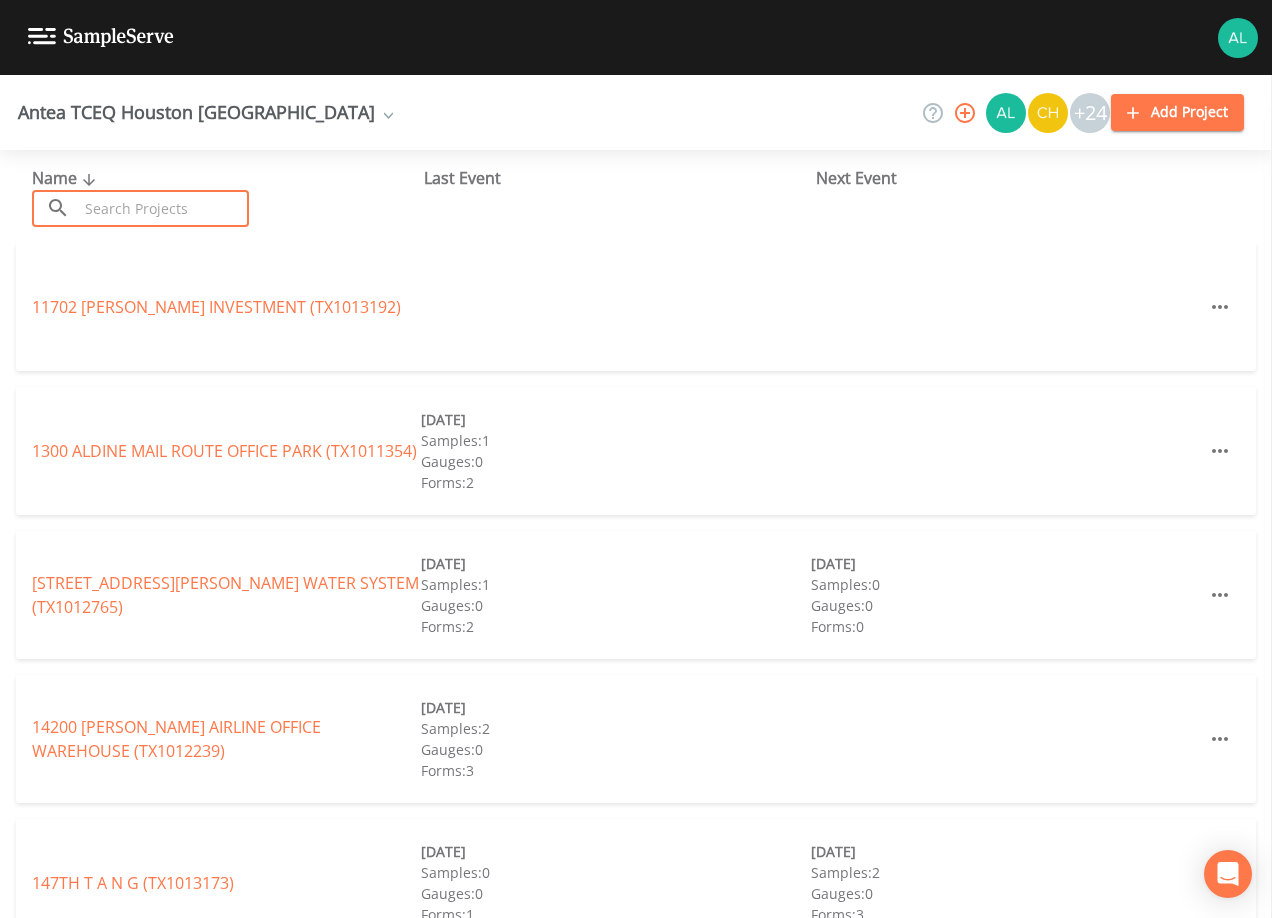 click at bounding box center [163, 208] 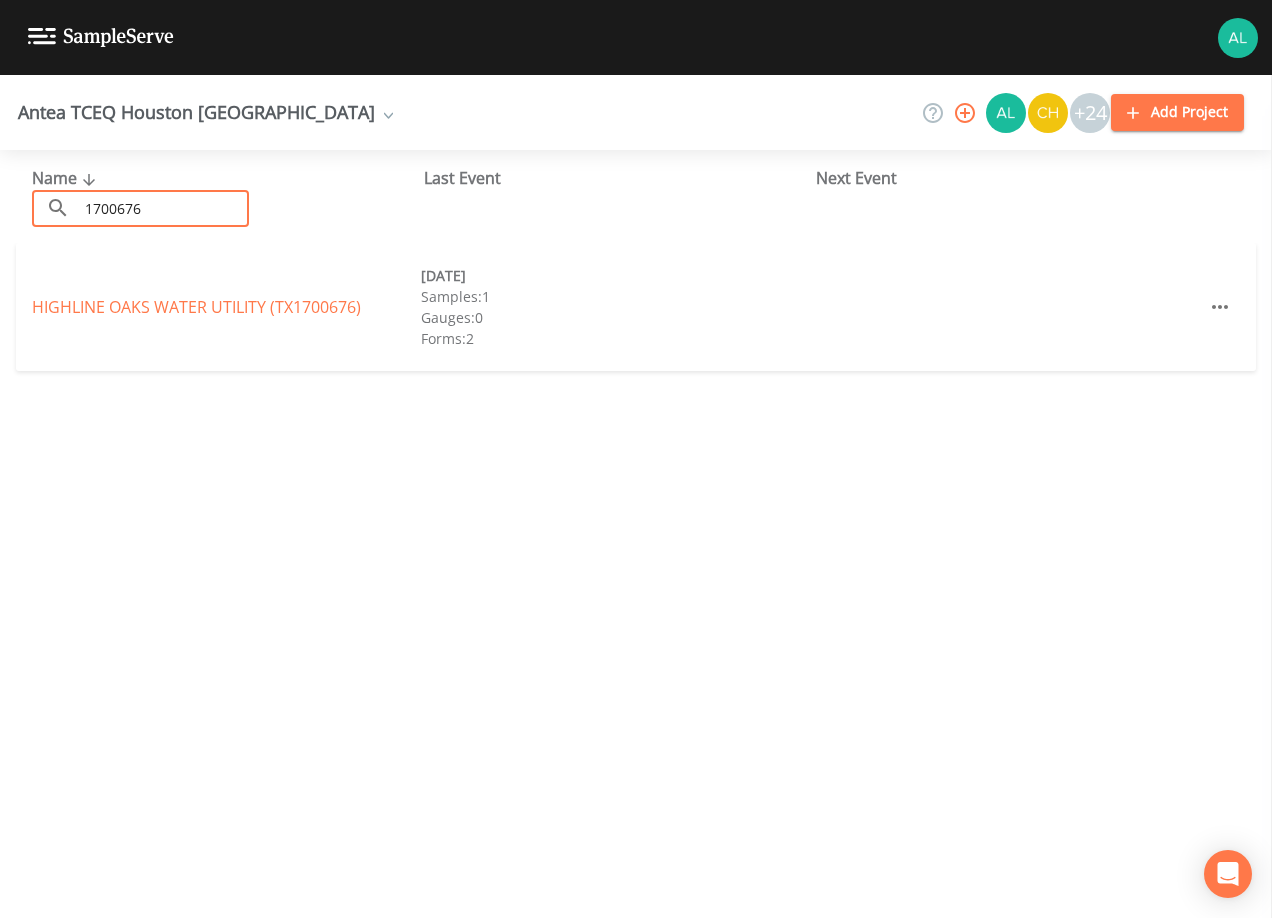 type on "1700676" 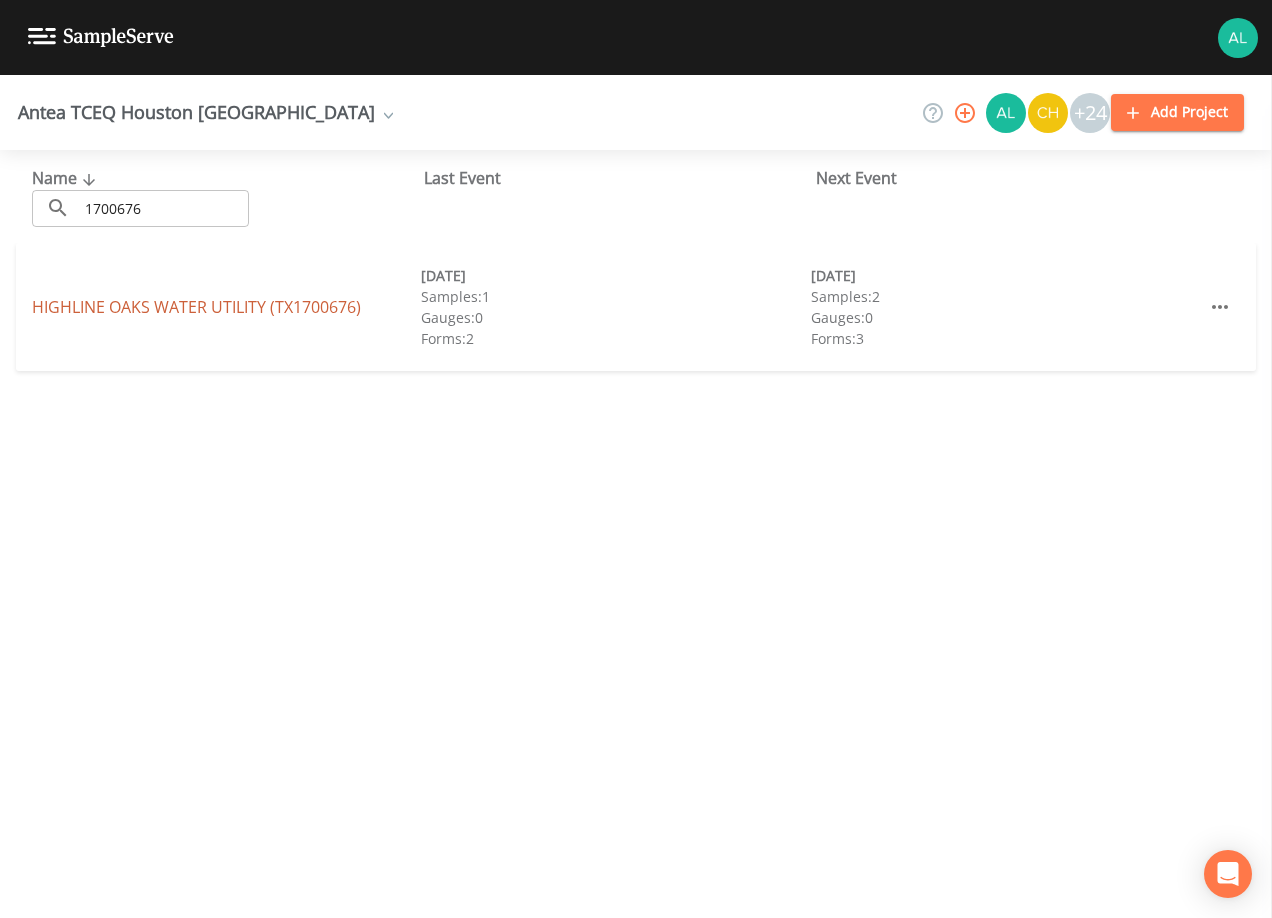 click on "HIGHLINE OAKS WATER UTILITY   (TX1700676)" at bounding box center (196, 307) 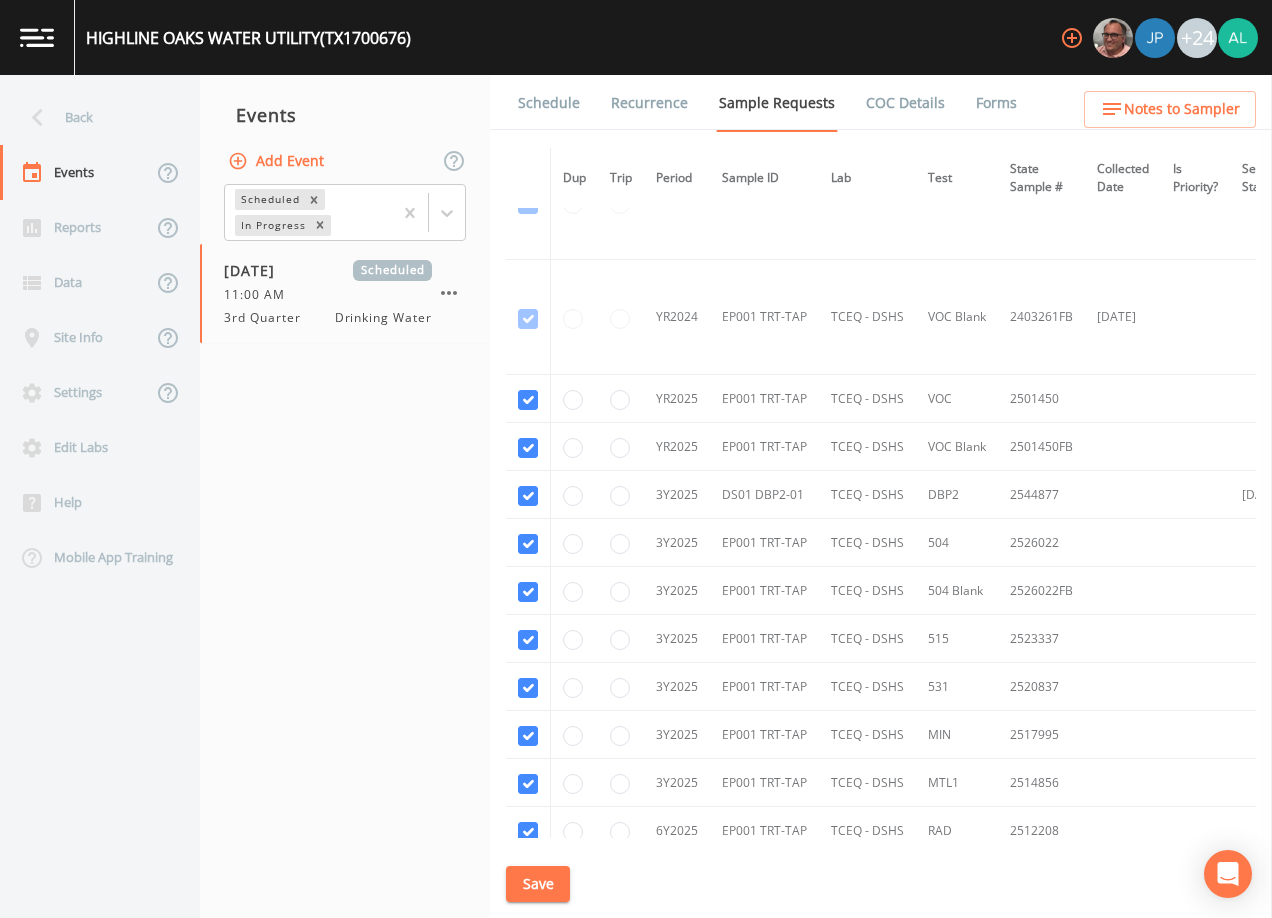 scroll, scrollTop: 361, scrollLeft: 0, axis: vertical 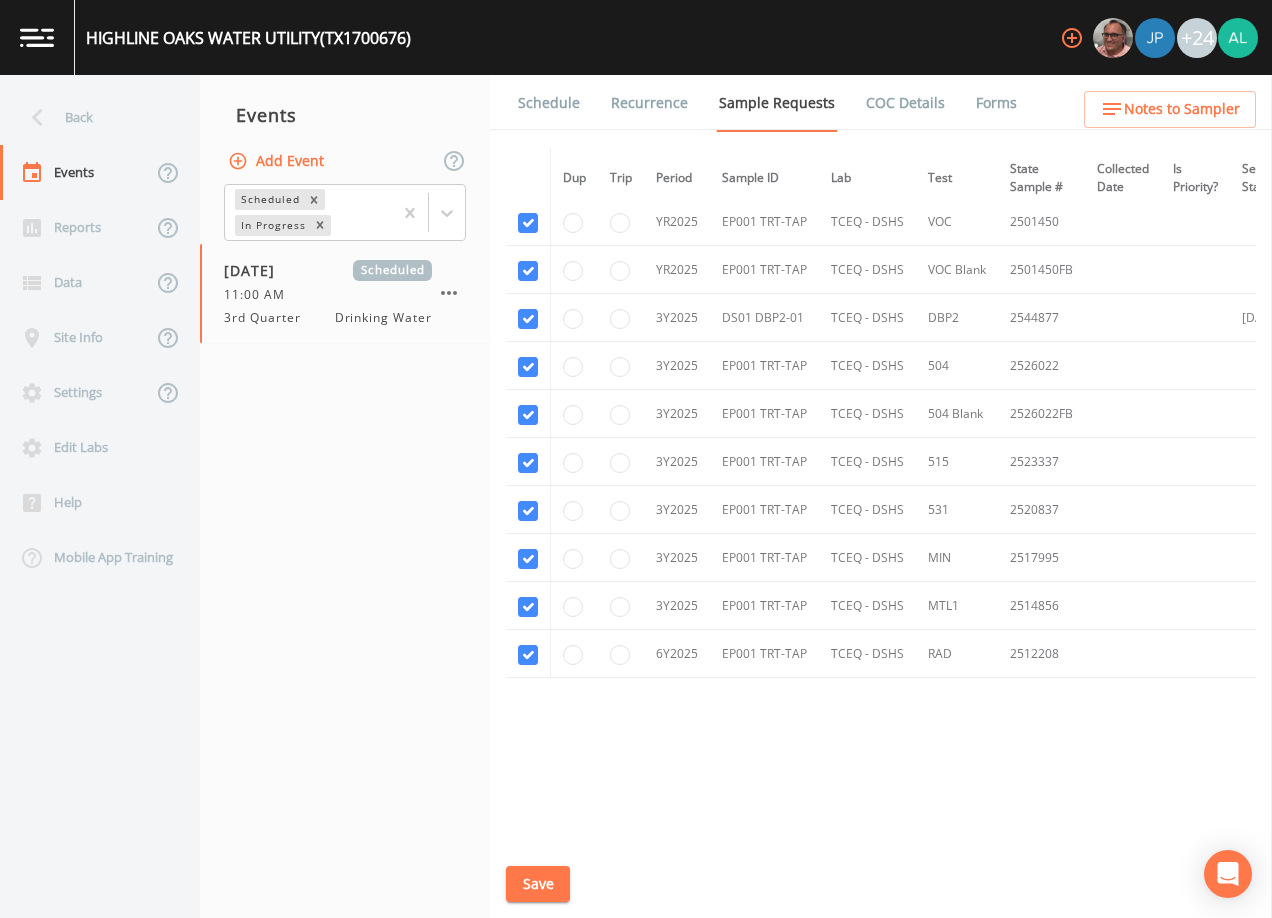 click on "Schedule" at bounding box center (536, 103) 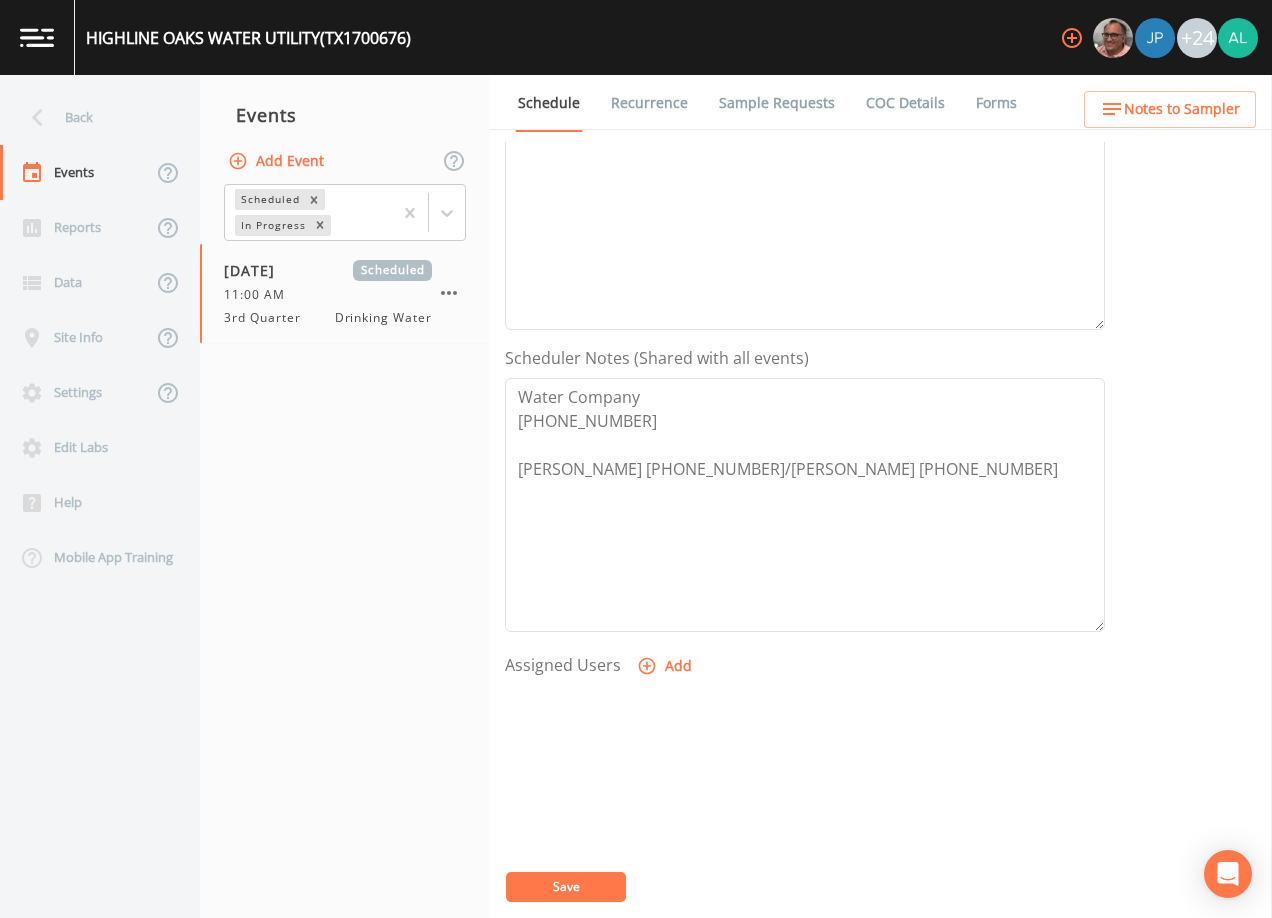 scroll, scrollTop: 493, scrollLeft: 0, axis: vertical 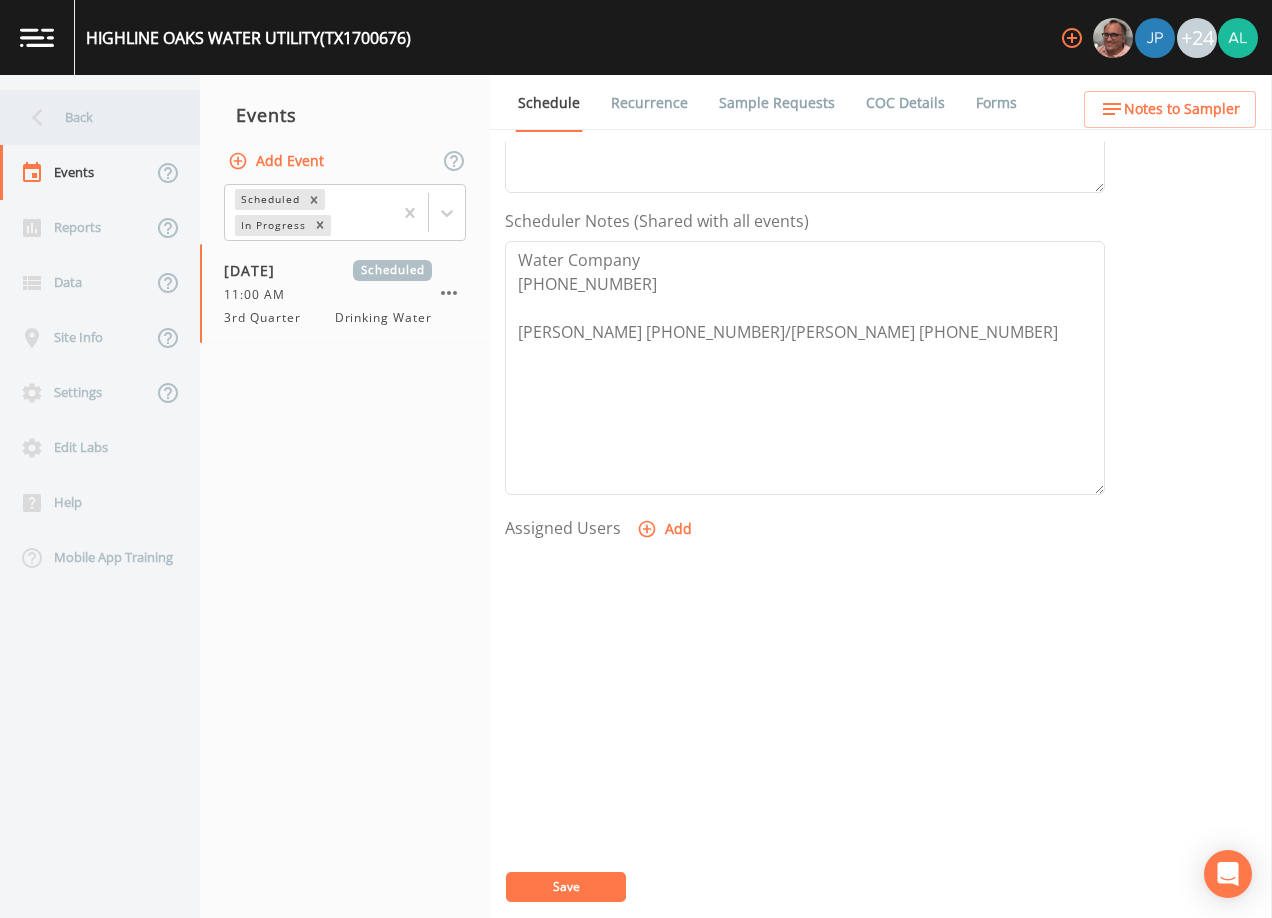 click on "Back" at bounding box center (90, 117) 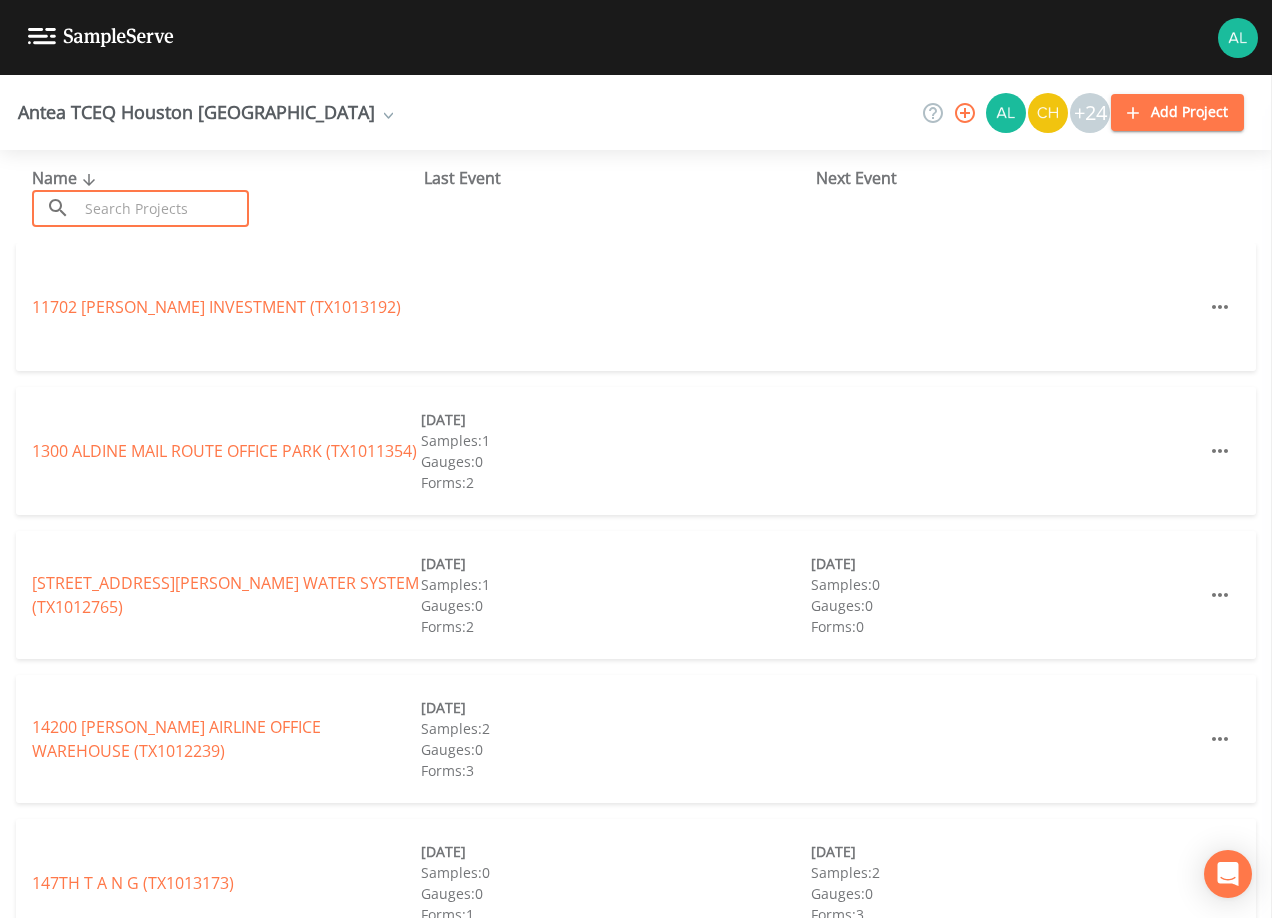 click at bounding box center (163, 208) 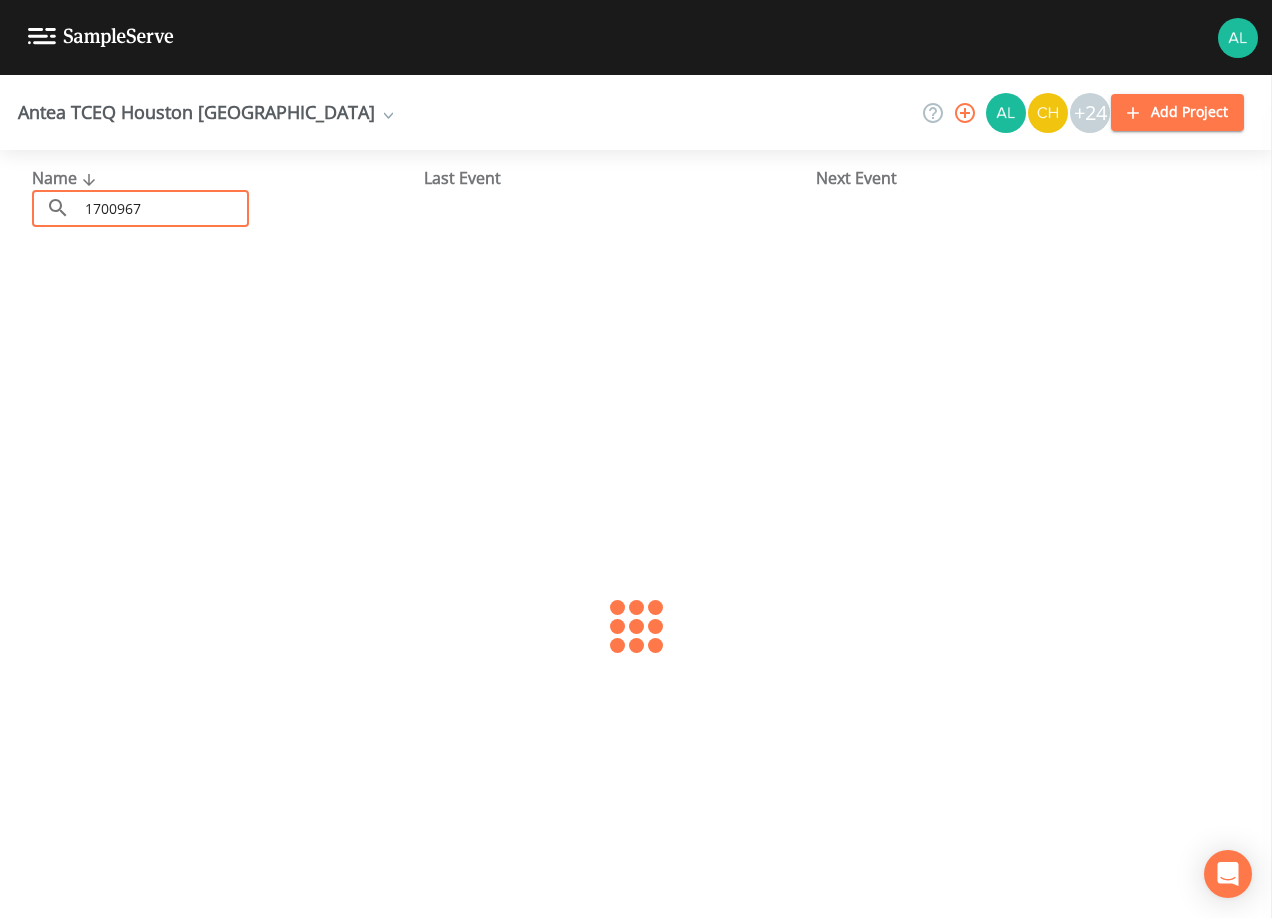 type on "1700967" 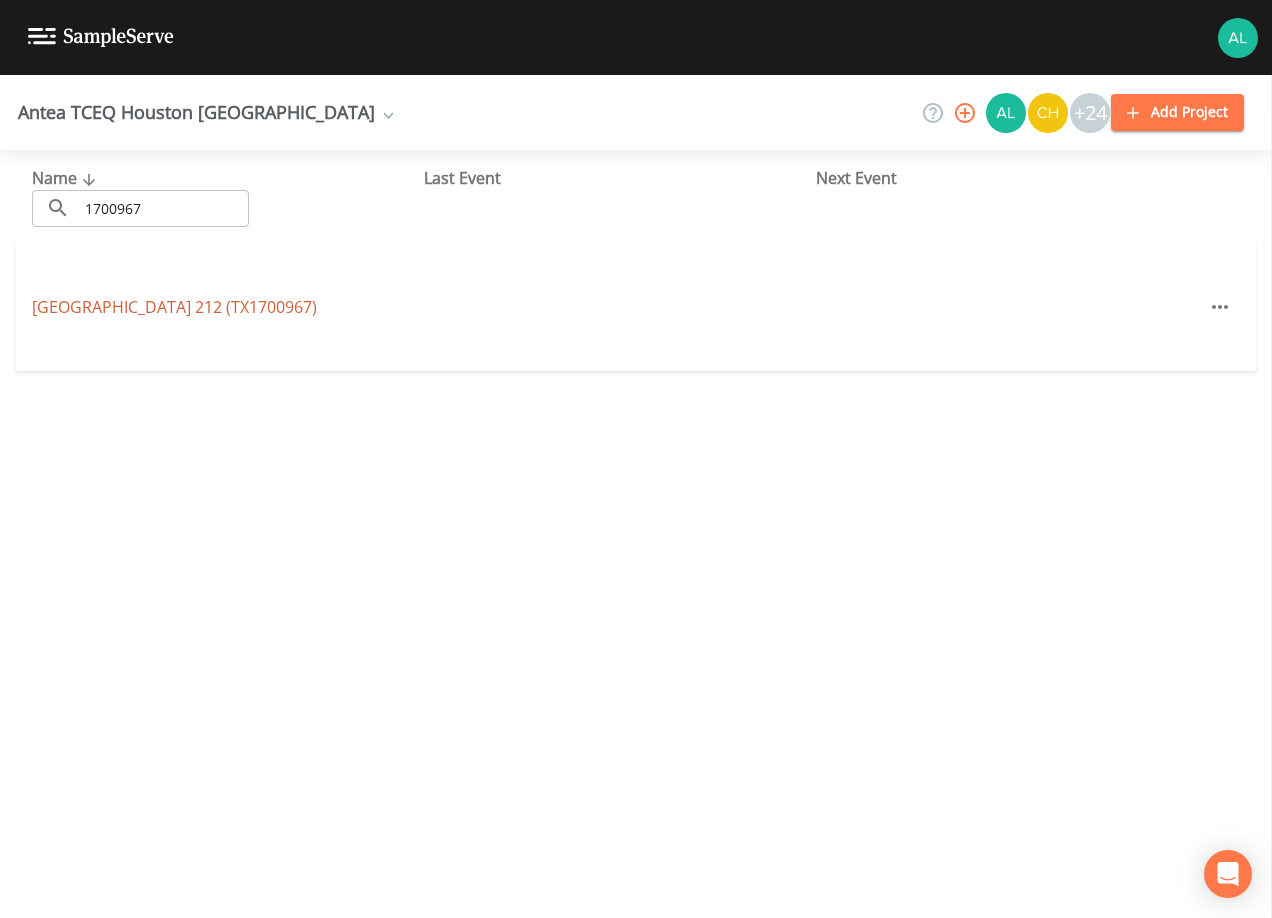 click on "[GEOGRAPHIC_DATA] 212   (TX1700967)" at bounding box center [174, 307] 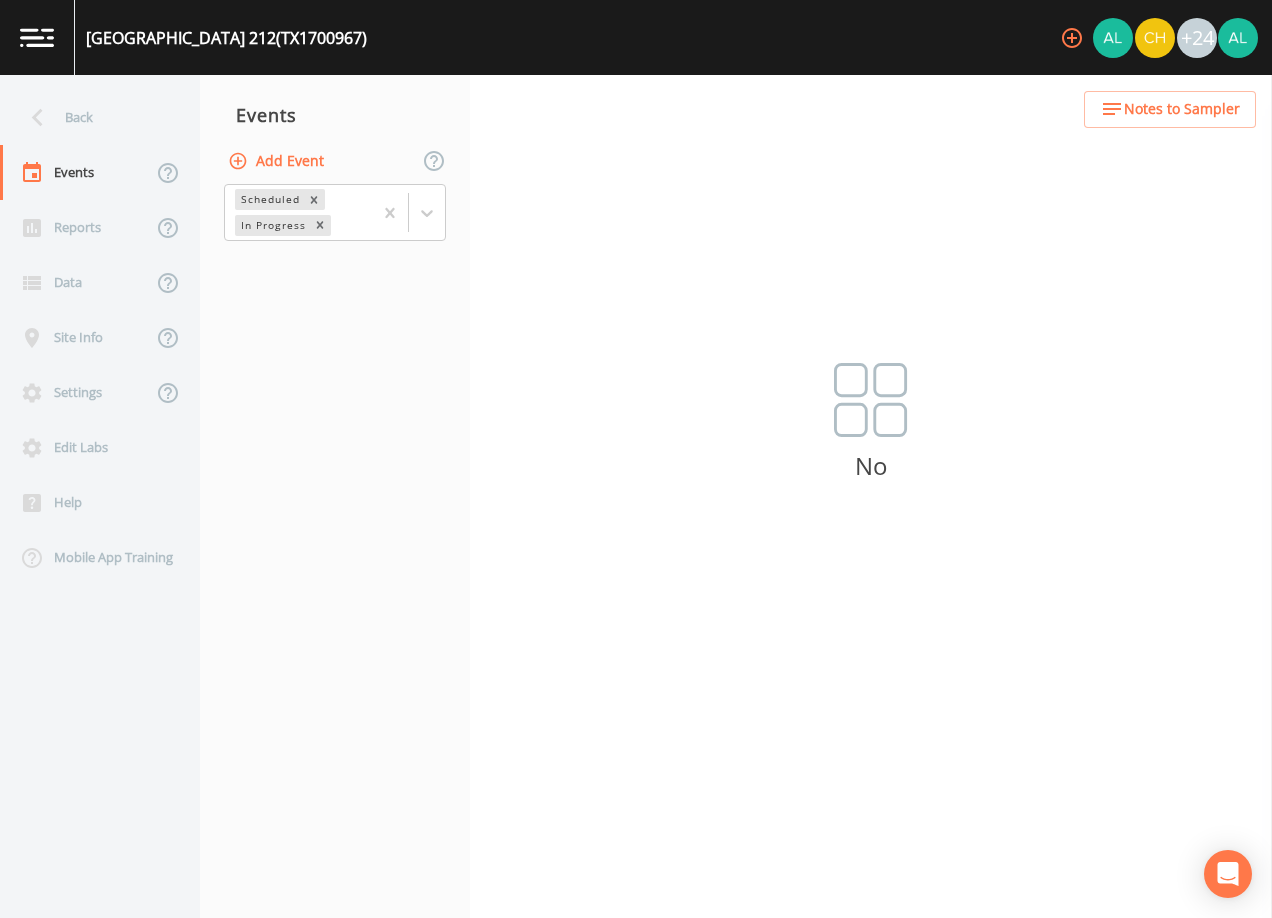 click 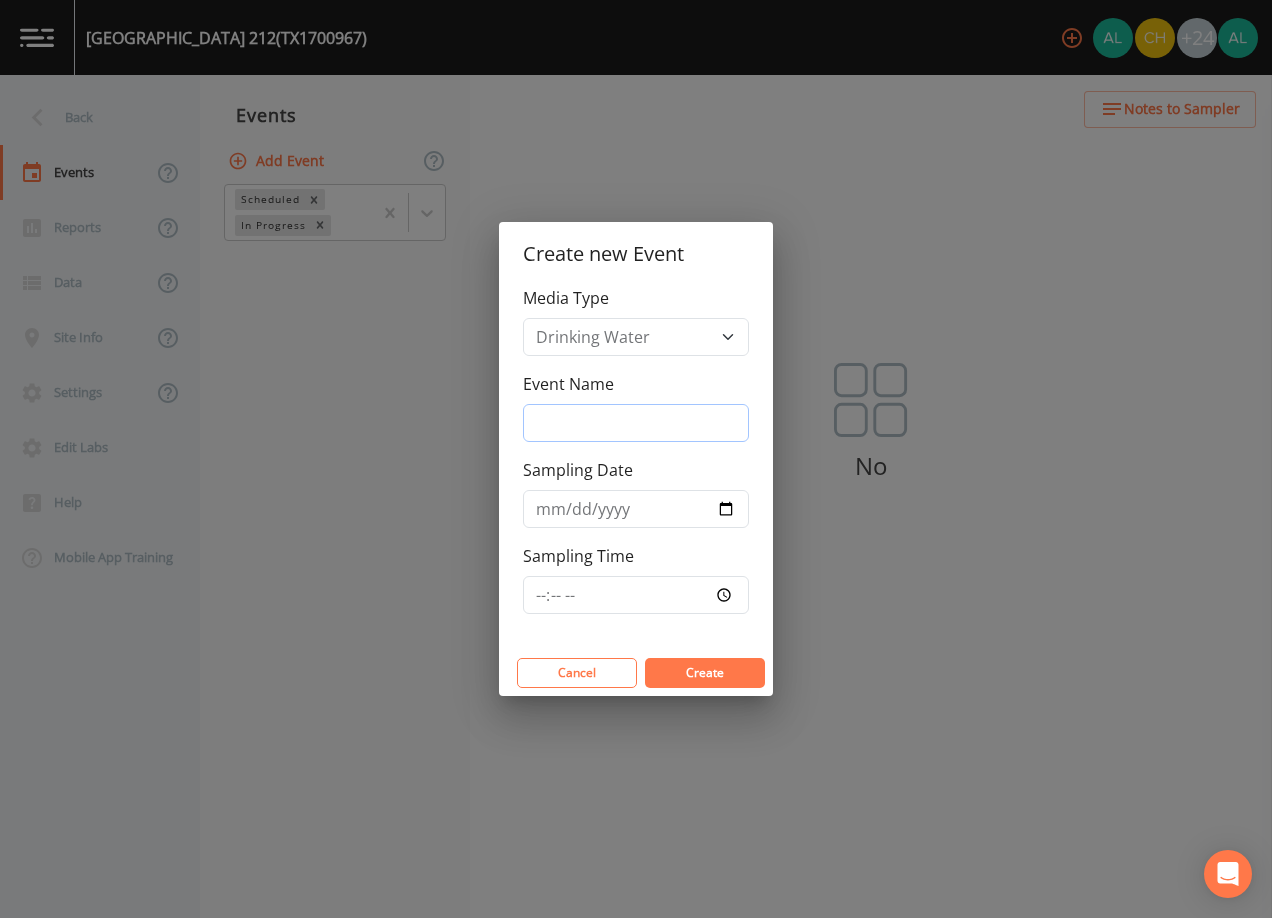 click on "Event Name" at bounding box center (636, 423) 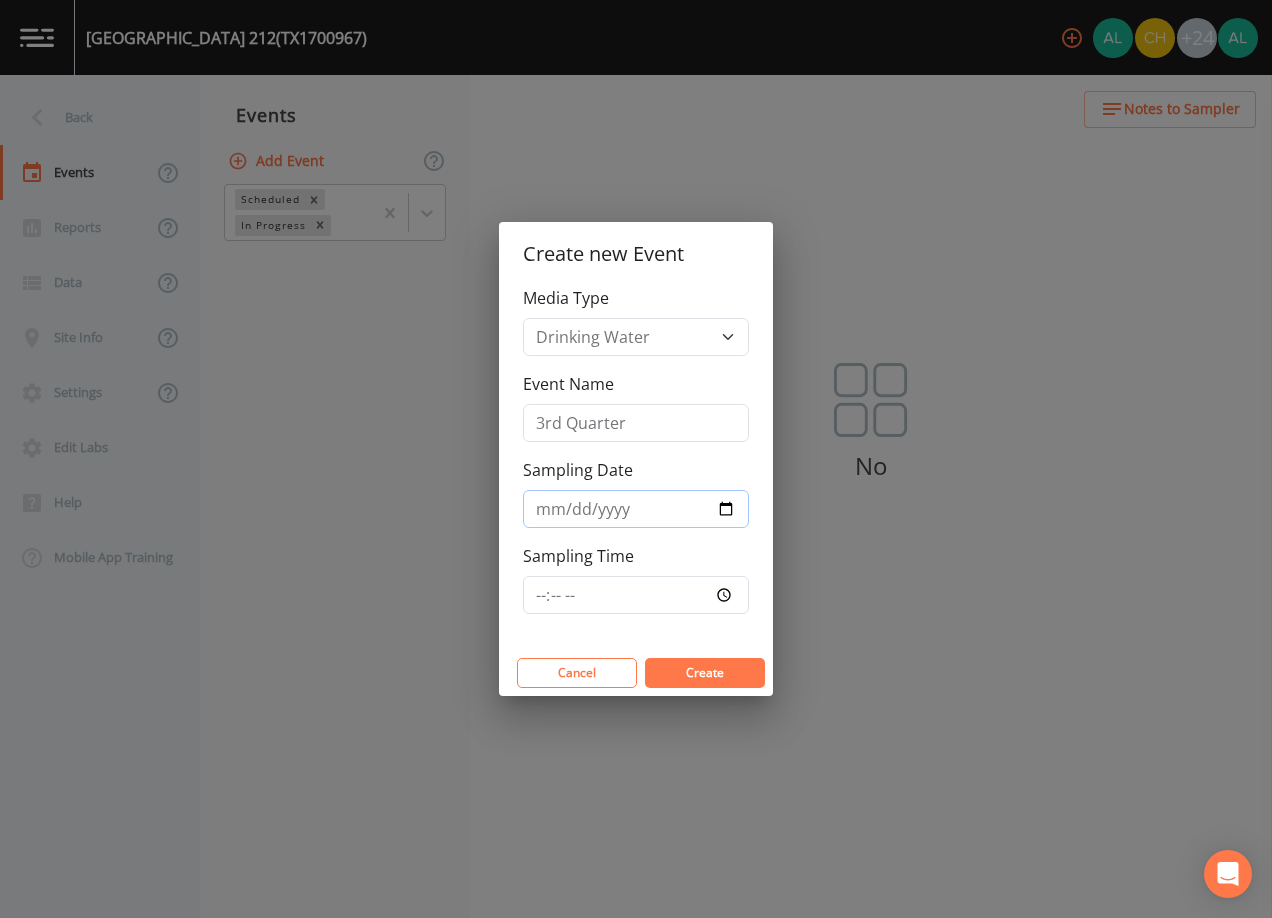 click on "Sampling Date" at bounding box center (636, 509) 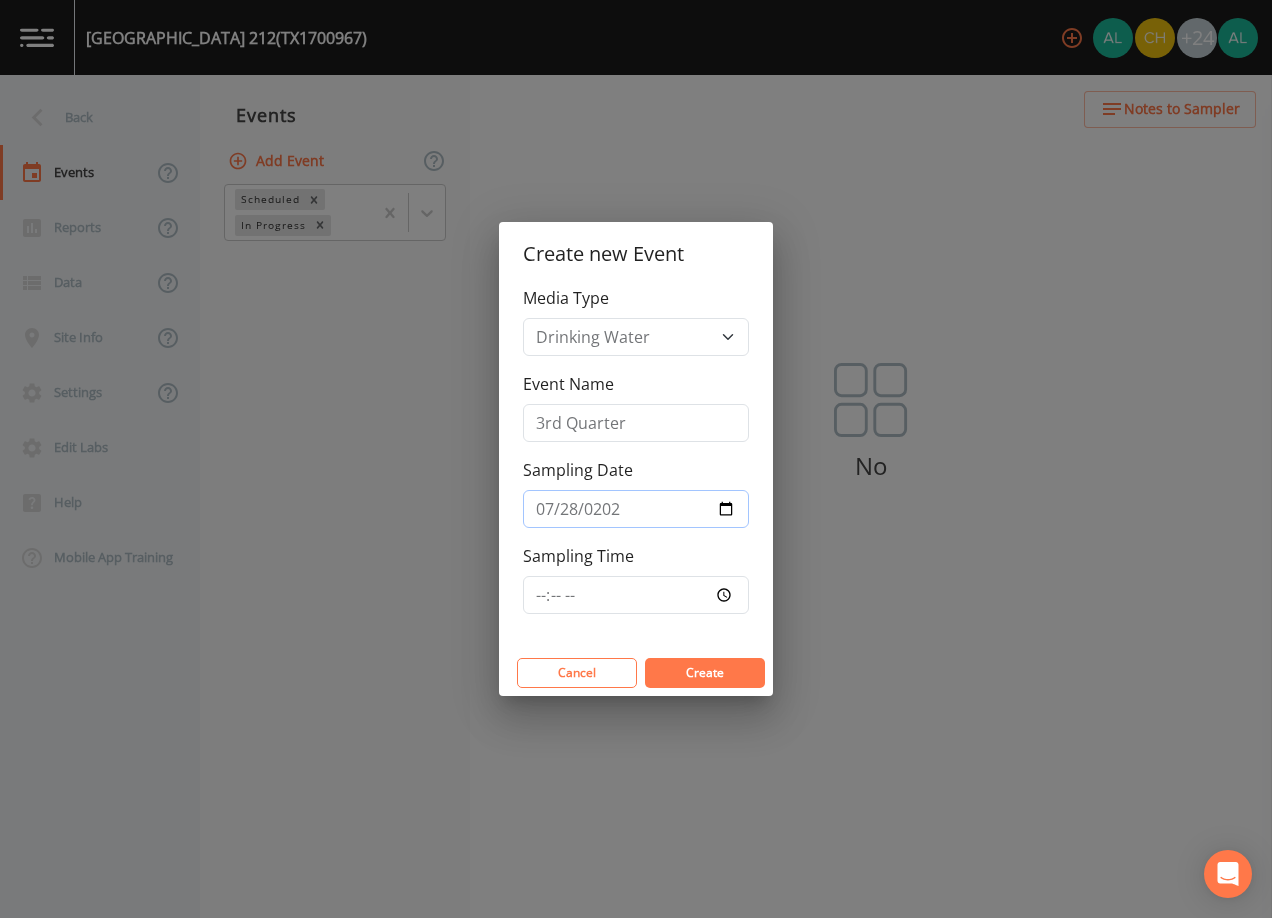 type on "[DATE]" 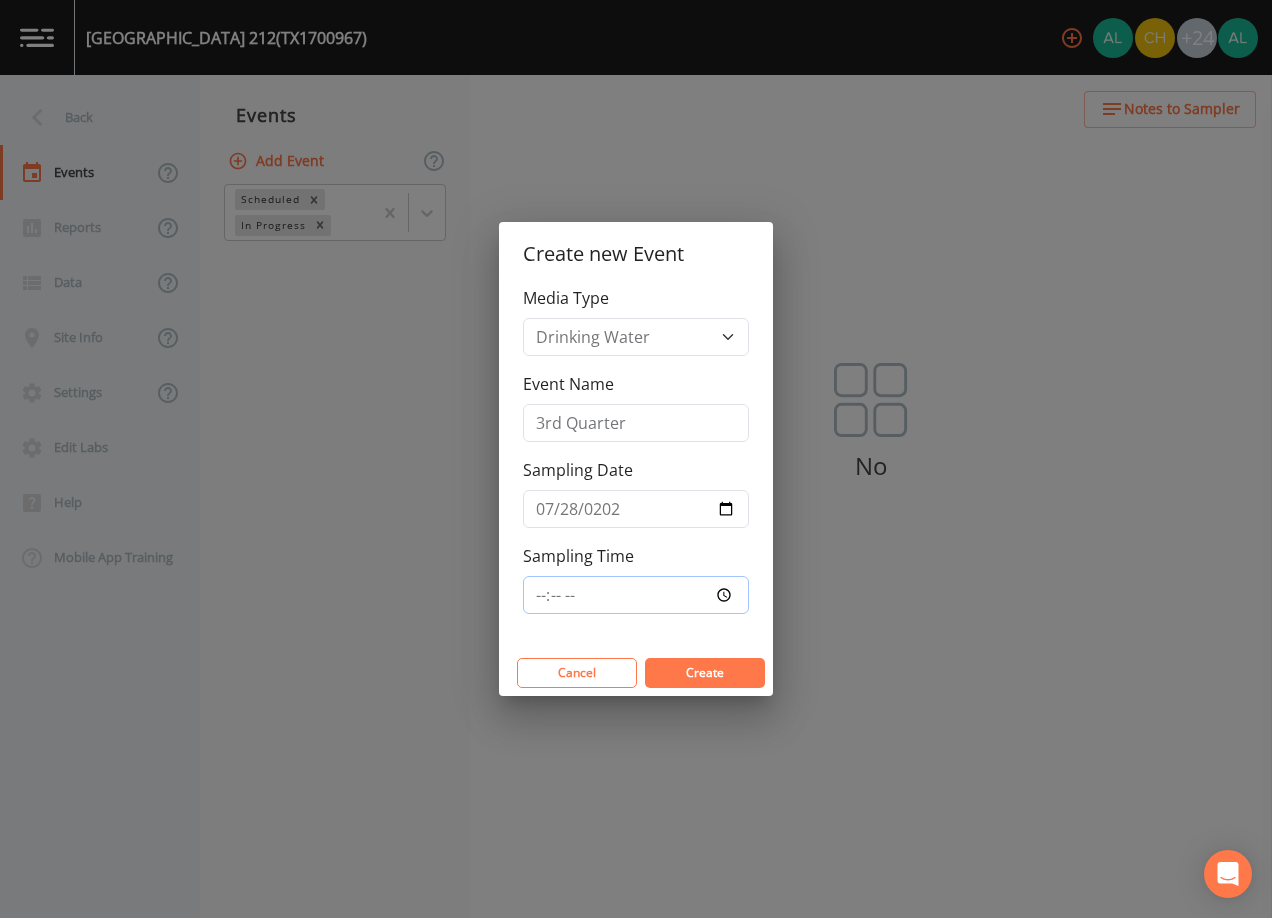 click on "Sampling Time" at bounding box center (636, 595) 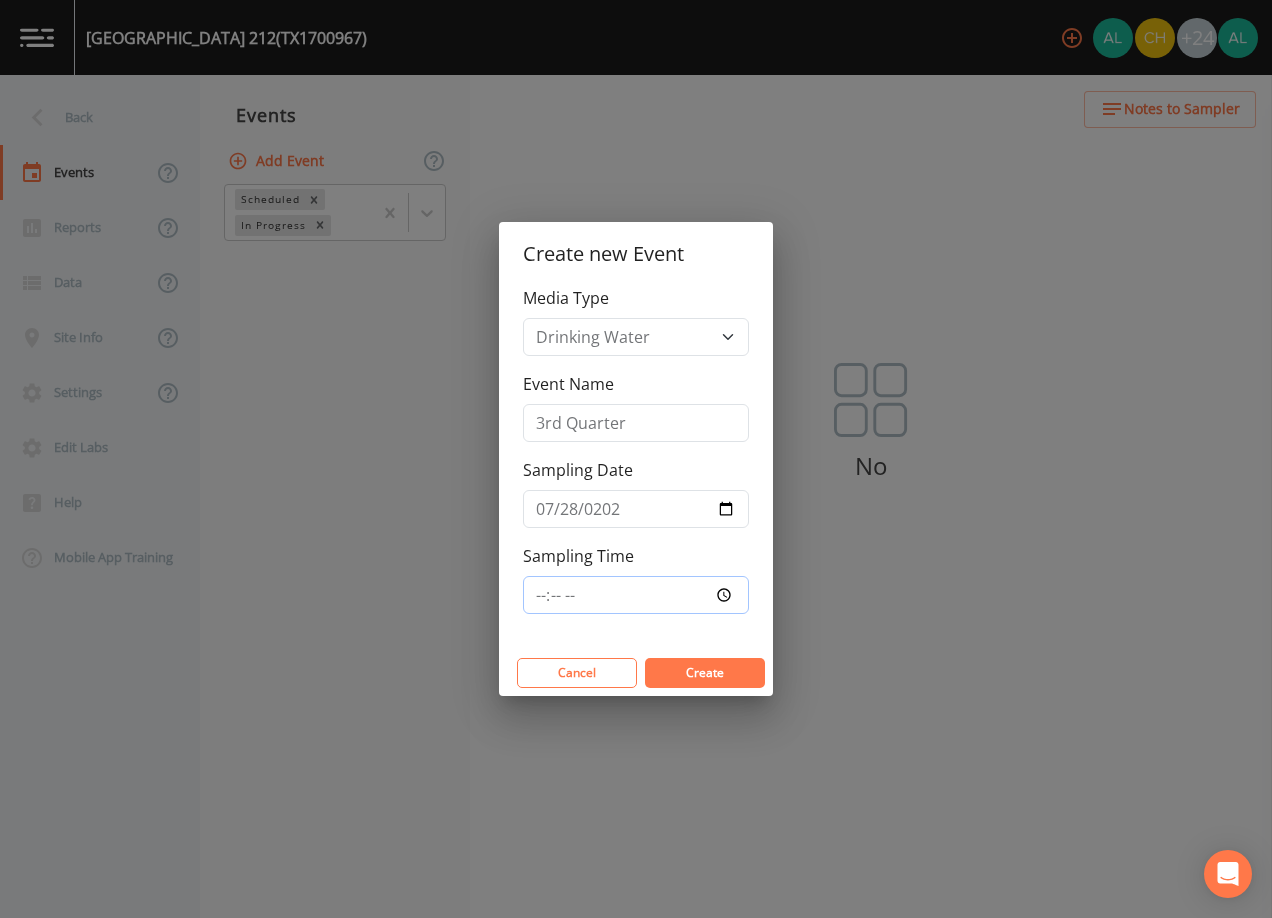 type on "12:00" 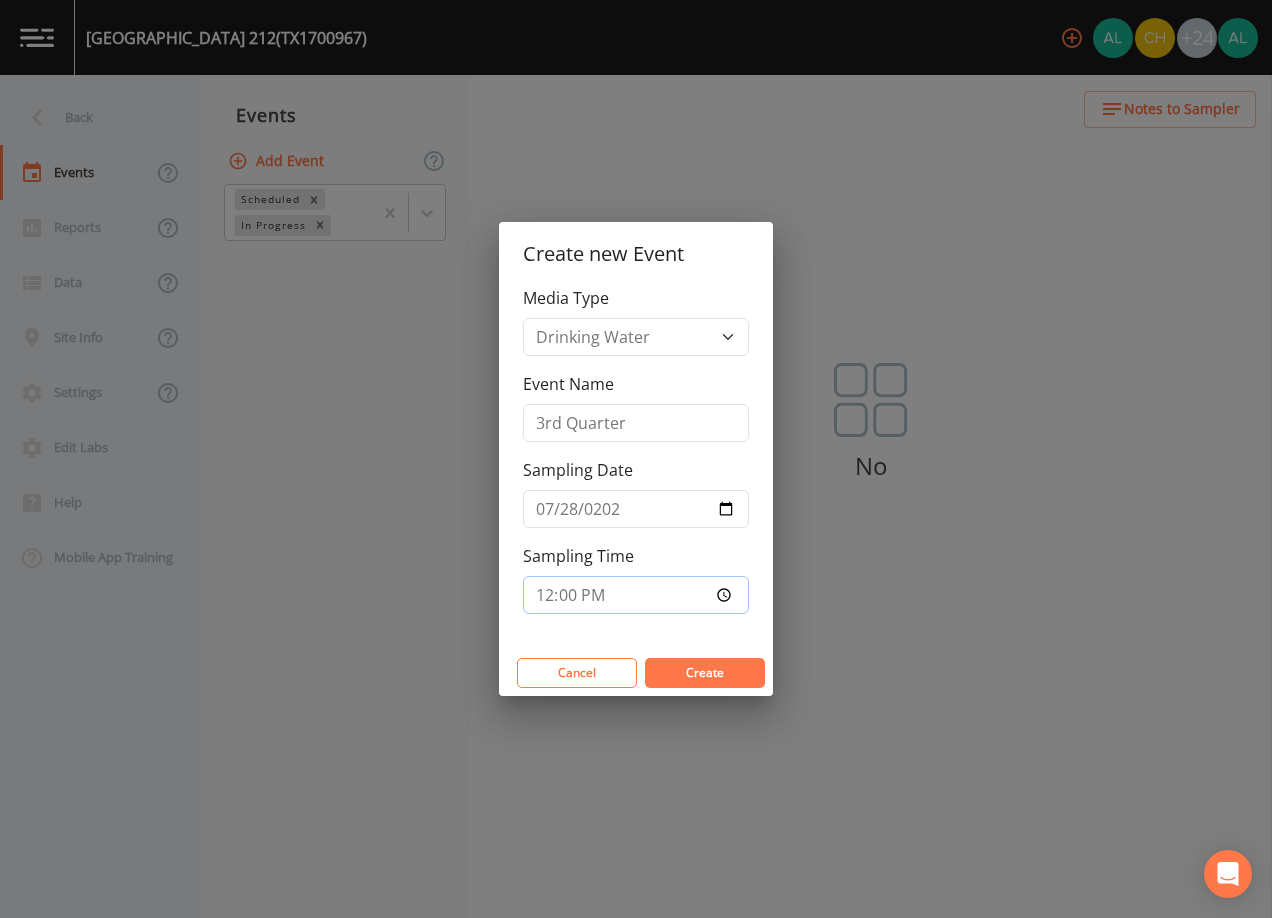 click on "Create" at bounding box center (705, 673) 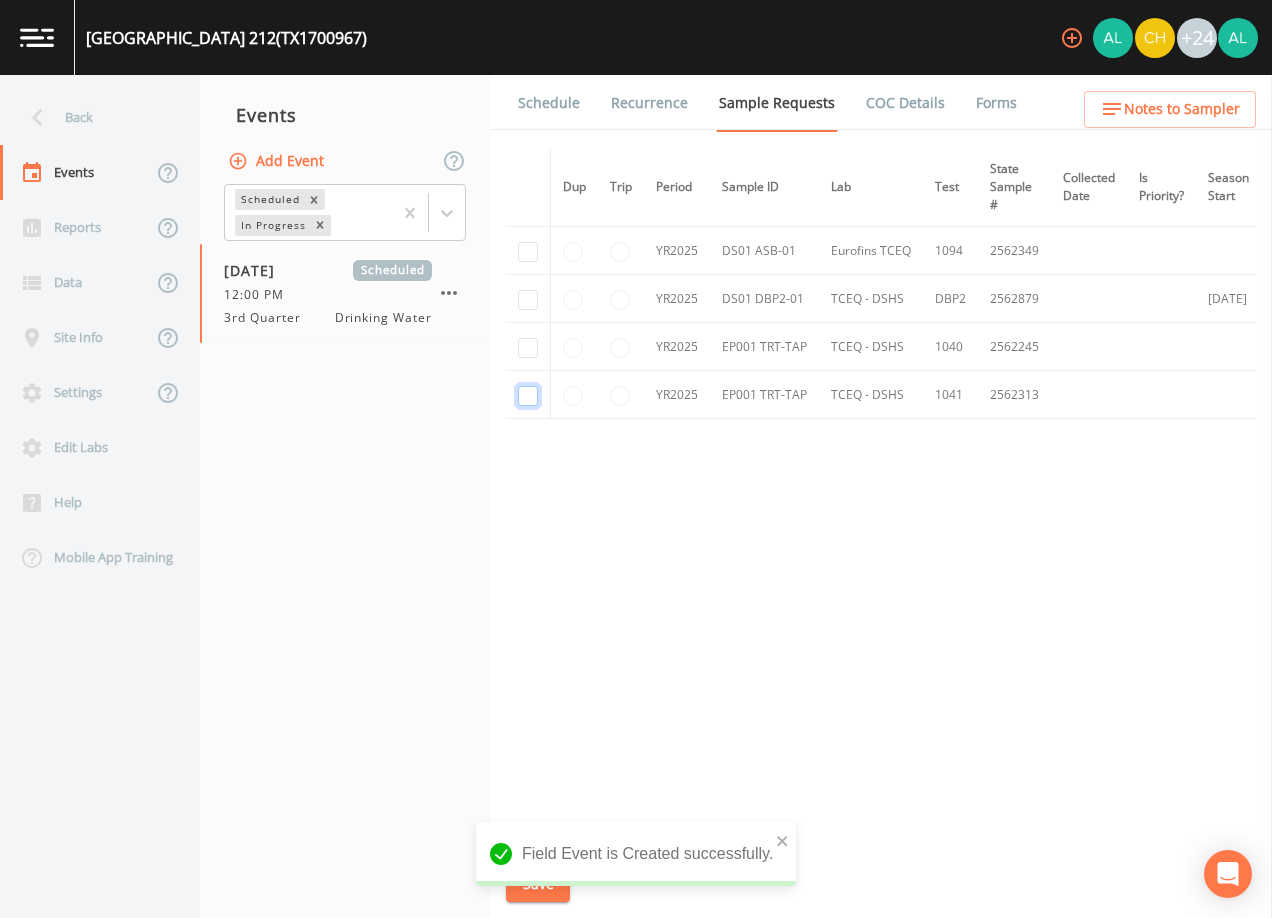 drag, startPoint x: 523, startPoint y: 397, endPoint x: 527, endPoint y: 385, distance: 12.649111 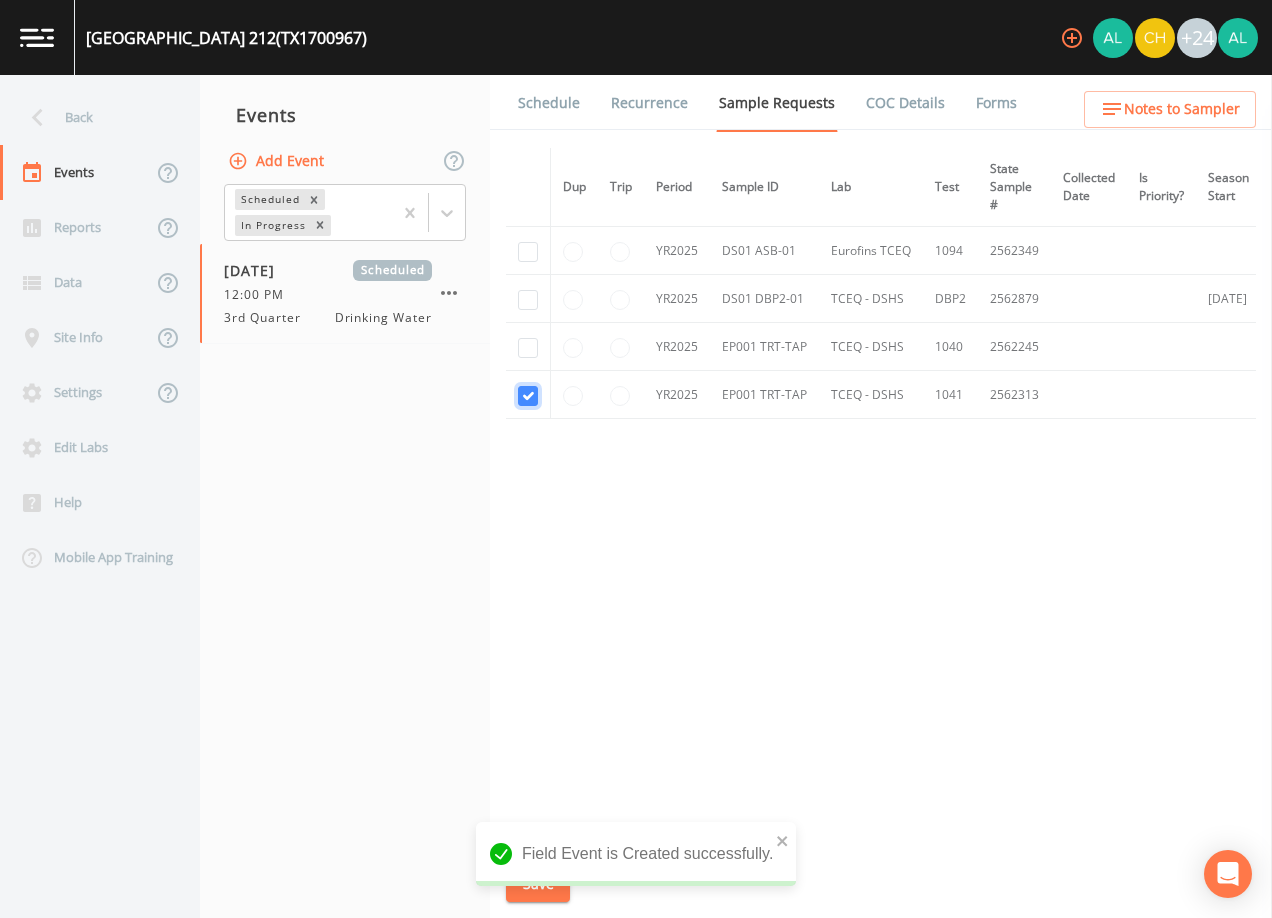 checkbox on "true" 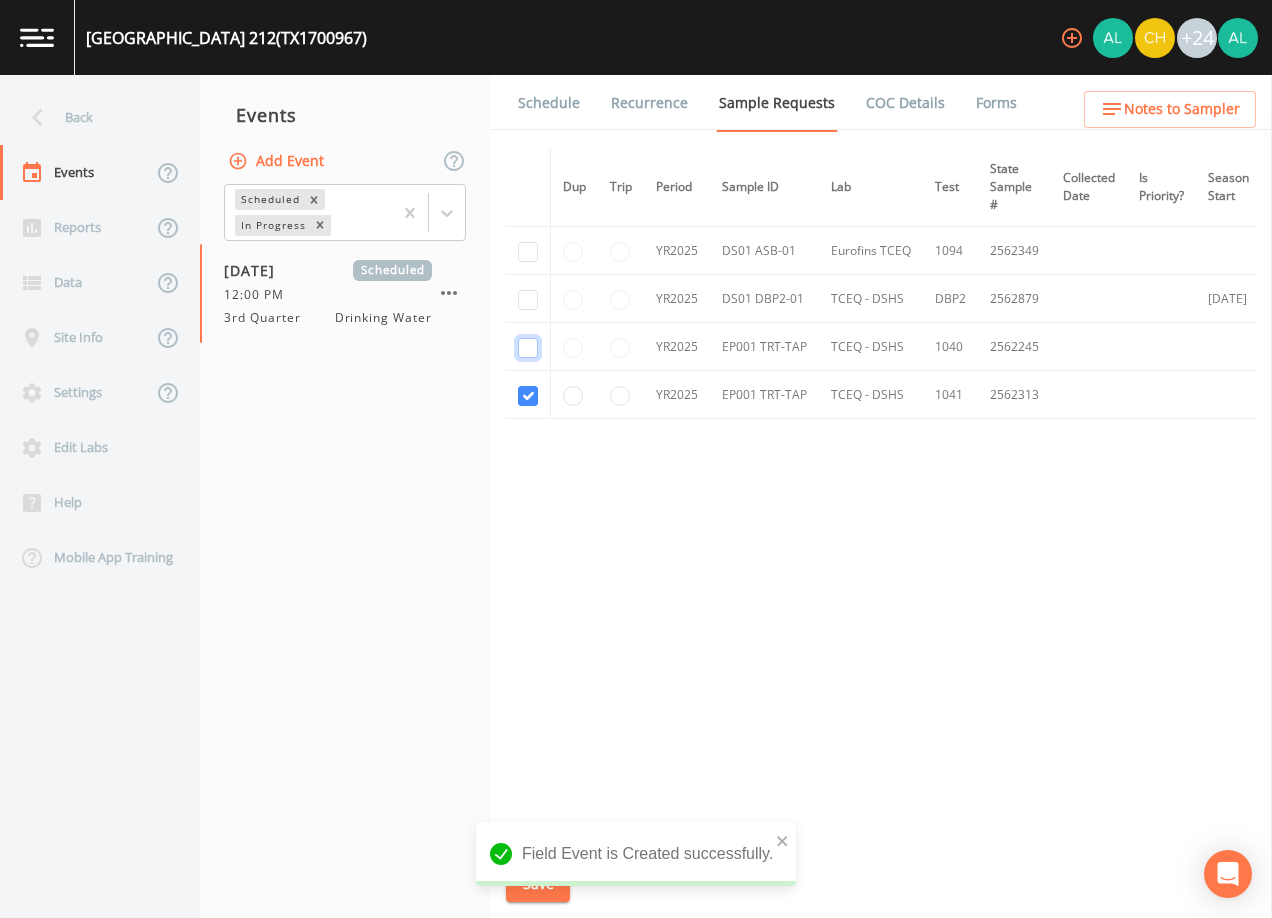 click at bounding box center (528, 348) 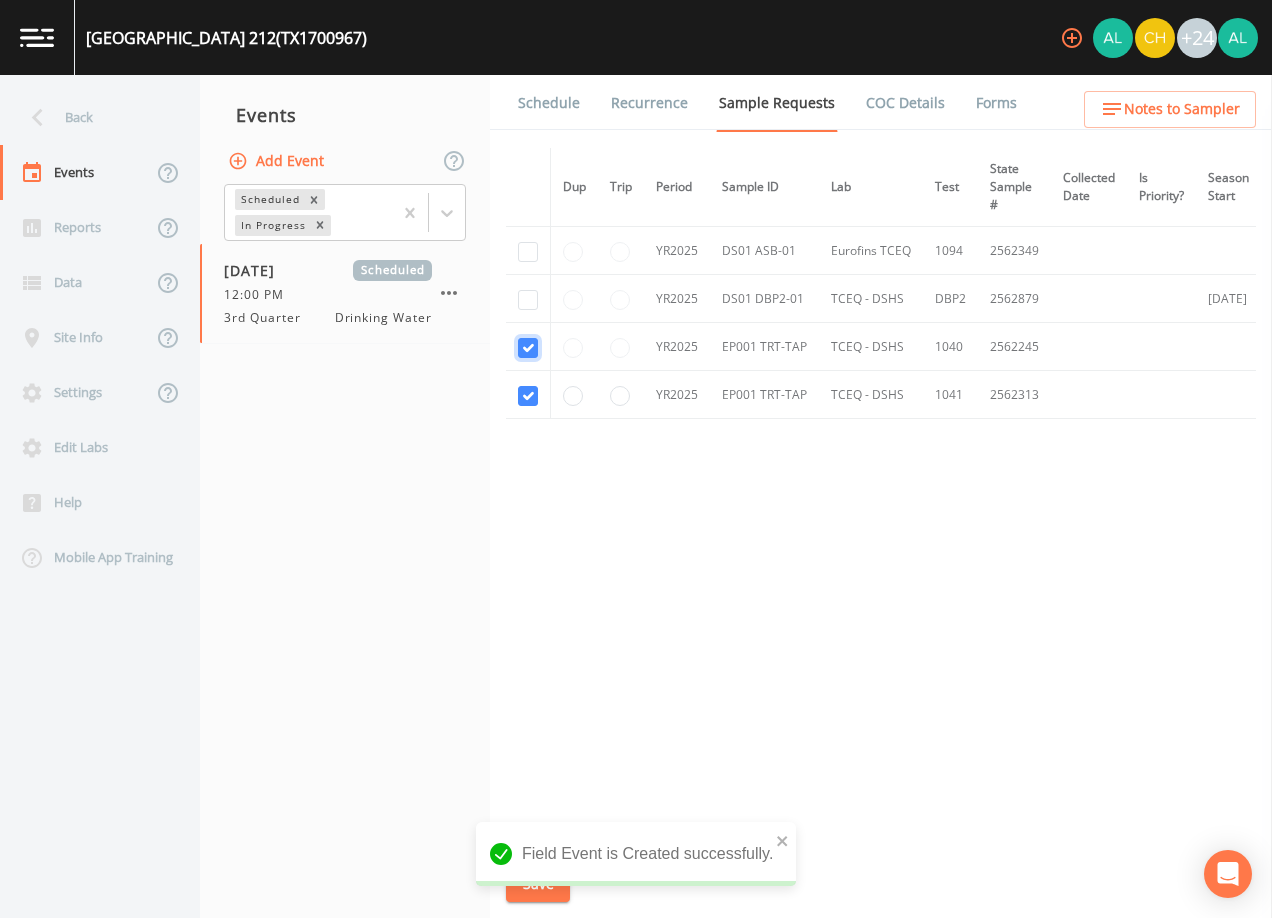 checkbox on "true" 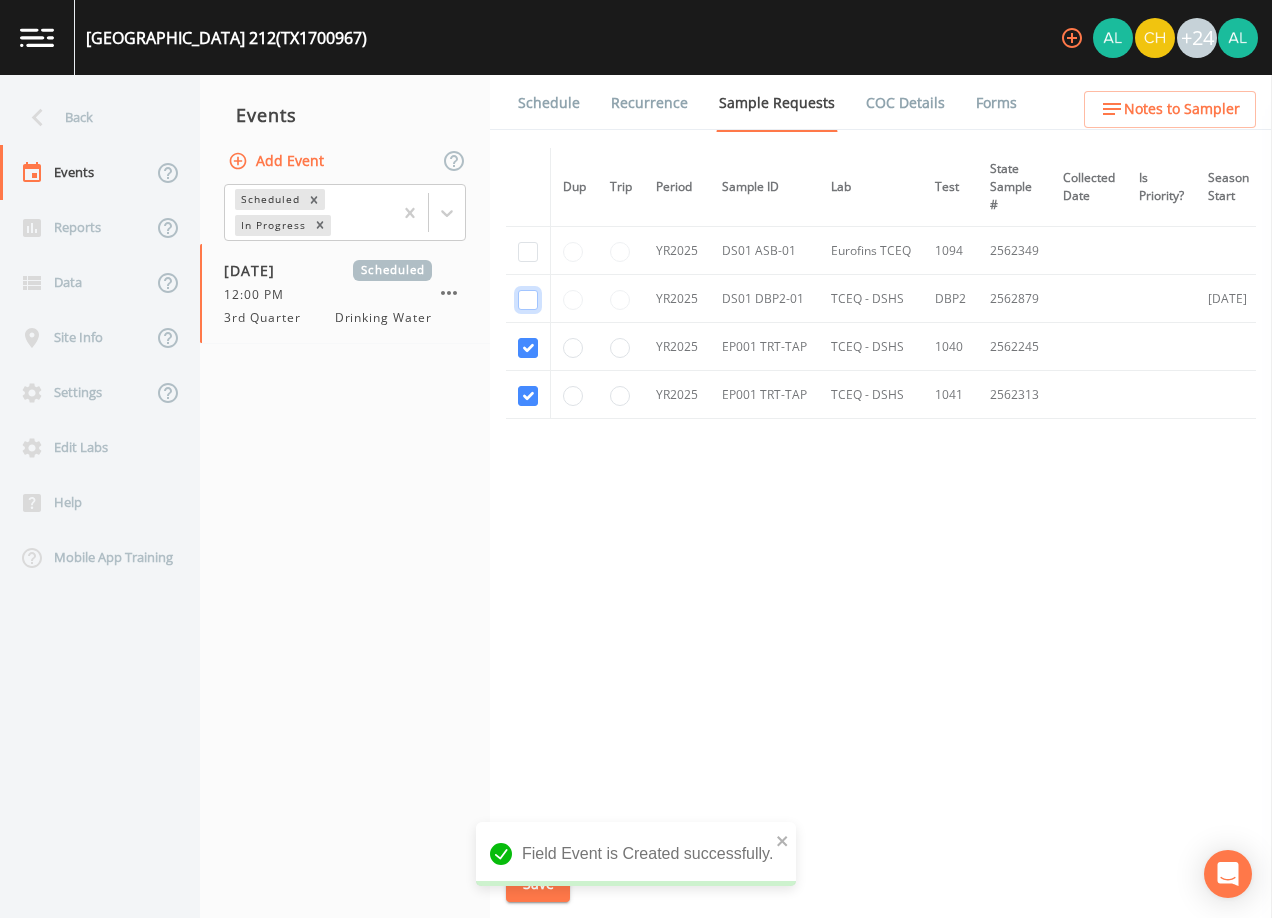 click at bounding box center (528, 300) 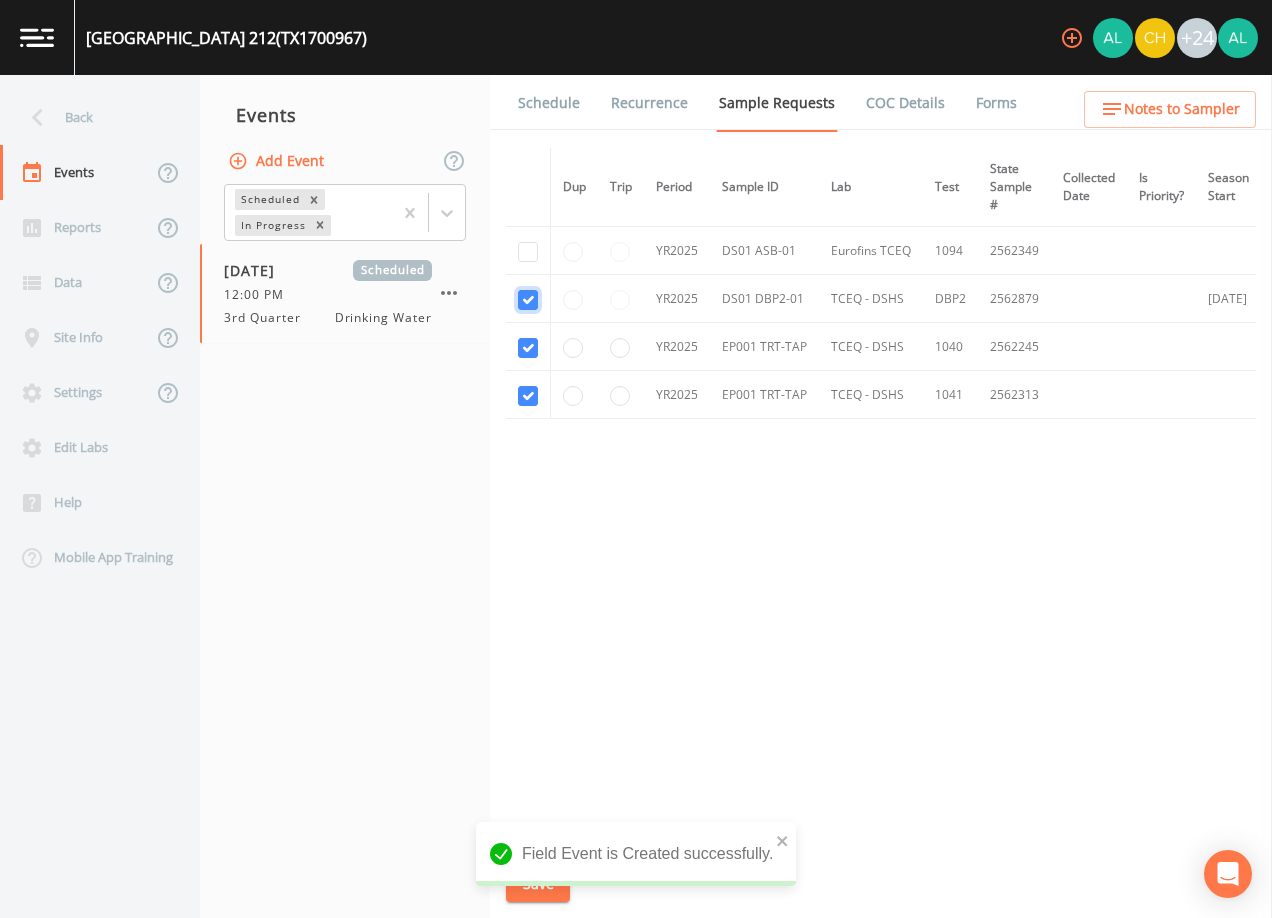 checkbox on "true" 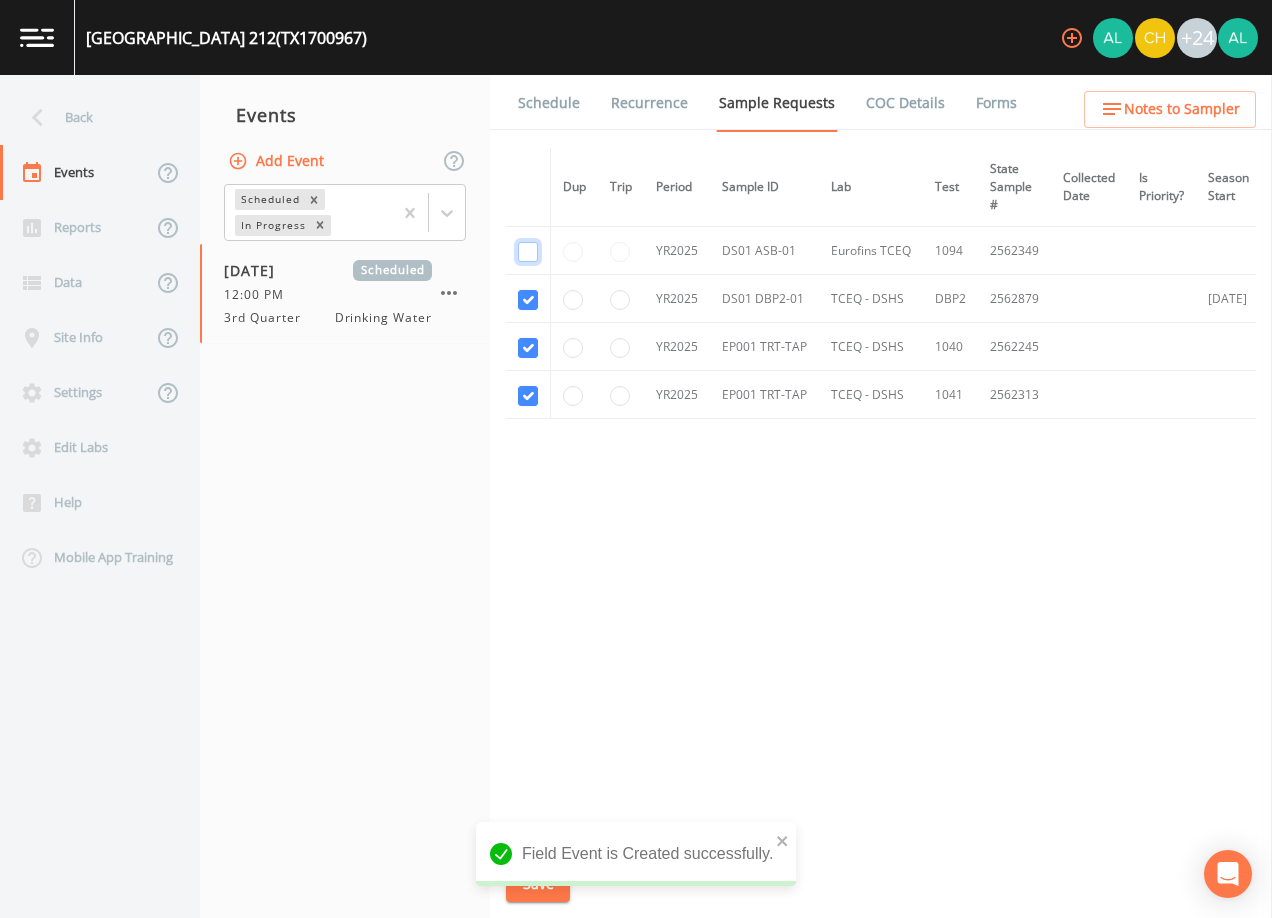 click at bounding box center [528, 252] 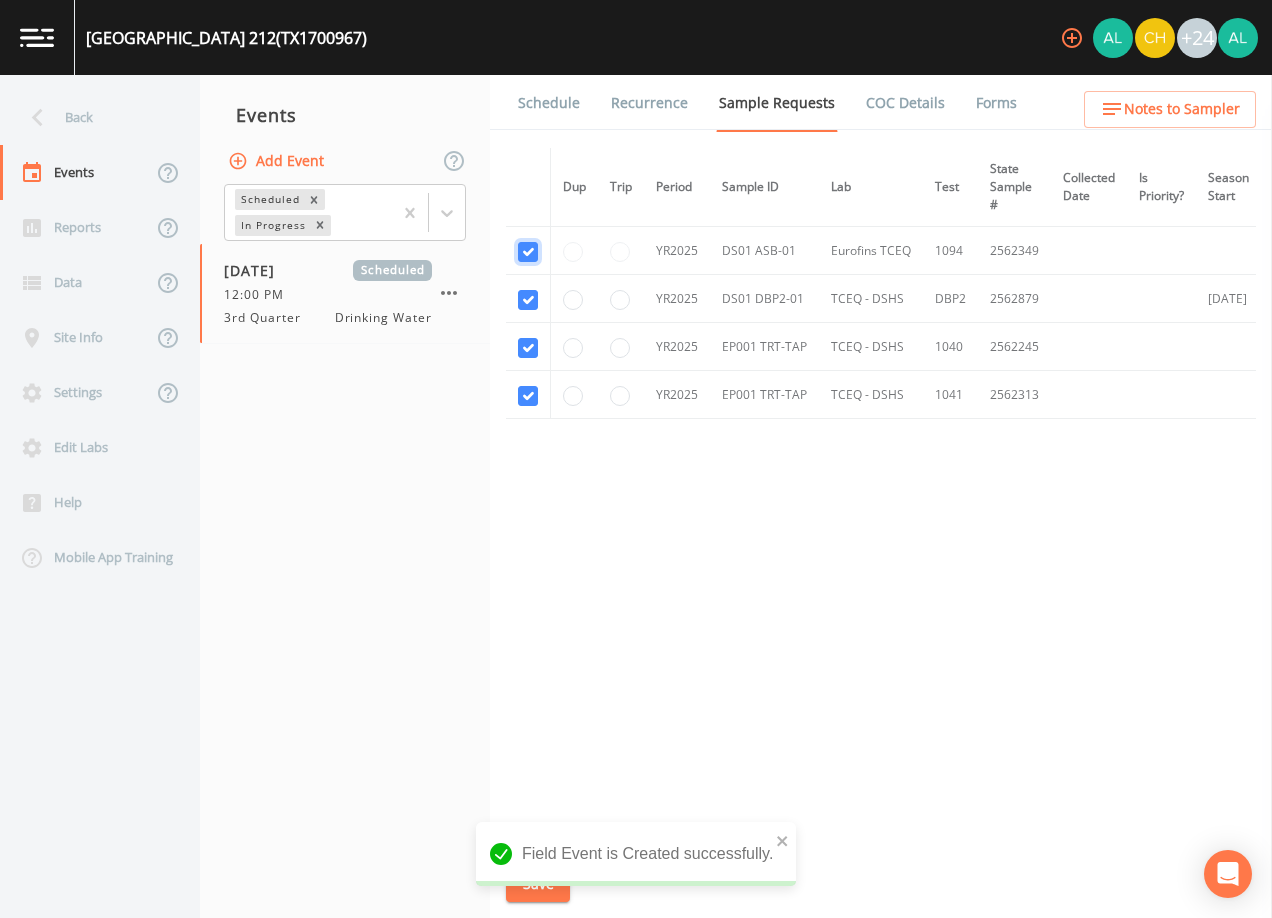 checkbox on "true" 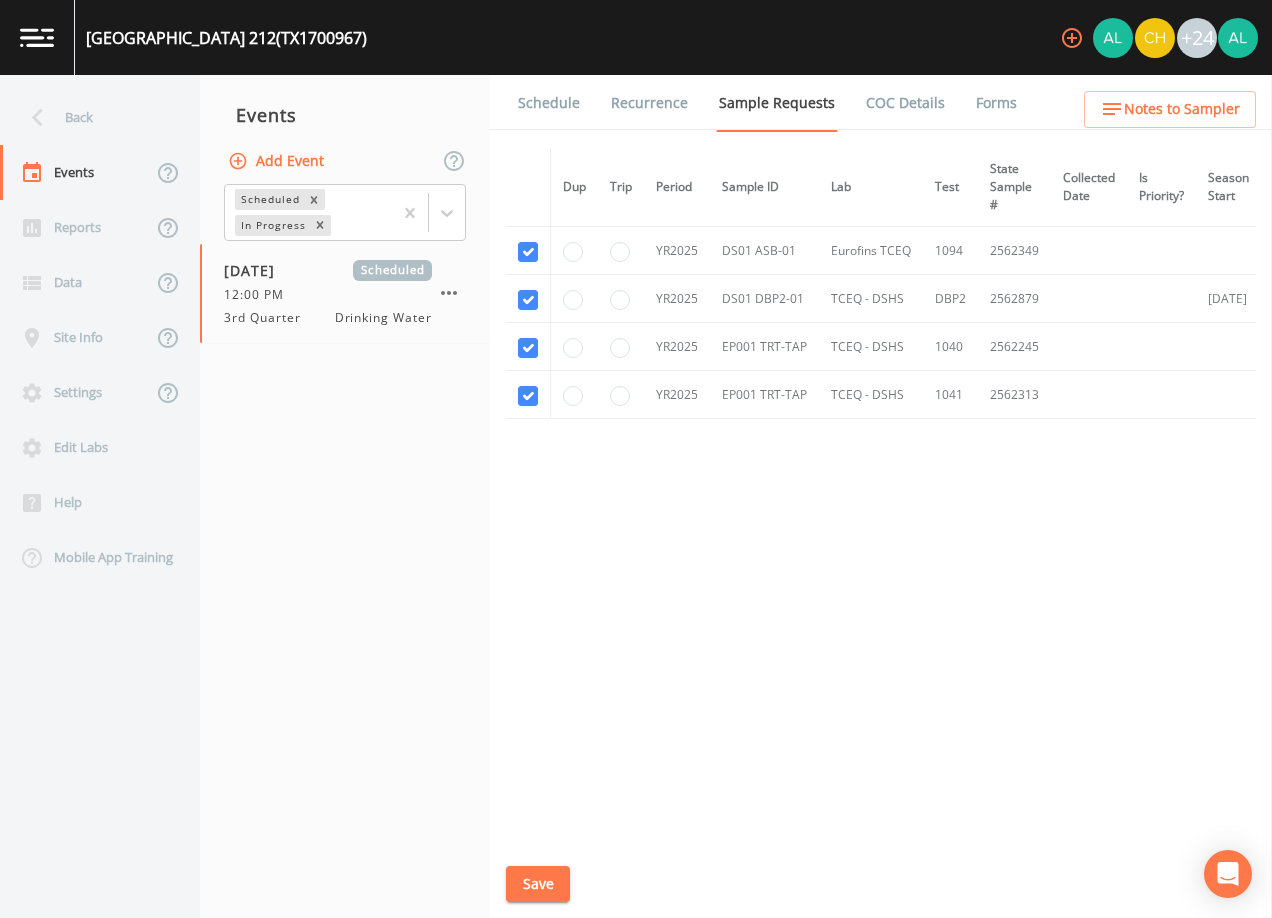 click on "Save" at bounding box center (538, 884) 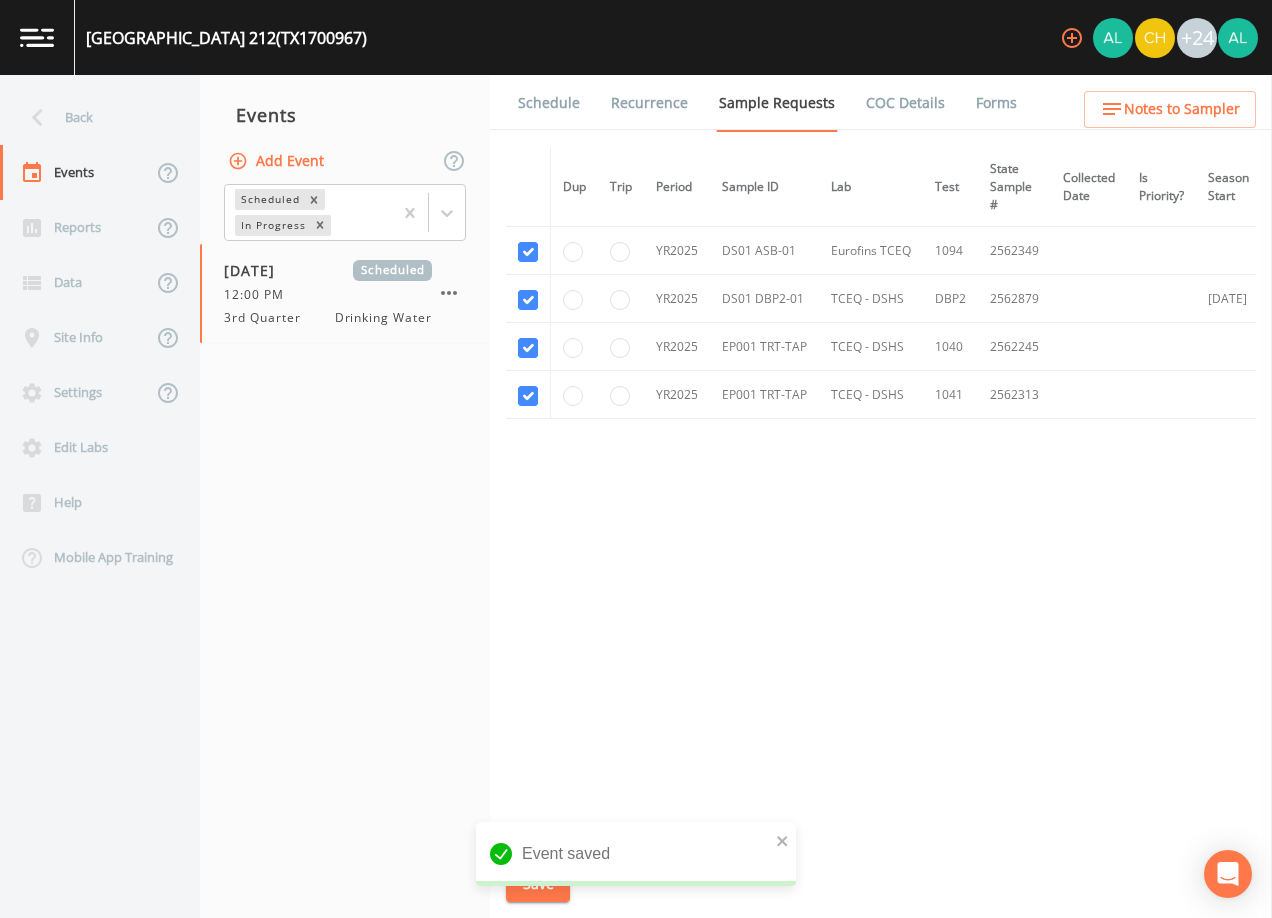 click on "Schedule" at bounding box center [549, 103] 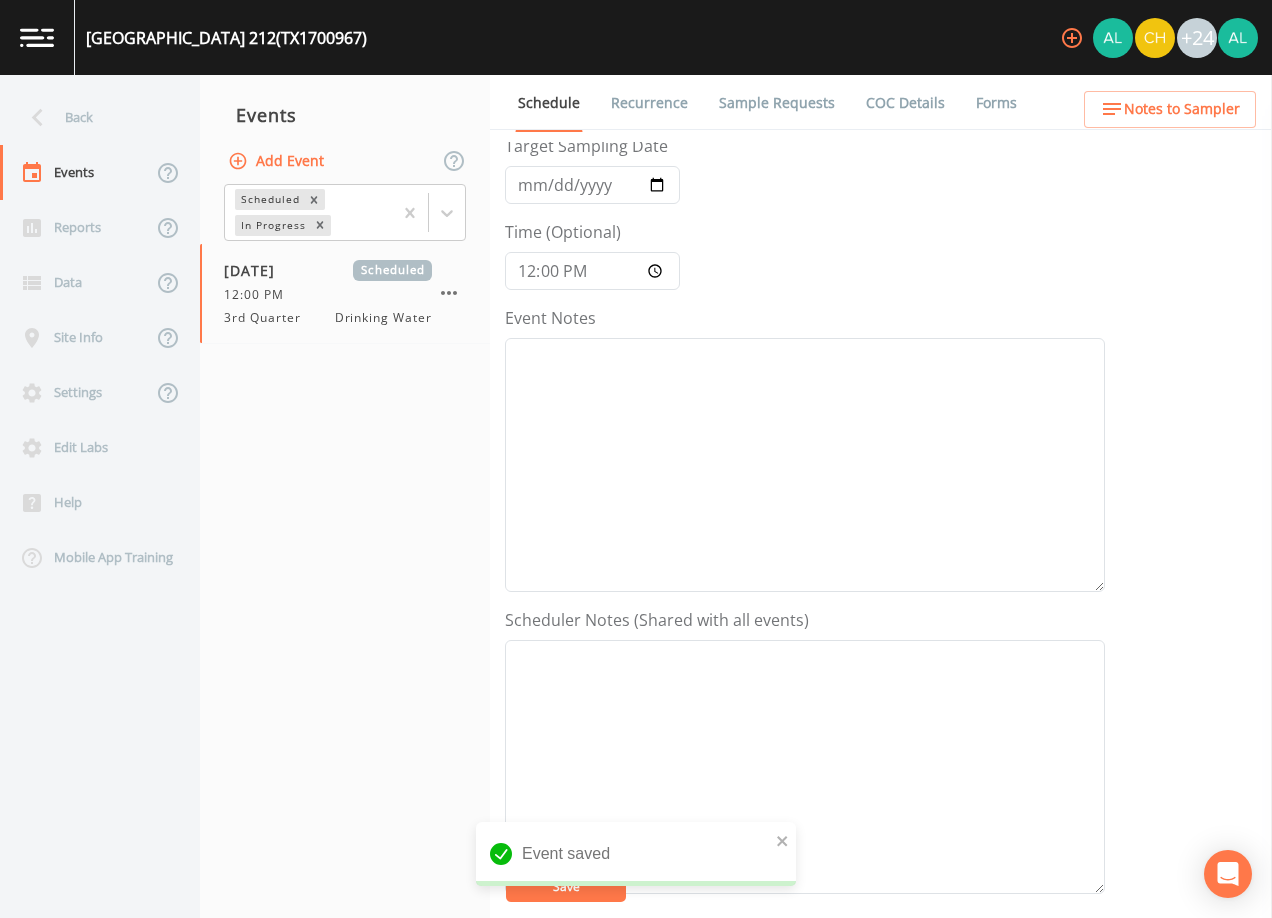 scroll, scrollTop: 400, scrollLeft: 0, axis: vertical 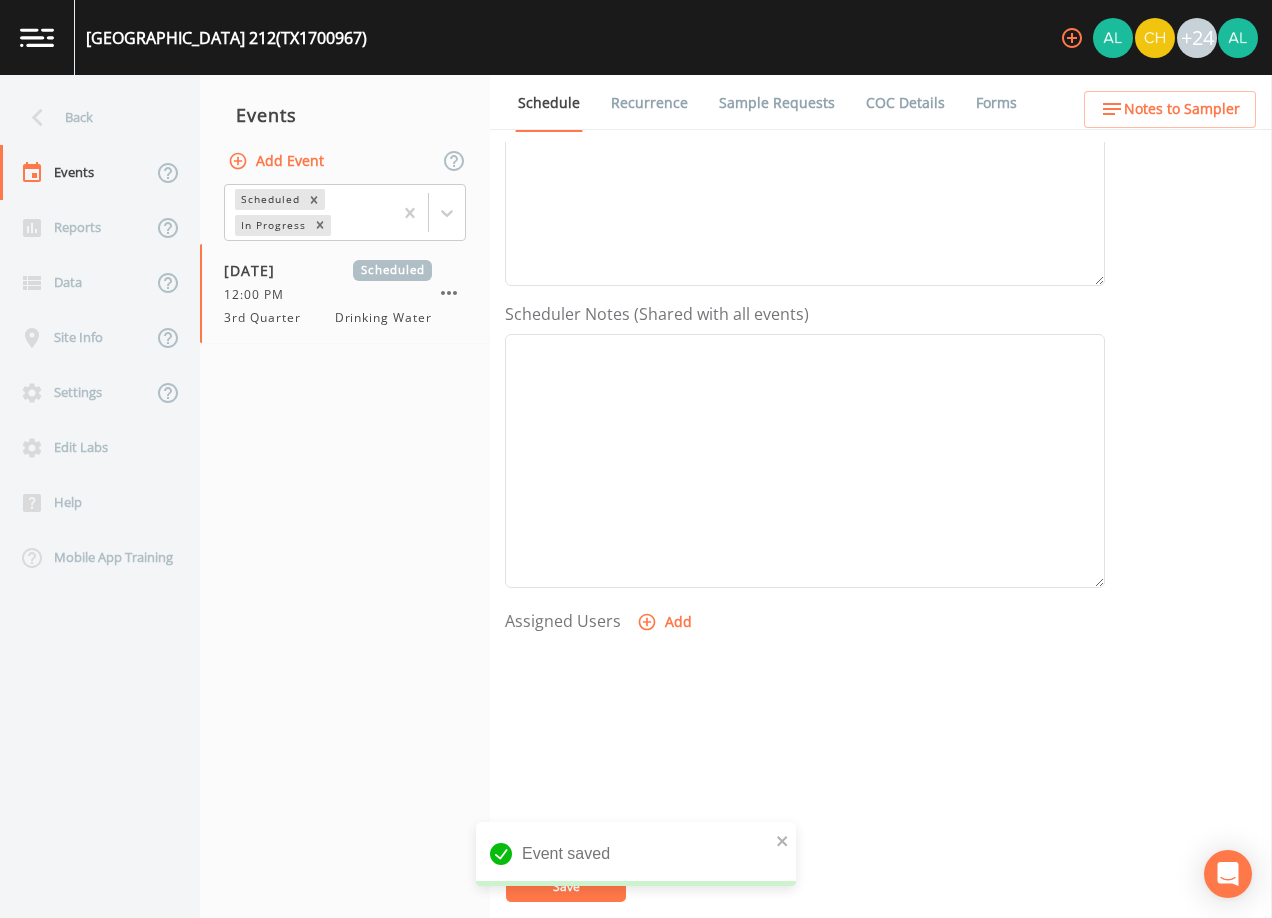 click 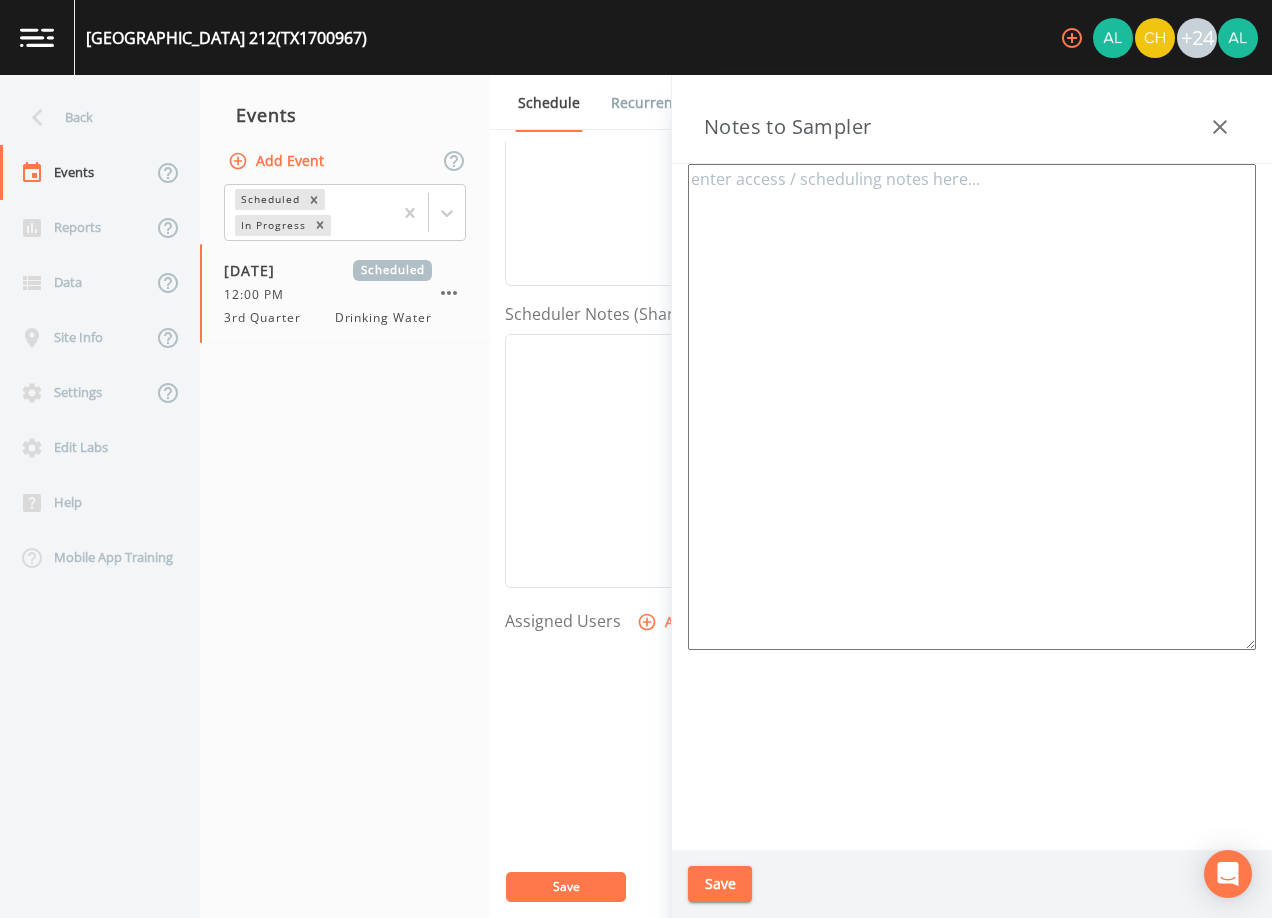click on "Back" at bounding box center (90, 117) 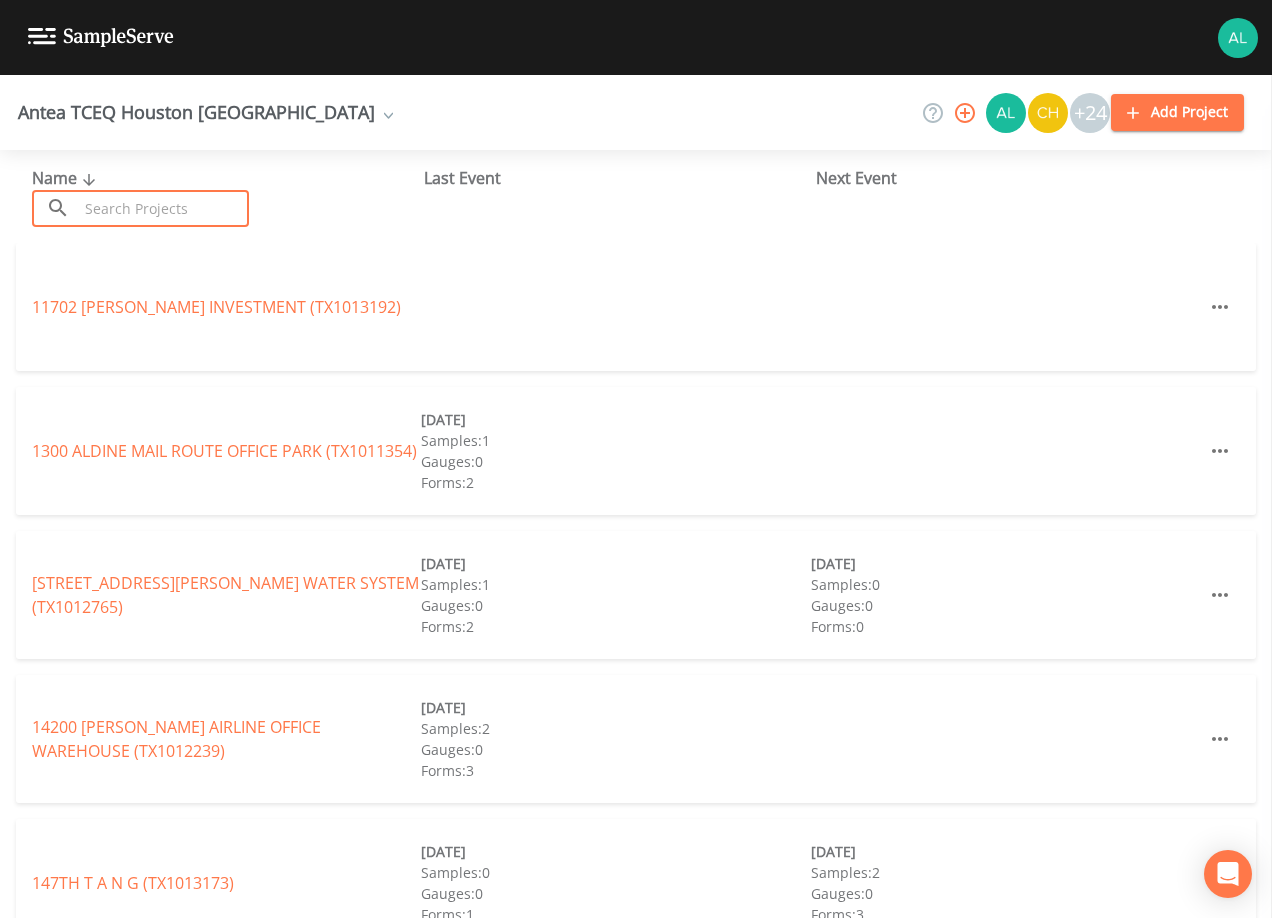 drag, startPoint x: 140, startPoint y: 205, endPoint x: 128, endPoint y: 226, distance: 24.186773 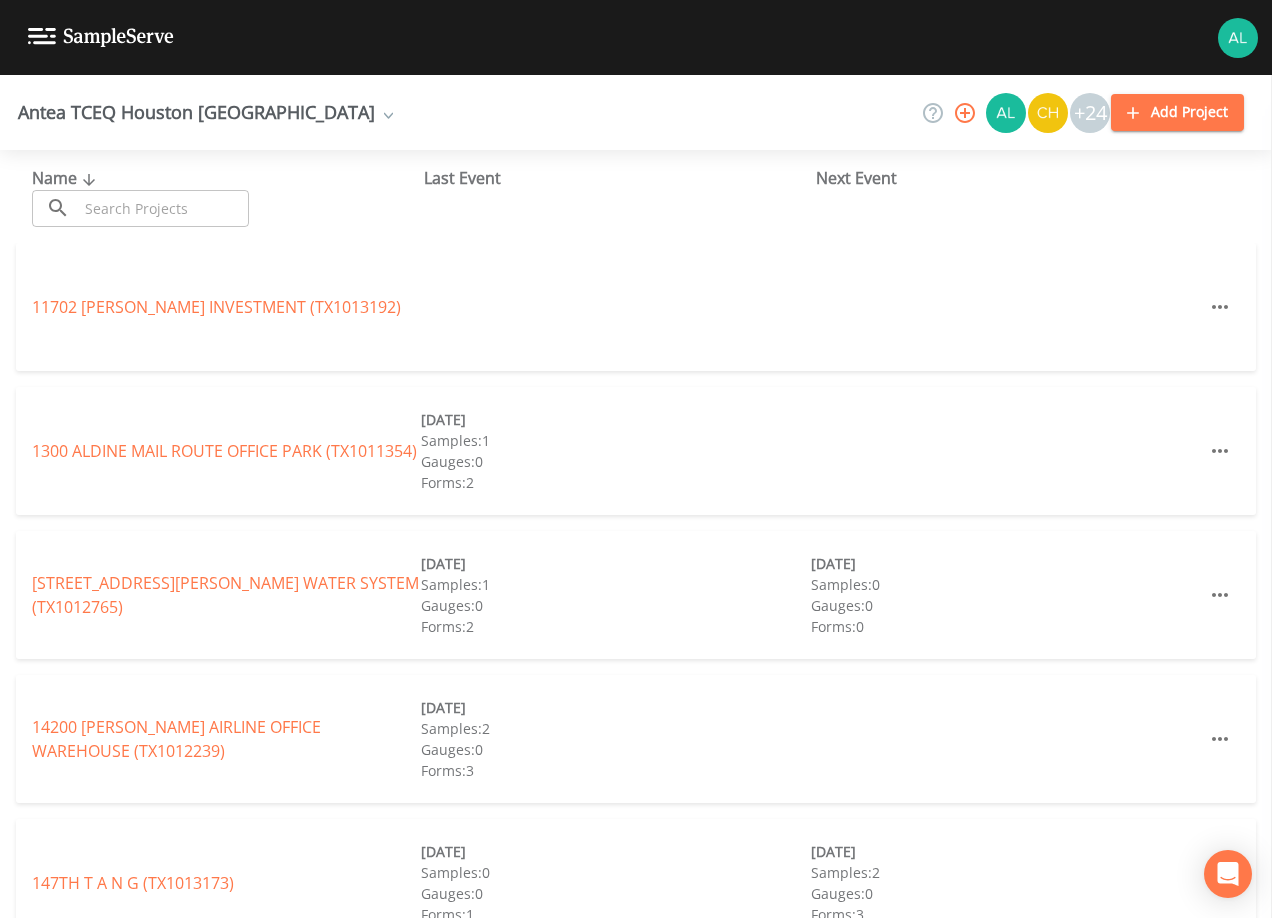 drag, startPoint x: 136, startPoint y: 184, endPoint x: 133, endPoint y: 194, distance: 10.440307 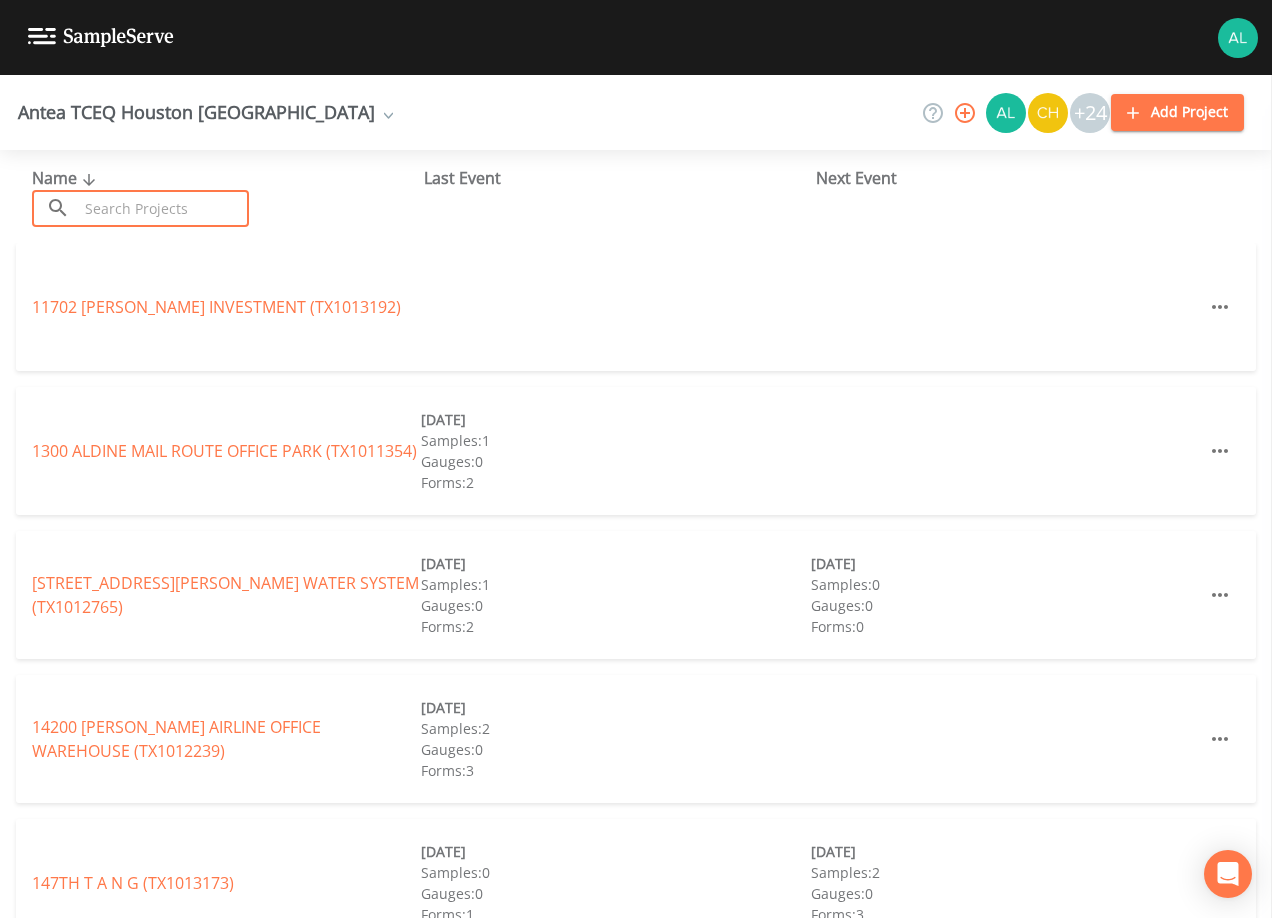 click at bounding box center (163, 208) 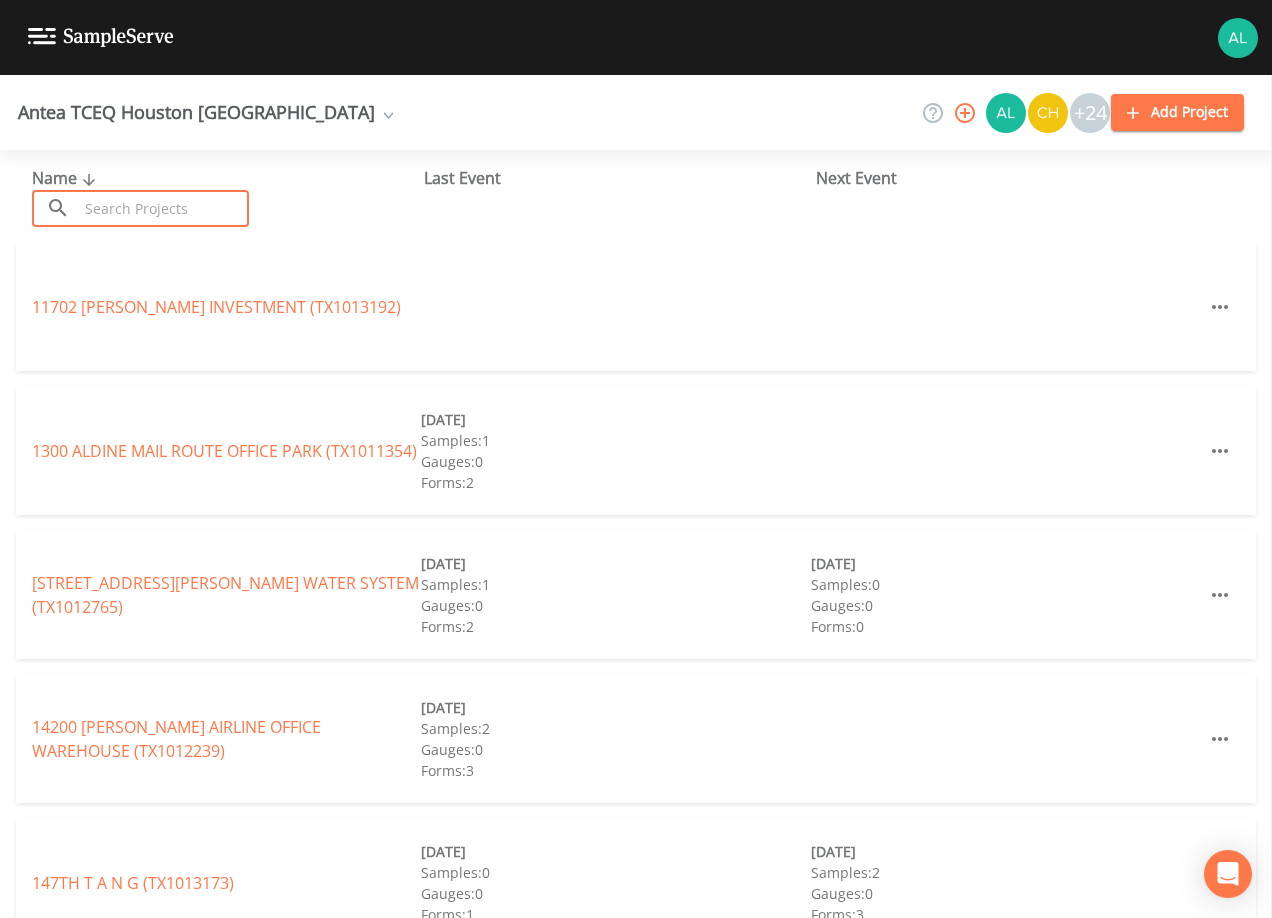 type on "3" 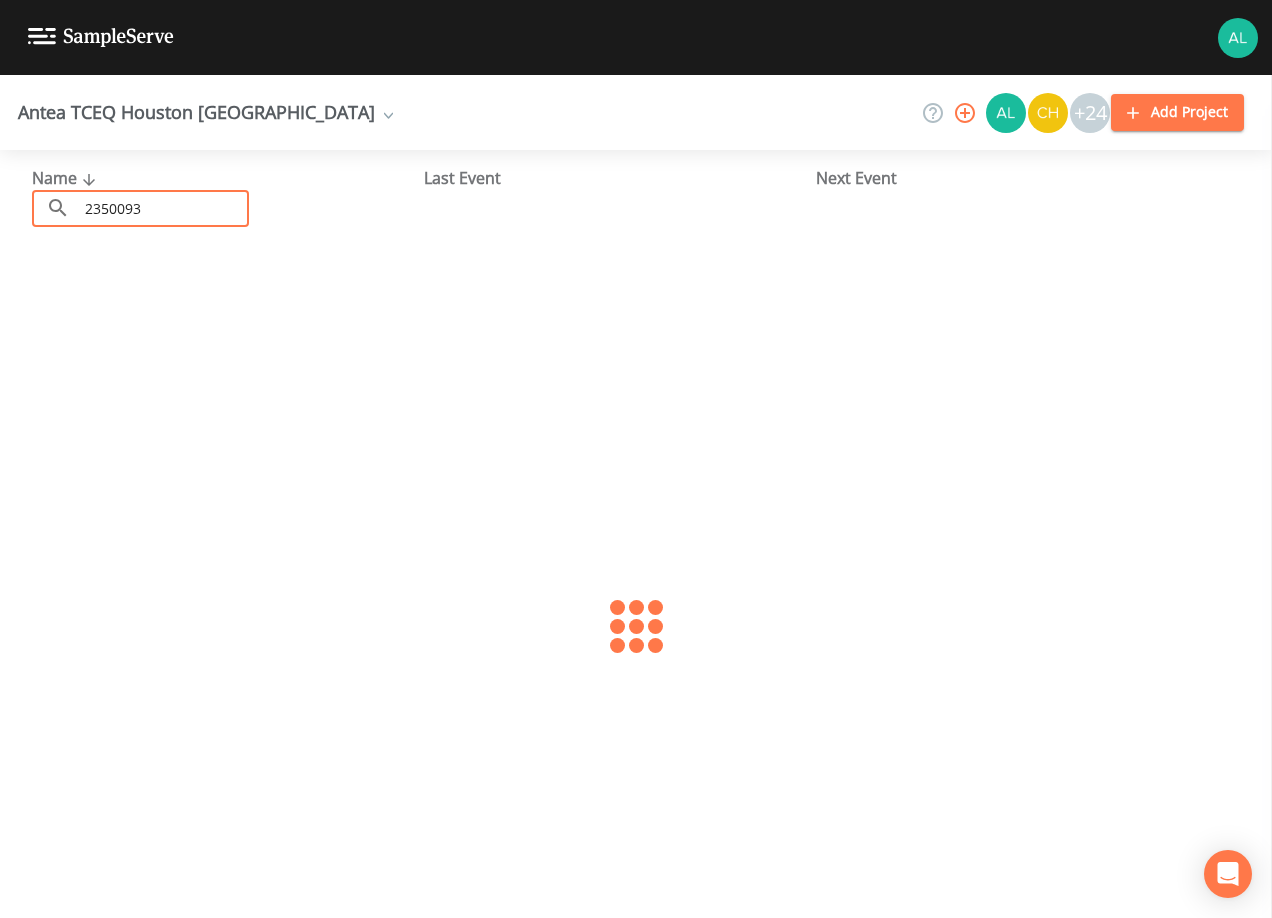 type on "2350093" 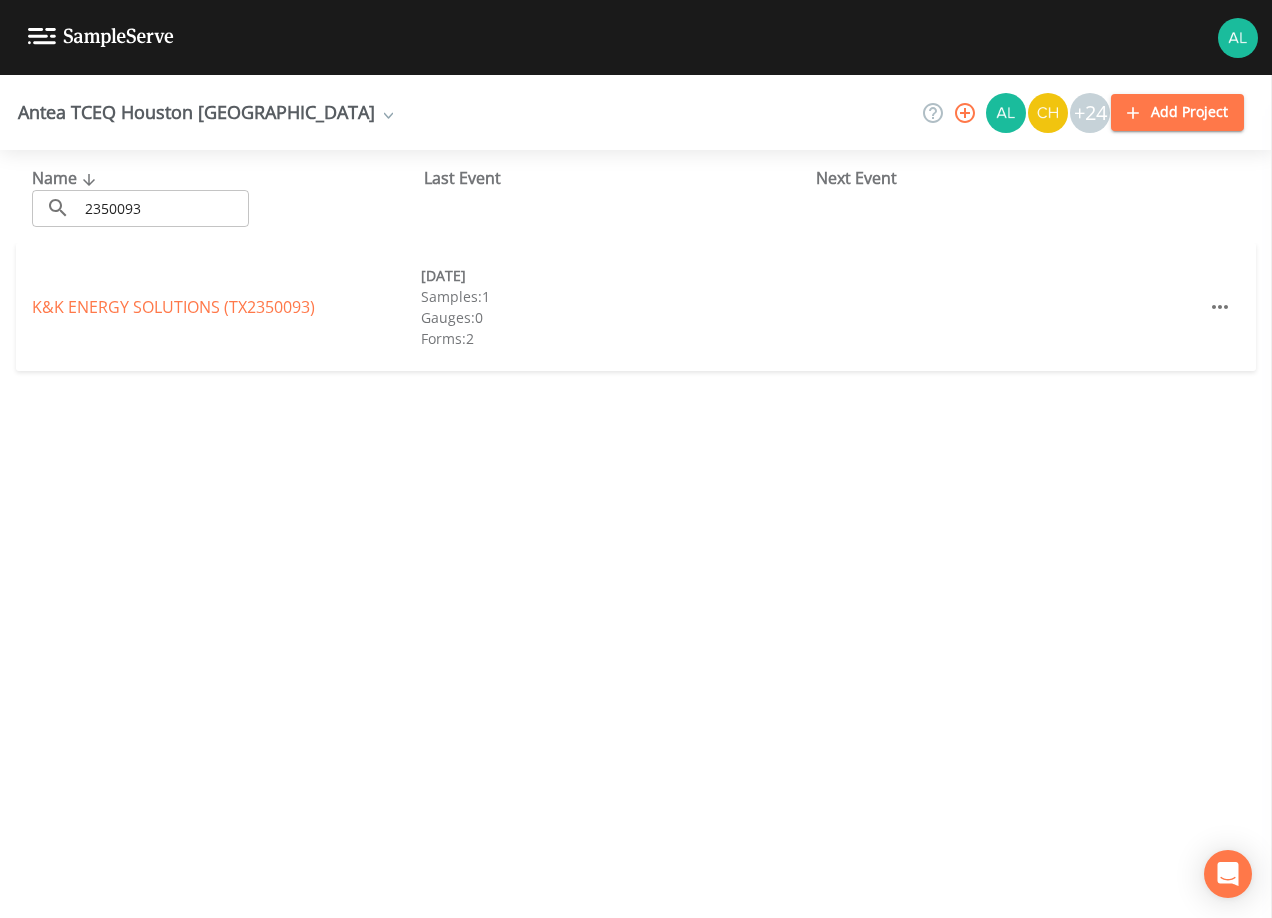 click on "K&K ENERGY SOLUTIONS   (TX2350093) [DATE] Samples:  1 Gauges:  0 Forms:  2" at bounding box center [636, 307] 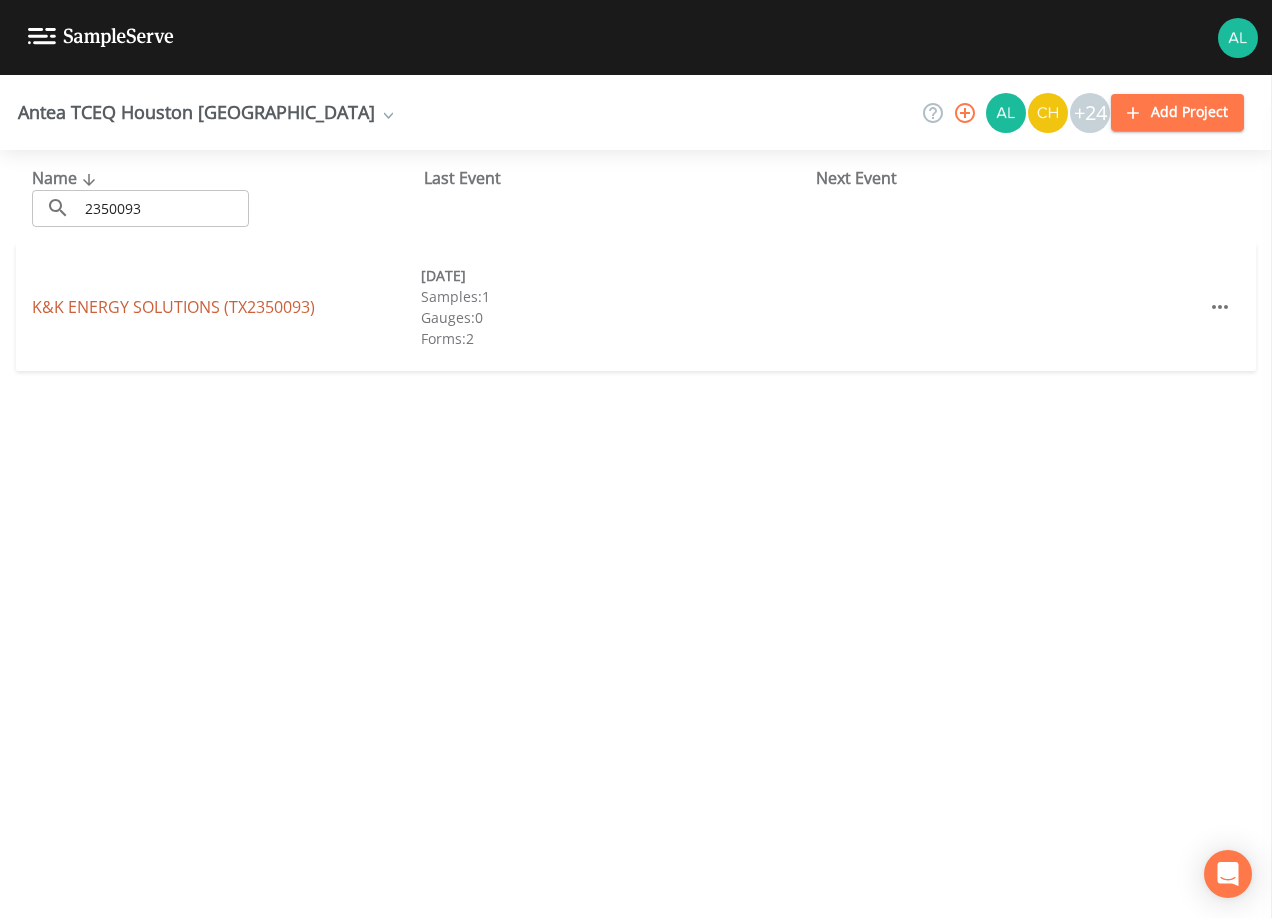 click on "K&K ENERGY SOLUTIONS   (TX2350093)" at bounding box center [173, 307] 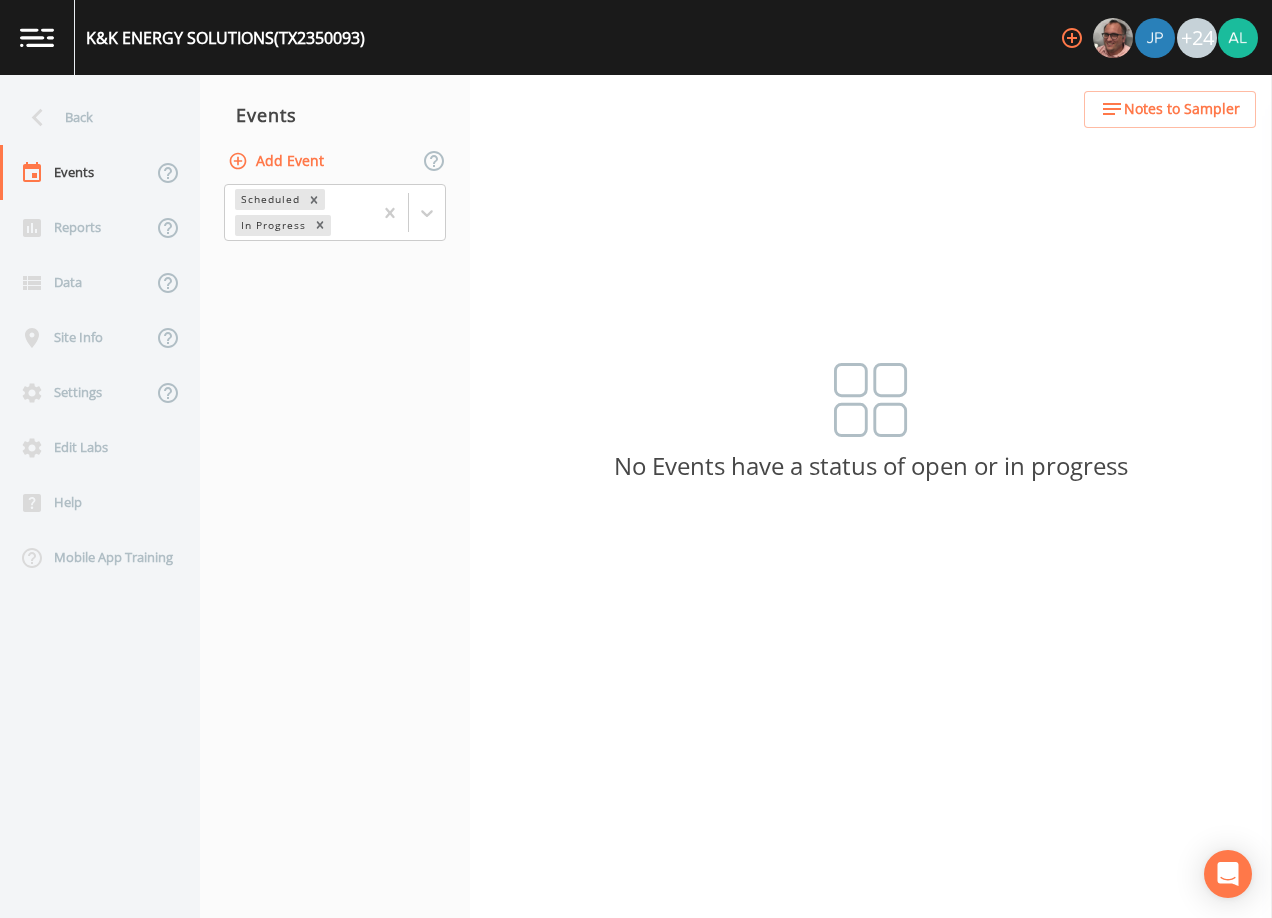 click on "Add Event" at bounding box center (278, 161) 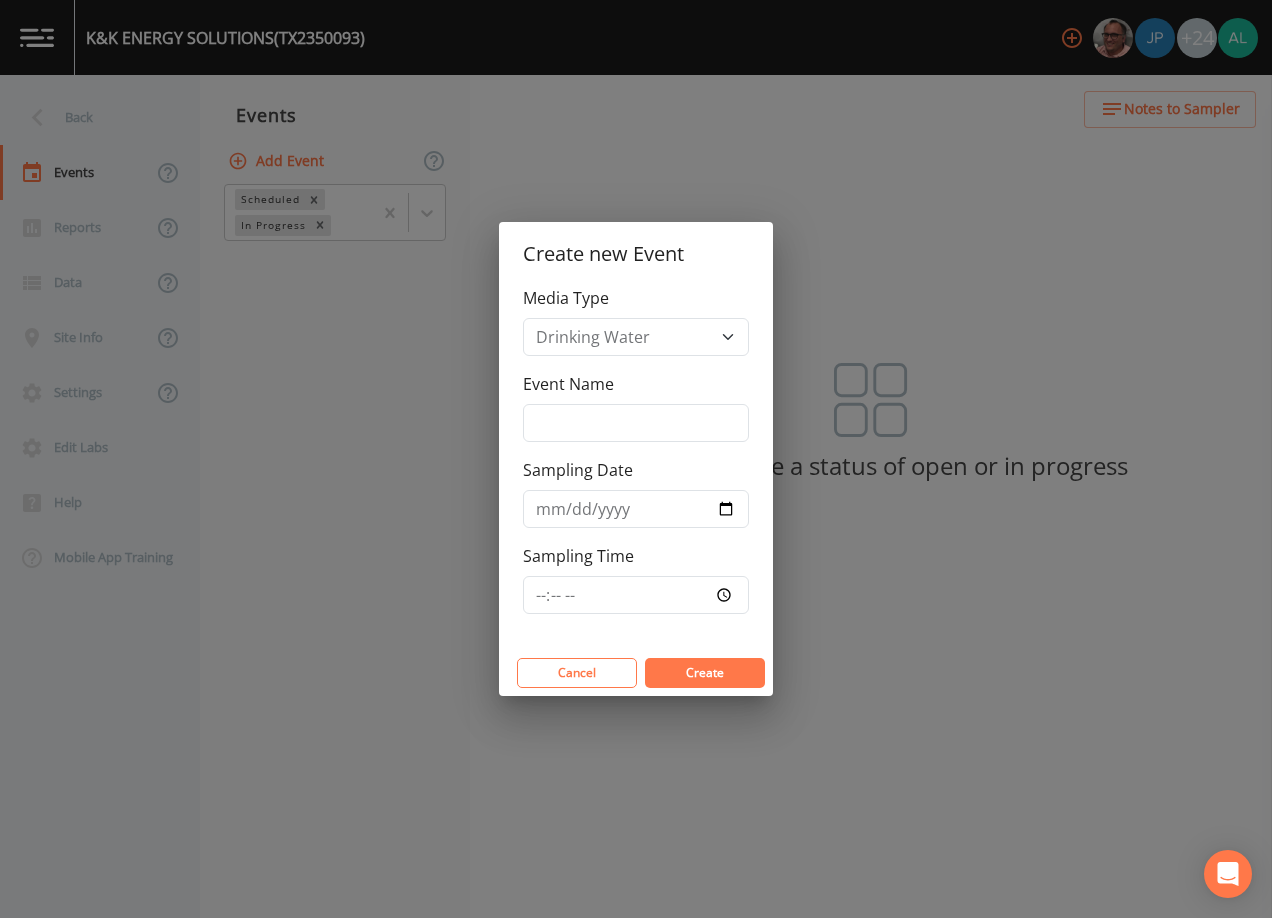 click on "Event Name" at bounding box center [636, 407] 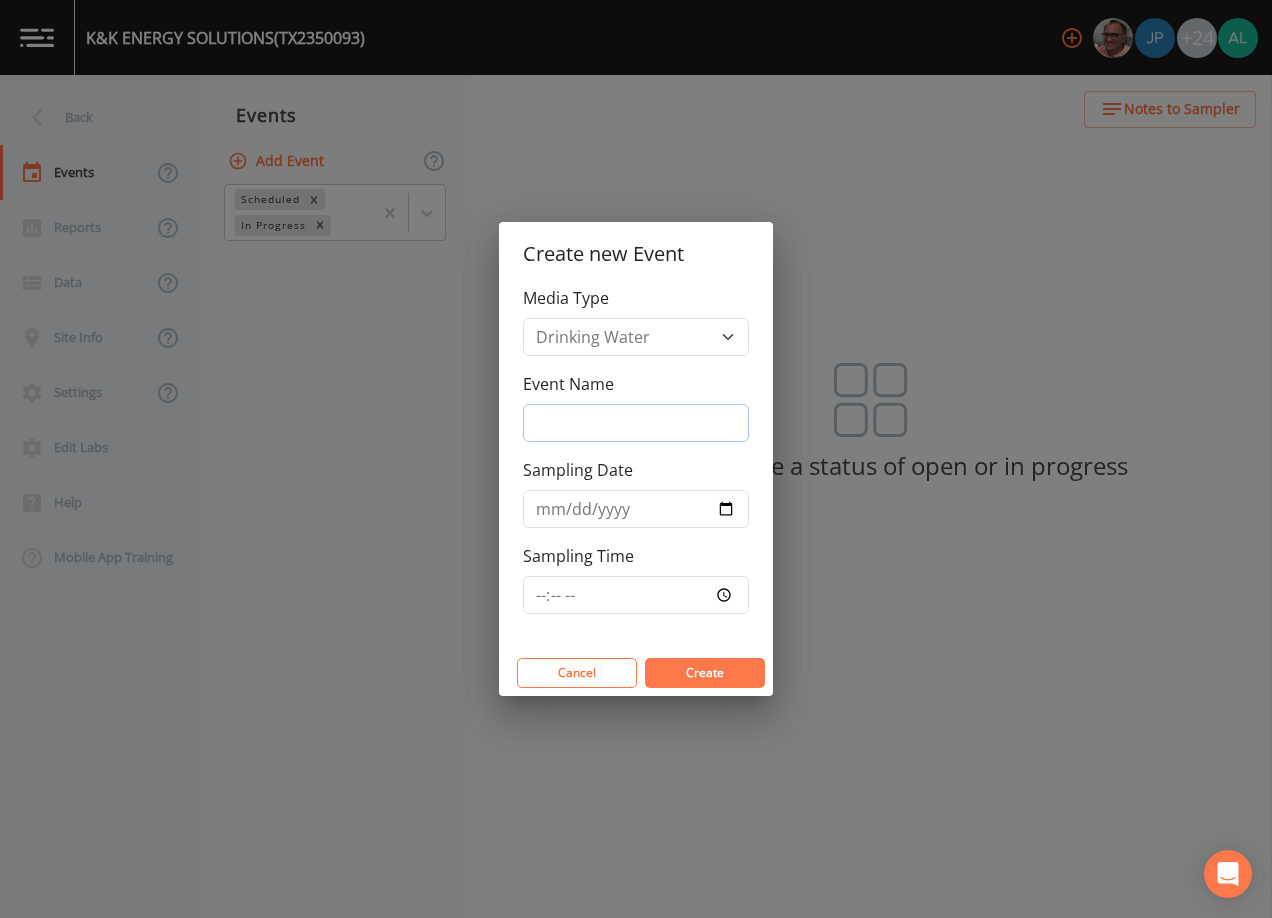 click on "Event Name" at bounding box center [636, 423] 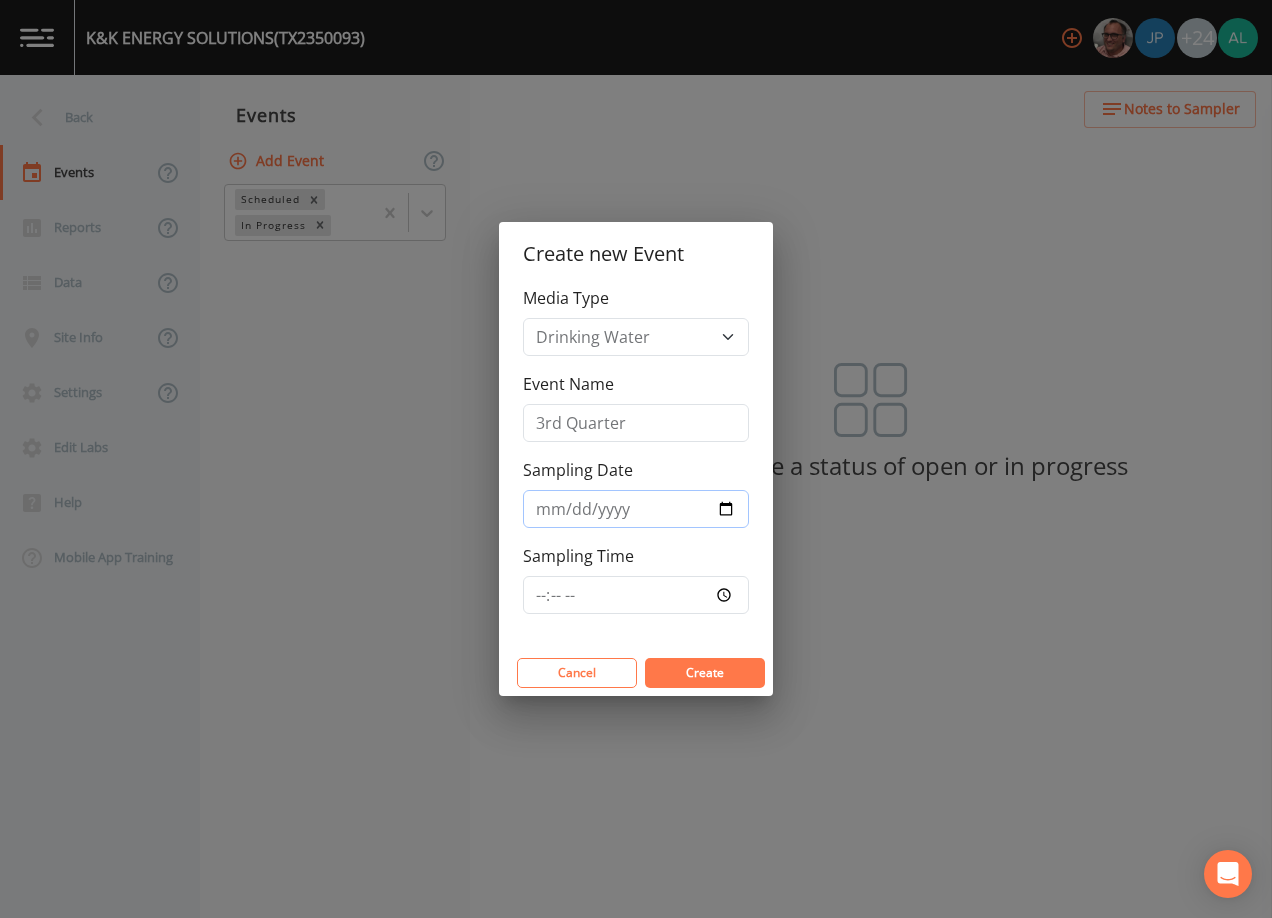 click on "Sampling Date" at bounding box center [636, 509] 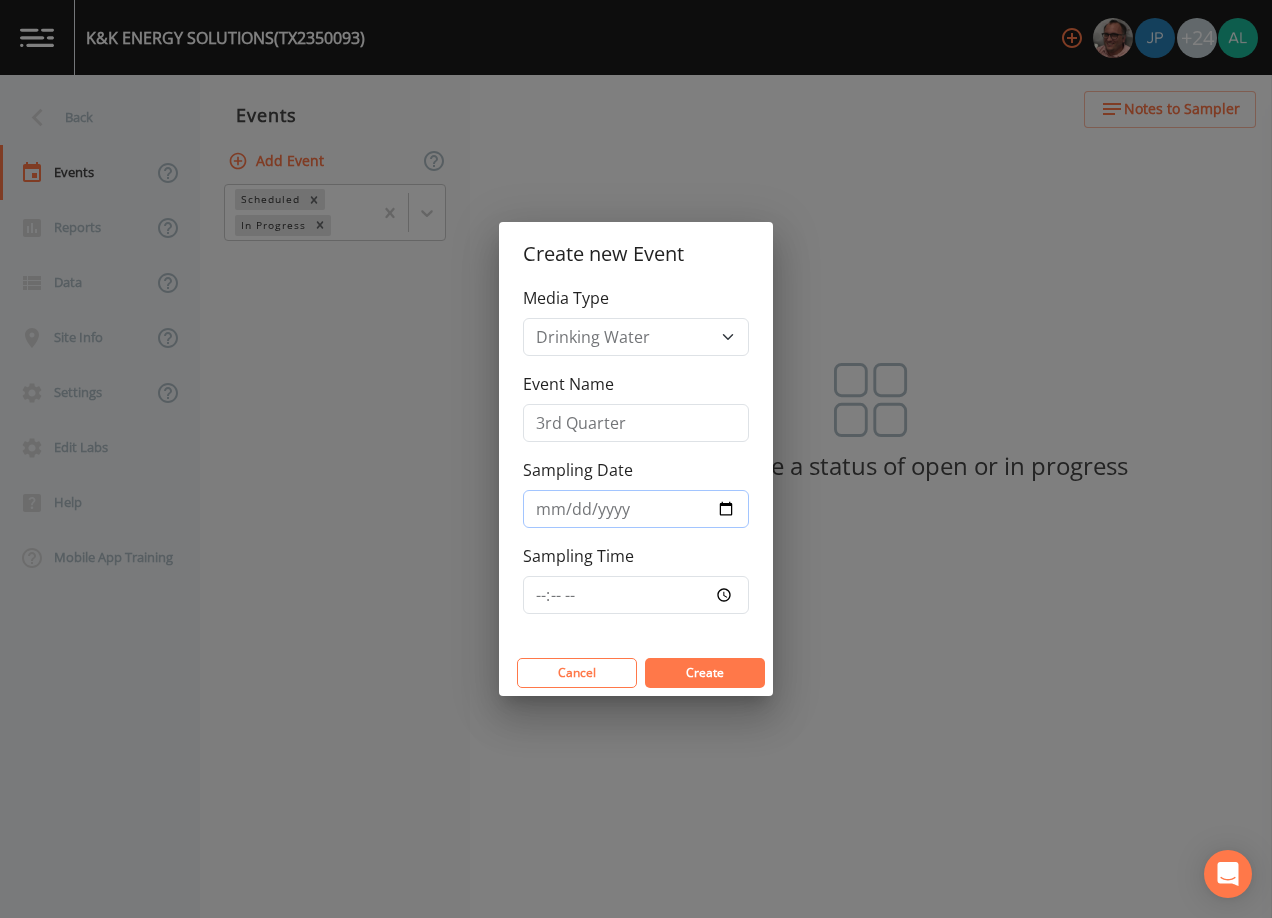 type on "[DATE]" 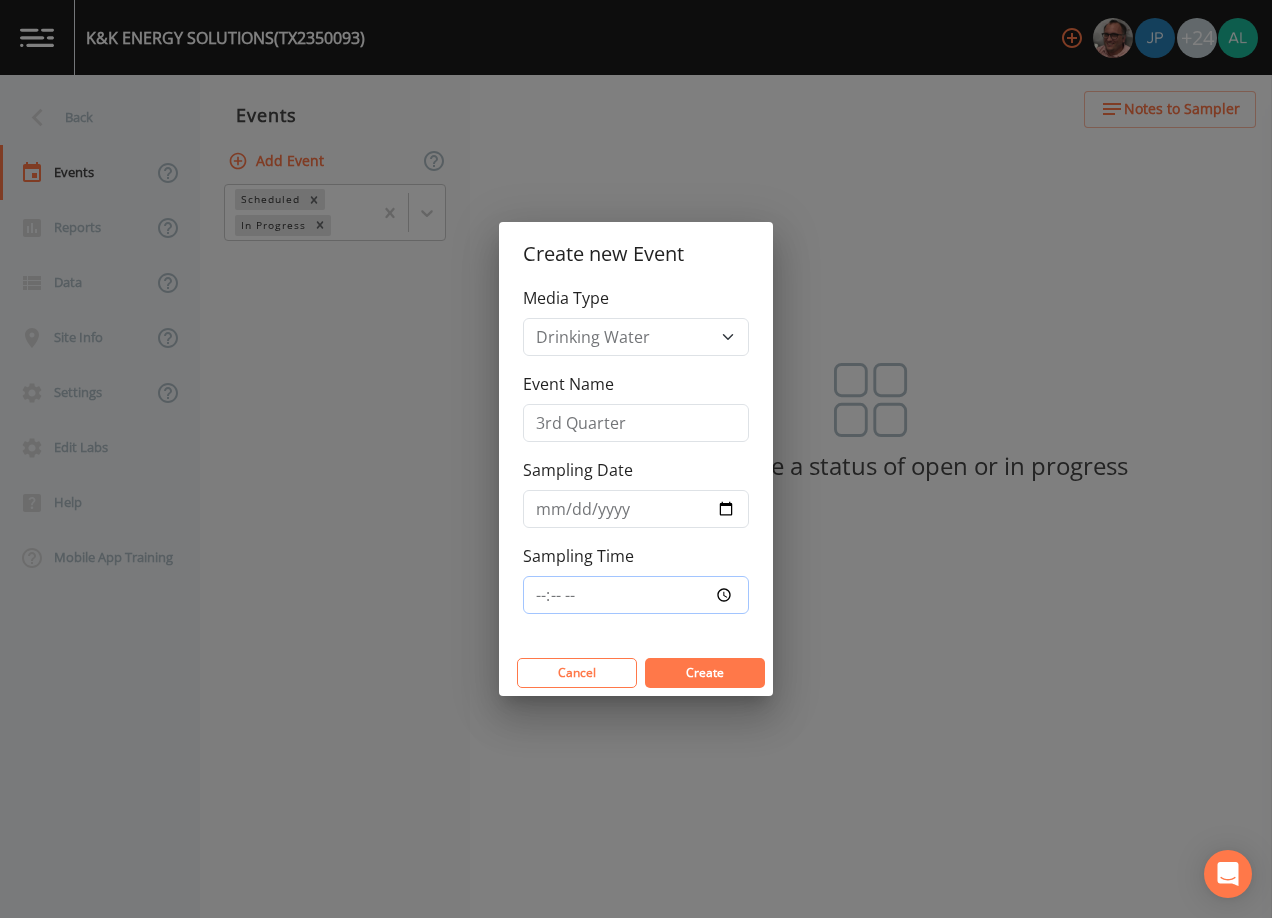 click on "Sampling Time" at bounding box center [636, 595] 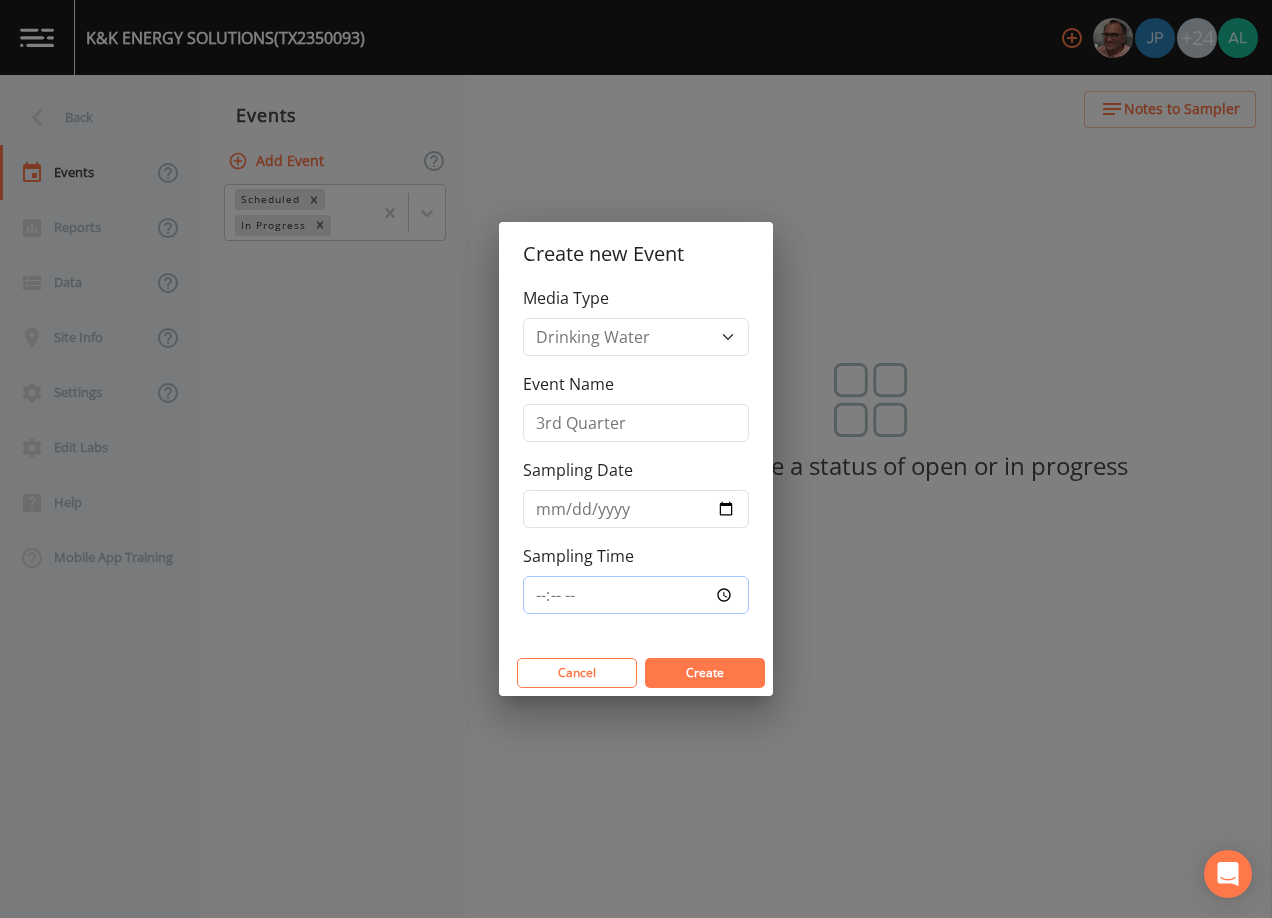 type on "09:00" 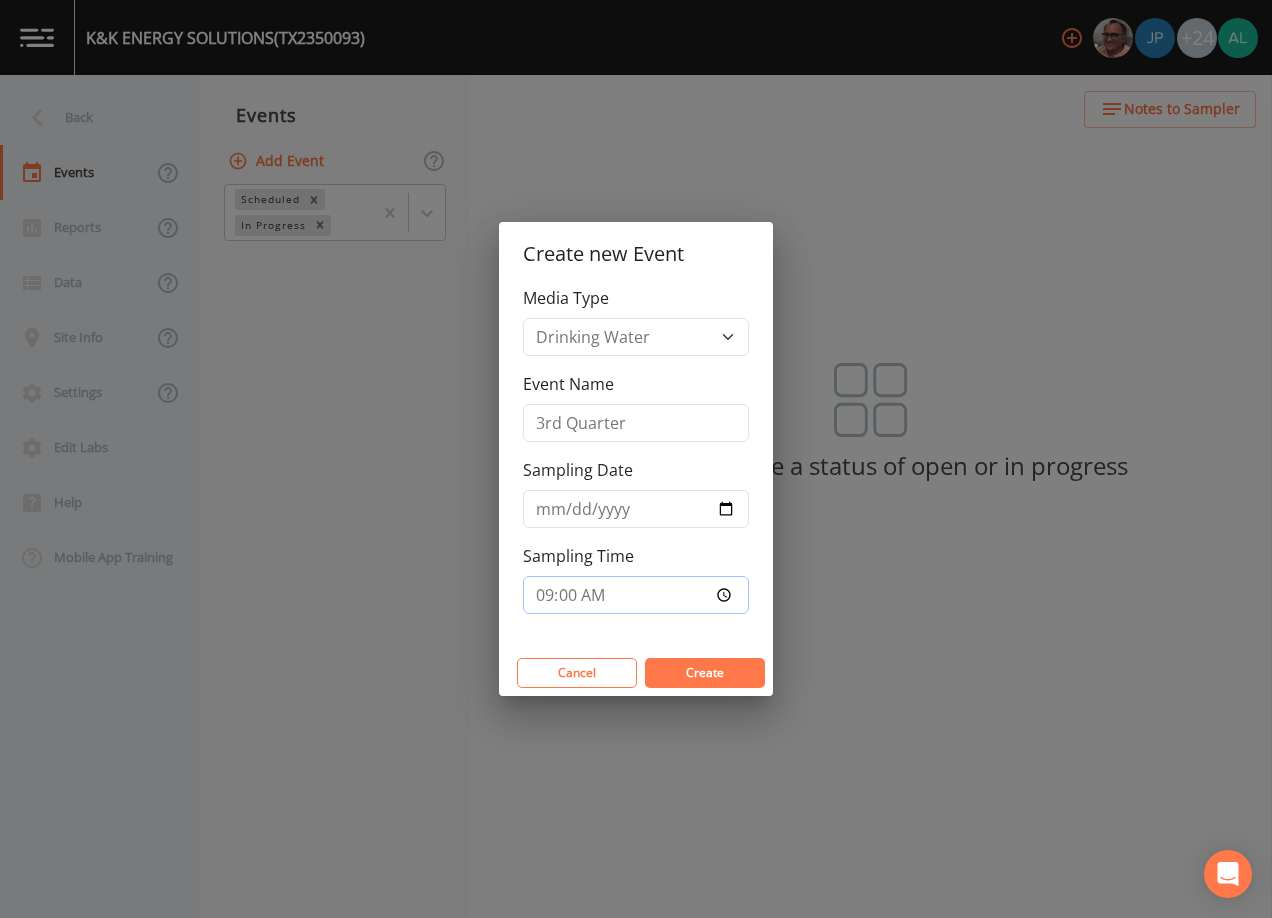 click on "Create" at bounding box center [705, 673] 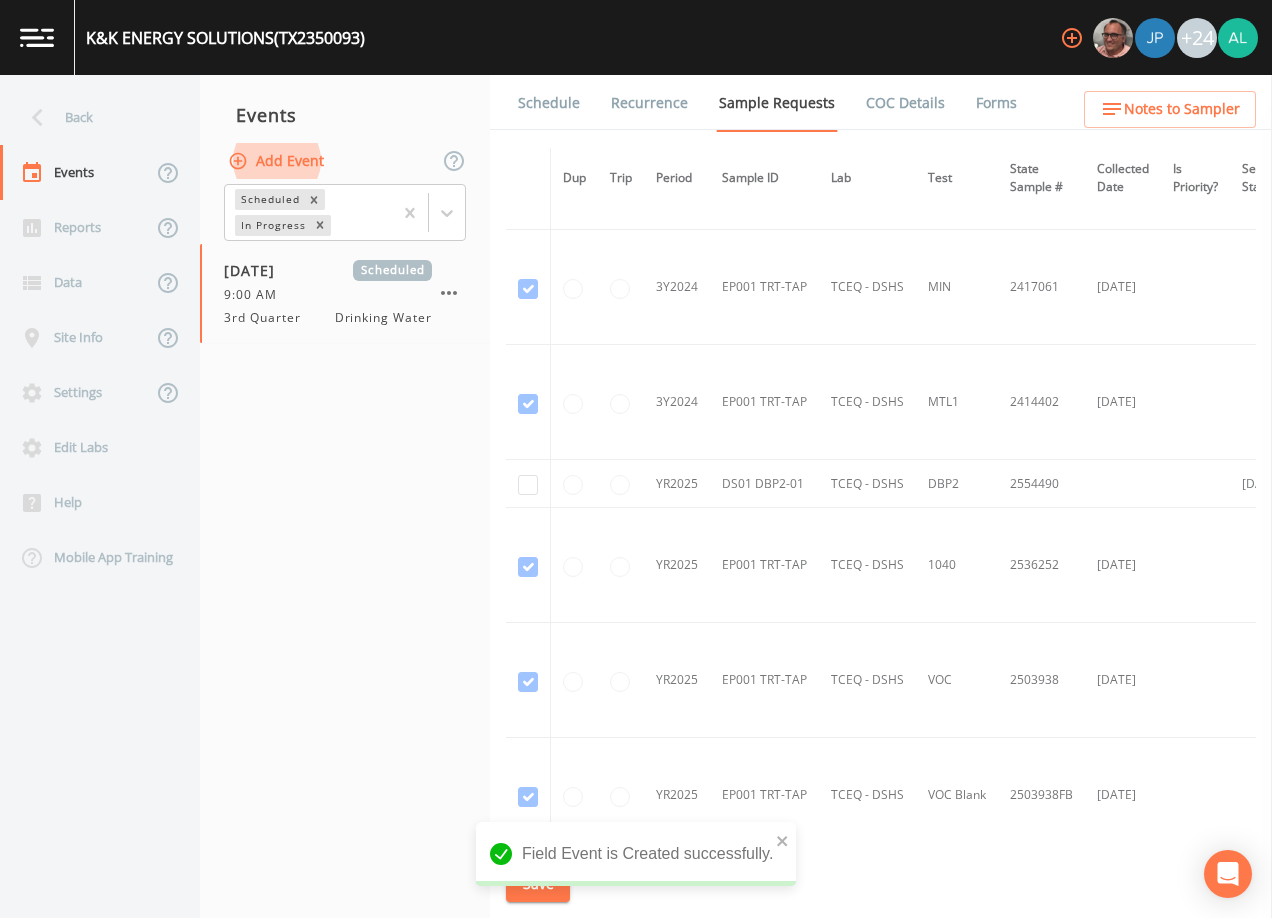 scroll, scrollTop: 394, scrollLeft: 0, axis: vertical 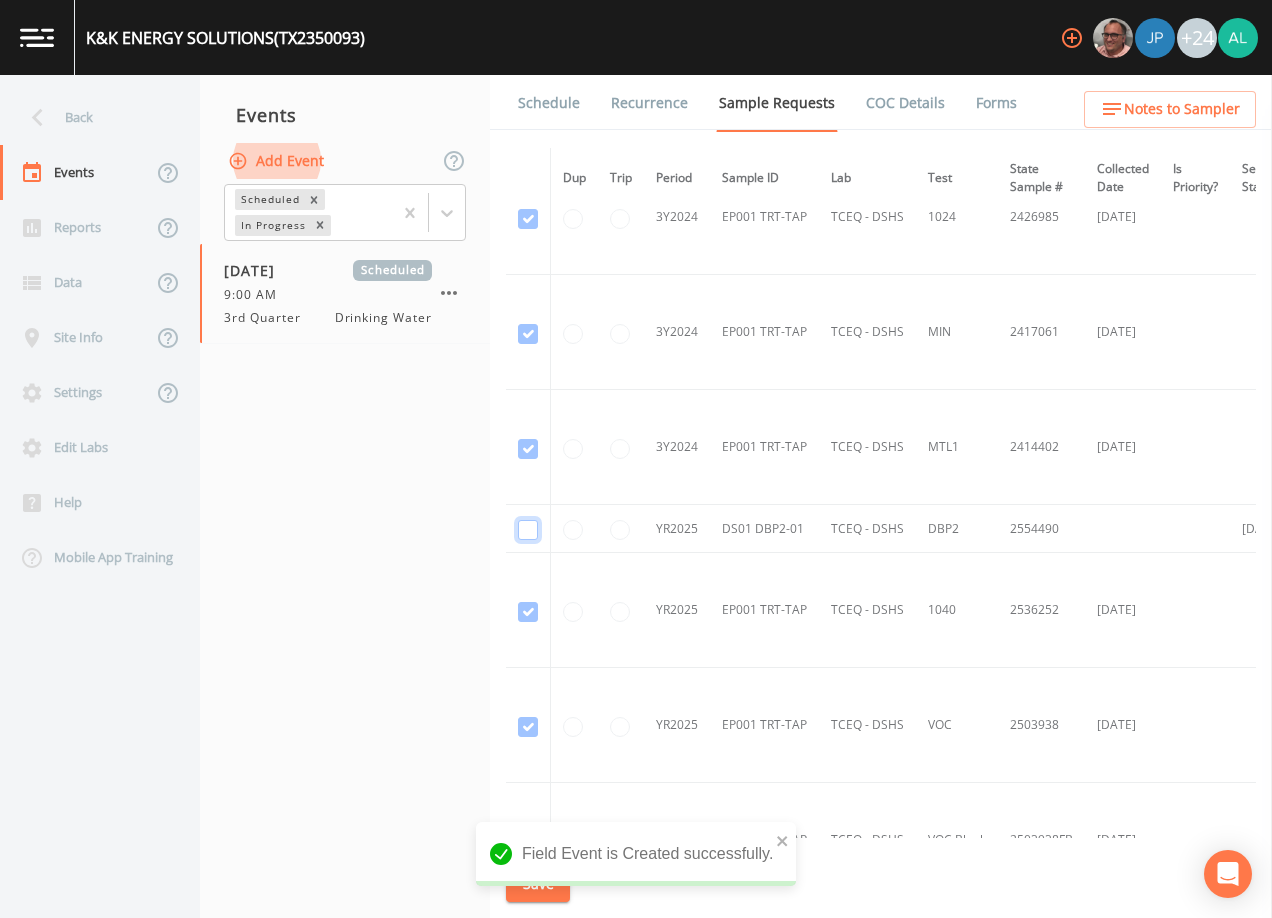 click at bounding box center [528, -126] 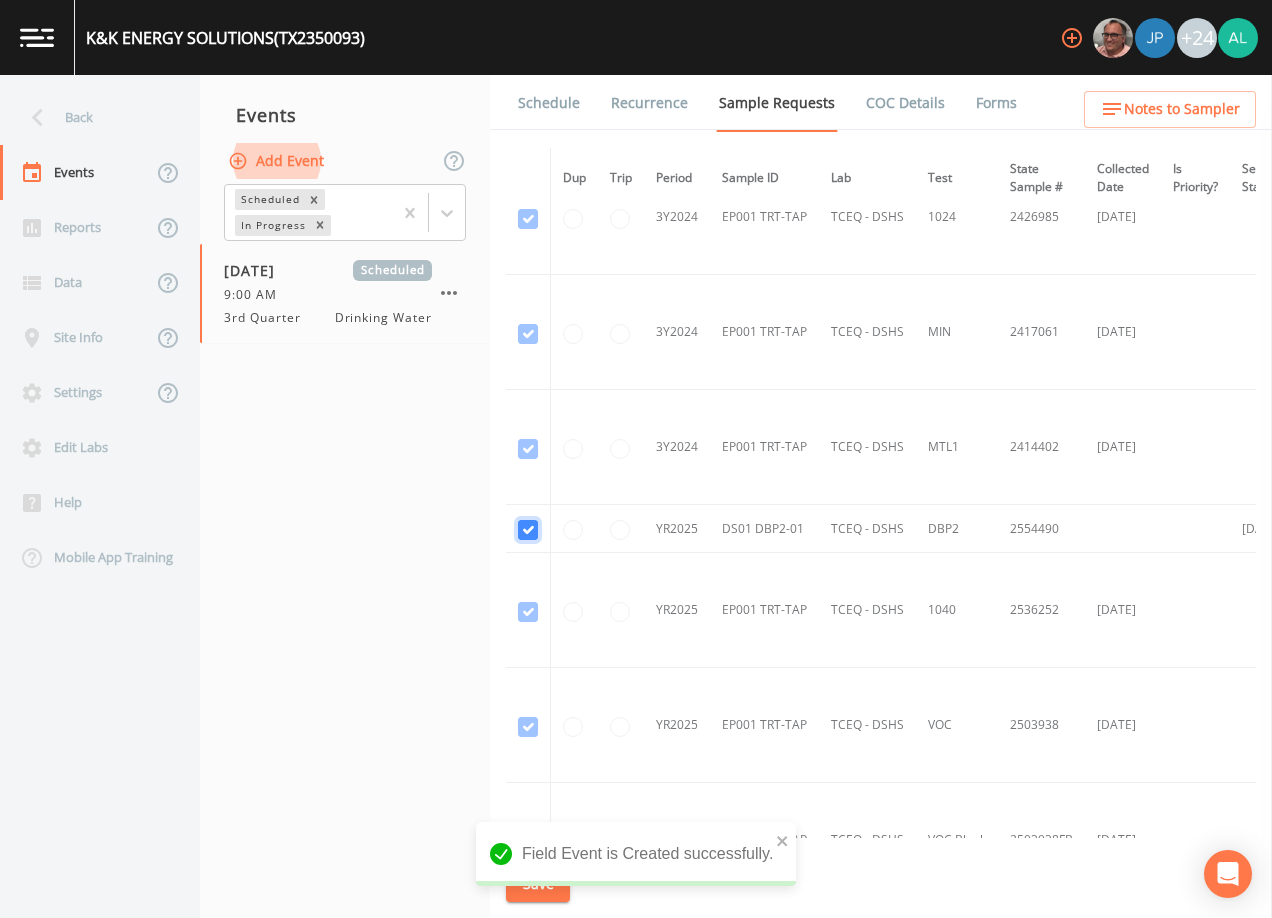 checkbox on "true" 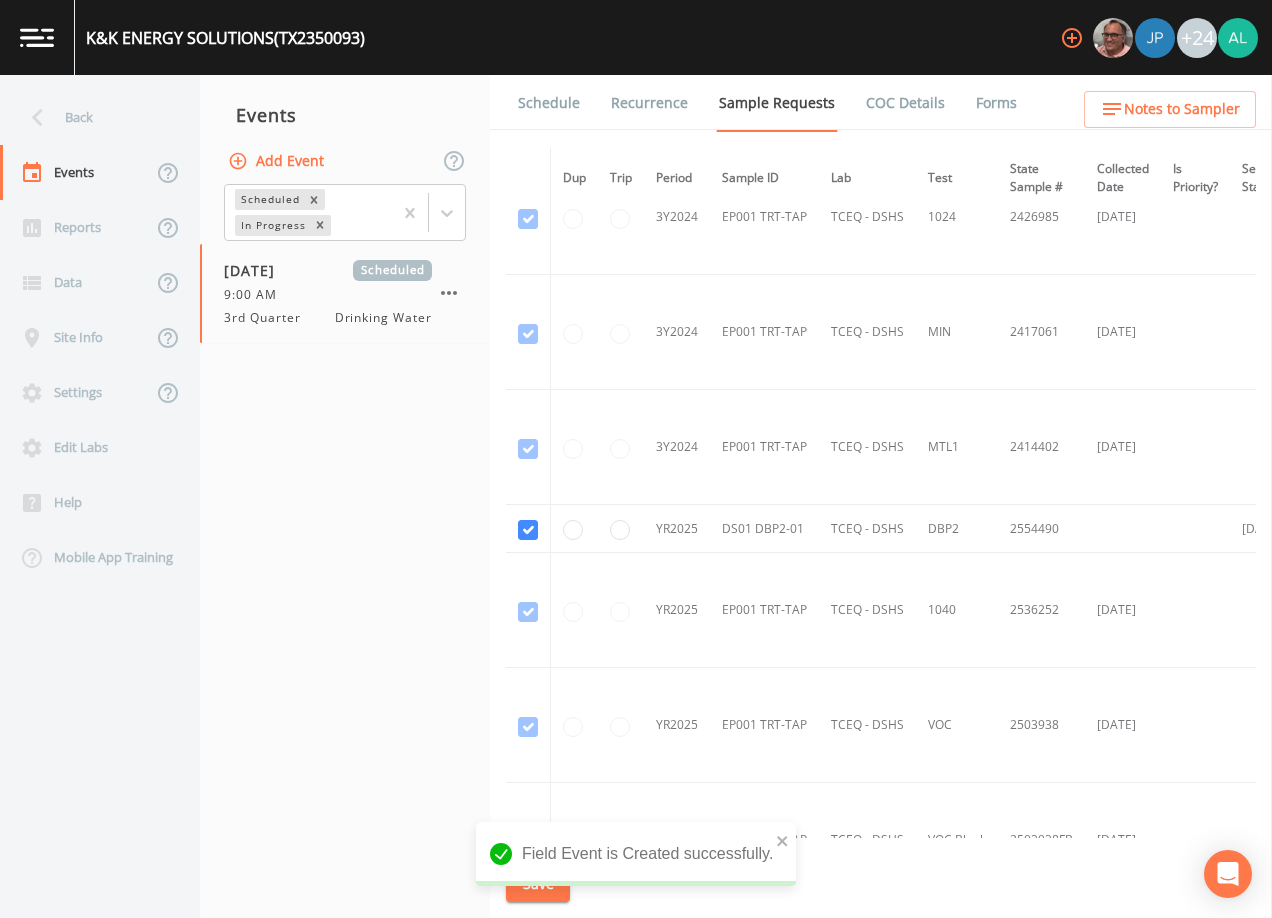 click on "Field Event is Created successfully." at bounding box center [636, 854] 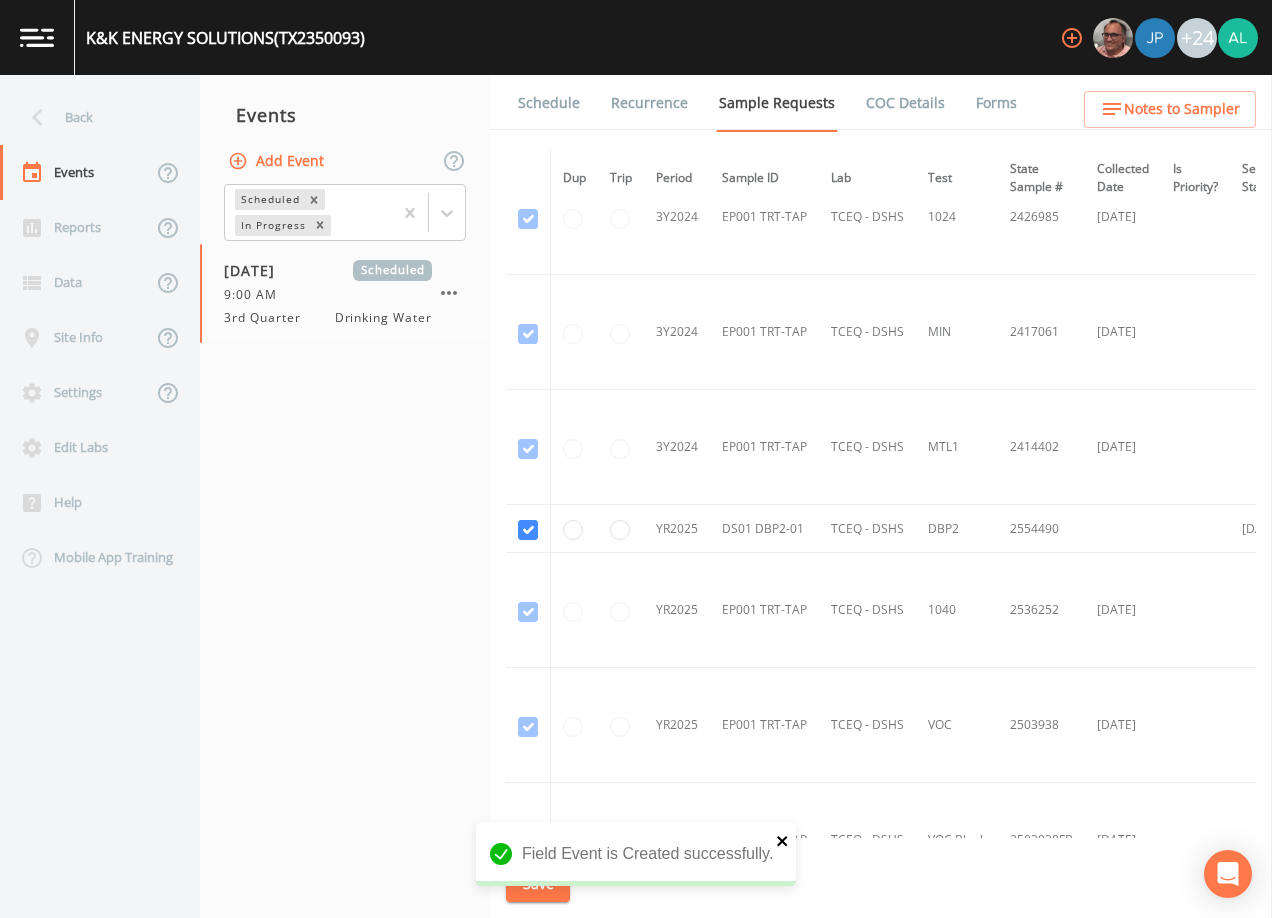 click 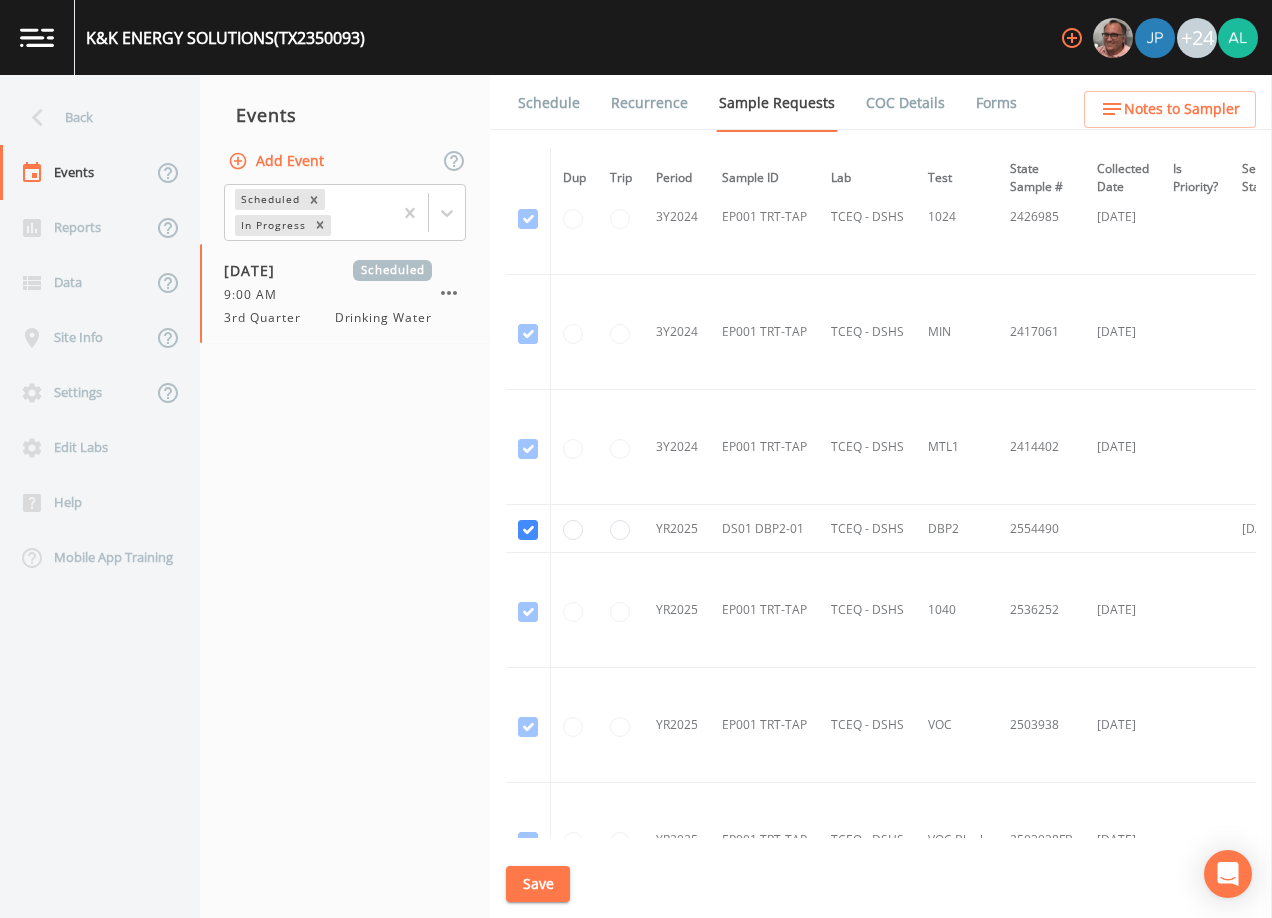 click on "Field Event is Created successfully." at bounding box center [636, 902] 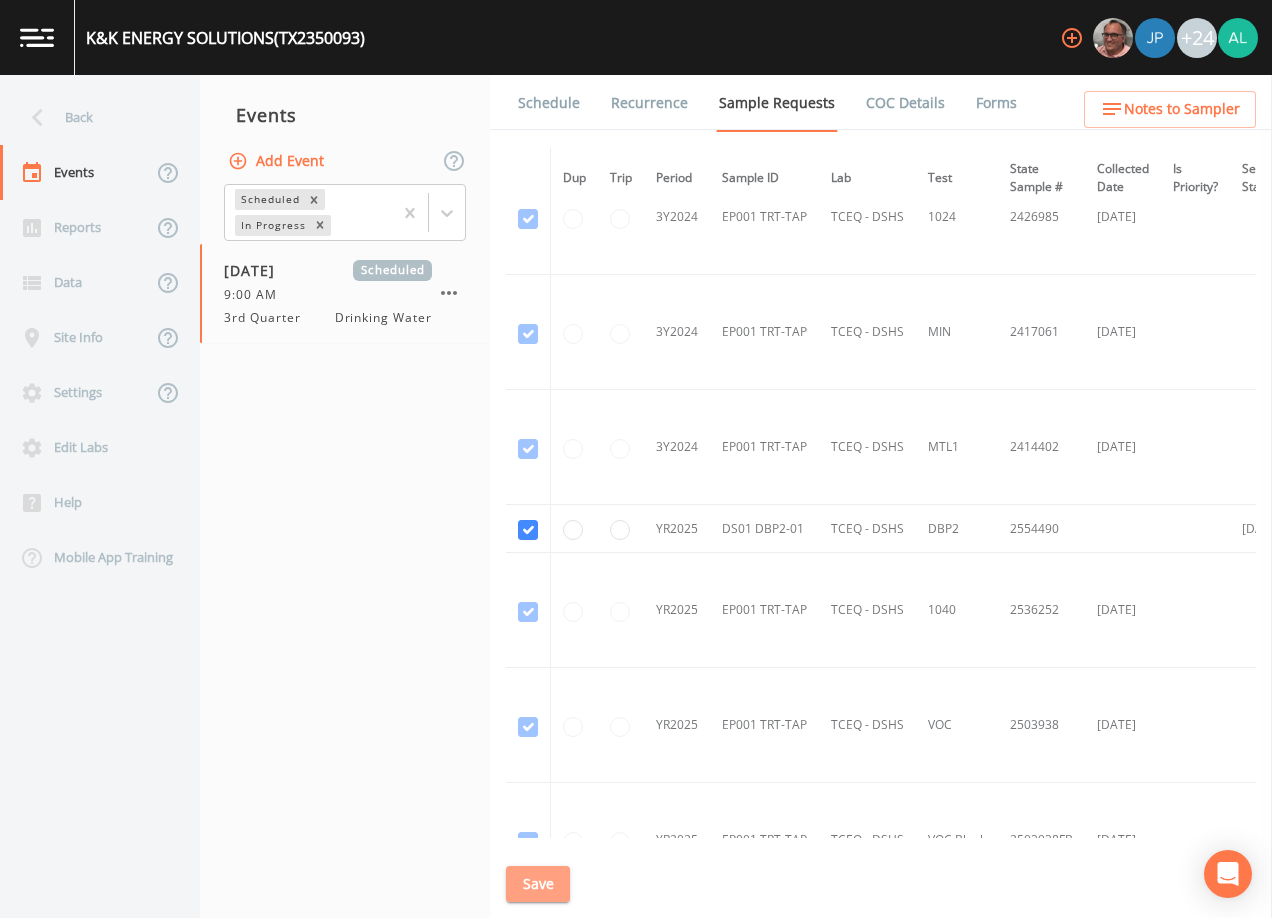 click on "Save" at bounding box center [538, 884] 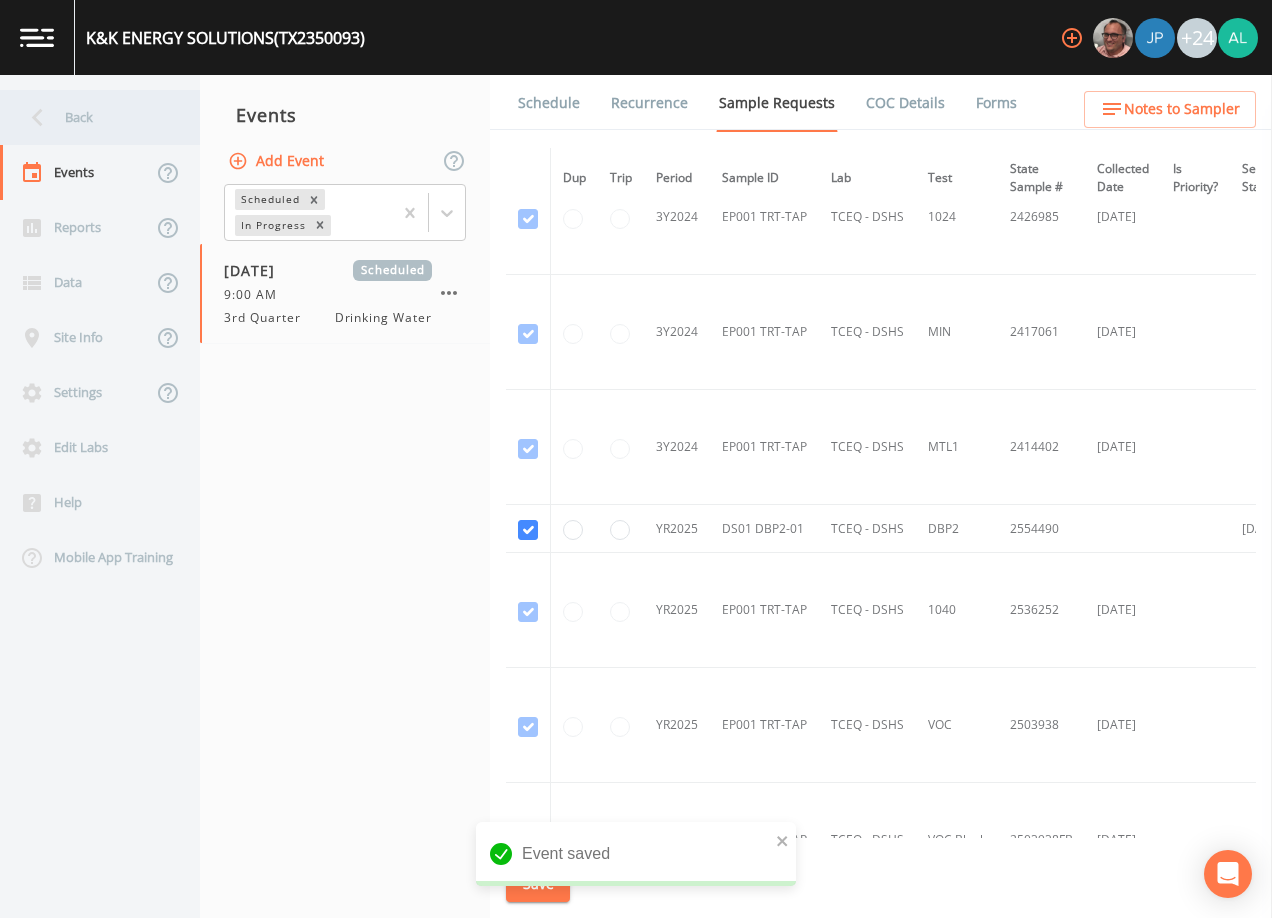 click on "Back" at bounding box center [90, 117] 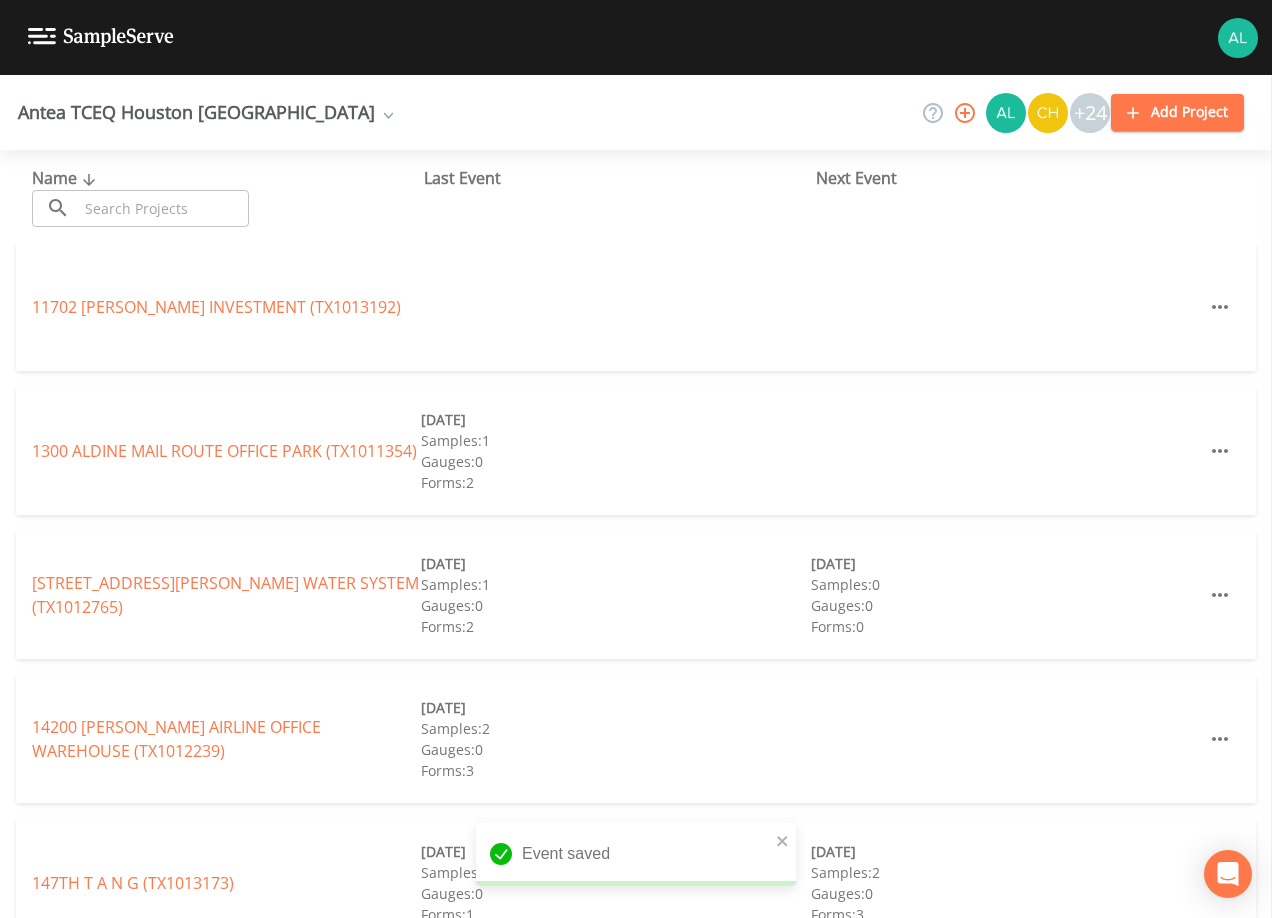 click at bounding box center [163, 208] 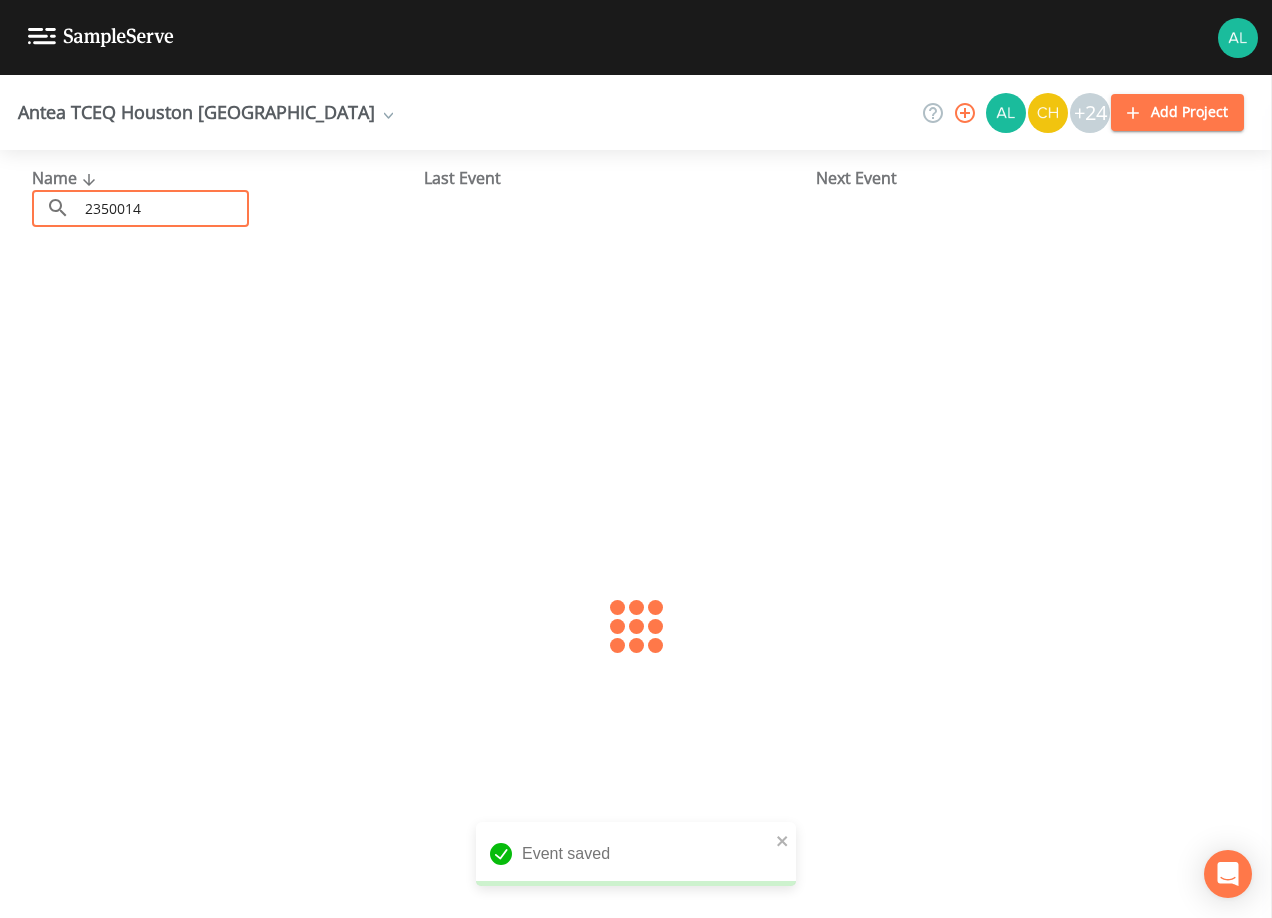 type on "2350014" 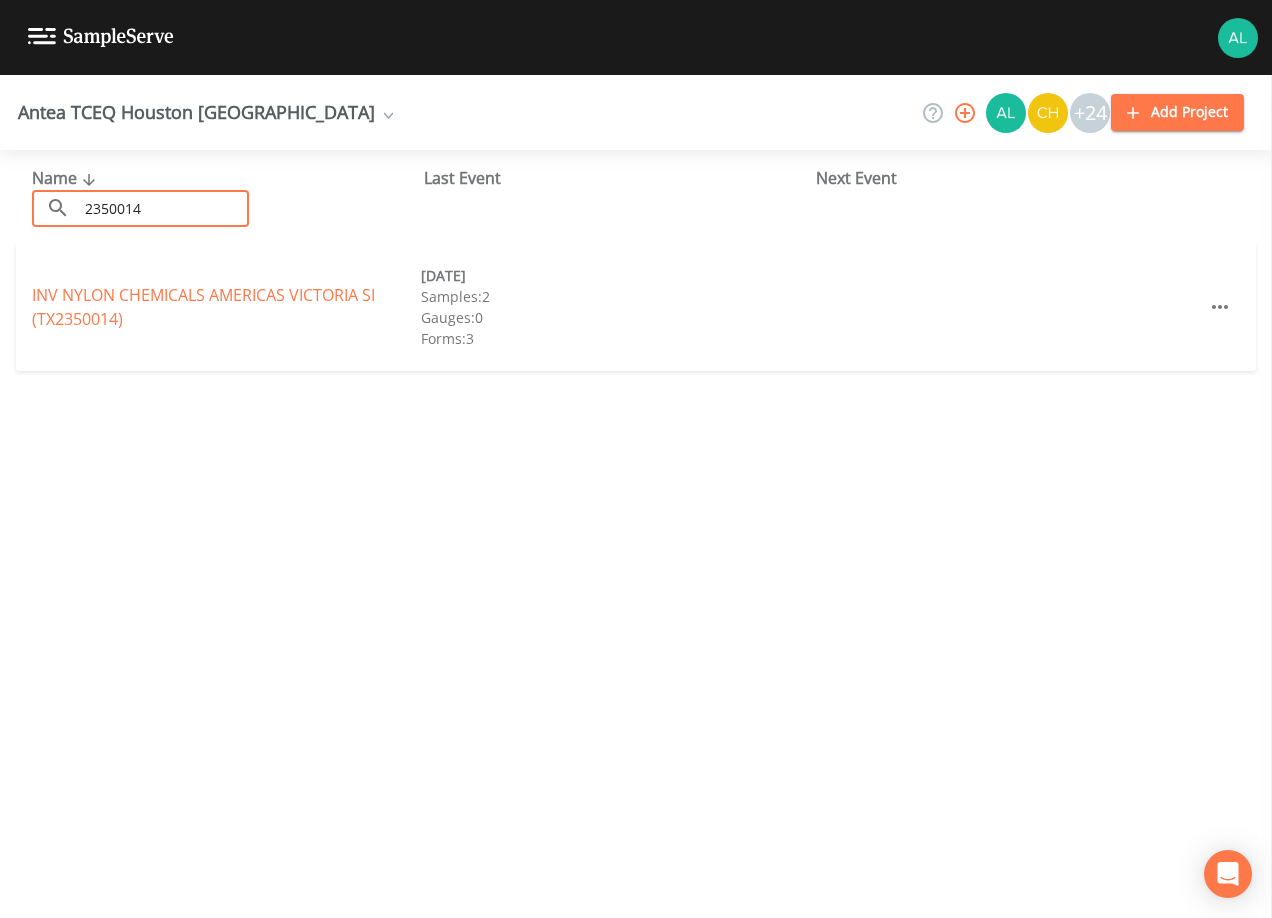 click on "INV NYLON CHEMICALS AMERICAS [GEOGRAPHIC_DATA] [GEOGRAPHIC_DATA]   (TX2350014) [DATE] Samples:  2 Gauges:  0 Forms:  3" at bounding box center [636, 307] 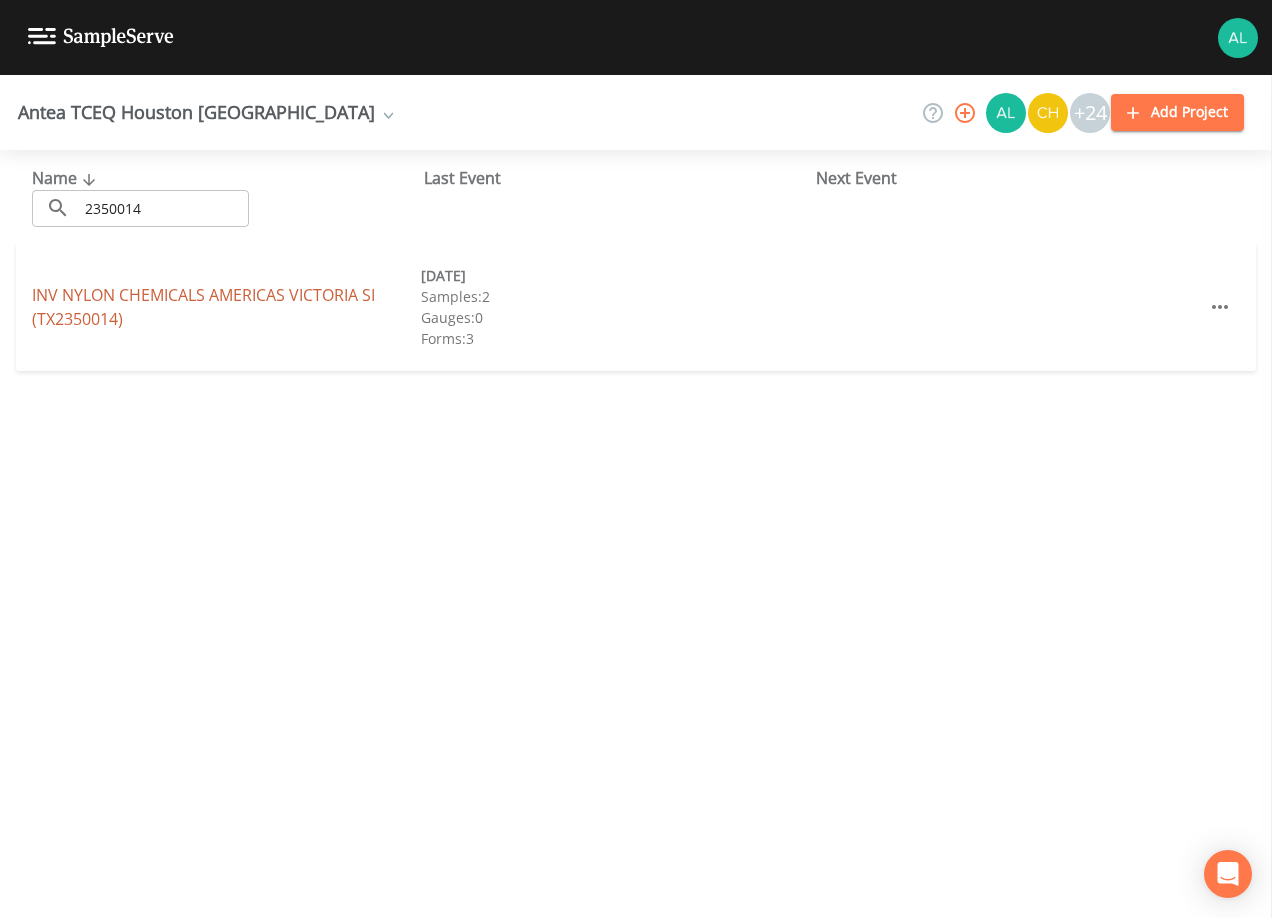 click on "INV NYLON CHEMICALS AMERICAS [GEOGRAPHIC_DATA] [GEOGRAPHIC_DATA]   (TX2350014)" at bounding box center (203, 307) 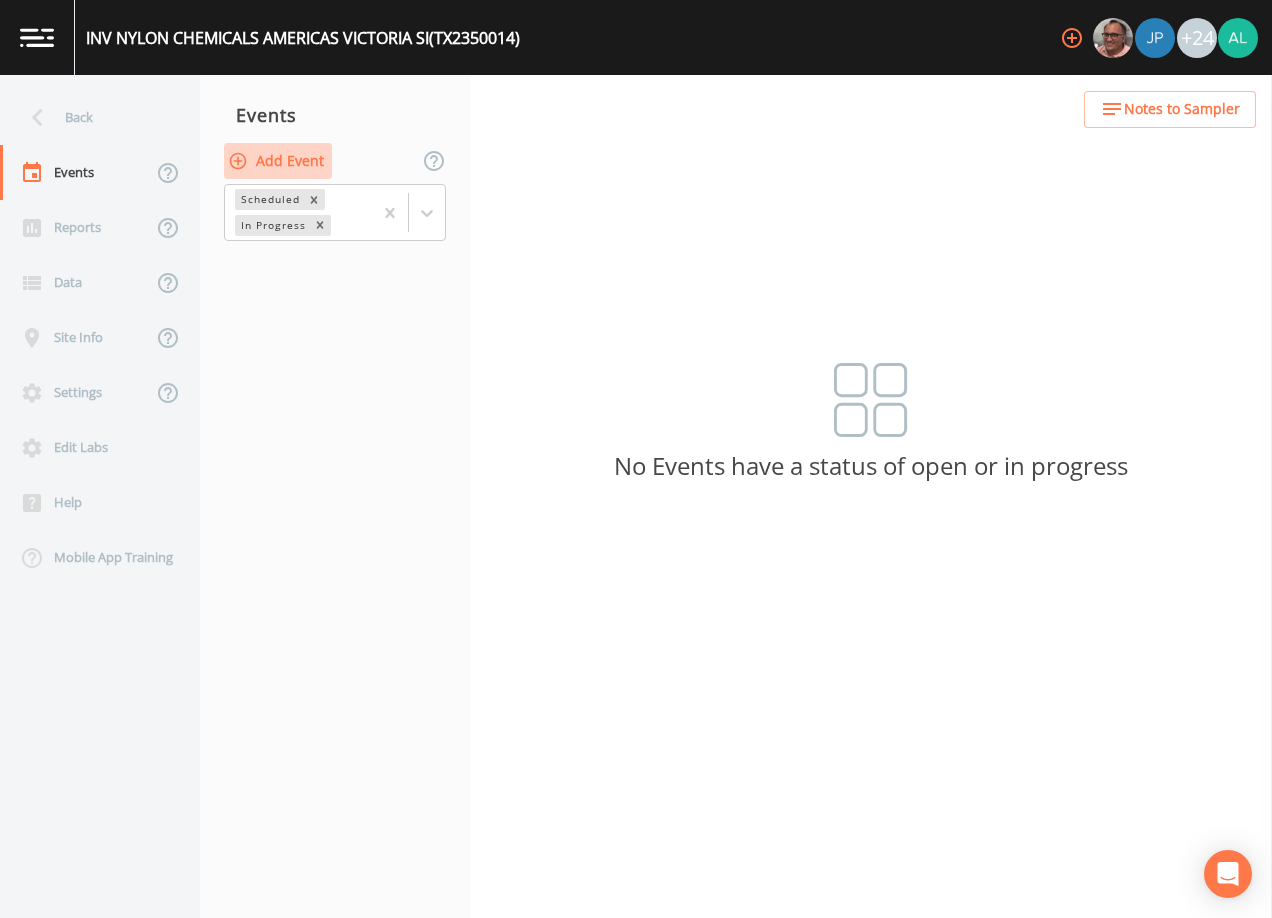 click on "Add Event" at bounding box center (278, 161) 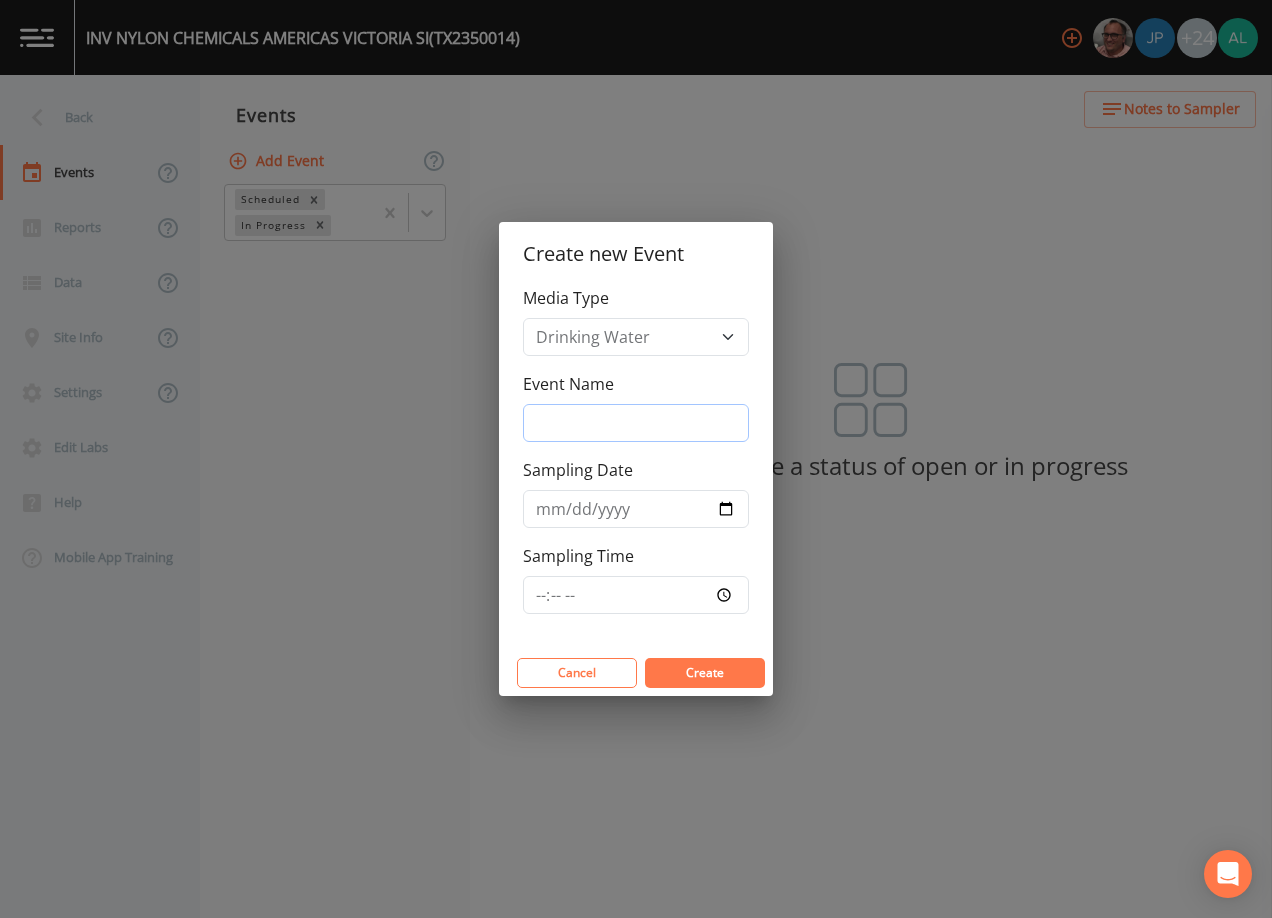 click on "Event Name" at bounding box center (636, 423) 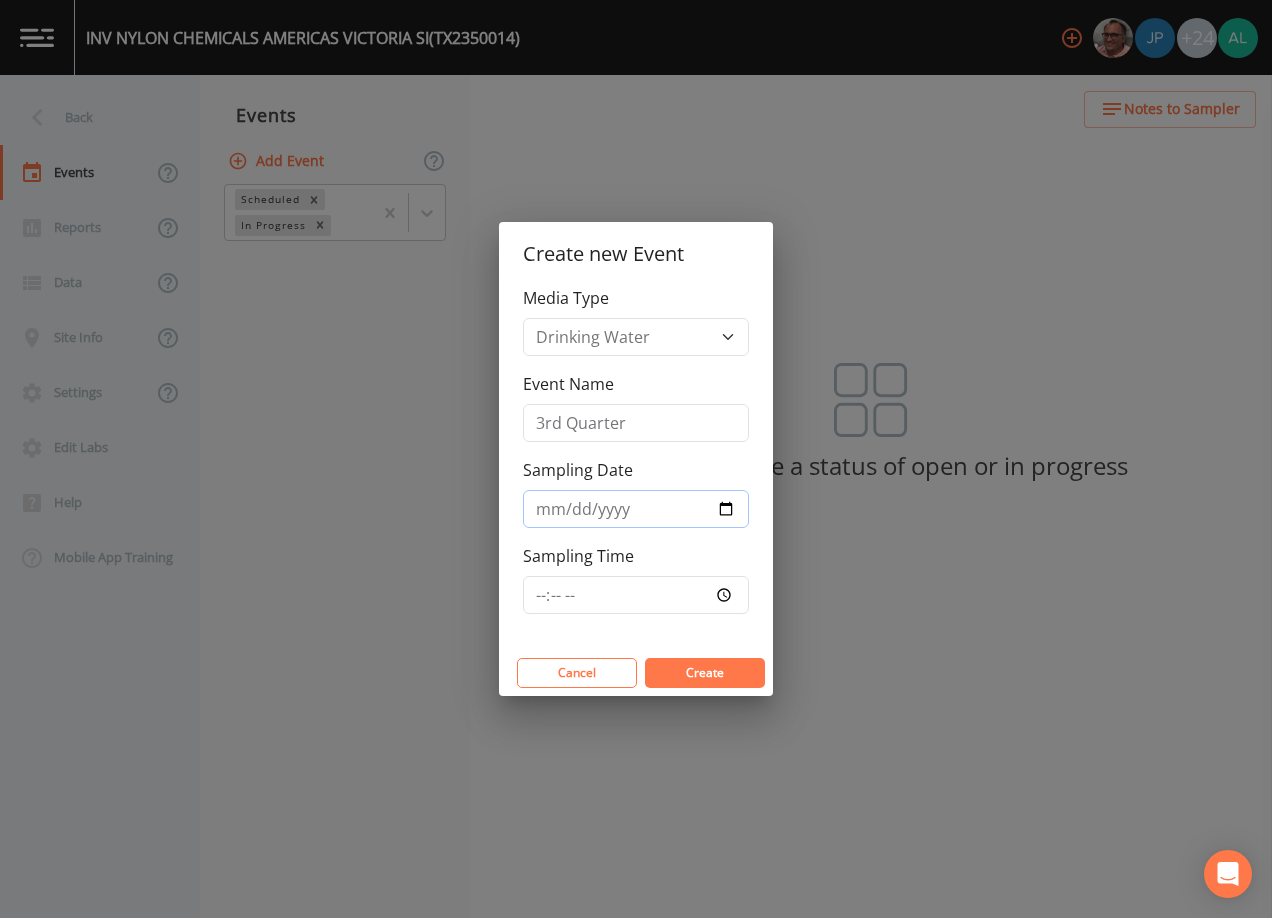 click on "Sampling Date" at bounding box center [636, 509] 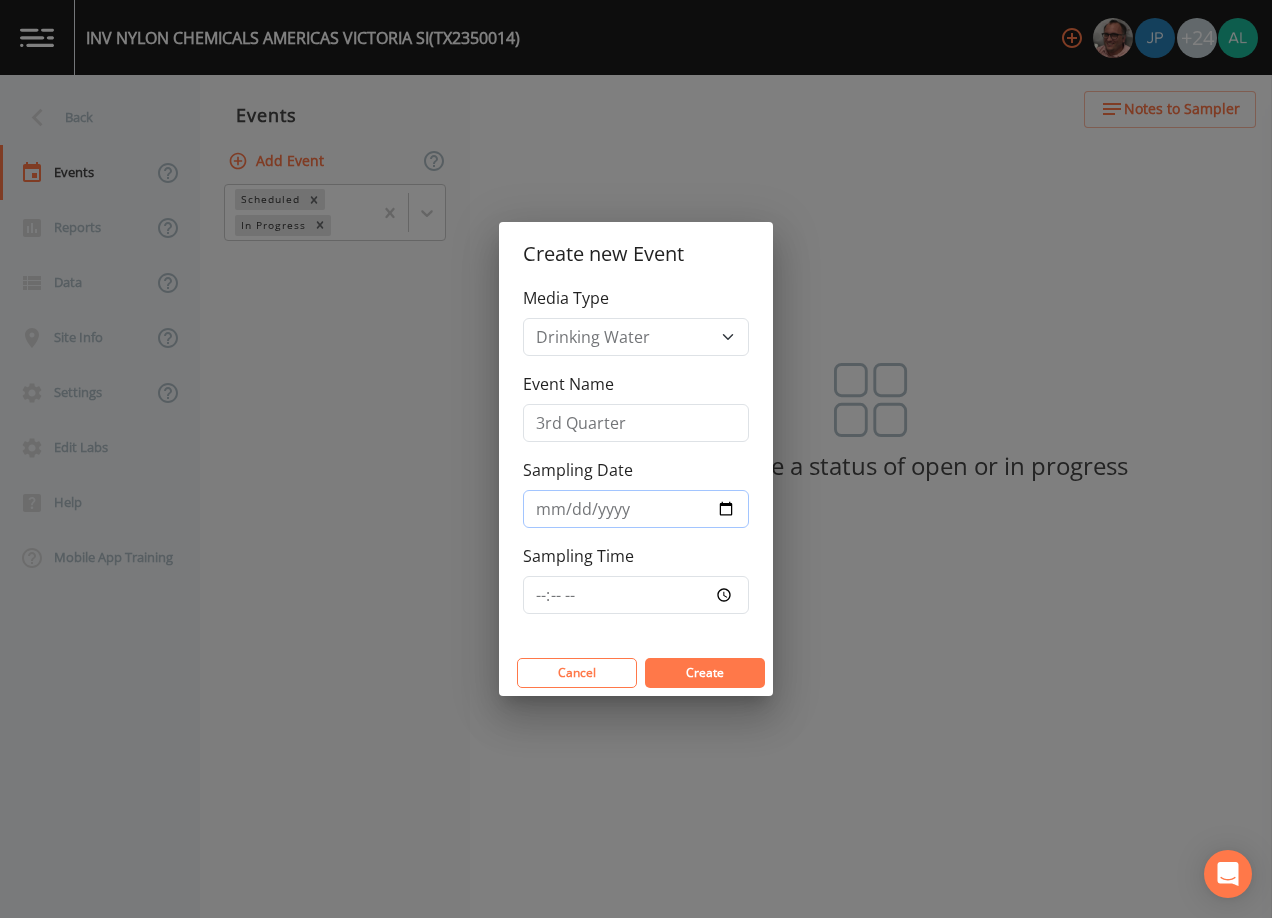 type on "[DATE]" 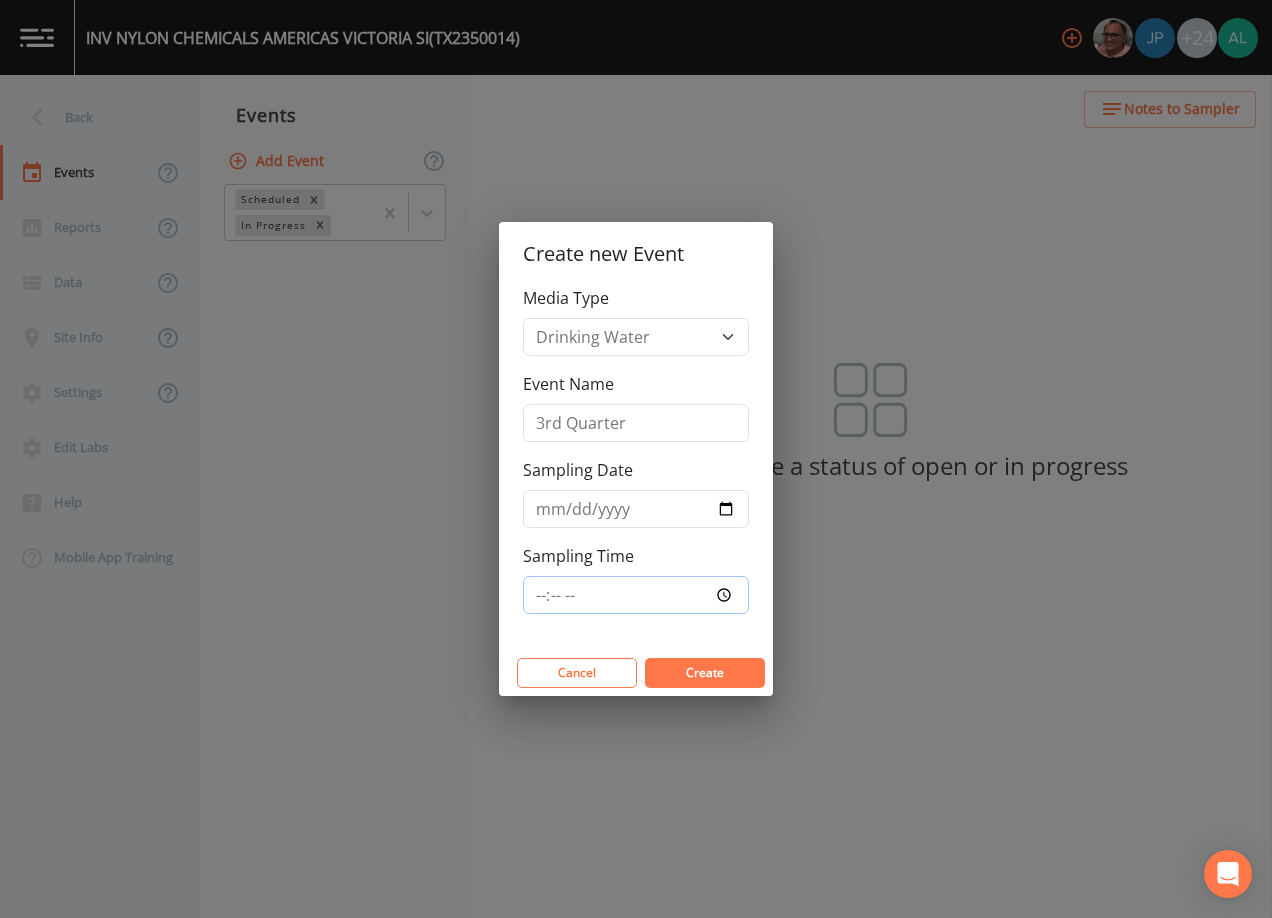 click on "Sampling Time" at bounding box center [636, 595] 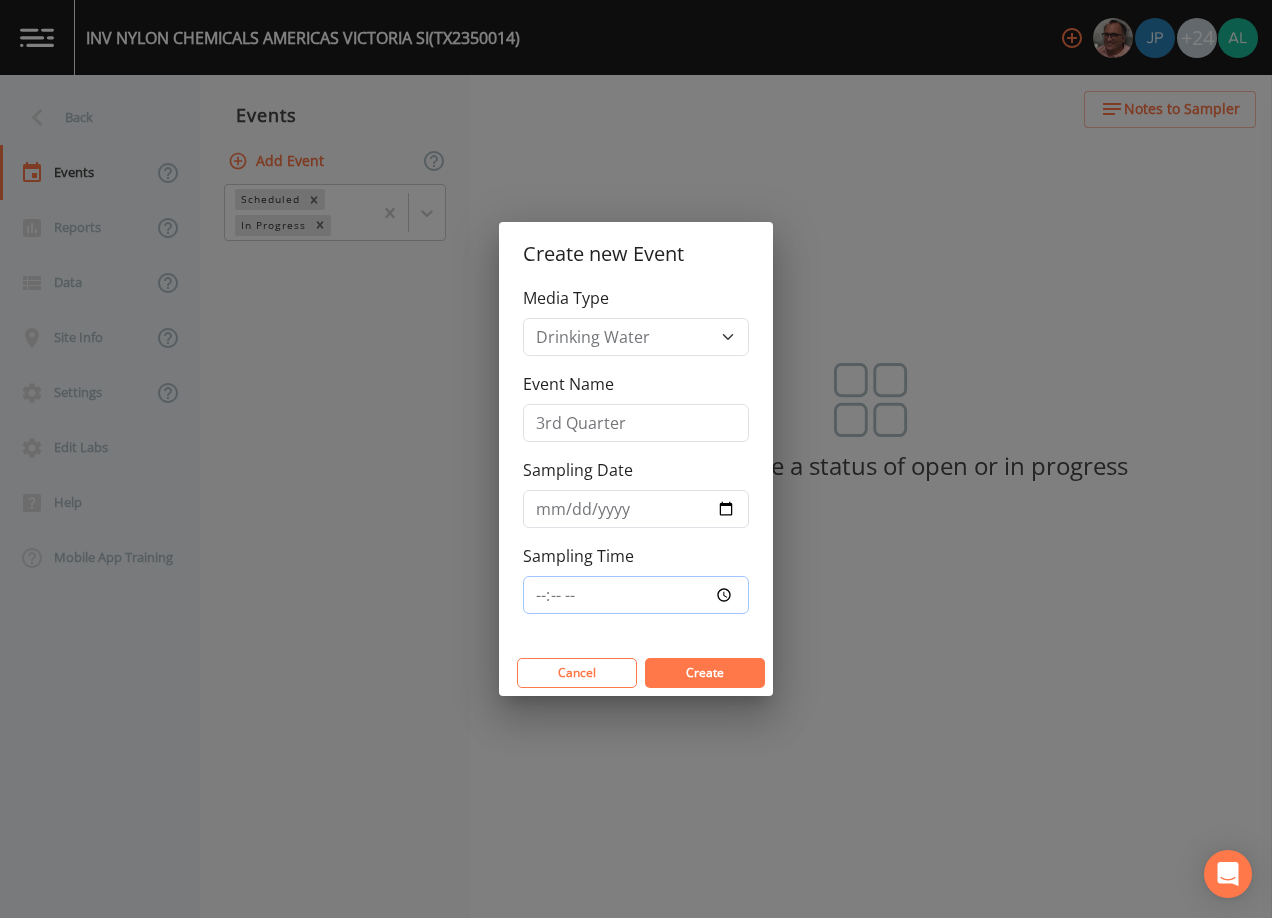 type on "09:30" 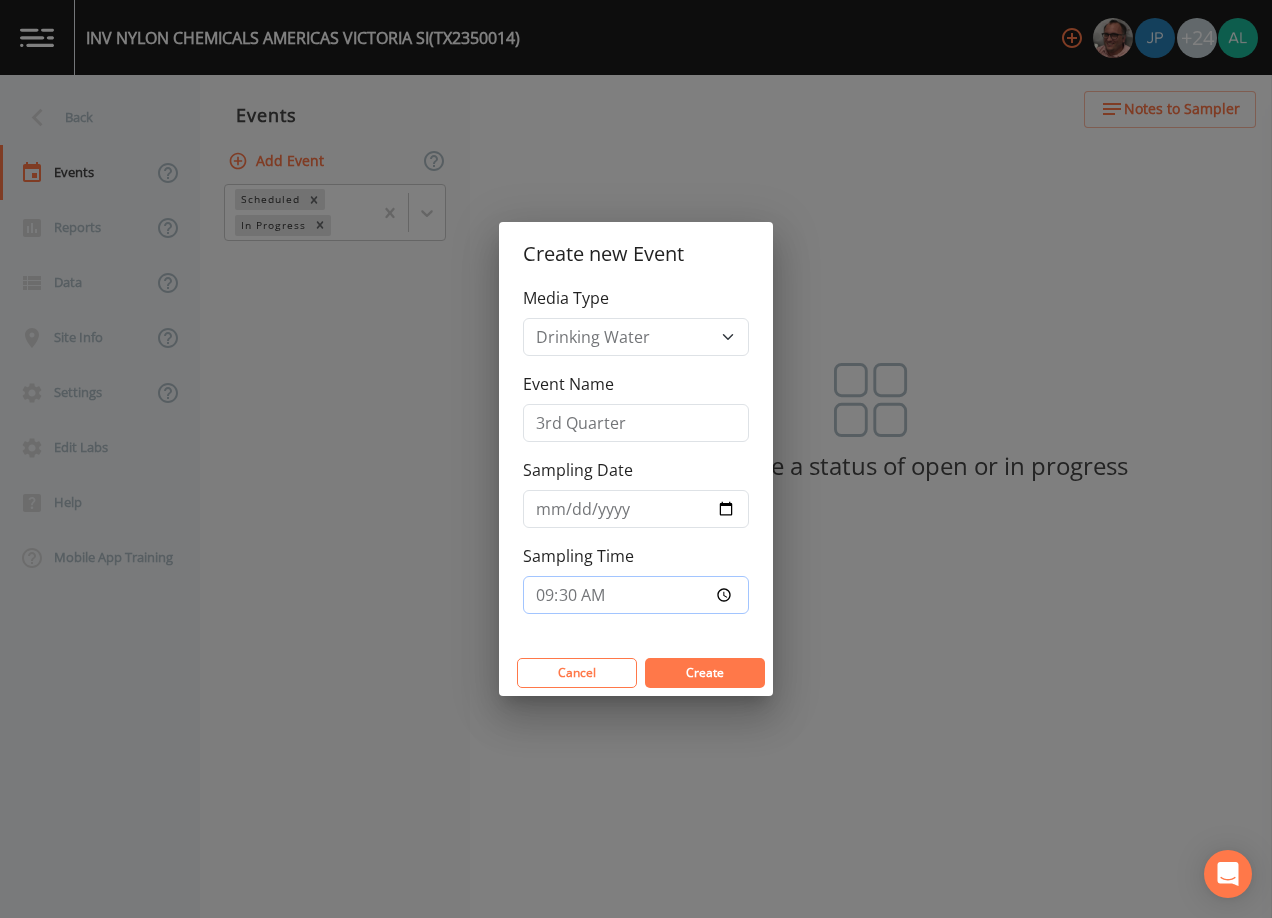 click on "Create" at bounding box center (705, 673) 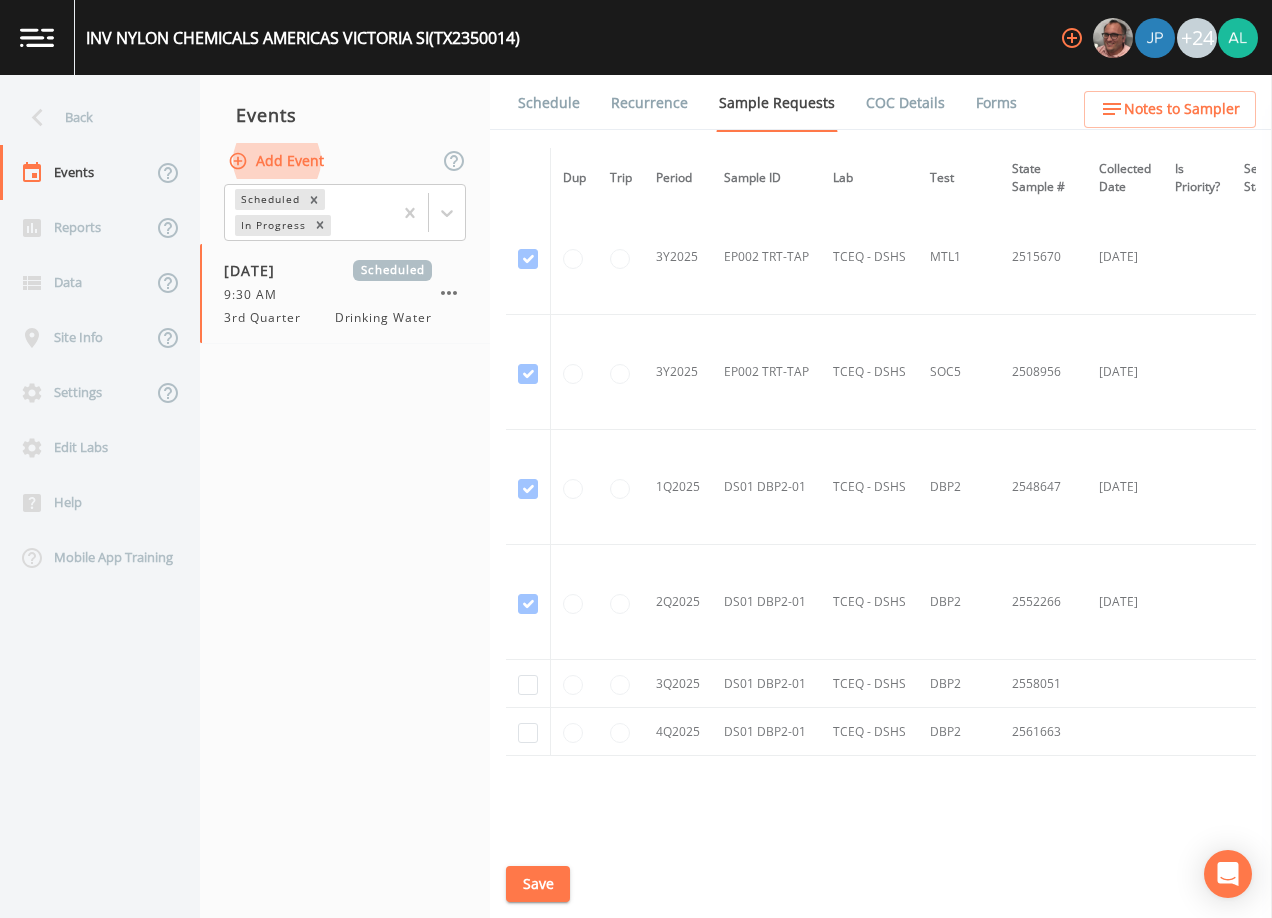 scroll, scrollTop: 2967, scrollLeft: 0, axis: vertical 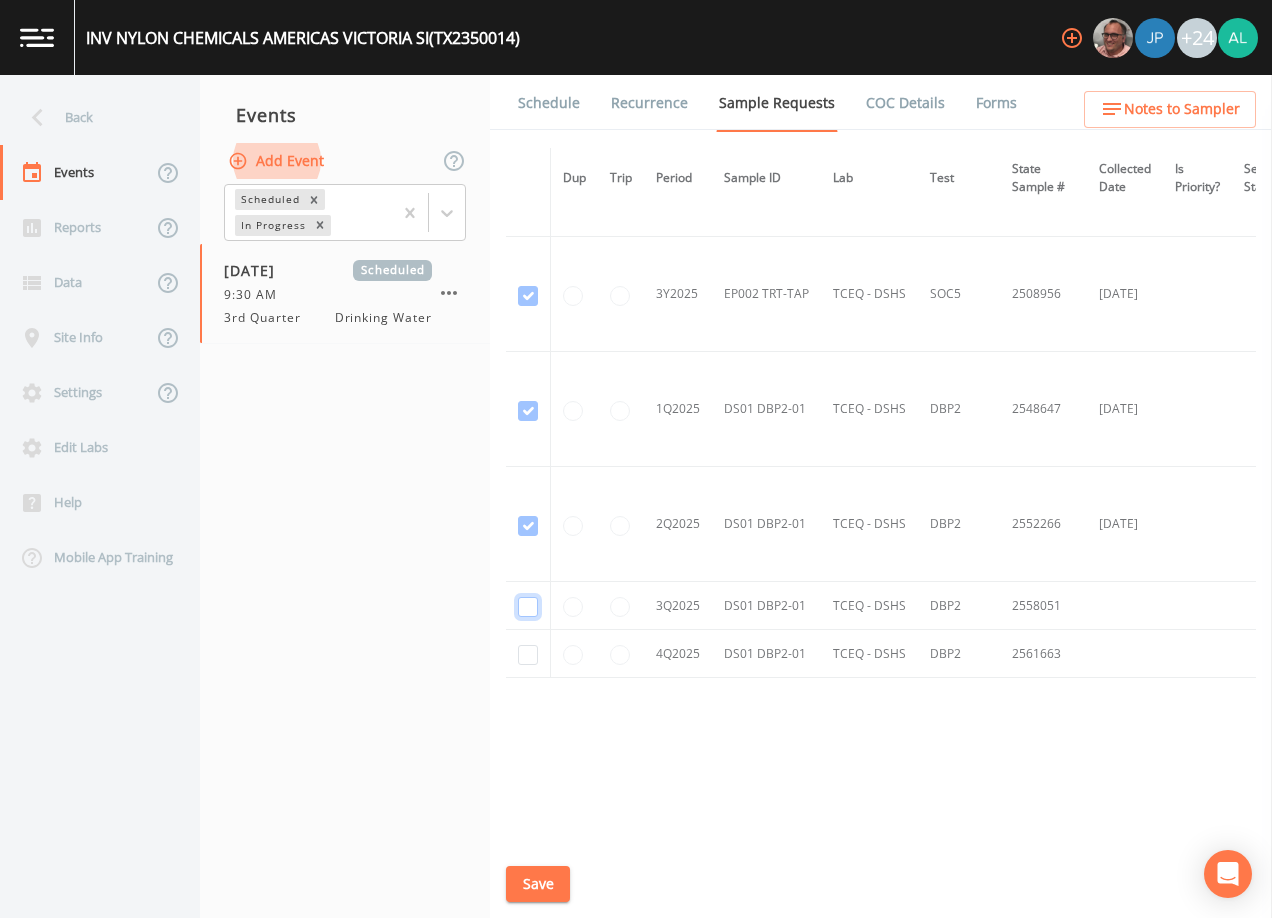 click at bounding box center [528, -2694] 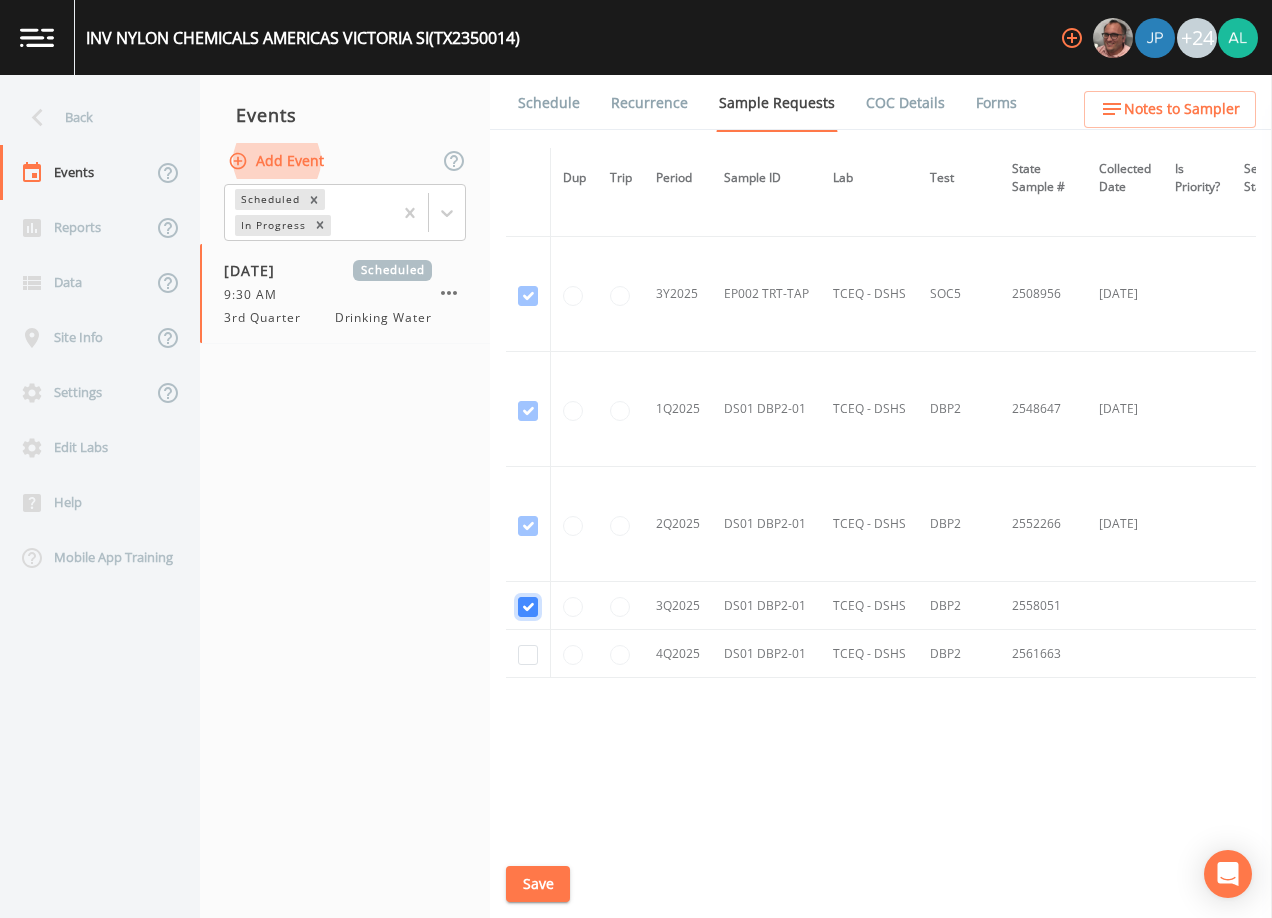 checkbox on "true" 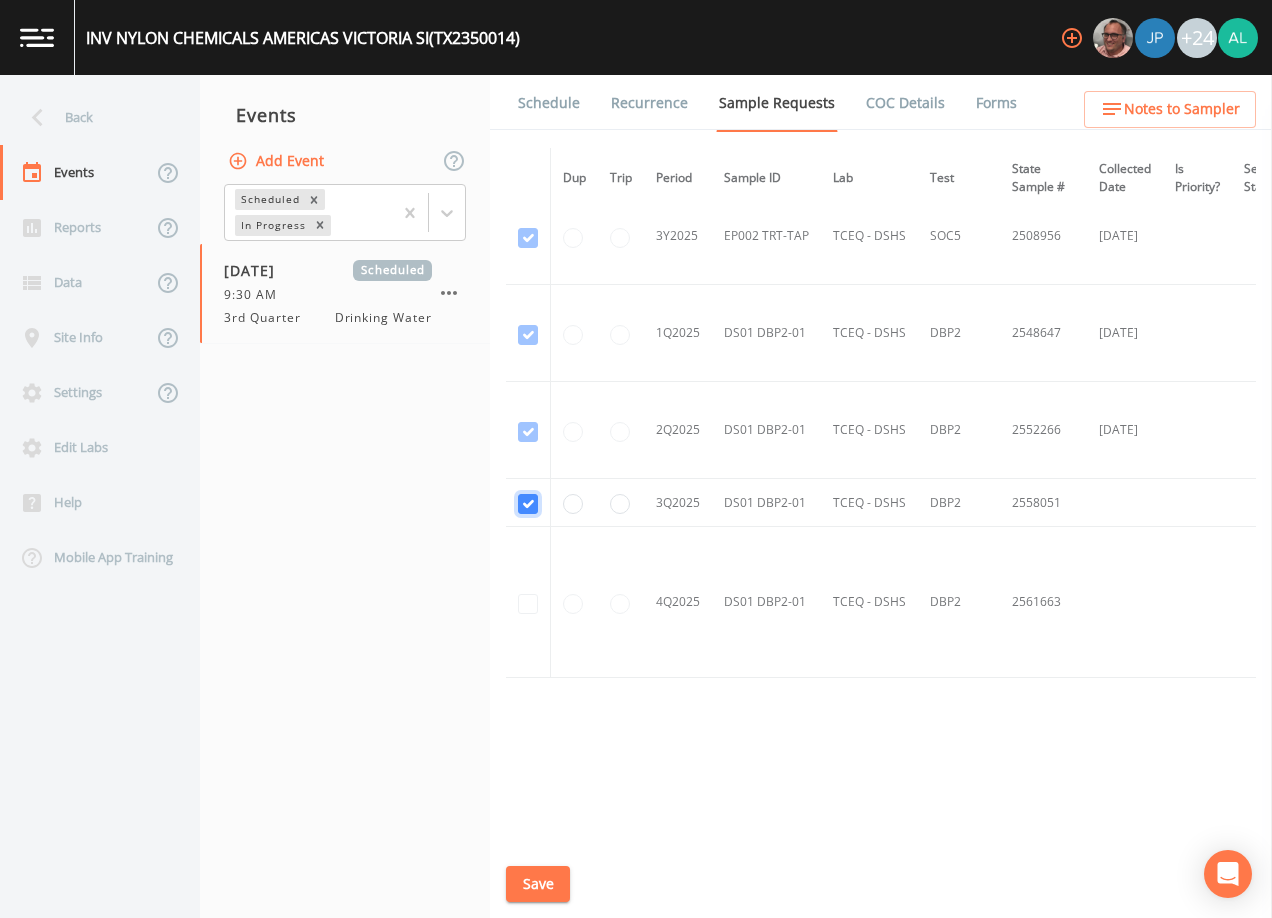 scroll, scrollTop: 2508, scrollLeft: 0, axis: vertical 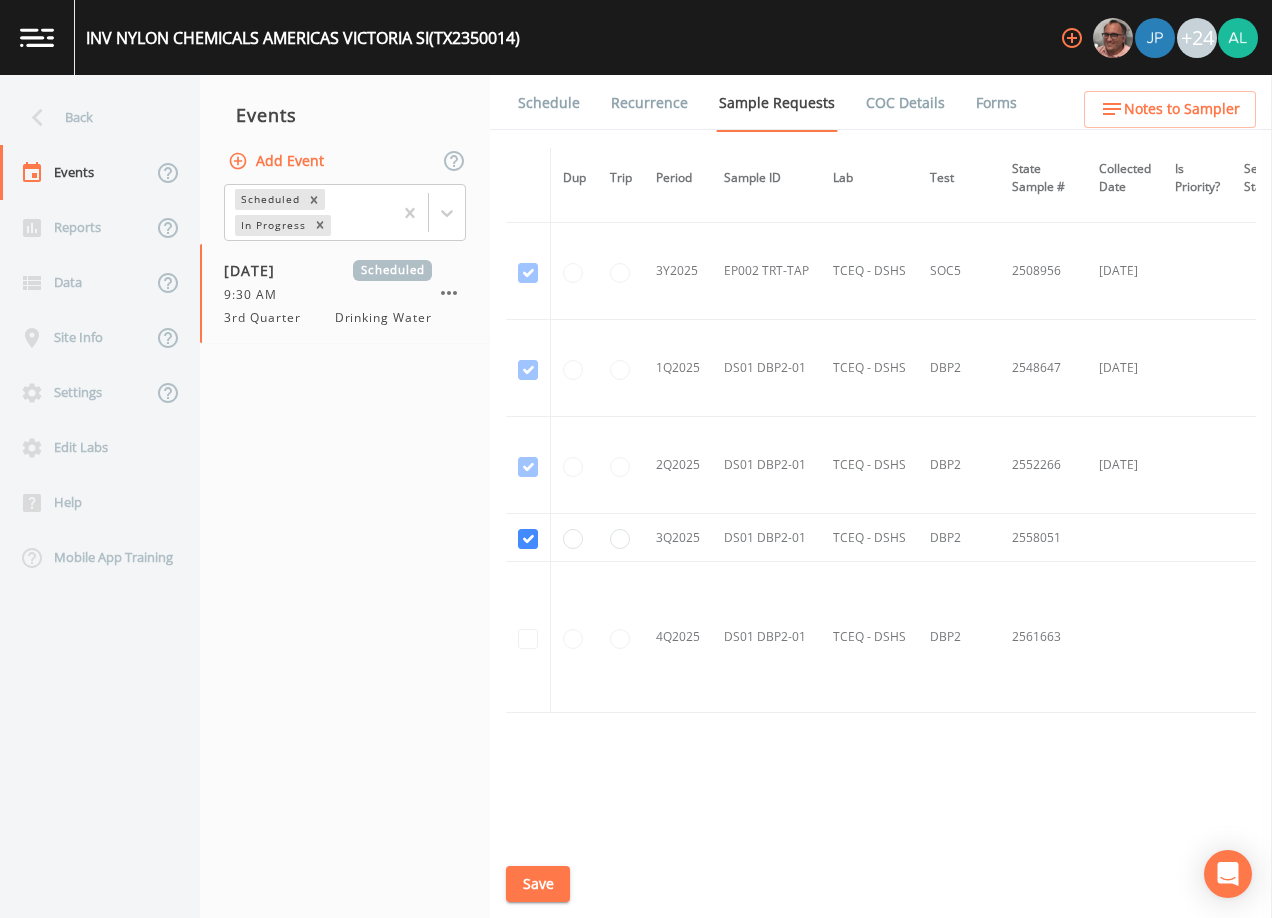 click on "Save" at bounding box center (538, 884) 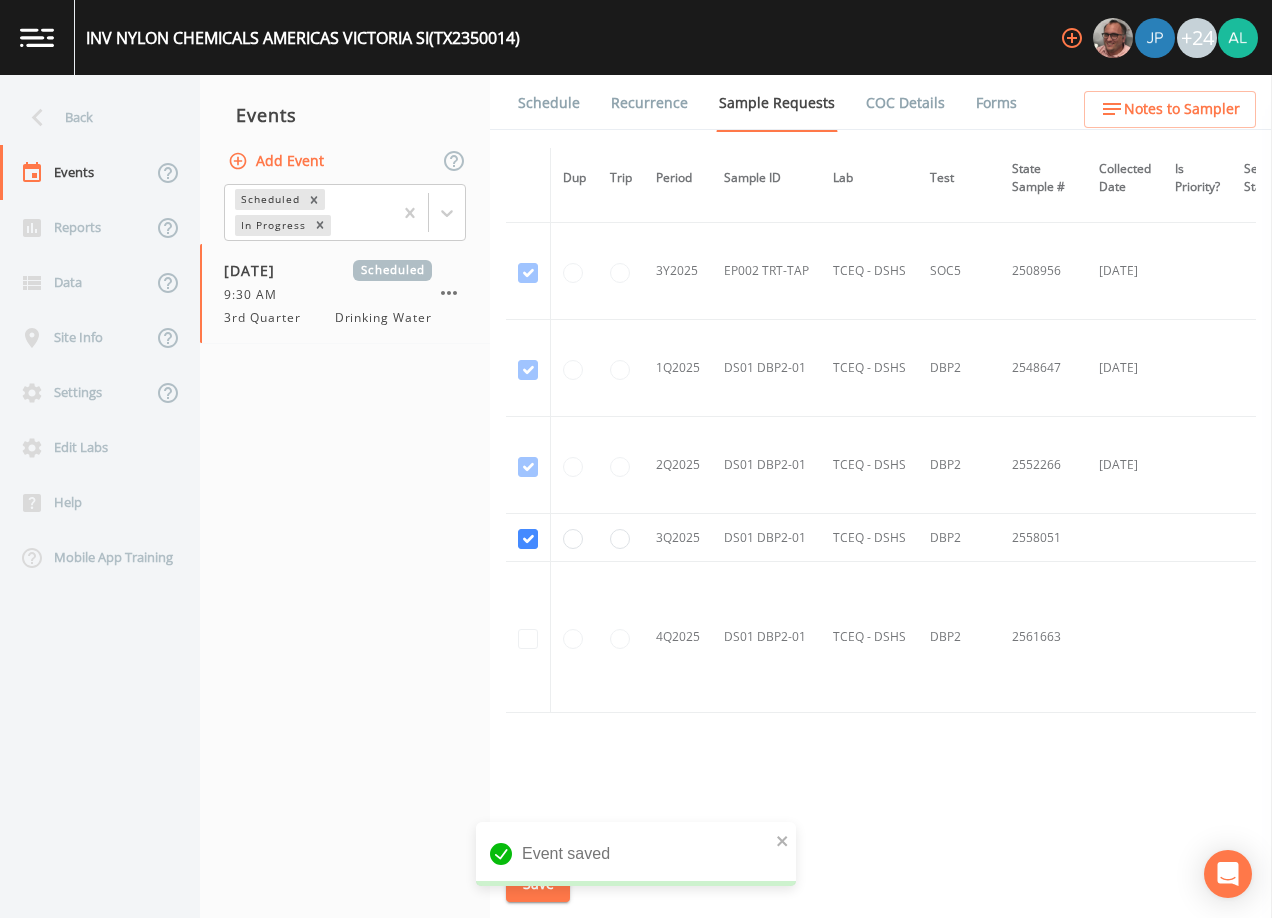 click on "Schedule Recurrence Sample Requests COC Details Forms Dup Trip Period Sample ID Lab Test State Sample # Collected Date Is Priority? Season Start Season End Deleted? YR2024 DS01 DBP2-01 TCEQ - DSHS DBP2 2451815 [DATE] [DATE] [DATE] This sample has been collected YR2024 EP001 TRT-TAP TCEQ - DSHS VOC 2403906 [DATE] This sample has been collected YR2024 EP001 TRT-TAP TCEQ - DSHS VOC Blank 2403906FB [DATE] This sample has been collected YR2024 EP002 TRT-TAP TCEQ - DSHS VOC 2405140 [DATE] This sample has been collected YR2024 EP002 TRT-TAP TCEQ - DSHS VOC Blank 2405140FB [DATE] This sample has been collected 3Y2024 EP001 TRT-TAP TCEQ - DSHS 504 2424716 [DATE] This sample has been collected 3Y2024 EP001 TRT-TAP TCEQ - DSHS 504 Blank 2424716FB [DATE] This sample has been collected 3Y2024 EP001 TRT-TAP TCEQ - DSHS 515 2422213 [DATE] This sample has been collected 3Y2024 EP001 TRT-TAP TCEQ - DSHS 531 2419860 [DATE] This sample has been collected 3Y2024 EP001 TRT-TAP TCEQ - DSHS MIN MTL1" at bounding box center (881, 496) 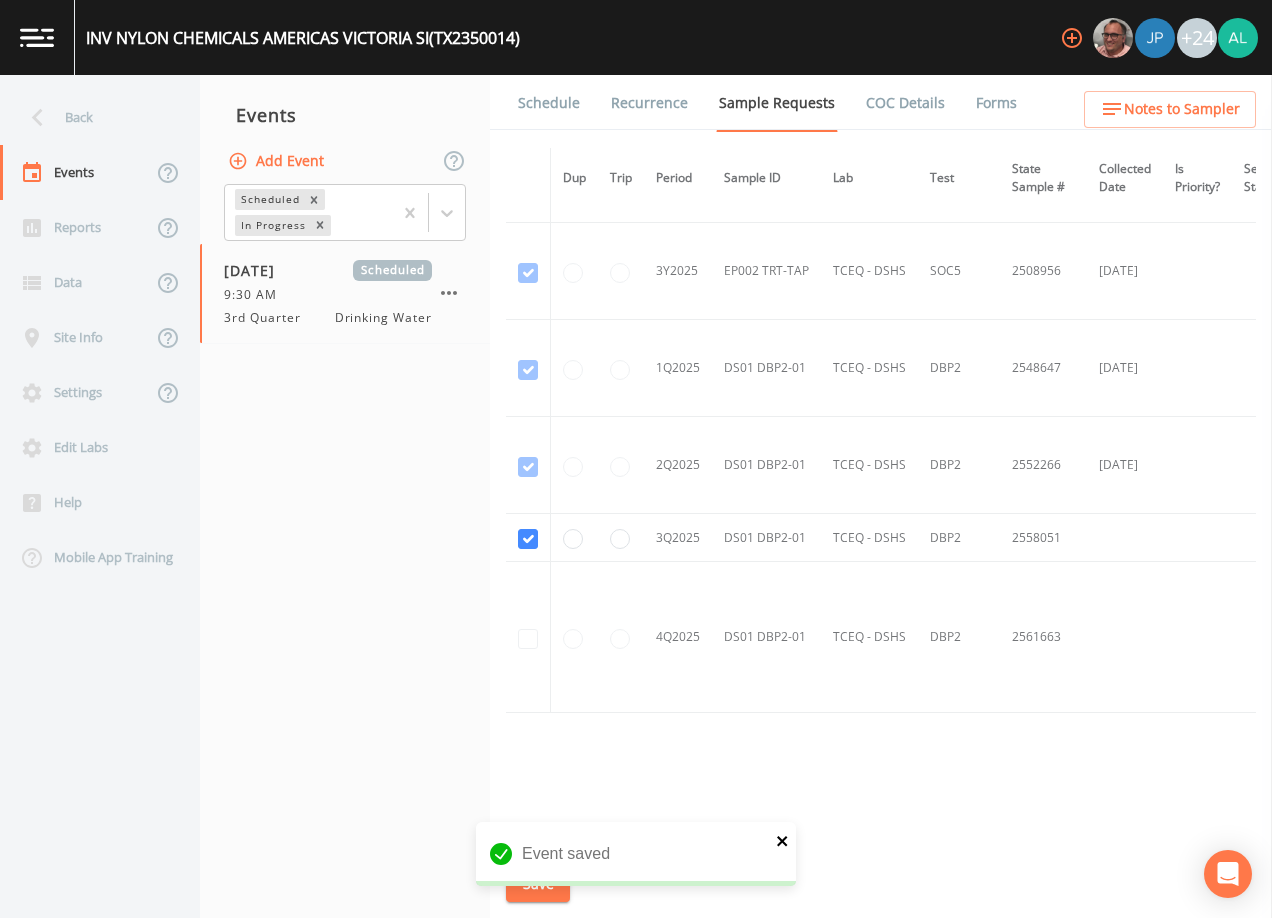 click 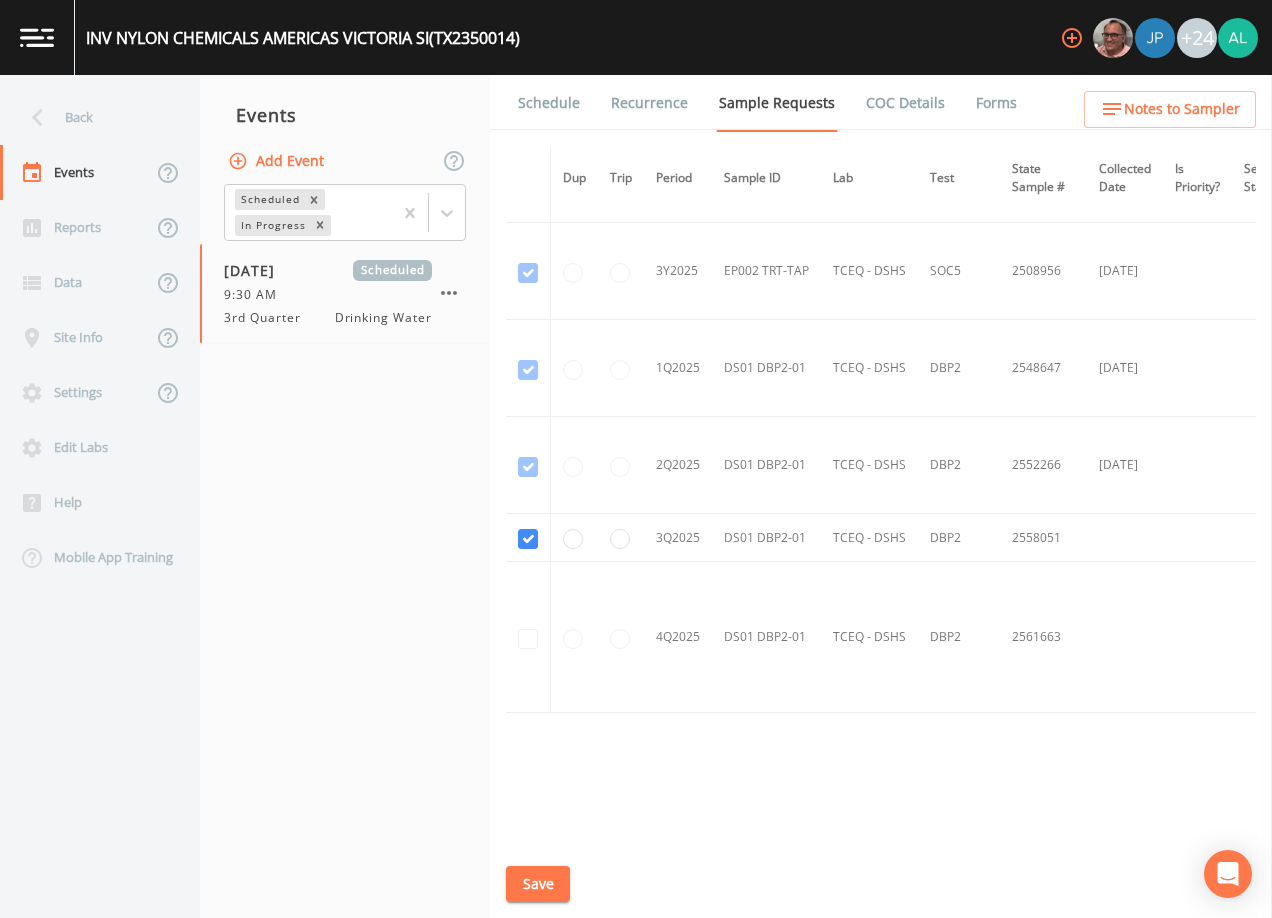 click on "INV [GEOGRAPHIC_DATA] CHEMICALS AMERICAS [GEOGRAPHIC_DATA] [GEOGRAPHIC_DATA]  (TX2350014) +24 Back Events Reports Data Site Info Settings Edit Labs Help Mobile App Training Events Add Event Scheduled In Progress [DATE] Scheduled 9:30 AM 3rd Quarter  Drinking Water Schedule Recurrence Sample Requests COC Details Forms Dup Trip Period Sample ID Lab Test State Sample # Collected Date Is Priority? Season Start Season End Deleted? YR2024 DS01 DBP2-01 TCEQ - DSHS DBP2 2451815 [DATE] [DATE] [DATE] This sample has been collected YR2024 EP001 TRT-TAP TCEQ - DSHS VOC 2403906 [DATE] This sample has been collected YR2024 EP001 TRT-TAP TCEQ - DSHS VOC Blank 2403906FB [DATE] This sample has been collected YR2024 EP002 TRT-TAP TCEQ - DSHS VOC 2405140 [DATE] This sample has been collected YR2024 EP002 TRT-TAP TCEQ - DSHS VOC Blank 2405140FB [DATE] This sample has been collected 3Y2024 EP001 TRT-TAP TCEQ - DSHS 504 2424716 [DATE] This sample has been collected 3Y2024 EP001 TRT-TAP TCEQ - DSHS 504 Blank 2424716FB [DATE] 3Y2024 515" at bounding box center (636, 459) 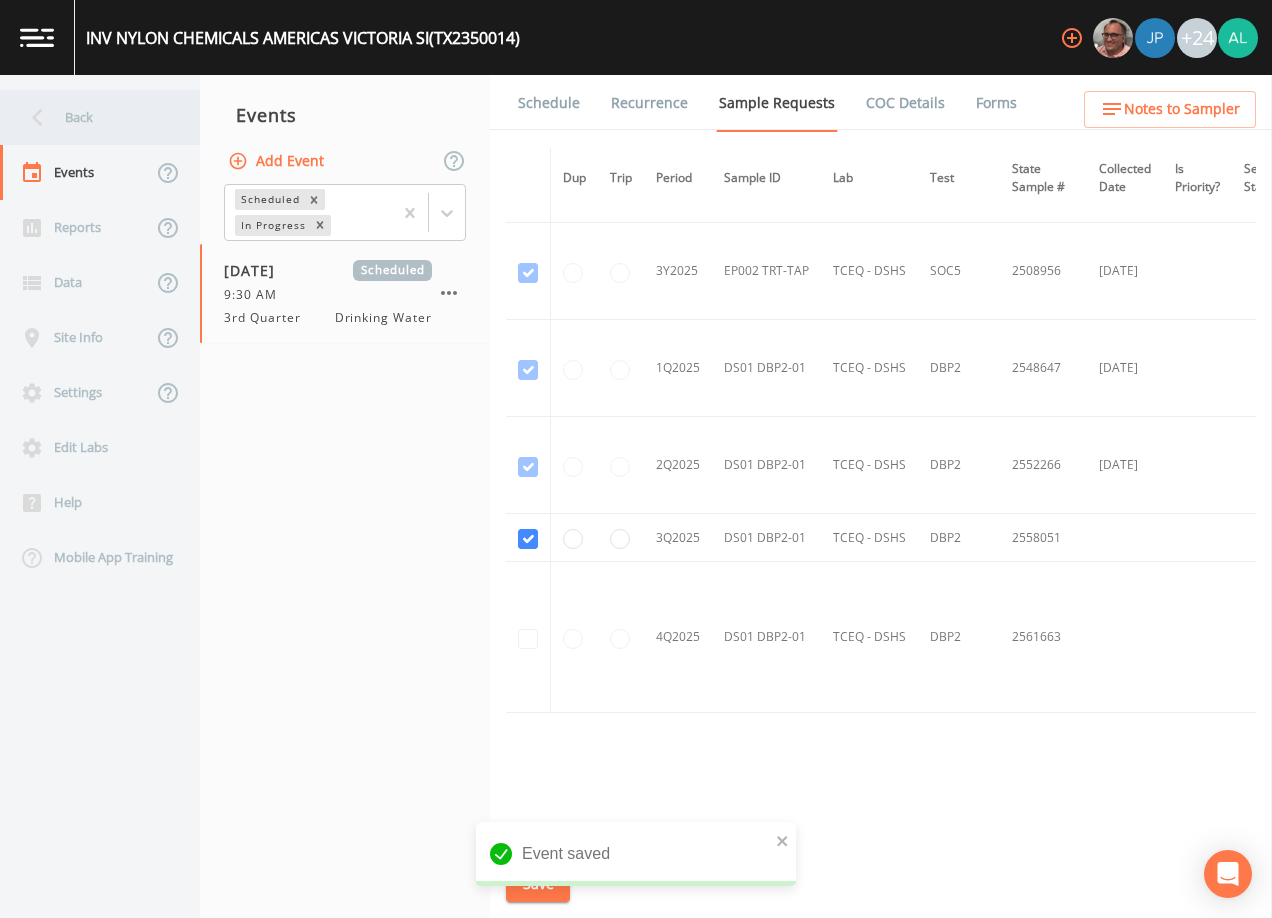 click on "Back" at bounding box center (90, 117) 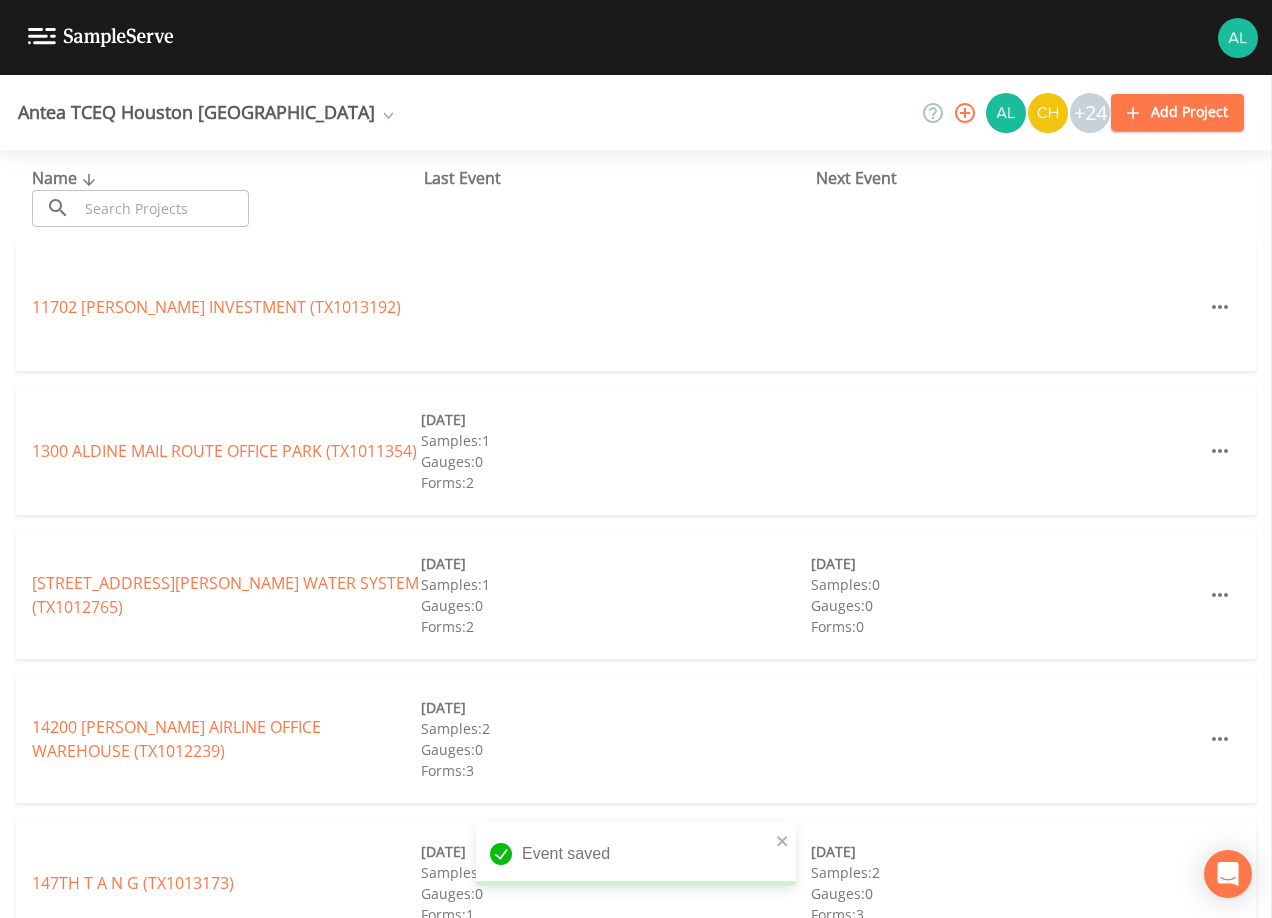 click at bounding box center (163, 208) 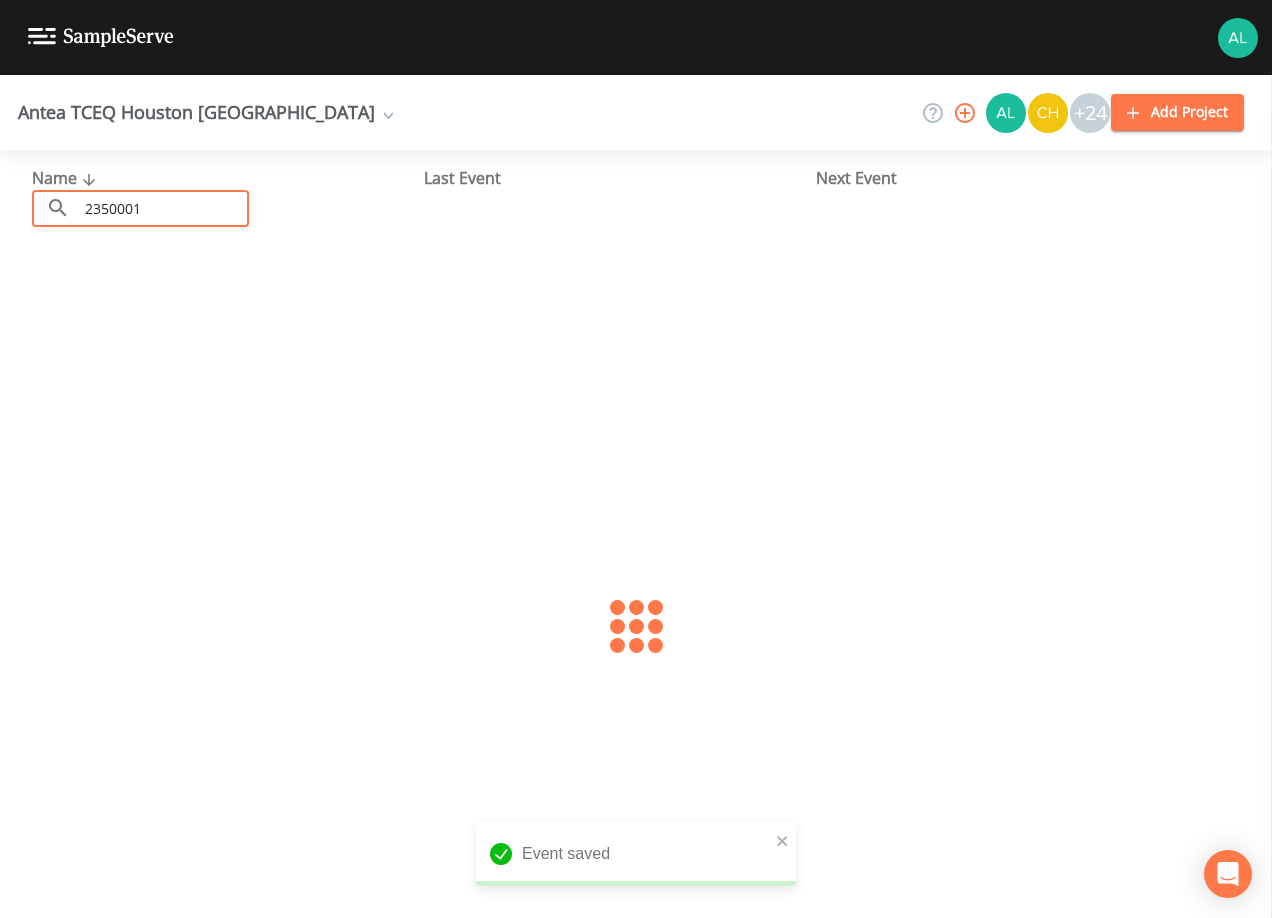 type on "2350001" 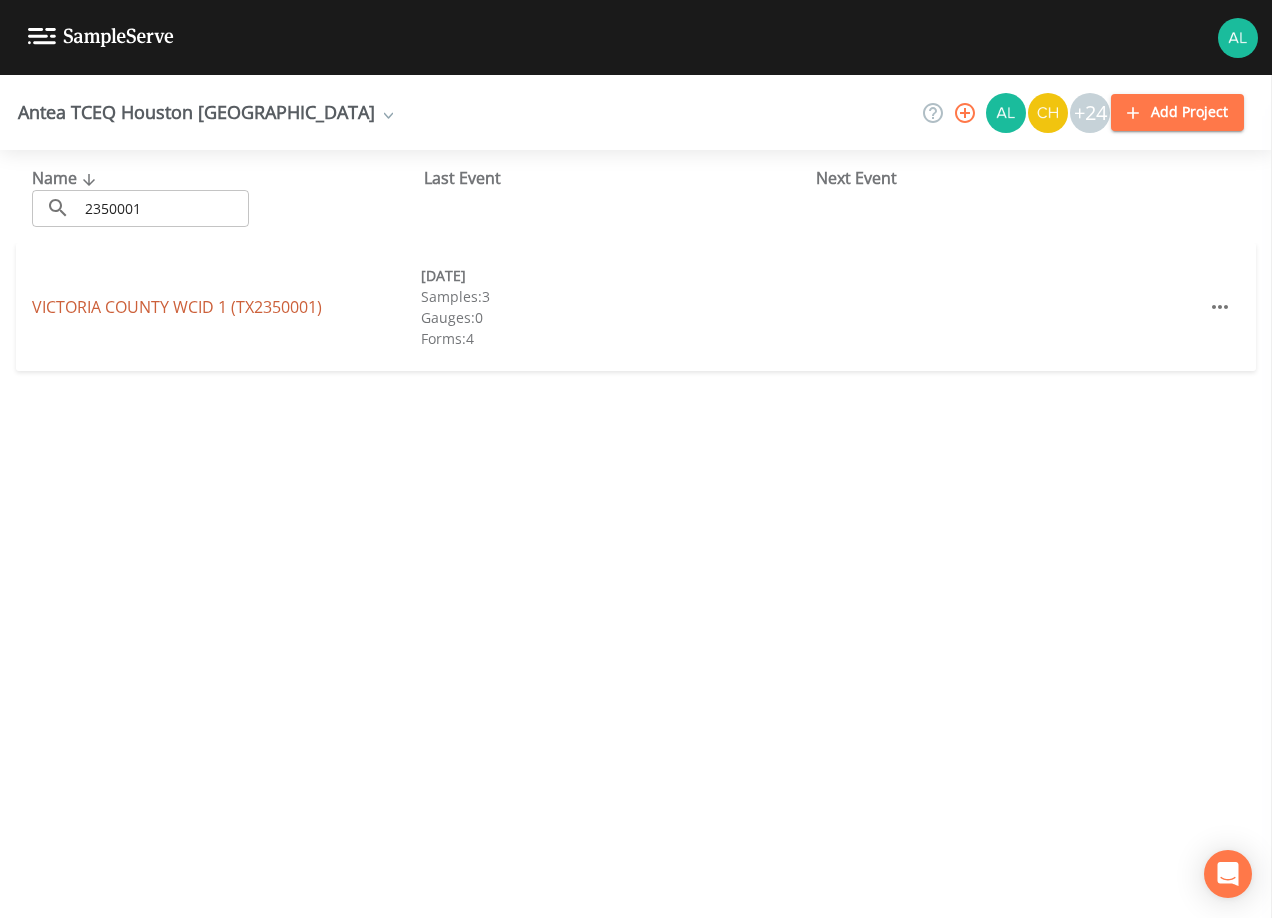 click on "[GEOGRAPHIC_DATA] 1   (TX2350001)" at bounding box center (177, 307) 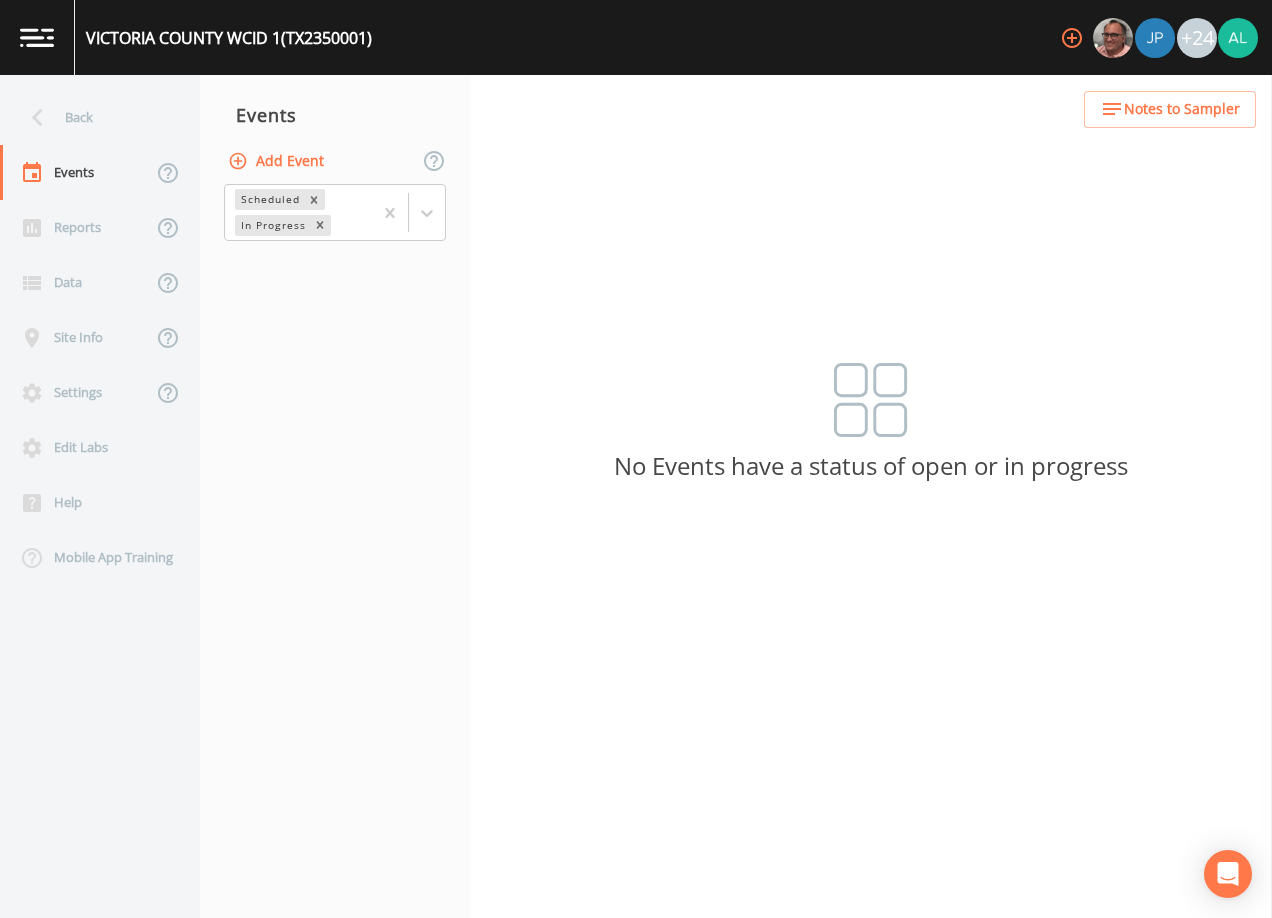 click on "Add Event" at bounding box center [278, 161] 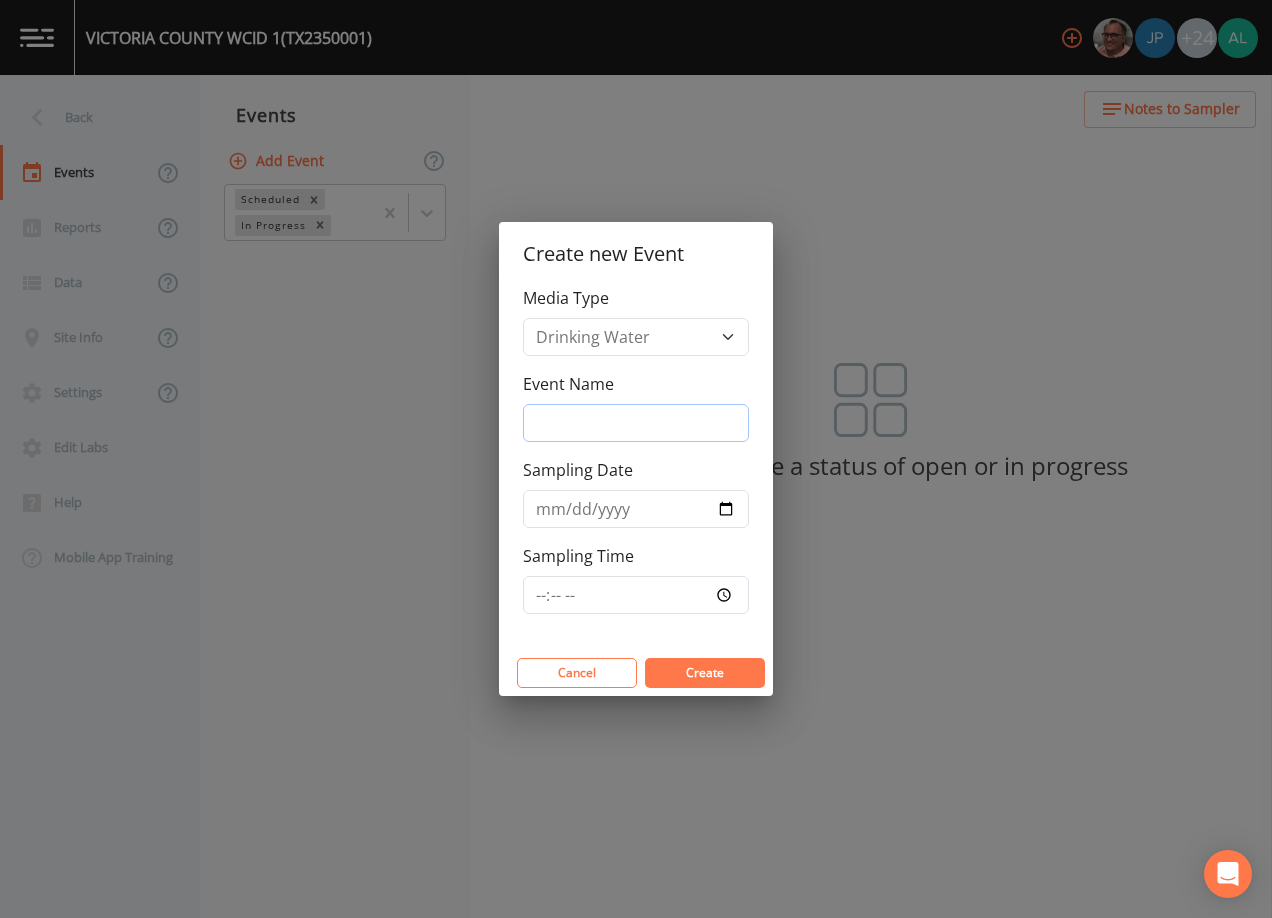 click on "Event Name" at bounding box center [636, 423] 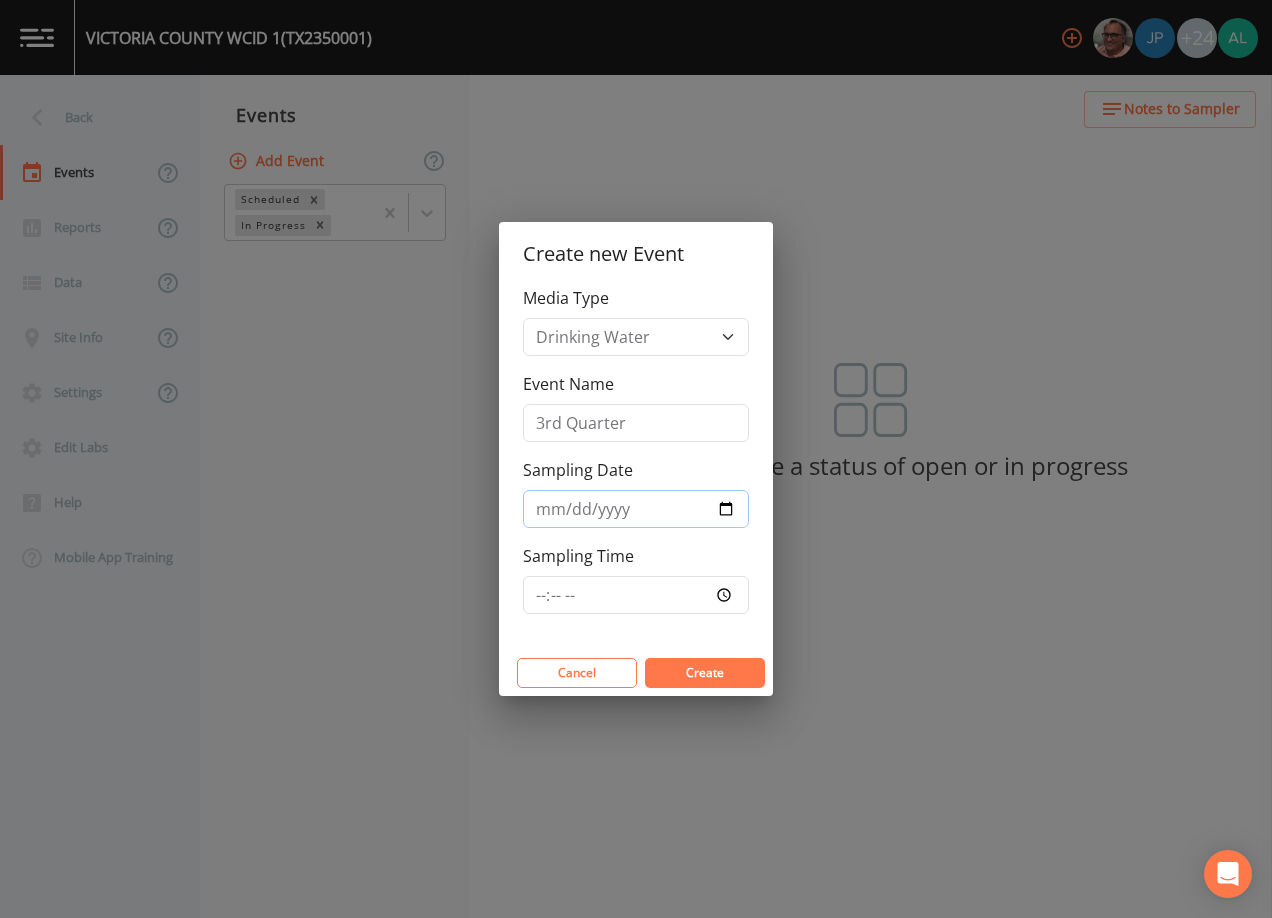 click on "Sampling Date" at bounding box center [636, 509] 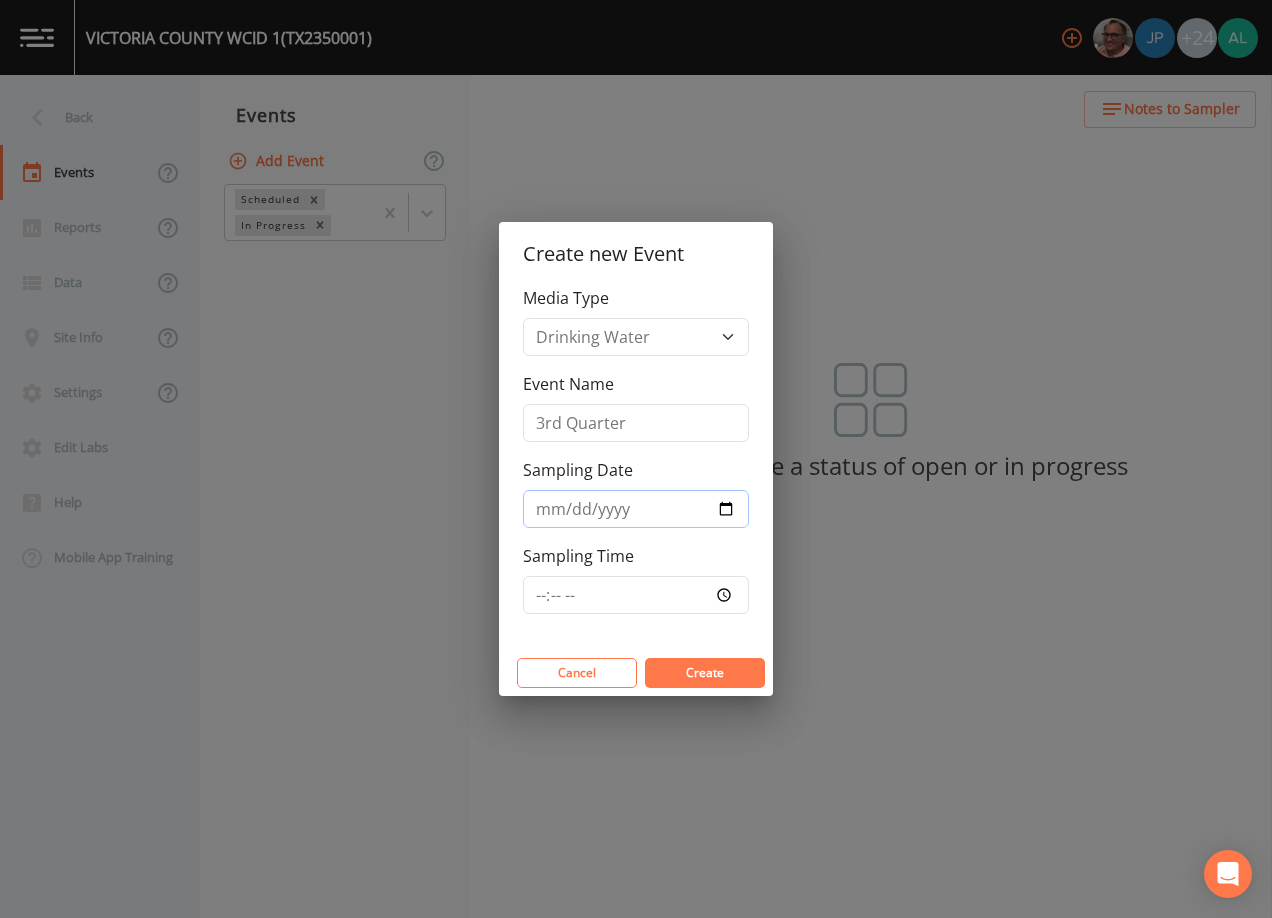 type on "[DATE]" 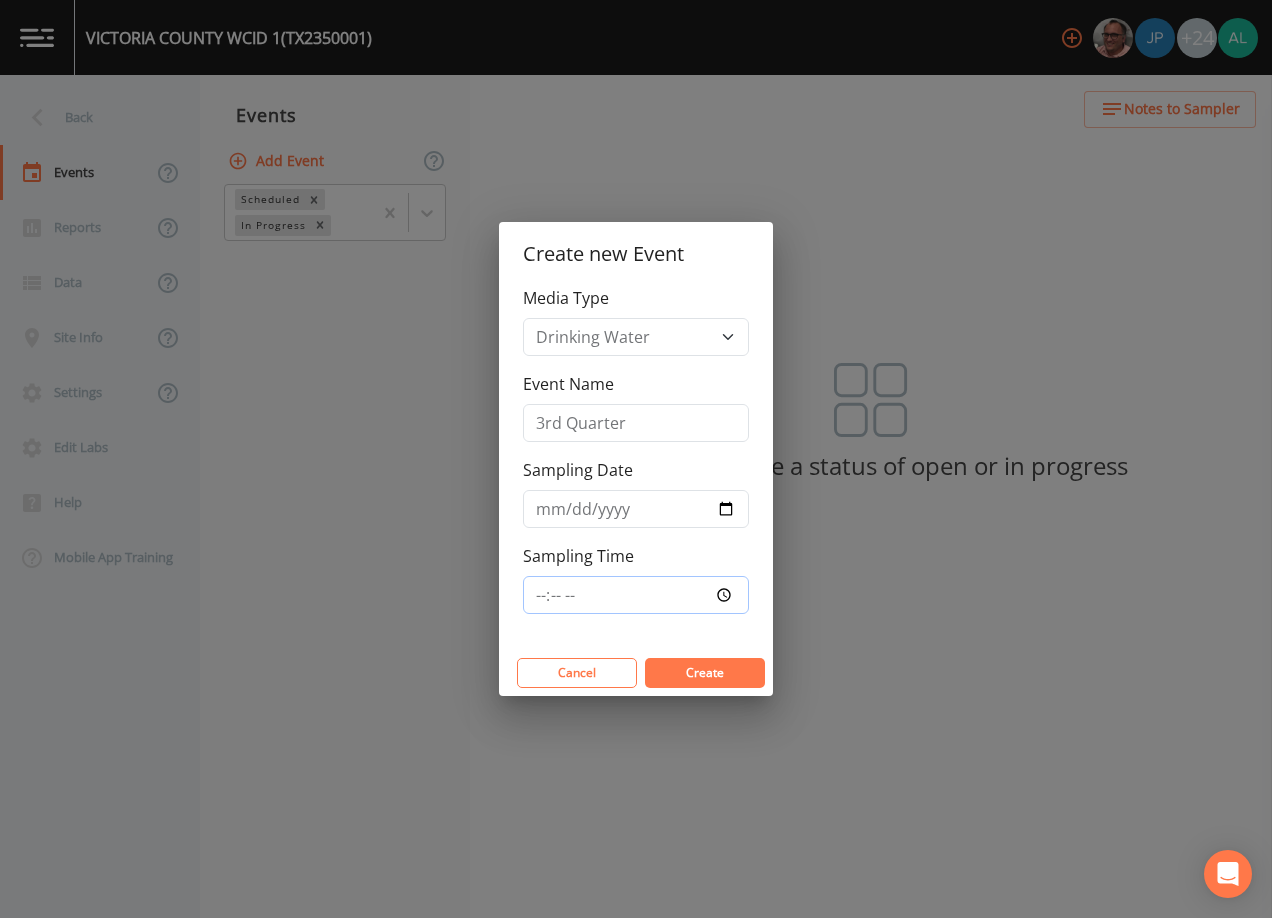 click on "Sampling Time" at bounding box center [636, 595] 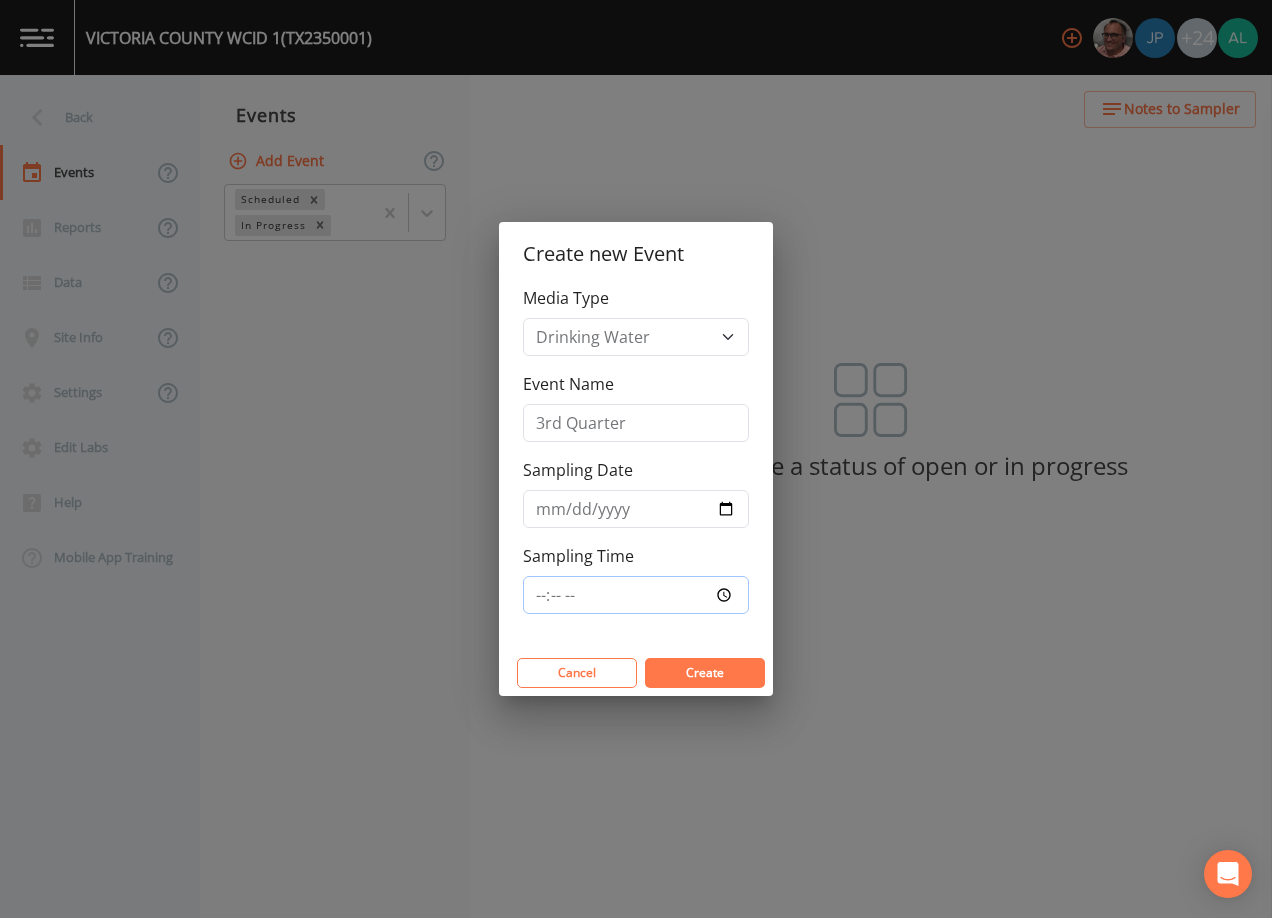 type on "10:30" 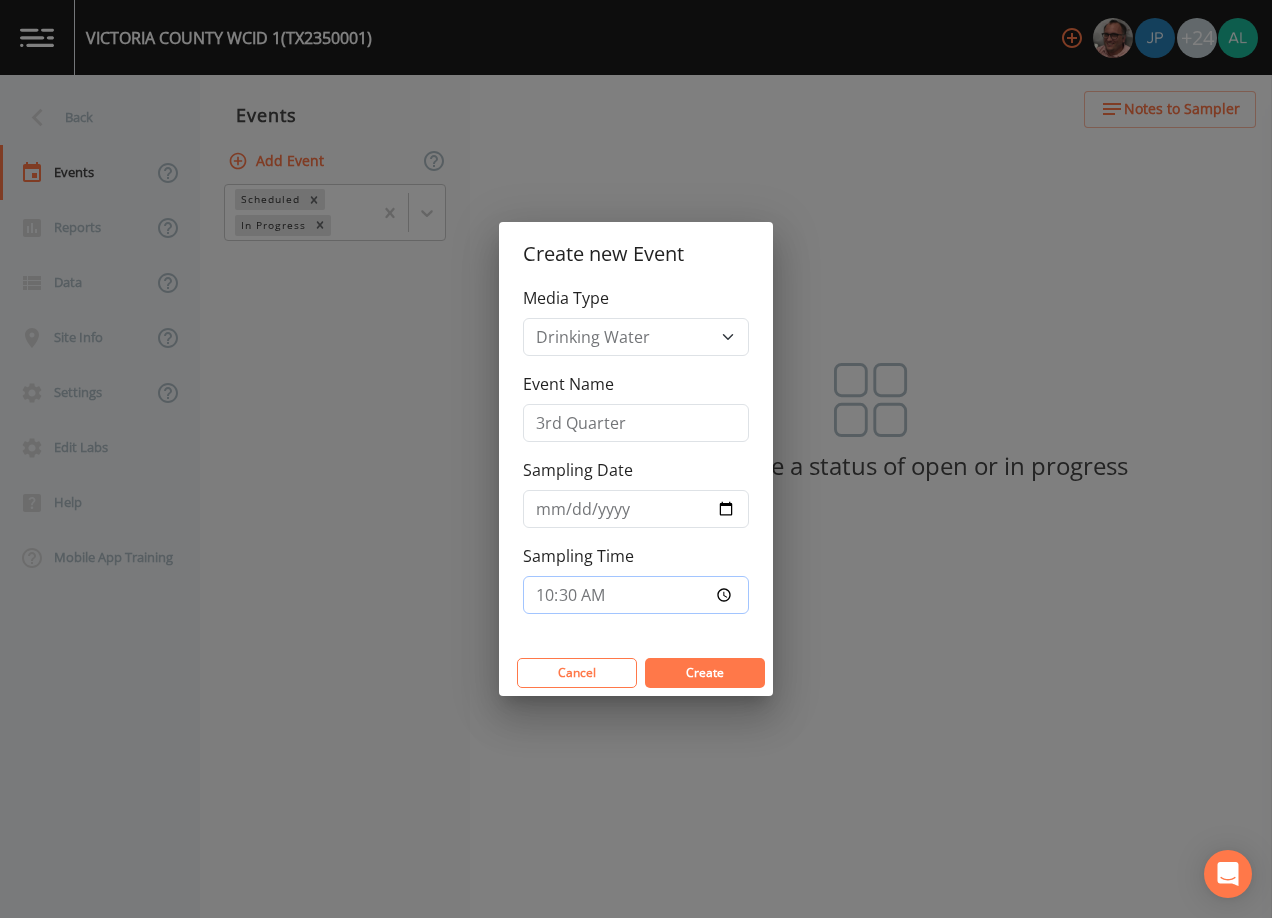 click on "Create" at bounding box center [705, 673] 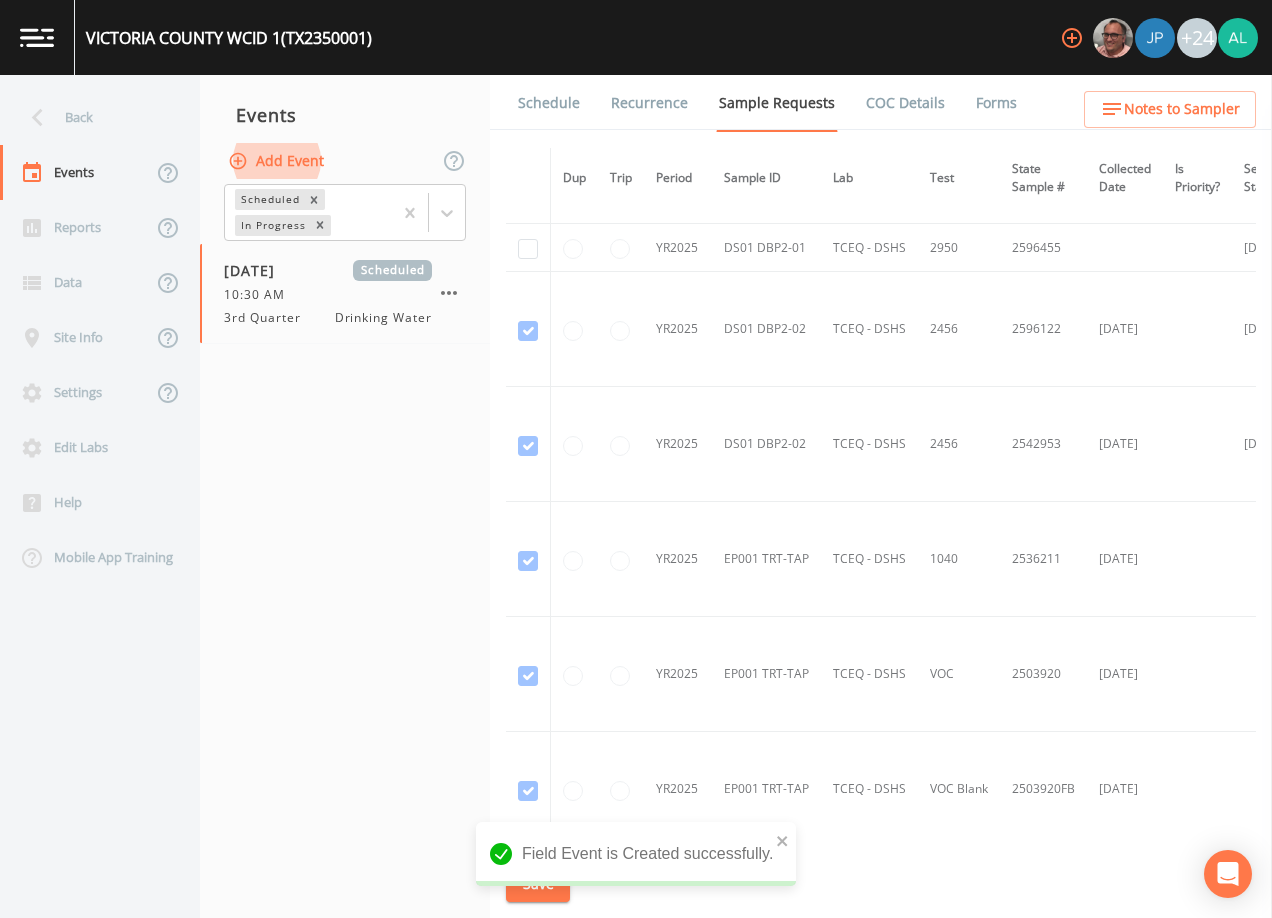 scroll, scrollTop: 1380, scrollLeft: 0, axis: vertical 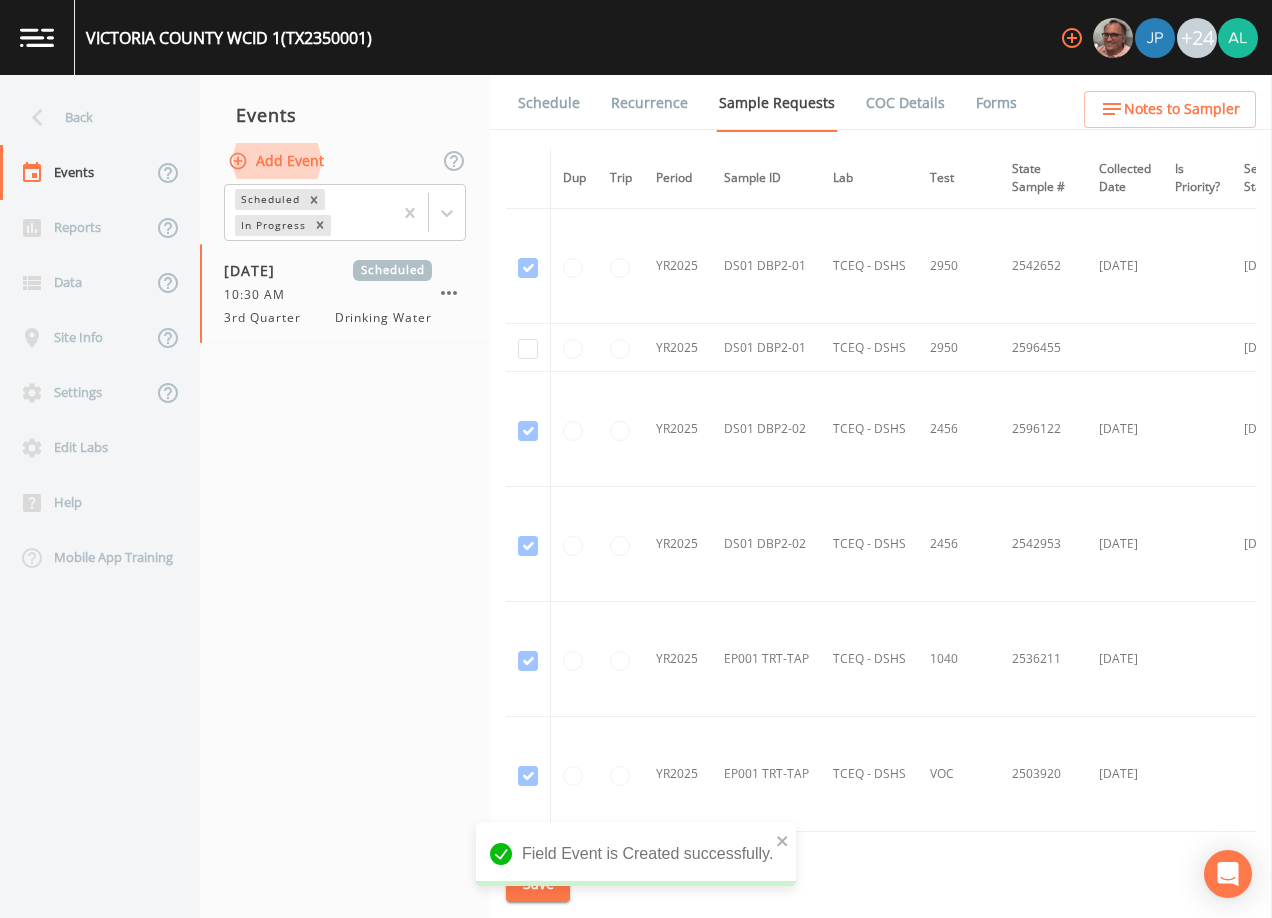 click at bounding box center [528, 348] 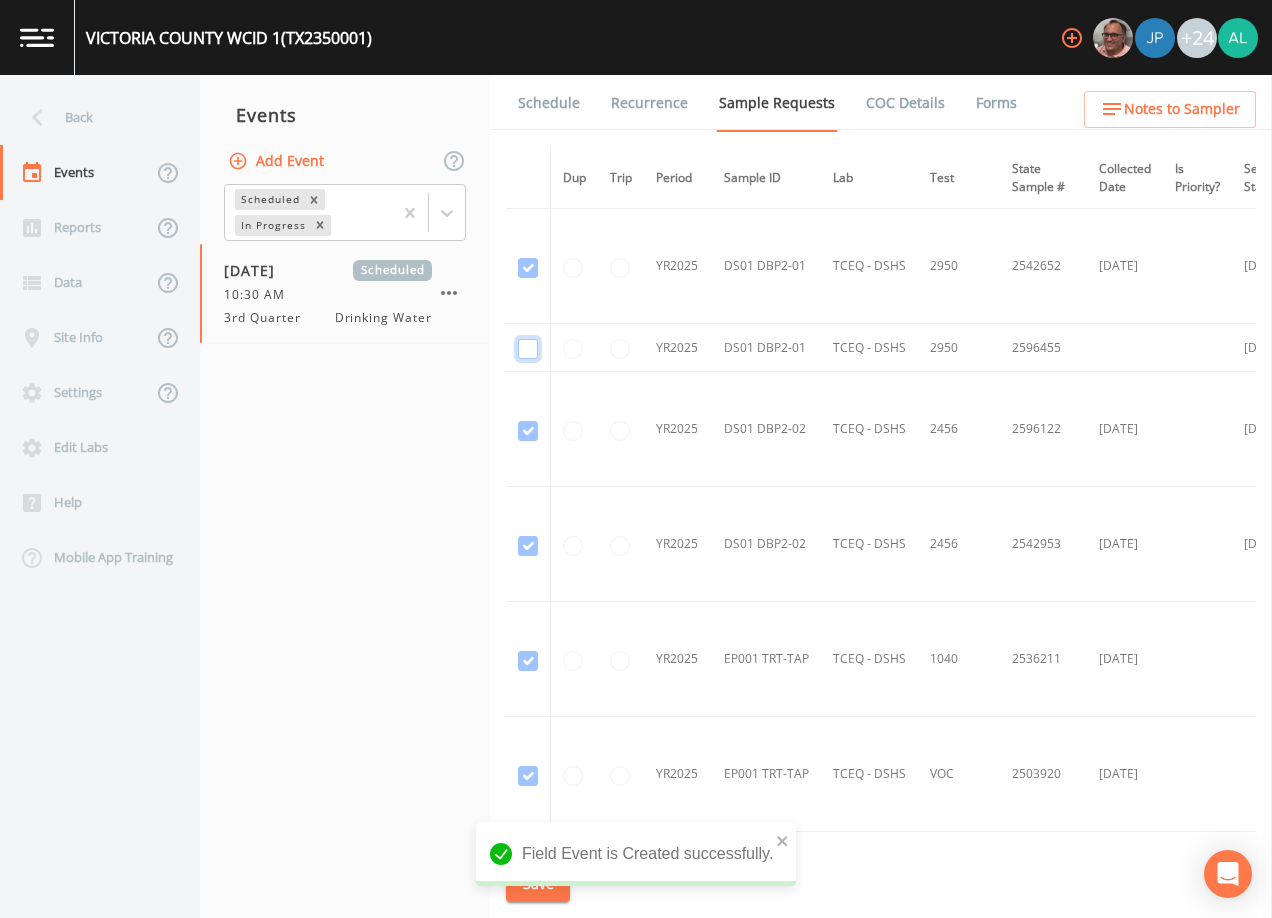 click at bounding box center (528, -1112) 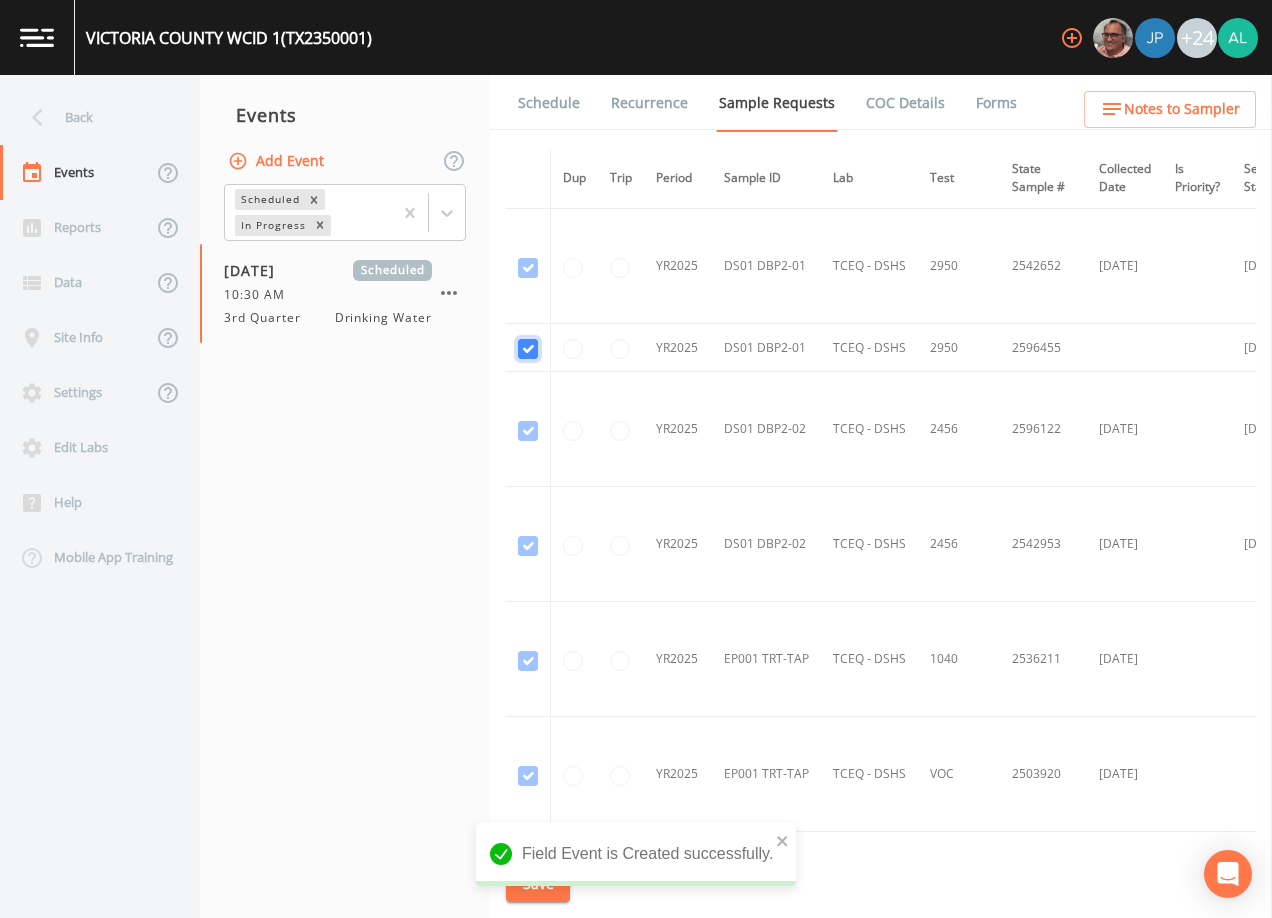 checkbox on "true" 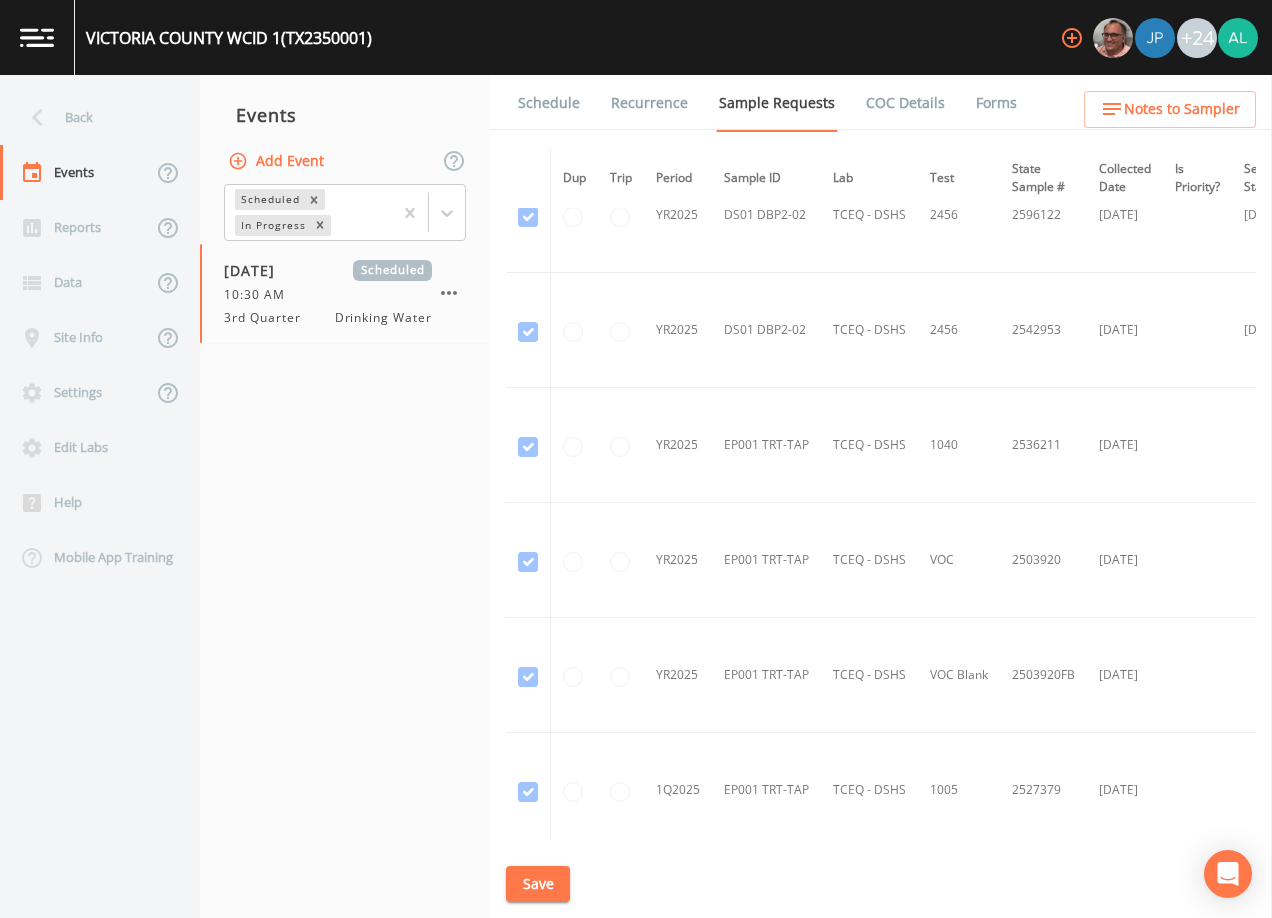 scroll, scrollTop: 1880, scrollLeft: 0, axis: vertical 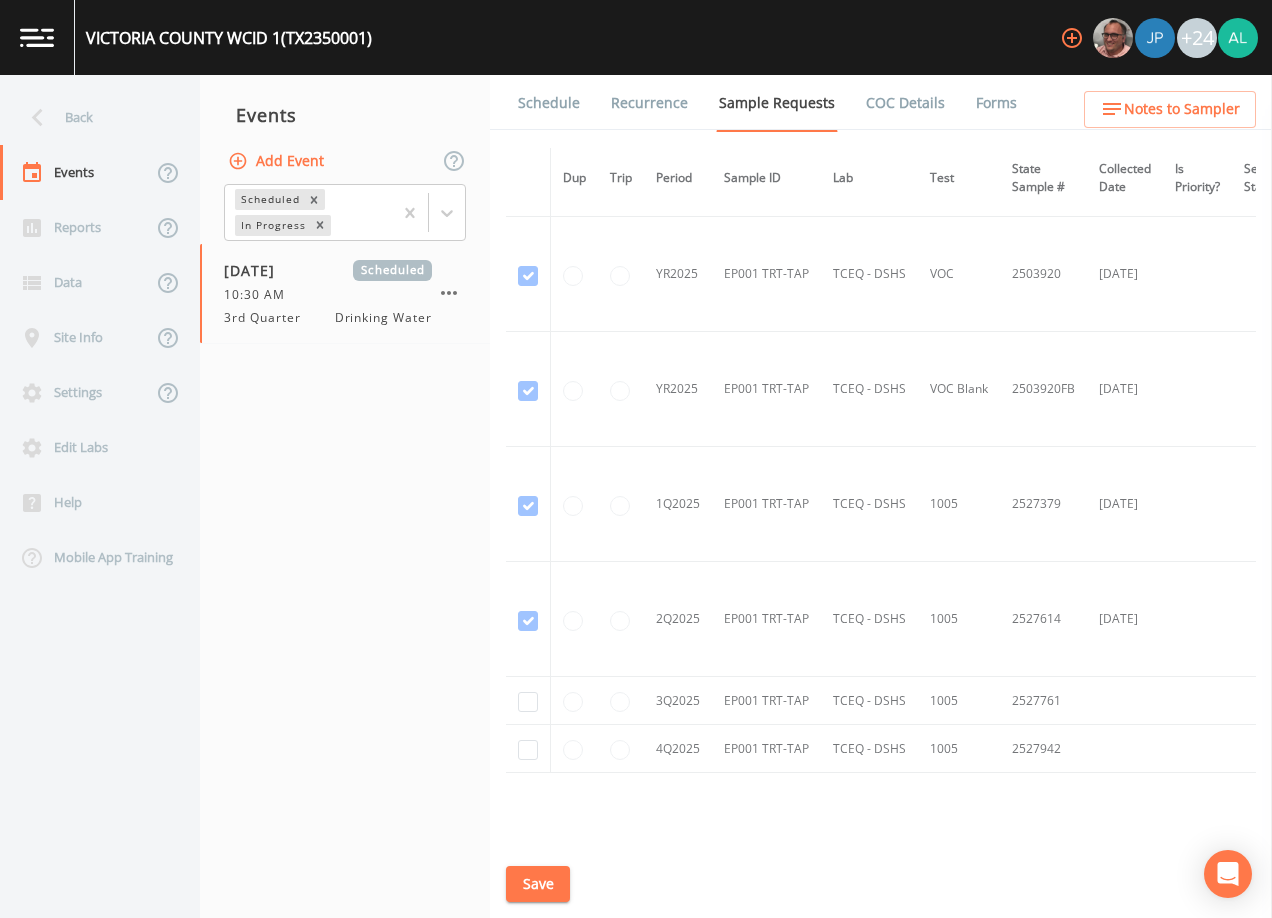 click at bounding box center (528, 701) 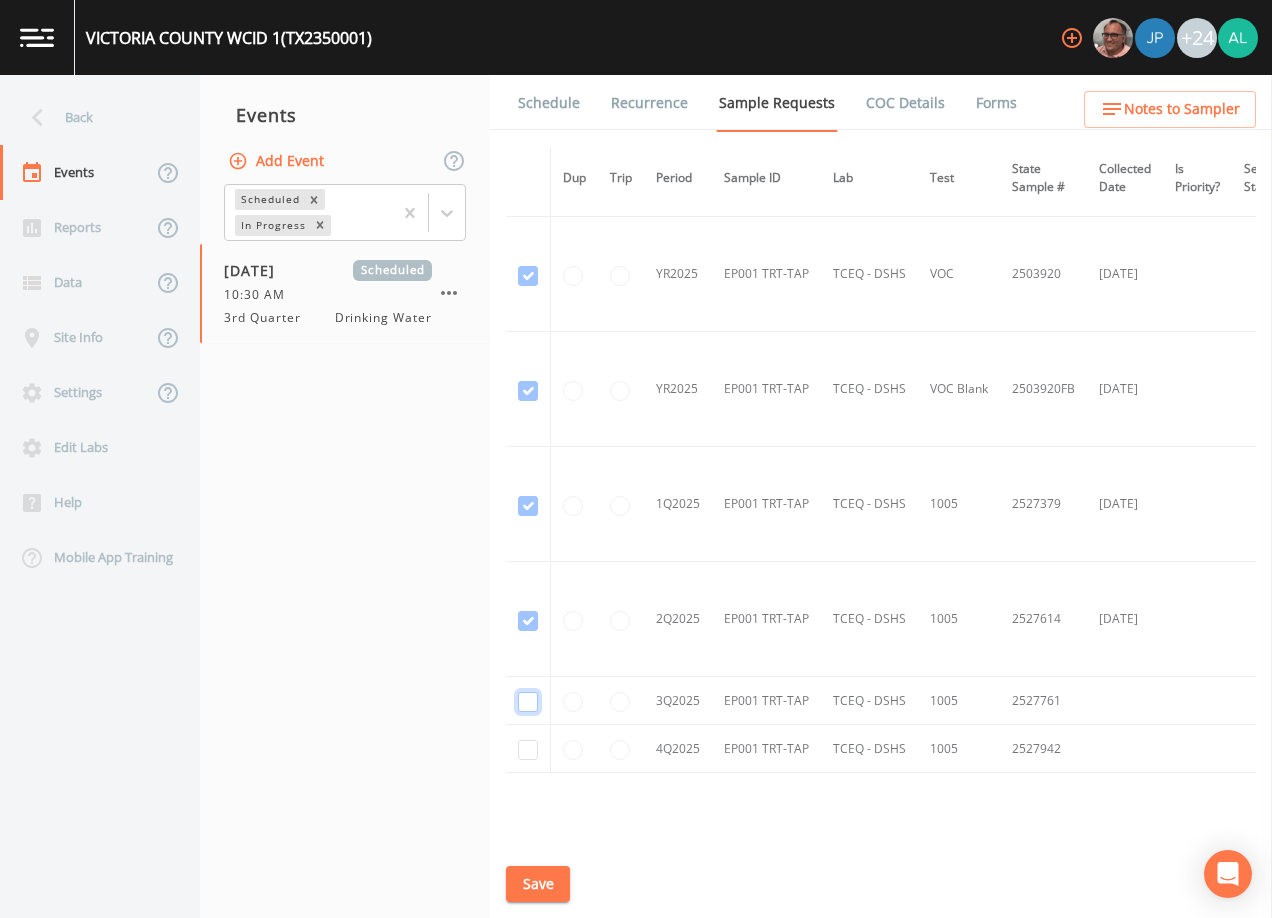 click at bounding box center (528, -807) 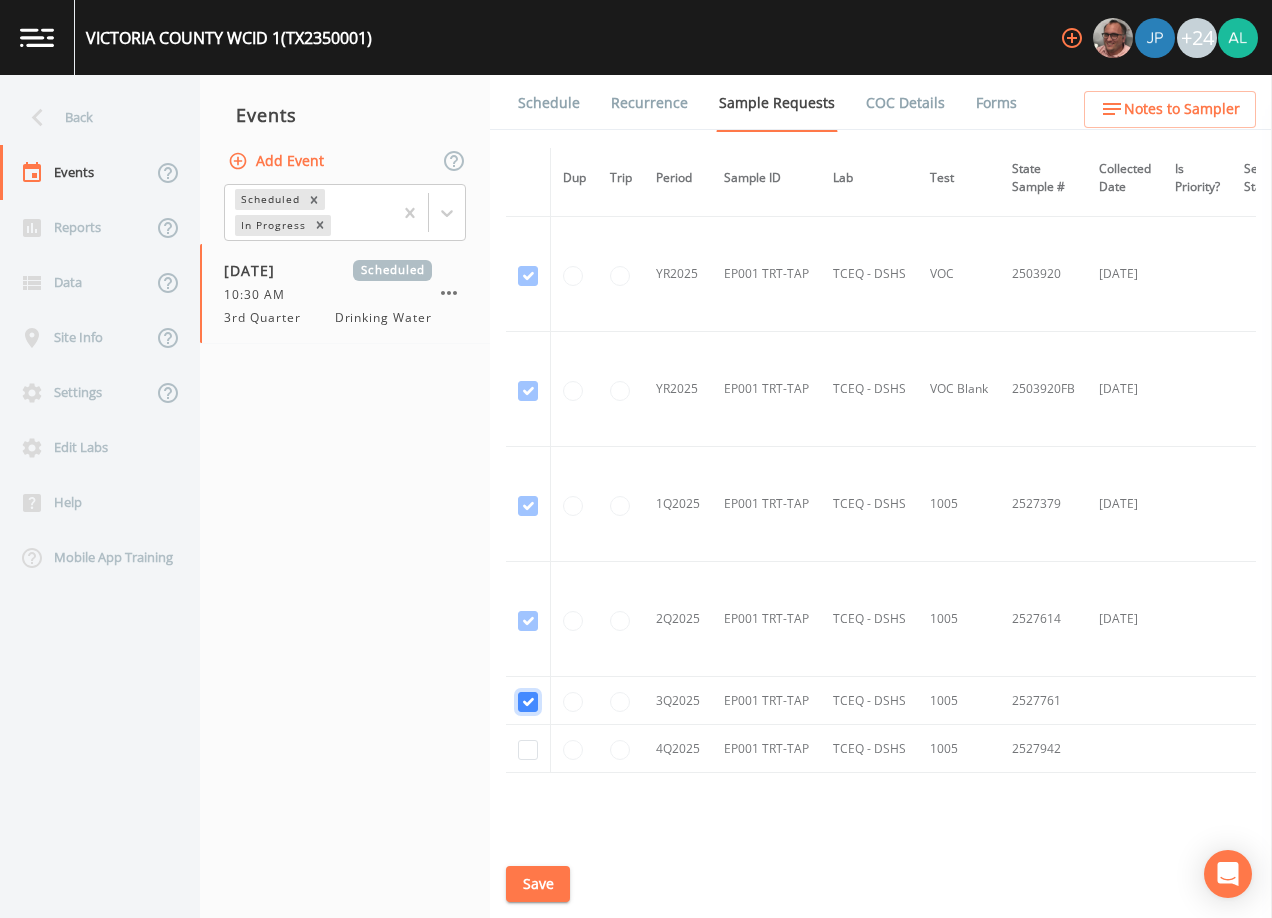 checkbox on "true" 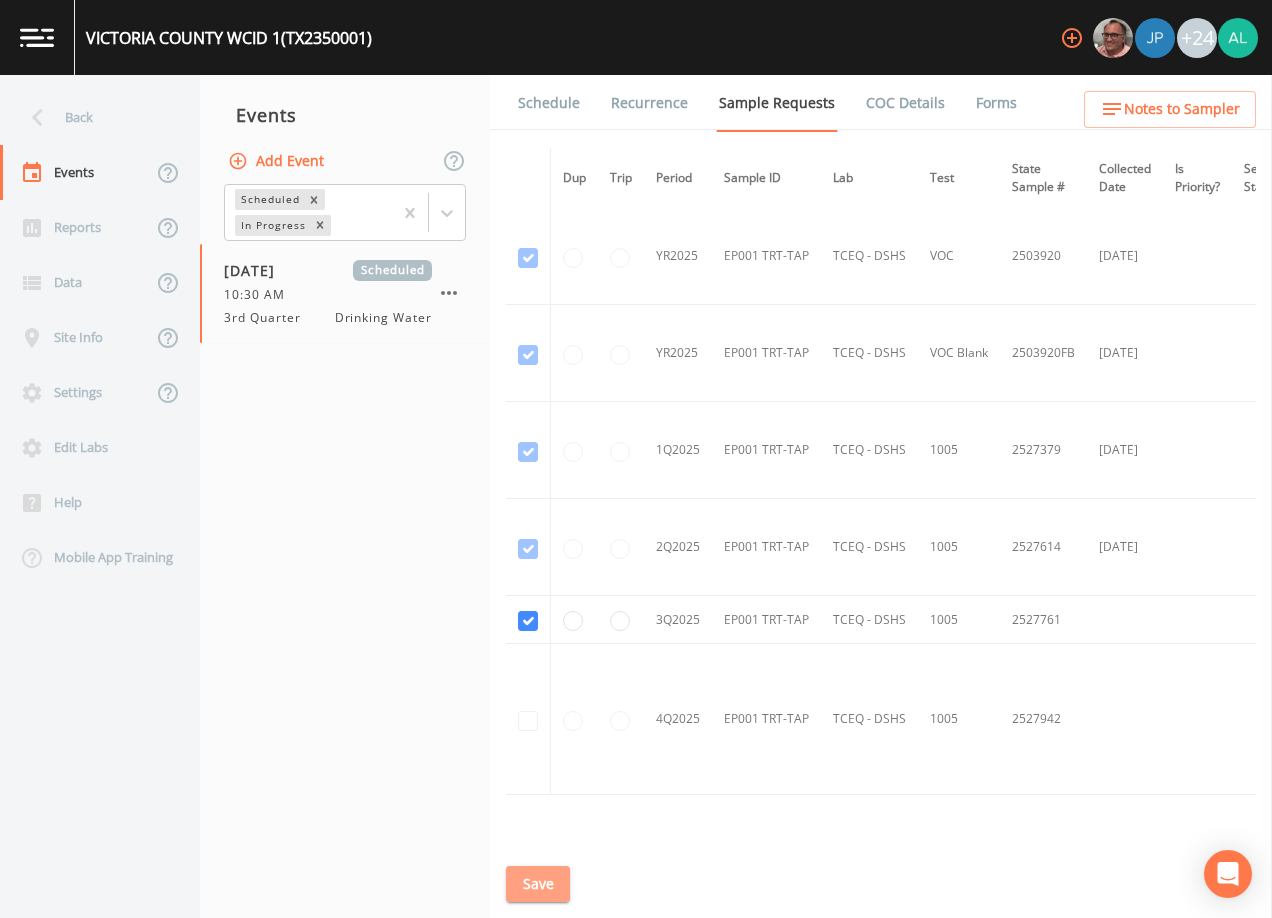 click on "Save" at bounding box center [538, 884] 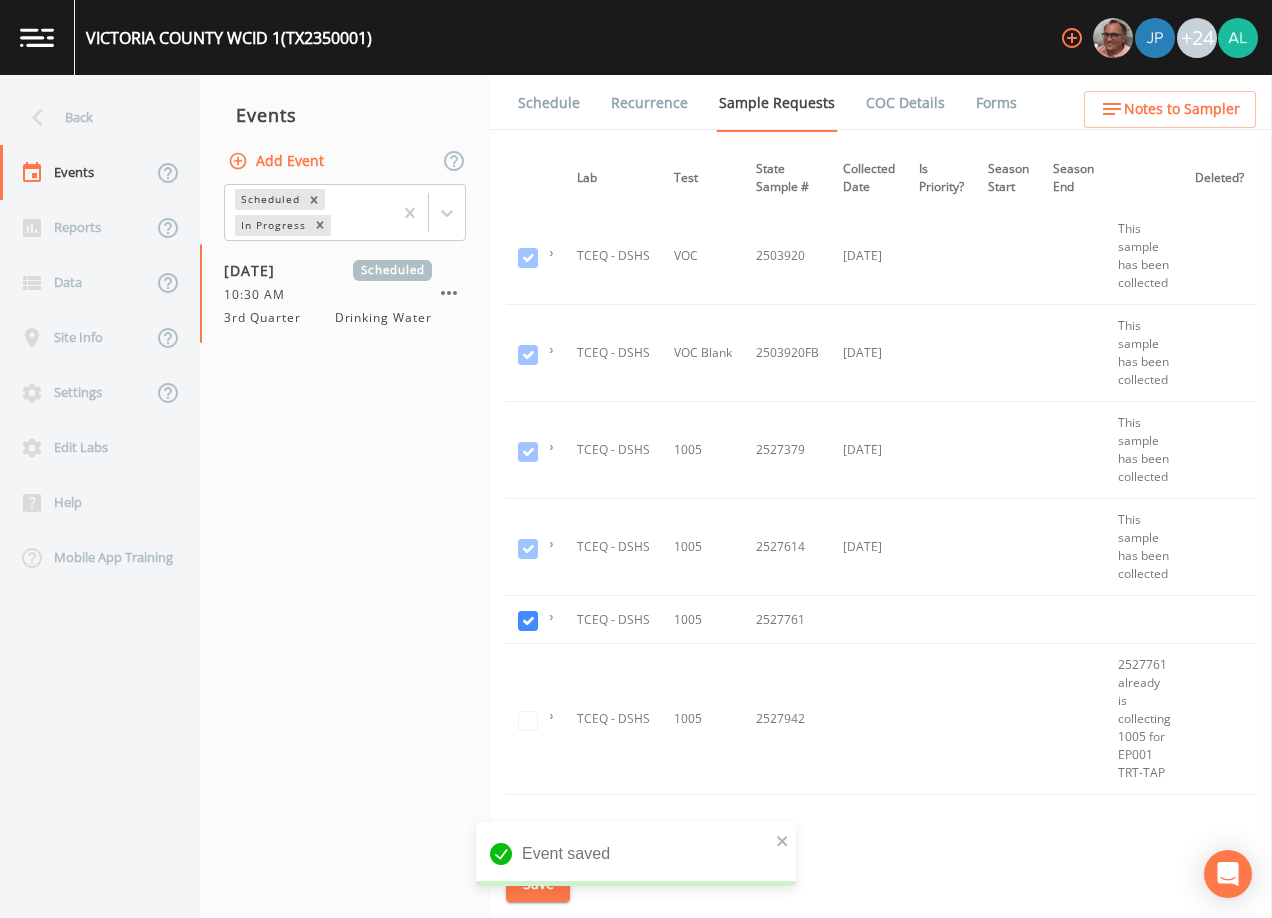 scroll, scrollTop: 1601, scrollLeft: 128, axis: both 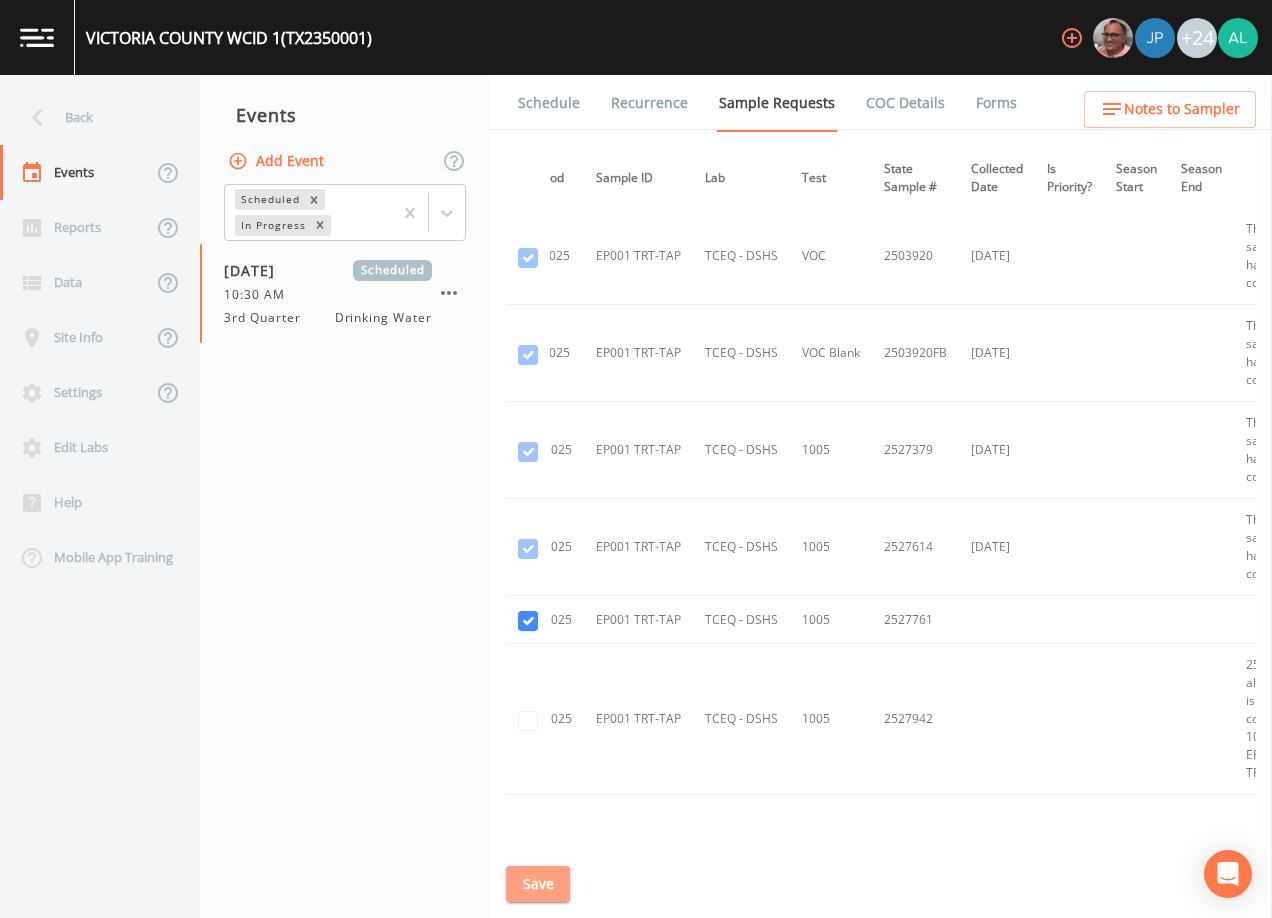 click on "Save" at bounding box center [538, 884] 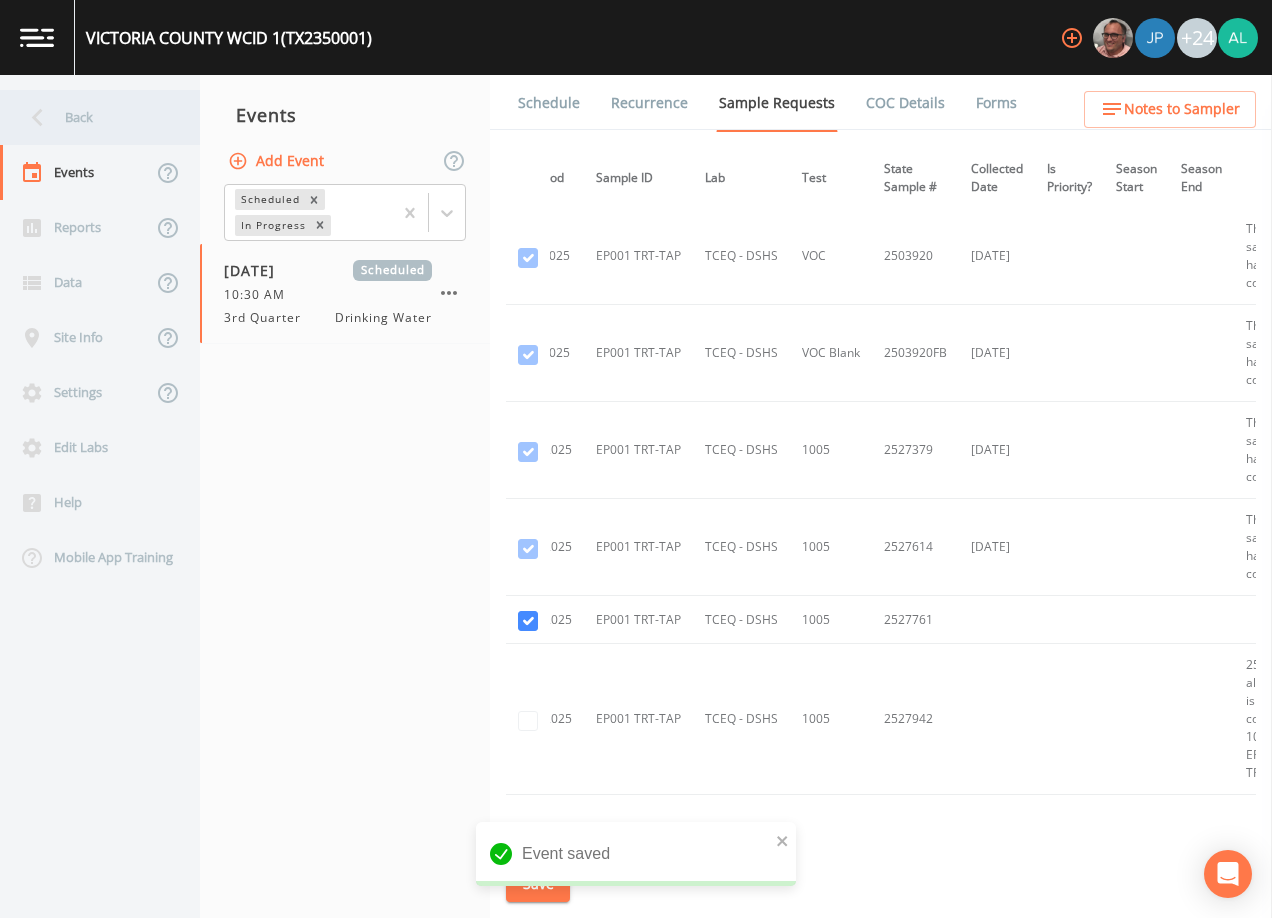 click on "Back" at bounding box center [90, 117] 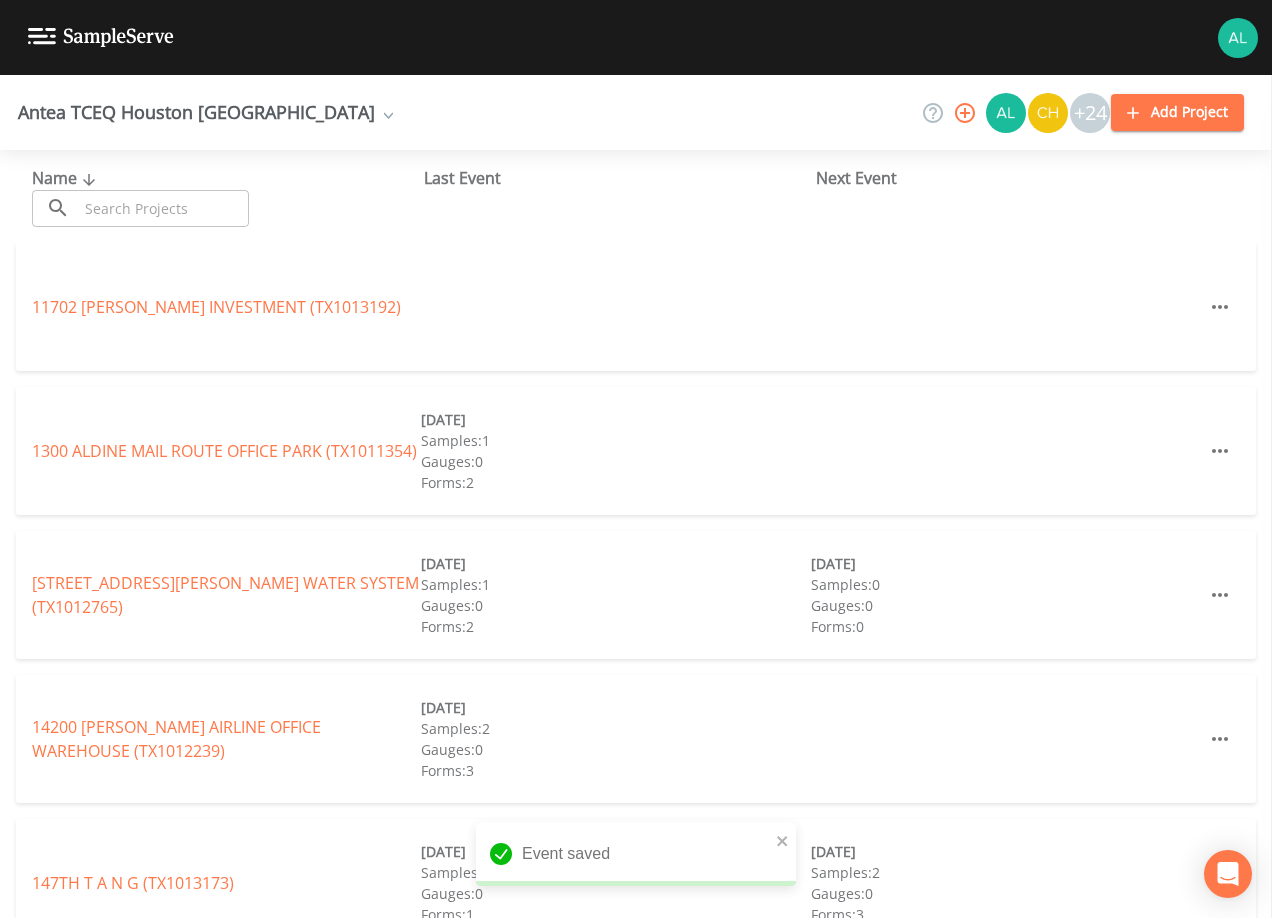 click at bounding box center [163, 208] 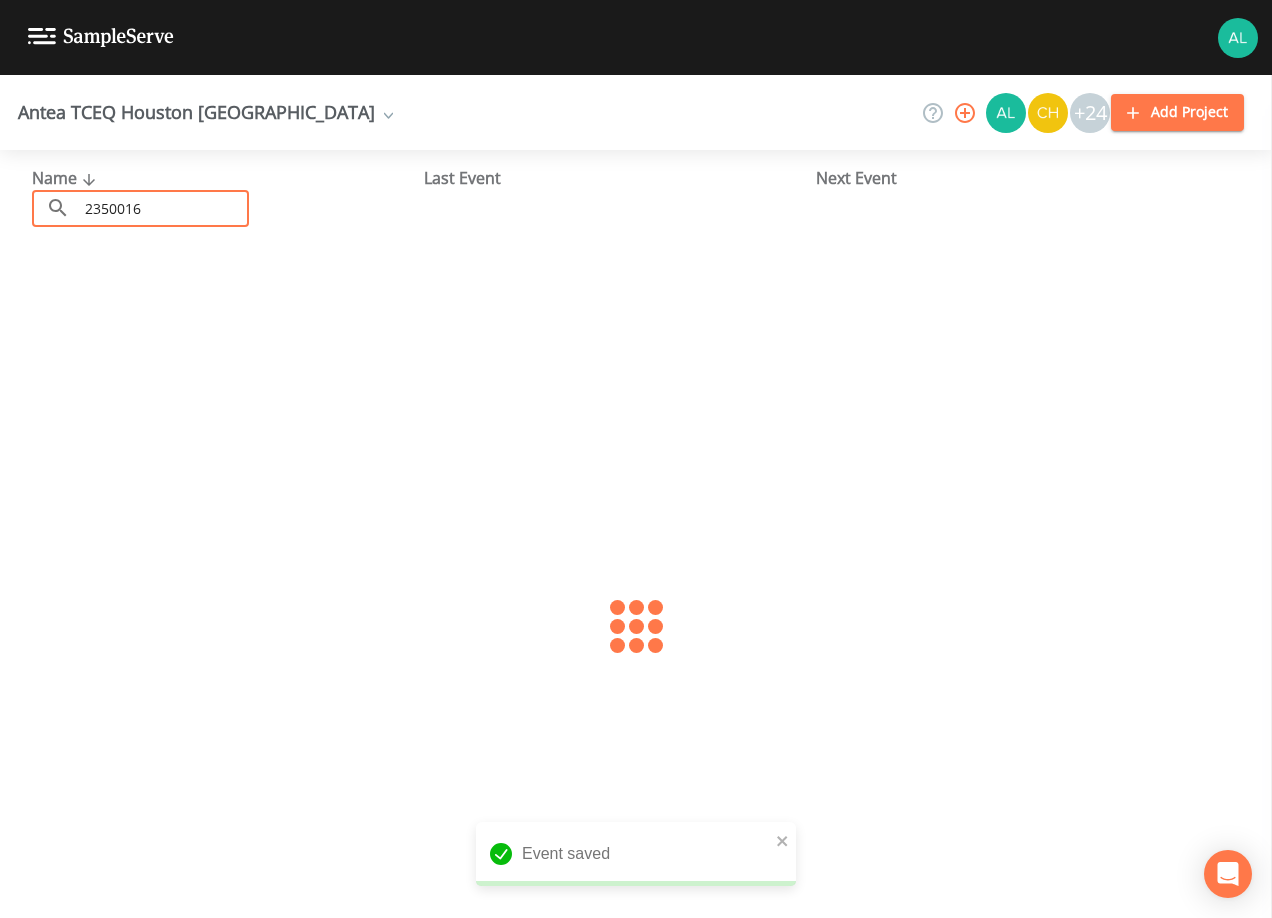 type on "2350016" 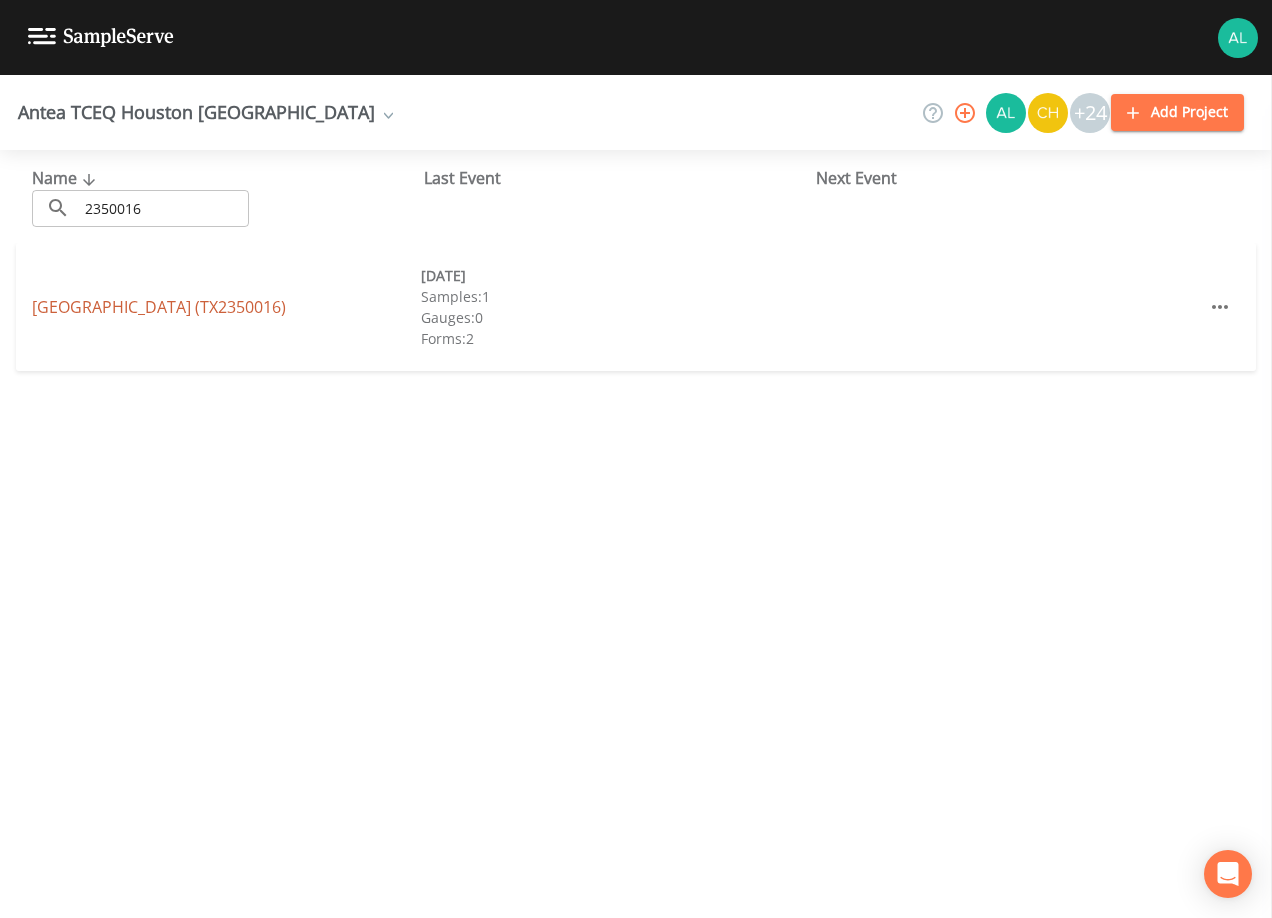 click on "[GEOGRAPHIC_DATA]   (TX2350016)" at bounding box center (159, 307) 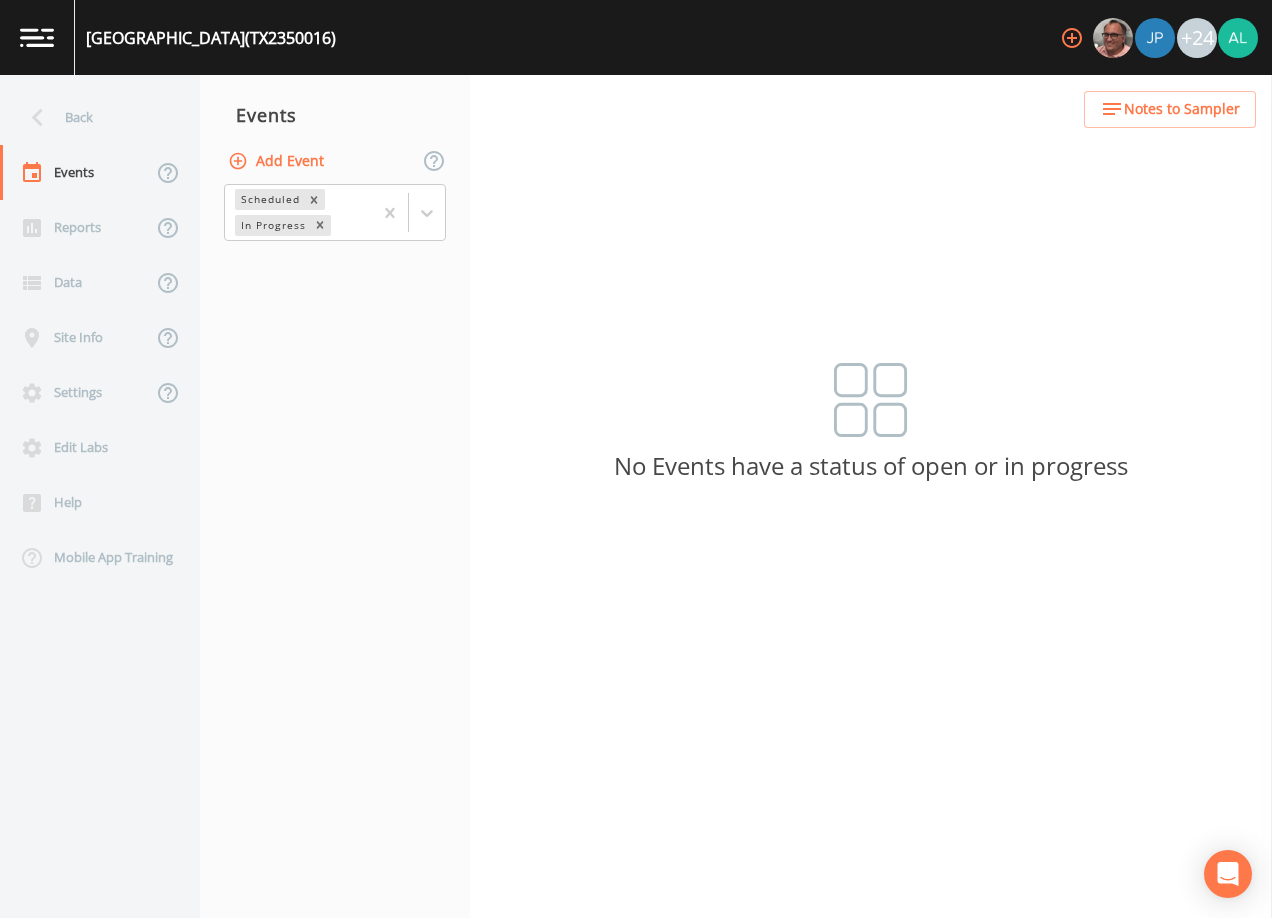 click on "Add Event" at bounding box center (335, 161) 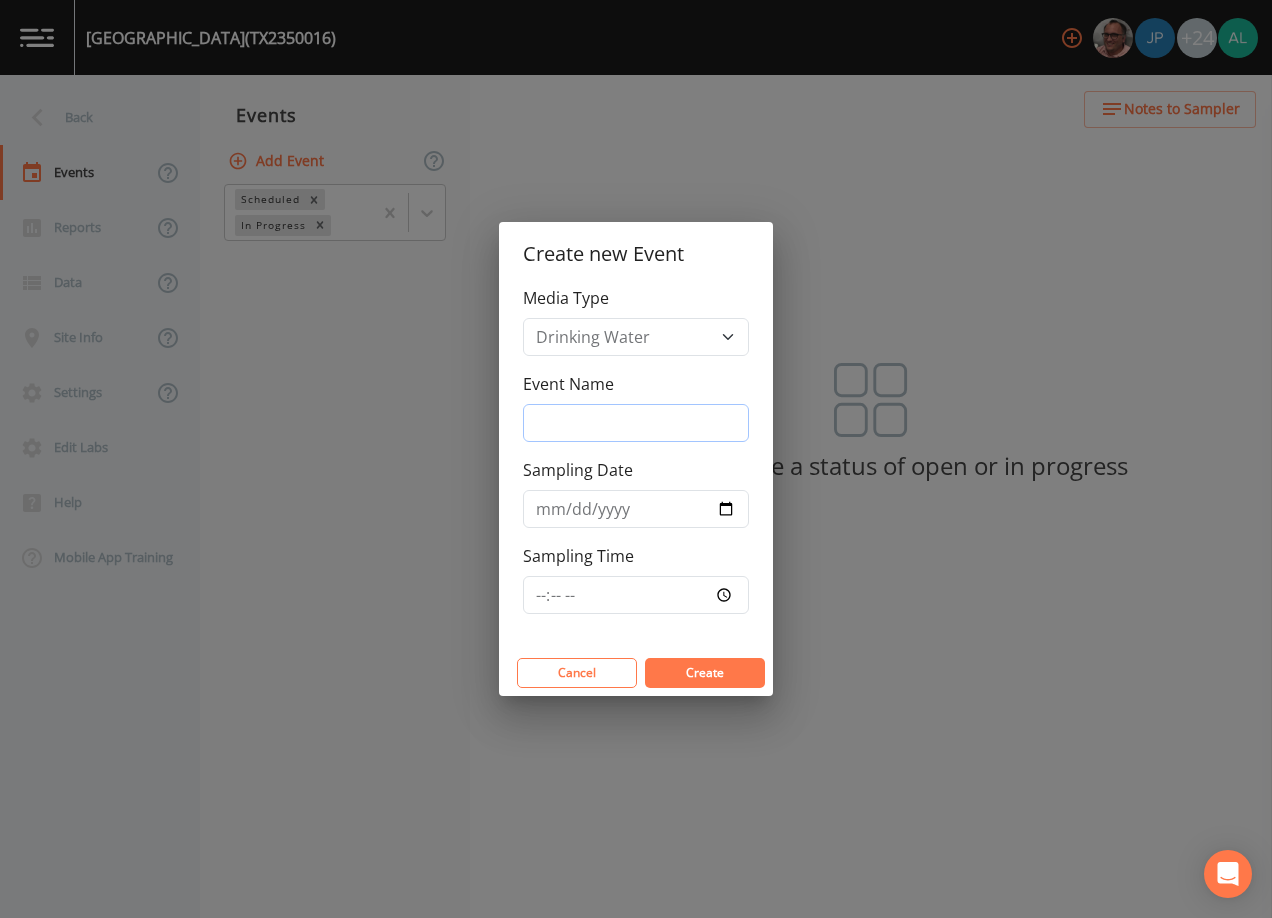 click on "Event Name" at bounding box center [636, 423] 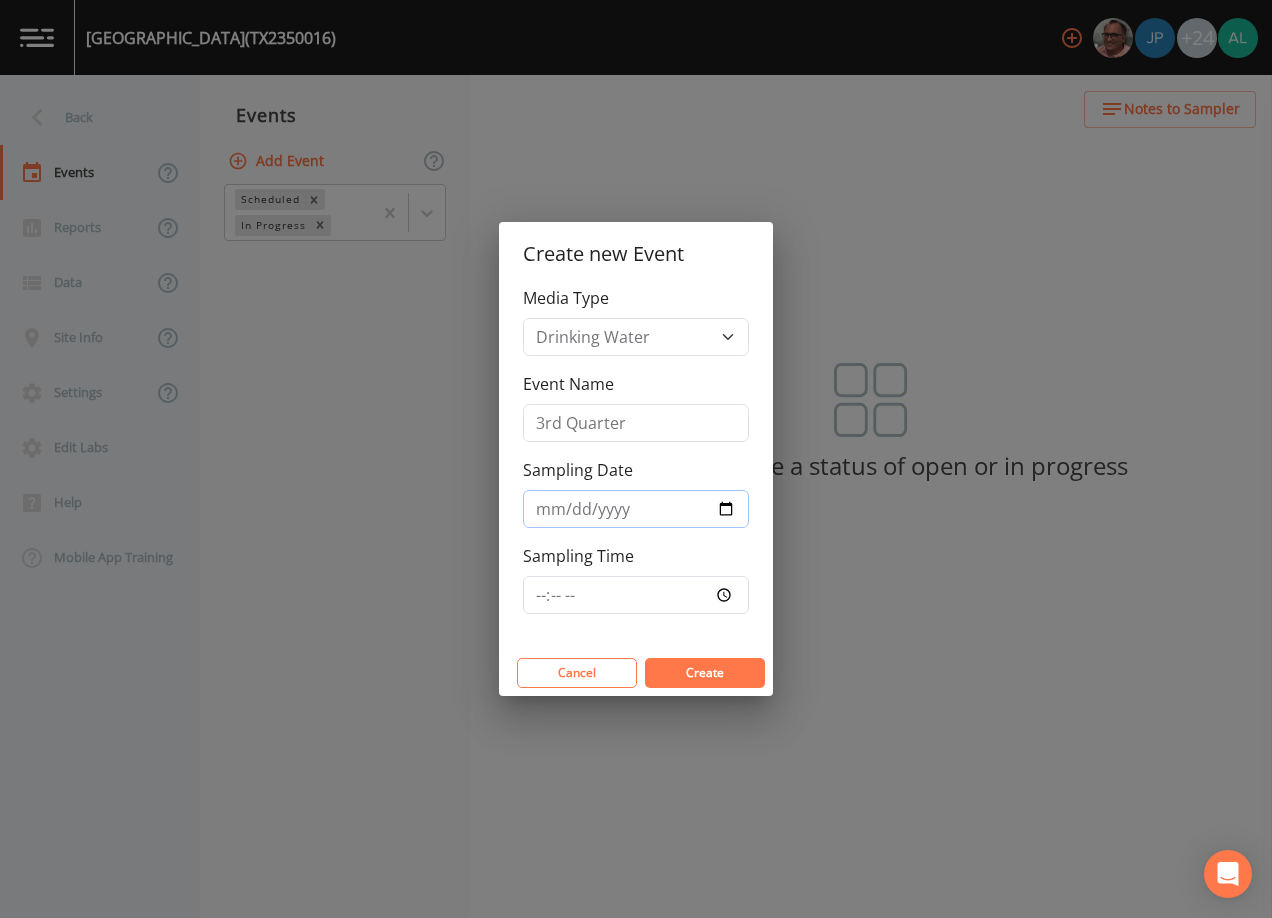 click on "Sampling Date" at bounding box center [636, 509] 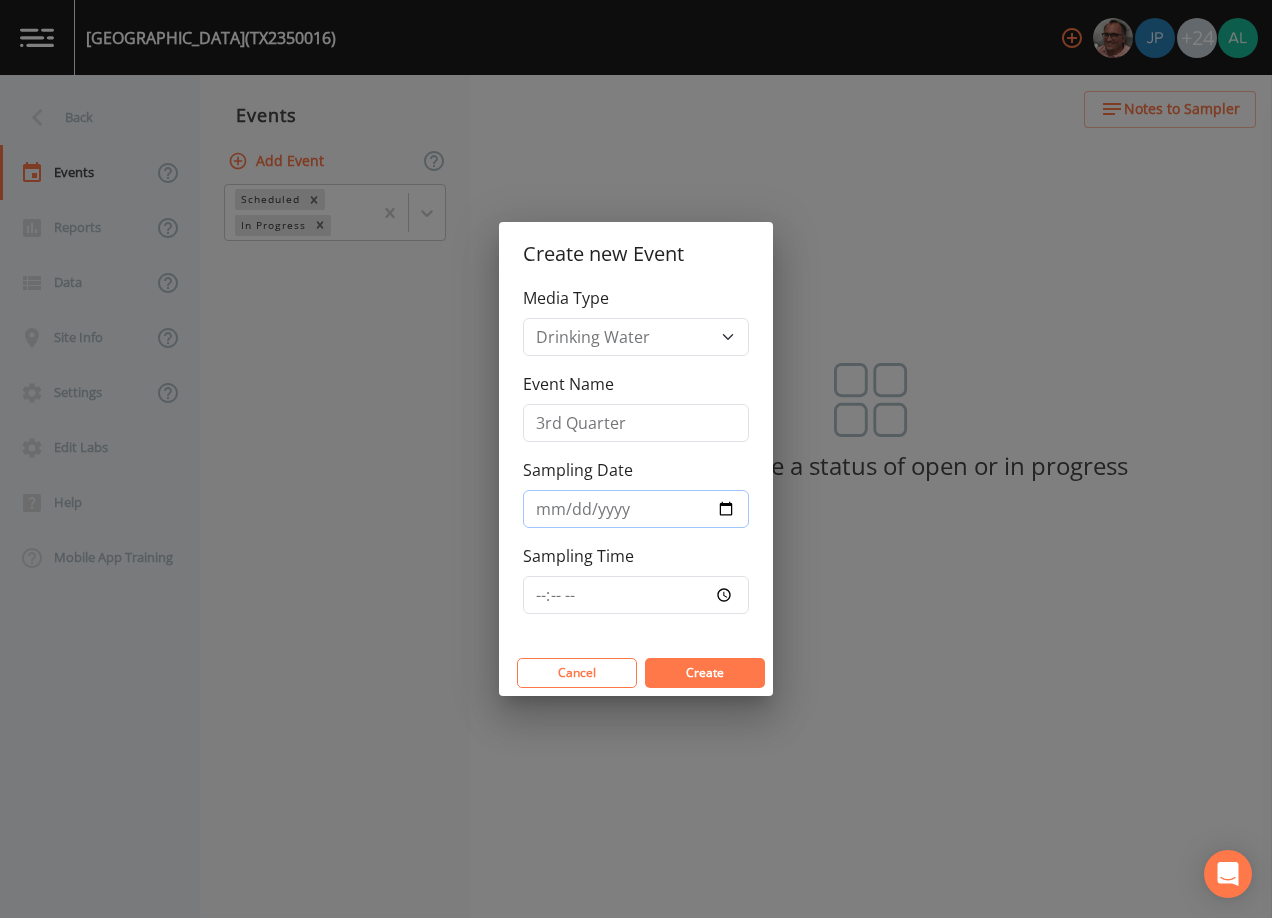 type on "[DATE]" 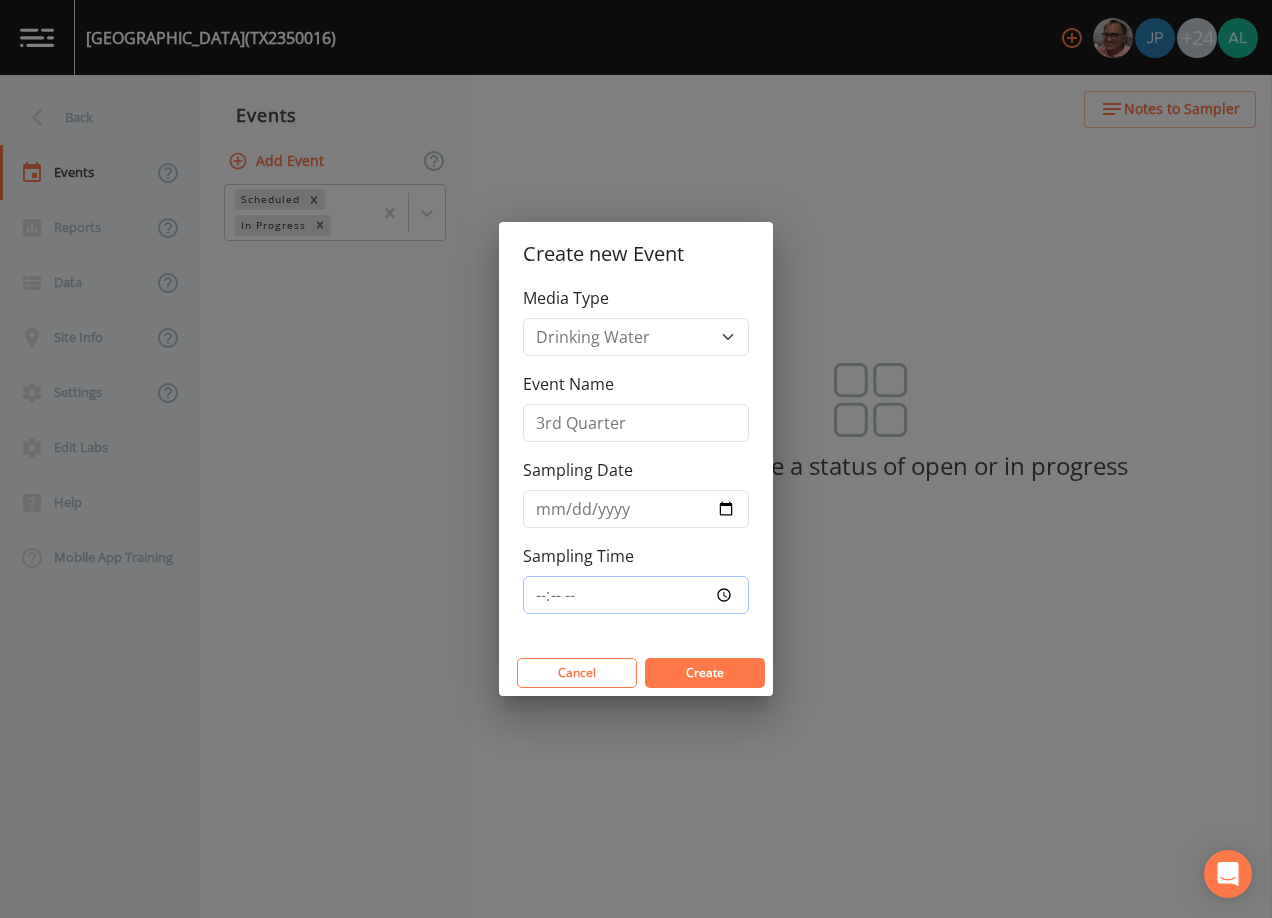 click on "Sampling Time" at bounding box center (636, 595) 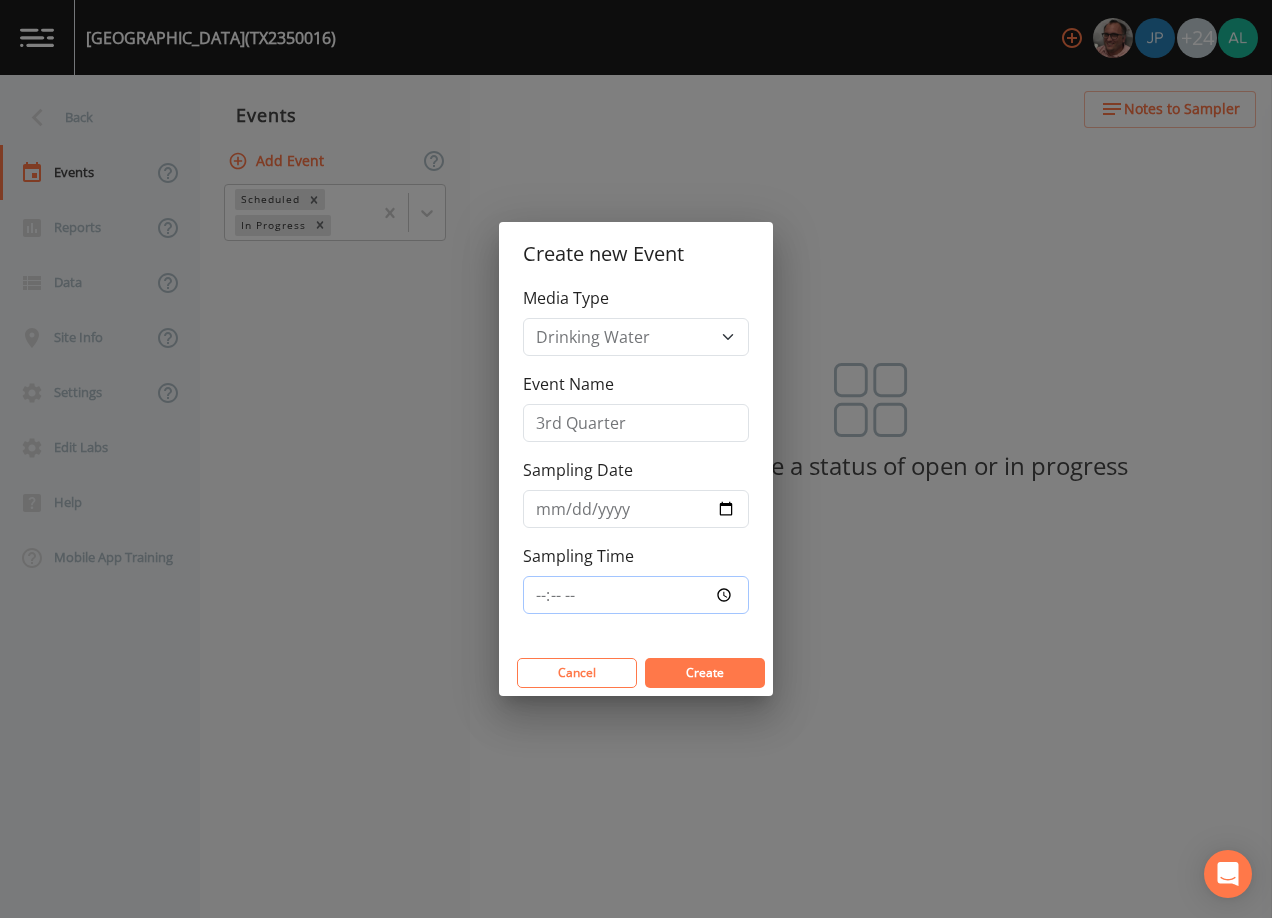type on "11:30" 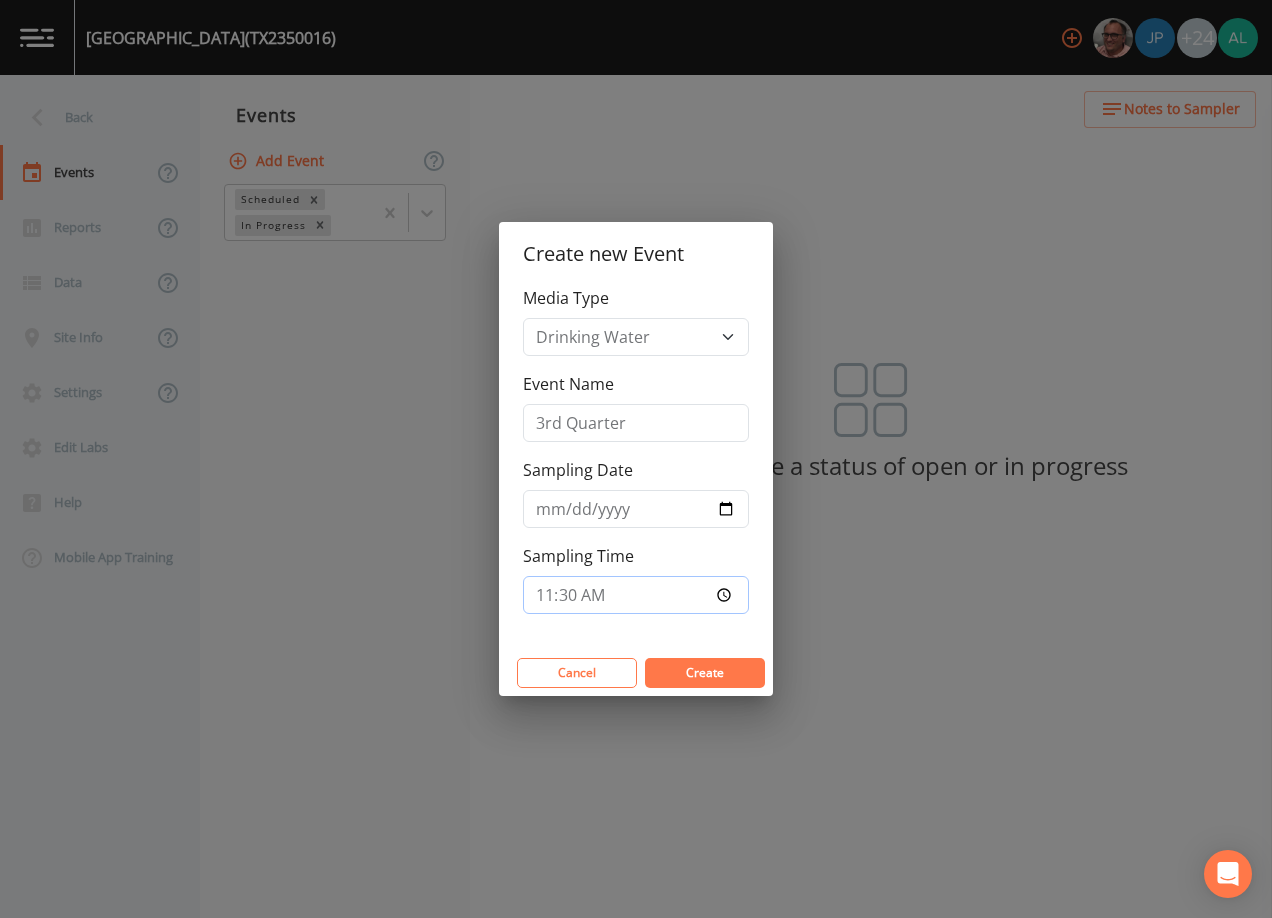 click on "Create" at bounding box center [705, 673] 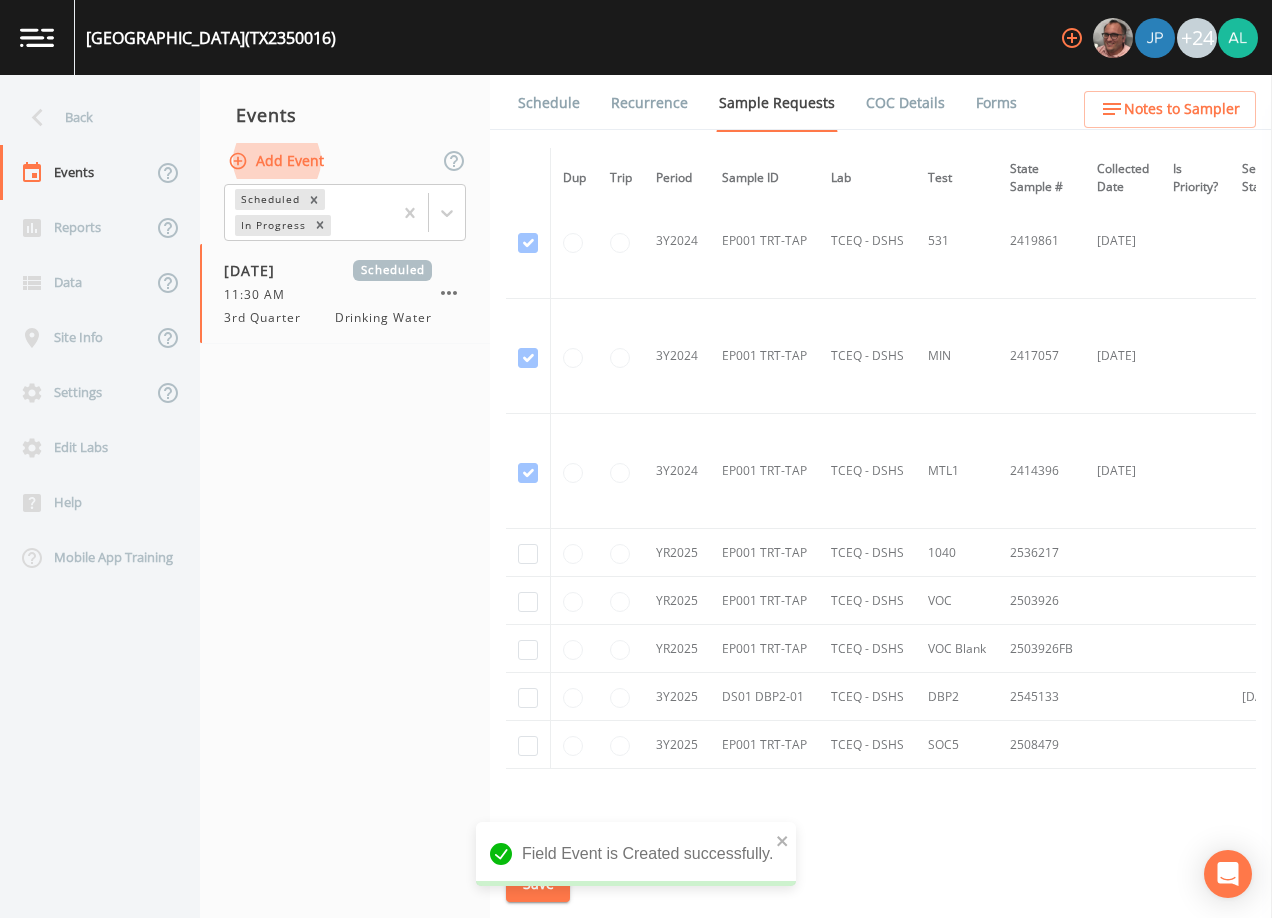 scroll, scrollTop: 696, scrollLeft: 0, axis: vertical 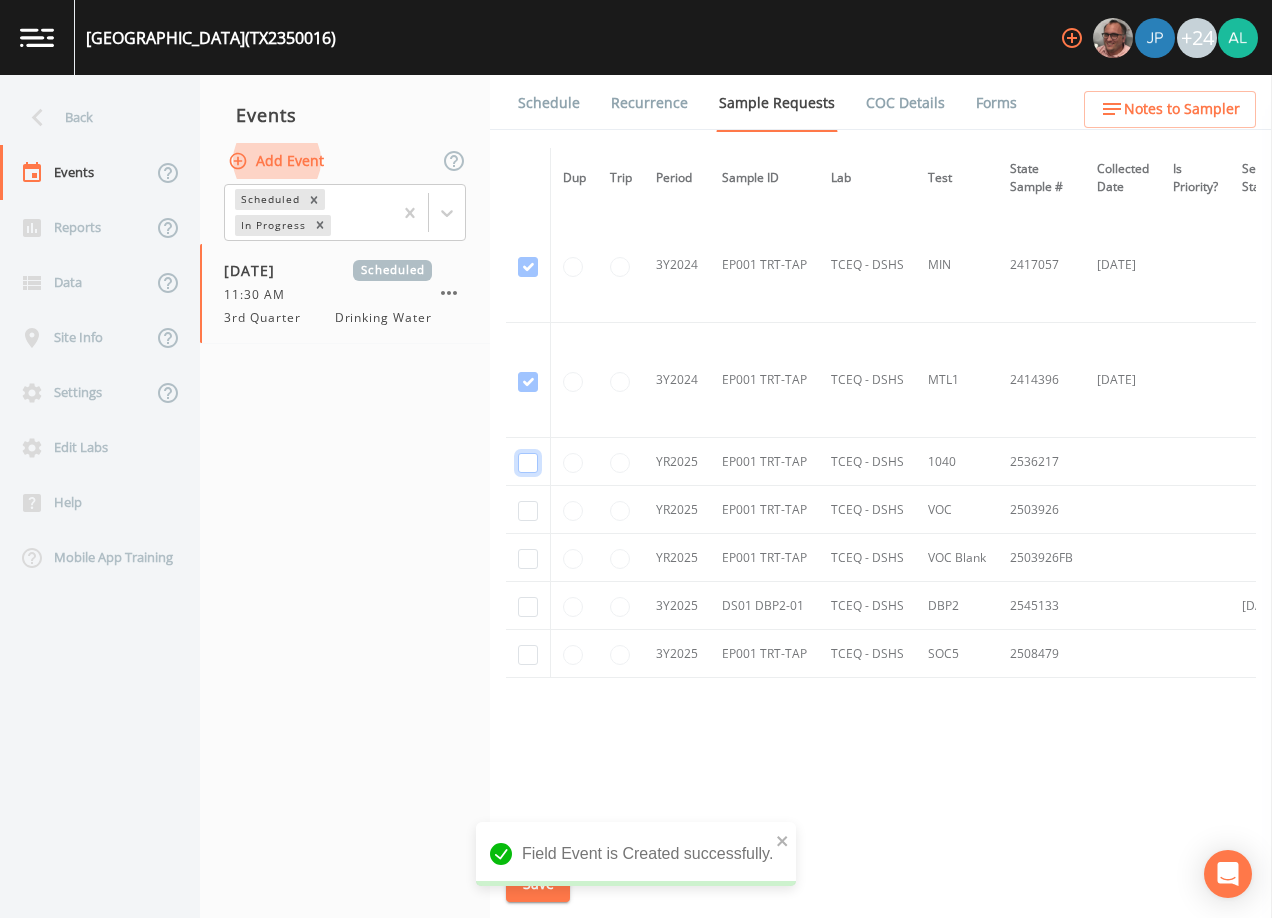 click at bounding box center (528, 463) 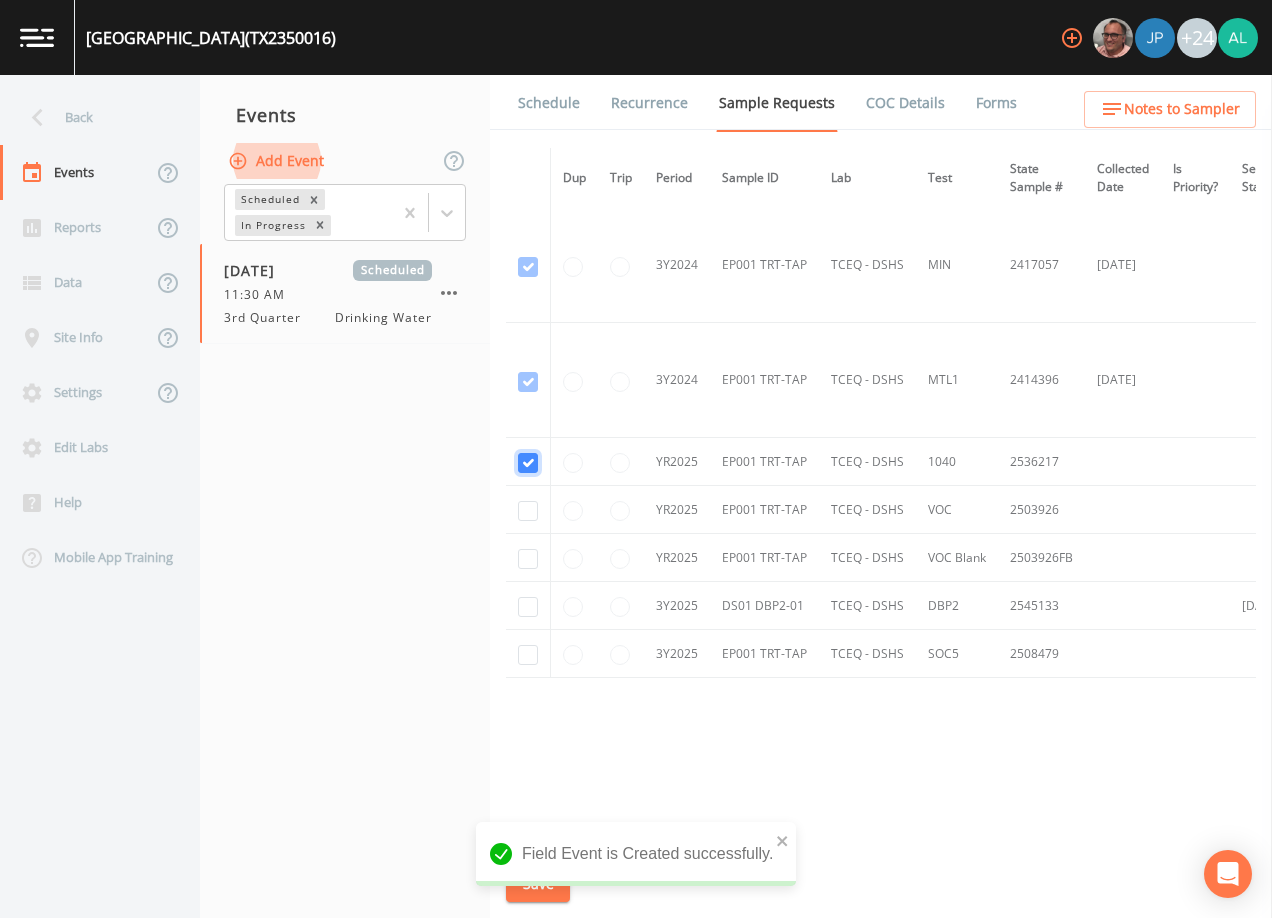 checkbox on "true" 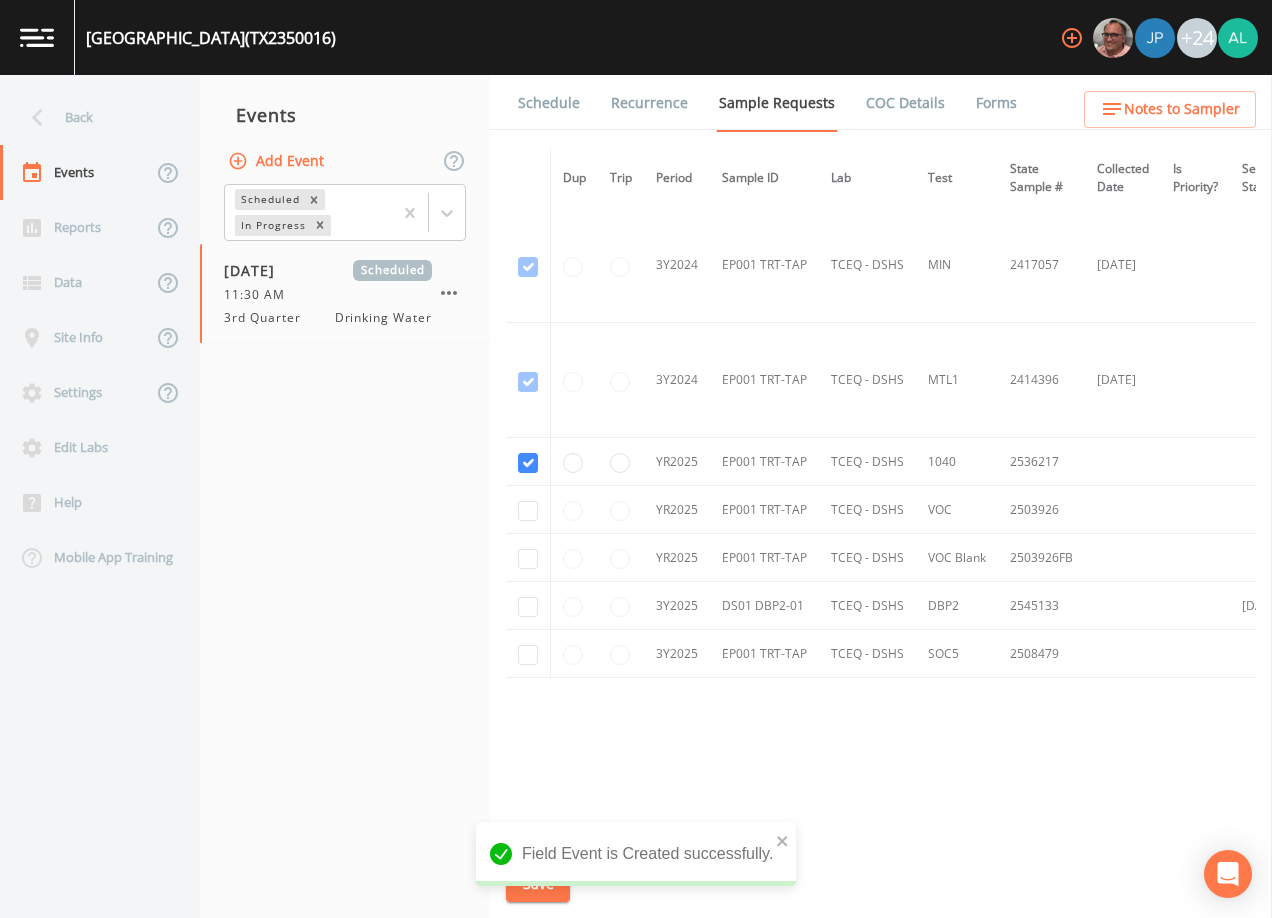 click at bounding box center [528, 510] 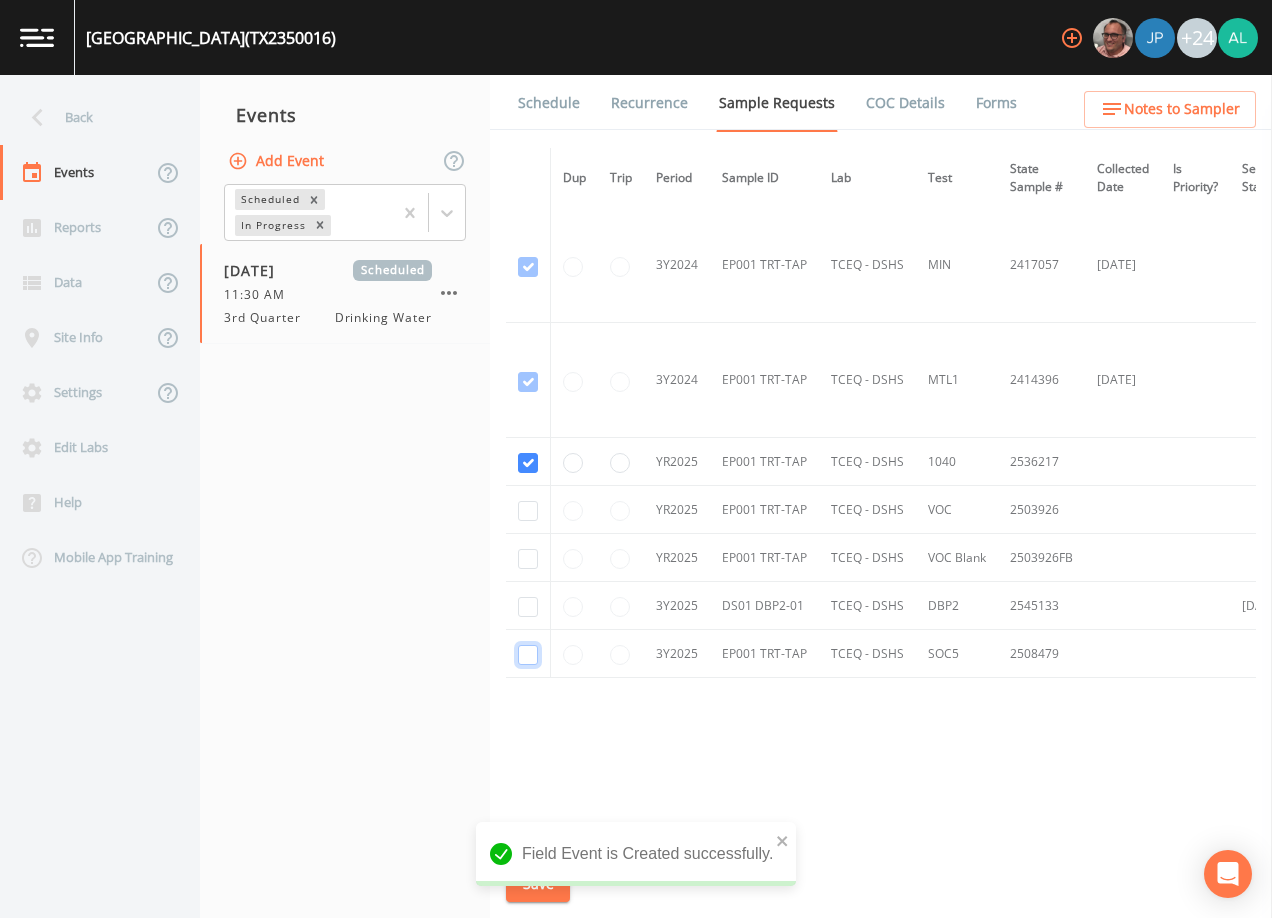 click at bounding box center (528, 655) 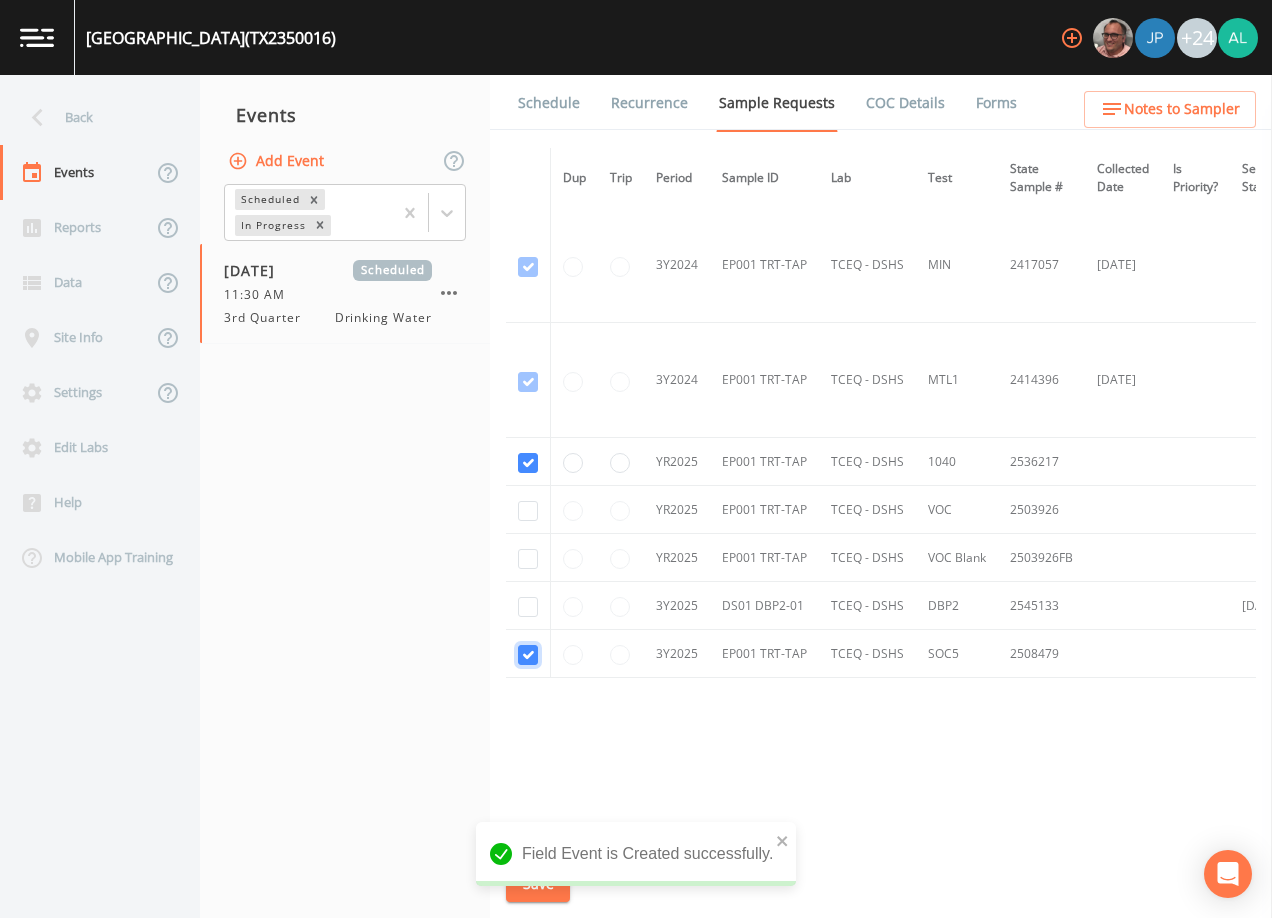 checkbox on "true" 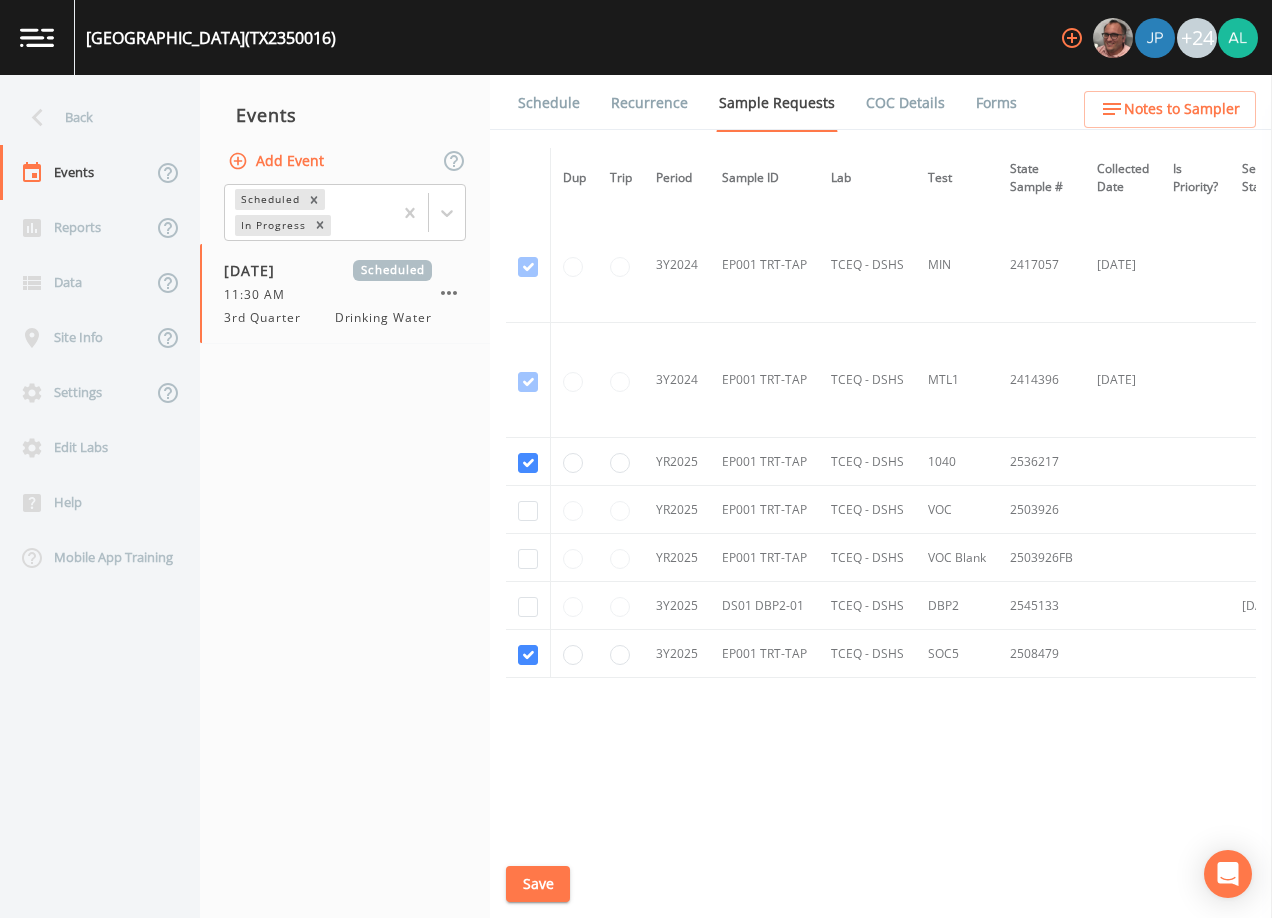 click at bounding box center [528, 606] 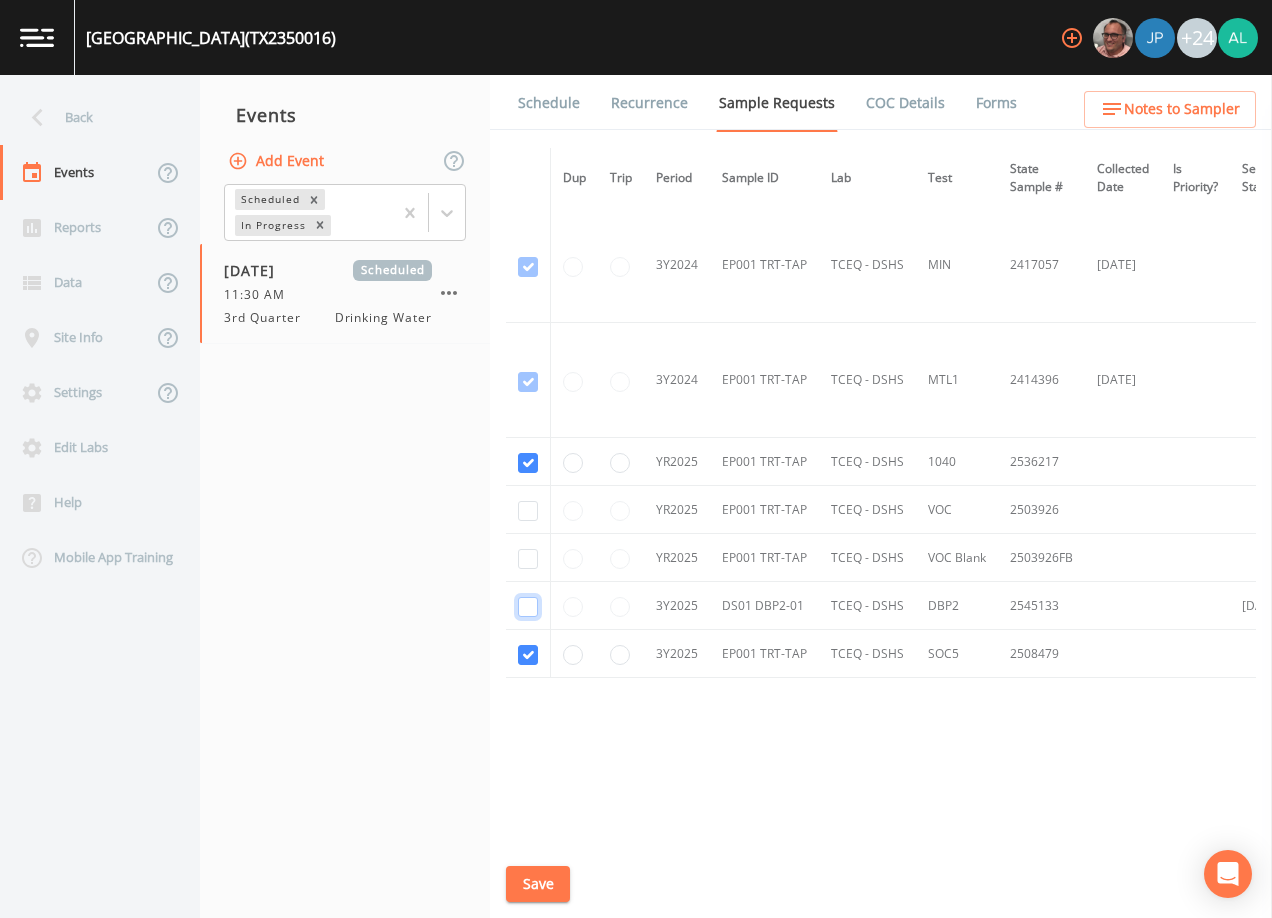 click at bounding box center (528, 607) 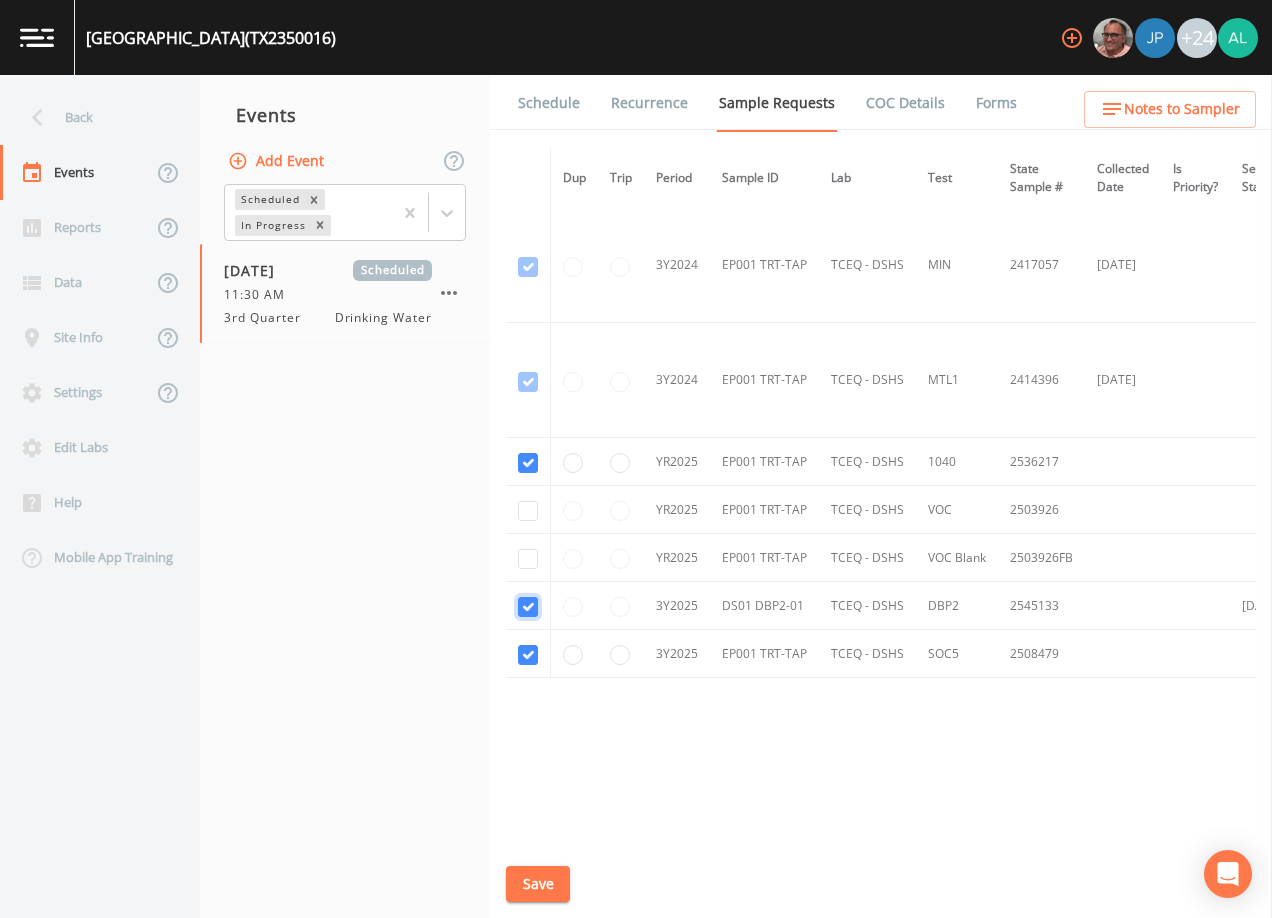 checkbox on "true" 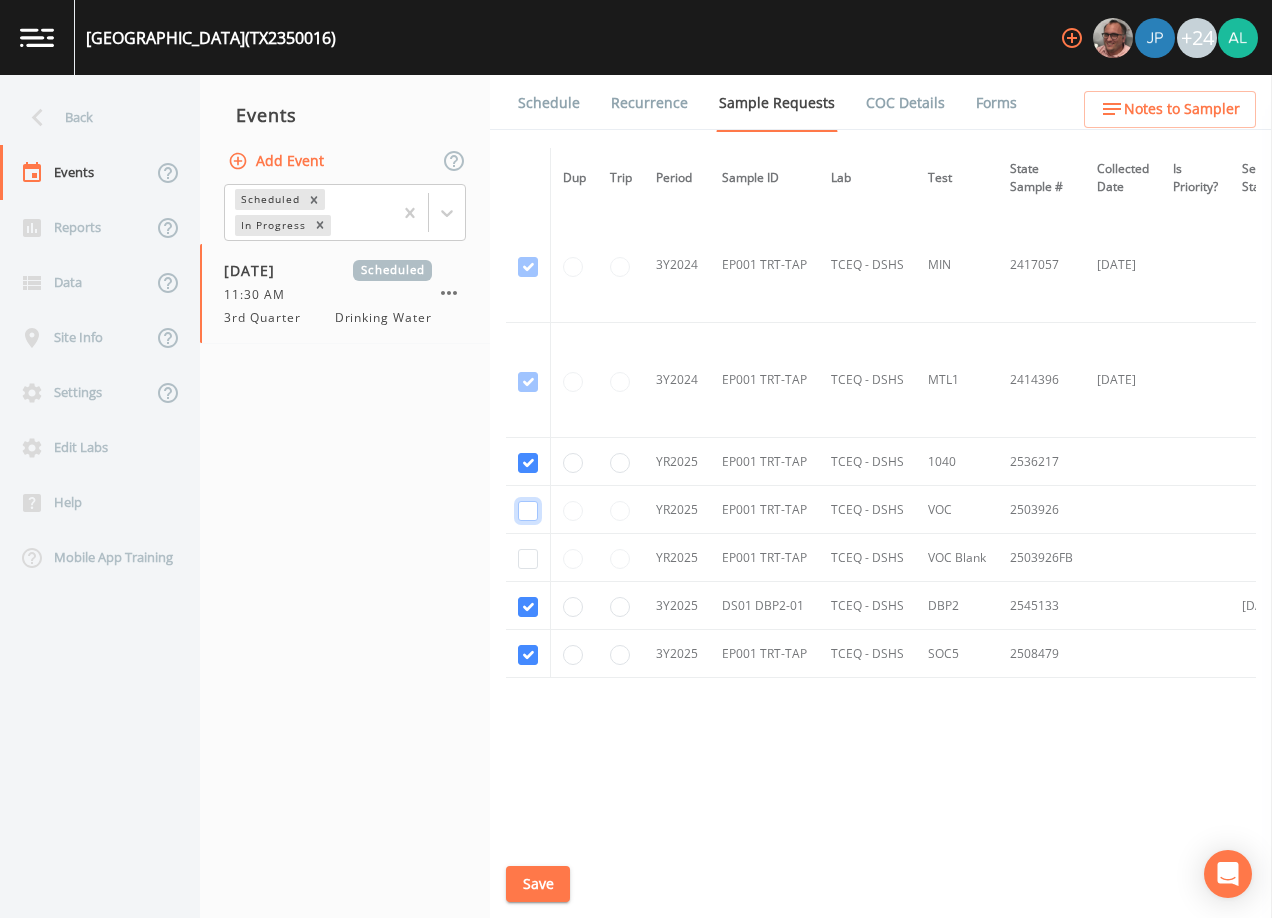 click at bounding box center [528, -423] 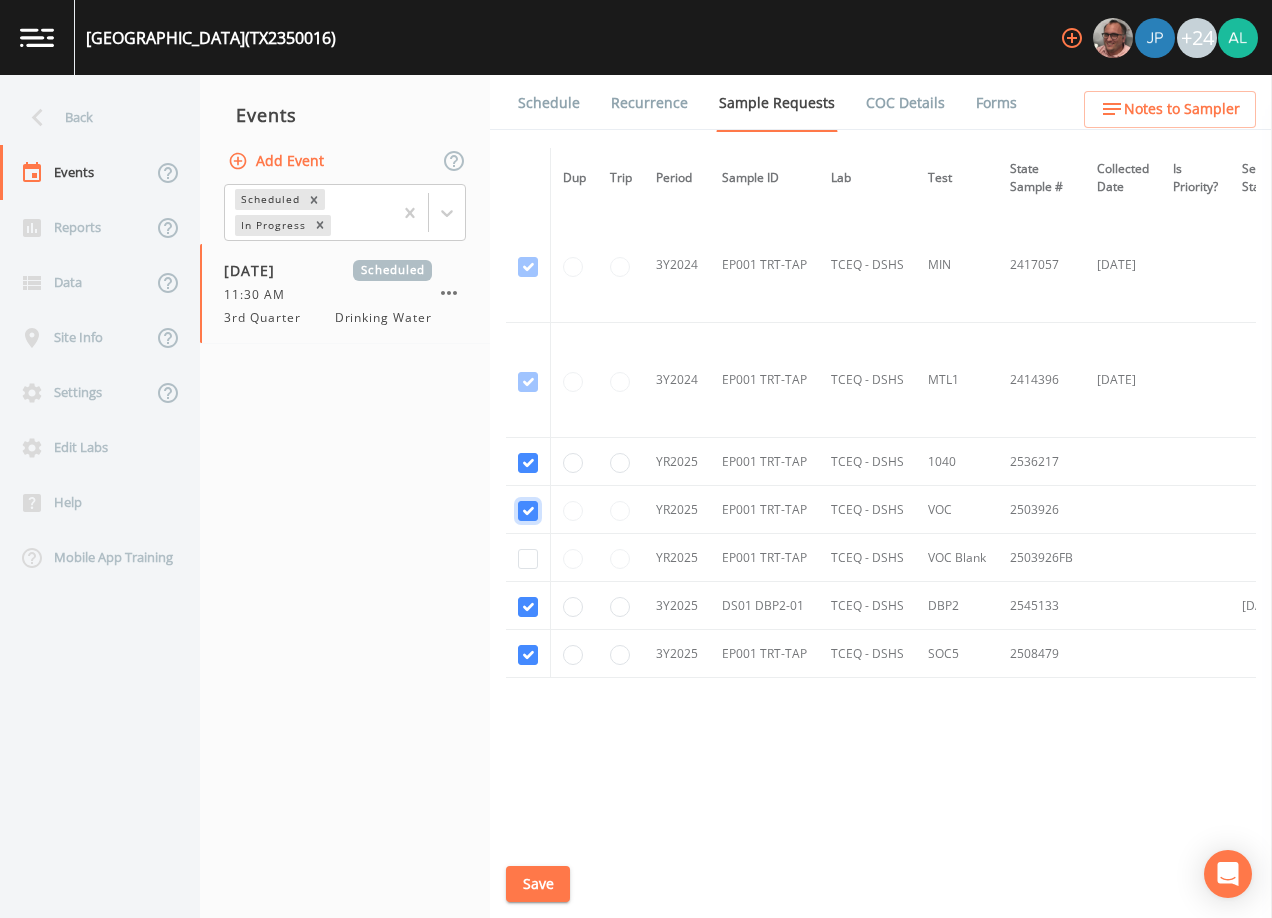 checkbox on "true" 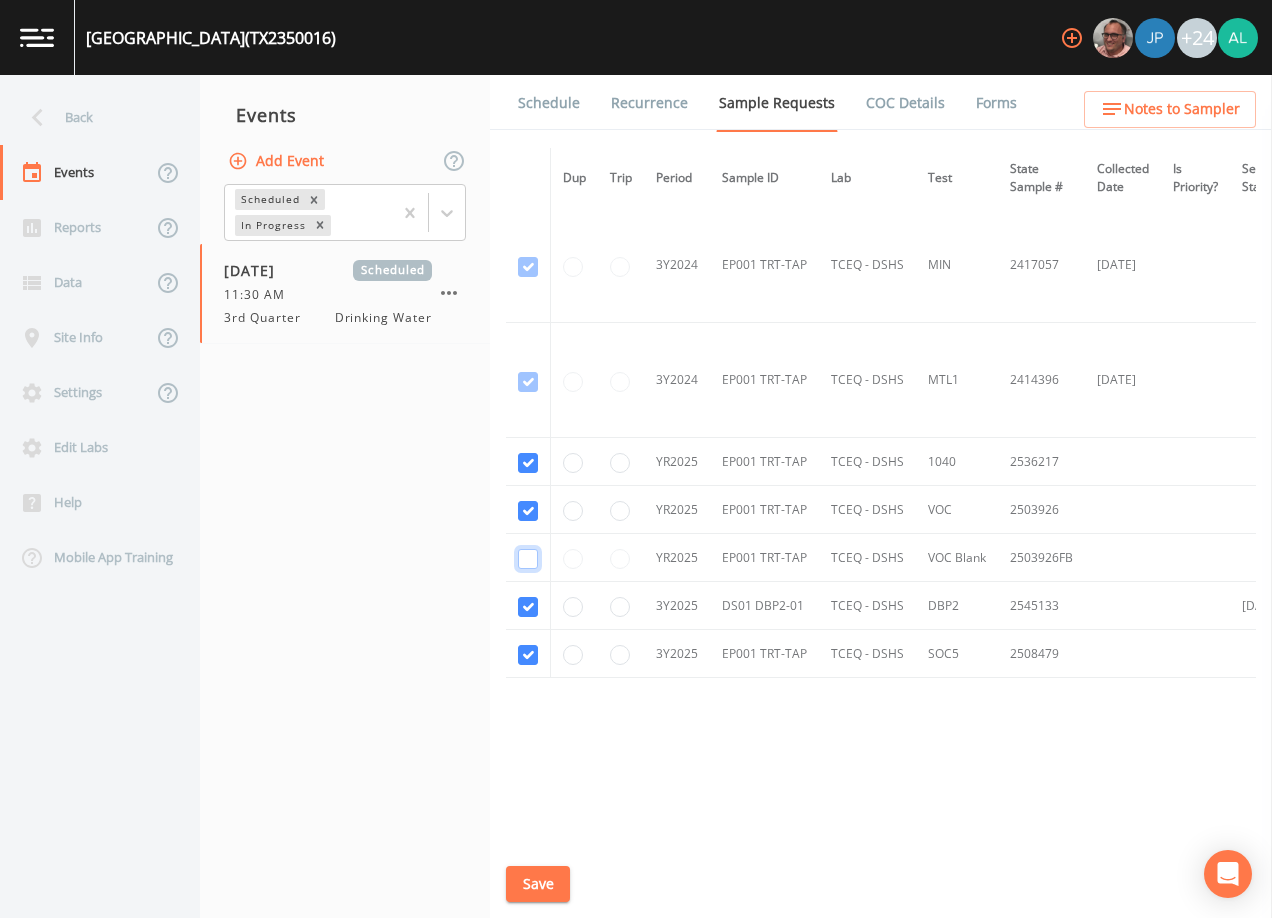 click at bounding box center (528, -308) 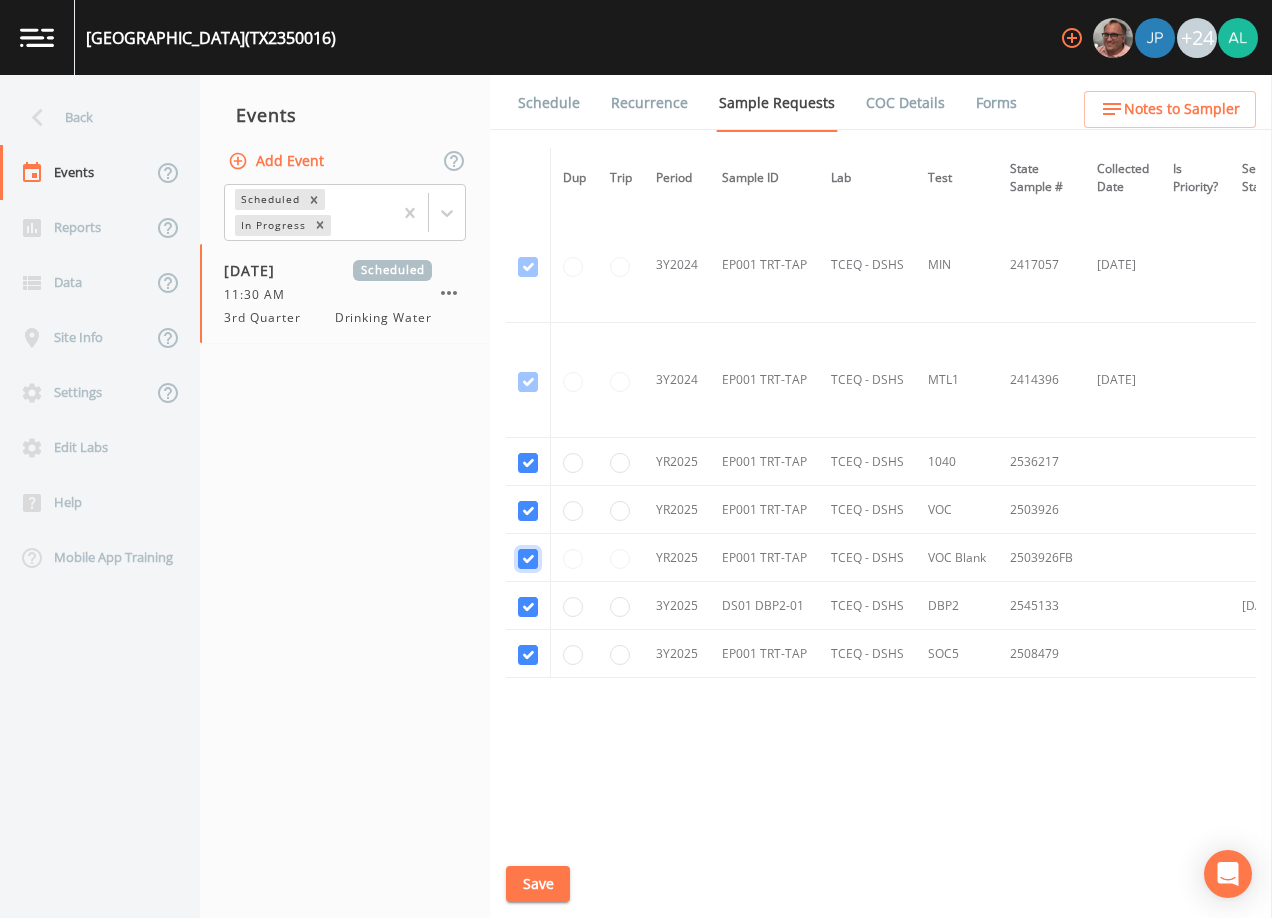 checkbox on "true" 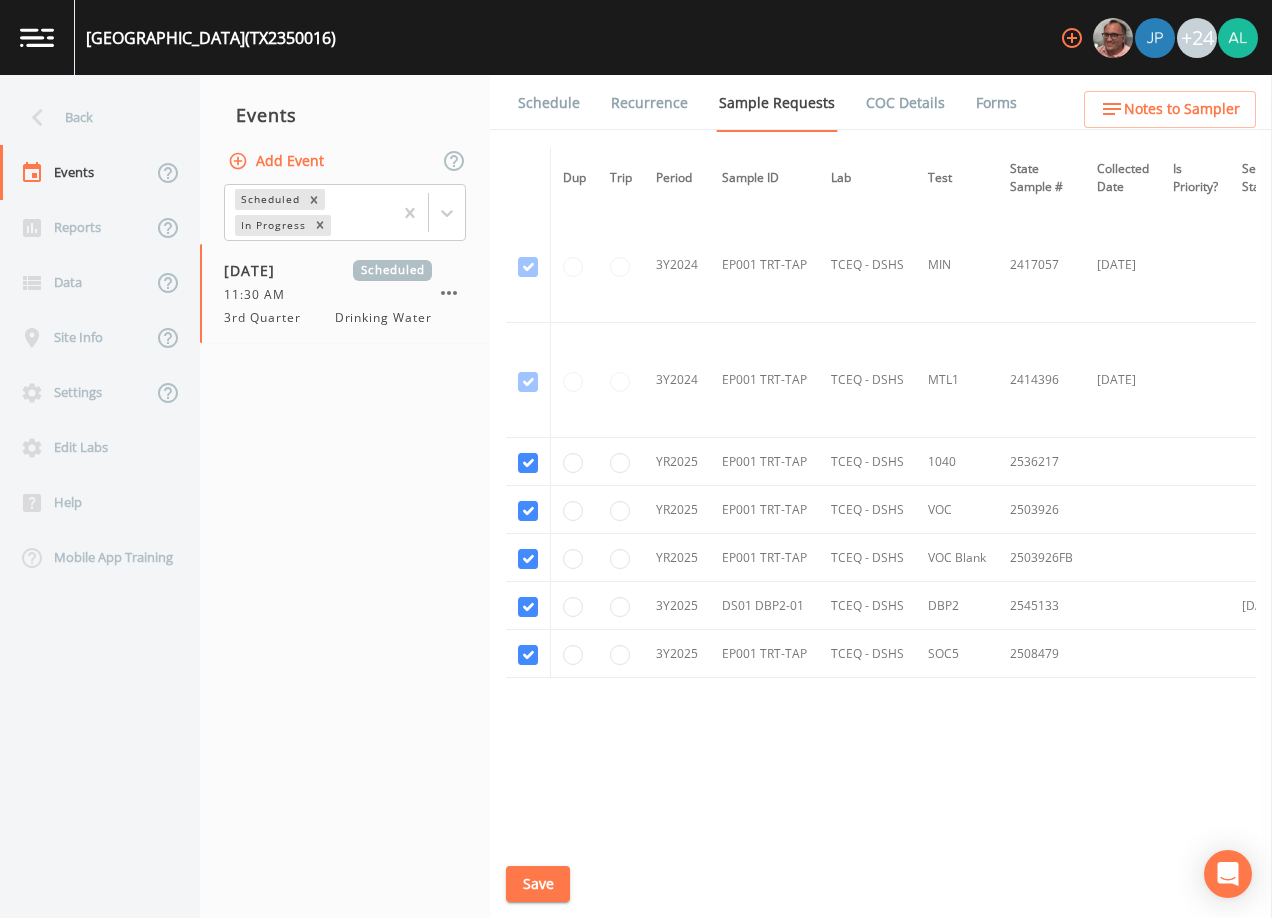 click on "Schedule Recurrence Sample Requests COC Details Forms Dup Trip Period Sample ID Lab Test State Sample # Collected Date Is Priority? Season Start Season End Deleted? YR2024 EP001 TRT-TAP TCEQ - DSHS VOC 2403907 [DATE] This sample has been collected YR2024 EP001 TRT-TAP TCEQ - DSHS VOC Blank 2403907FB [DATE] This sample has been collected 3Y2024 EP001 TRT-TAP TCEQ - DSHS 504 2424717 [DATE] This sample has been collected 3Y2024 EP001 TRT-TAP TCEQ - DSHS 504 Blank 2424717FB [DATE] This sample has been collected 3Y2024 EP001 TRT-TAP TCEQ - DSHS 515 2422214 [DATE] This sample has been collected 3Y2024 EP001 TRT-TAP TCEQ - DSHS 531 2419861 [DATE] This sample has been collected 3Y2024 EP001 TRT-TAP TCEQ - DSHS MIN 2417057 [DATE] This sample has been collected 3Y2024 EP001 TRT-TAP TCEQ - DSHS MTL1 2414396 [DATE] This sample has been collected YR2025 EP001 TRT-TAP TCEQ - DSHS [PHONE_NUMBER] YR2025 EP001 TRT-TAP TCEQ - DSHS VOC 2503926 YR2025 EP001 TRT-TAP TCEQ - DSHS VOC Blank 2503926FB 3Y2025" at bounding box center (881, 496) 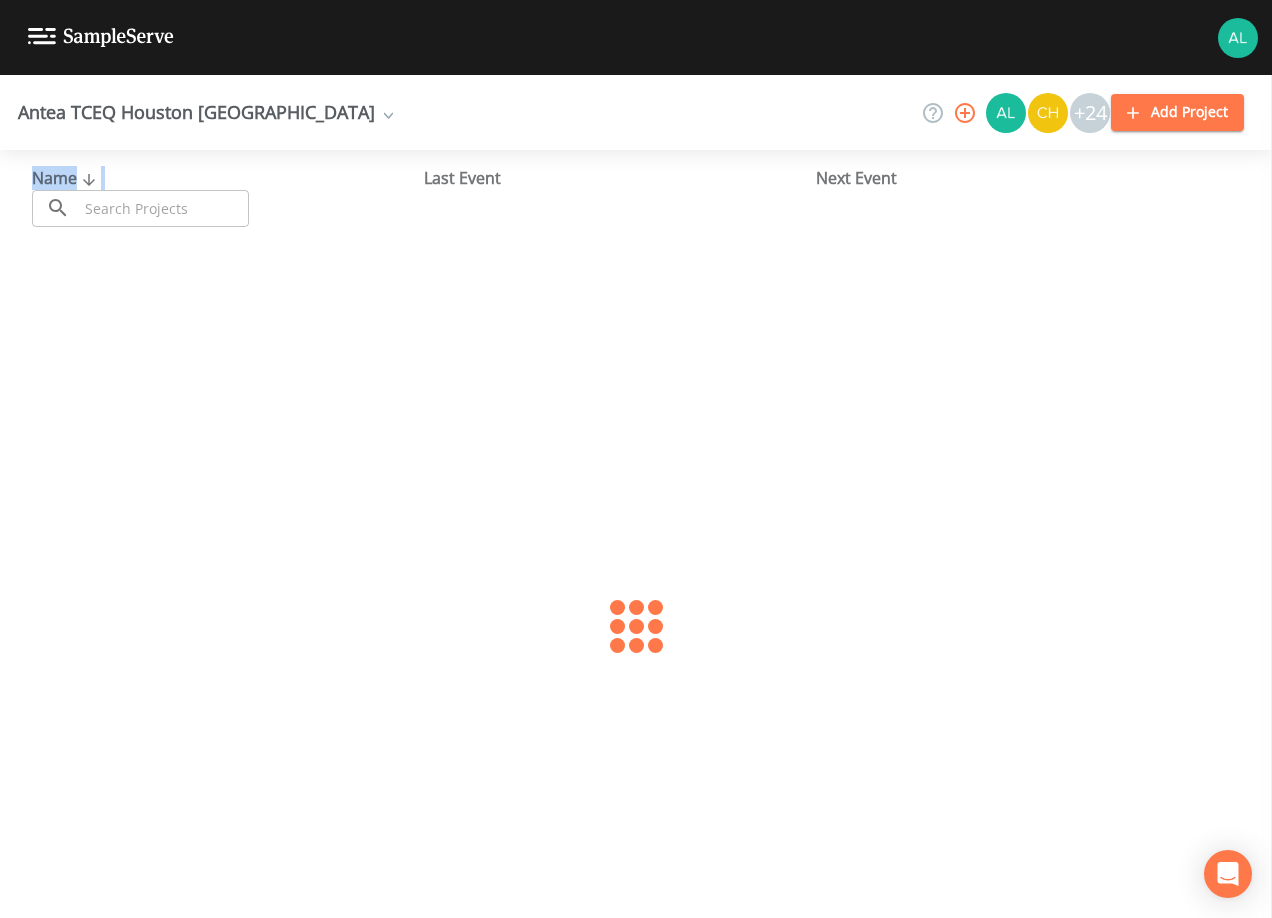 click on "Name ​ ​" at bounding box center [228, 196] 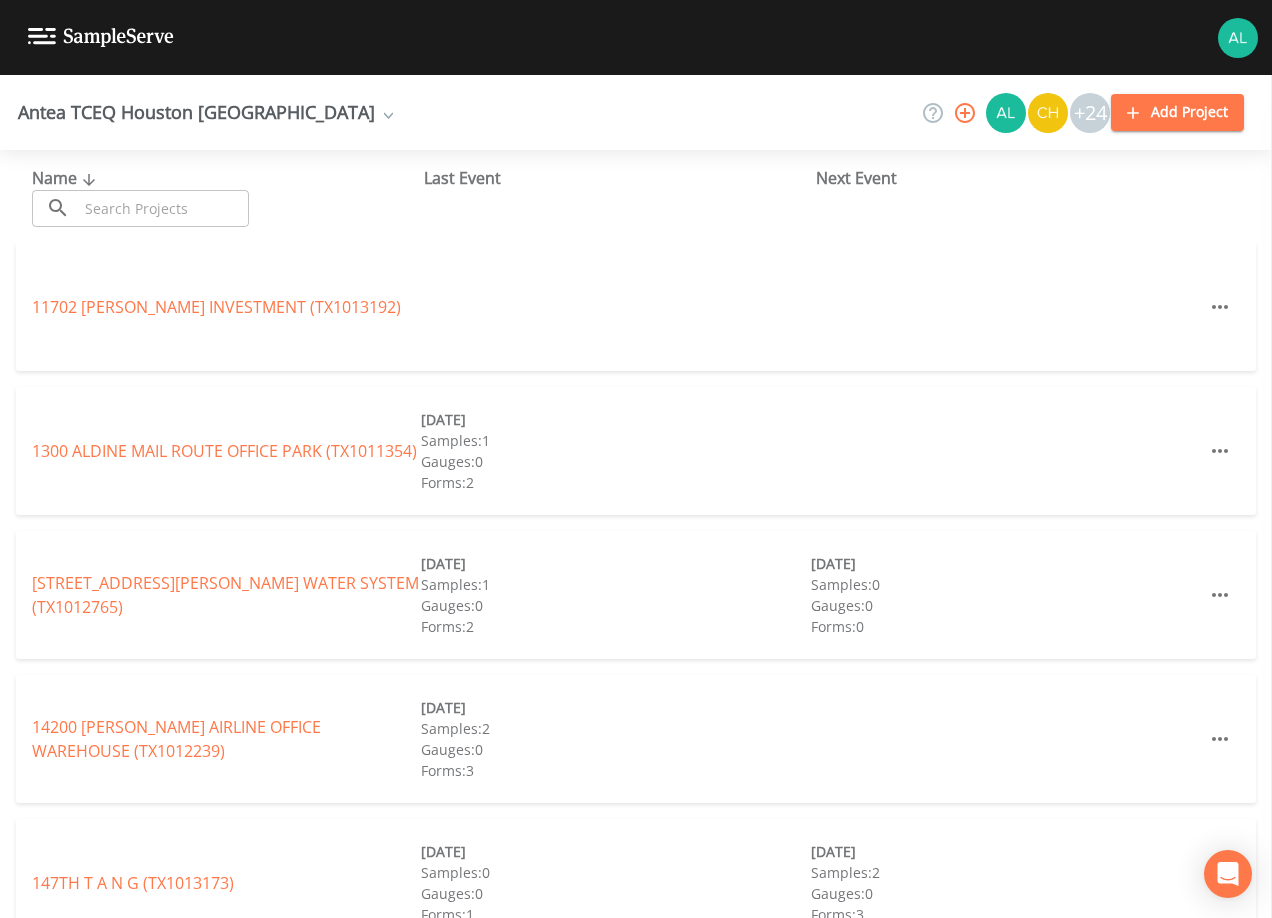 click at bounding box center (163, 208) 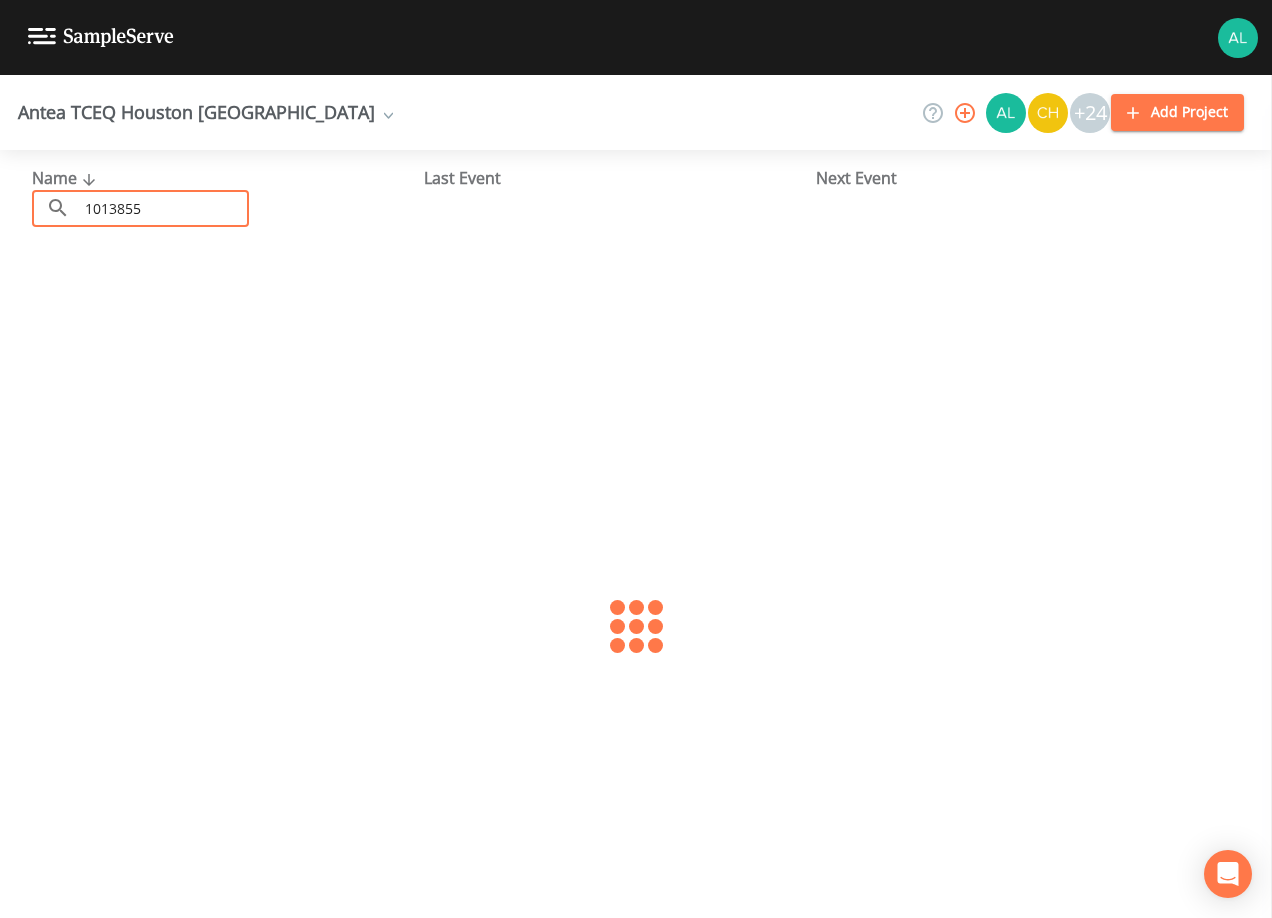 type on "1013855" 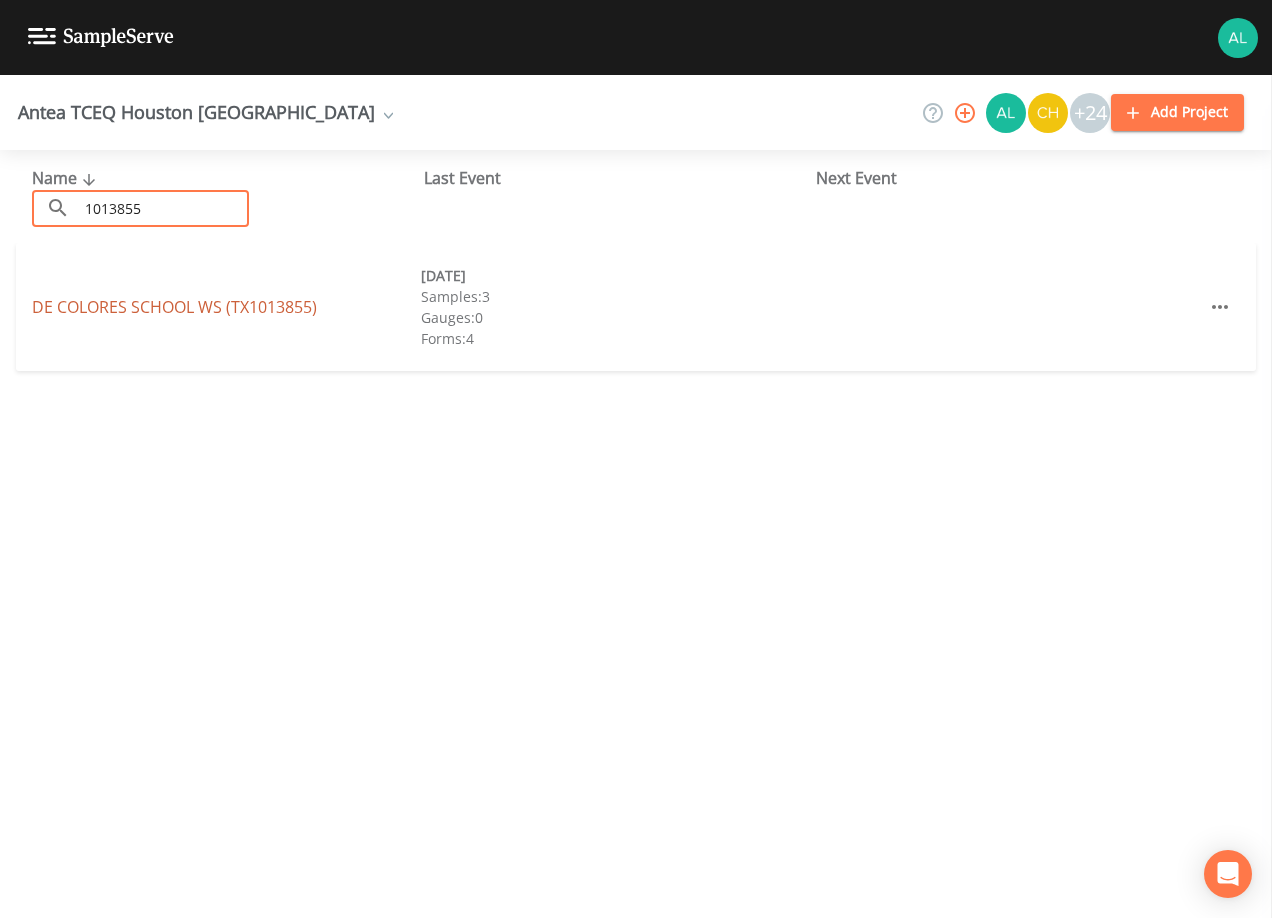 click on "DE COLORES SCHOOL WS   (TX1013855)" at bounding box center (174, 307) 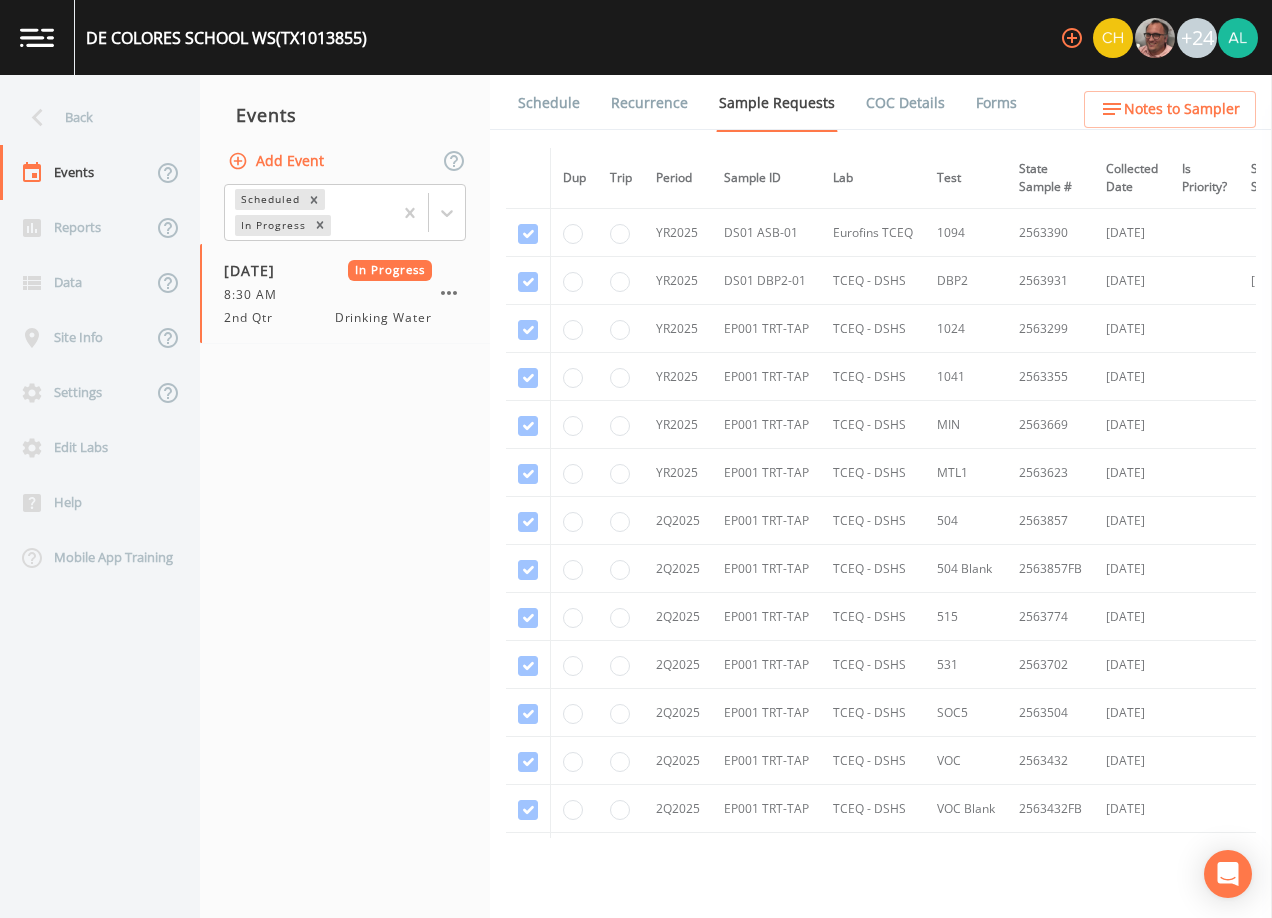 click on "Schedule" at bounding box center [549, 103] 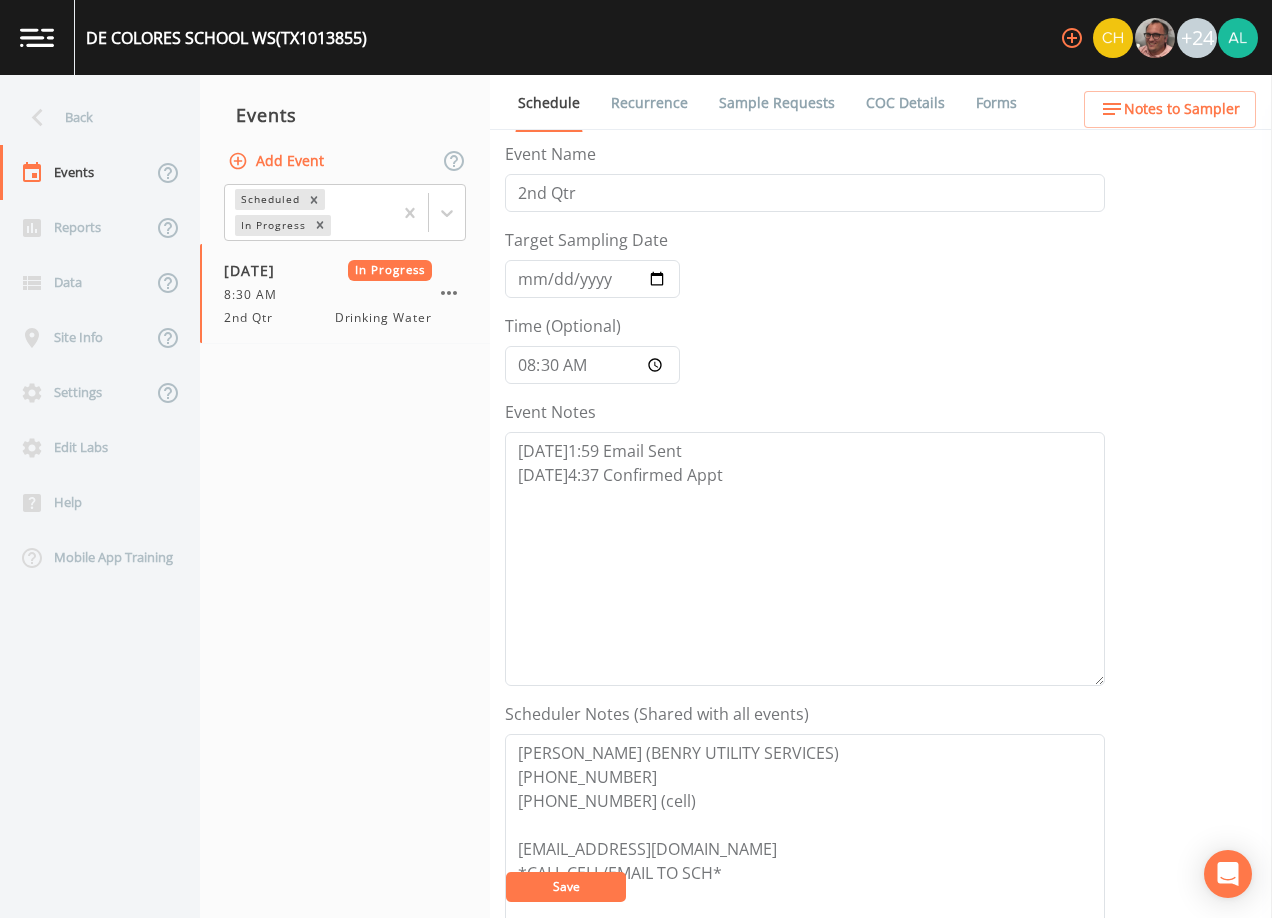 scroll, scrollTop: 493, scrollLeft: 0, axis: vertical 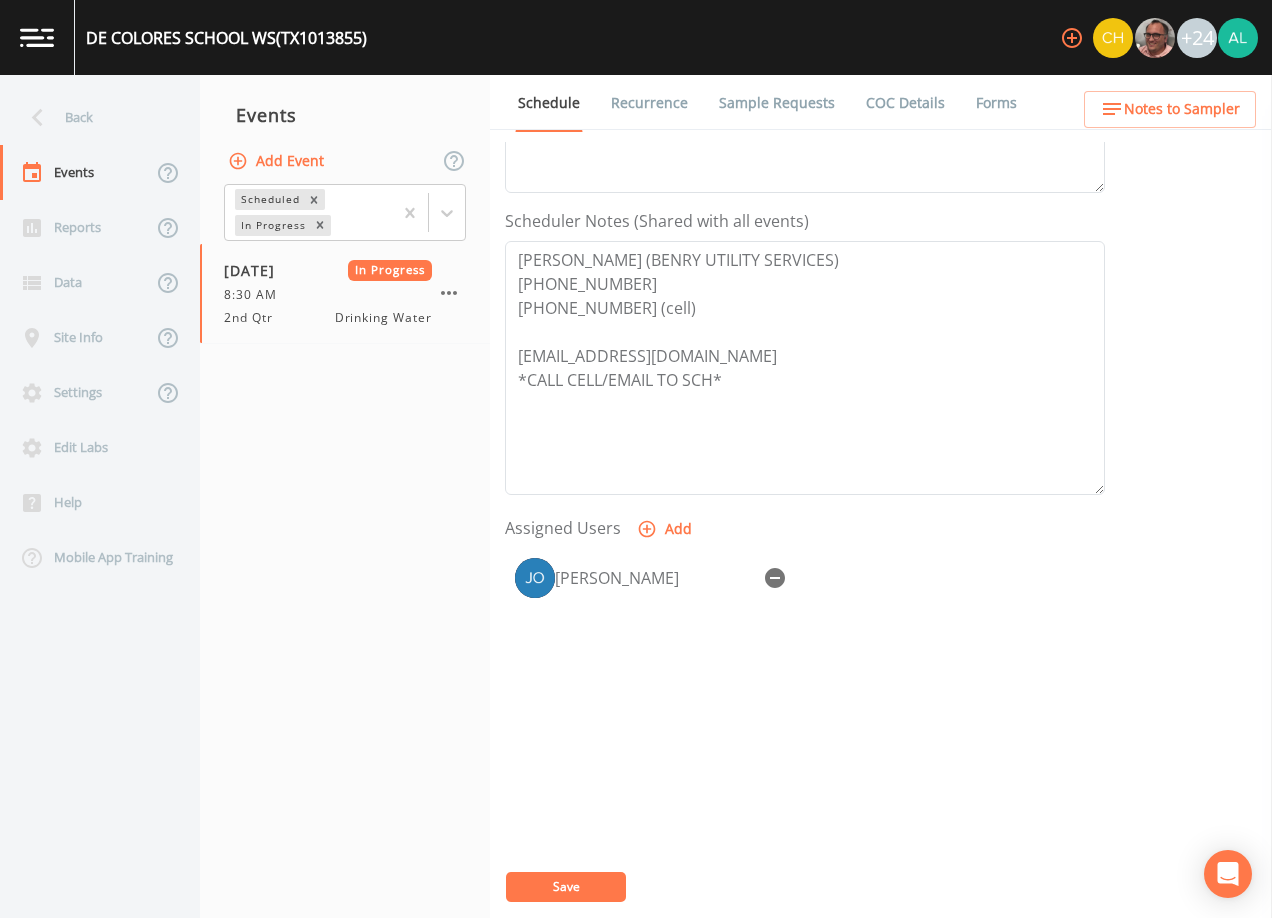 click on "Forms" at bounding box center (996, 103) 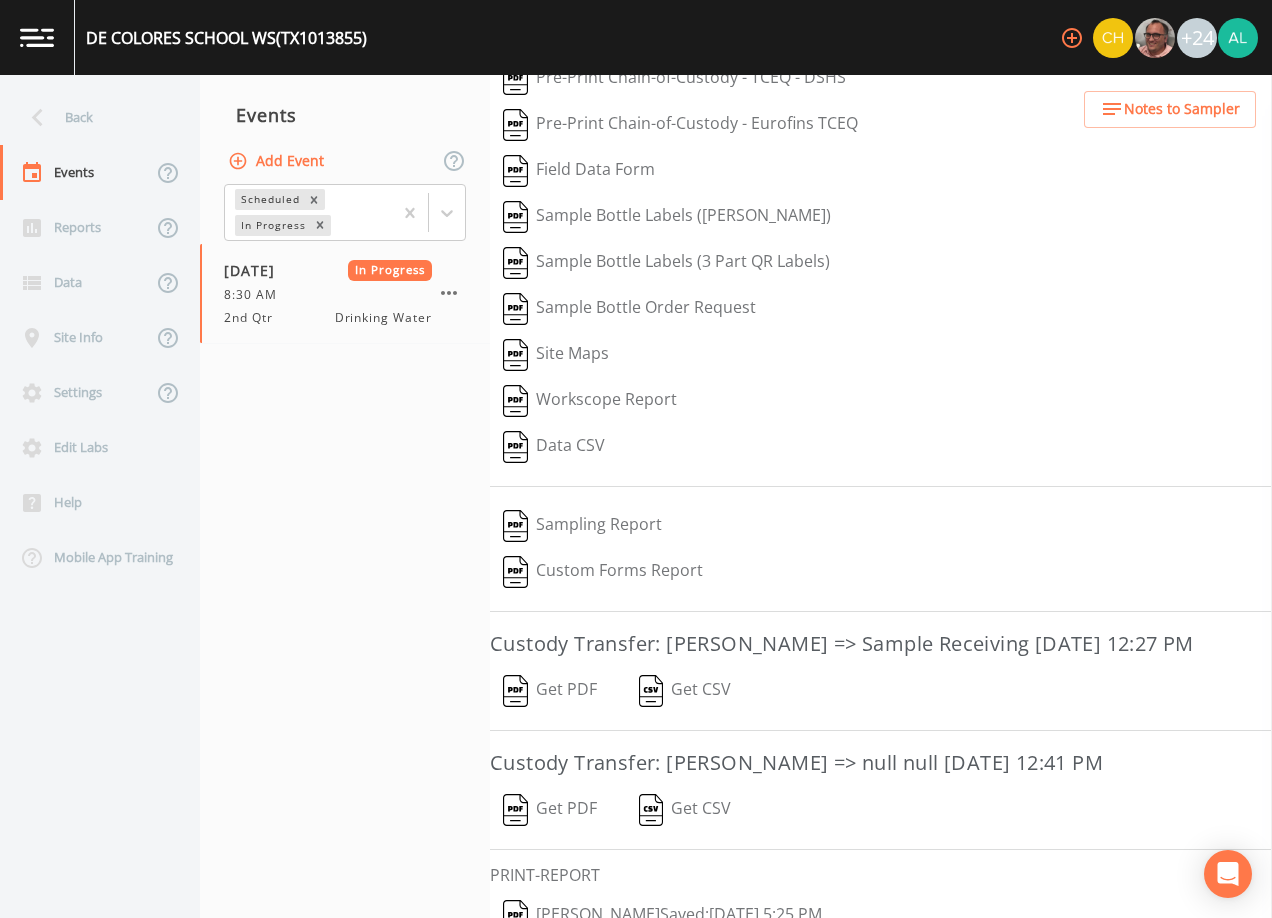 scroll, scrollTop: 165, scrollLeft: 0, axis: vertical 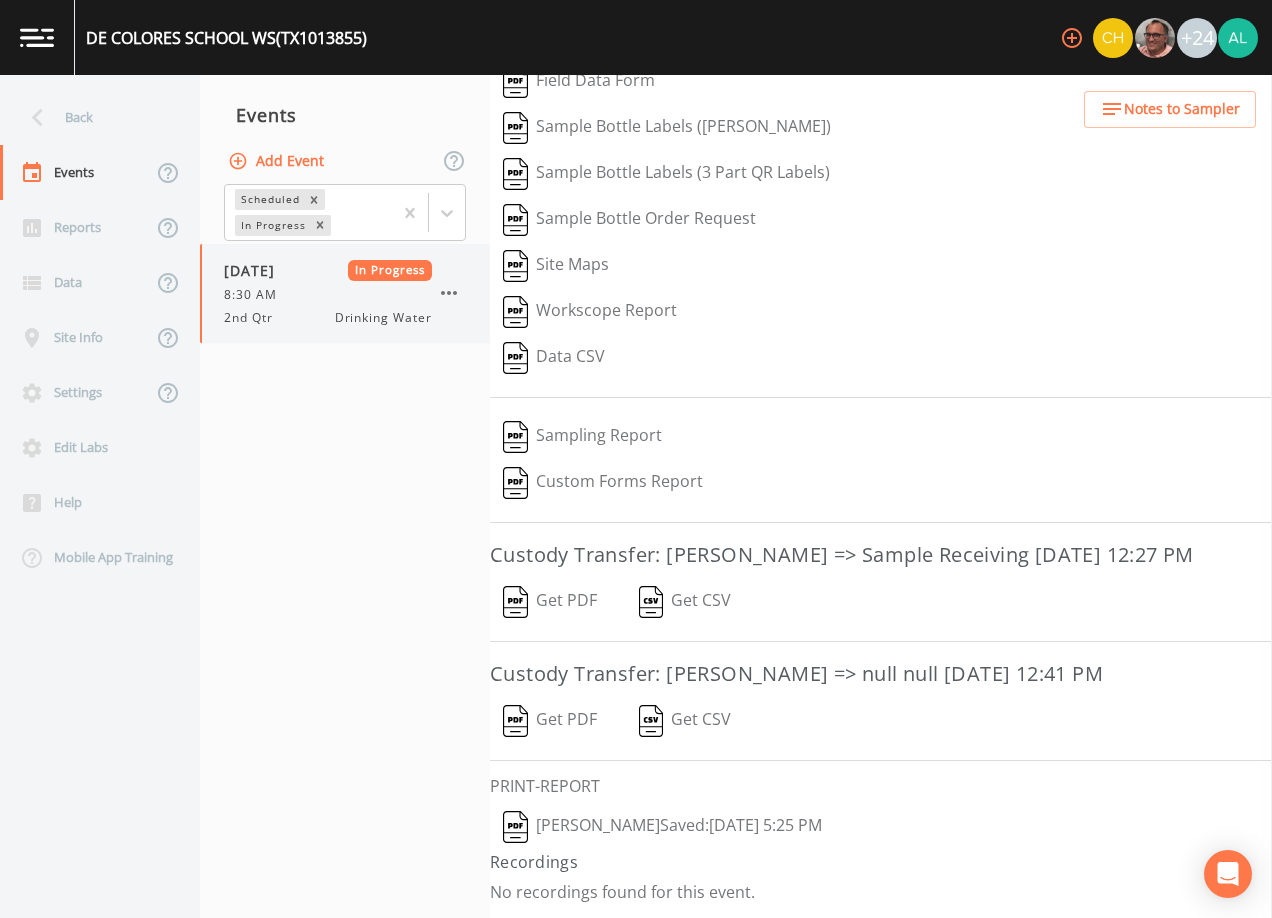 click at bounding box center (449, 293) 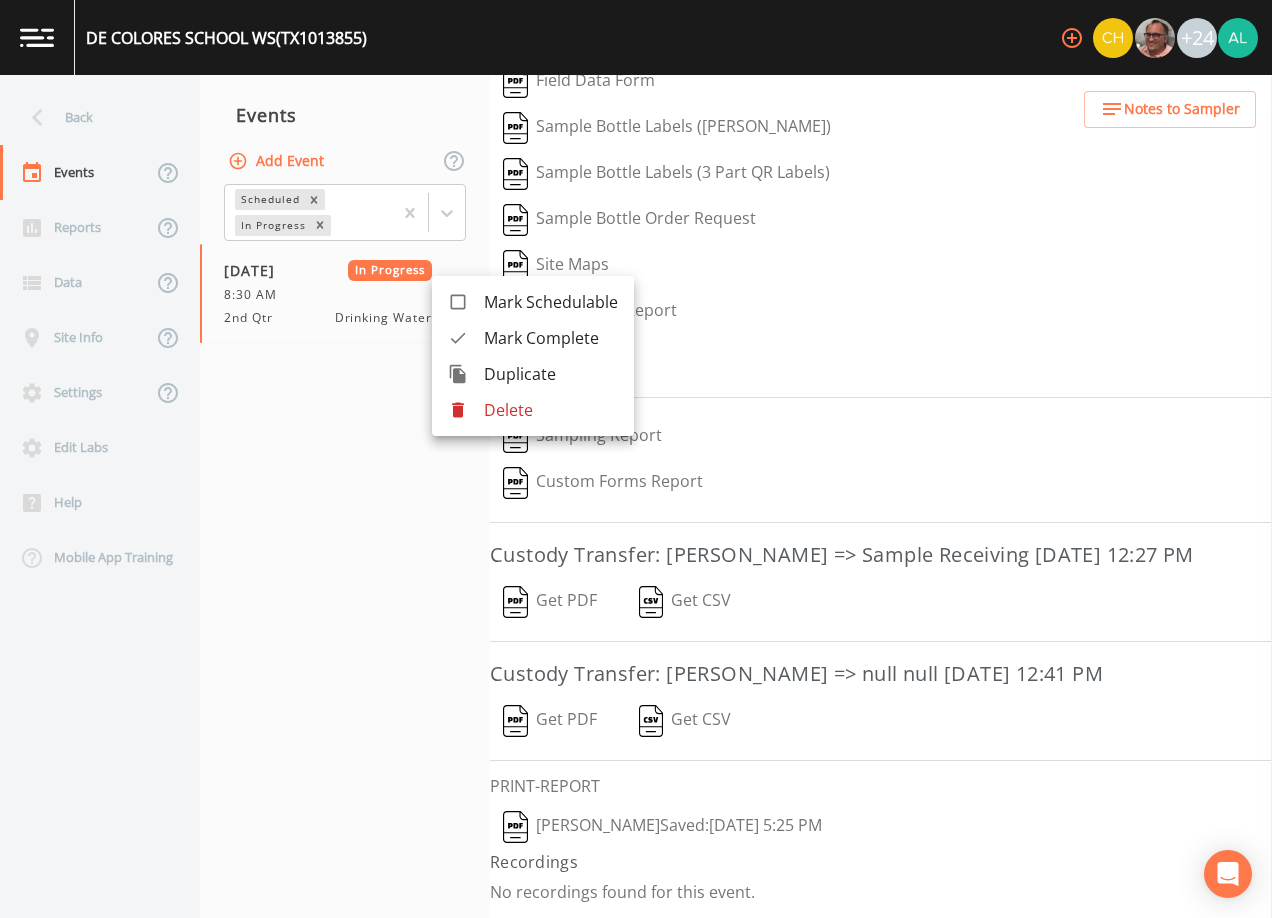 click on "Mark Complete" at bounding box center [551, 338] 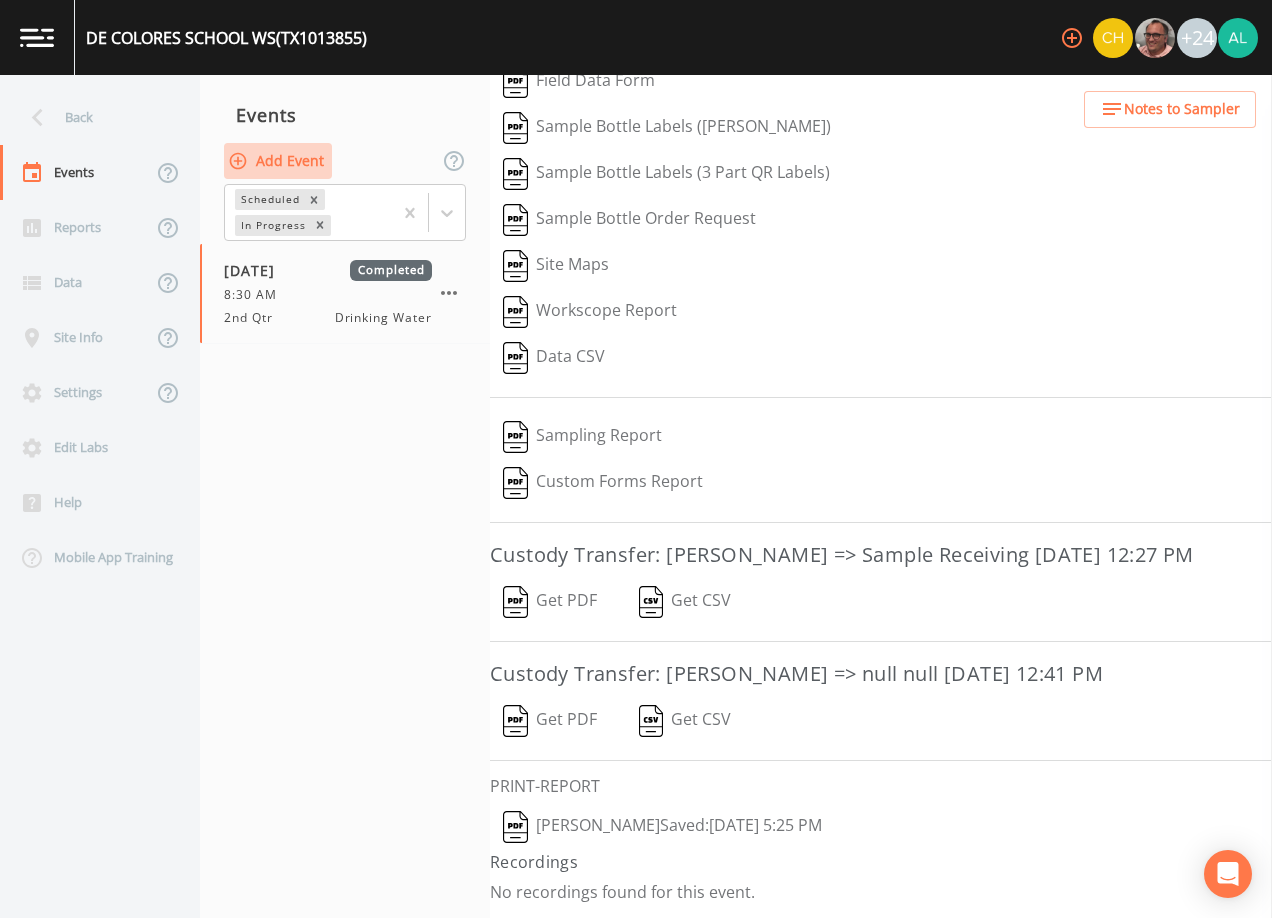 click on "Add Event" at bounding box center (278, 161) 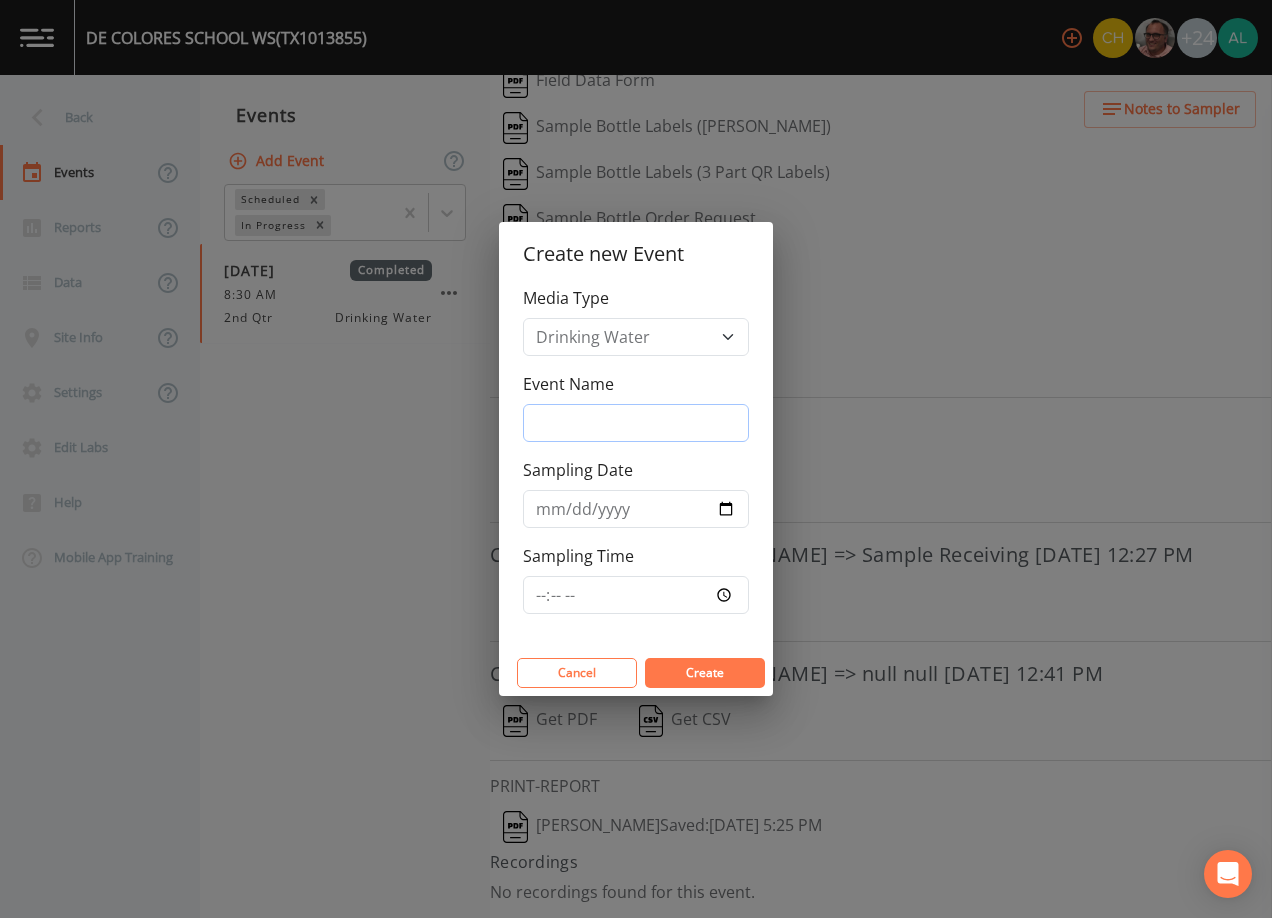 click on "Event Name" at bounding box center [636, 423] 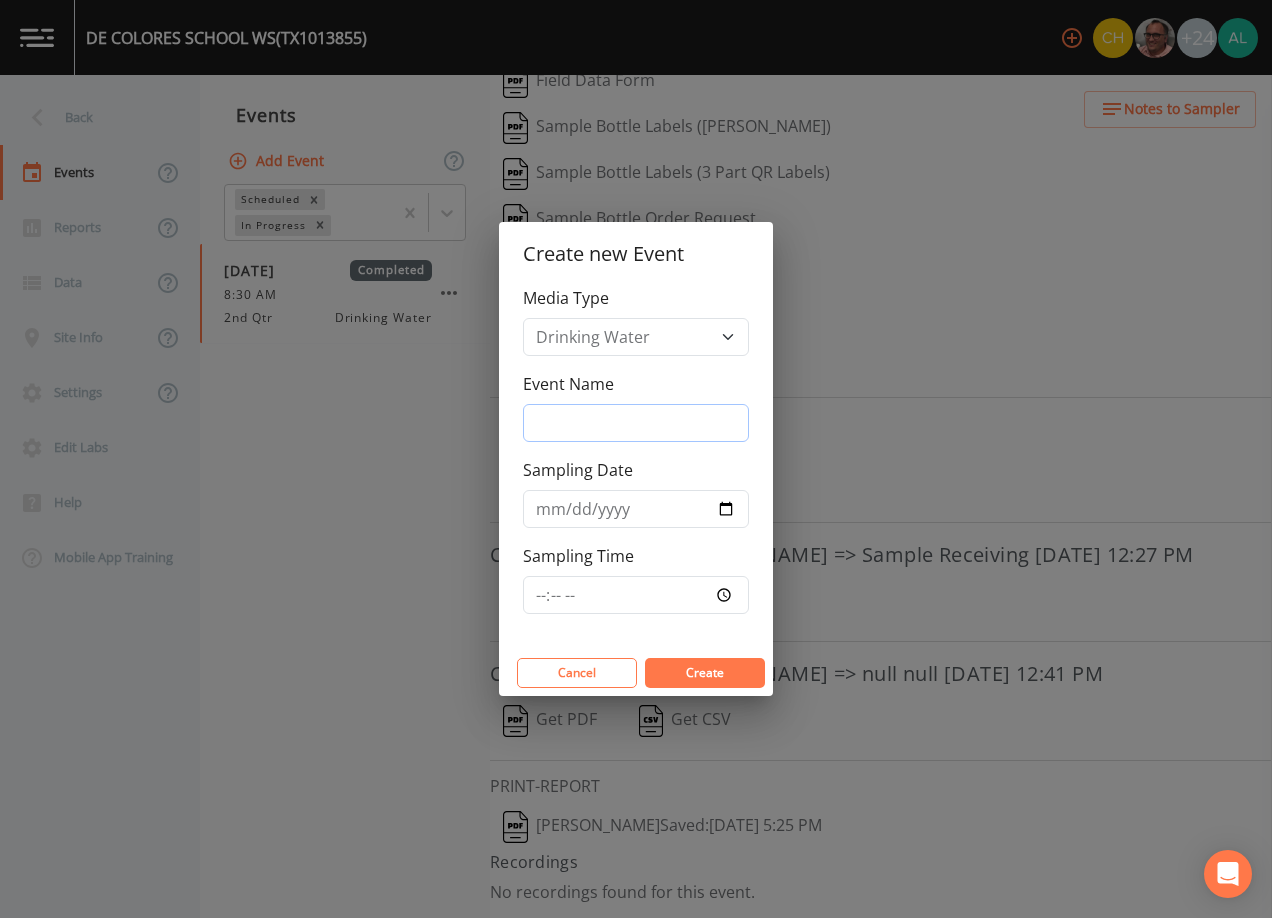 type on "3rd Quarter" 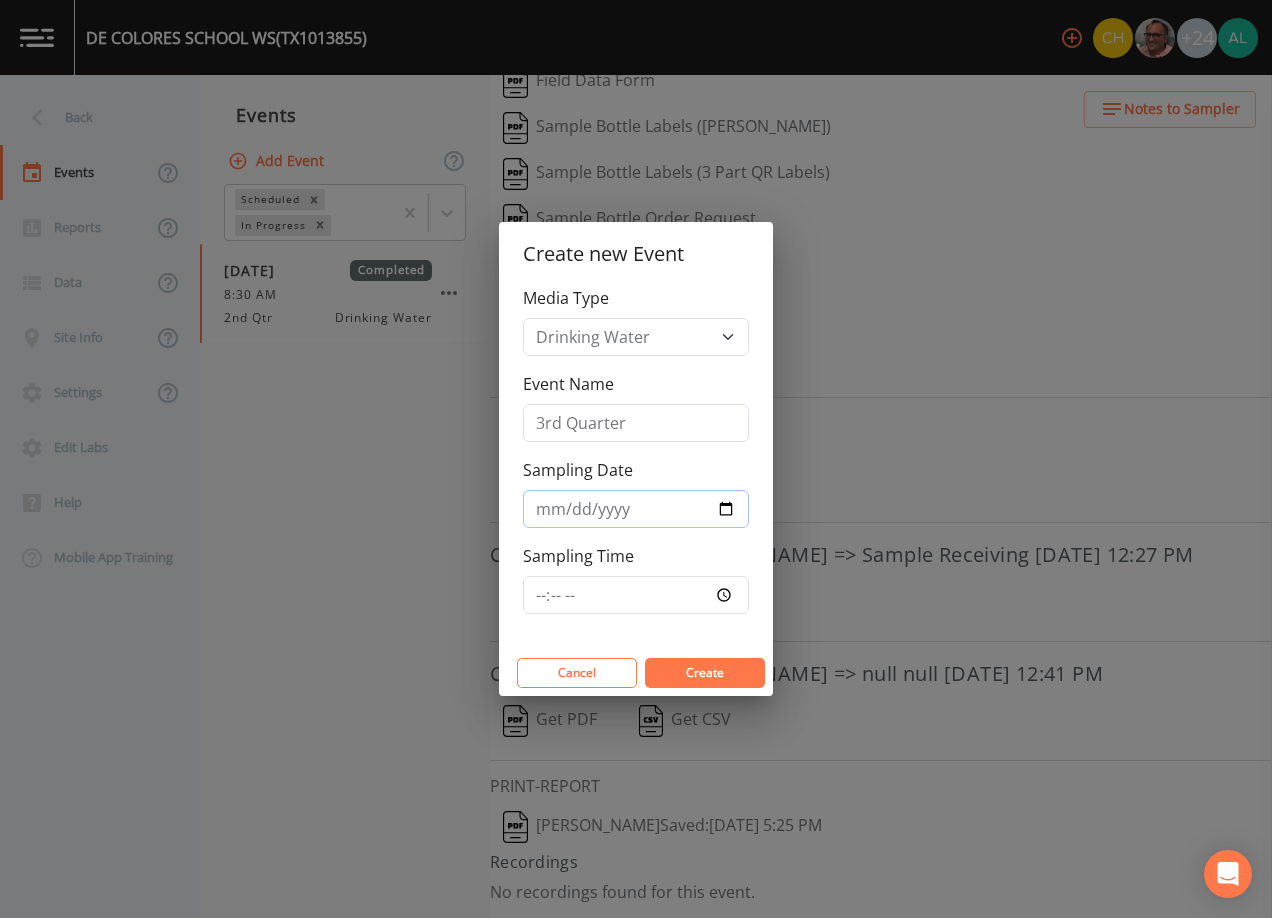 click on "Sampling Date" at bounding box center (636, 509) 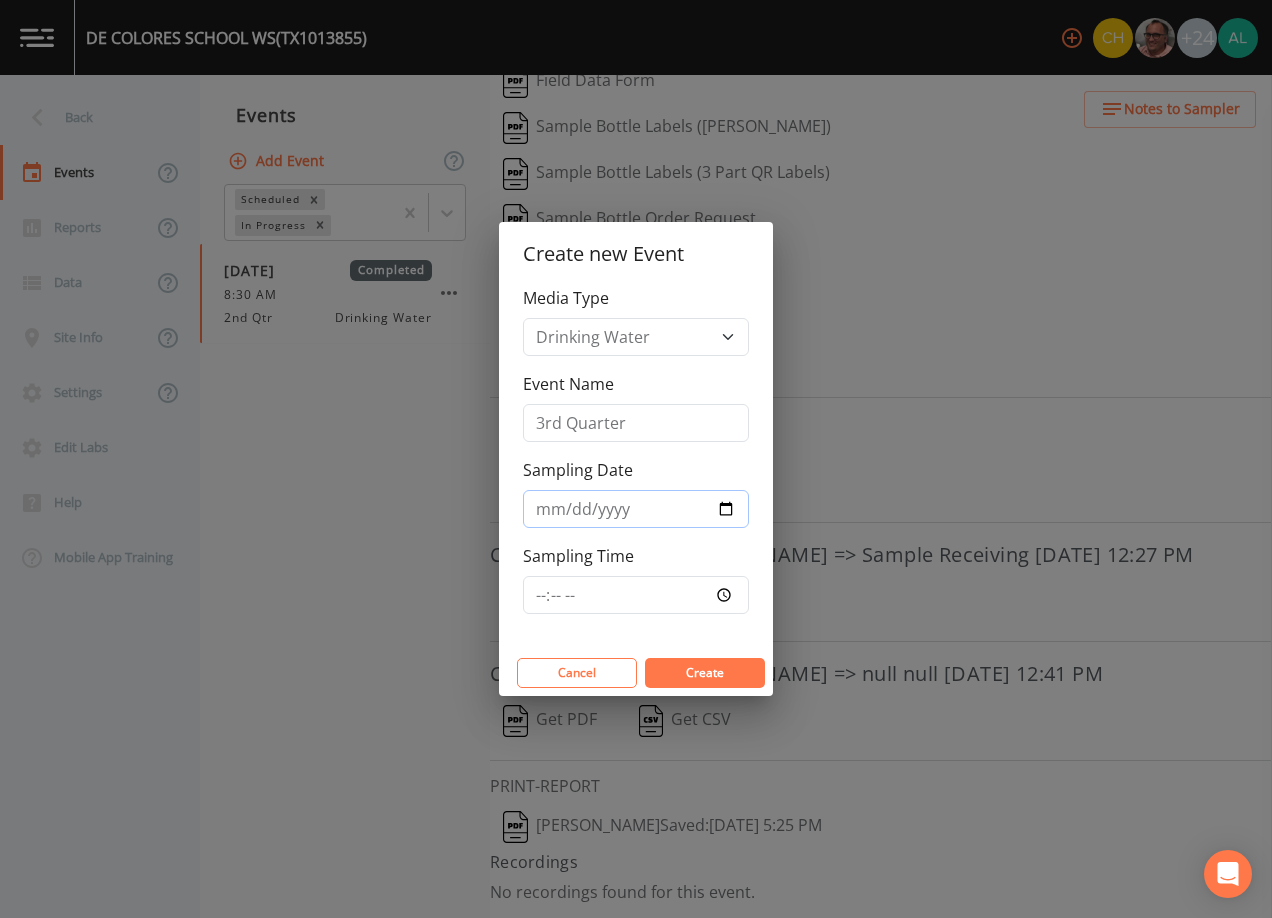 type on "[DATE]" 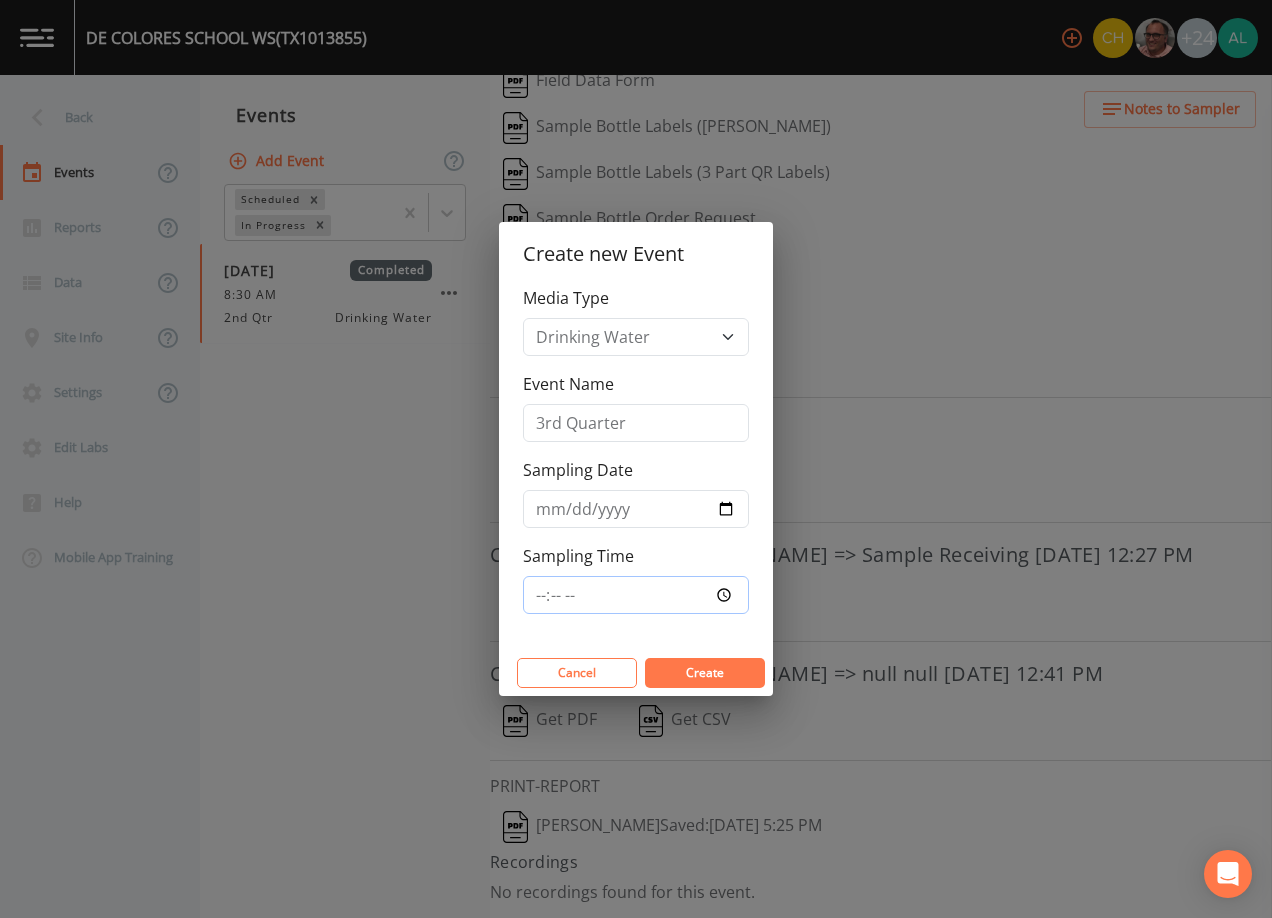 click on "Sampling Time" at bounding box center [636, 595] 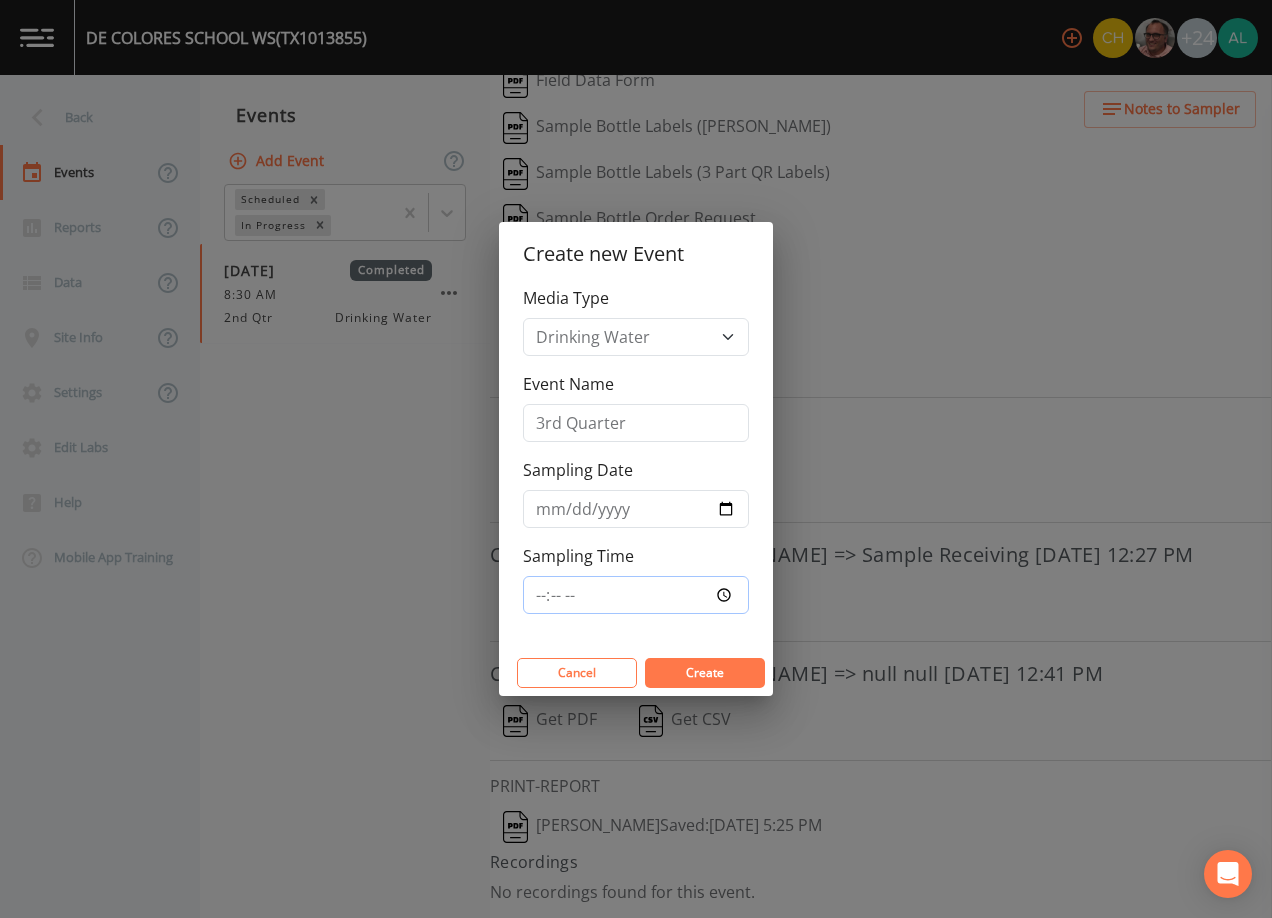 type on "08:00" 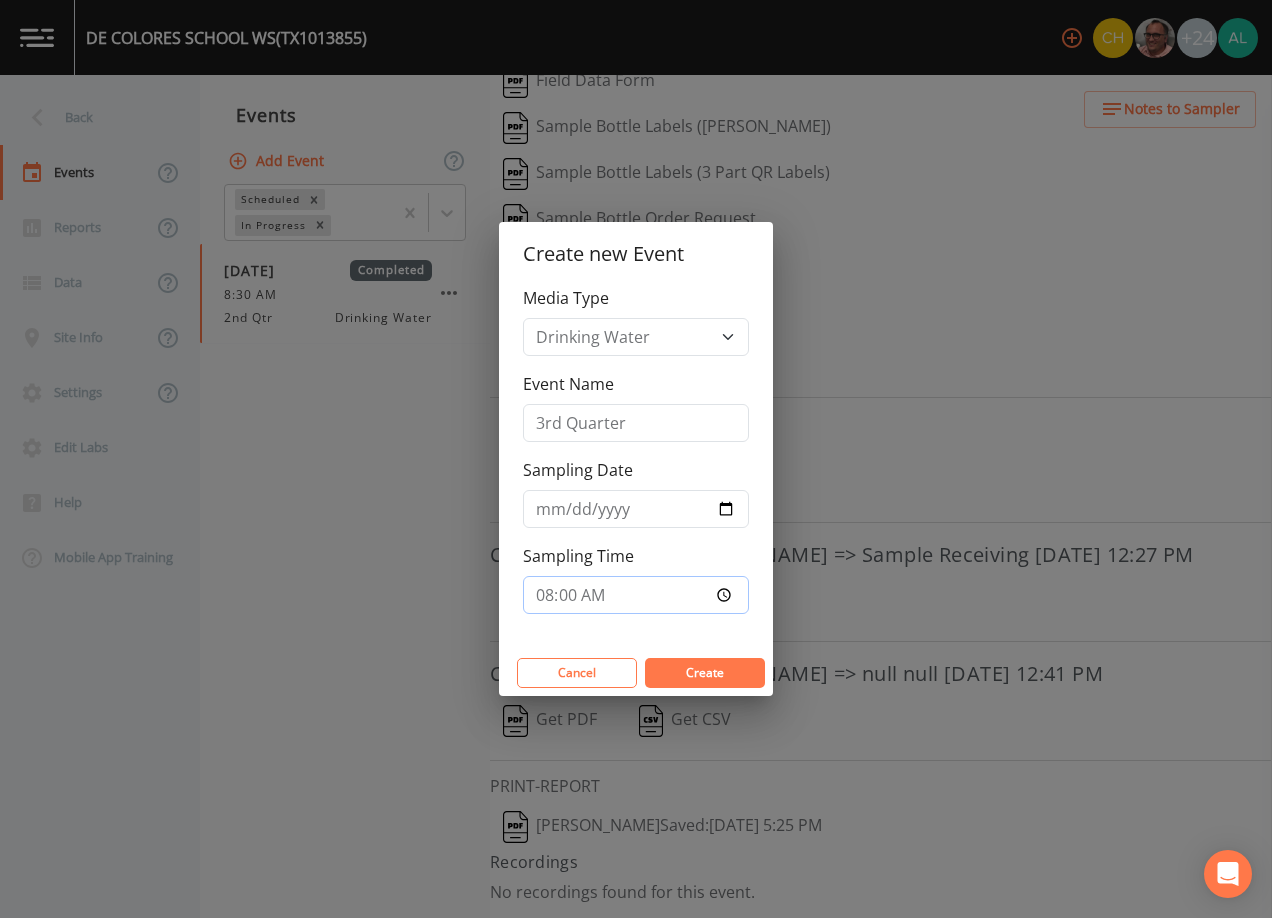 click on "Create" at bounding box center [705, 673] 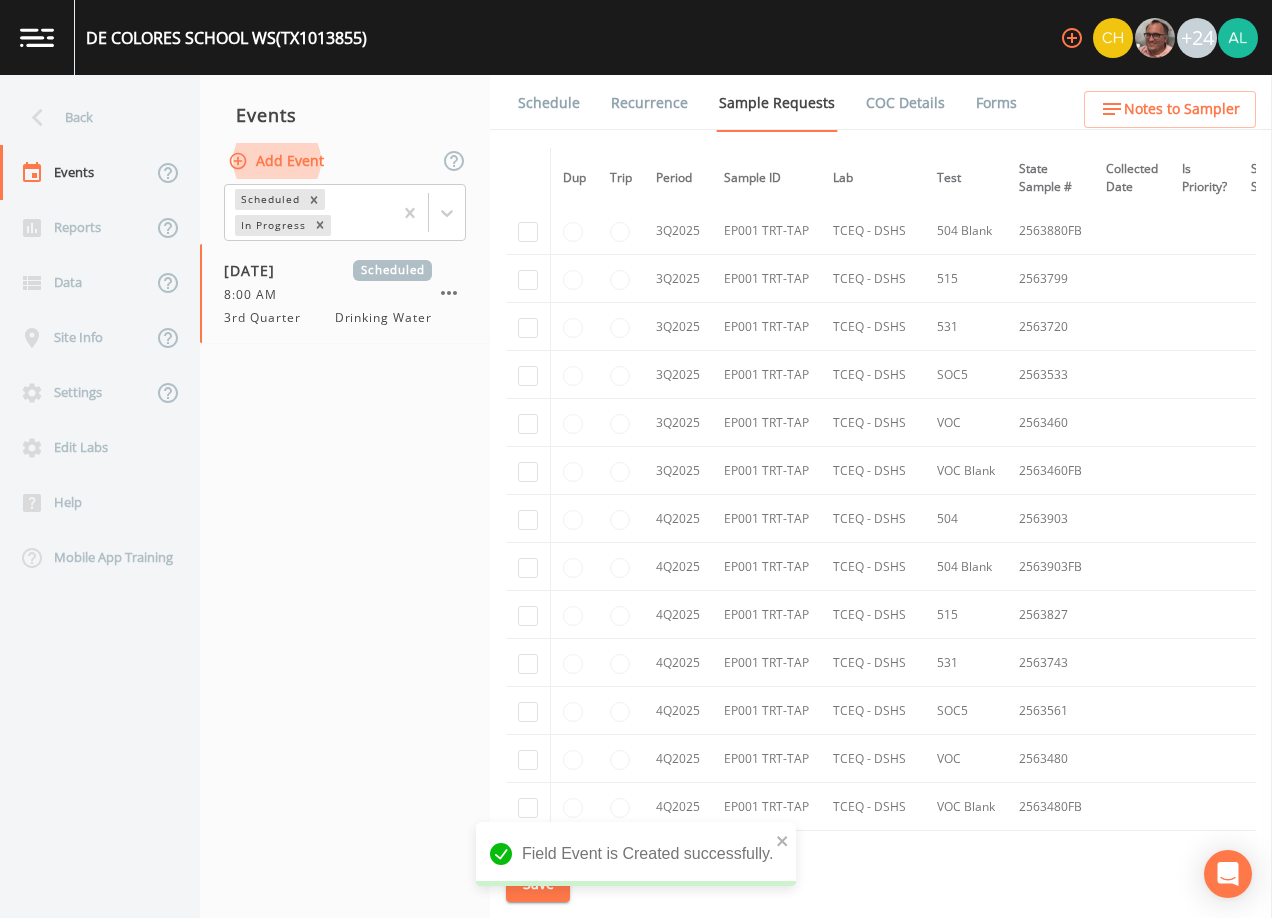 scroll, scrollTop: 1303, scrollLeft: 0, axis: vertical 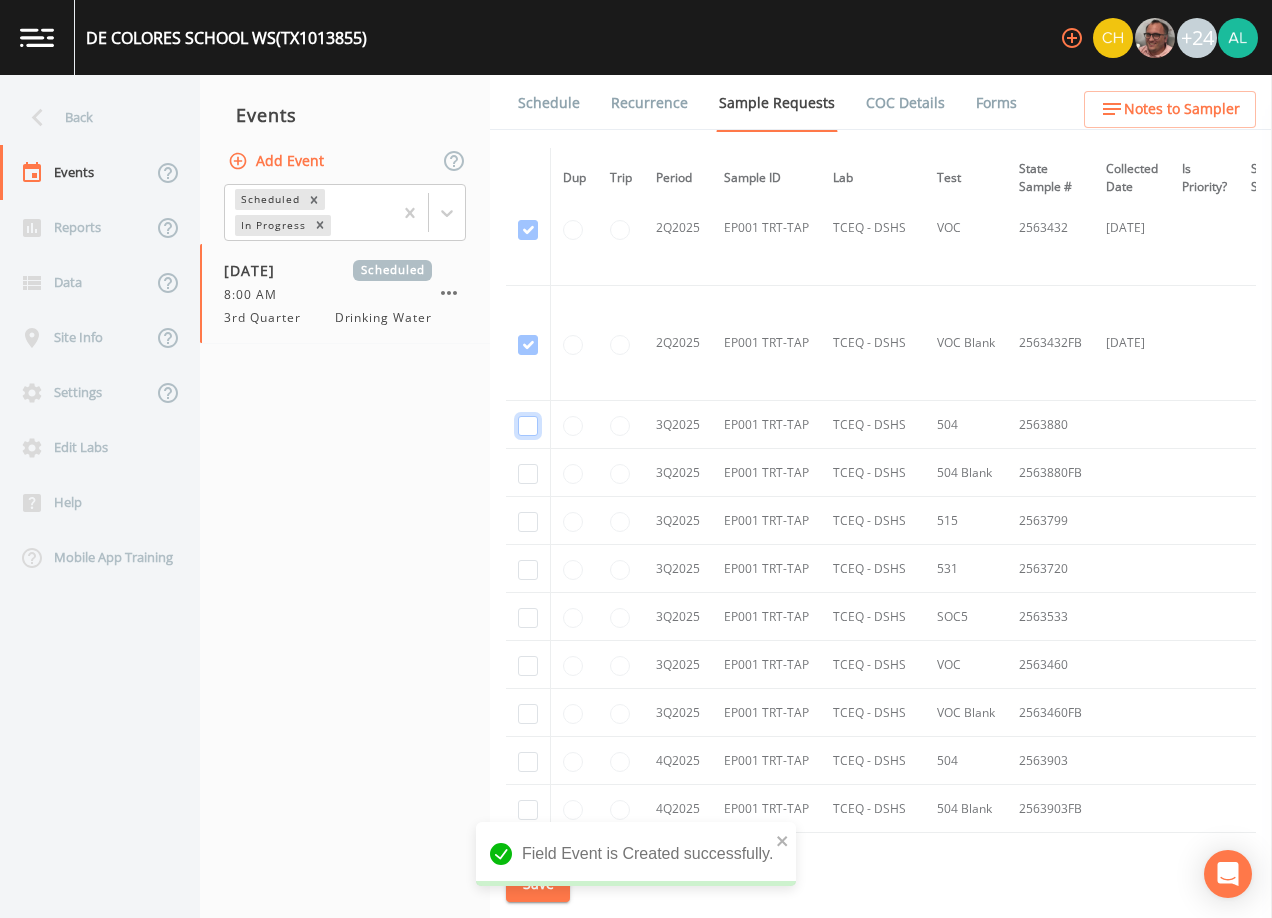 click at bounding box center (528, -345) 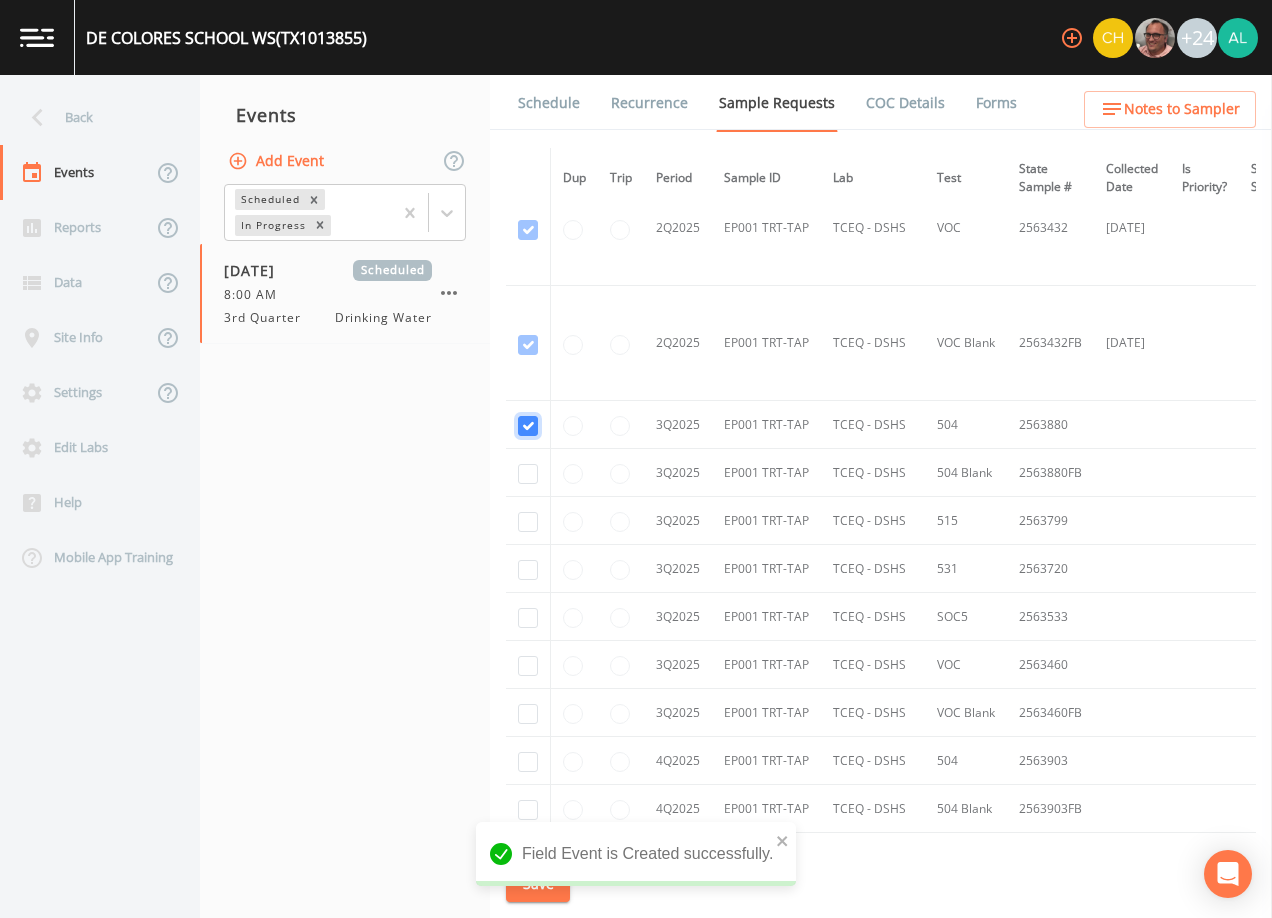 checkbox on "true" 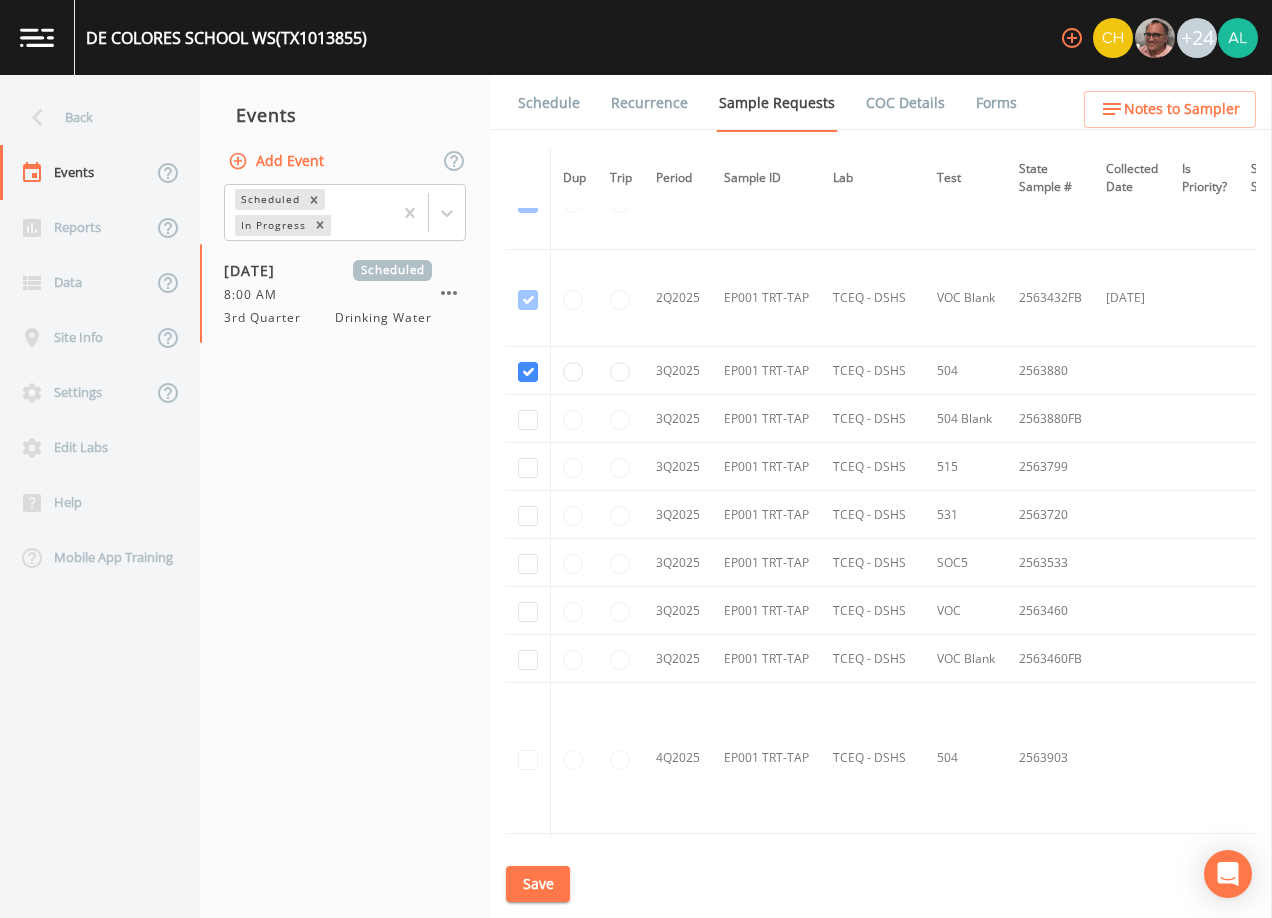 click at bounding box center [528, 467] 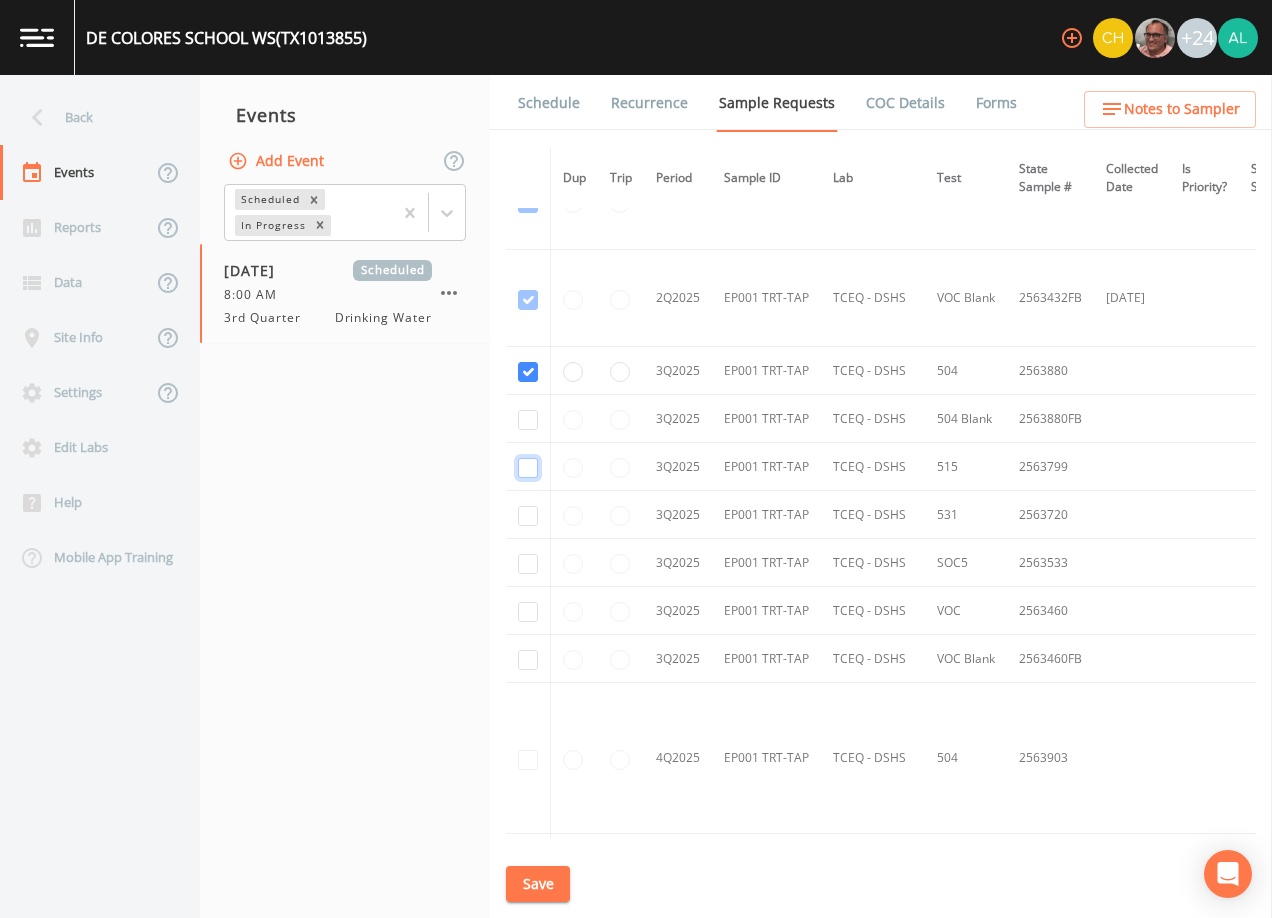 click at bounding box center (528, -88) 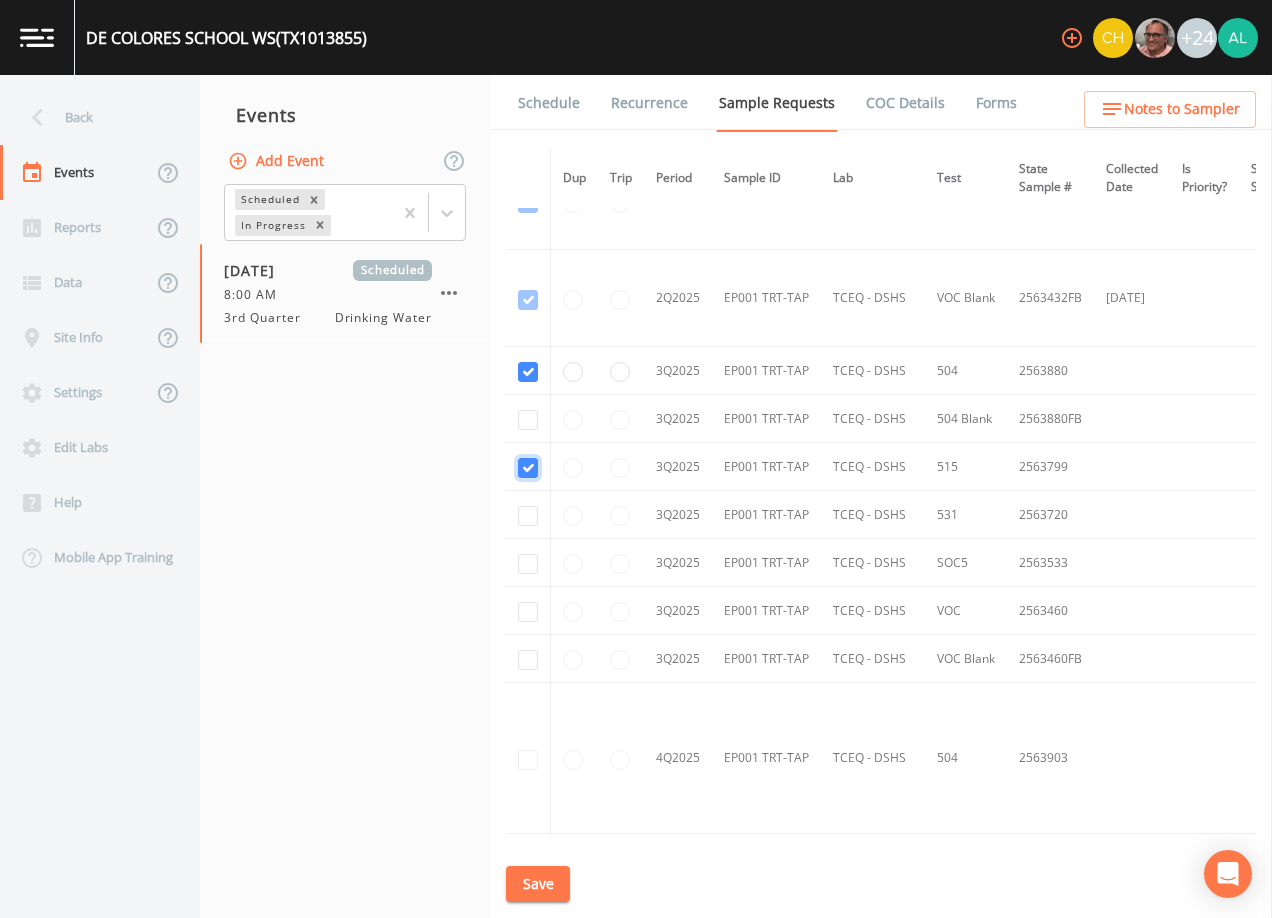 checkbox on "true" 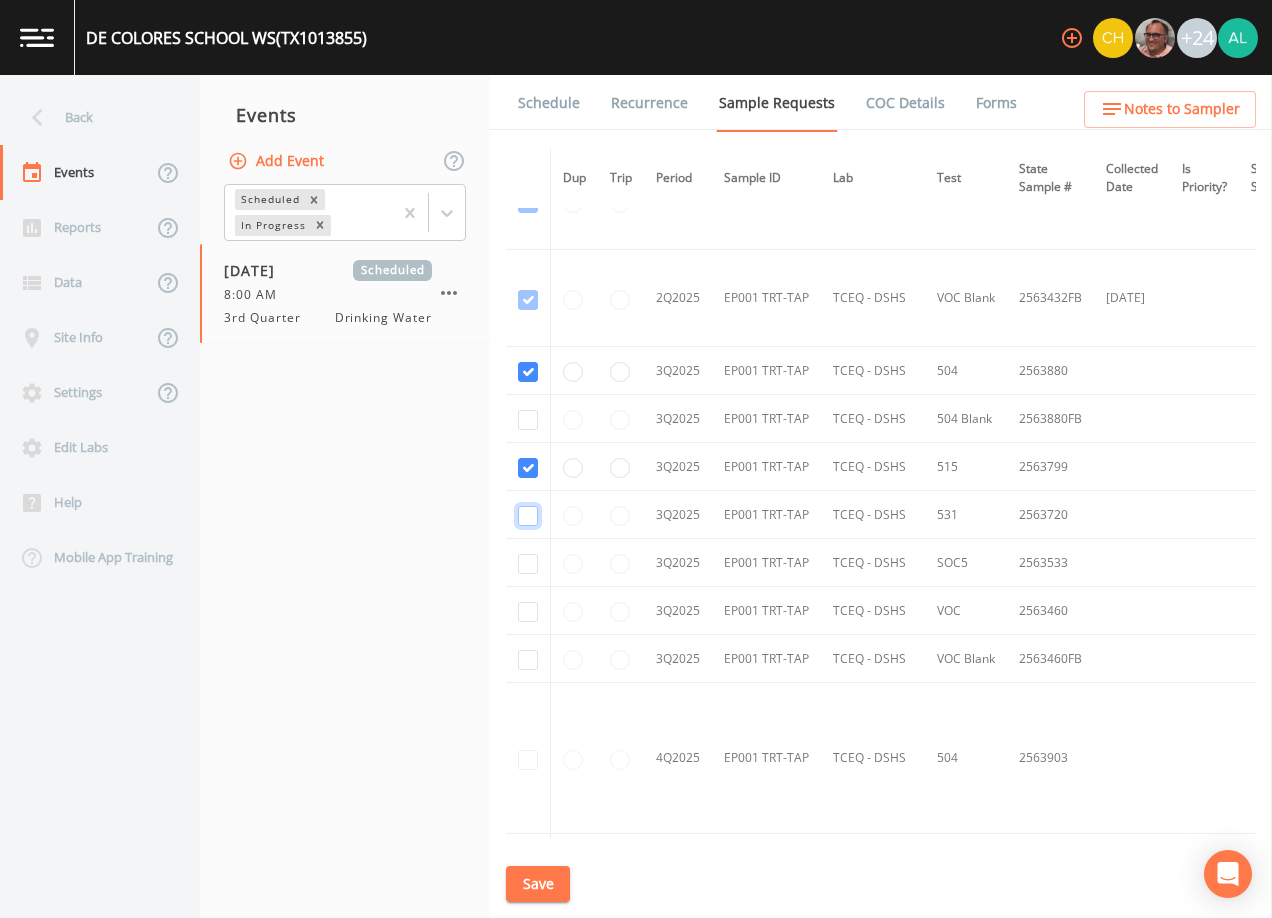 click at bounding box center (528, 9) 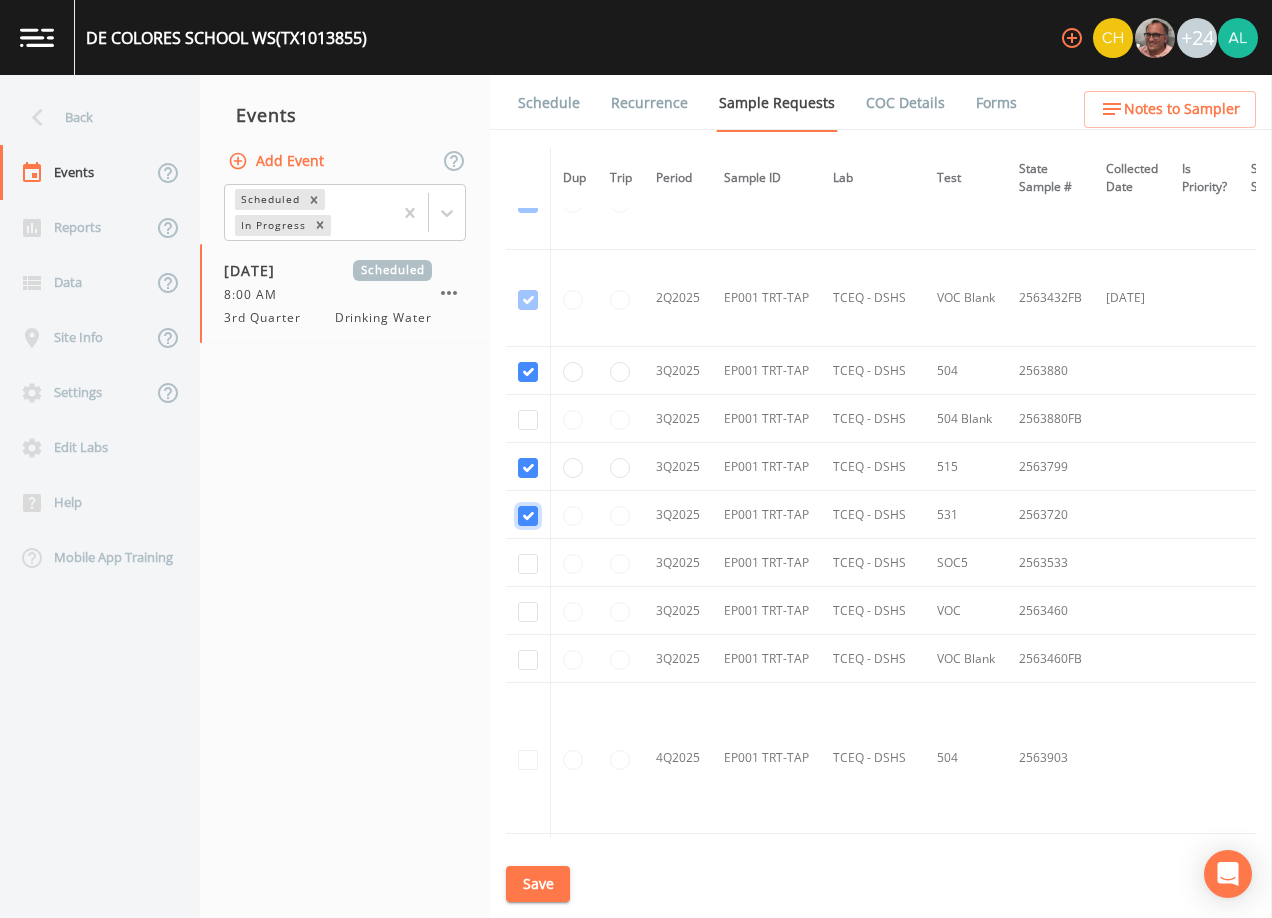 checkbox on "true" 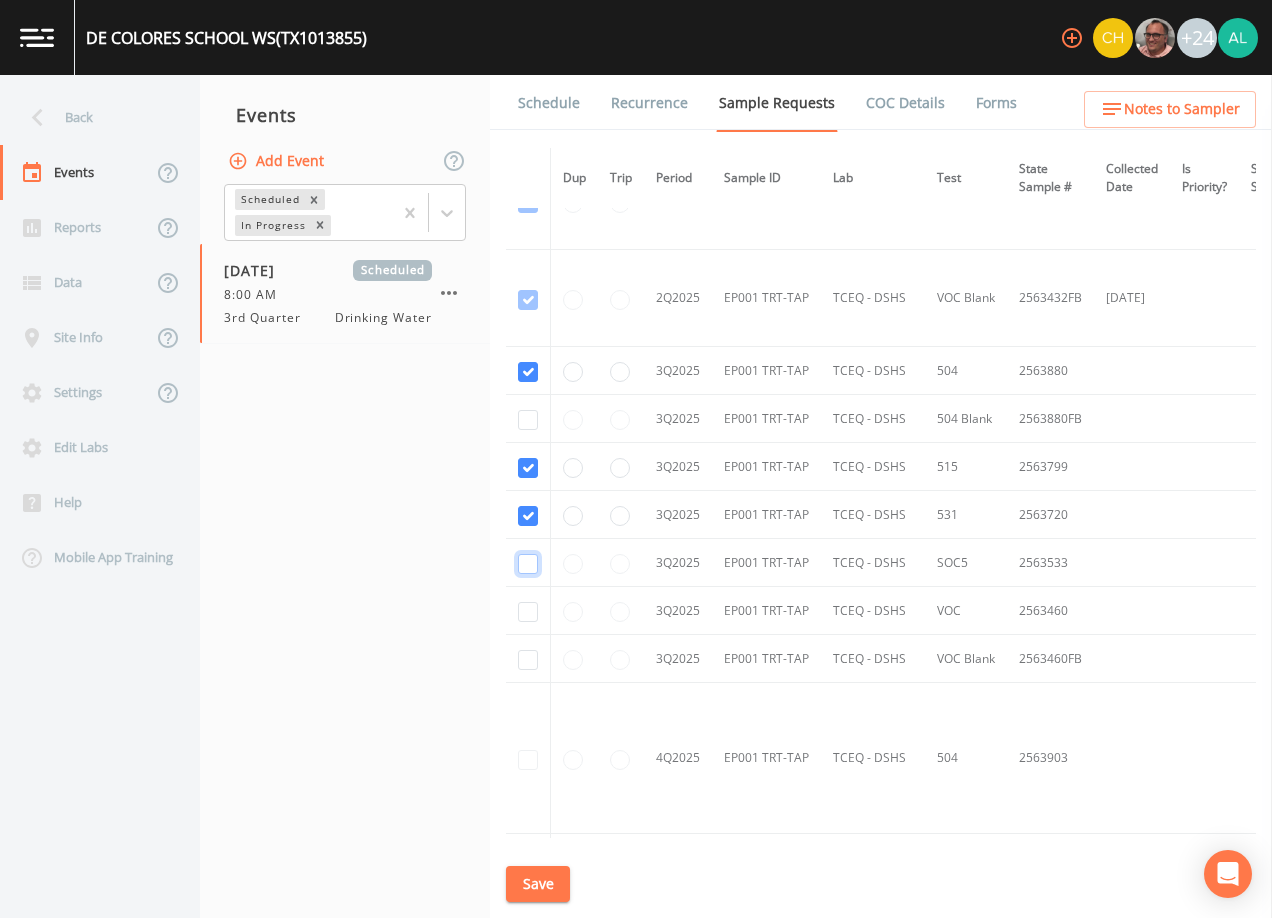 click at bounding box center [528, 106] 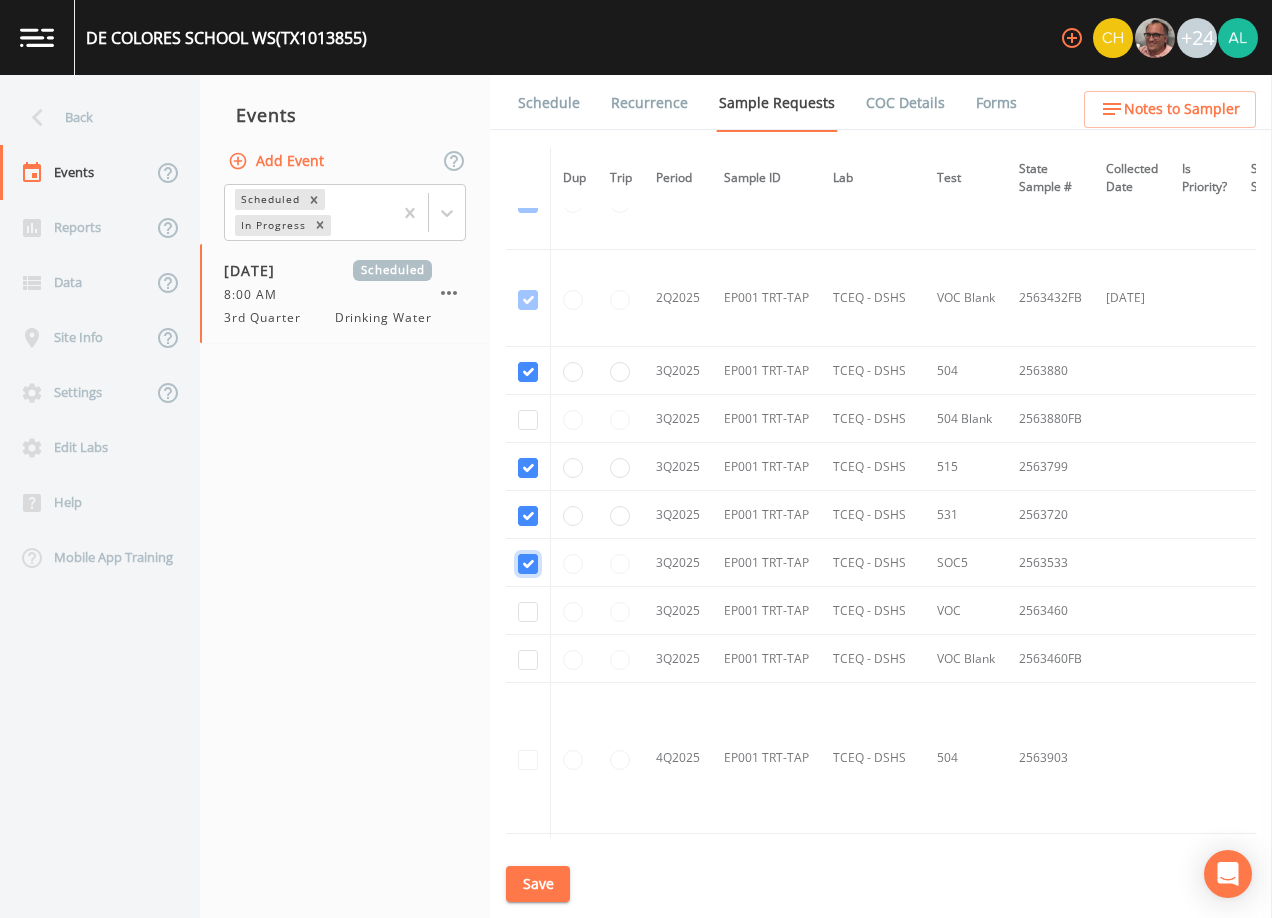 checkbox on "true" 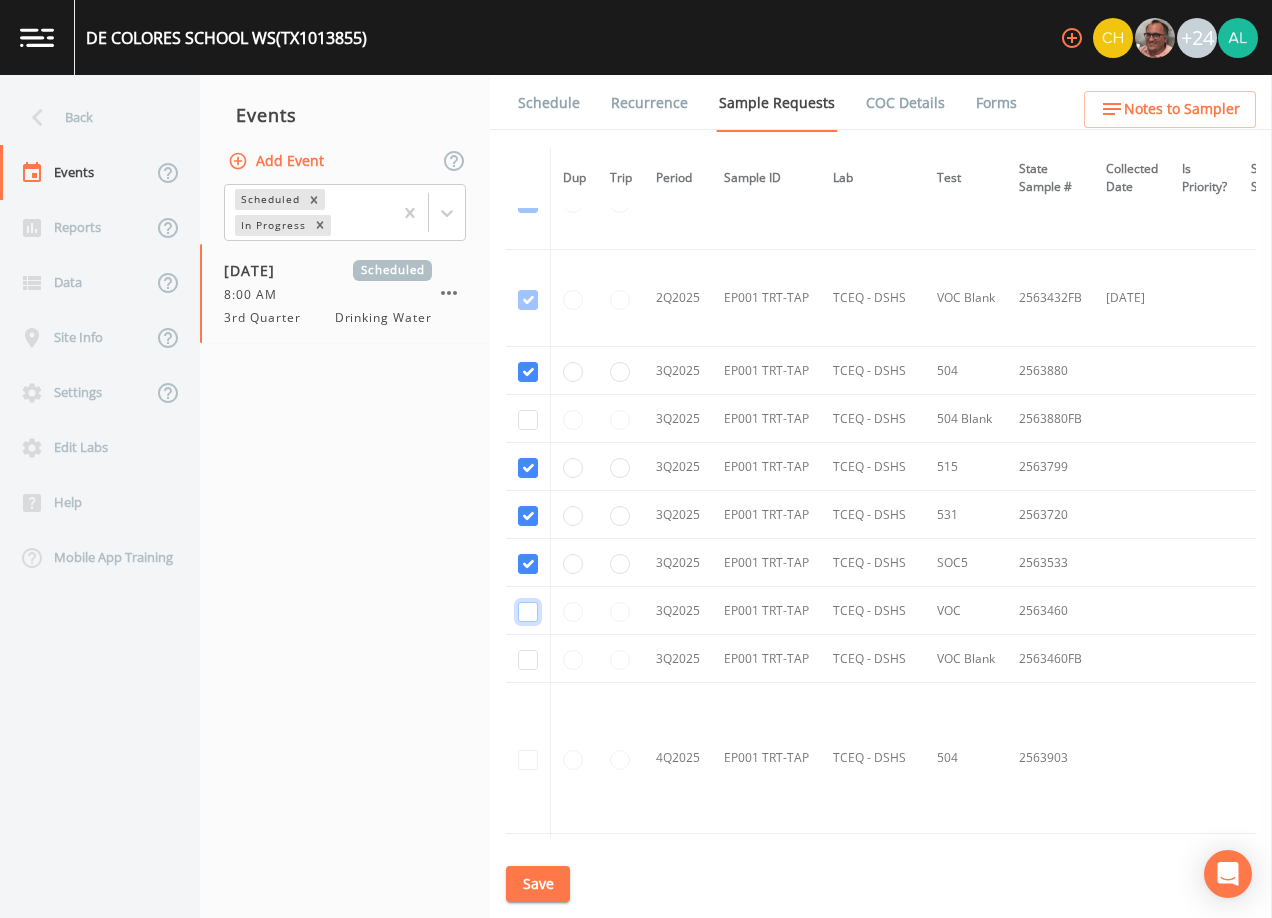 click at bounding box center (528, 203) 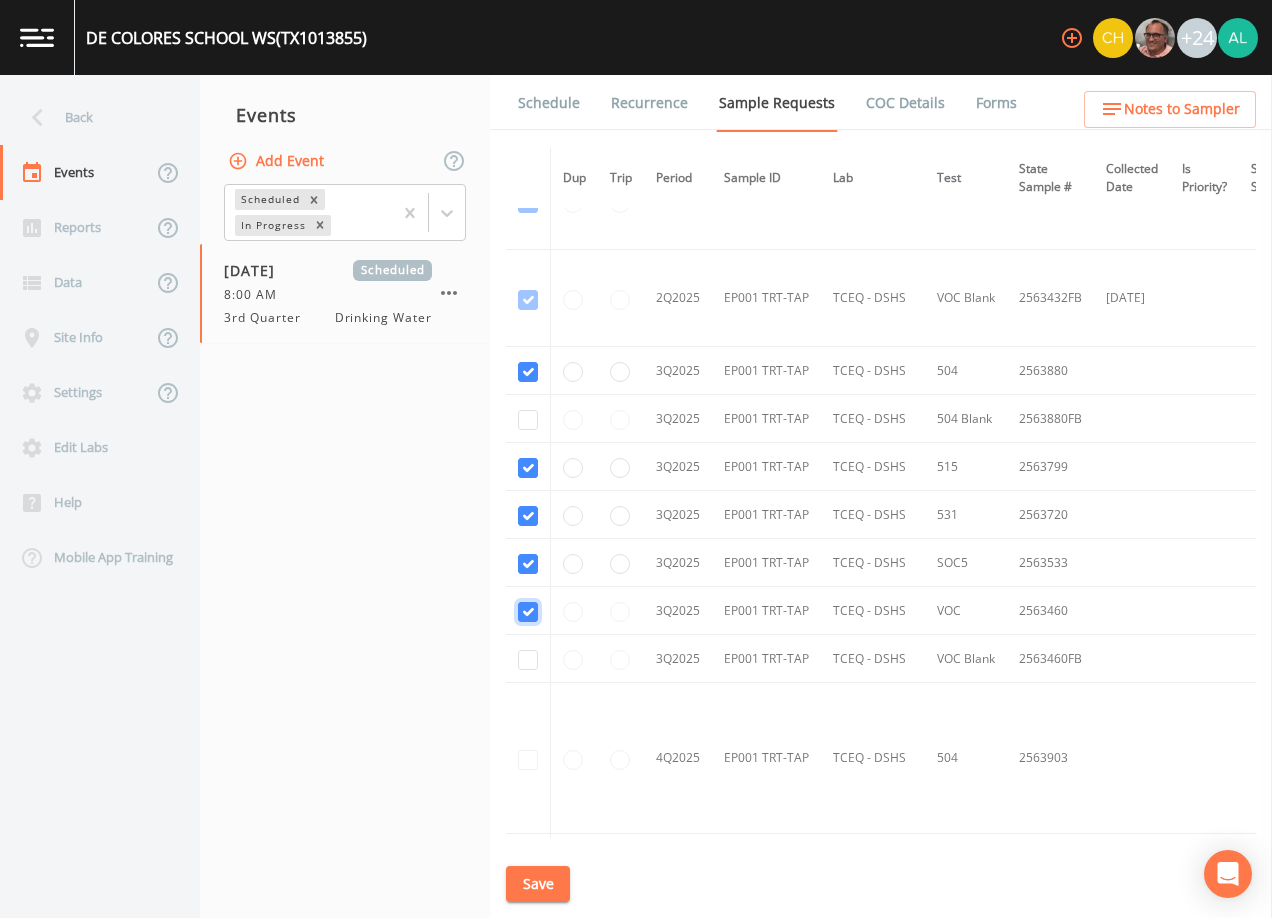 checkbox on "true" 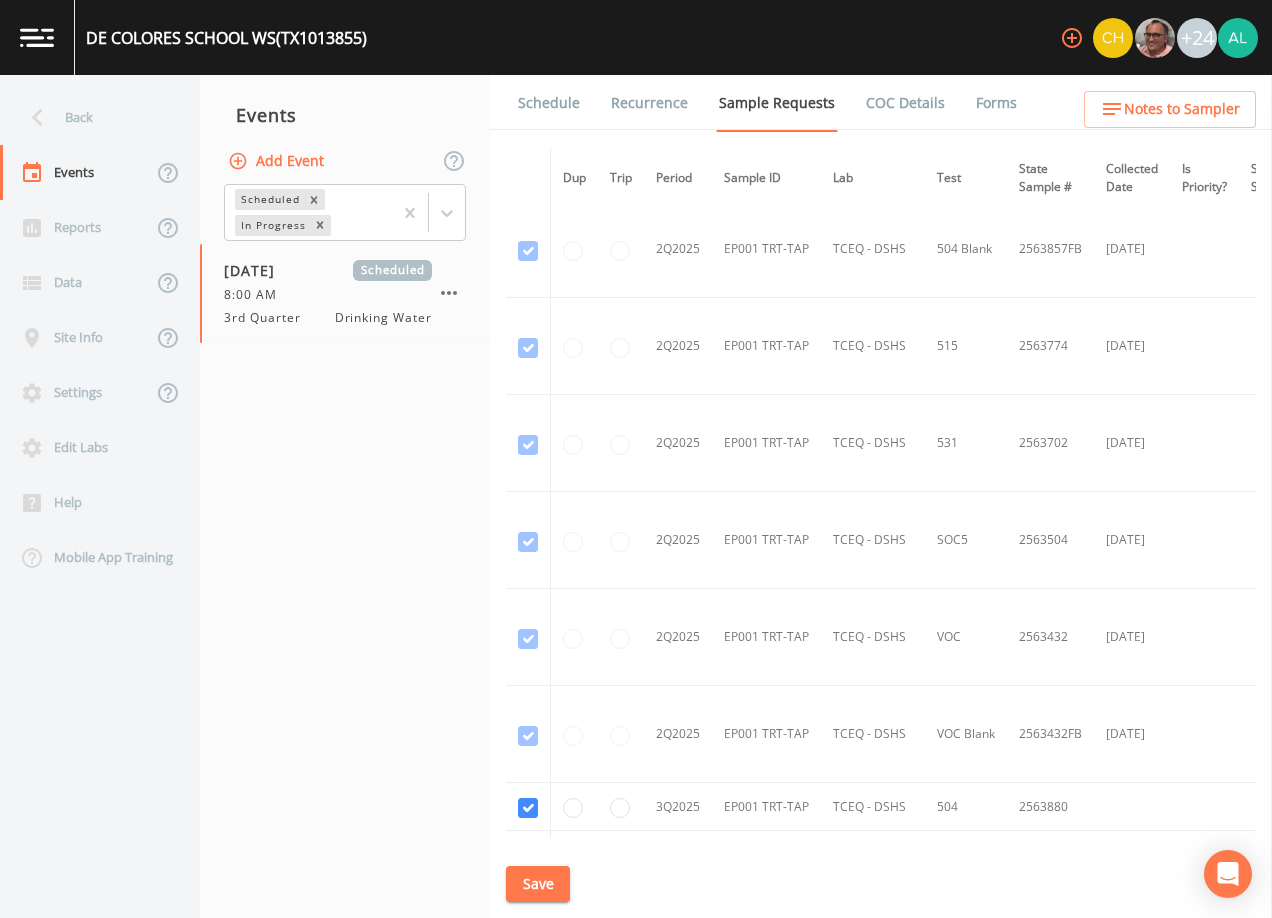 scroll, scrollTop: 900, scrollLeft: 0, axis: vertical 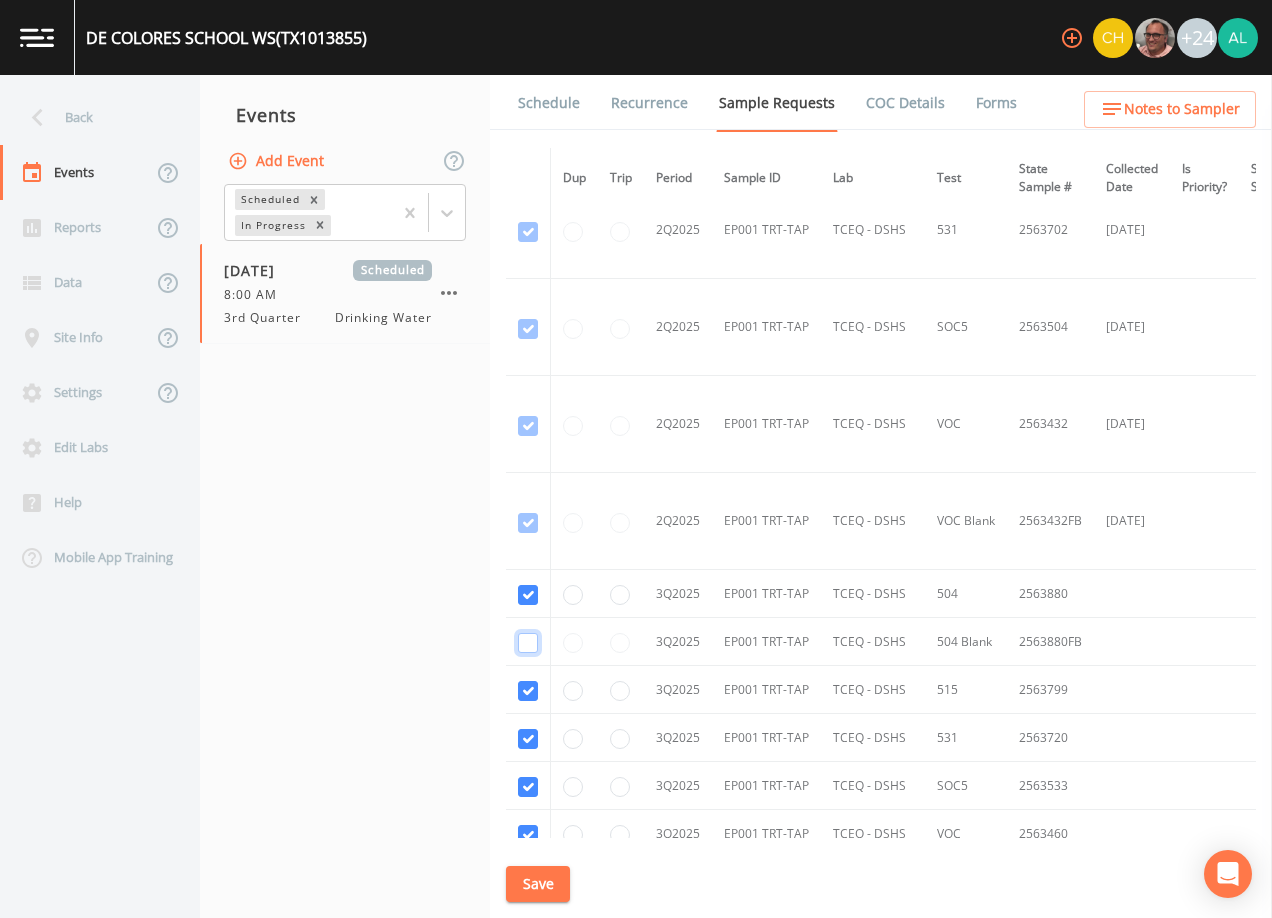 click at bounding box center (528, 38) 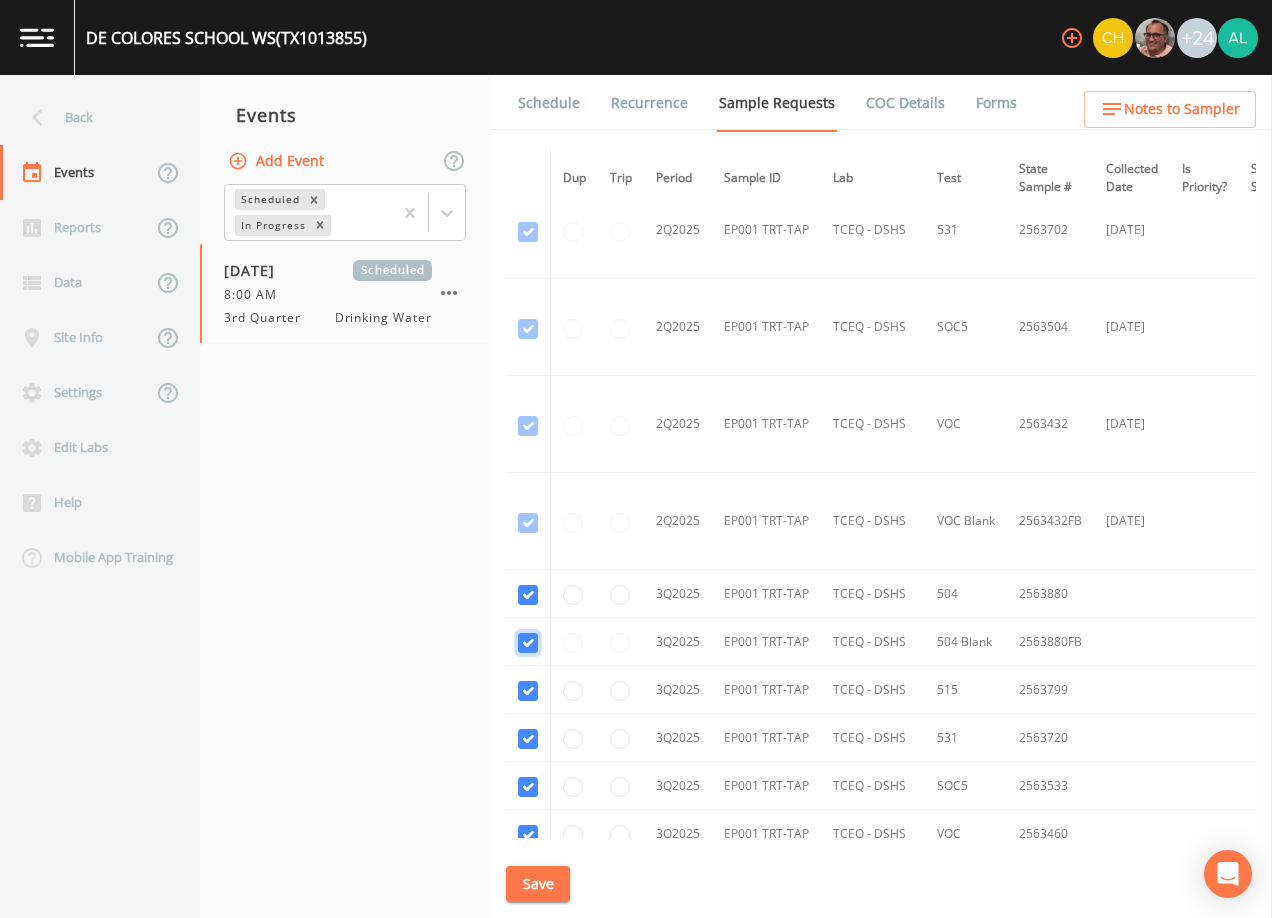 checkbox on "true" 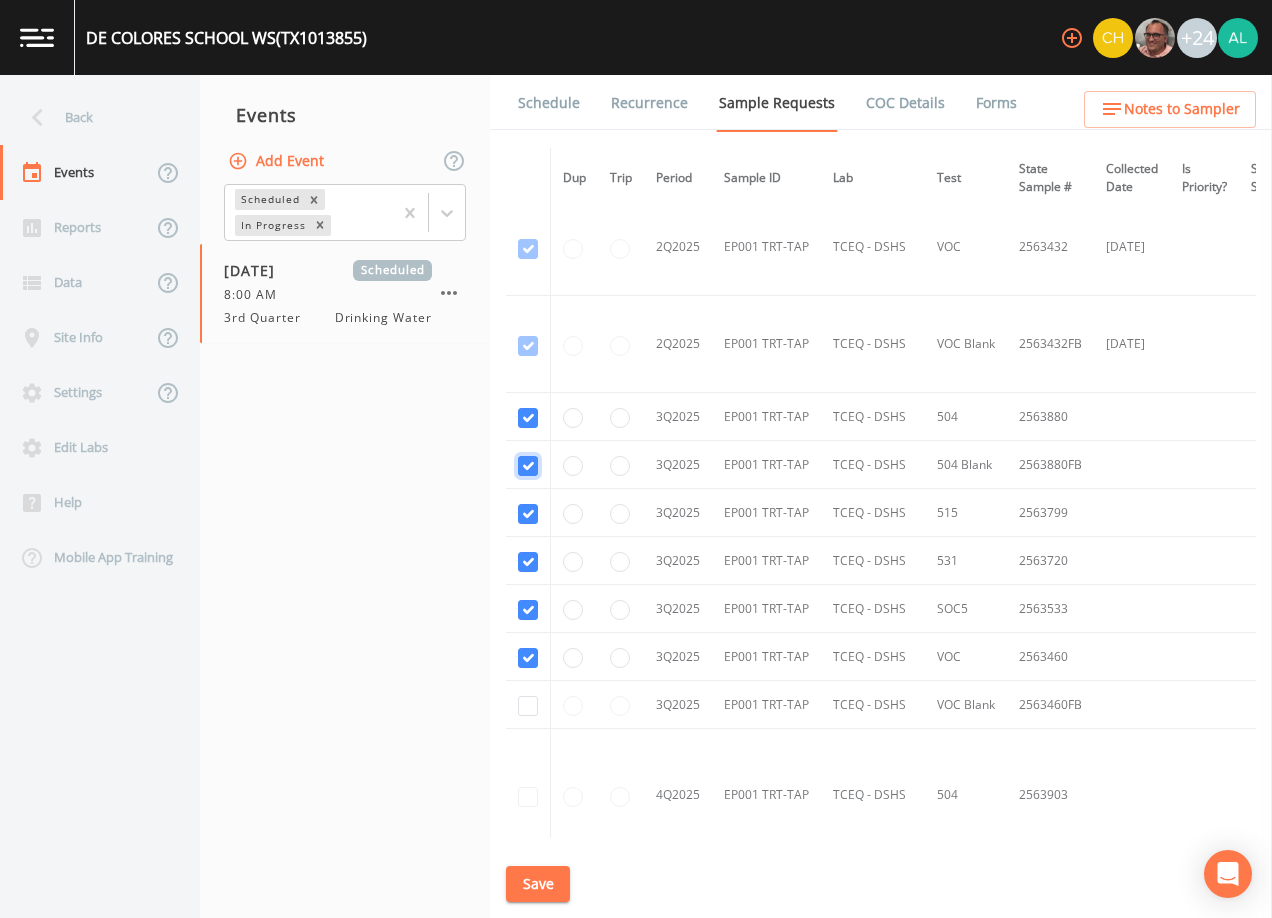 scroll, scrollTop: 1300, scrollLeft: 0, axis: vertical 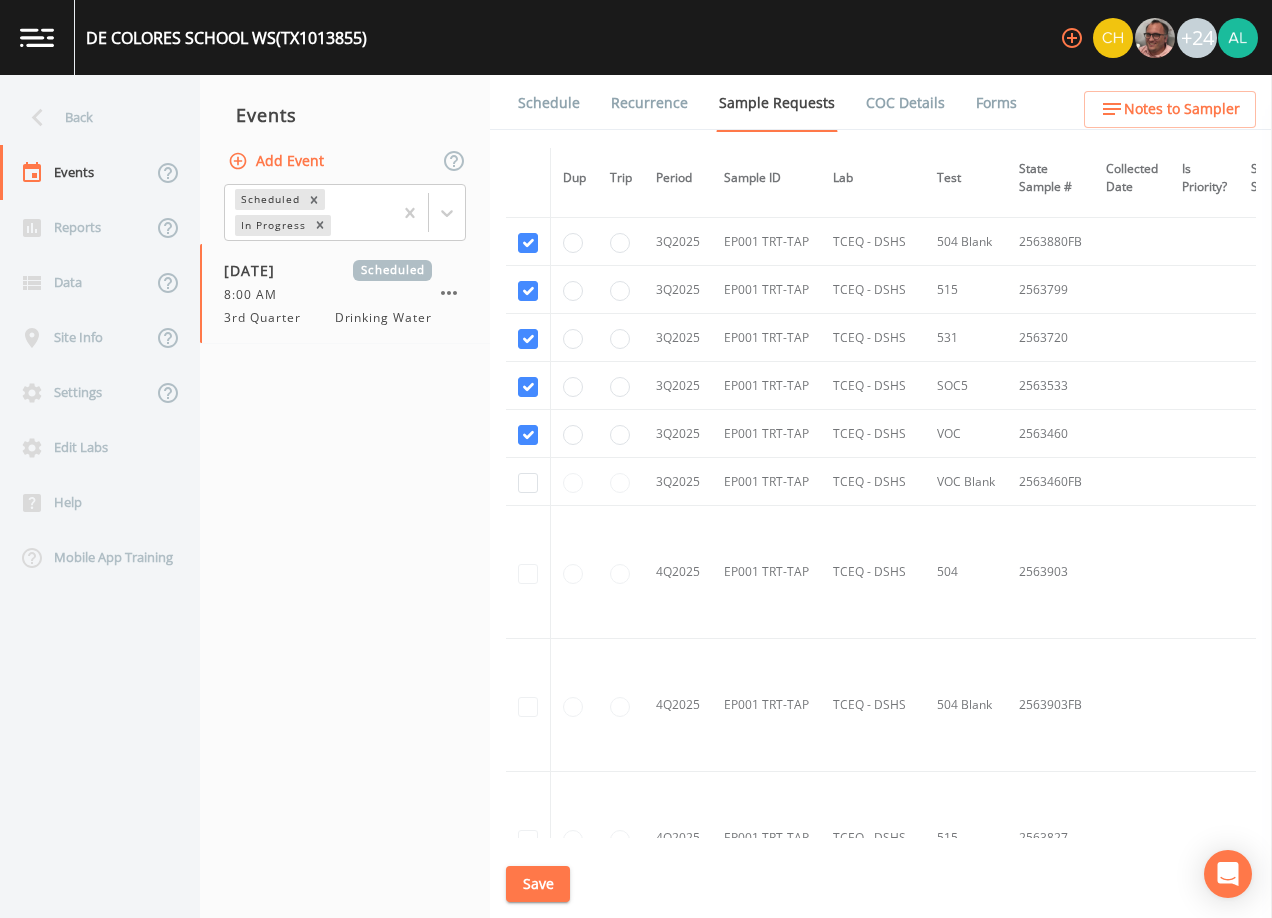 click on "Save" at bounding box center (538, 884) 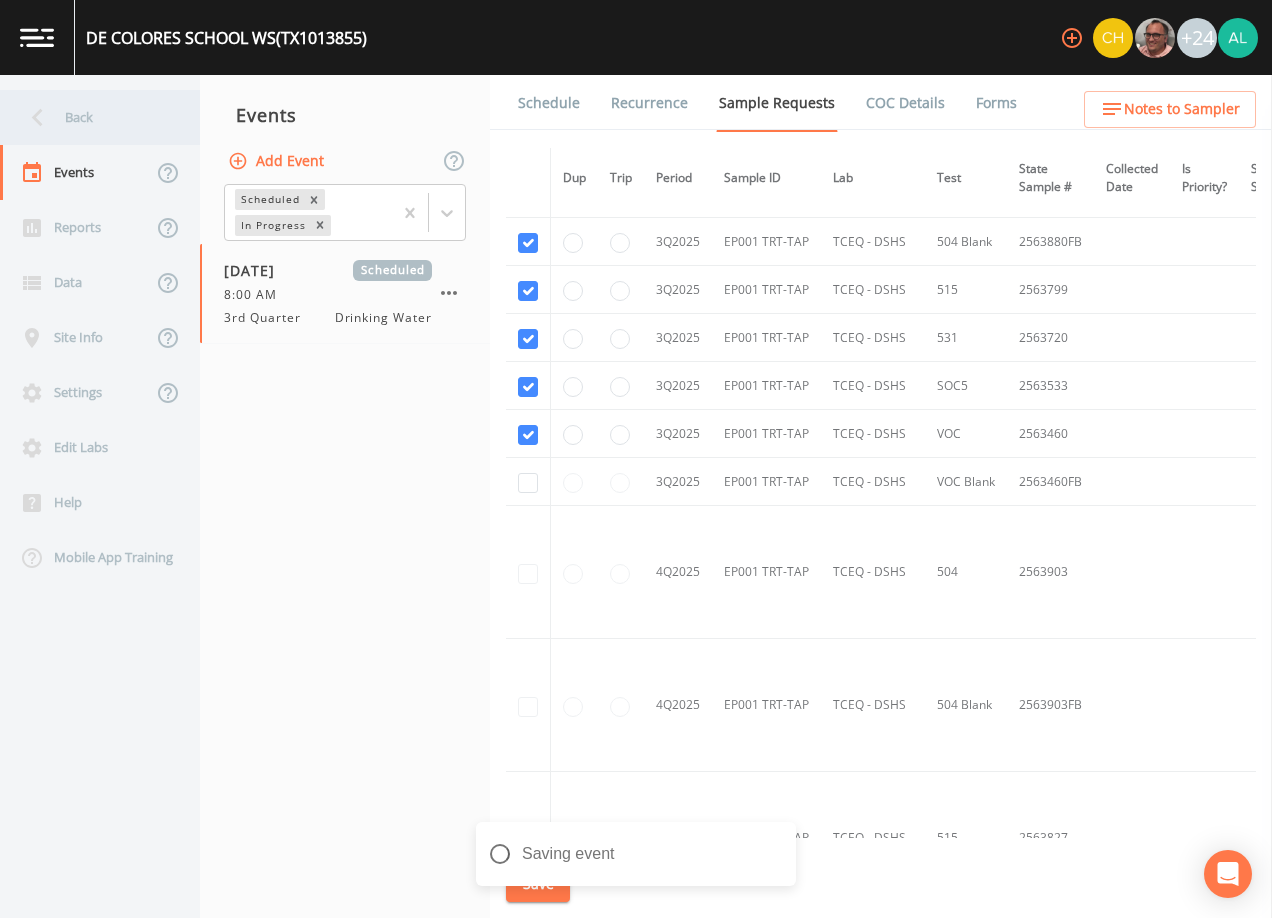 click on "Back" at bounding box center (90, 117) 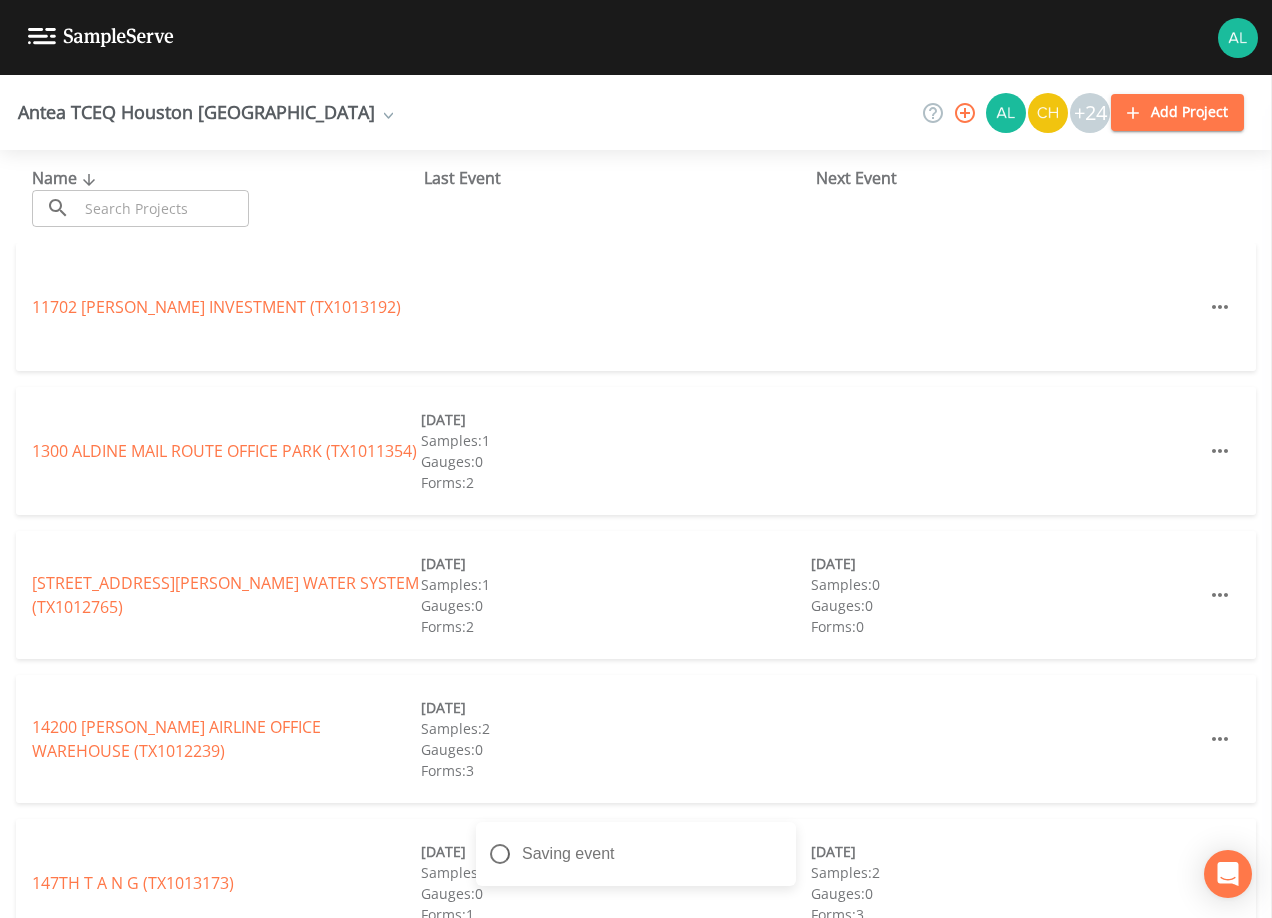 click at bounding box center (163, 208) 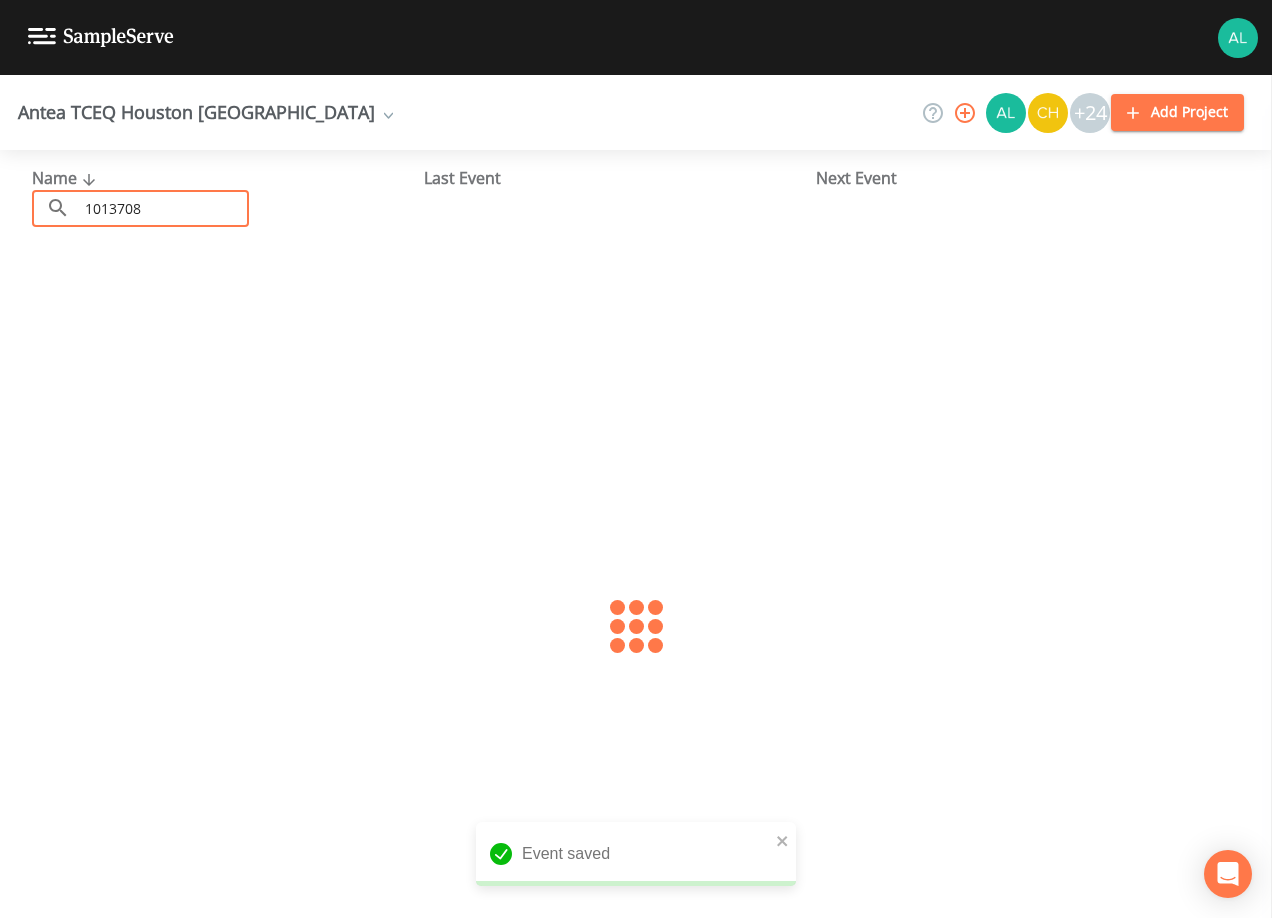 type on "1013708" 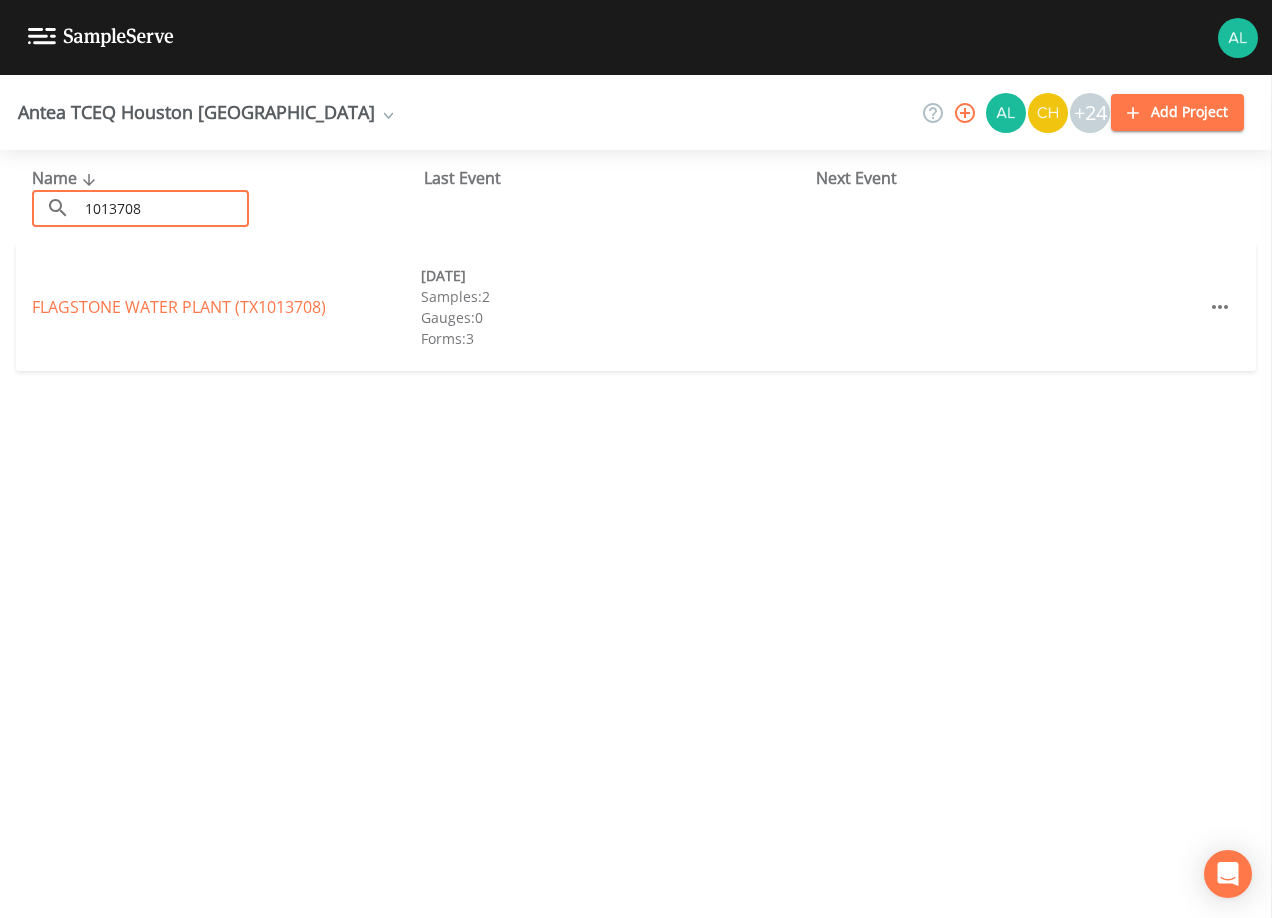 click on "FLAGSTONE WATER PLANT   (TX1013708) [DATE] Samples:  2 Gauges:  0 Forms:  3" at bounding box center (636, 307) 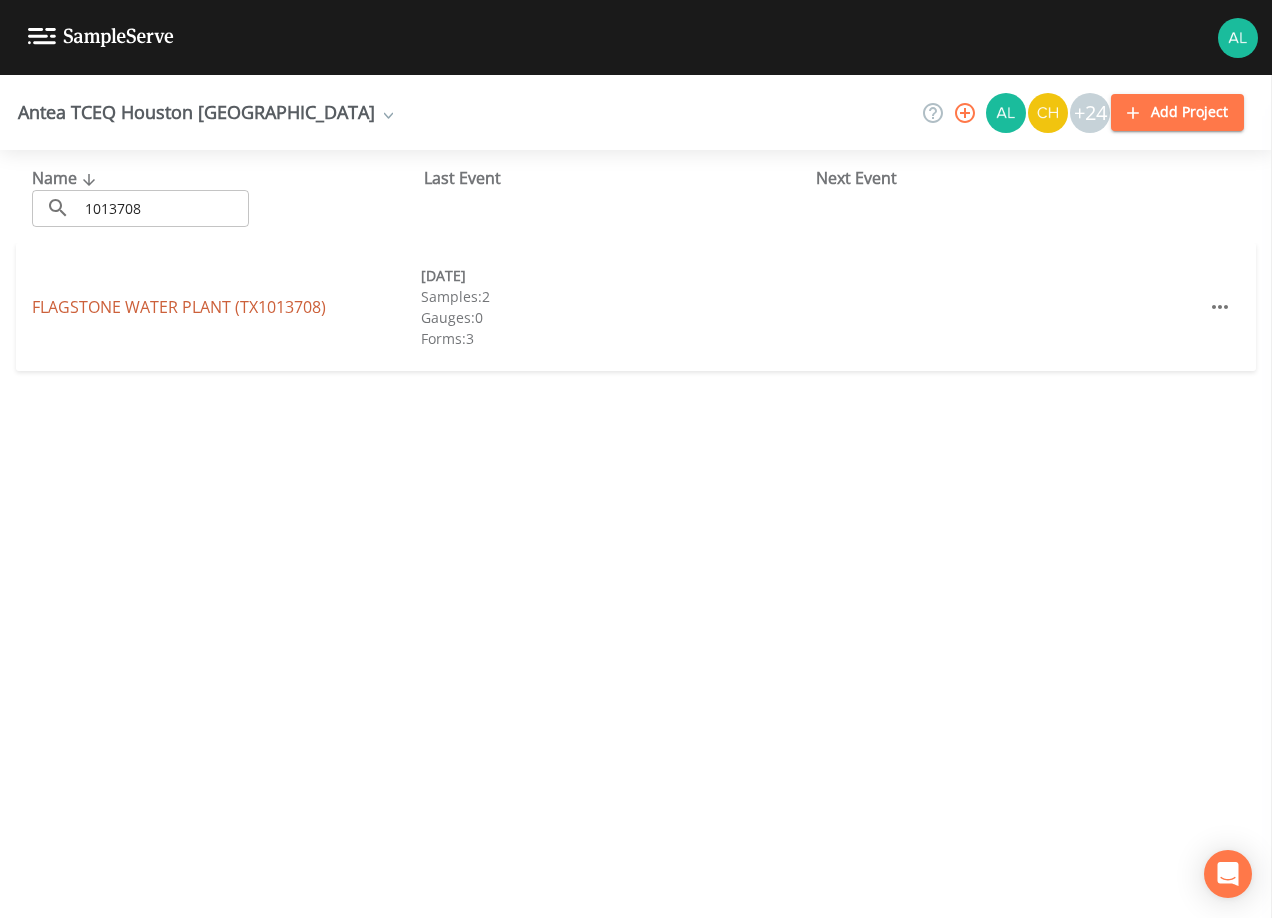 click on "FLAGSTONE WATER PLANT   (TX1013708)" at bounding box center (179, 307) 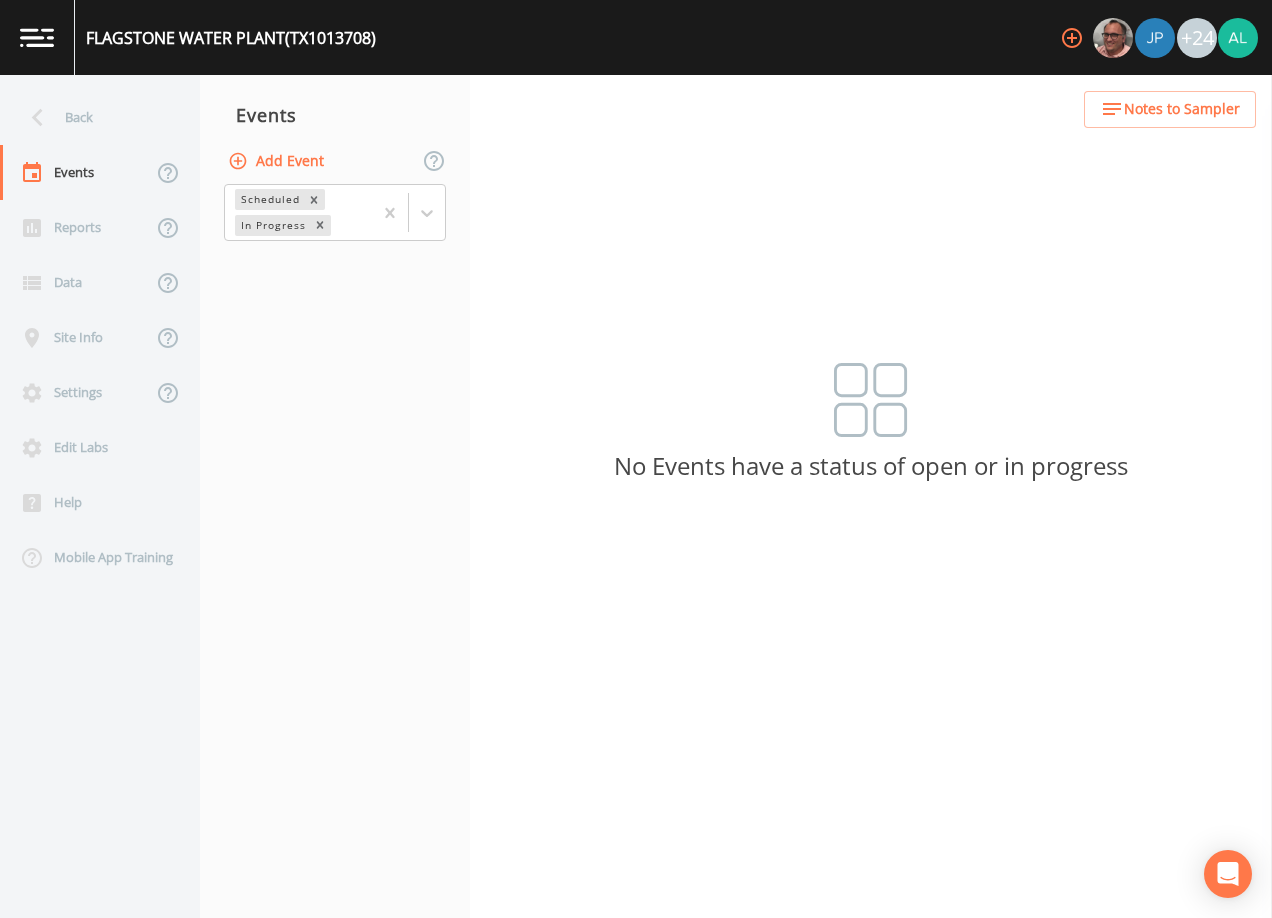 click on "Add Event" at bounding box center (278, 161) 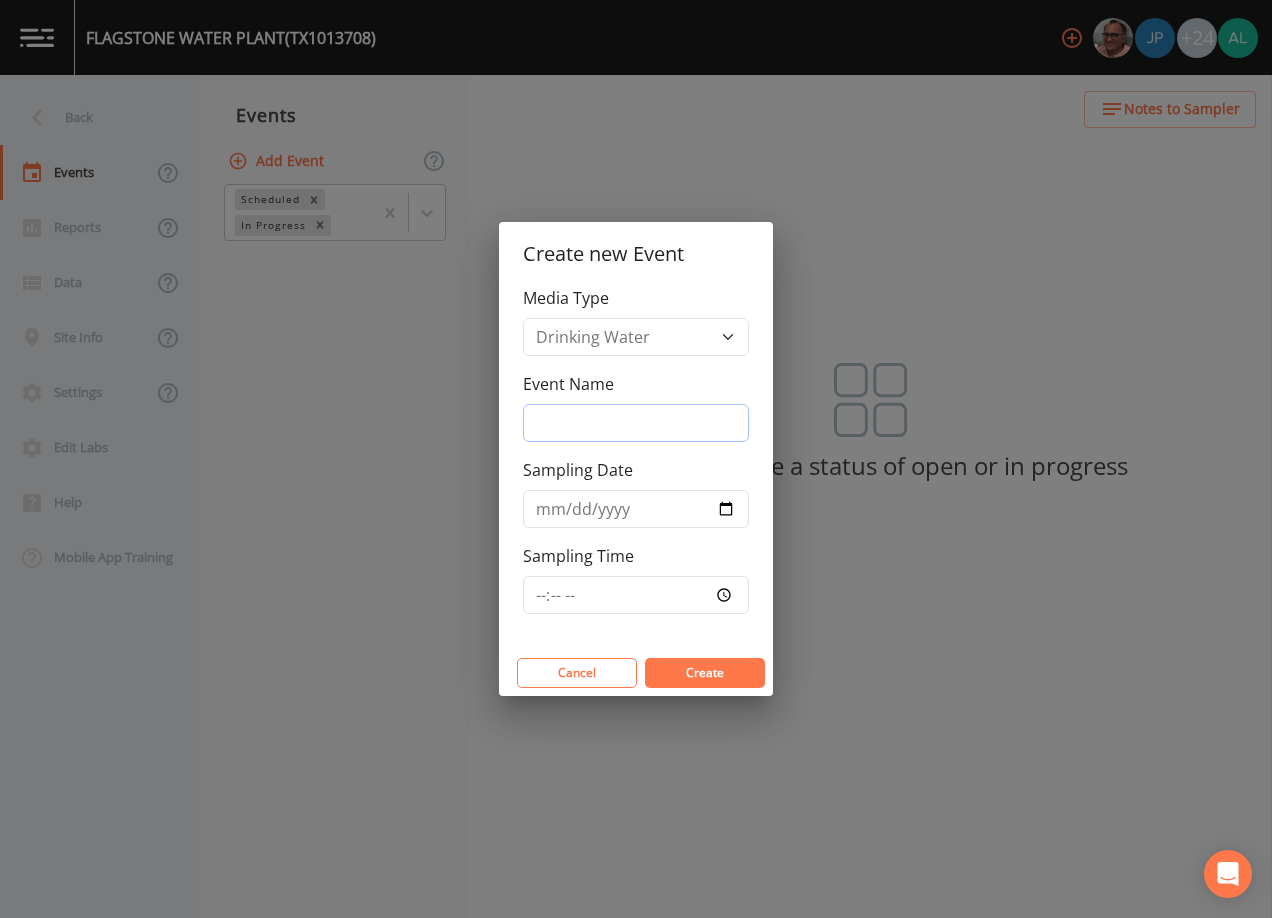drag, startPoint x: 594, startPoint y: 419, endPoint x: 583, endPoint y: 419, distance: 11 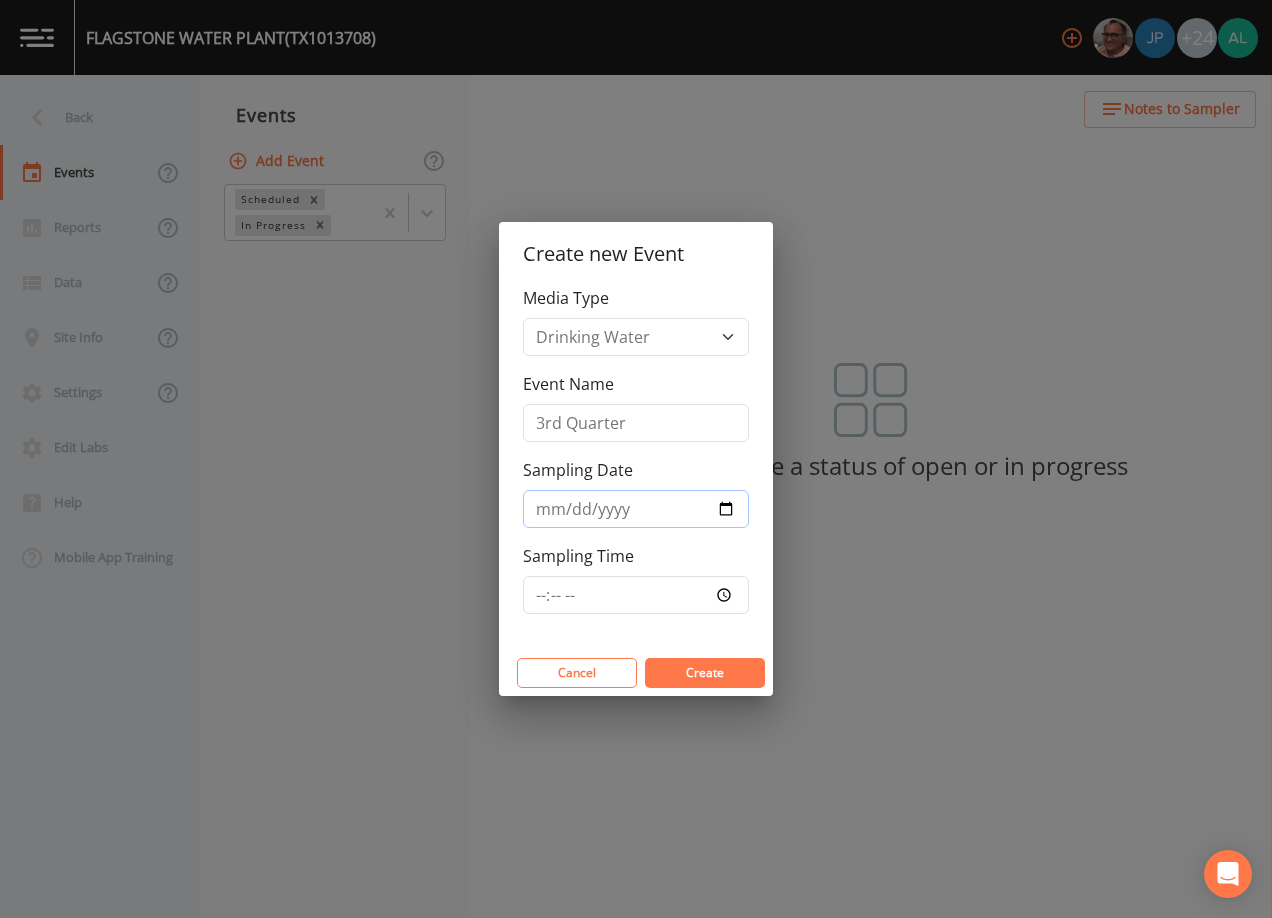 click on "Sampling Date" at bounding box center [636, 509] 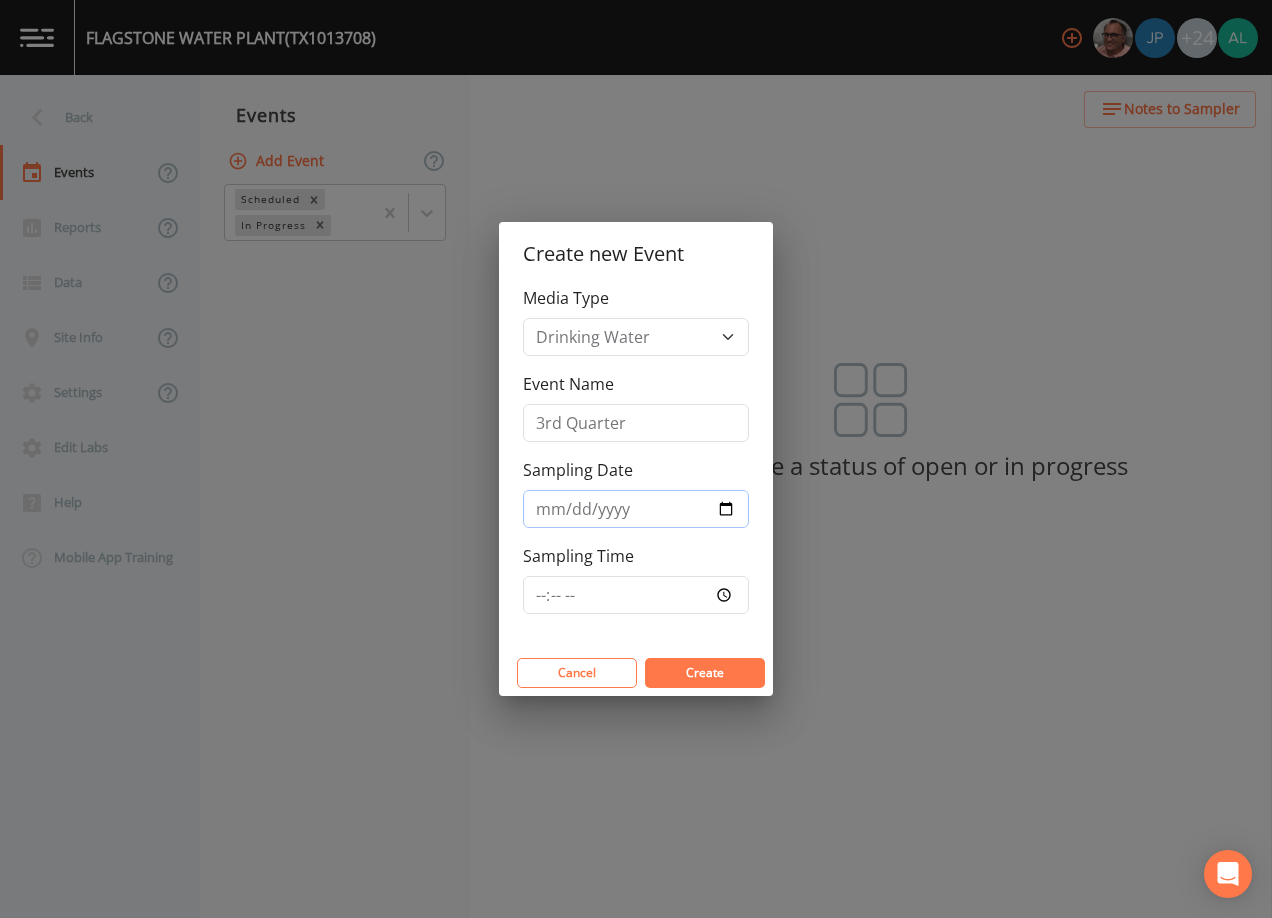type on "[DATE]" 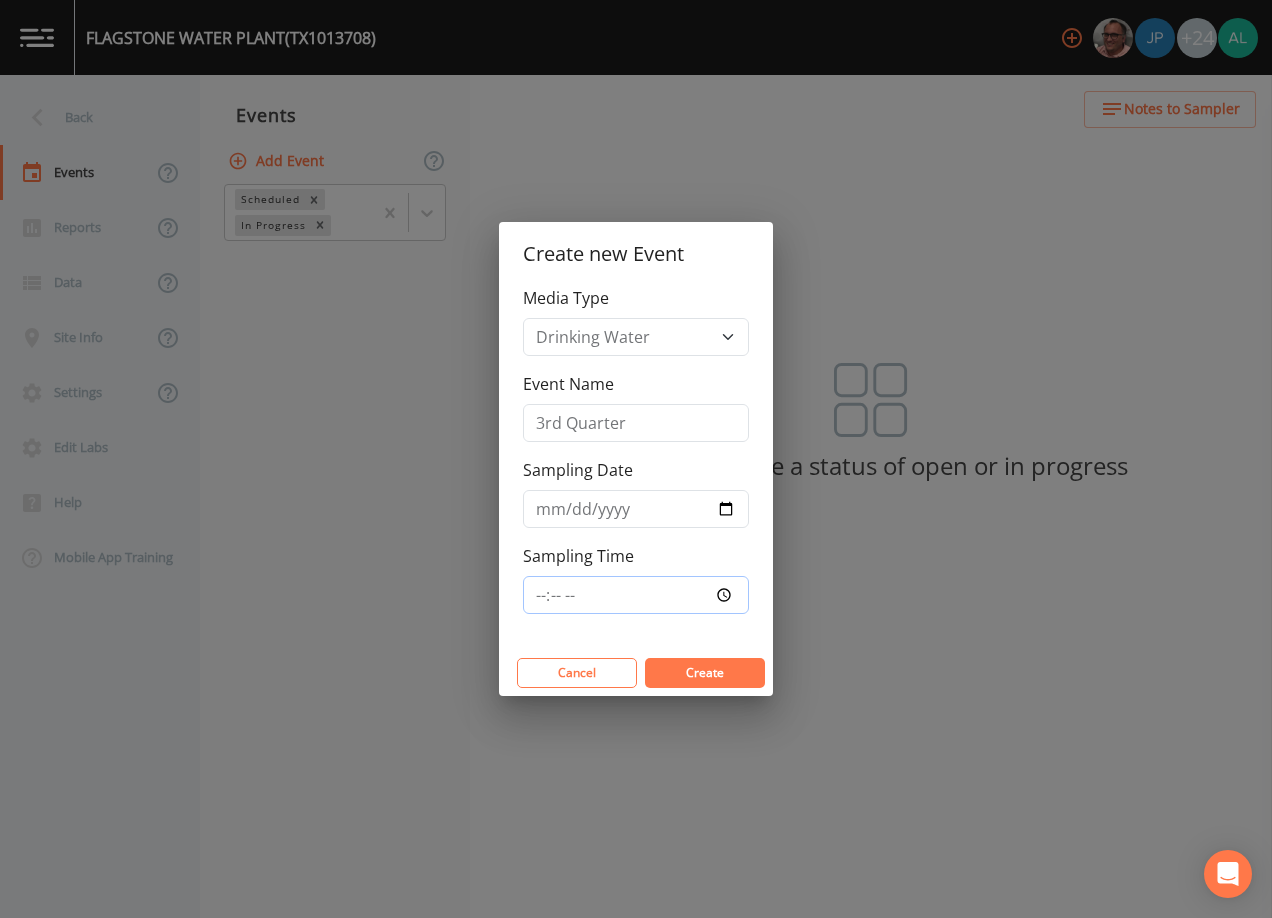 click on "Sampling Time" at bounding box center [636, 595] 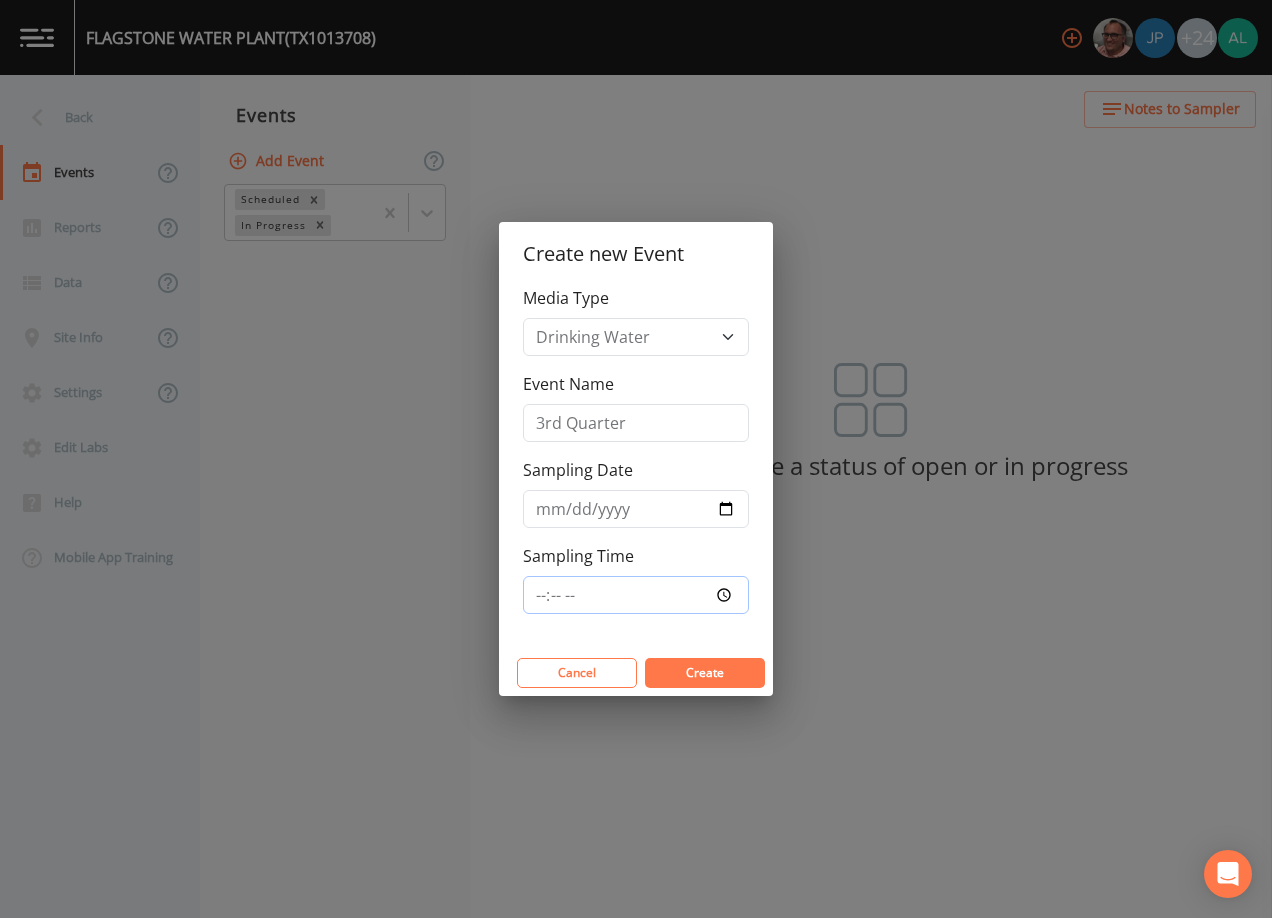type on "09:00" 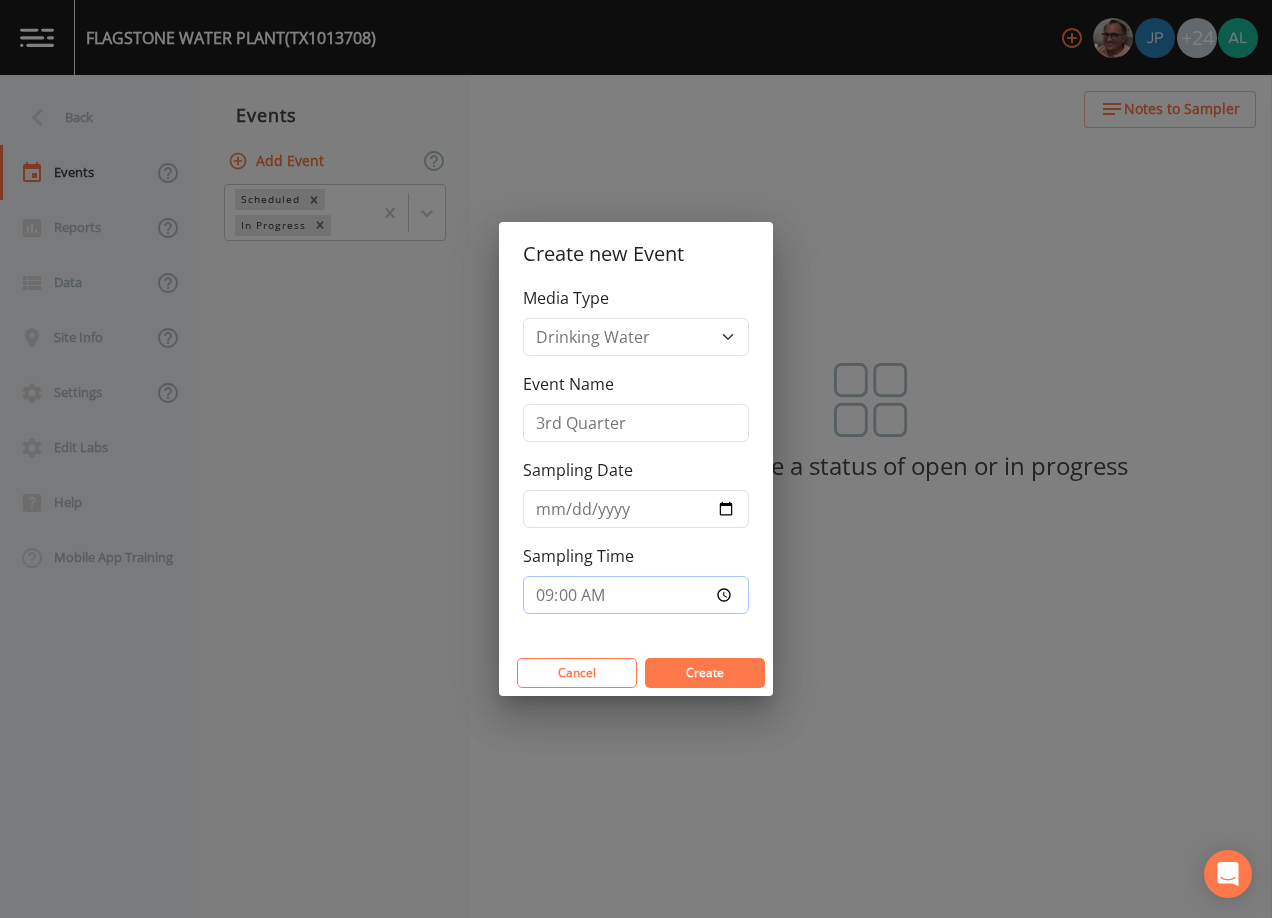 click on "Create" at bounding box center (705, 673) 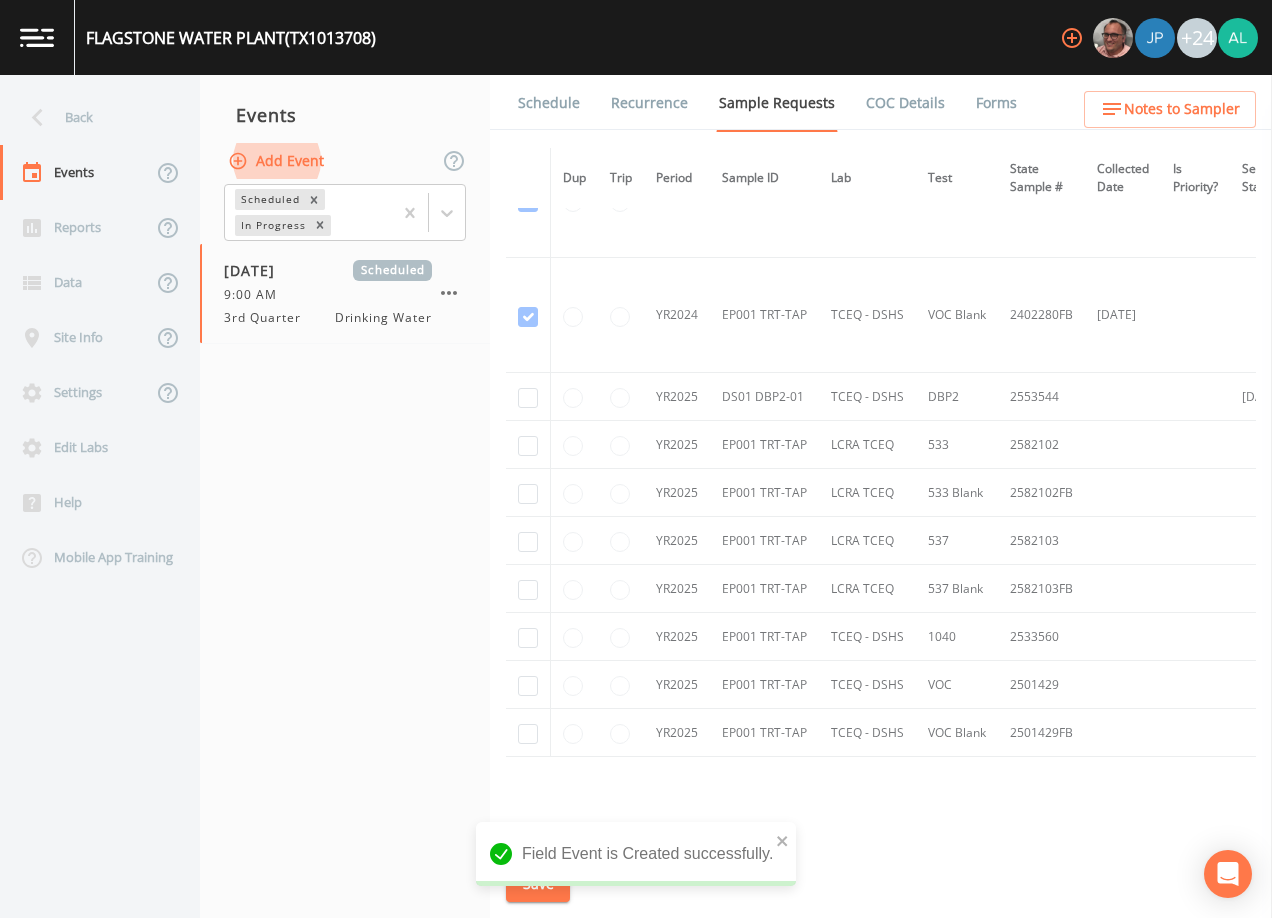 scroll, scrollTop: 380, scrollLeft: 0, axis: vertical 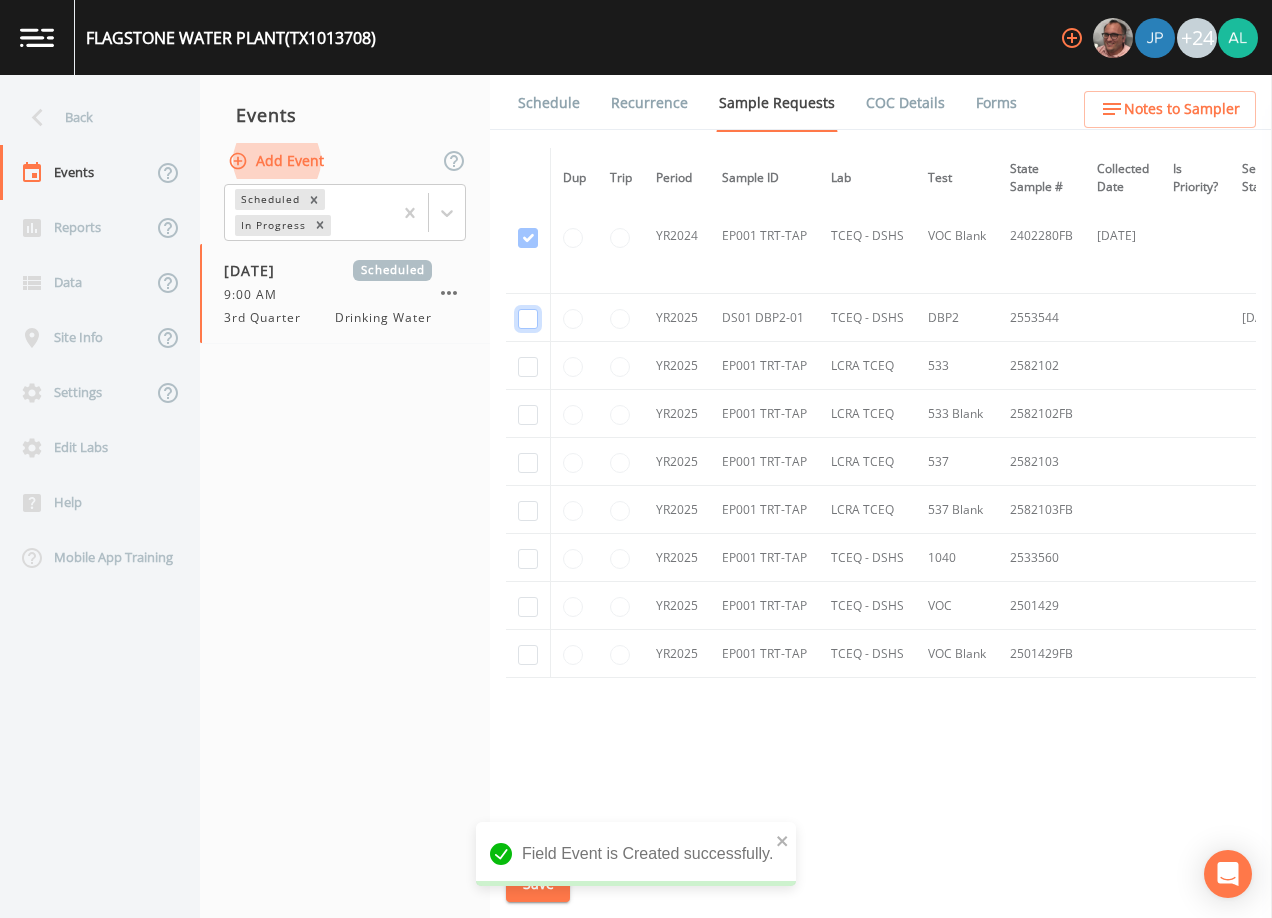 click at bounding box center [528, -107] 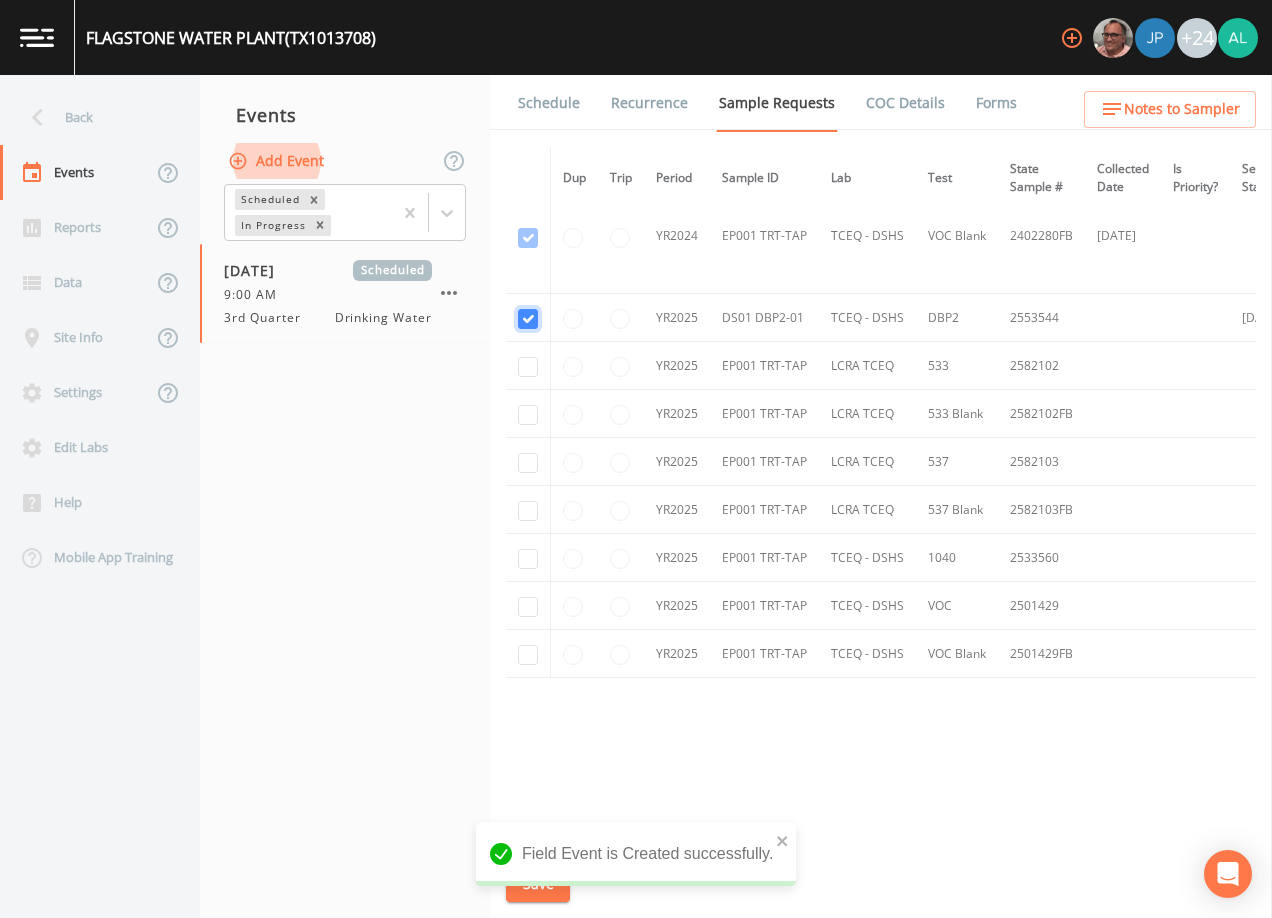 checkbox on "true" 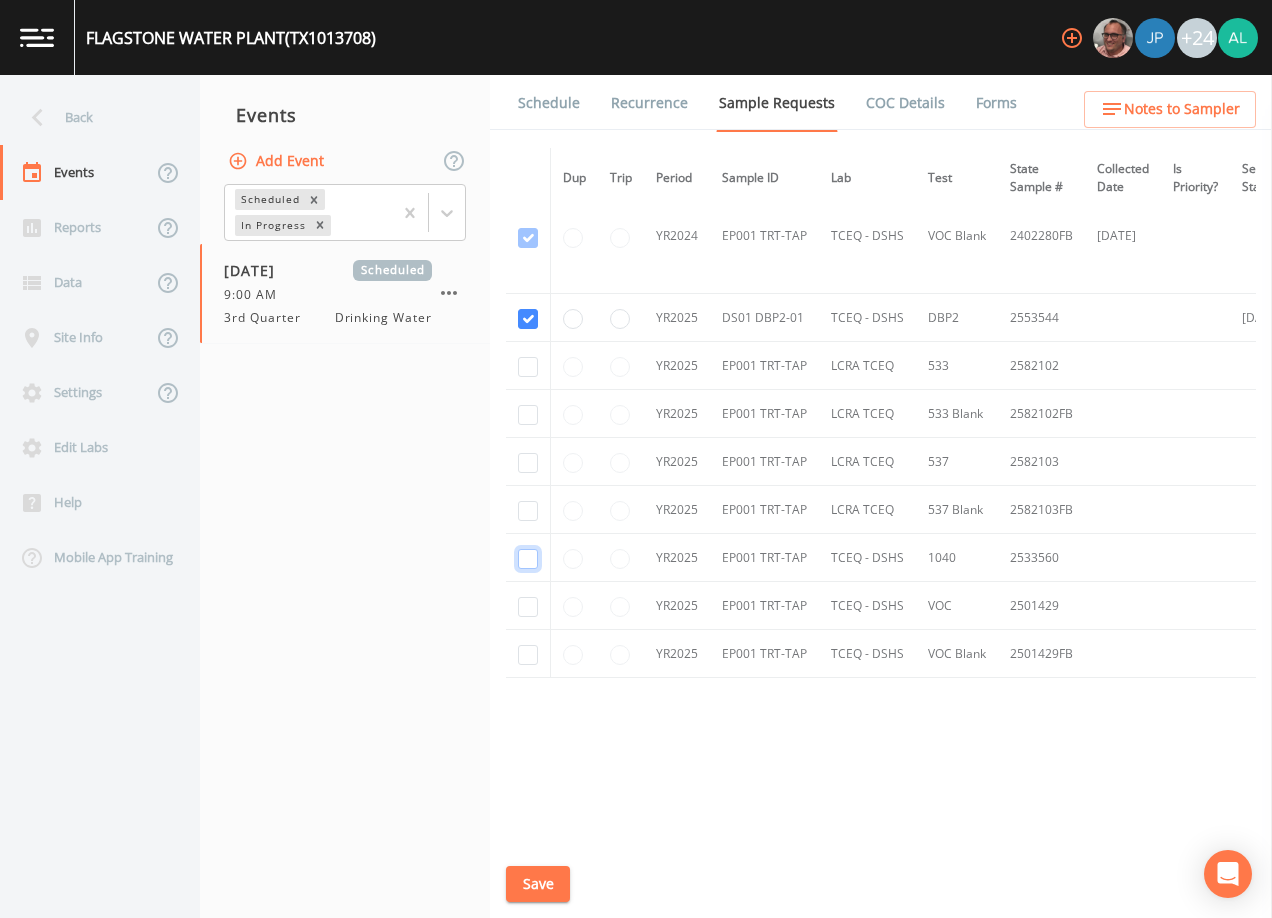 click at bounding box center (528, 8) 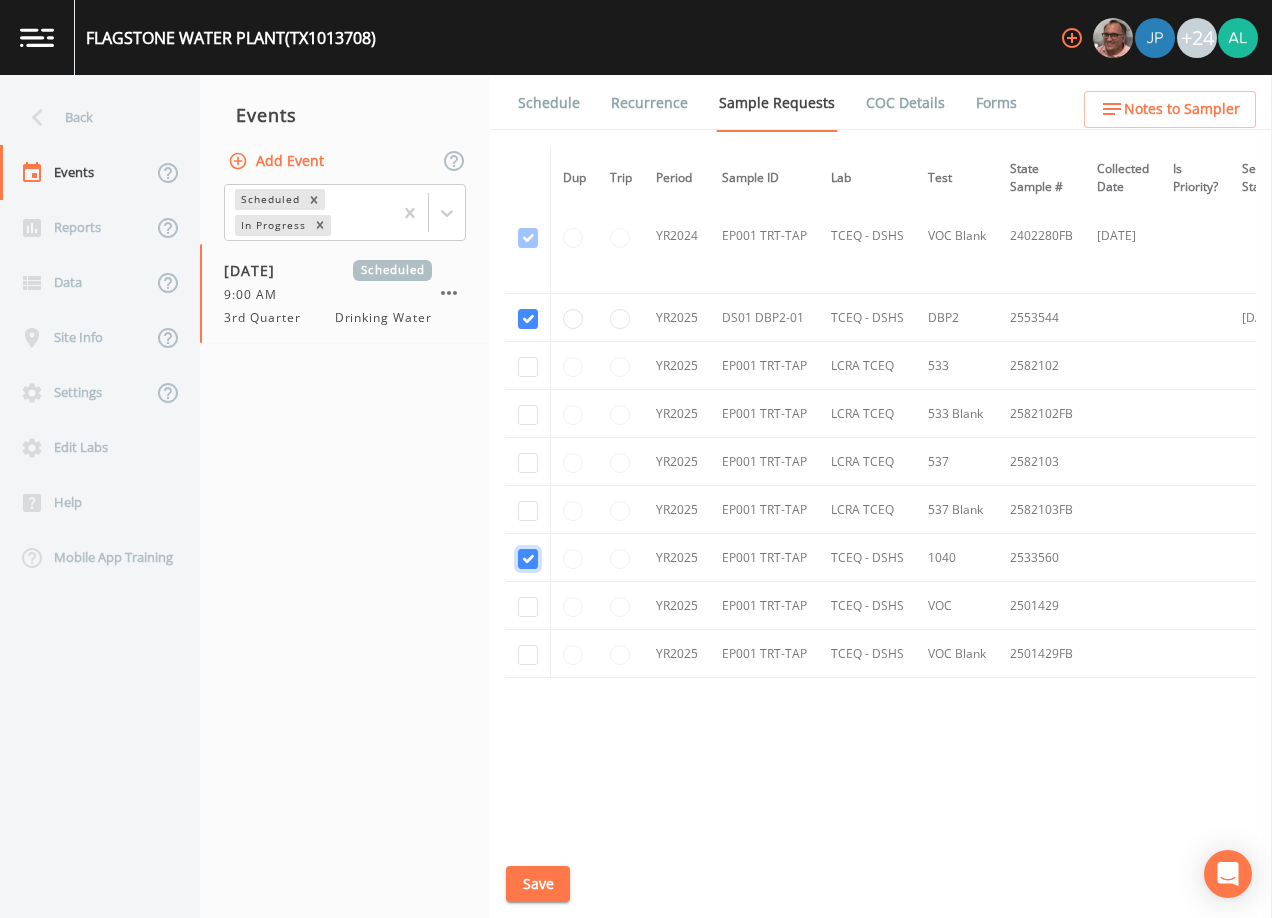 checkbox on "true" 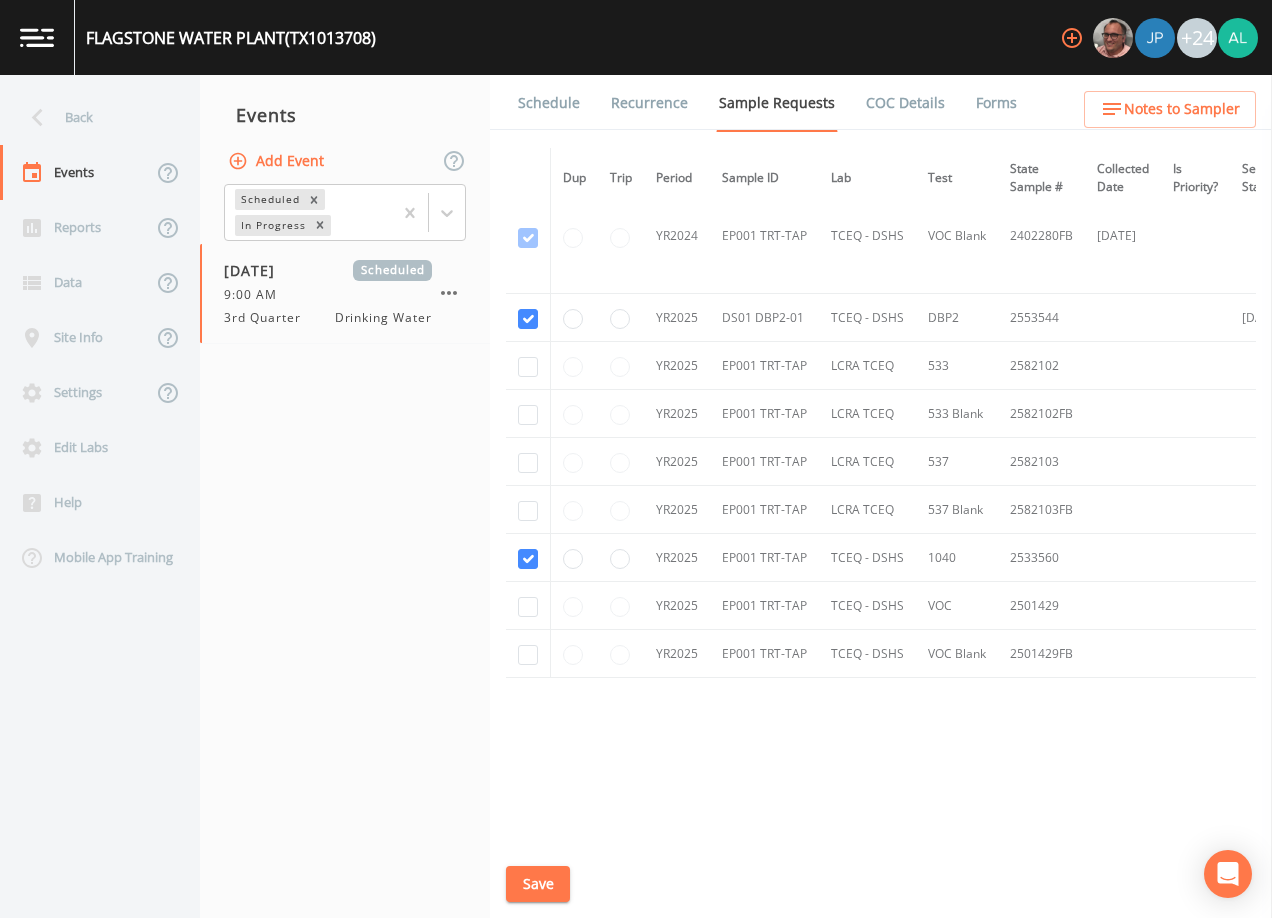 click at bounding box center (528, 606) 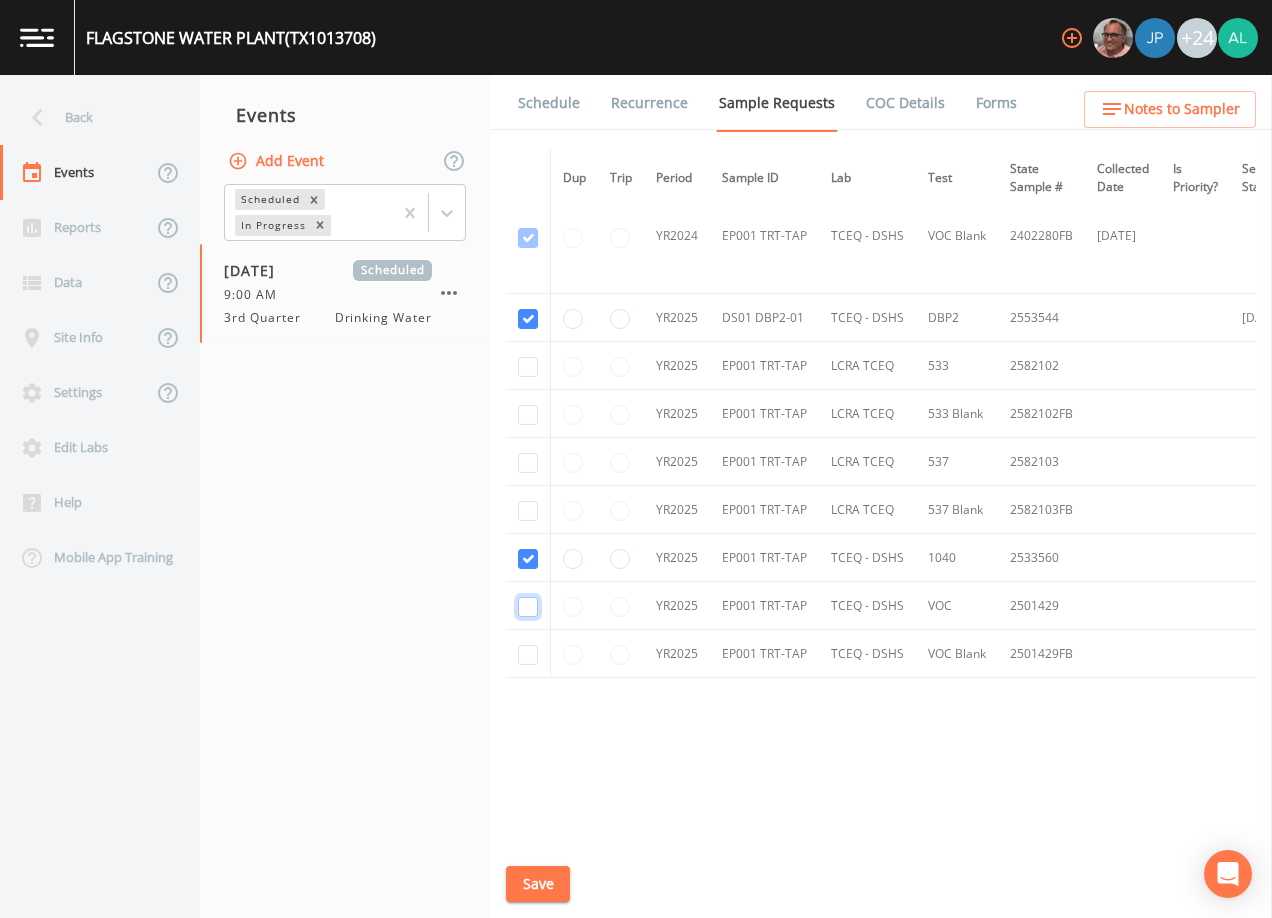 click at bounding box center (528, 123) 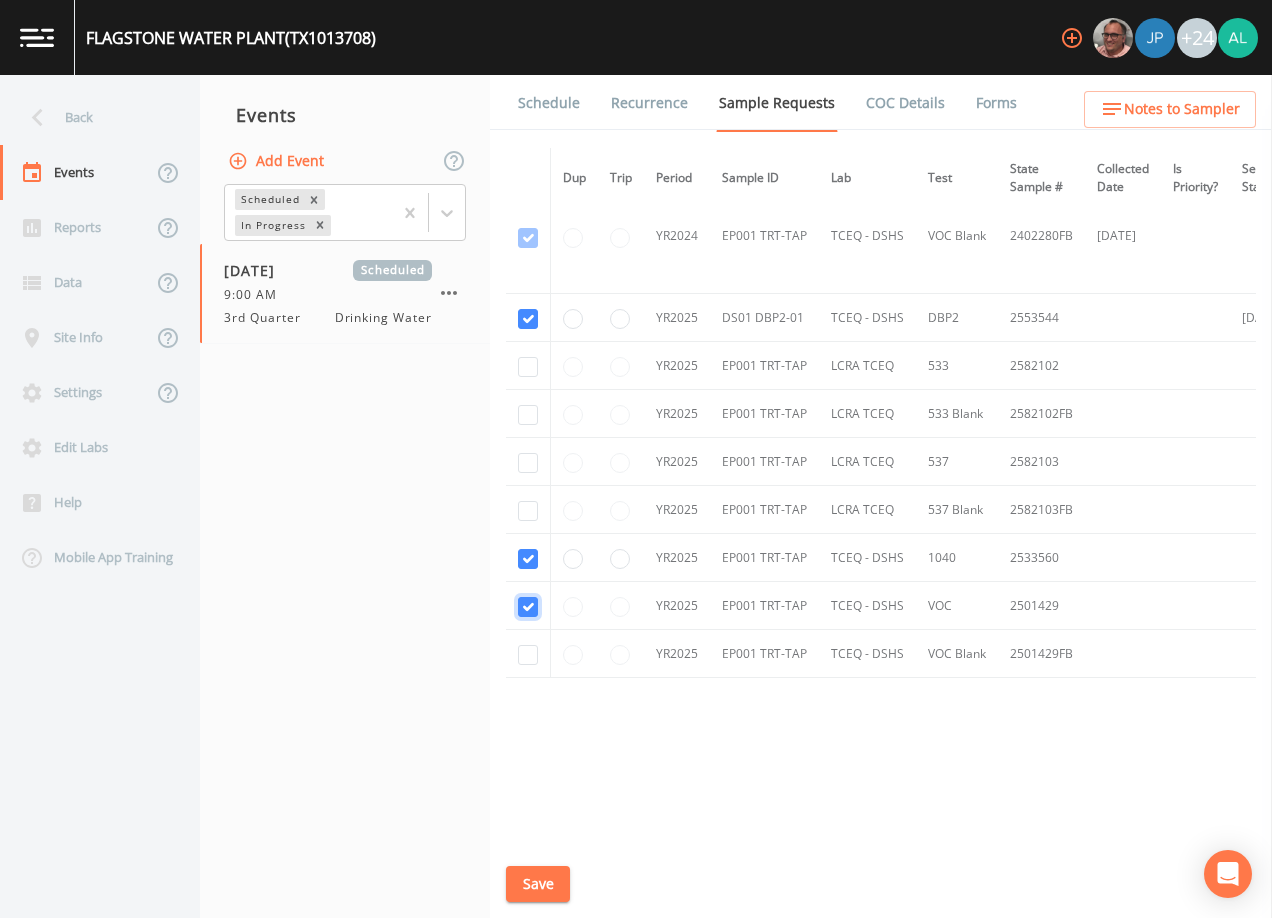 checkbox on "true" 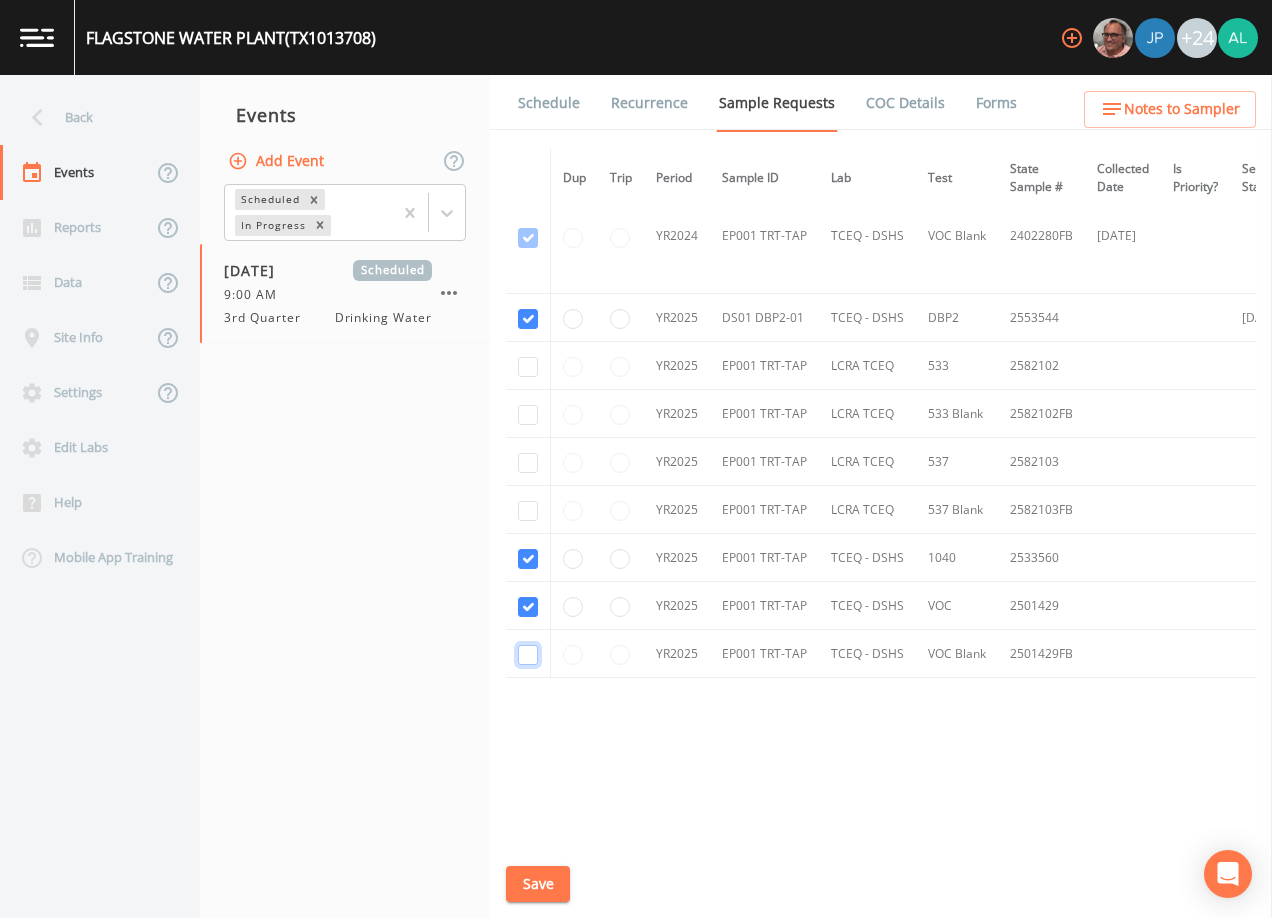 click at bounding box center [528, 238] 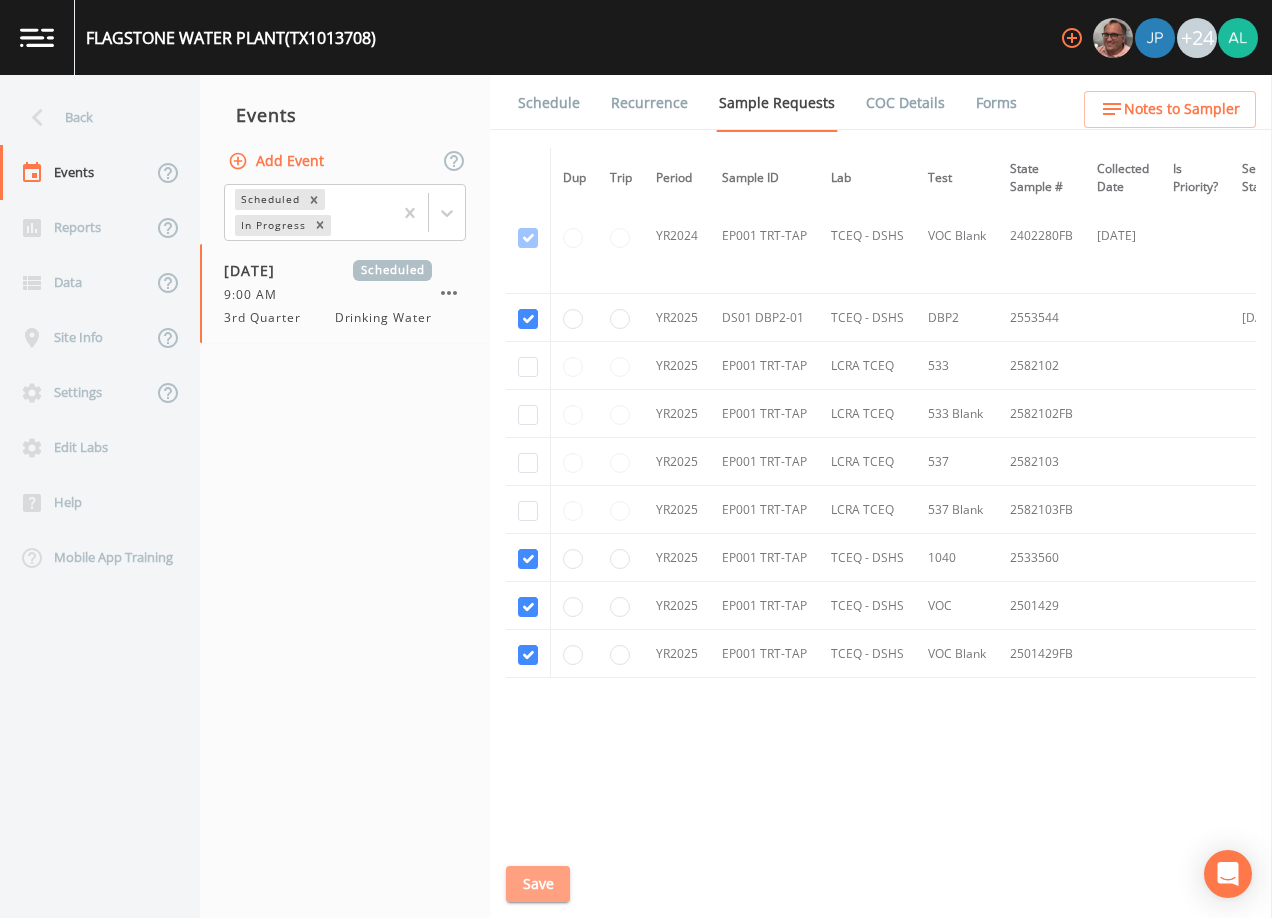 click on "Save" at bounding box center [538, 884] 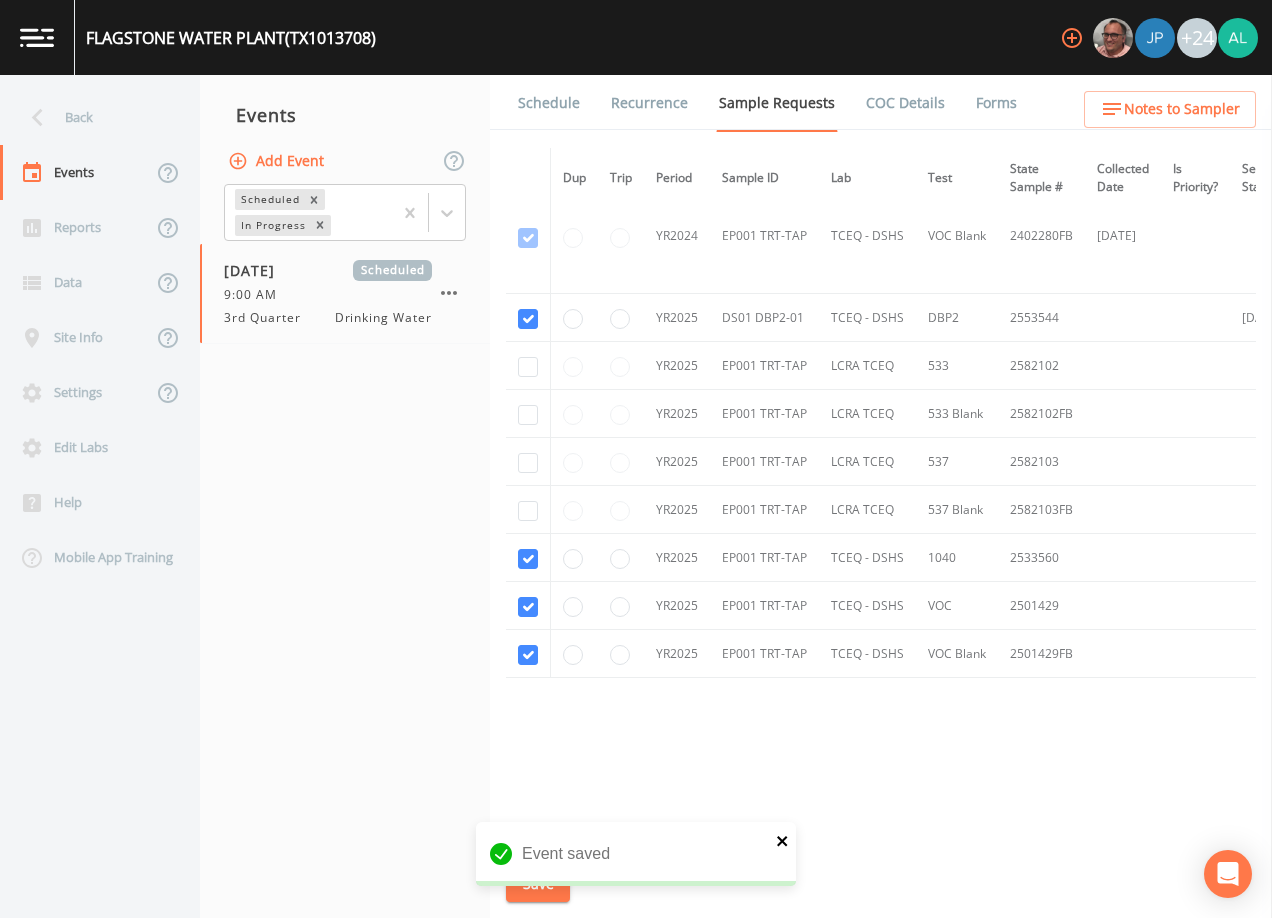 drag, startPoint x: 789, startPoint y: 827, endPoint x: 783, endPoint y: 836, distance: 10.816654 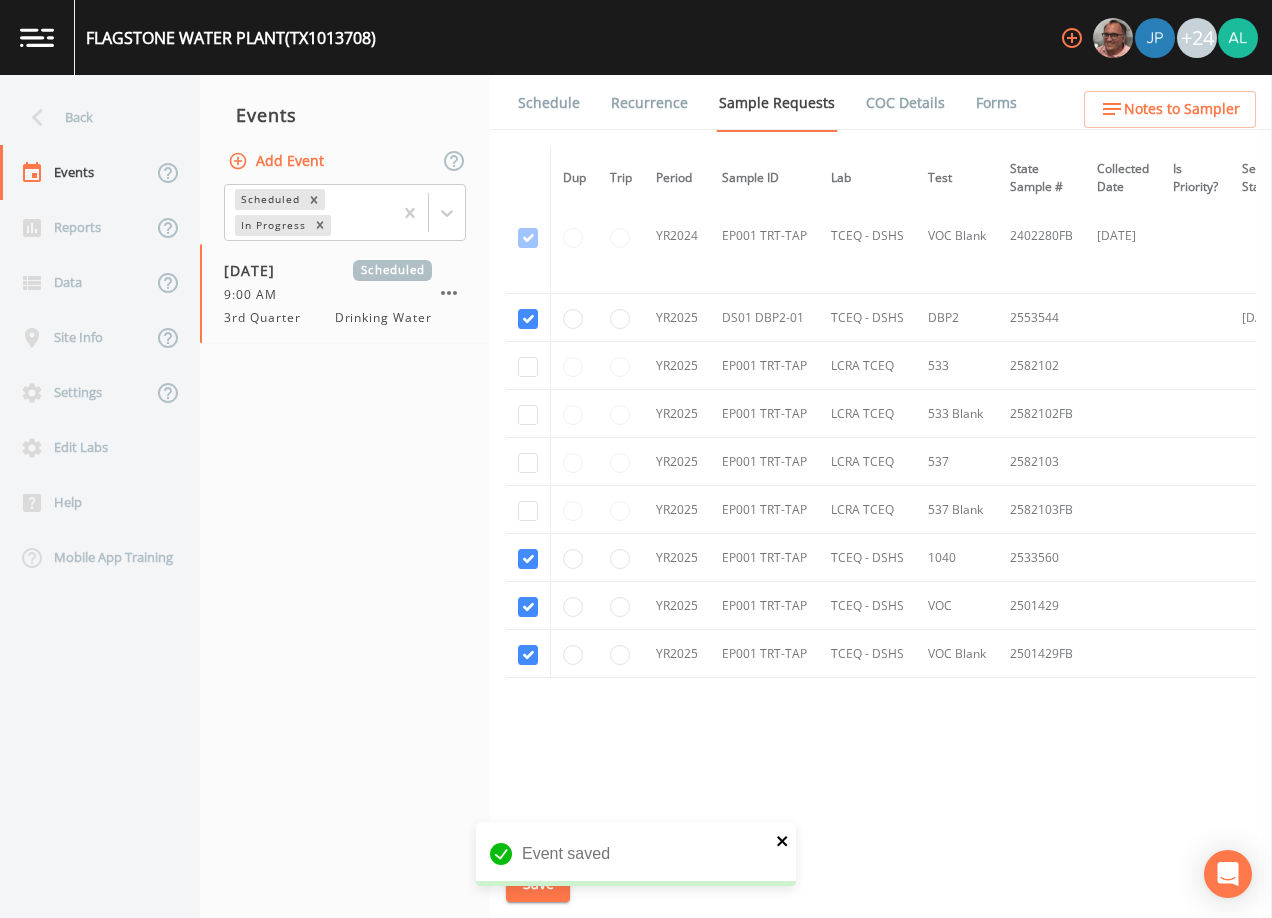 click on "Event saved" at bounding box center [636, 854] 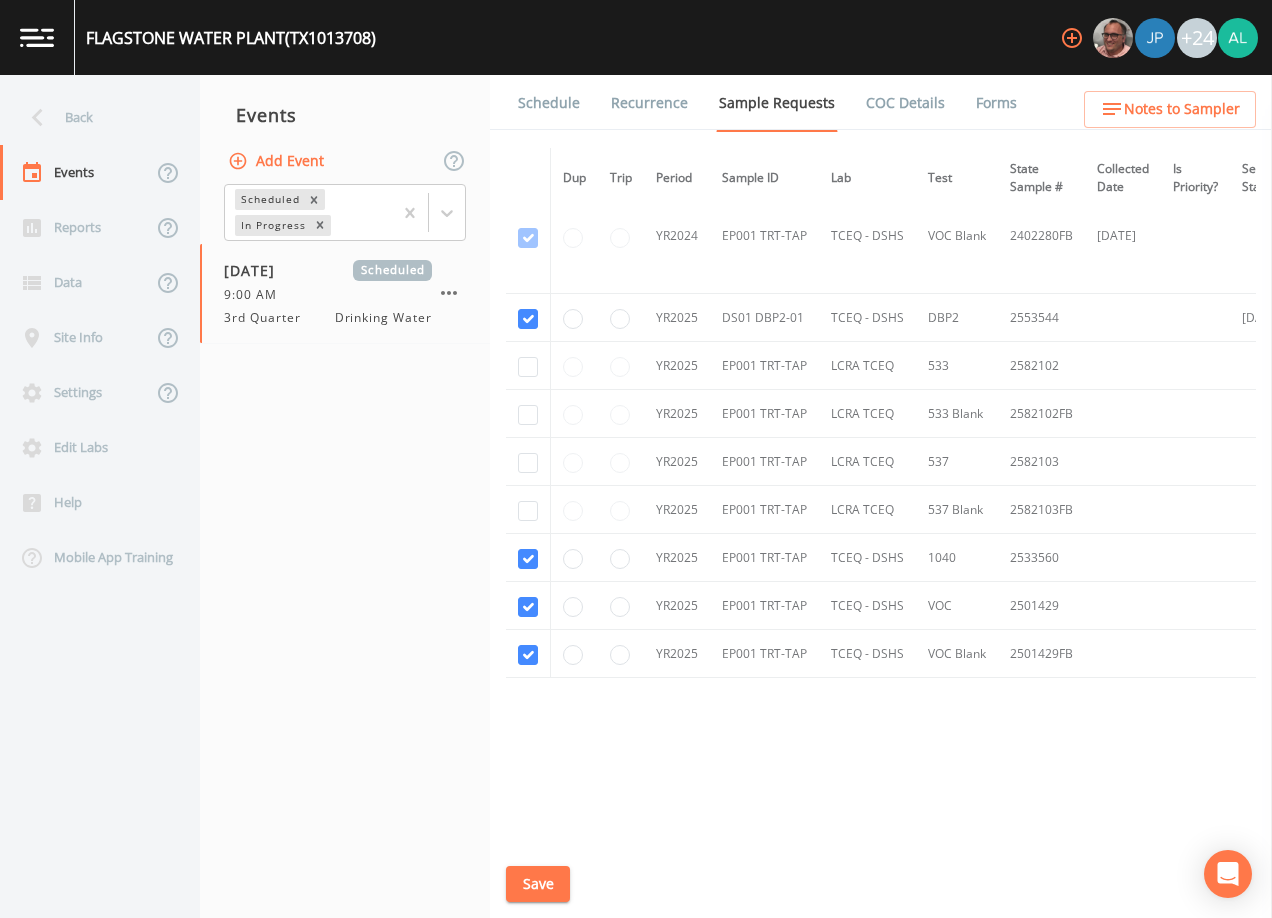 click on "Event saved" at bounding box center (636, 862) 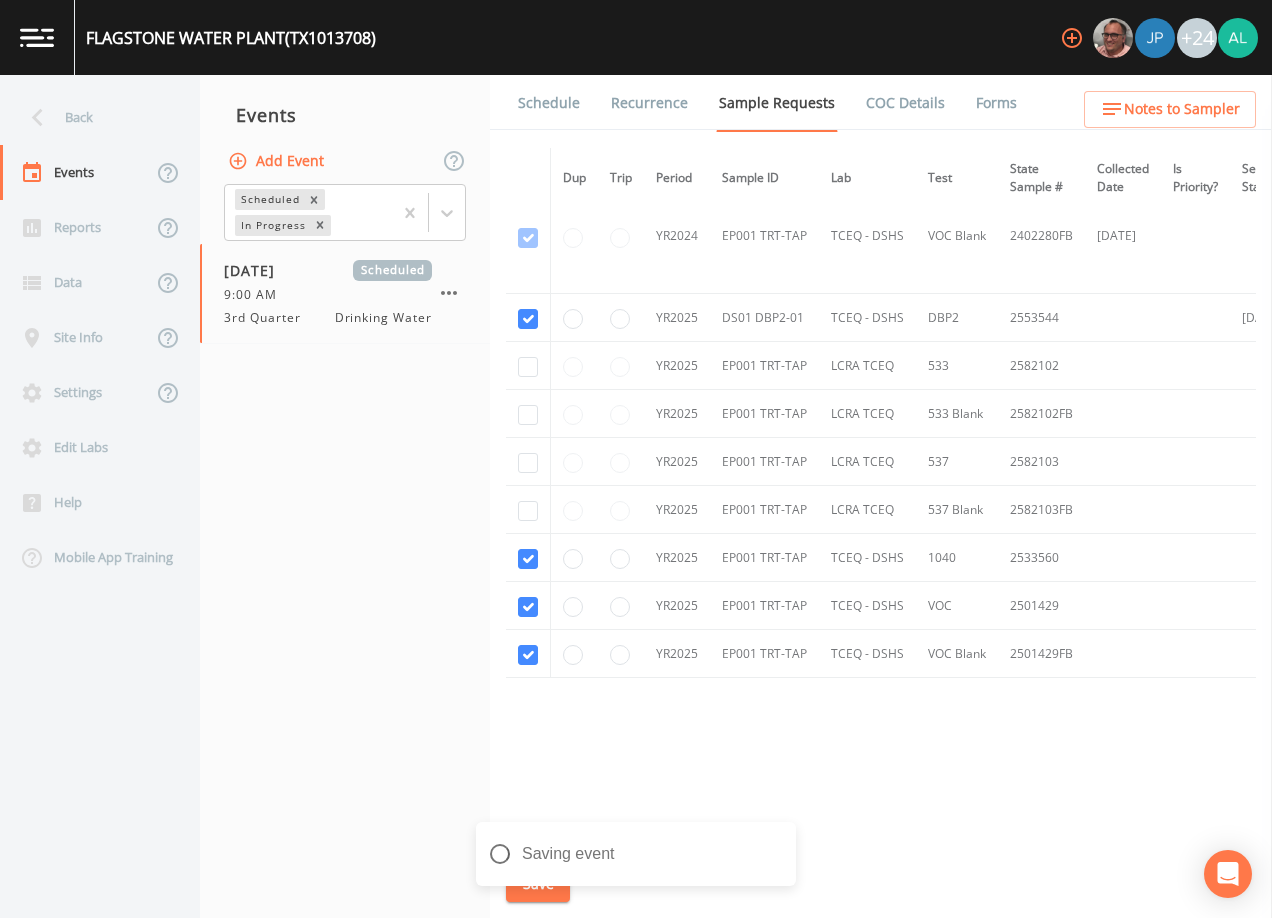 click on "Notes to Sampler" at bounding box center (1182, 109) 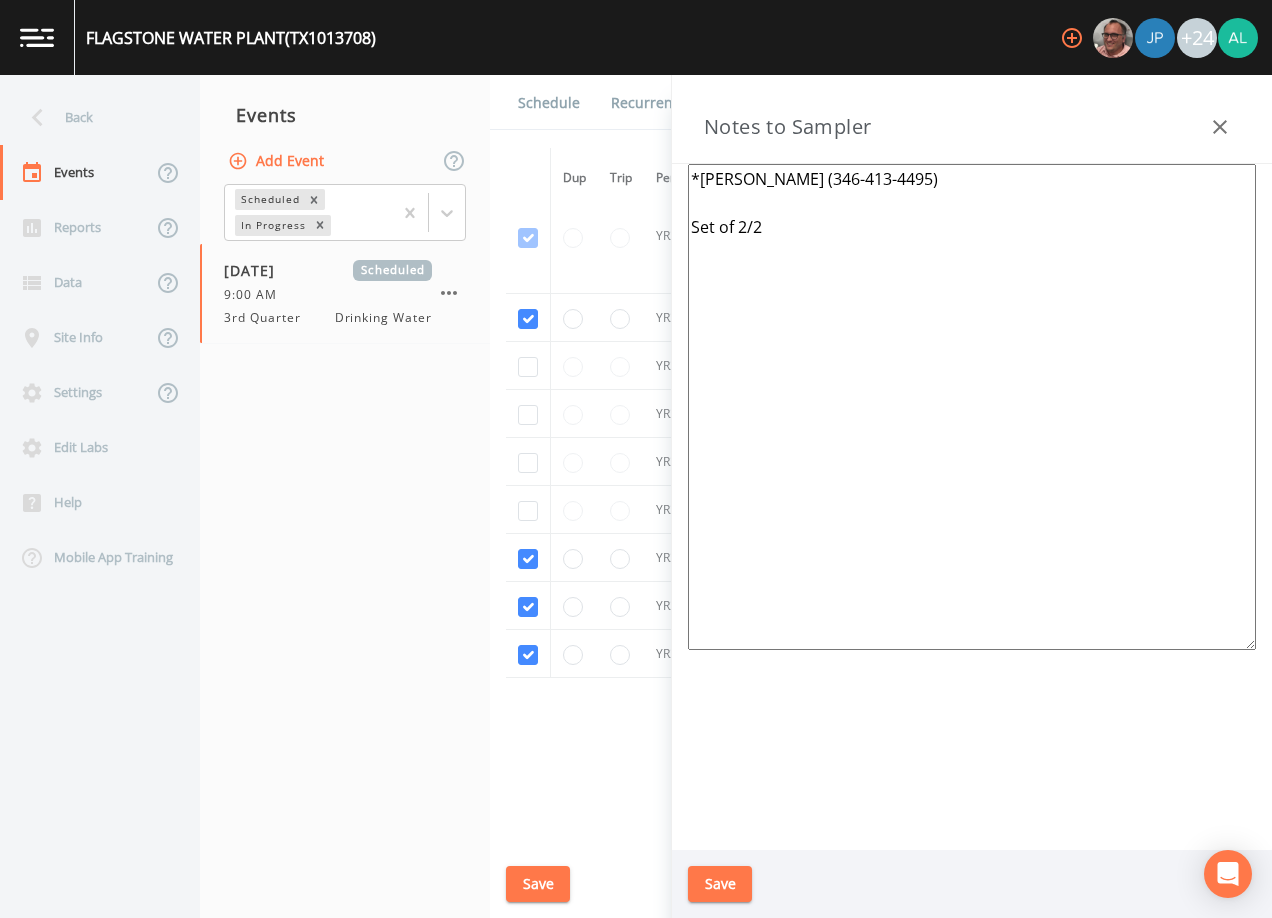 click on "Save" at bounding box center [720, 884] 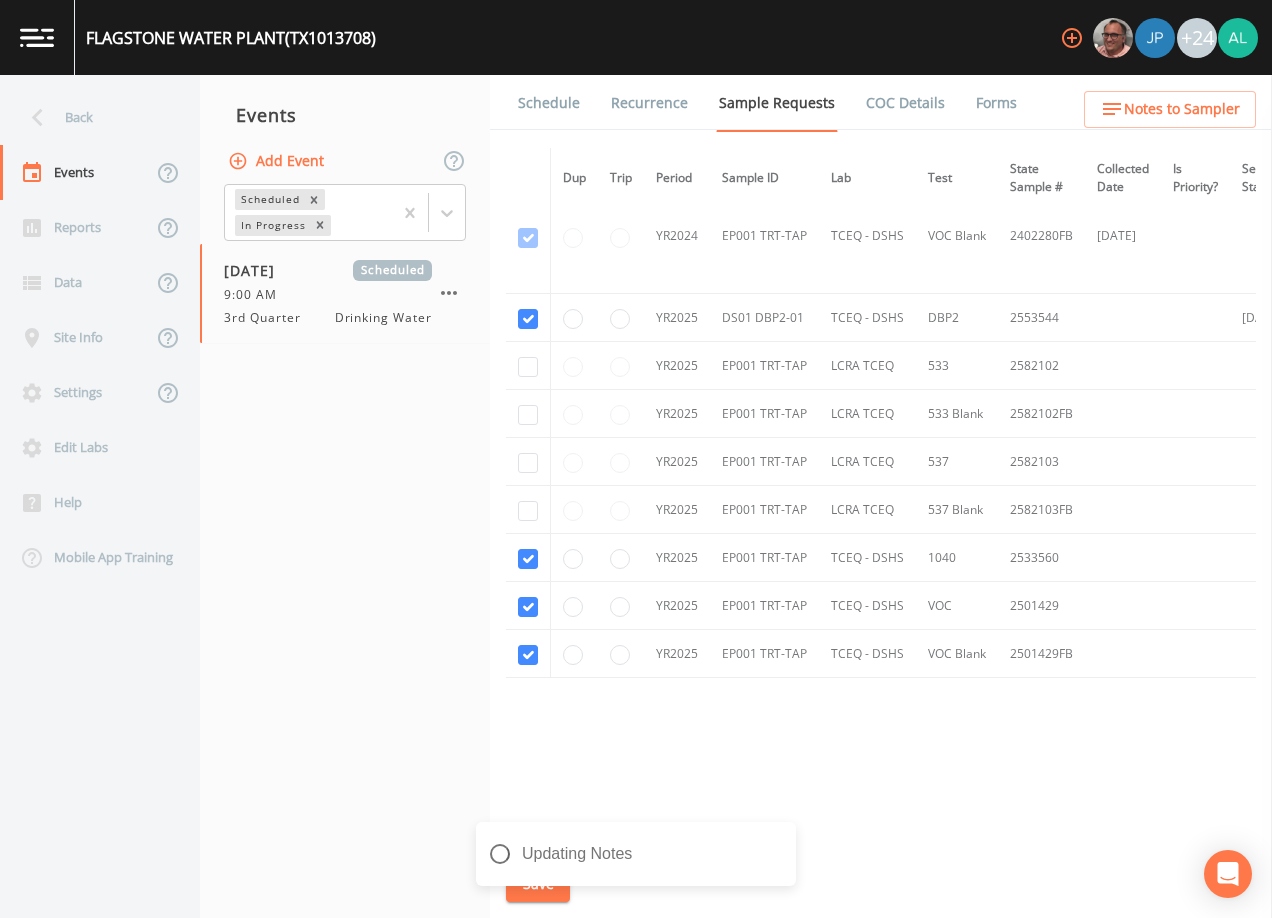 click on "Updating Notes" at bounding box center (636, 862) 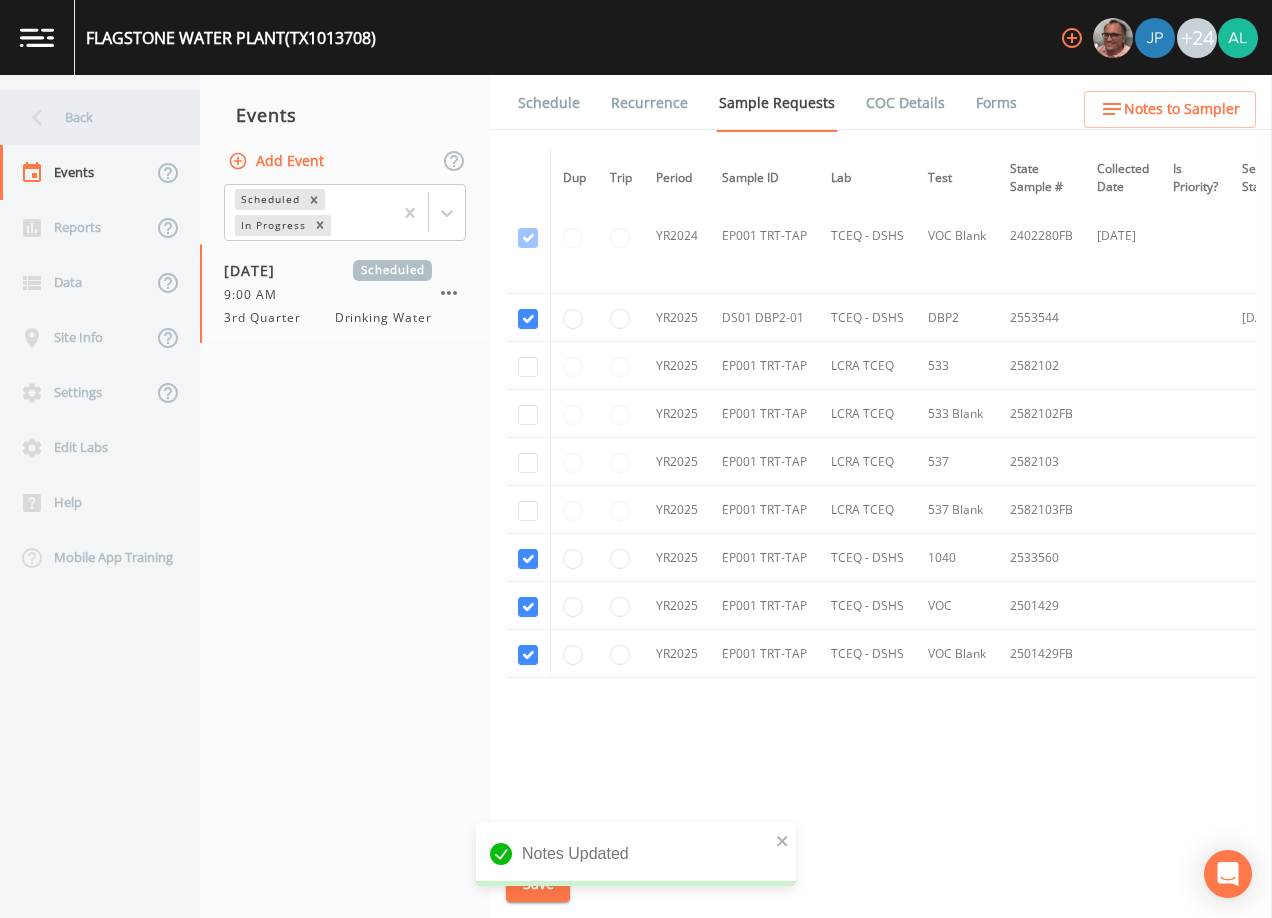 click on "Back" at bounding box center (90, 117) 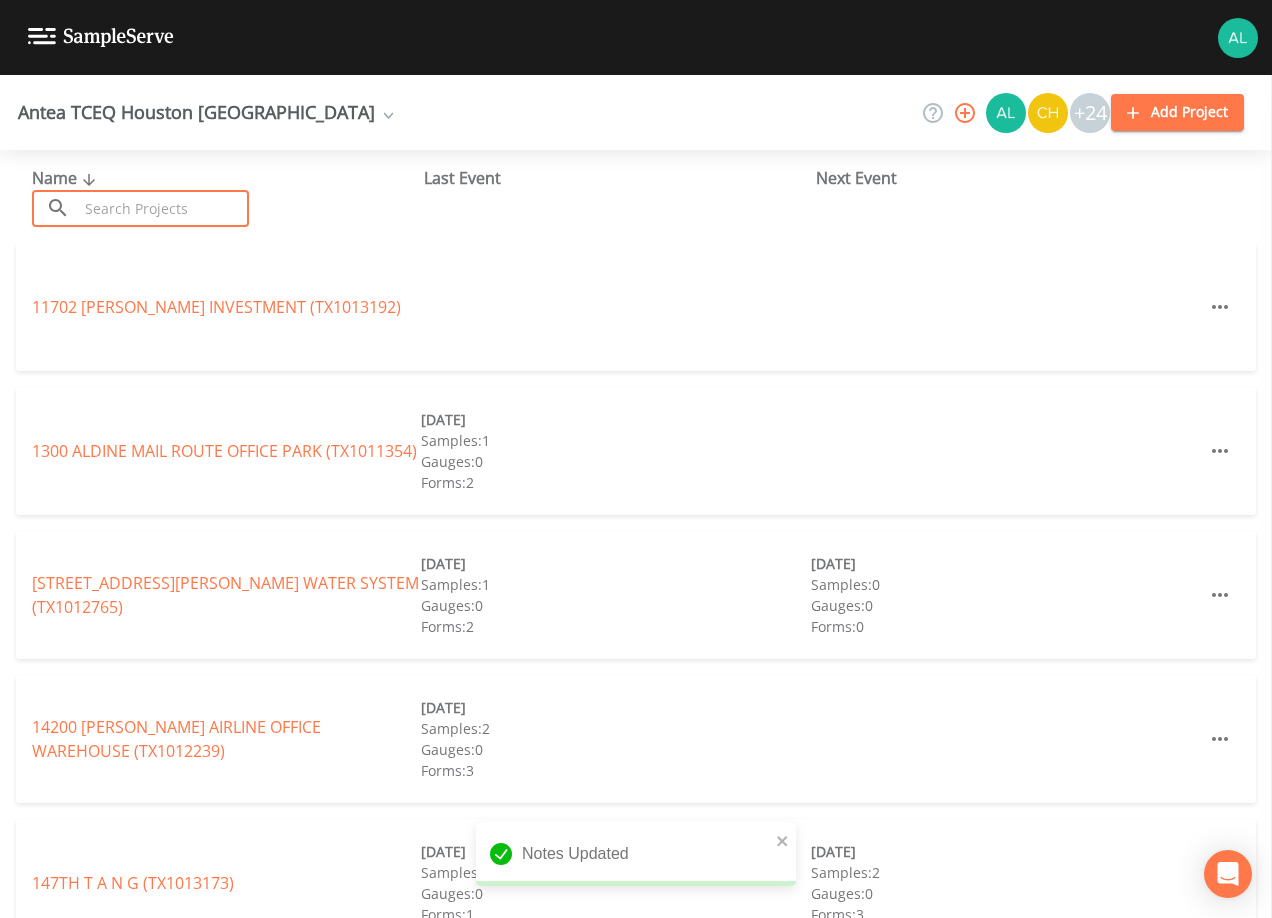 click at bounding box center [163, 208] 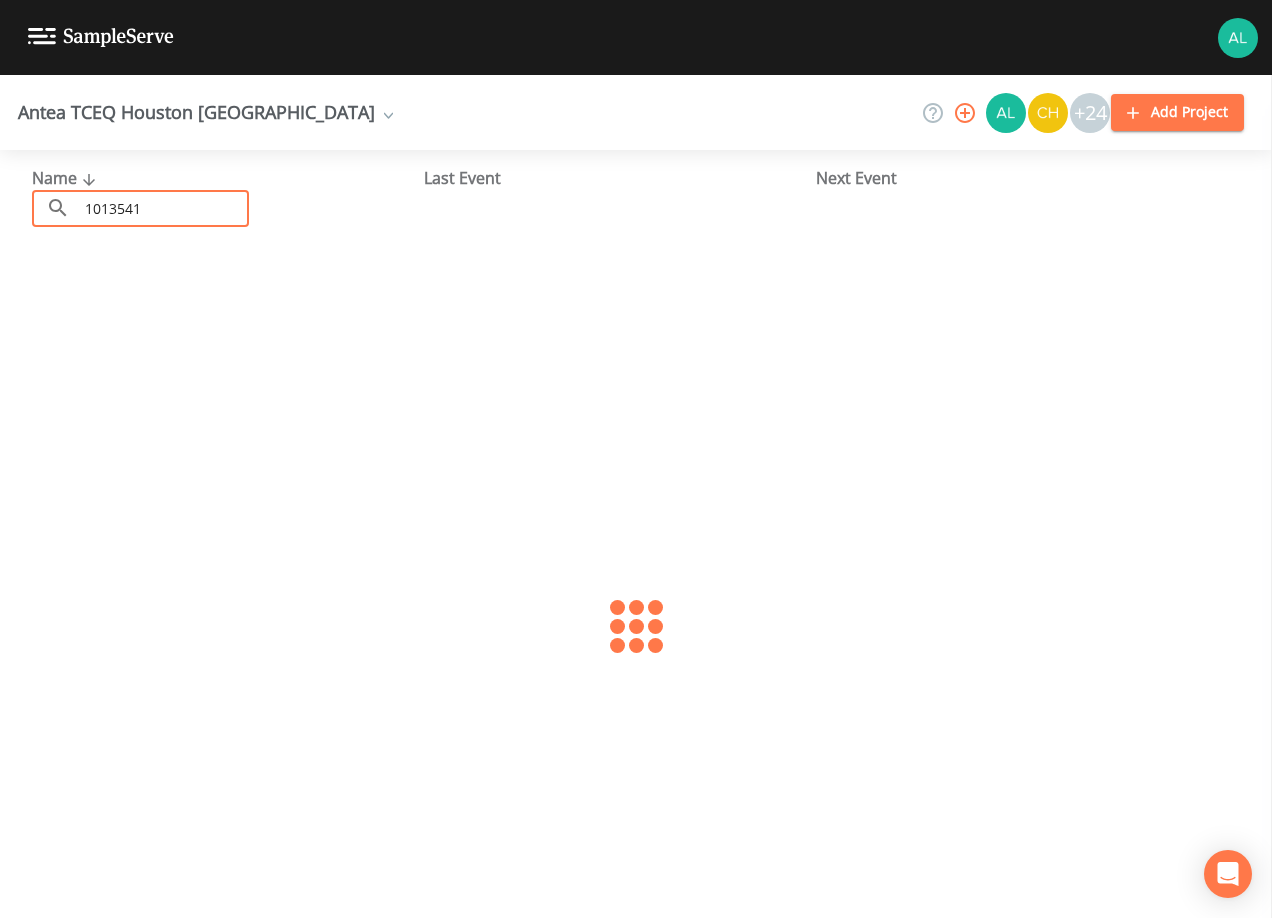 type on "1013541" 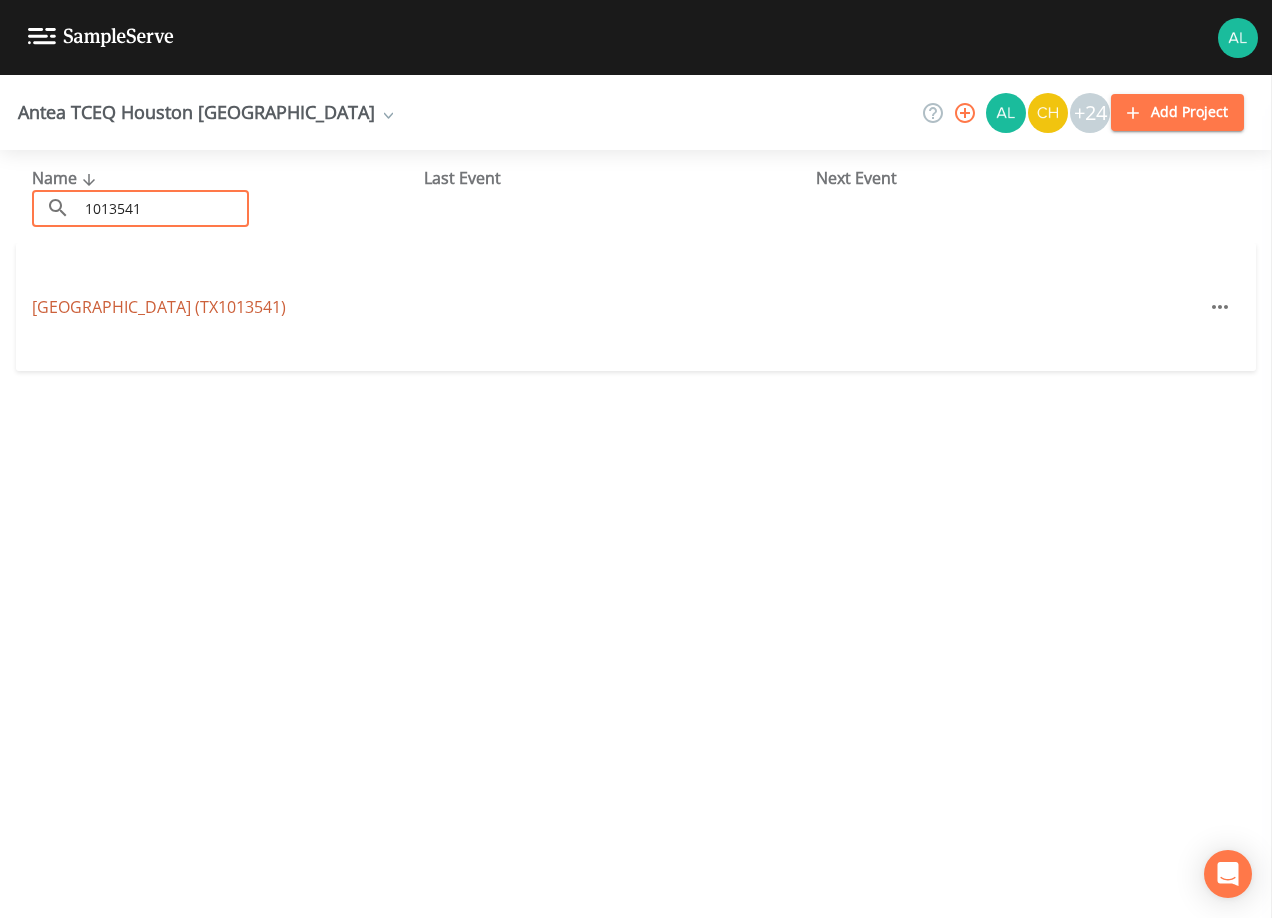 click on "[GEOGRAPHIC_DATA]   (TX1013541)" at bounding box center [159, 307] 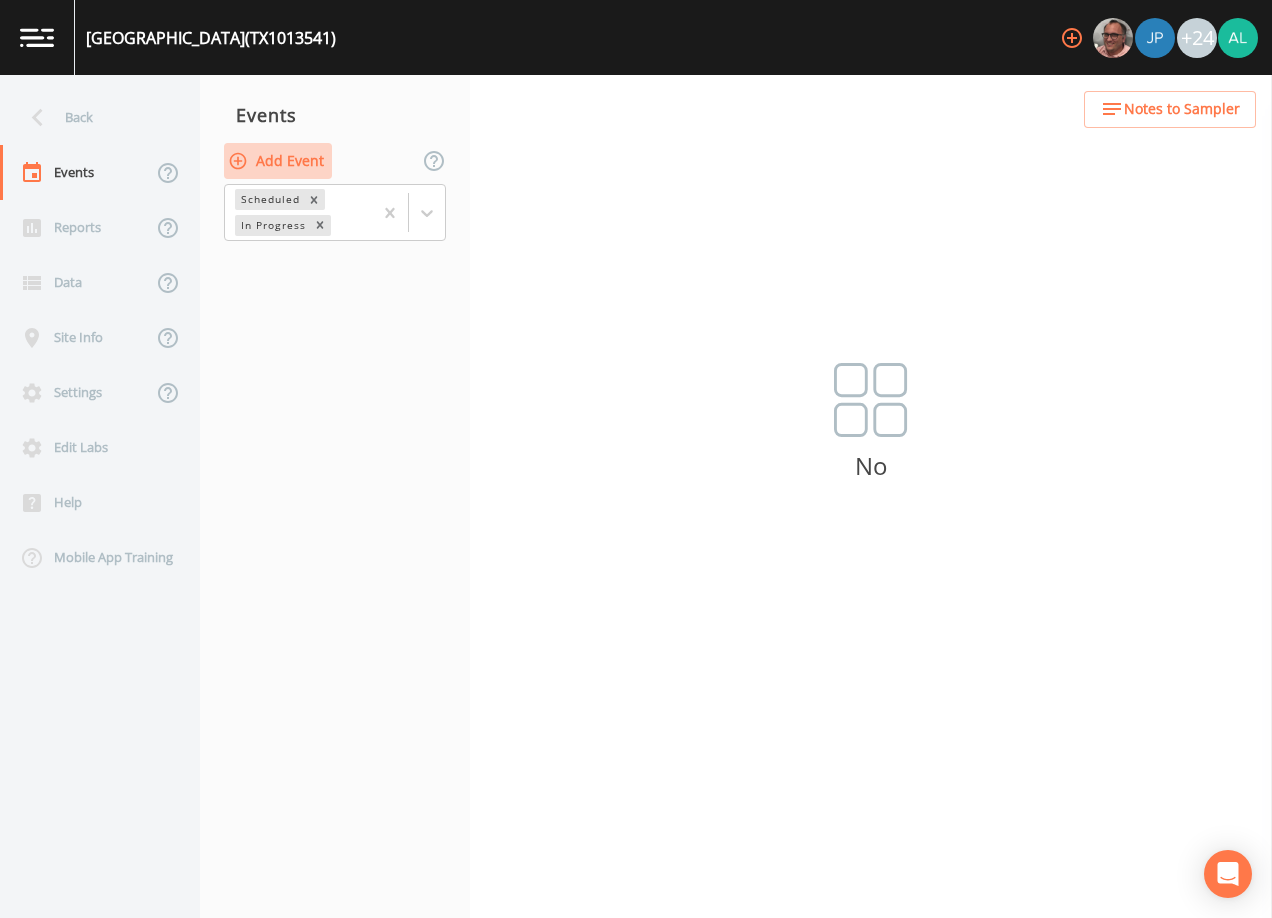 click on "Add Event" at bounding box center (278, 161) 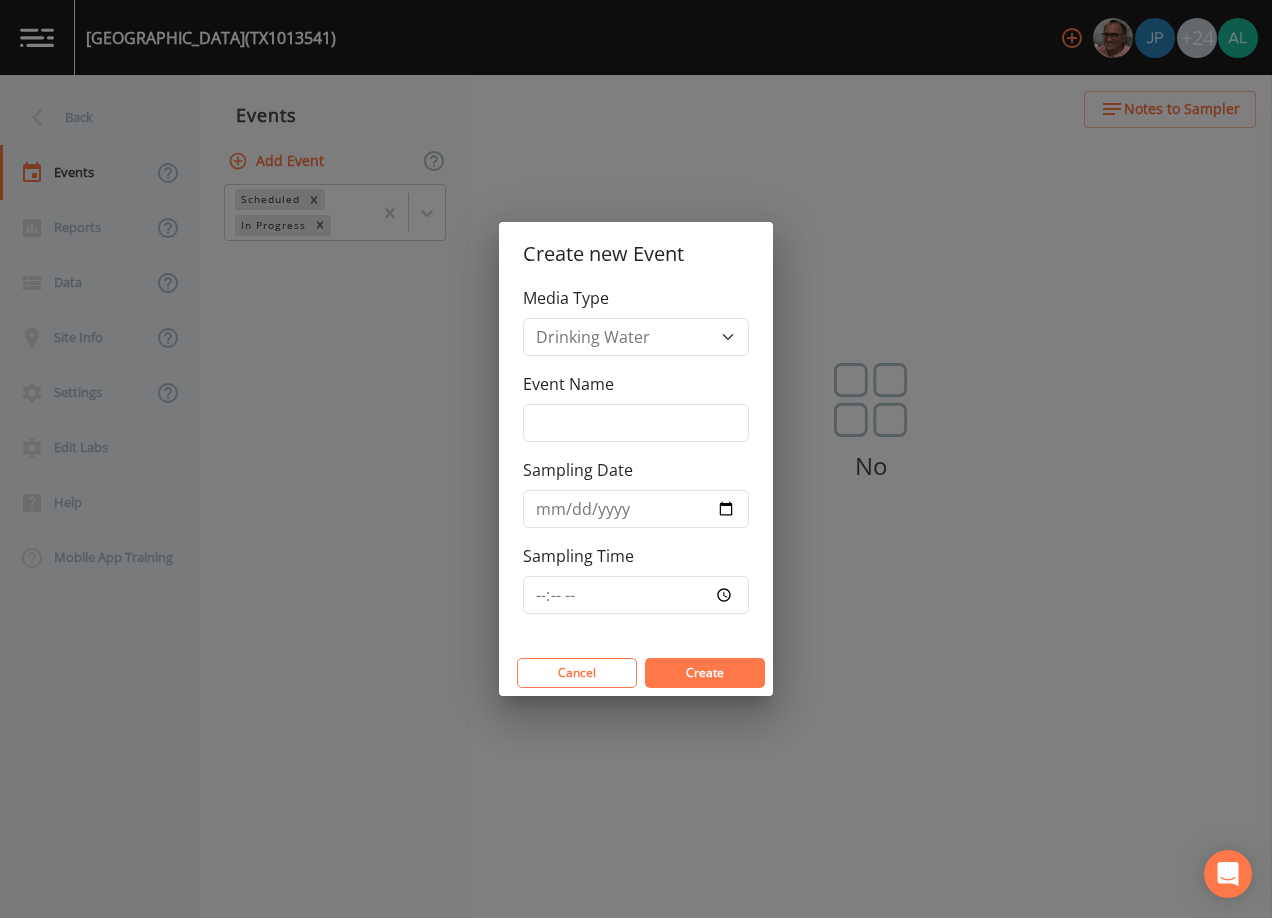 click on "Event Name" at bounding box center (568, 384) 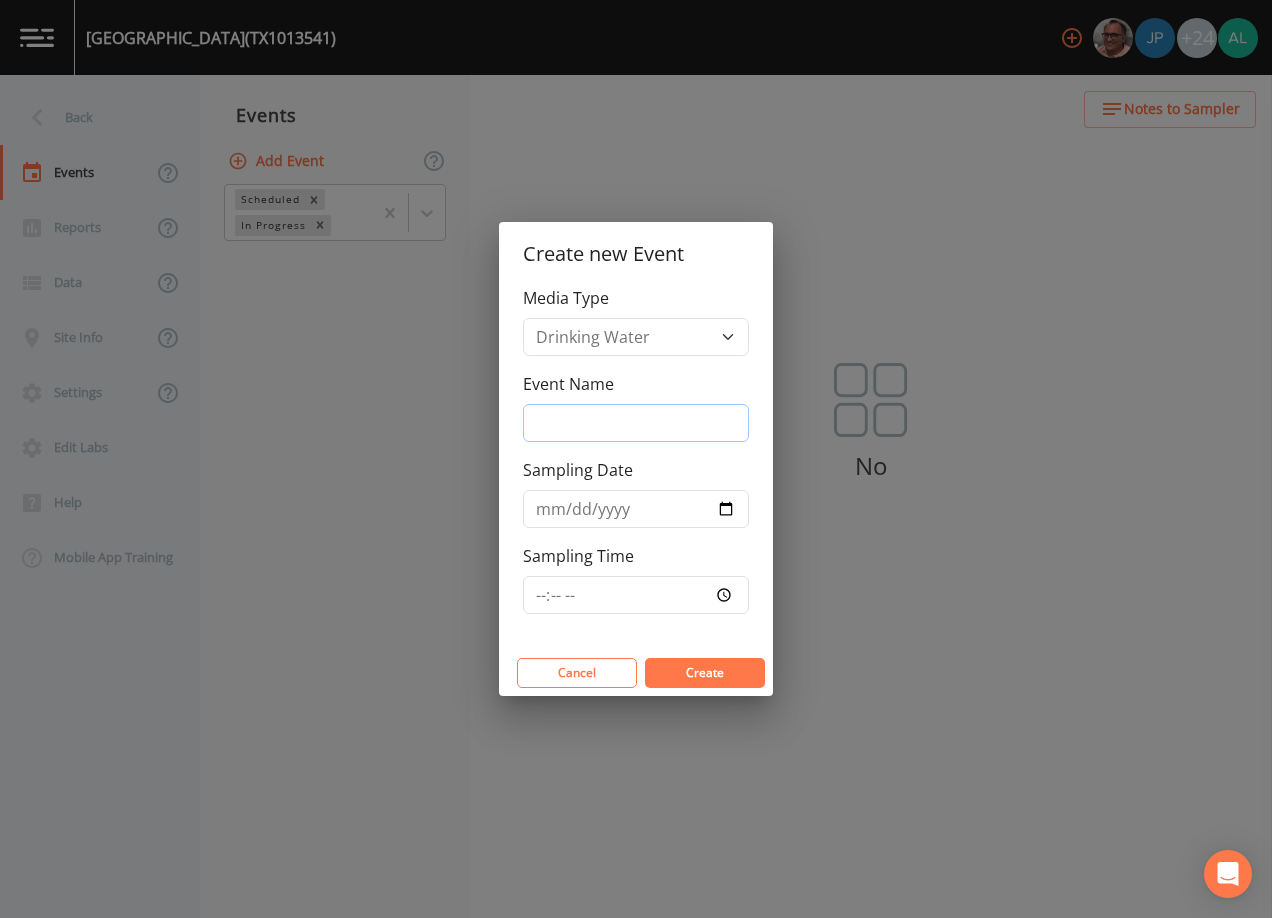 click on "Event Name" at bounding box center [636, 423] 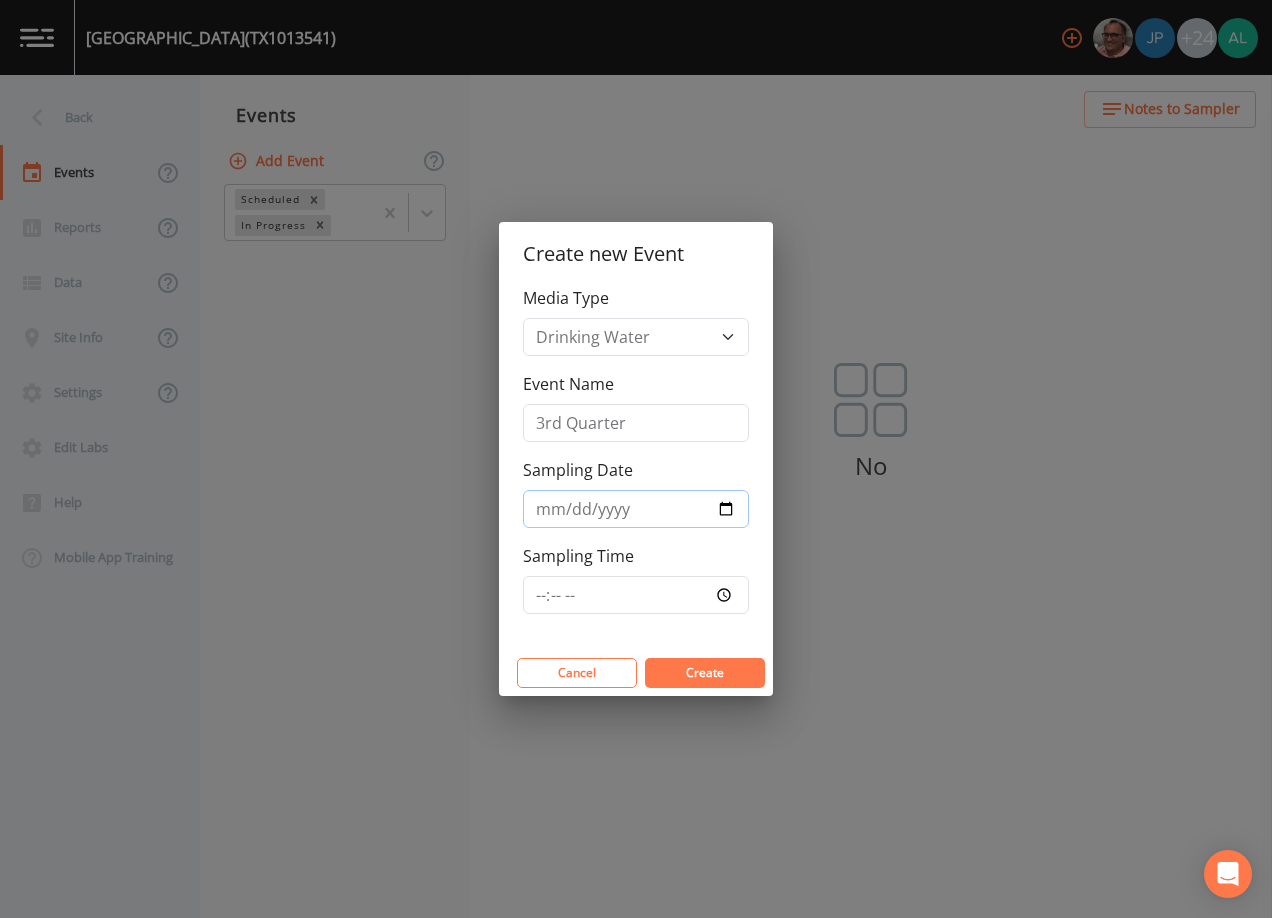 click on "Sampling Date" at bounding box center (636, 509) 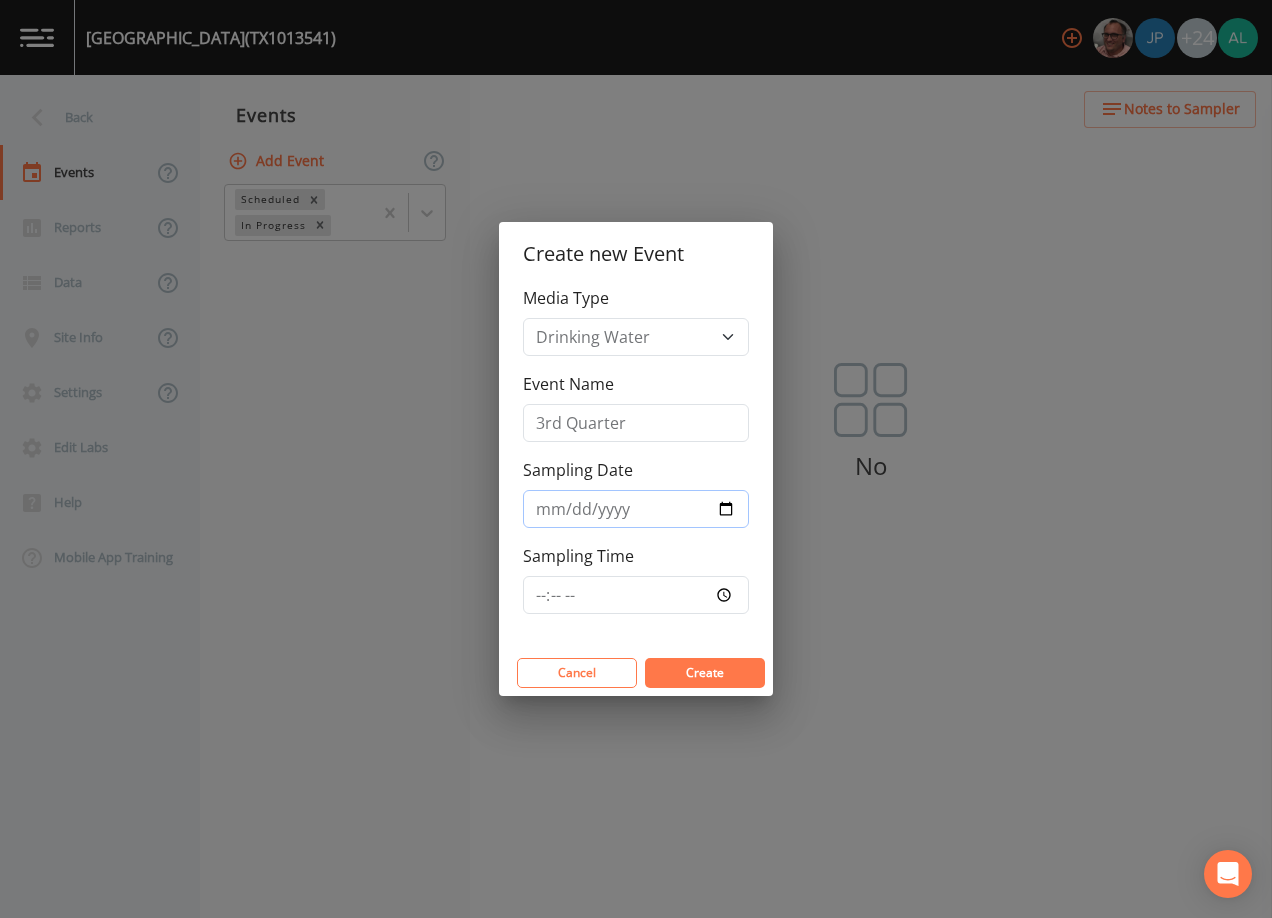 type on "[DATE]" 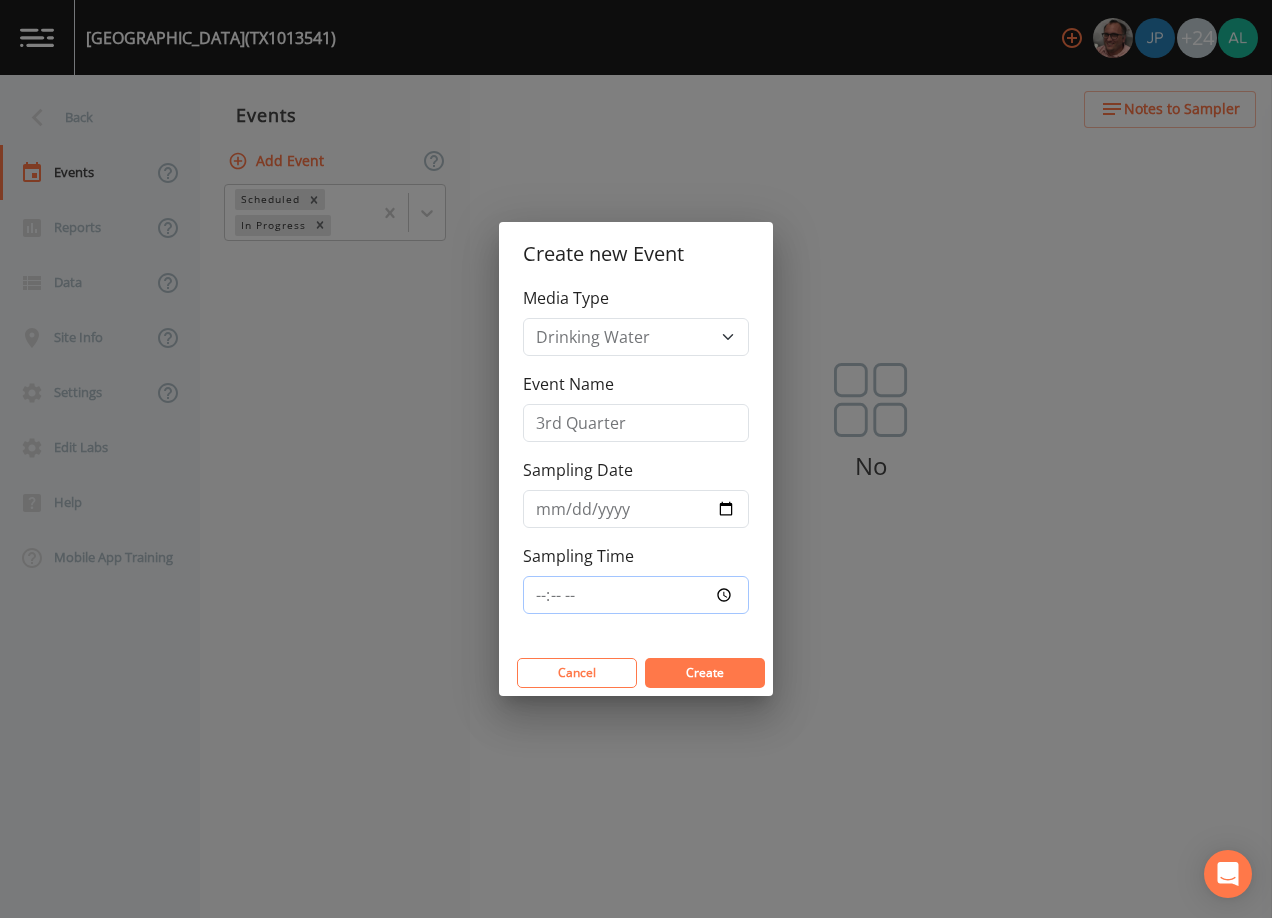 click on "Sampling Time" at bounding box center [636, 595] 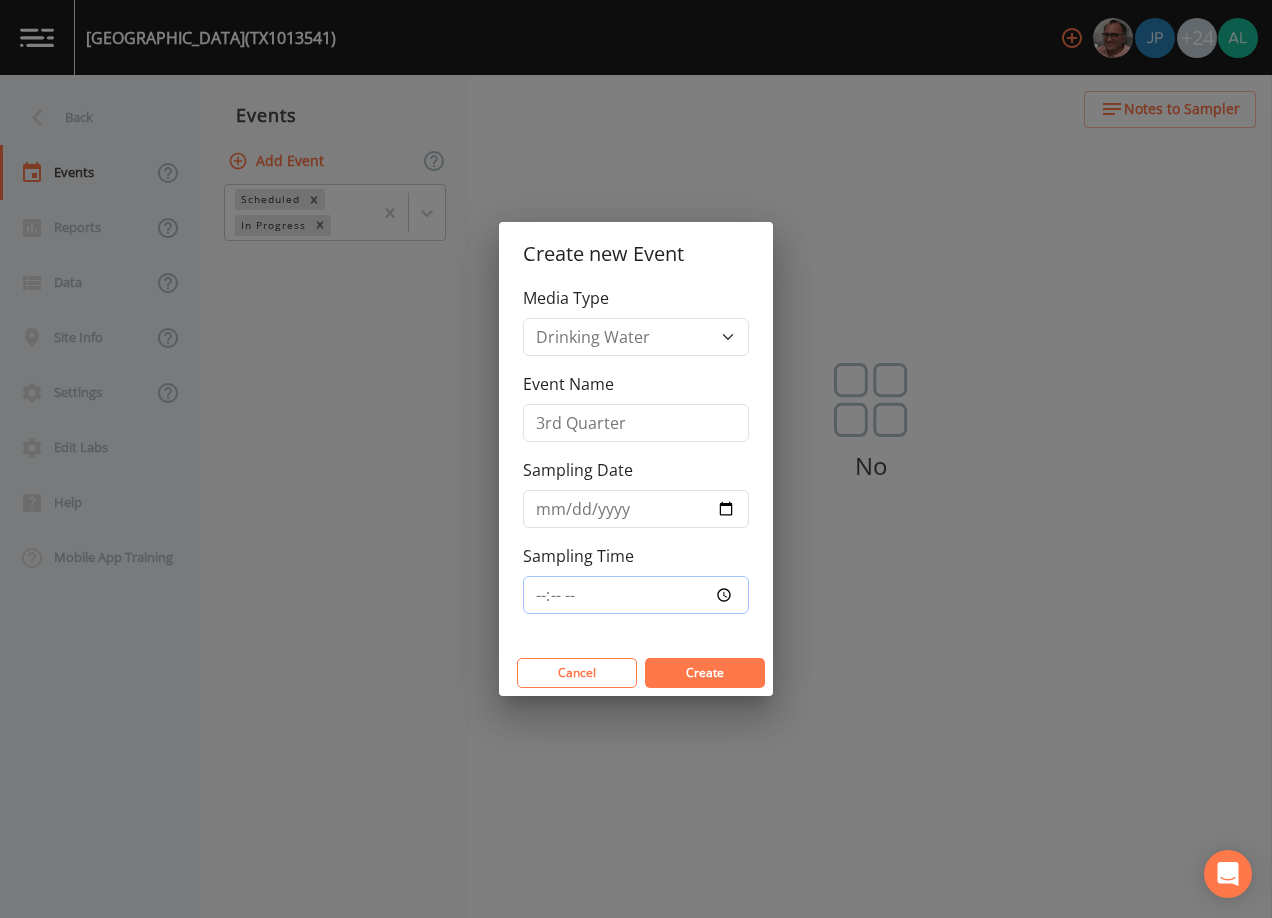 type on "09:30" 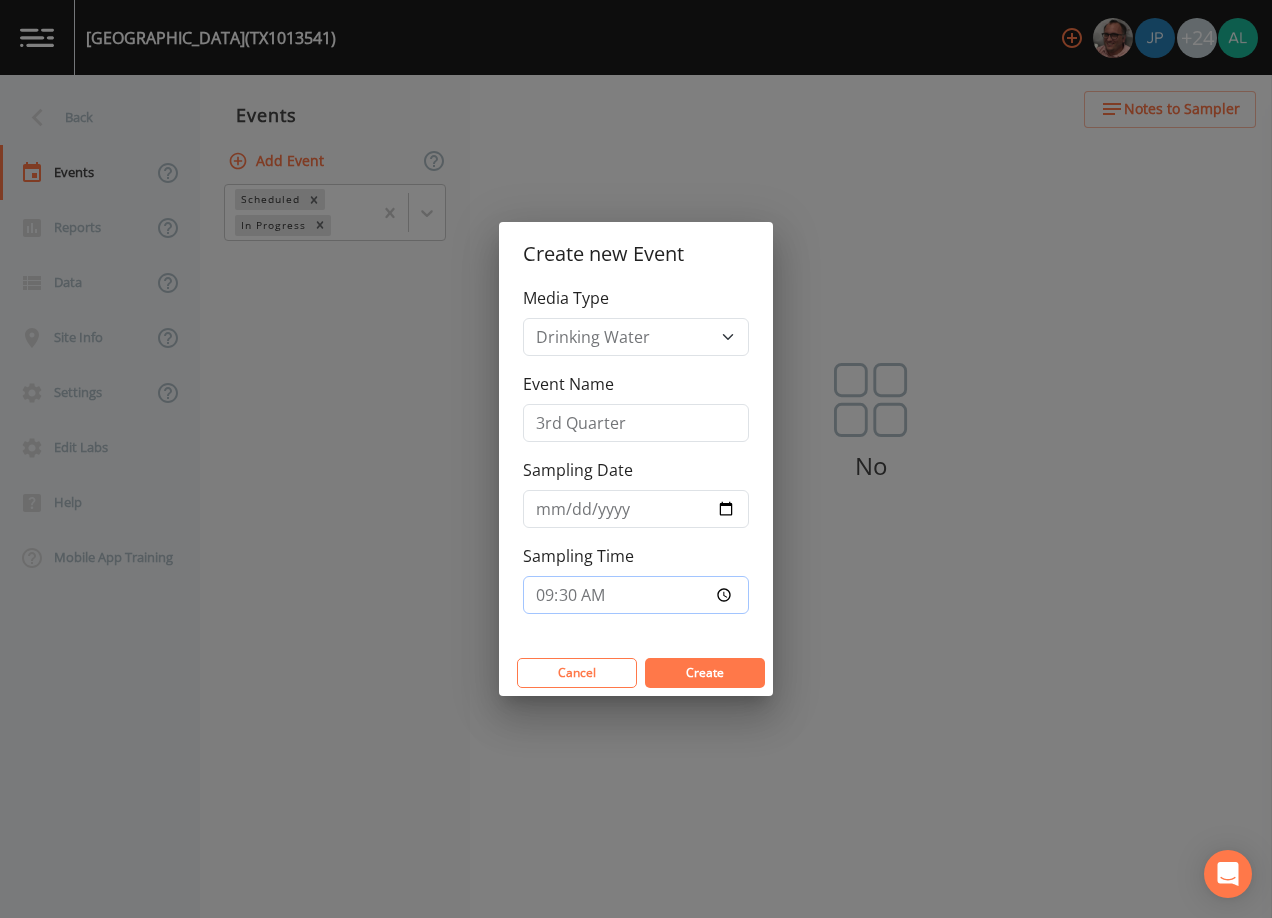 click on "Create" at bounding box center (705, 673) 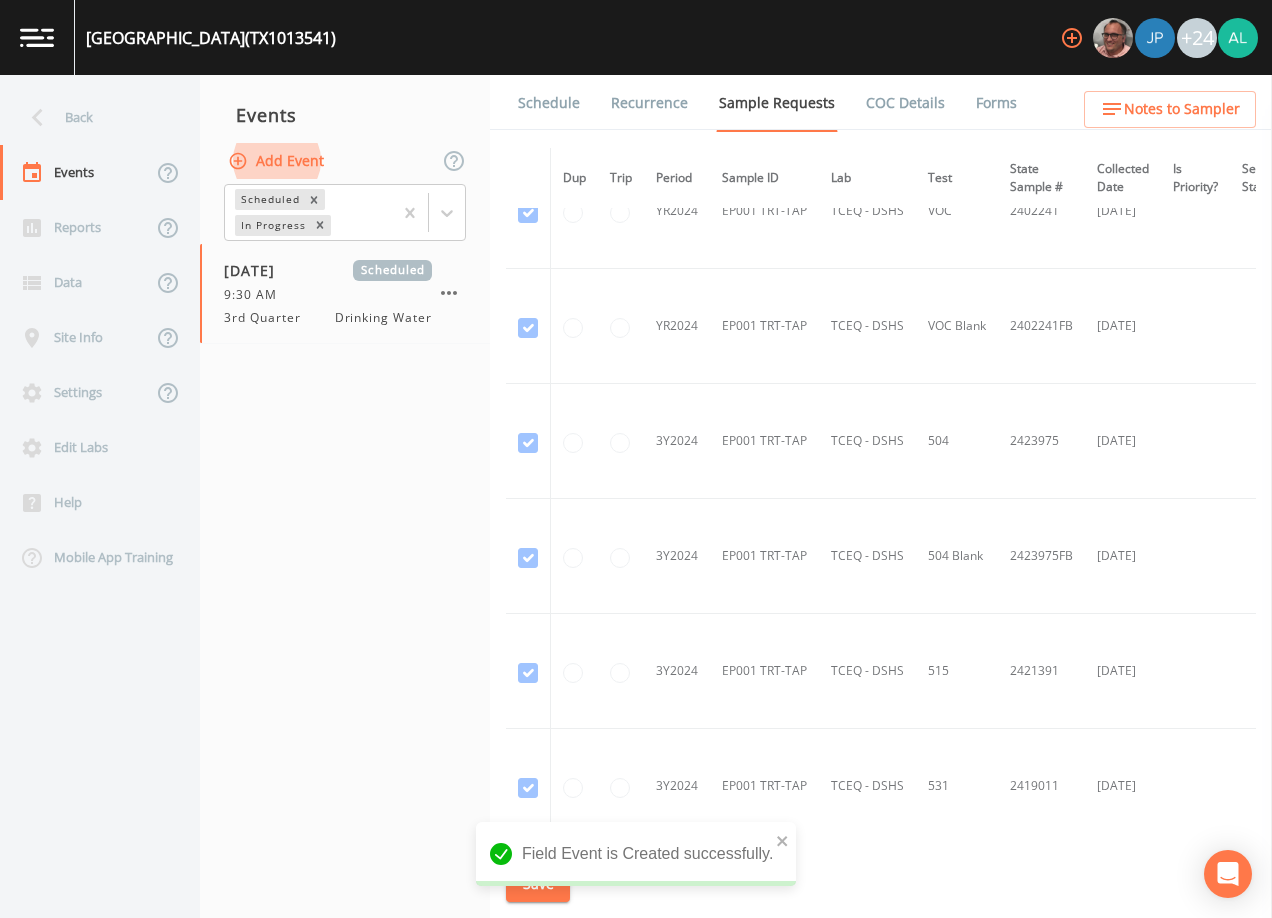 scroll, scrollTop: 900, scrollLeft: 0, axis: vertical 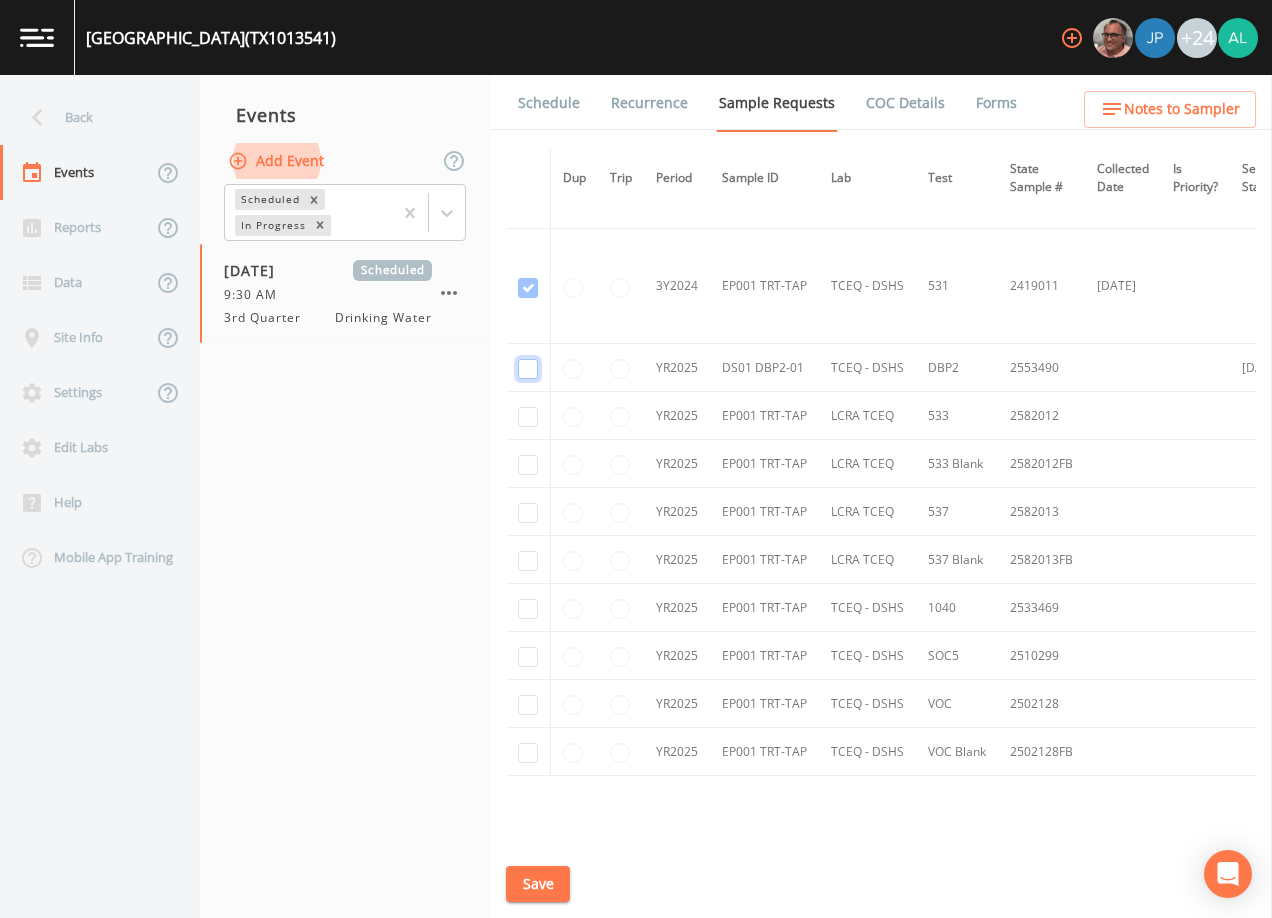 click at bounding box center (528, -632) 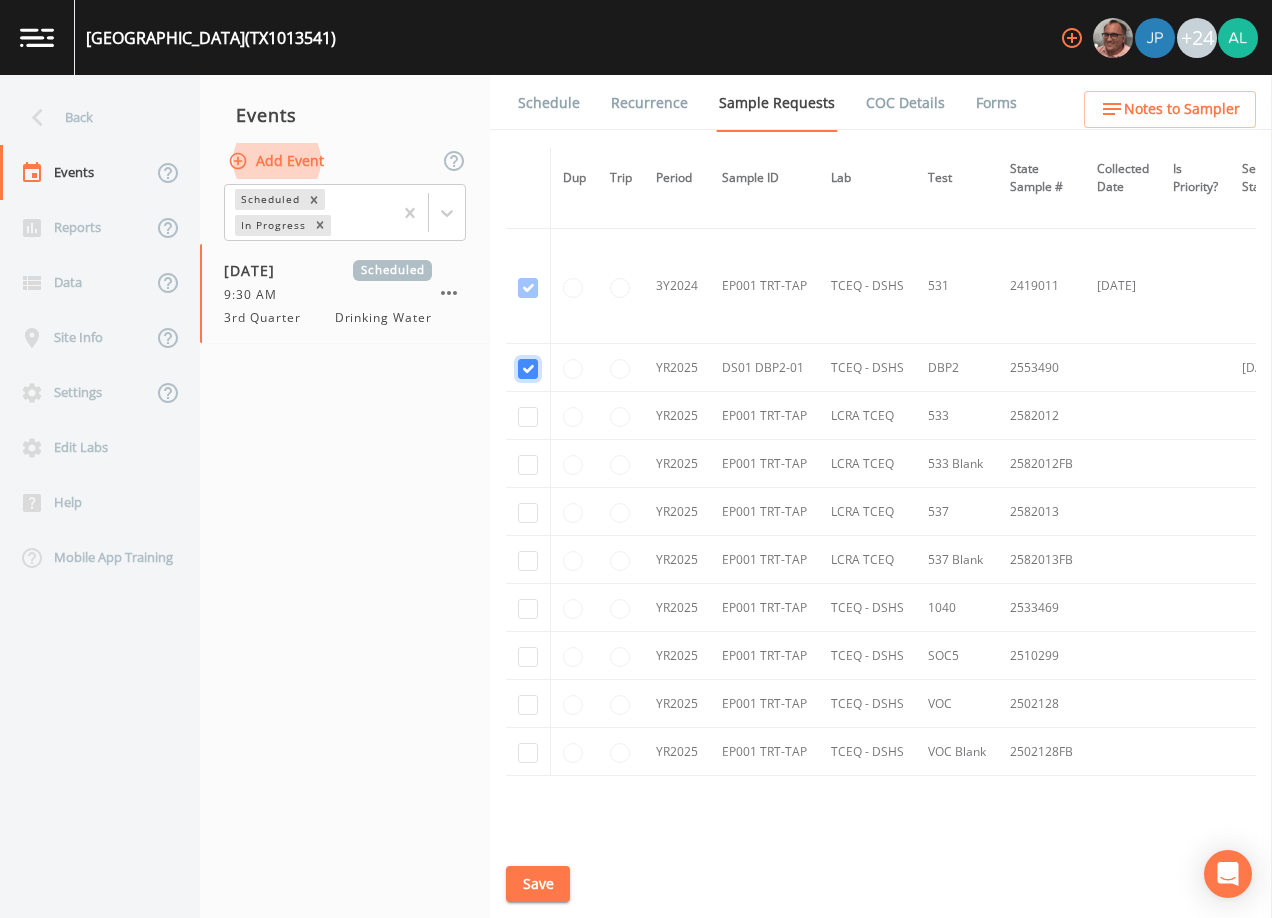 checkbox on "true" 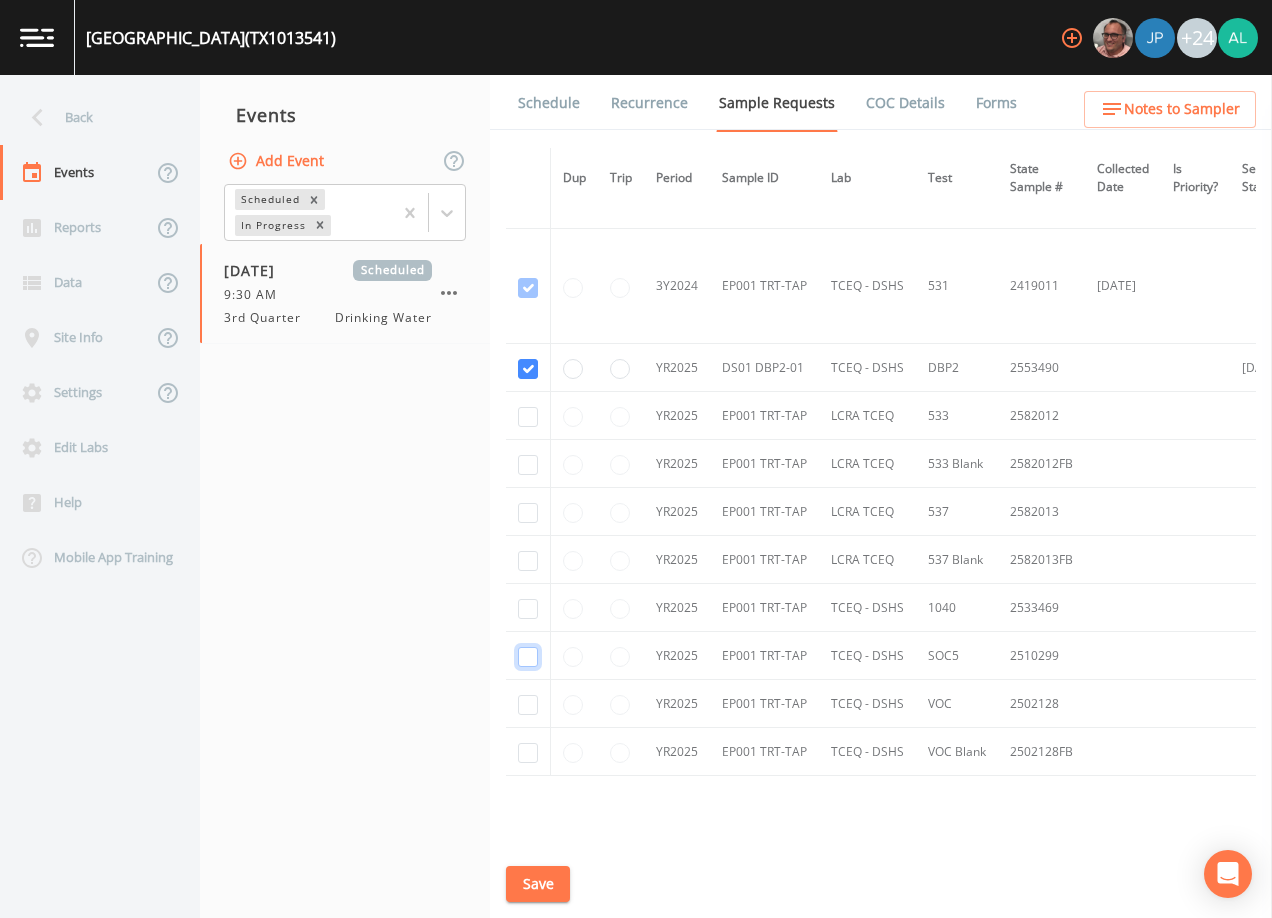 click at bounding box center [528, -402] 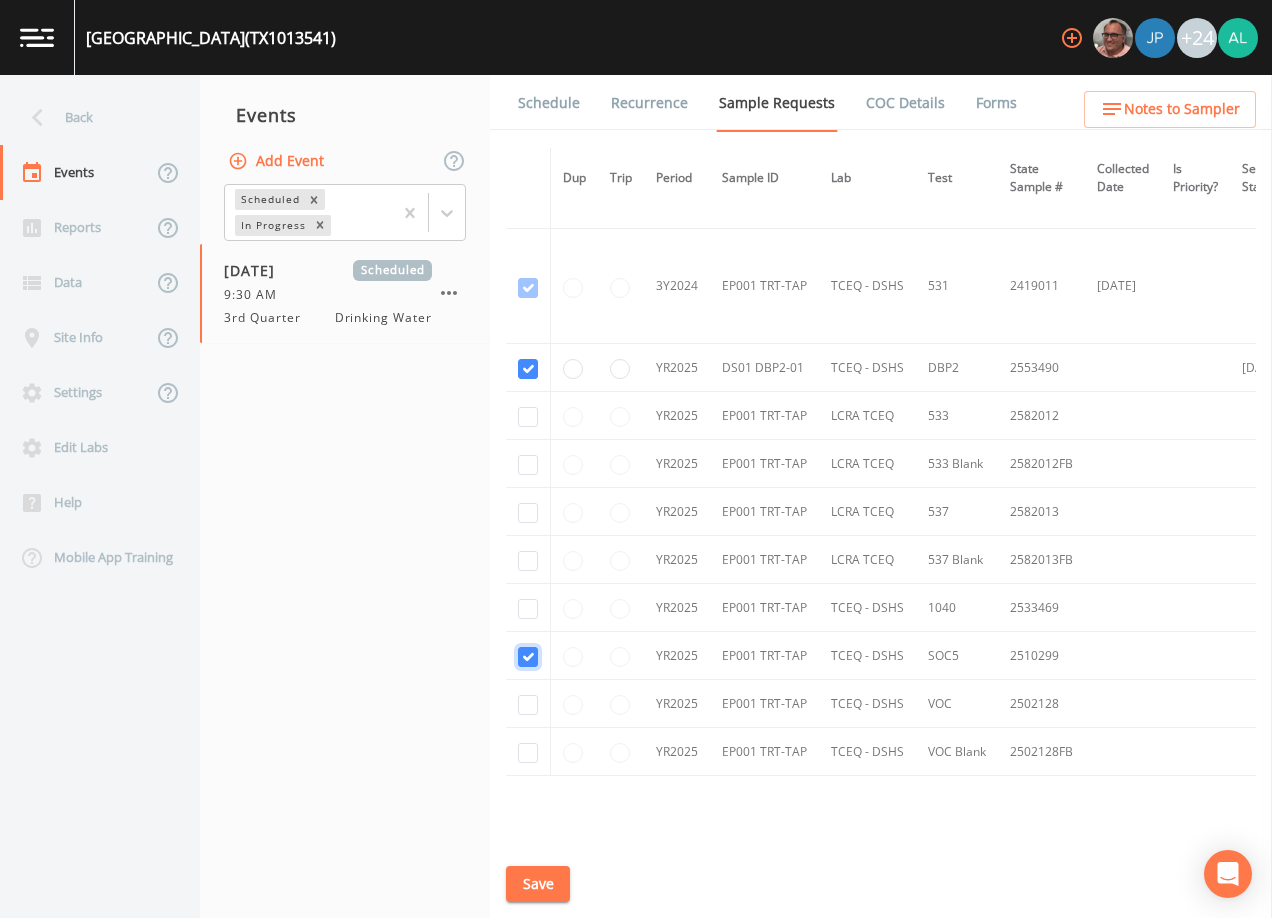 checkbox on "true" 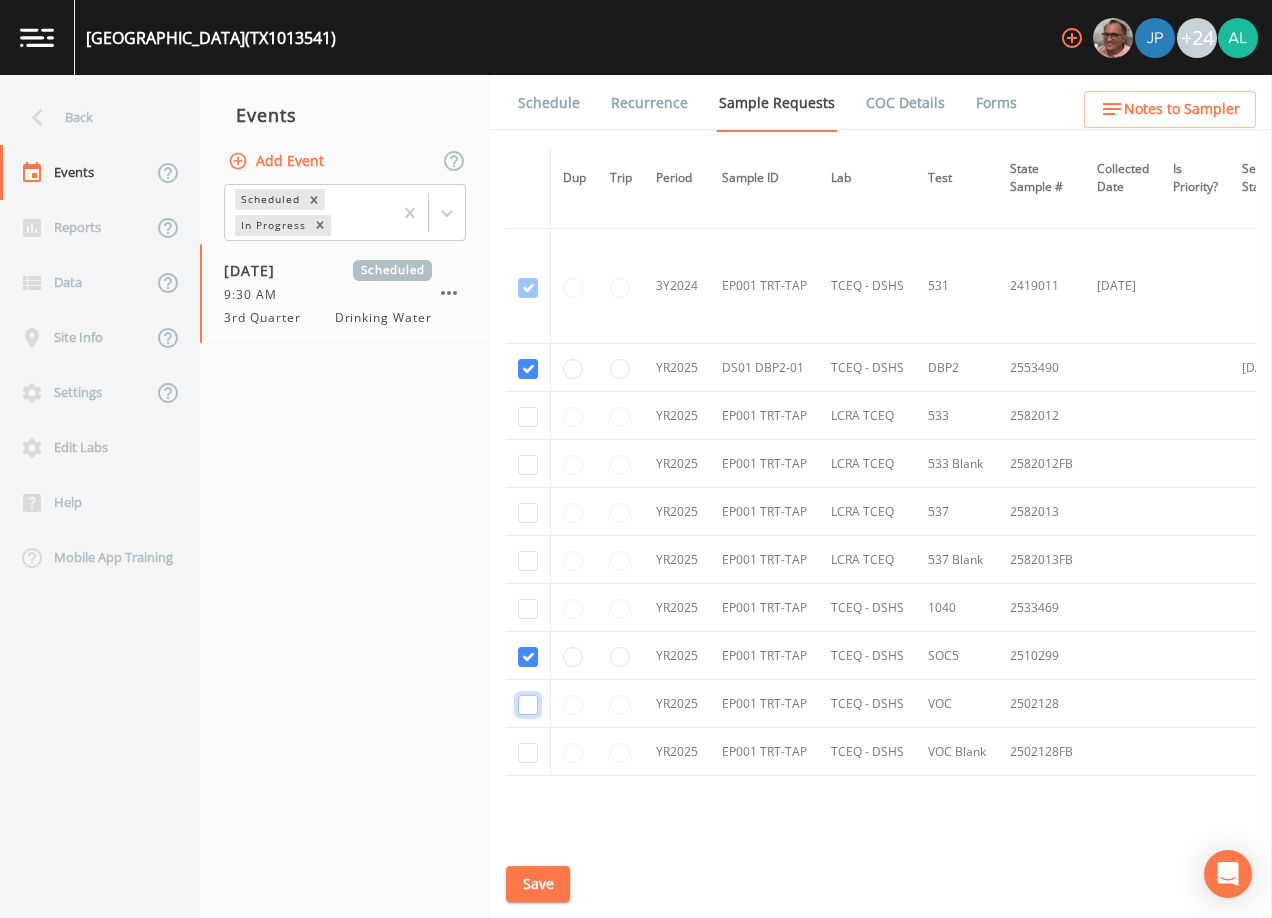 click at bounding box center (528, -287) 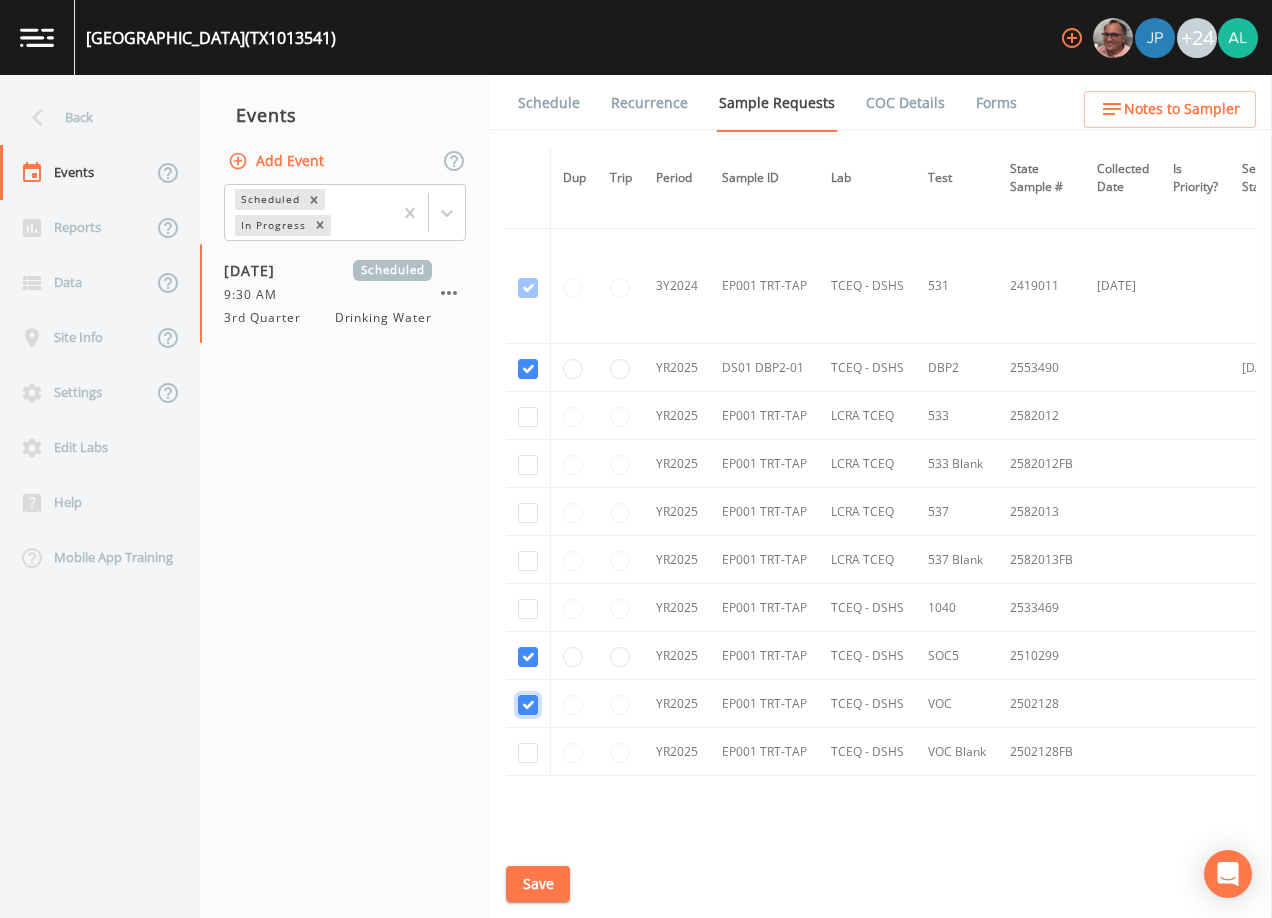 checkbox on "true" 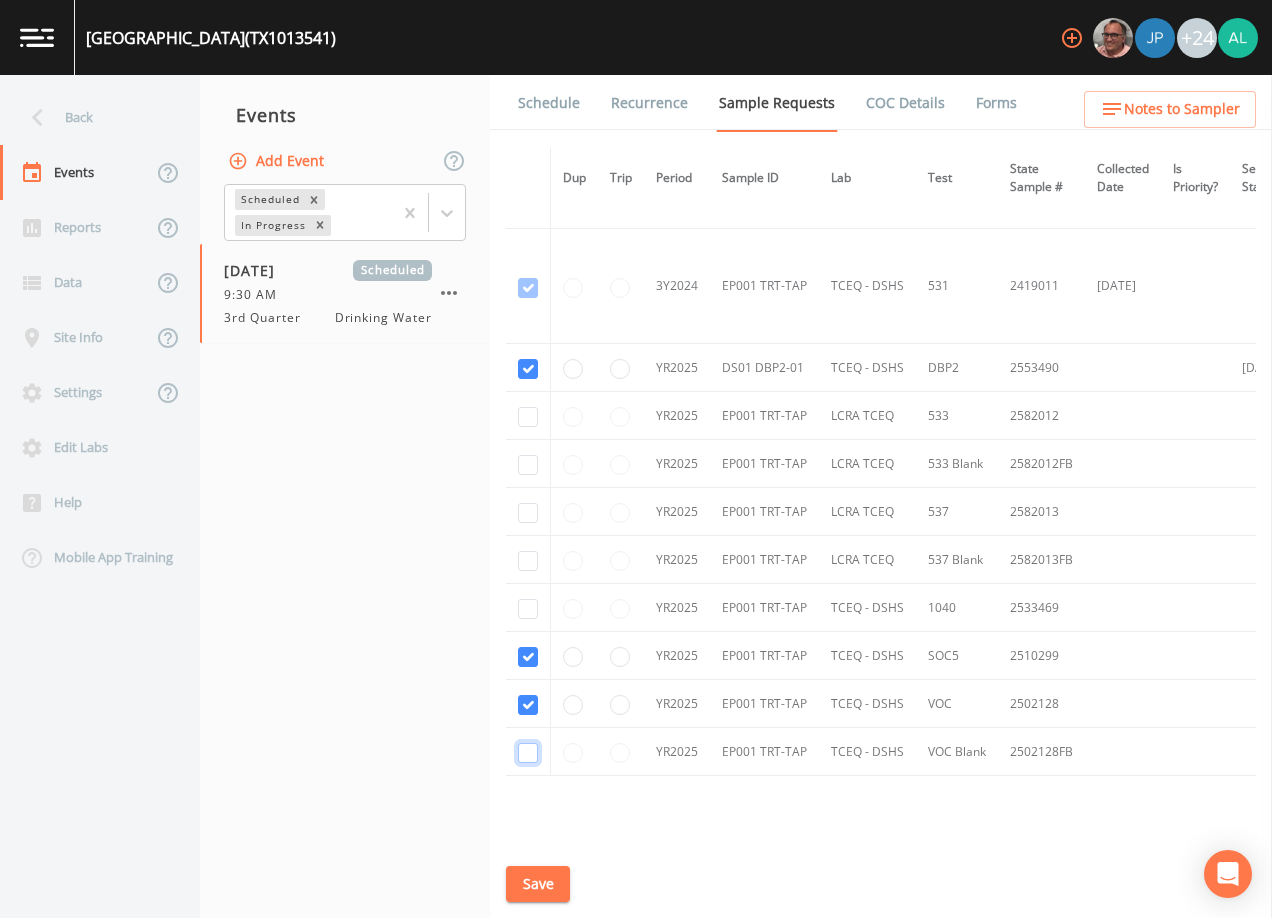 click at bounding box center (528, -172) 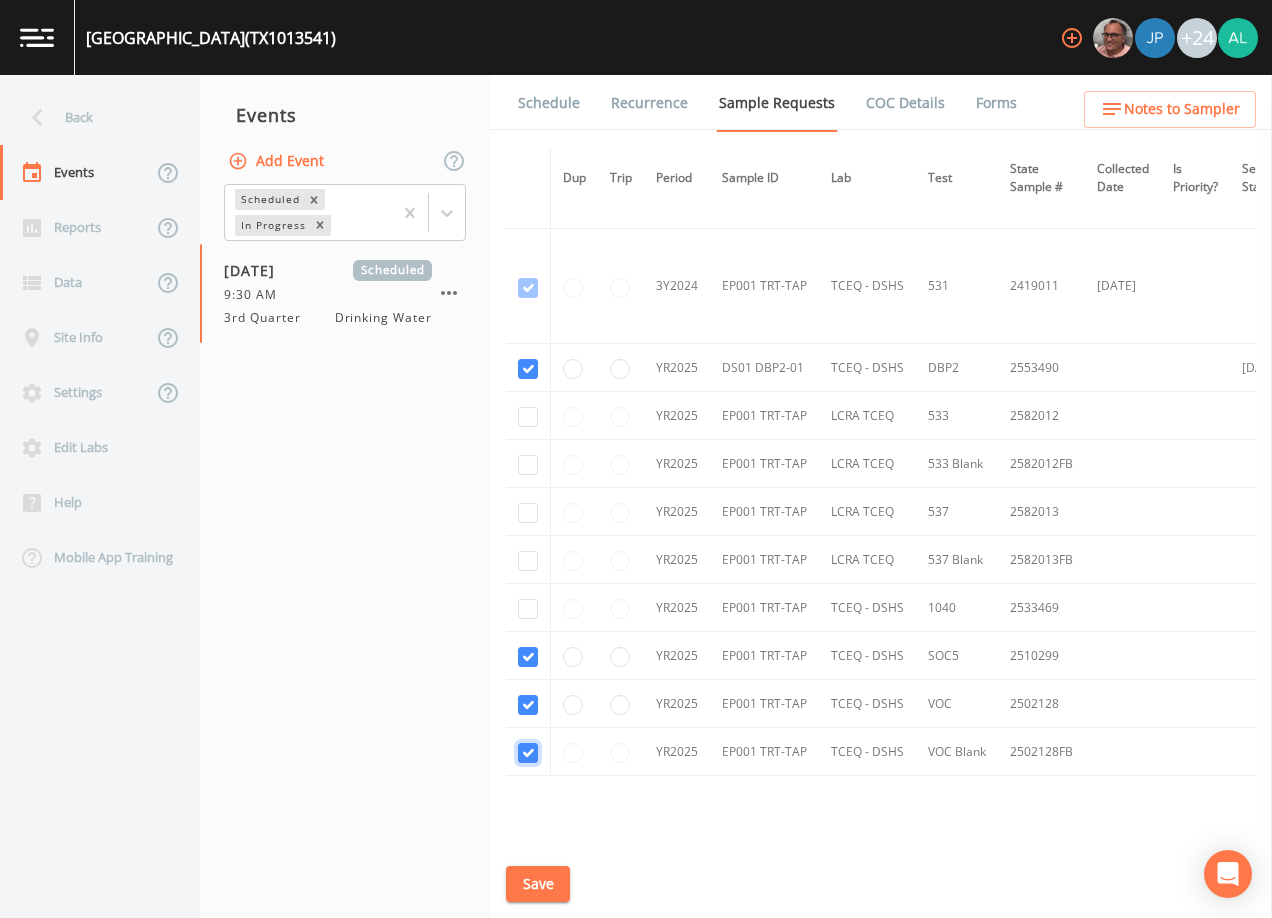 checkbox on "true" 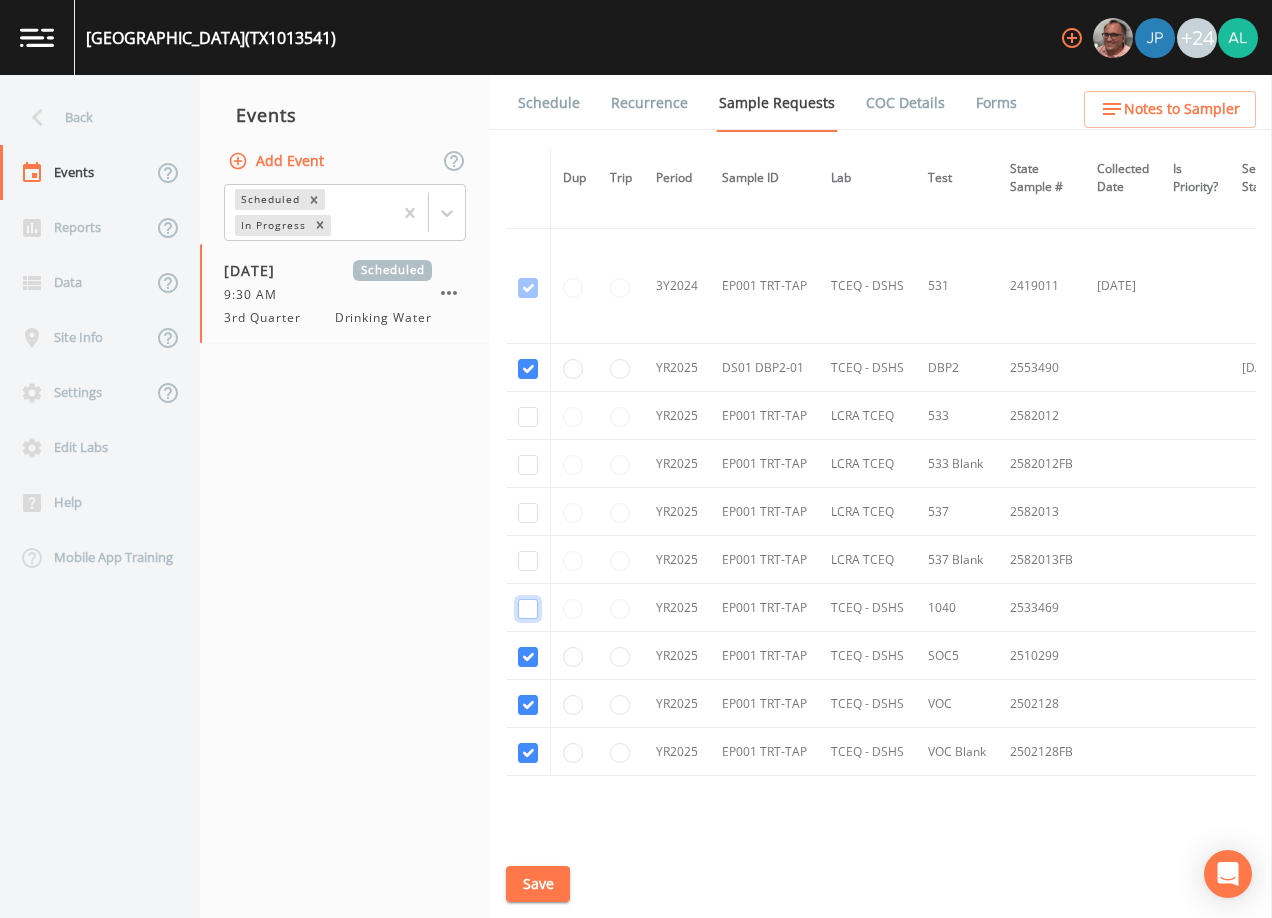 click at bounding box center (528, -517) 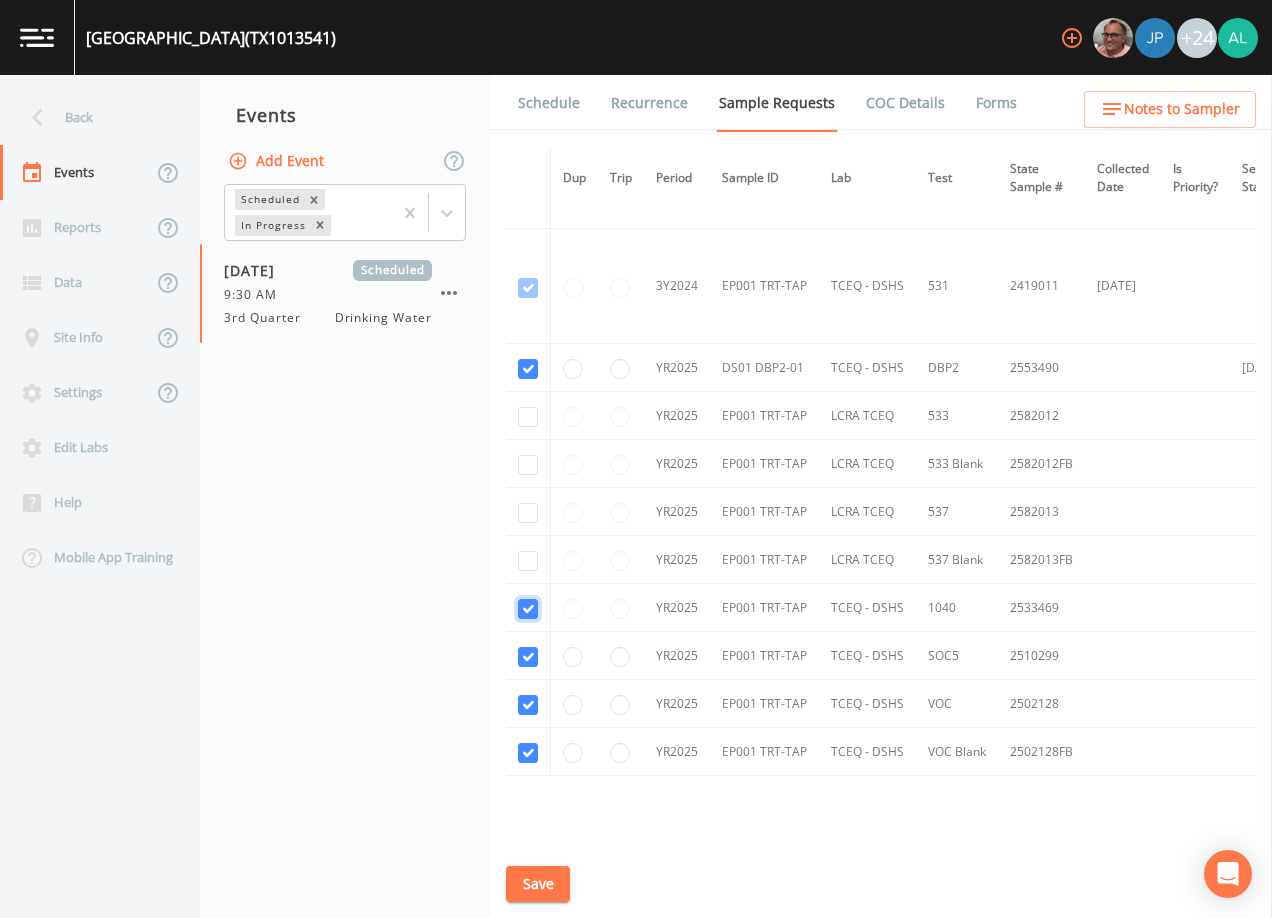 checkbox on "true" 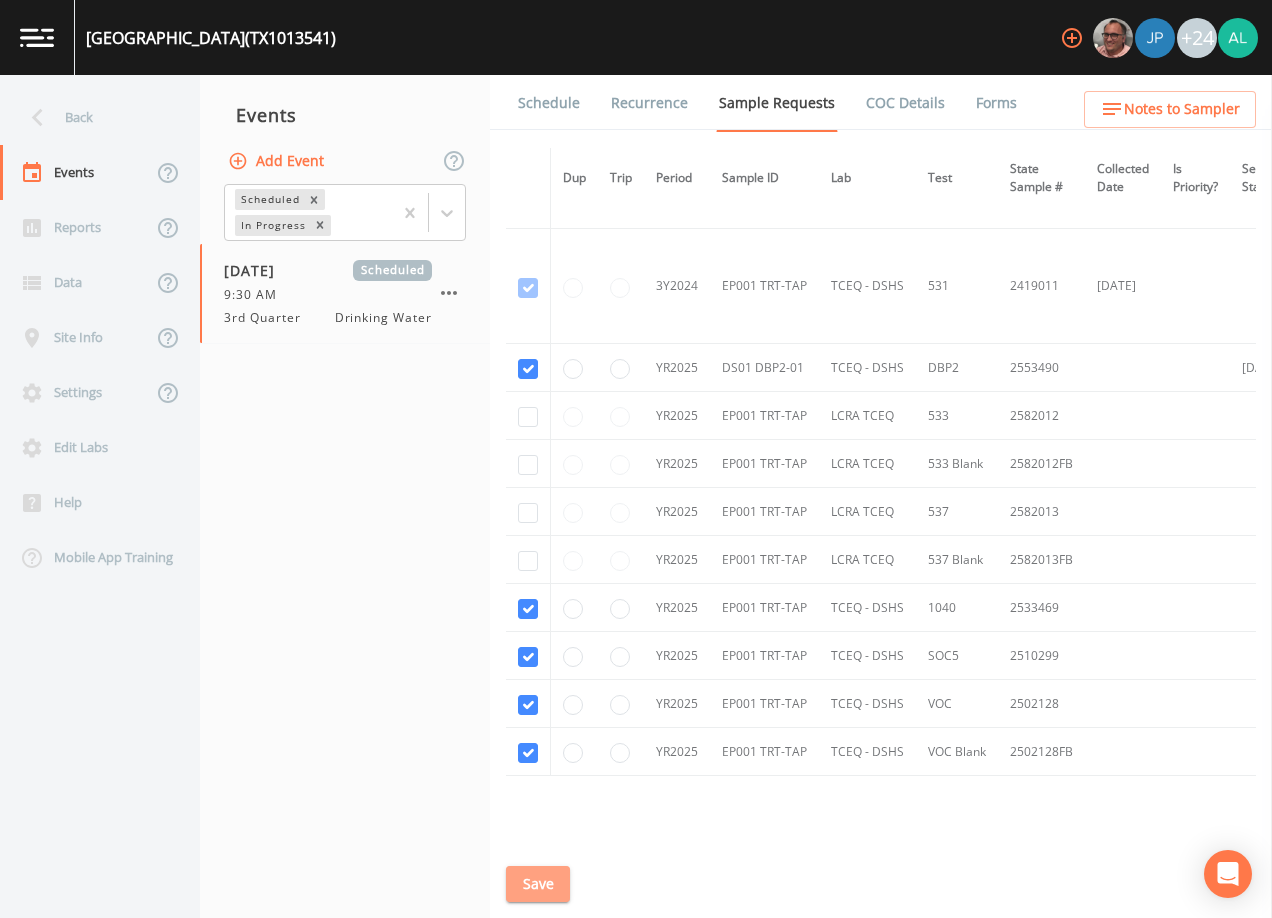 click on "Save" at bounding box center [538, 884] 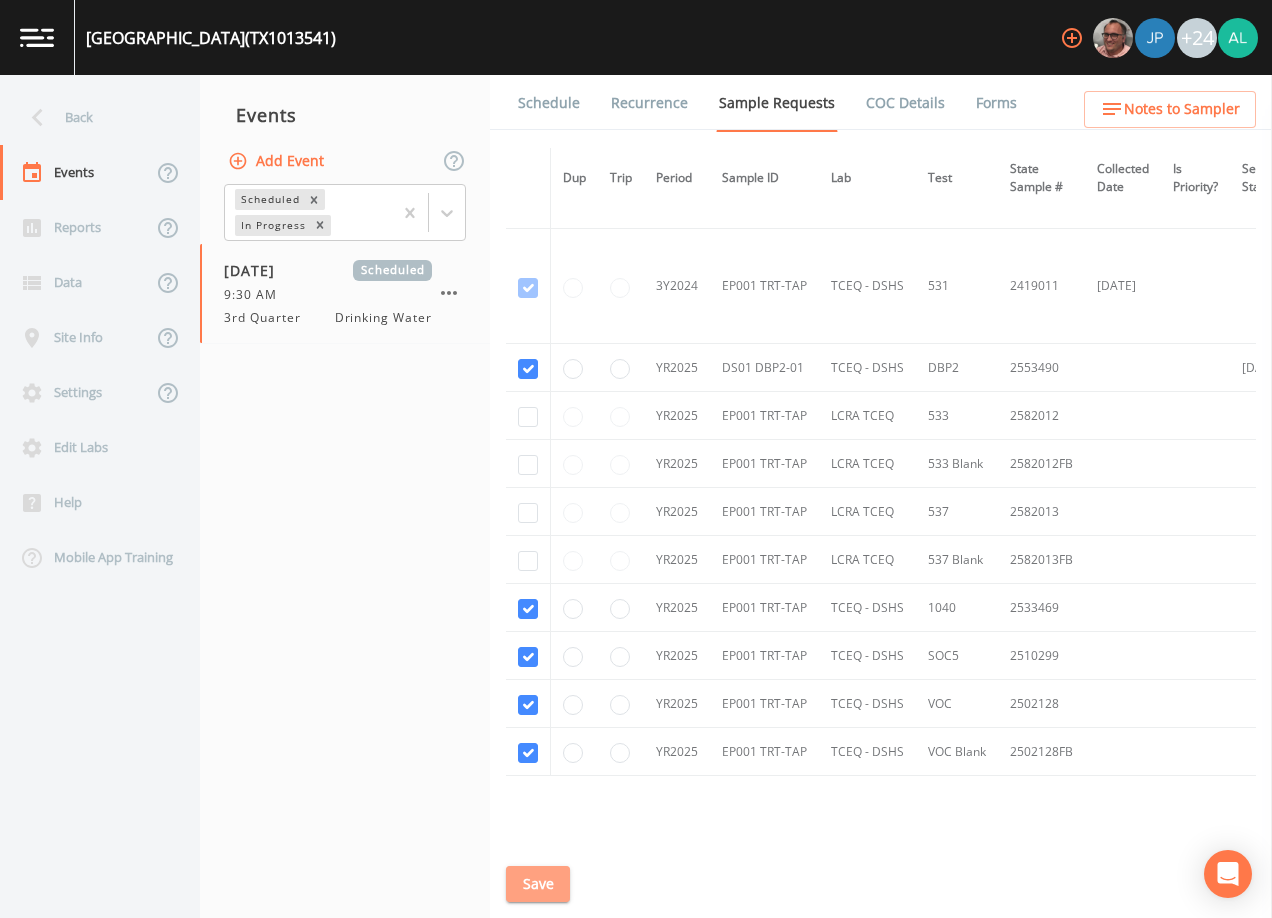click on "Save" at bounding box center [538, 884] 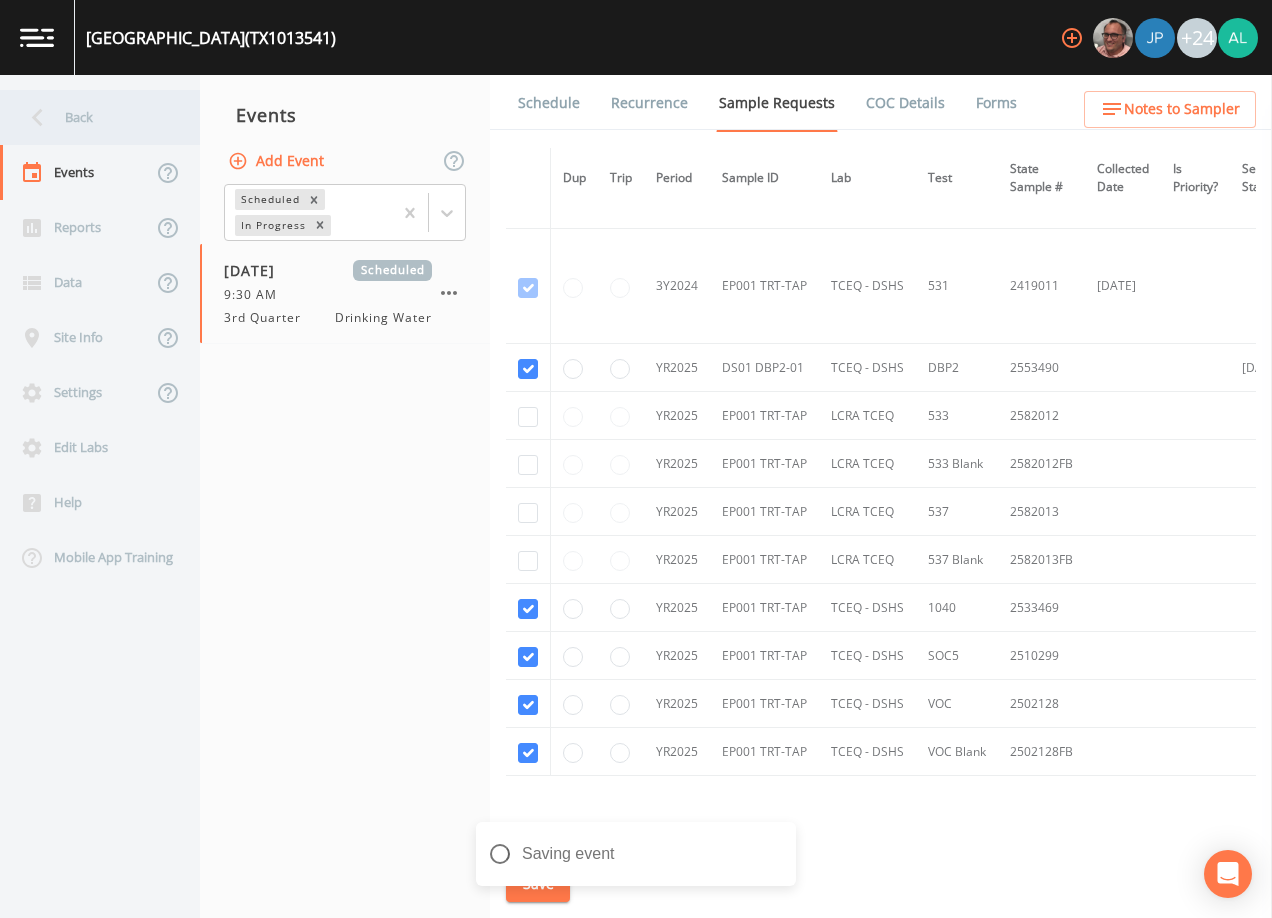 click on "Back" at bounding box center [90, 117] 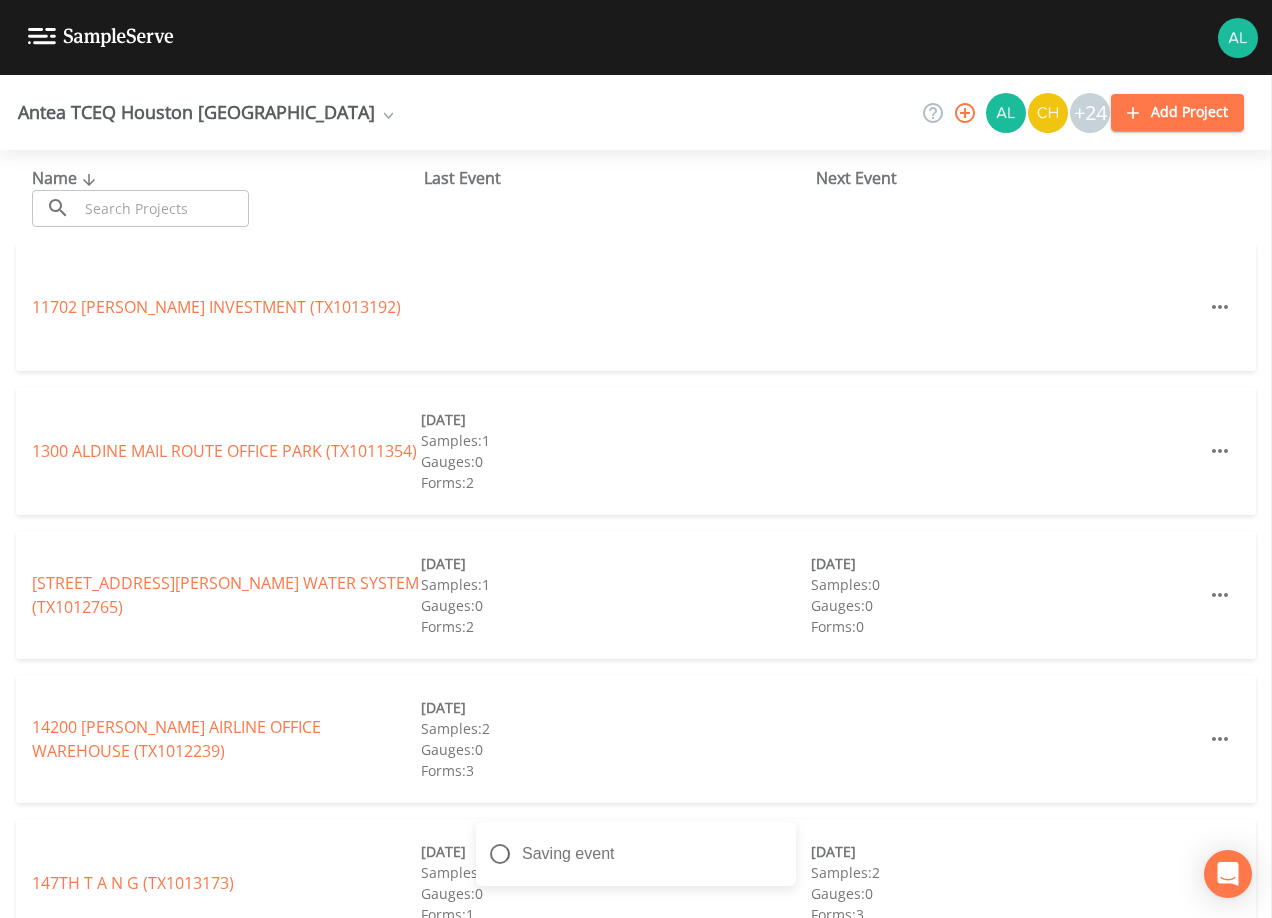 click on "Name ​ ​" at bounding box center [228, 196] 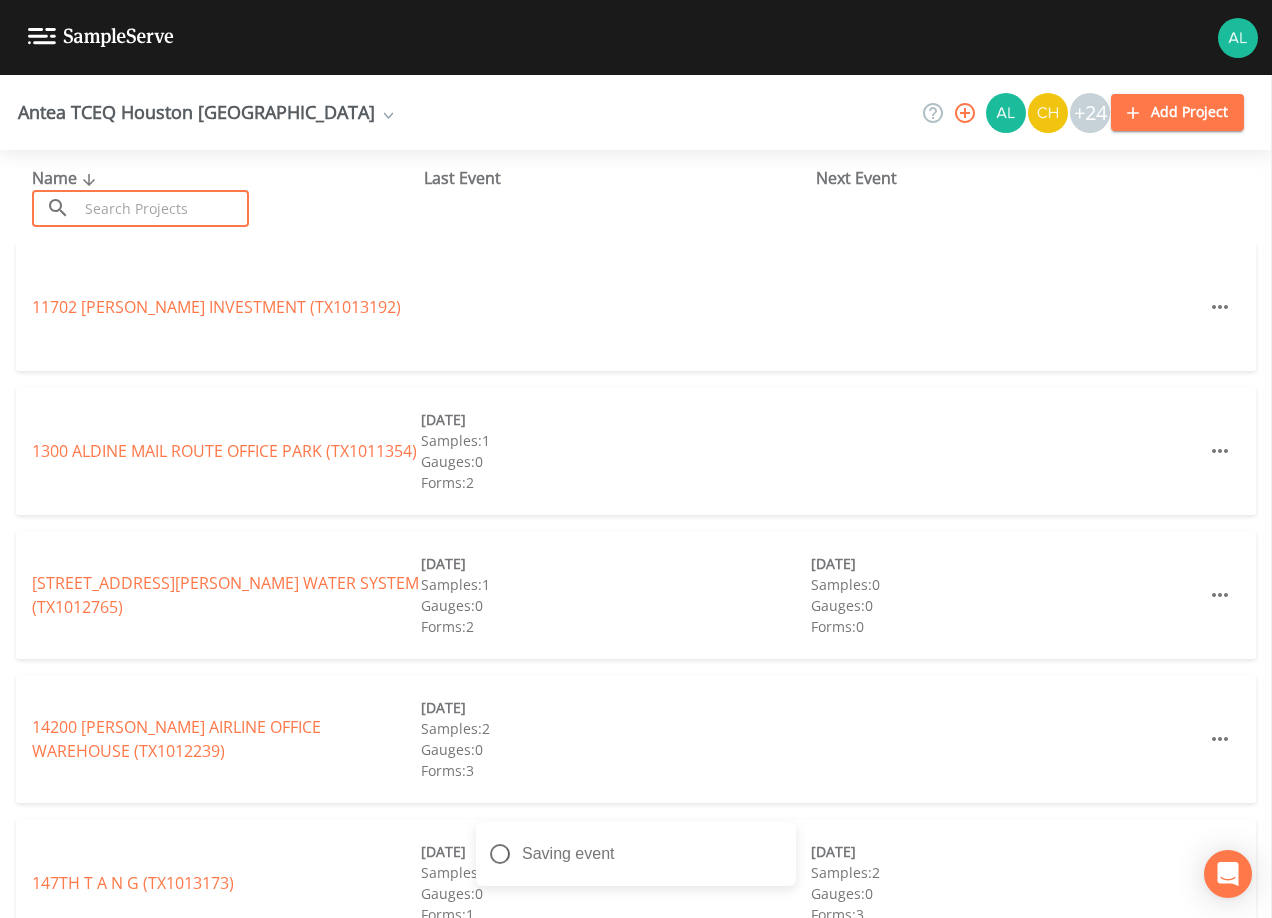 click at bounding box center [163, 208] 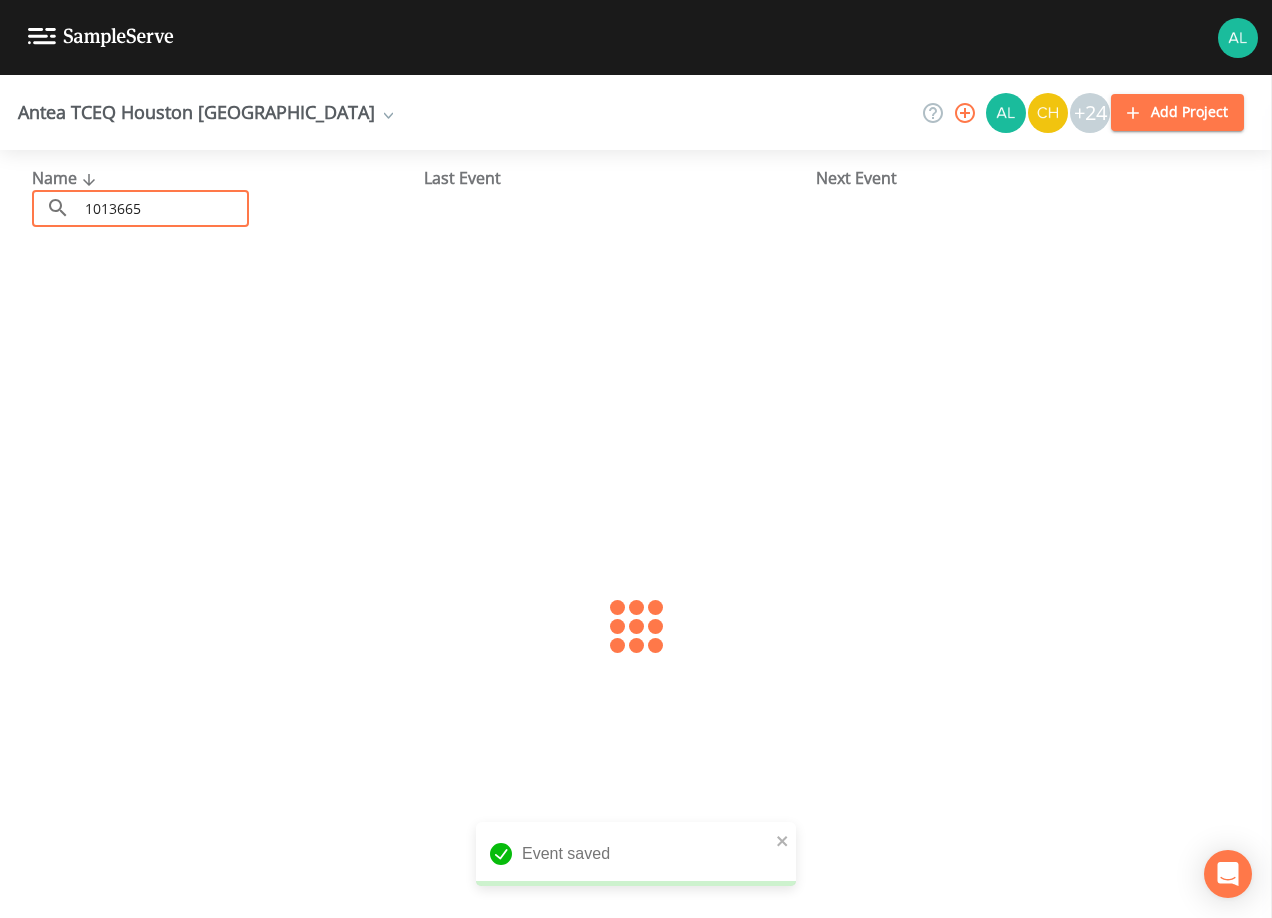 type on "1013665" 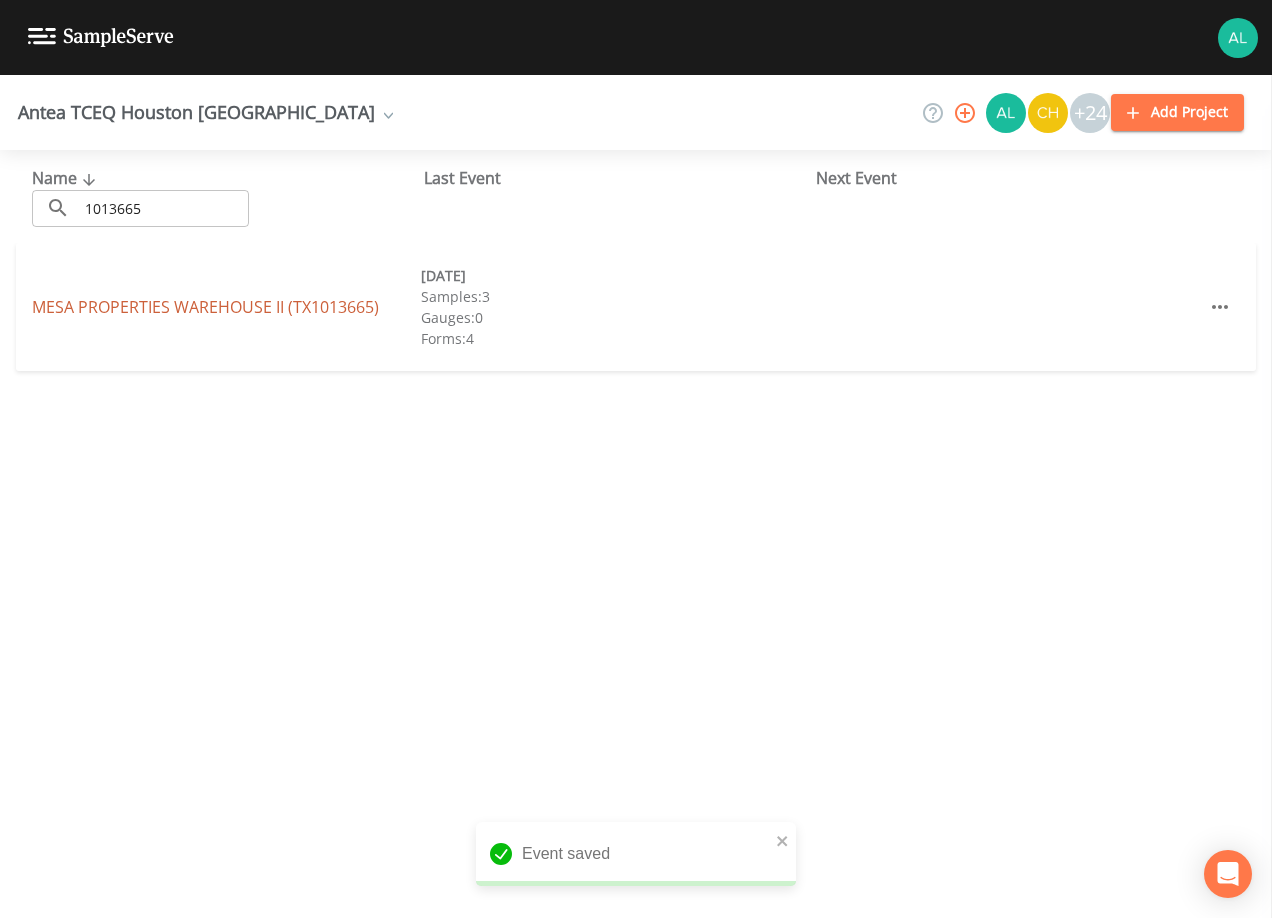 click on "MESA PROPERTIES [GEOGRAPHIC_DATA]   (TX1013665)" at bounding box center (205, 307) 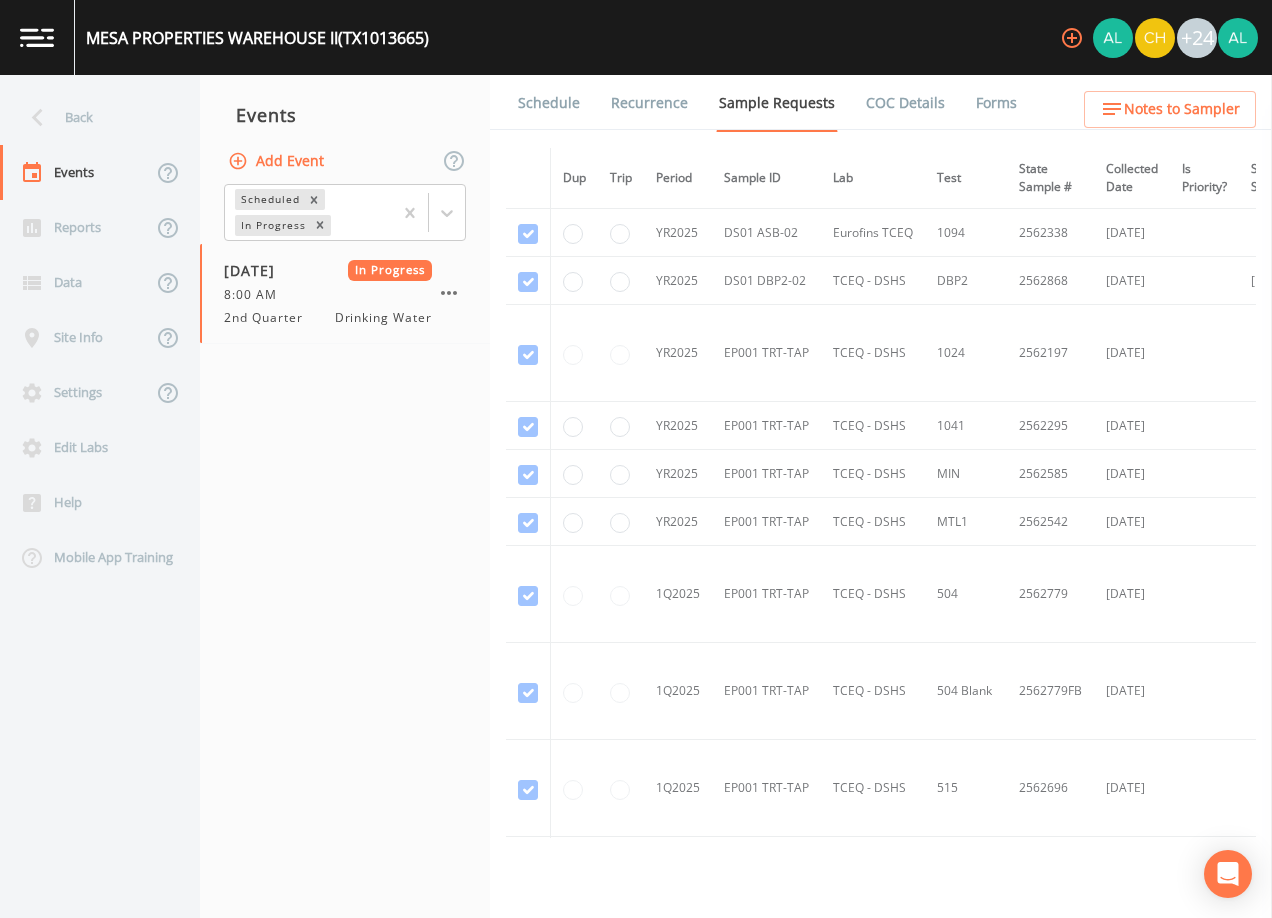 click on "Add Event" at bounding box center [278, 161] 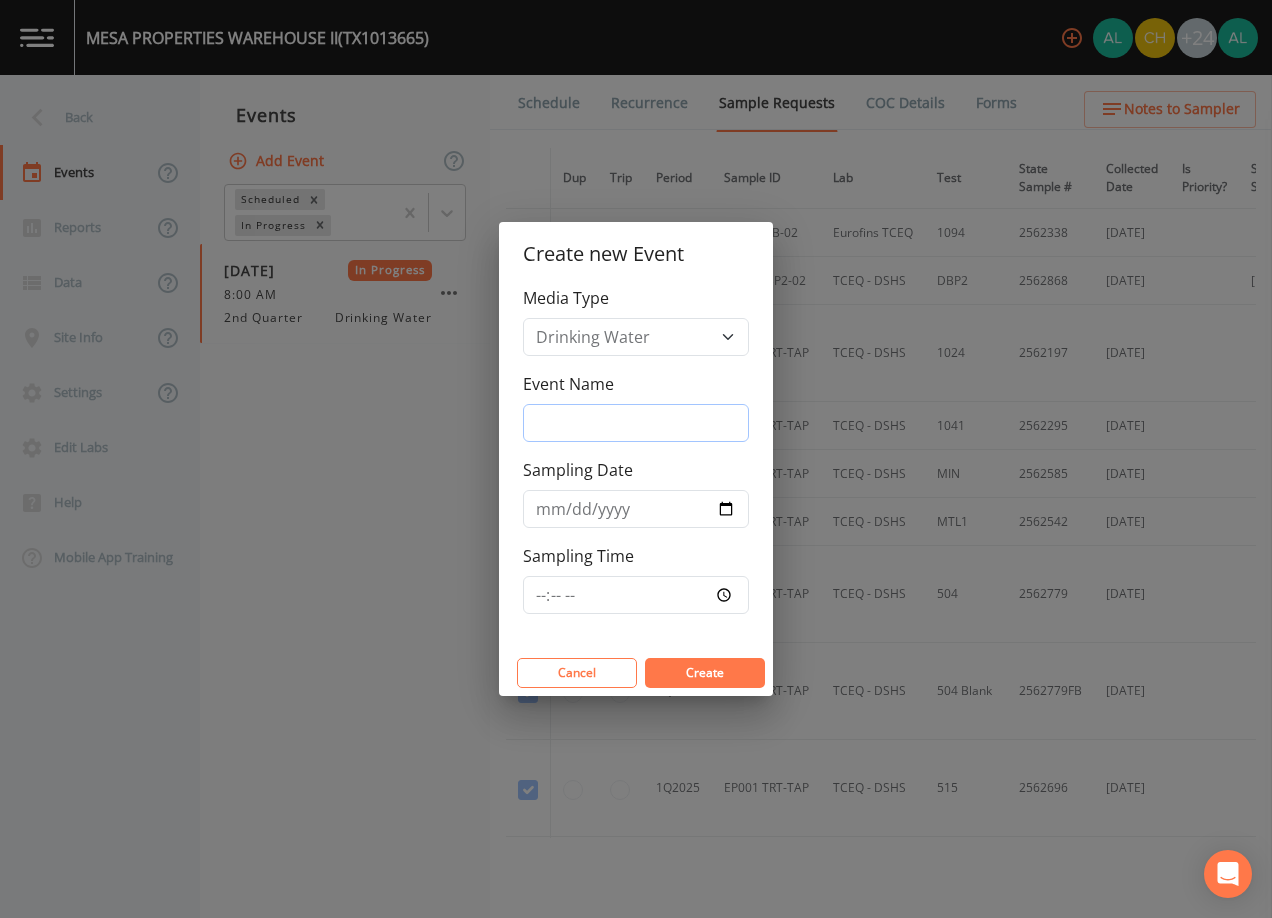 click on "Event Name" at bounding box center (636, 423) 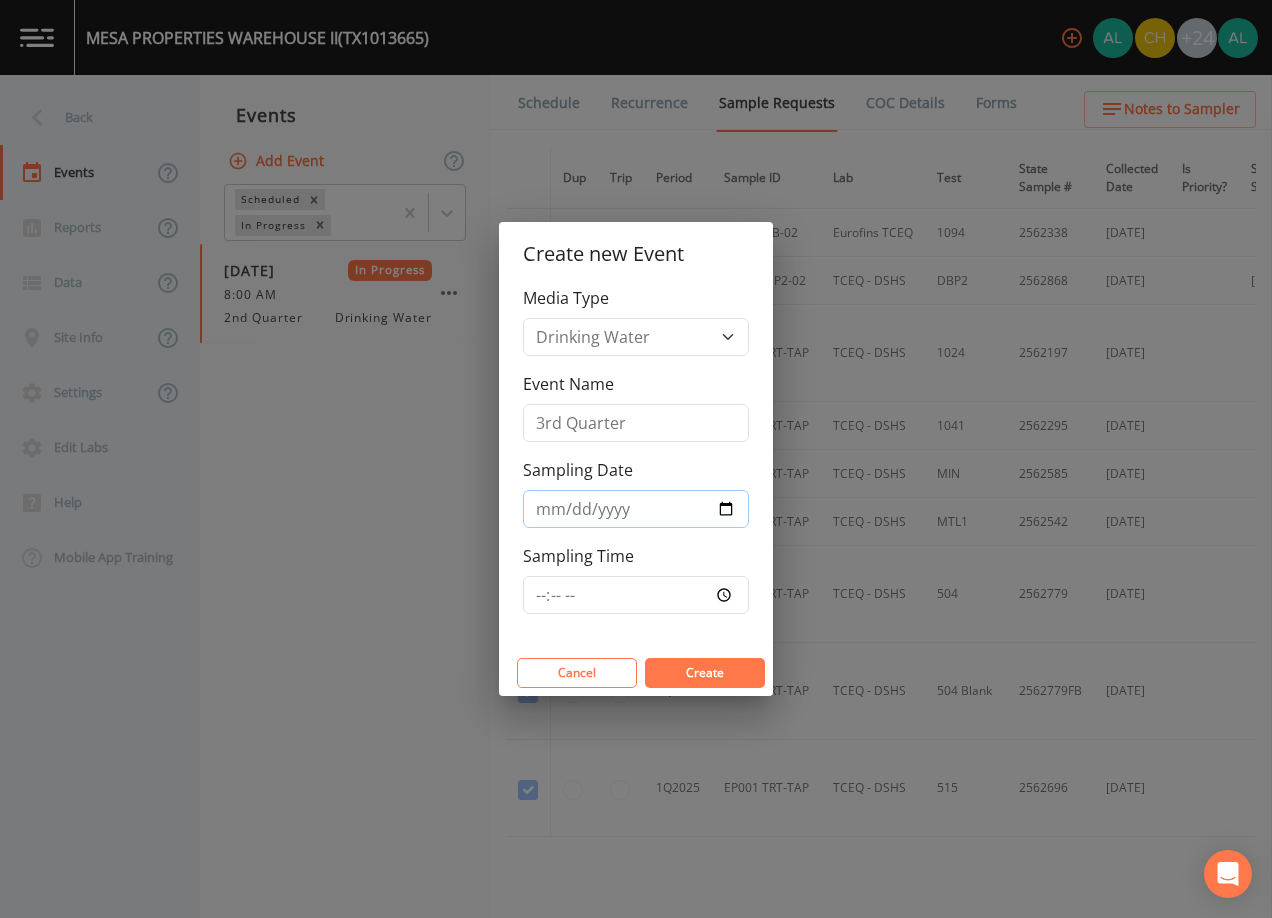 click on "Sampling Date" at bounding box center (636, 509) 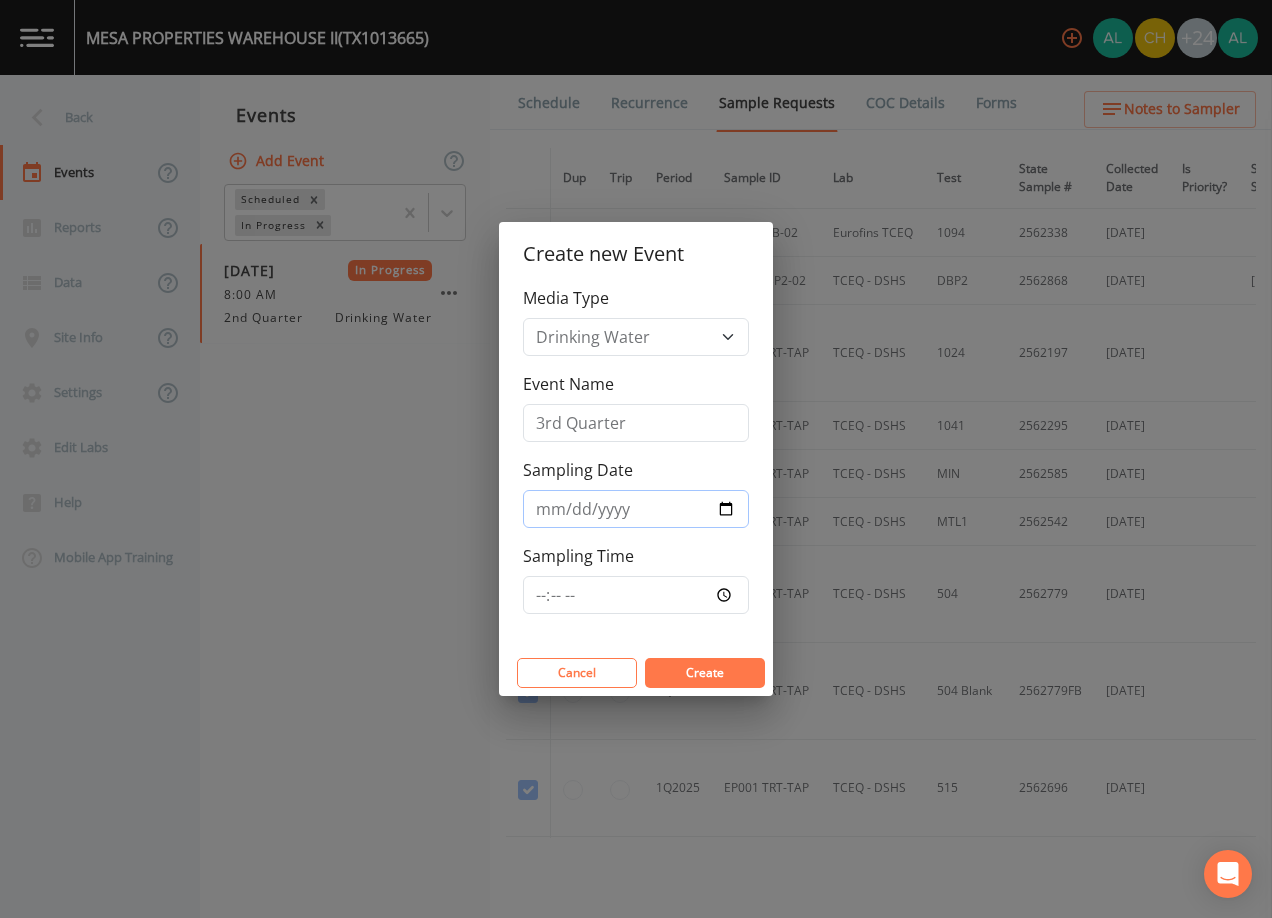 type on "[DATE]" 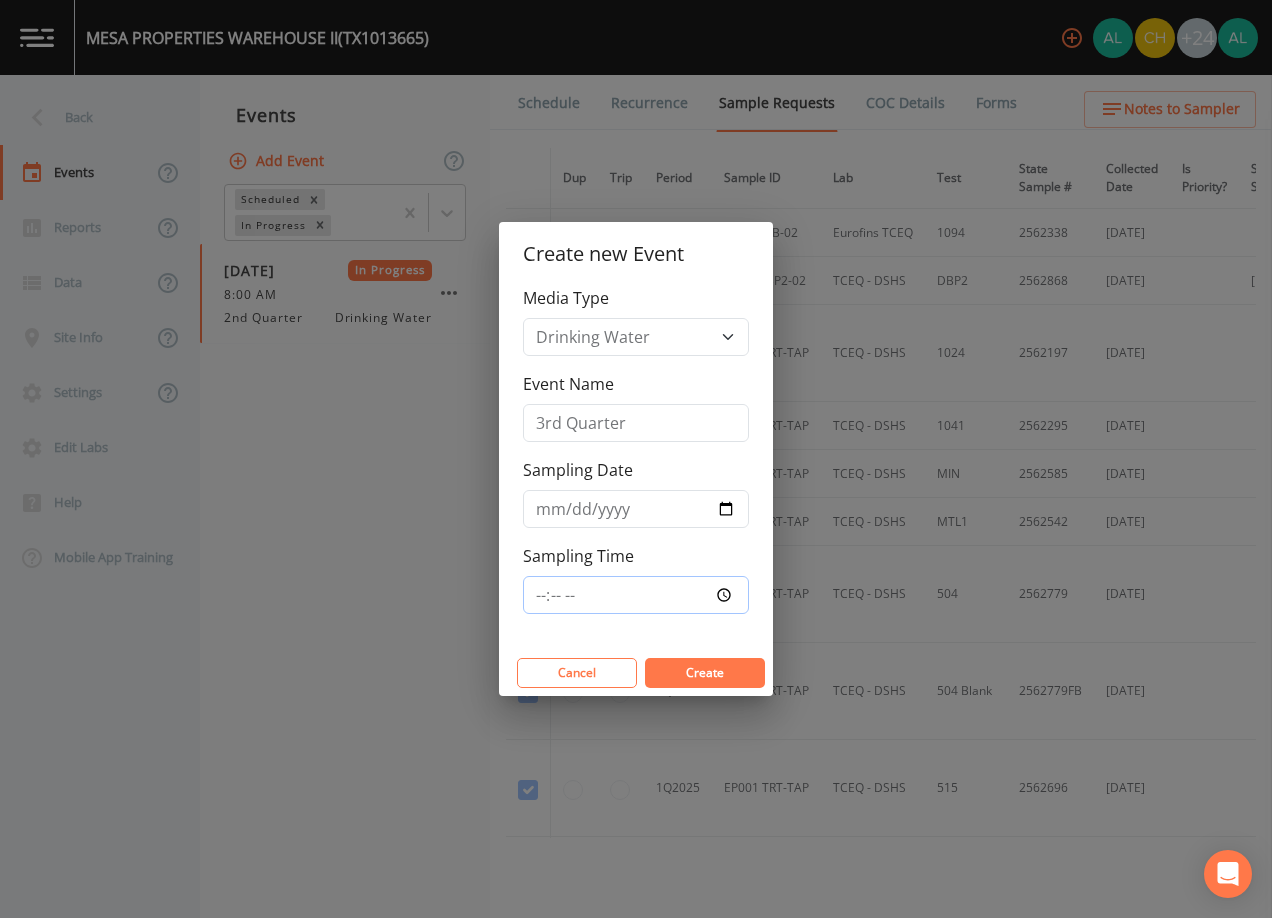 click on "Sampling Time" at bounding box center [636, 595] 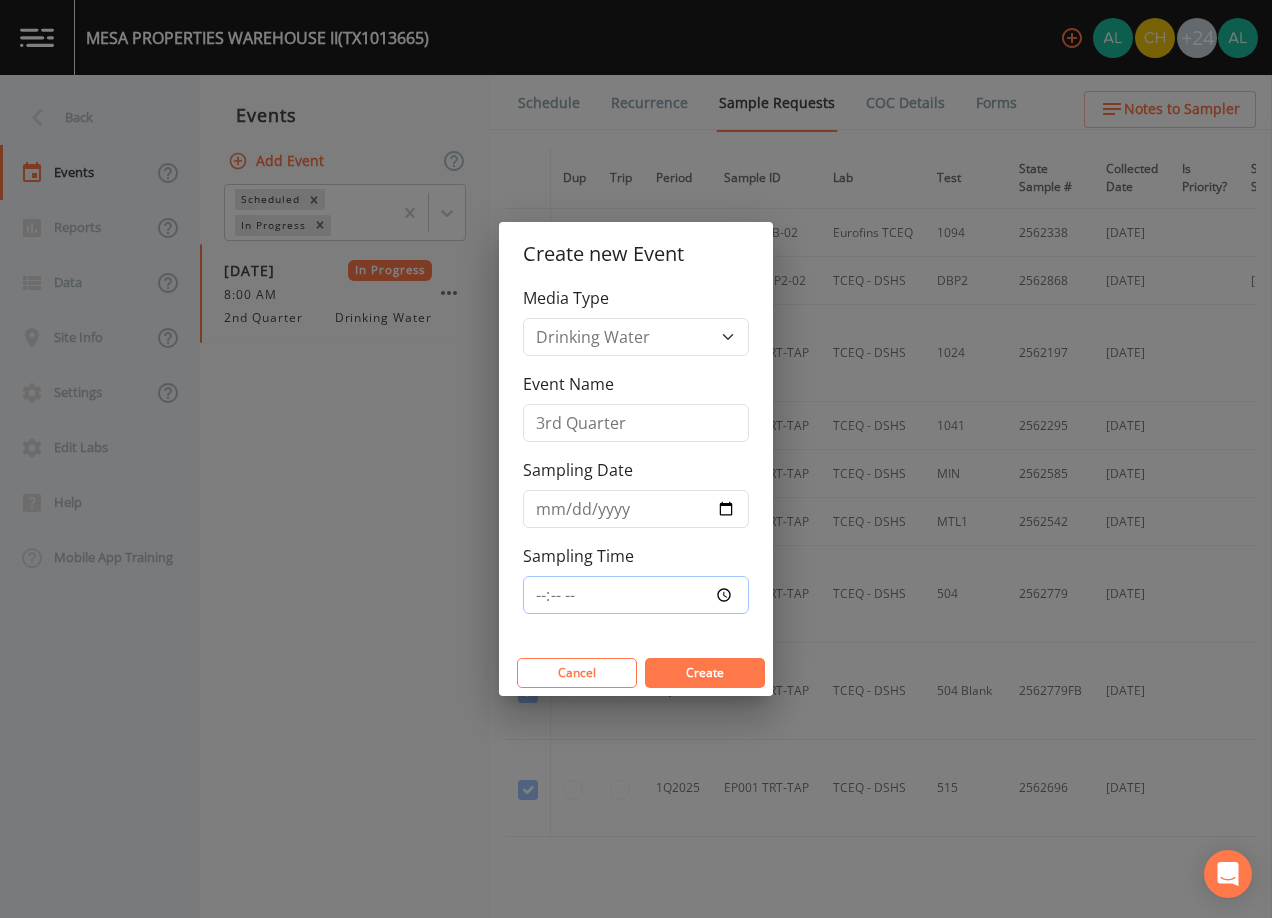 click on "Create" at bounding box center [705, 673] 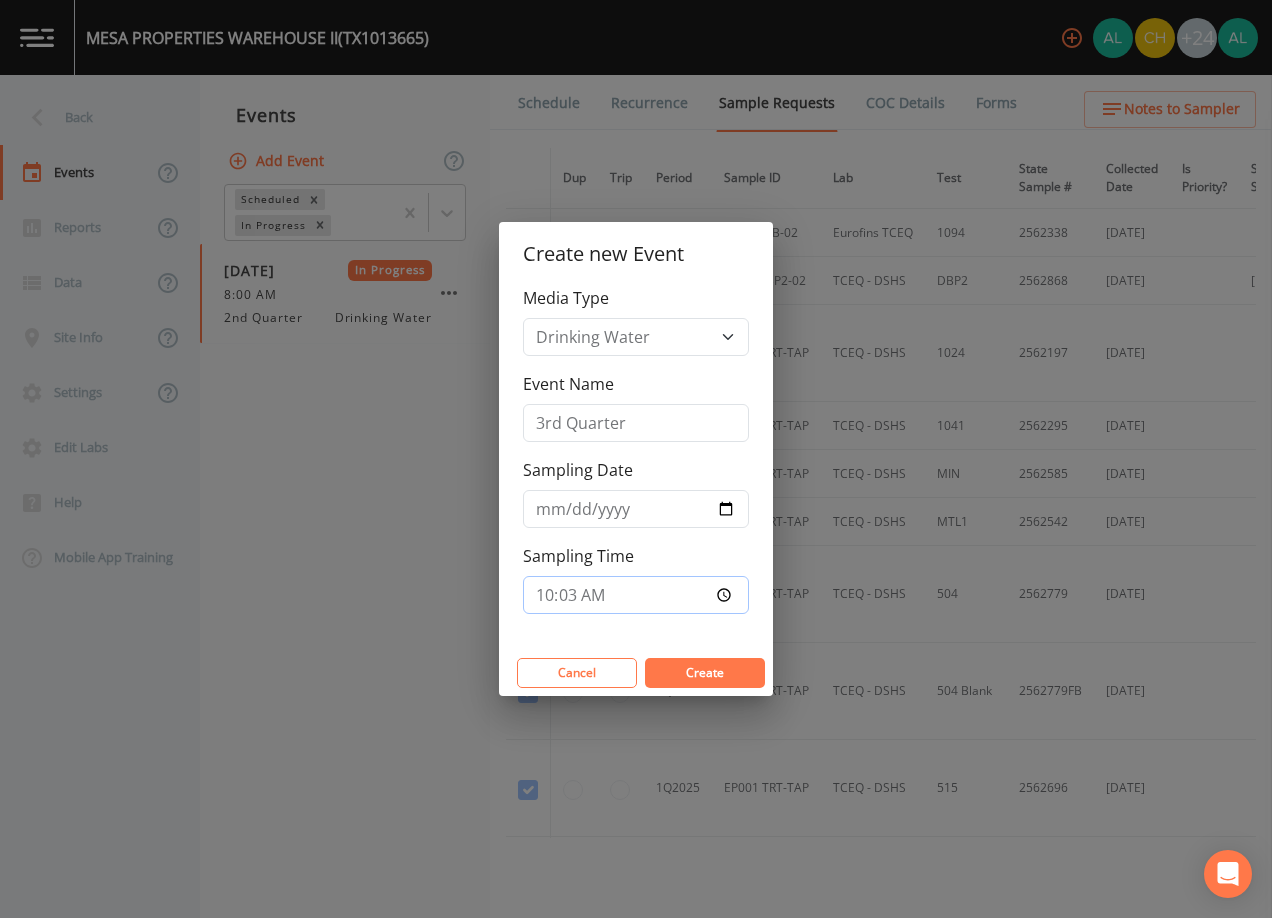 type on "10:30" 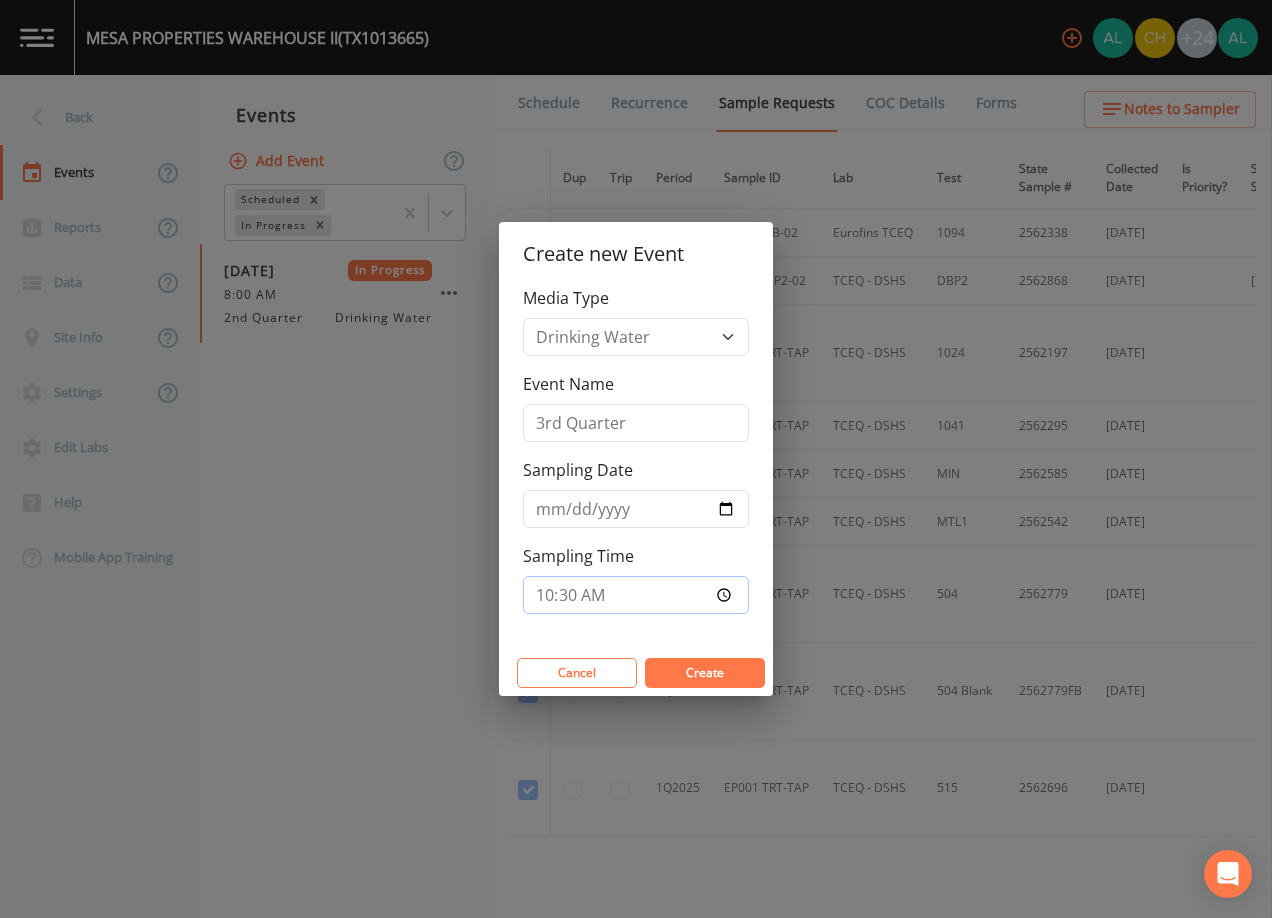 click on "Create" at bounding box center (705, 673) 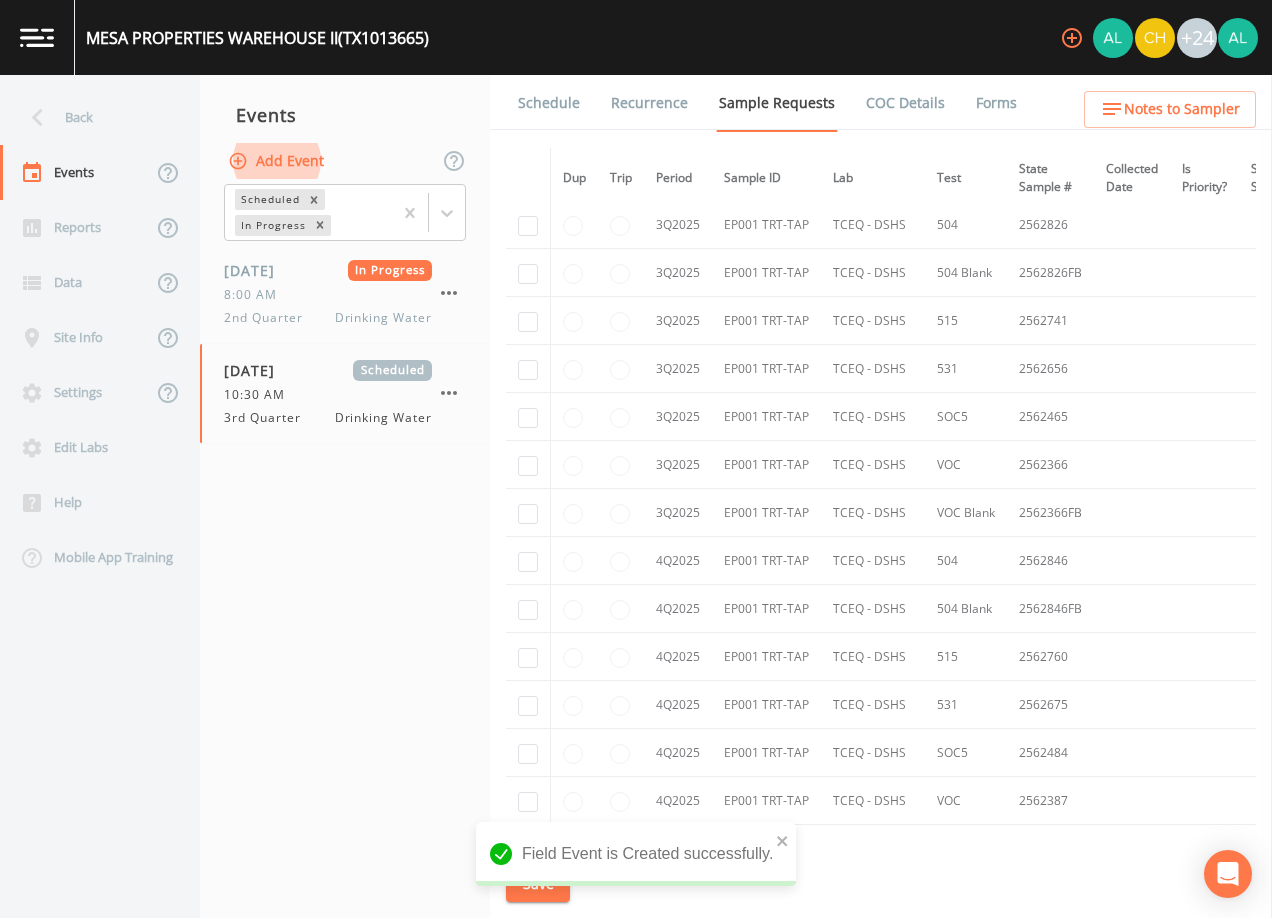 scroll, scrollTop: 2108, scrollLeft: 0, axis: vertical 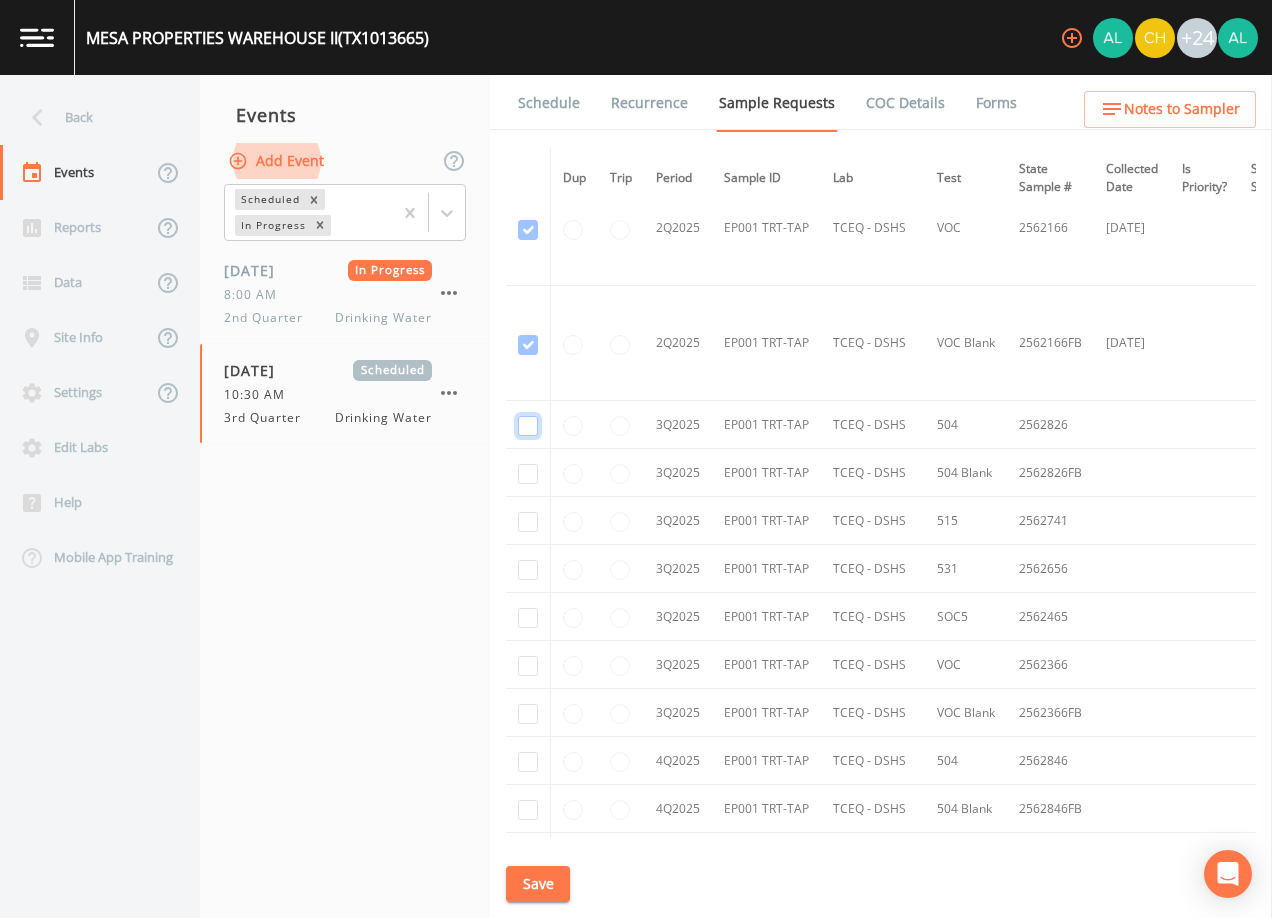 click at bounding box center [528, -1150] 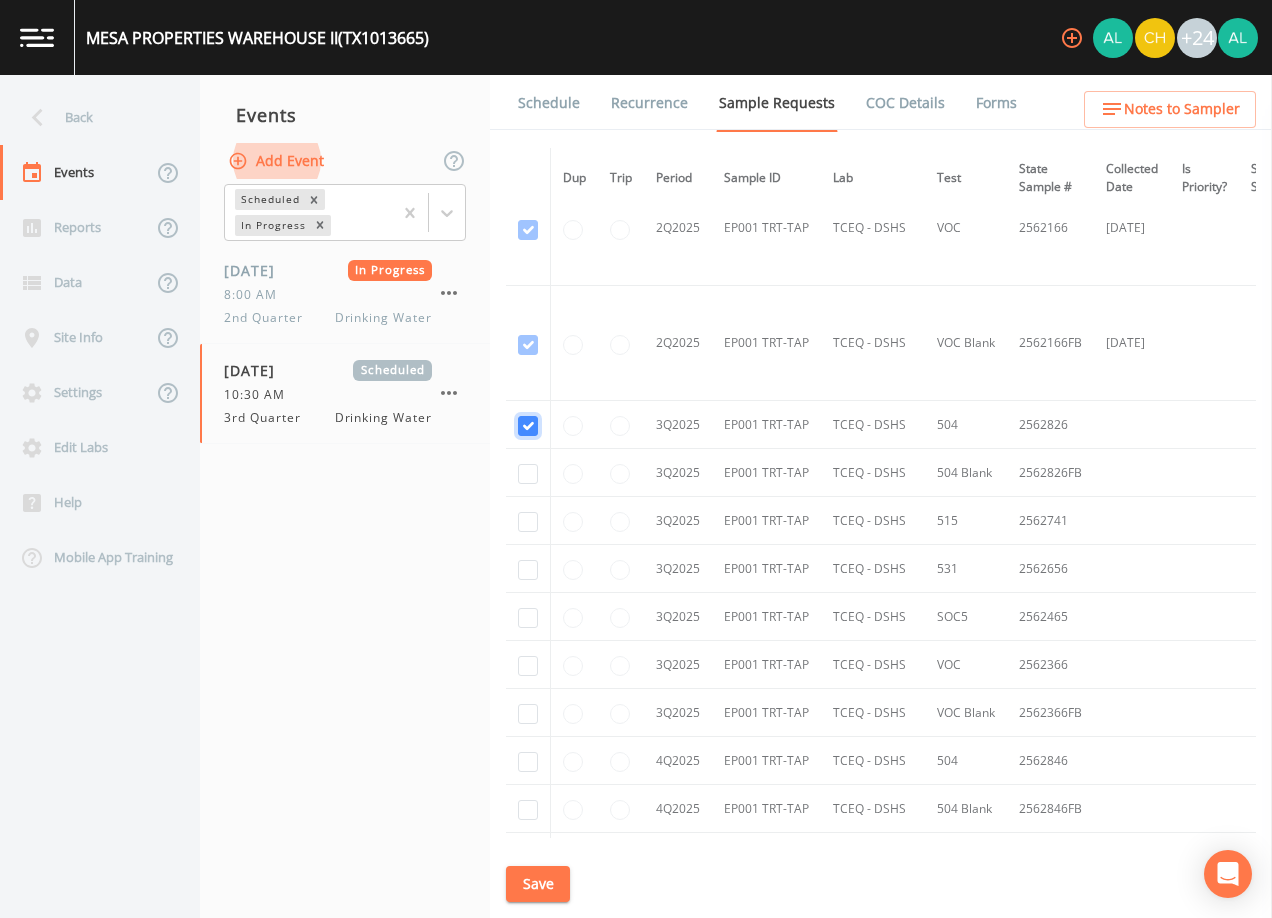 checkbox on "true" 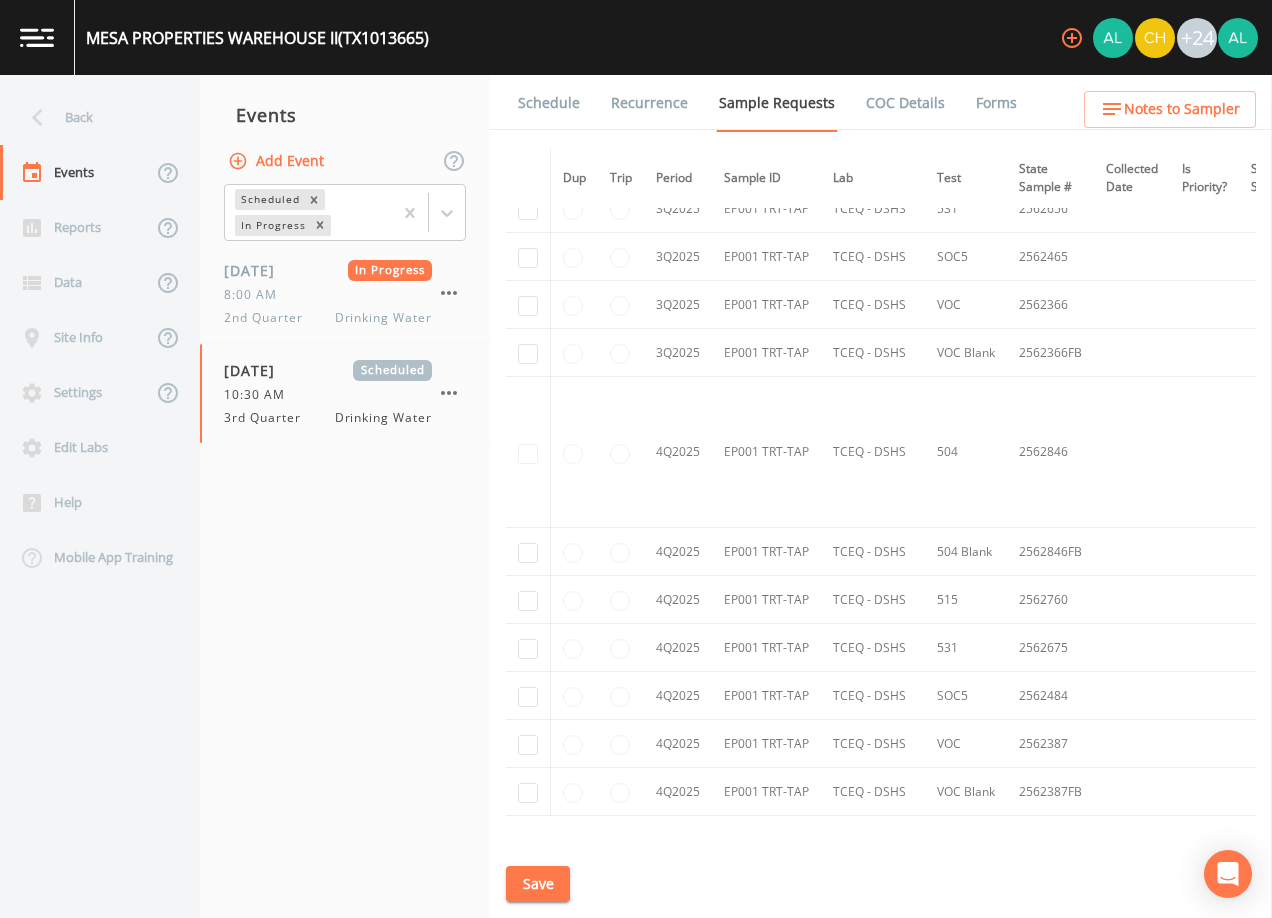 scroll, scrollTop: 1802, scrollLeft: 0, axis: vertical 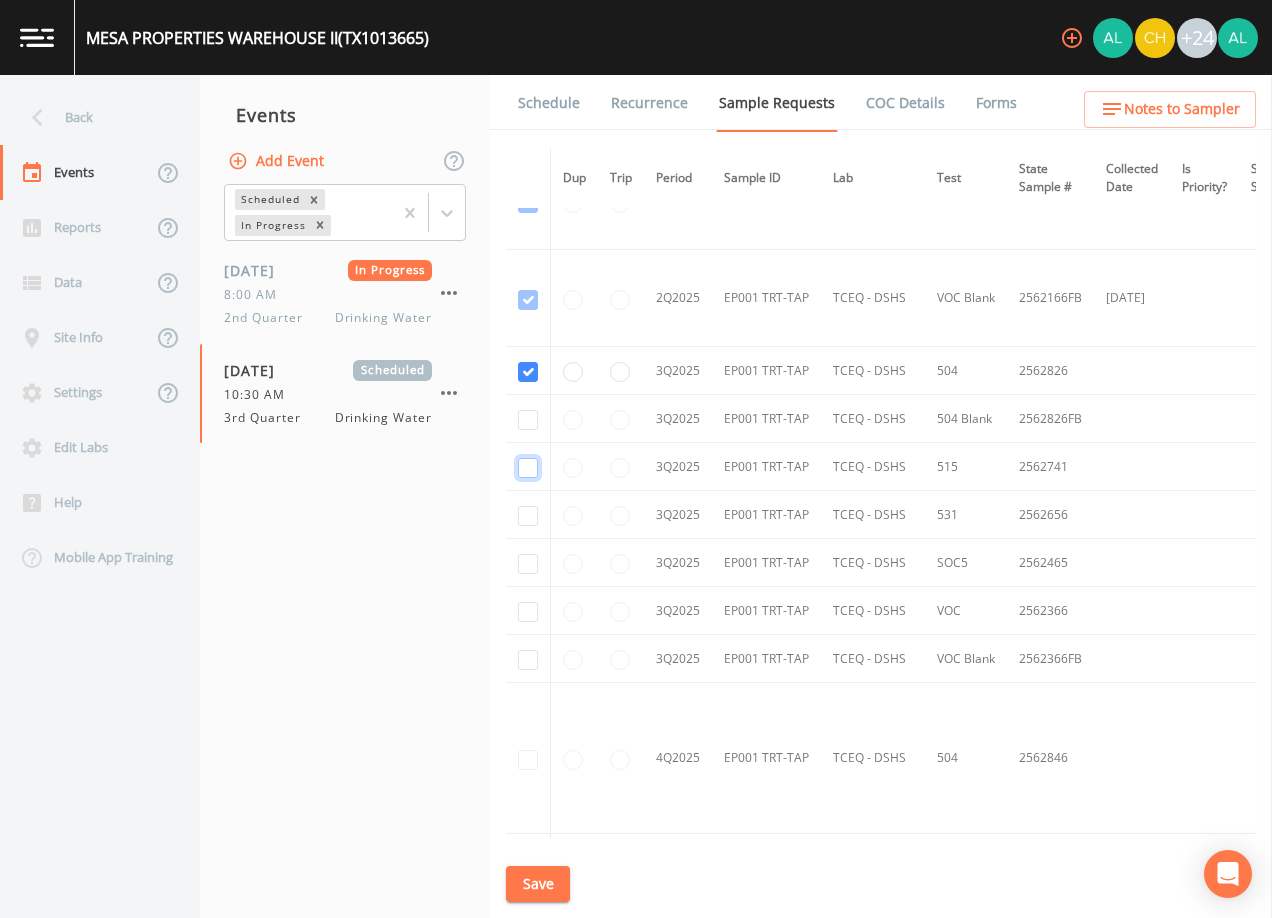 click at bounding box center [528, -767] 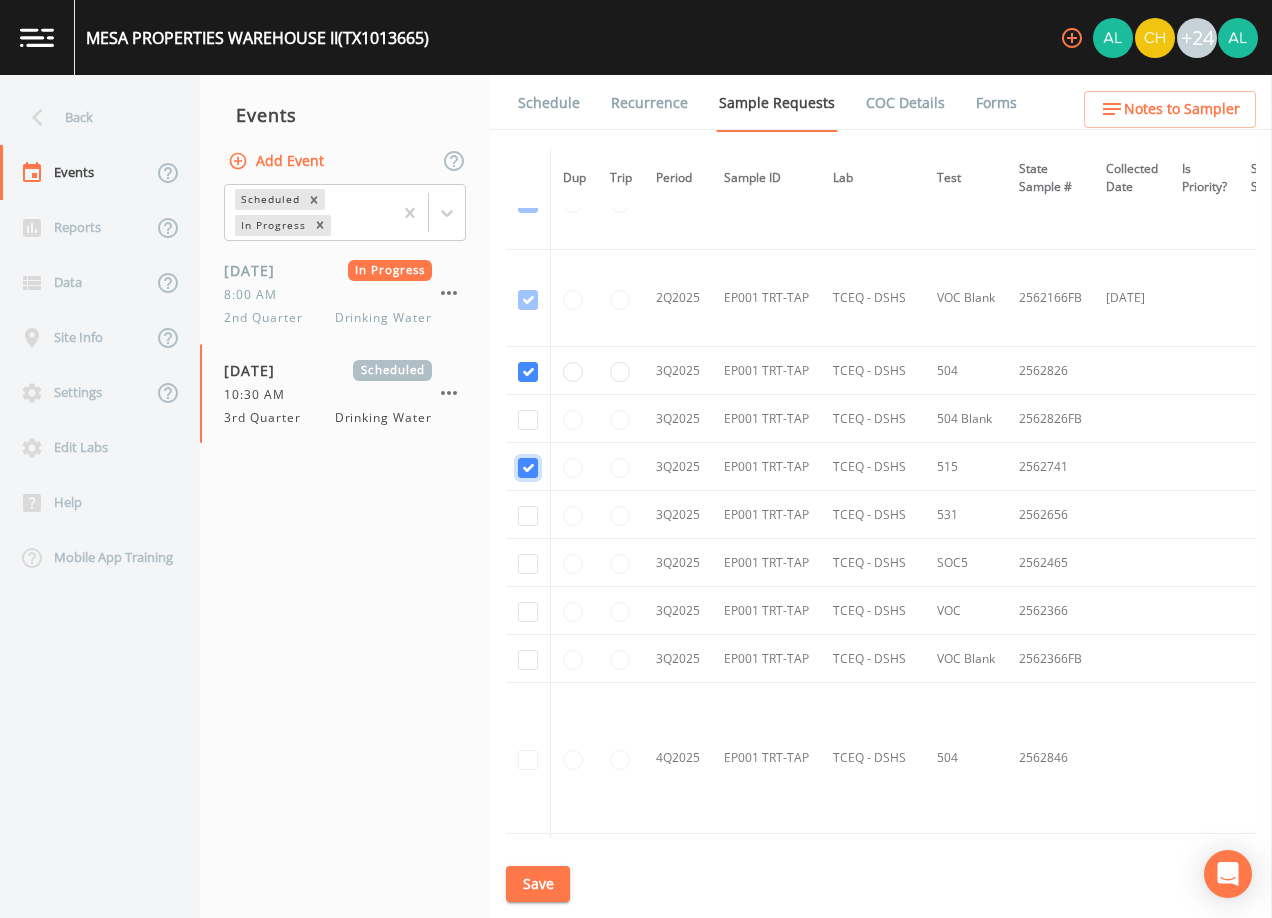 checkbox on "true" 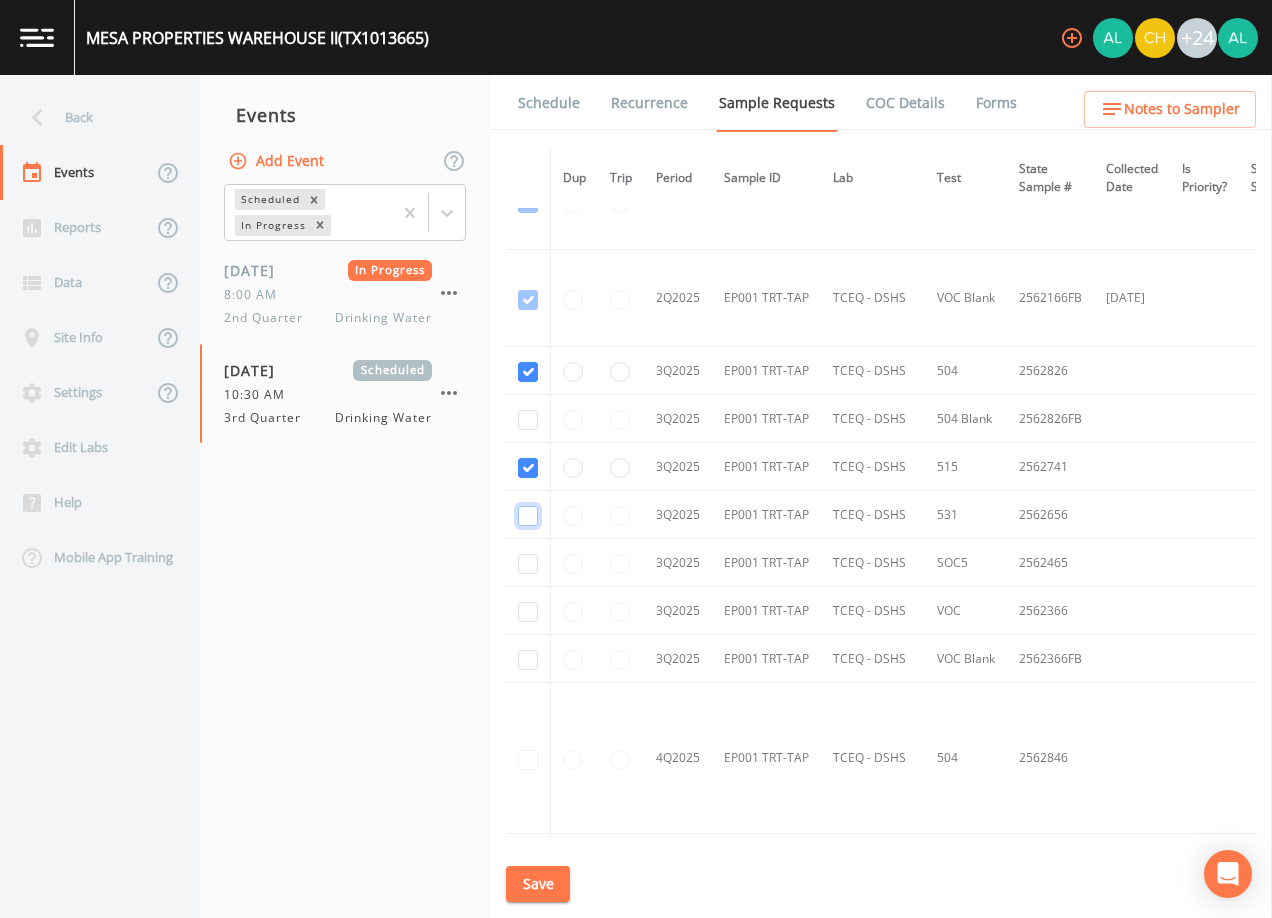 click at bounding box center (528, -670) 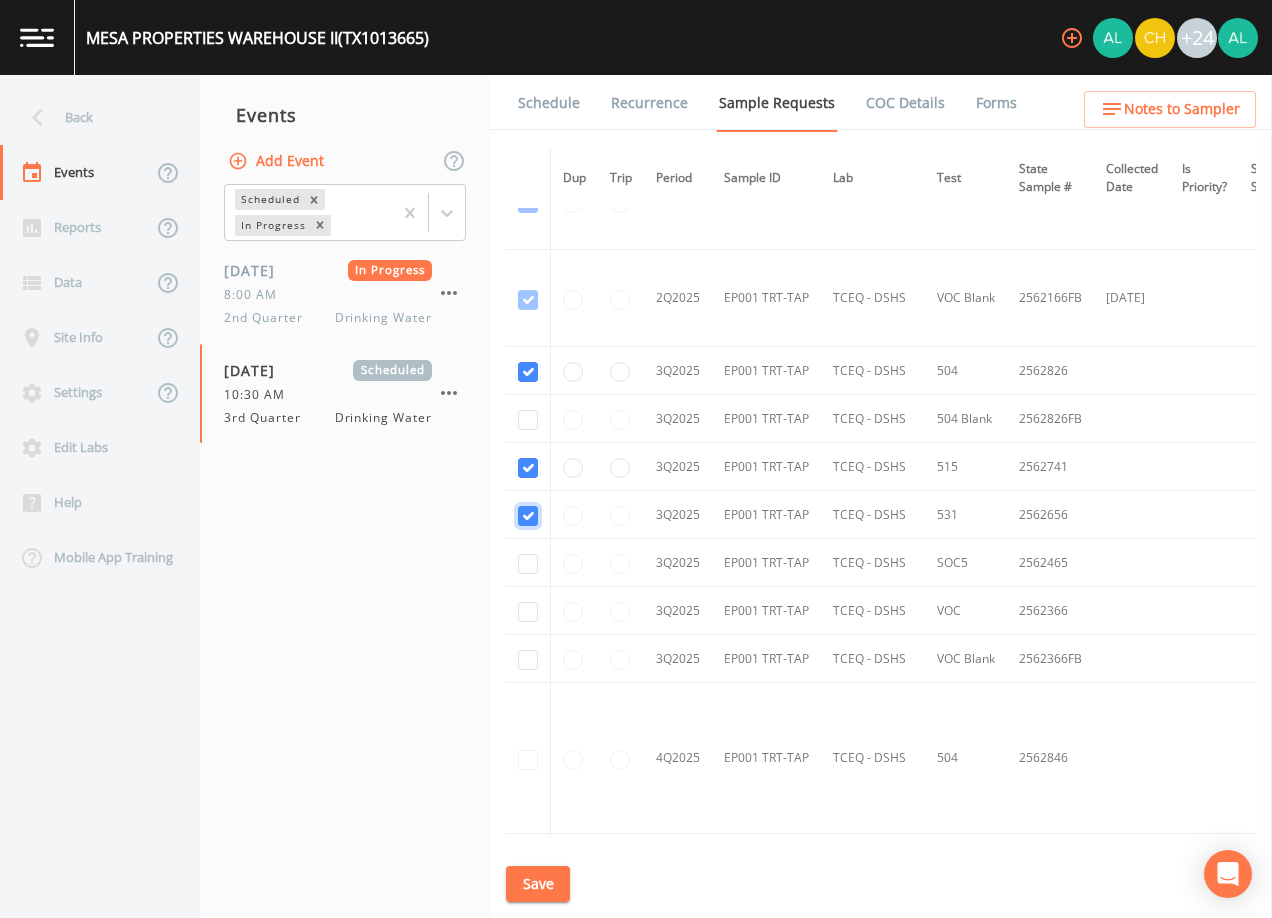 checkbox on "true" 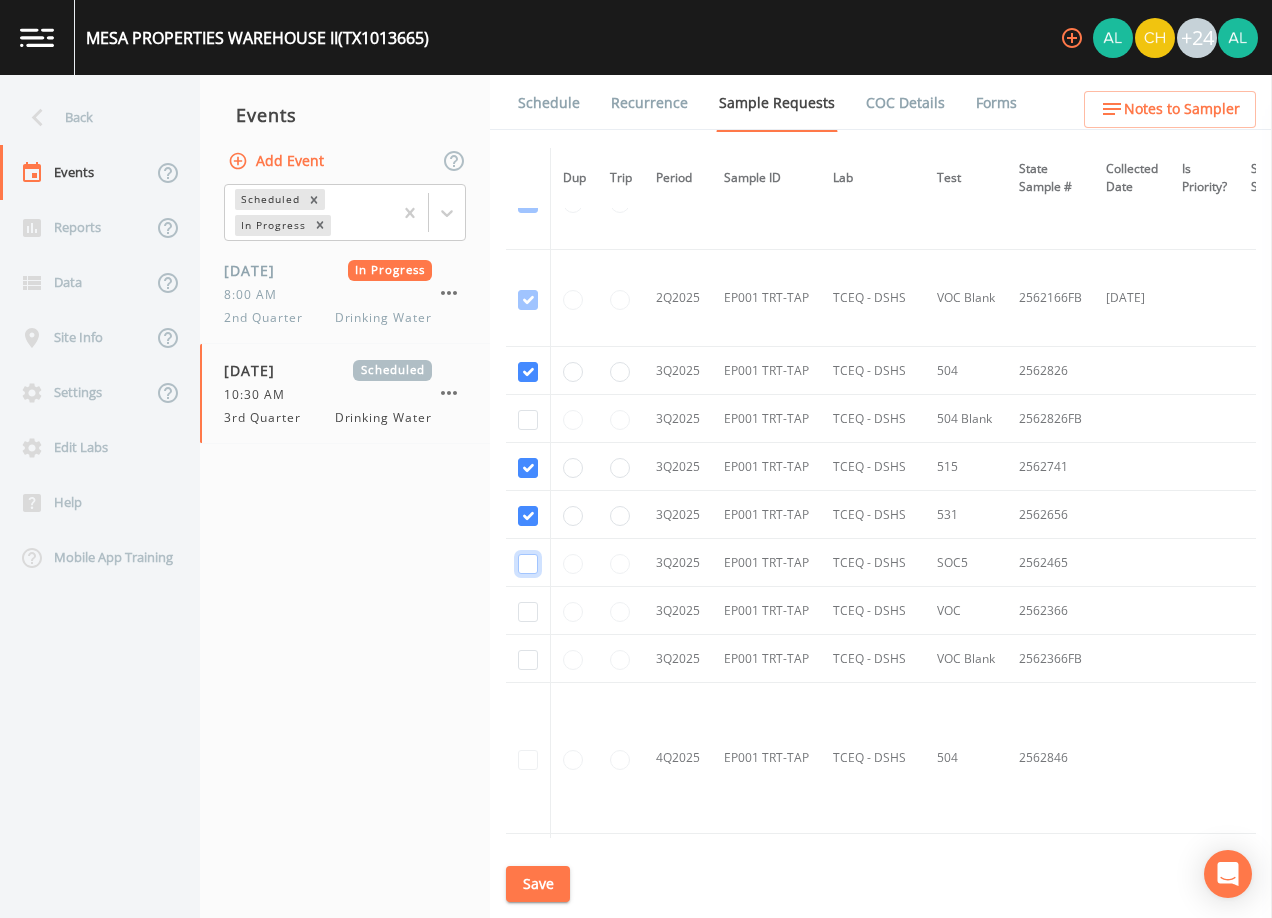 click at bounding box center (528, -573) 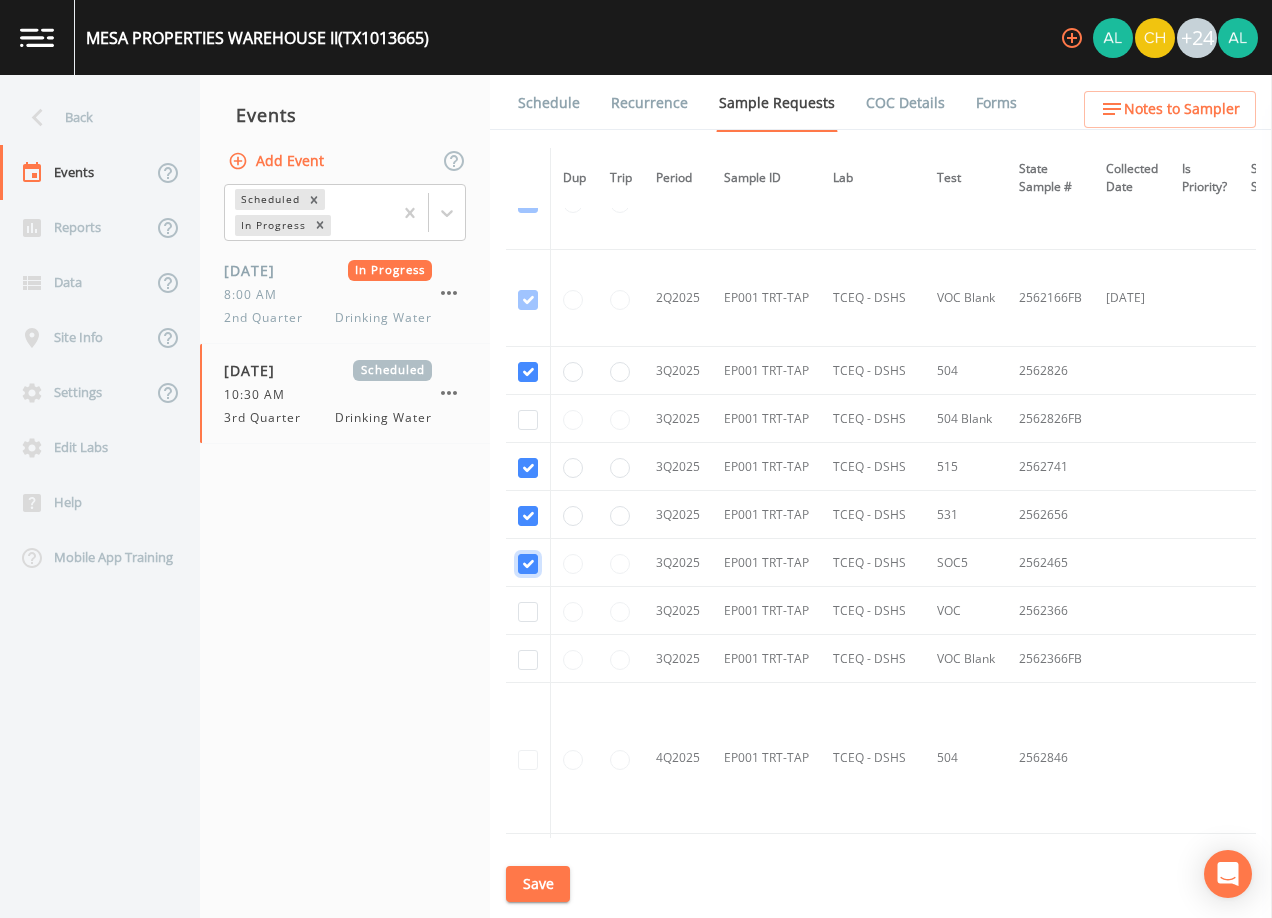 checkbox on "true" 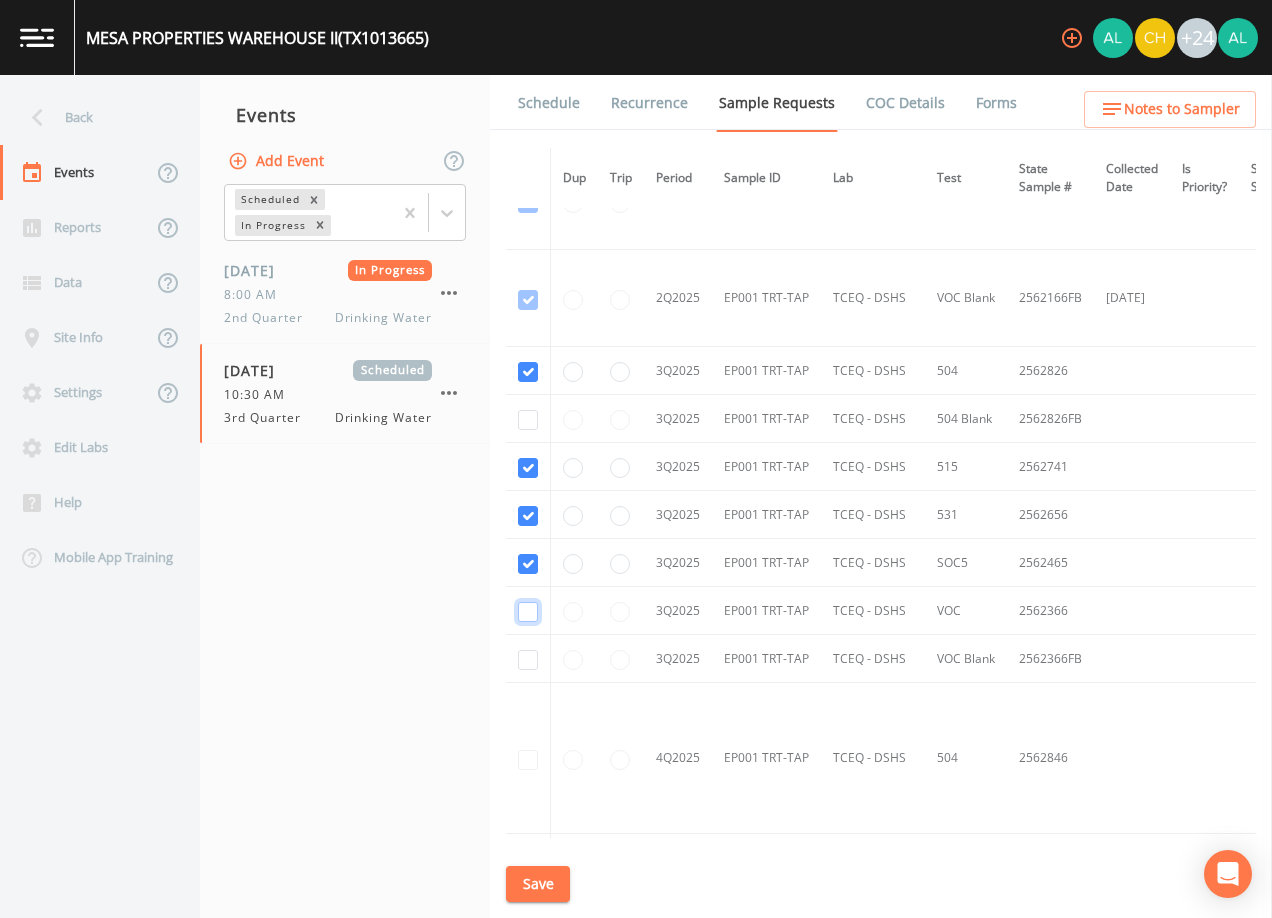click at bounding box center [528, -476] 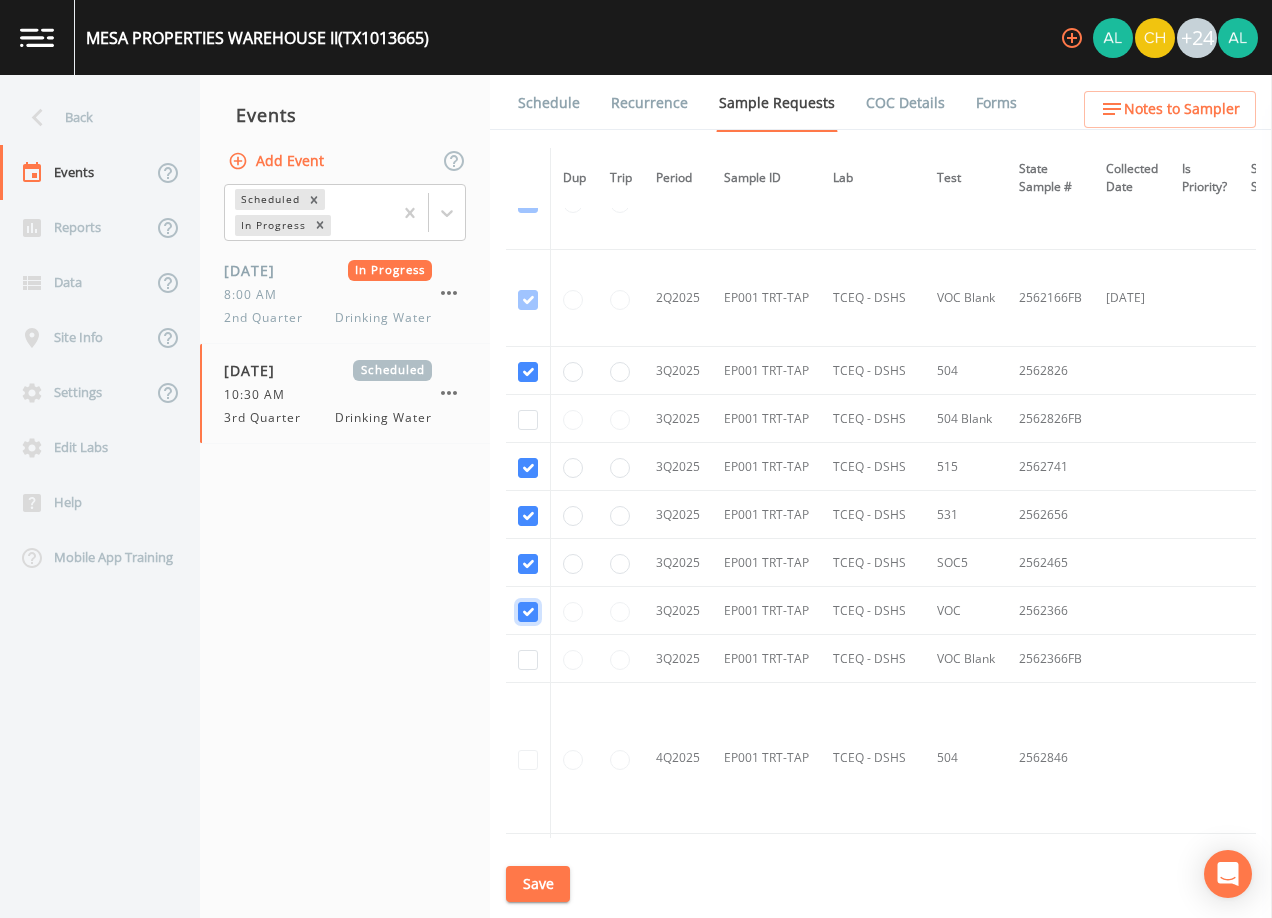 checkbox on "true" 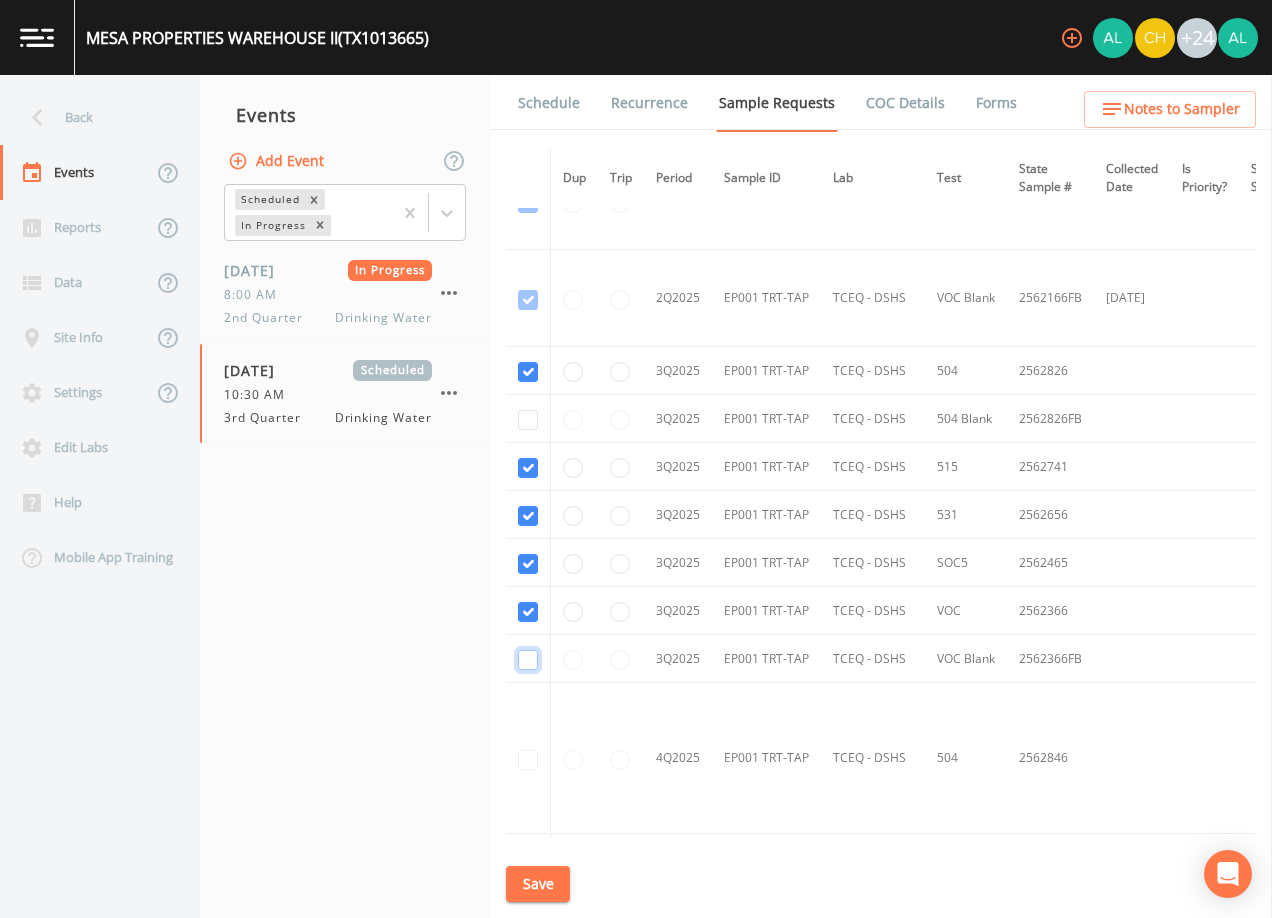 click at bounding box center [528, -379] 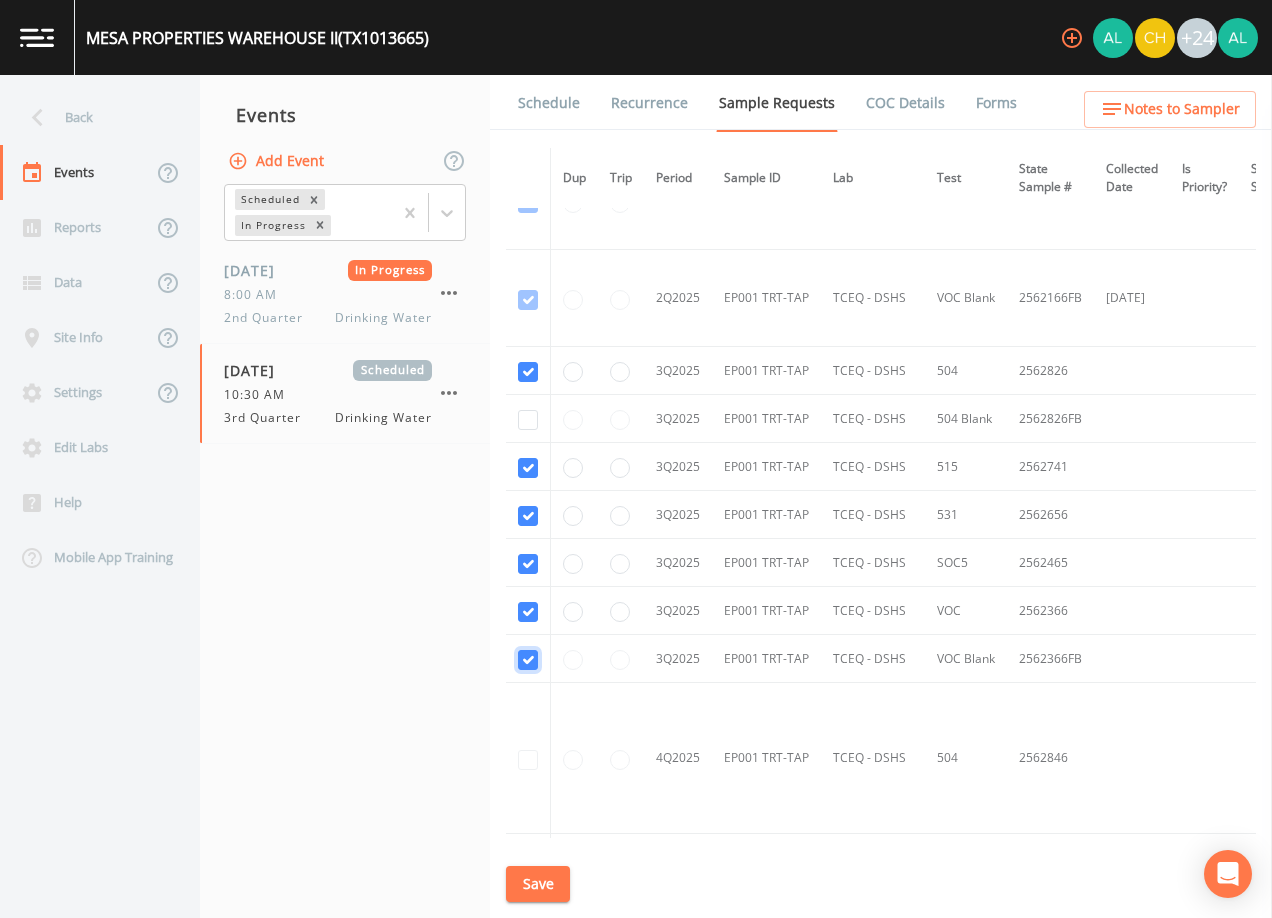 checkbox on "true" 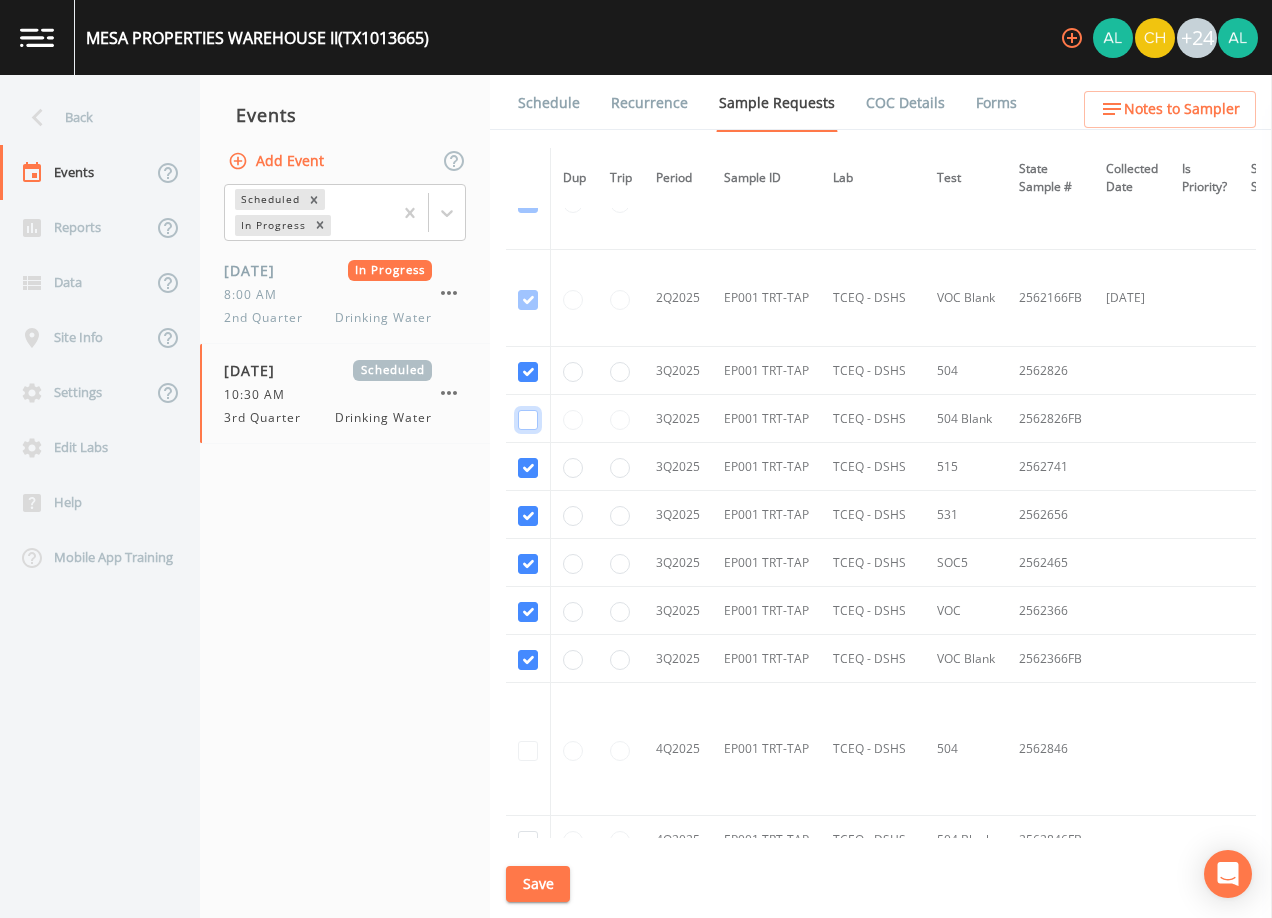click at bounding box center (528, -864) 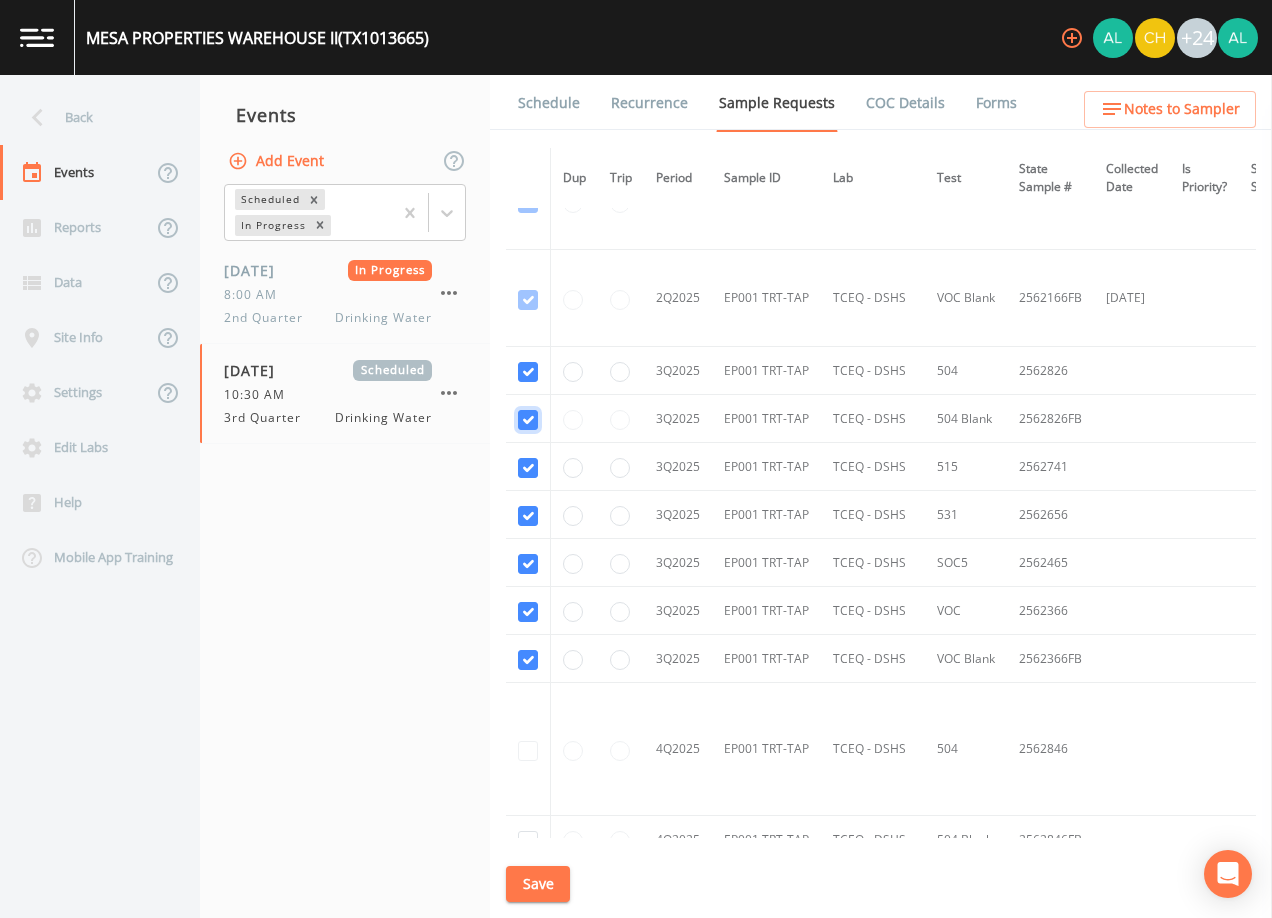 checkbox on "true" 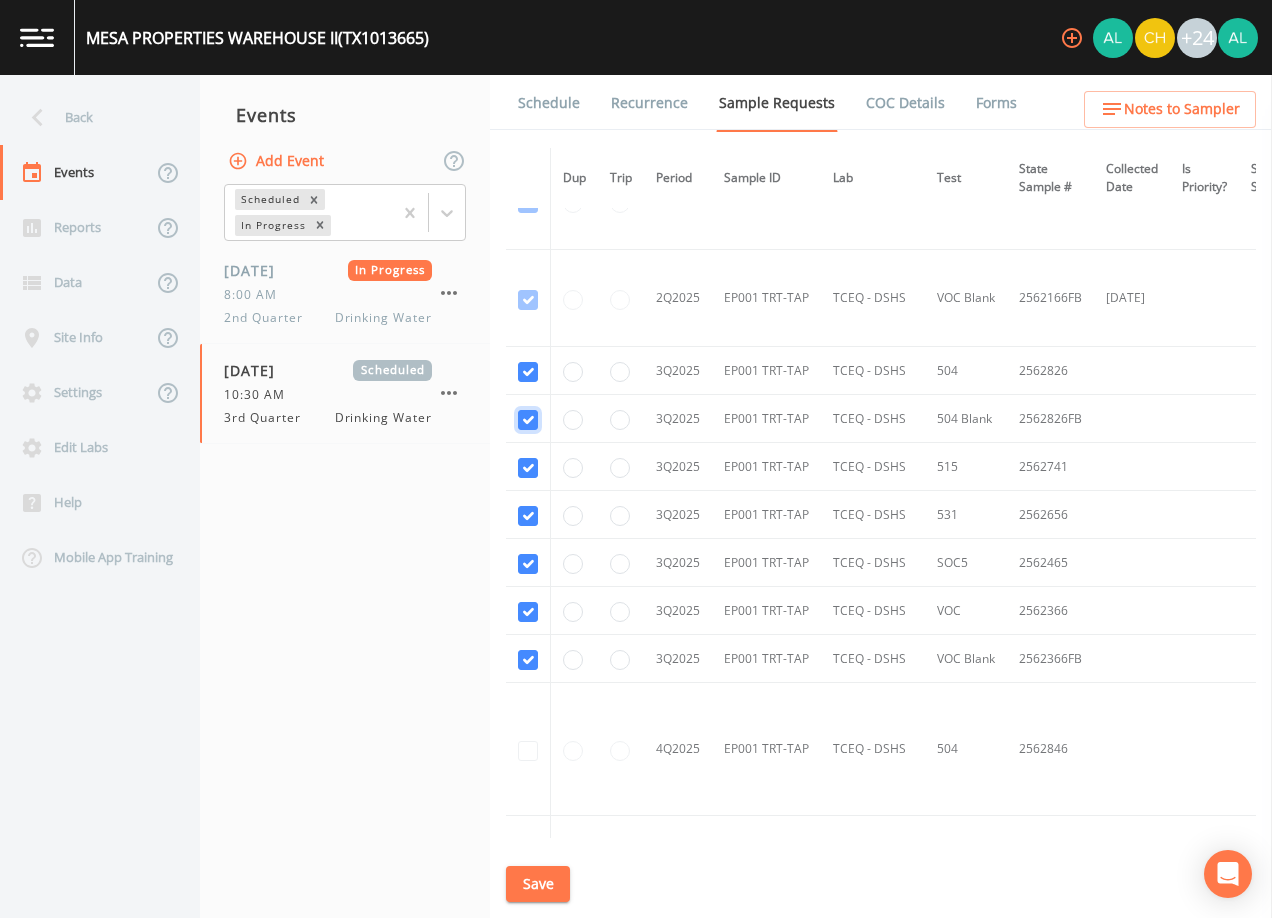 scroll, scrollTop: 2202, scrollLeft: 0, axis: vertical 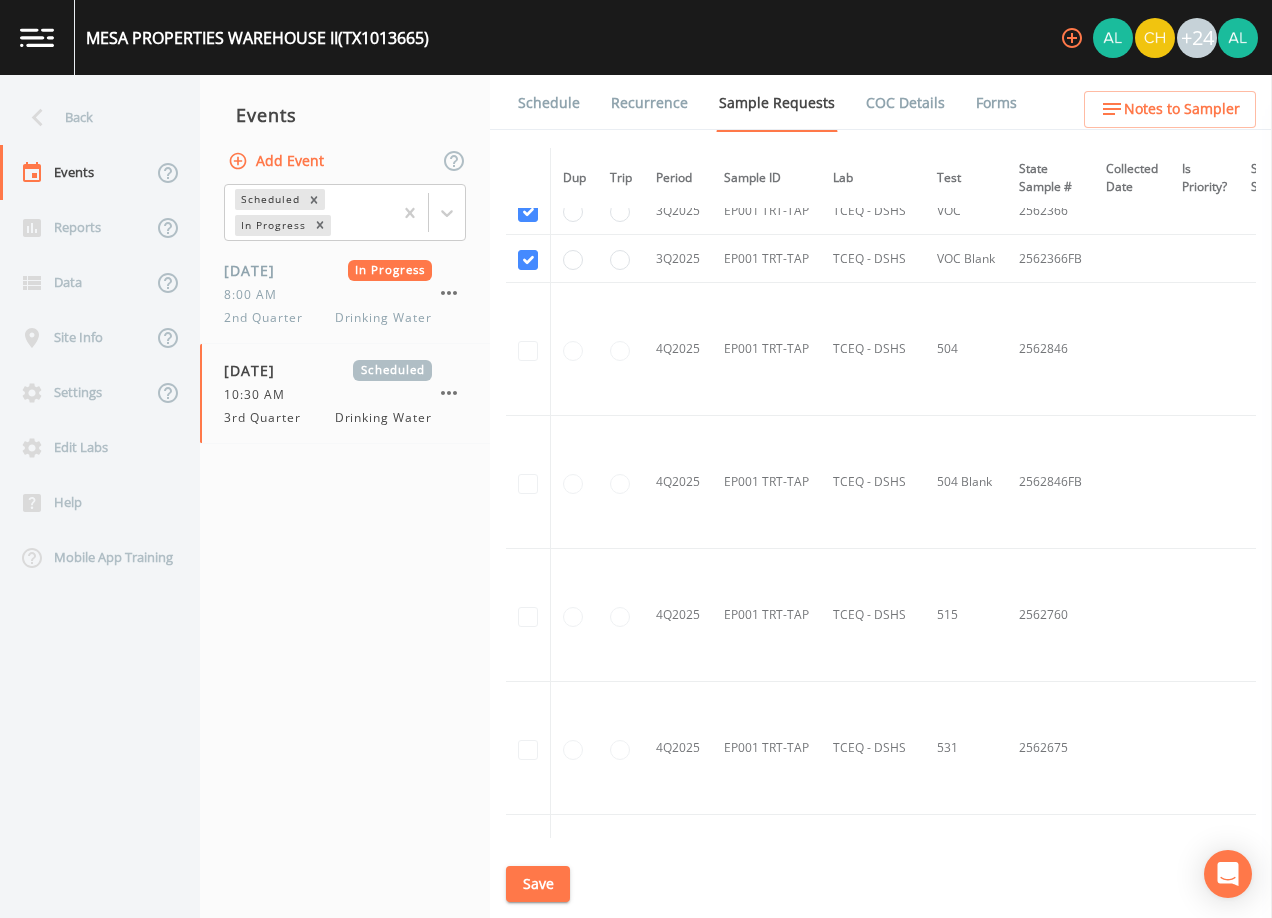 click on "Save" at bounding box center (538, 884) 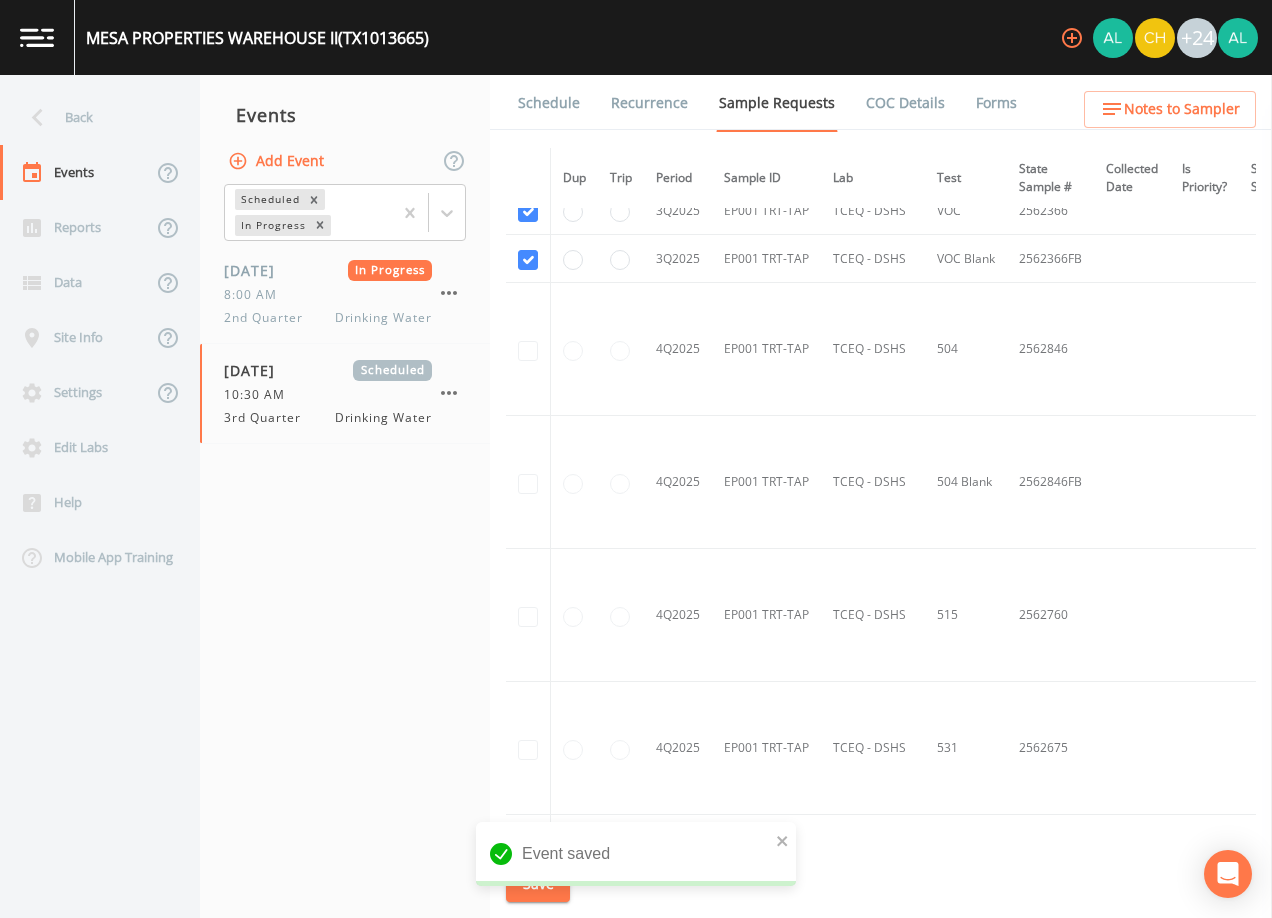 click on "Schedule" at bounding box center (549, 103) 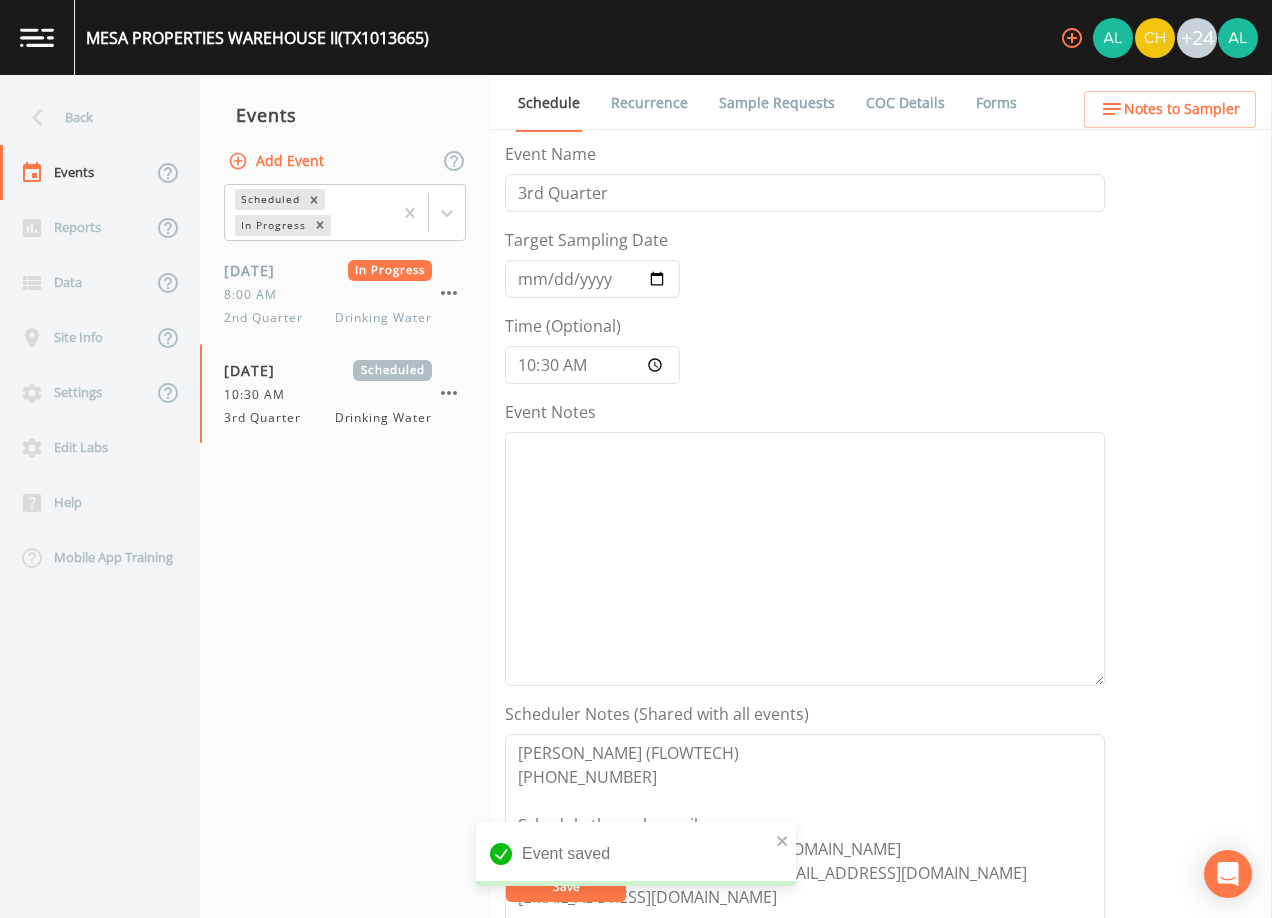 click on "Notes to Sampler" at bounding box center [1182, 109] 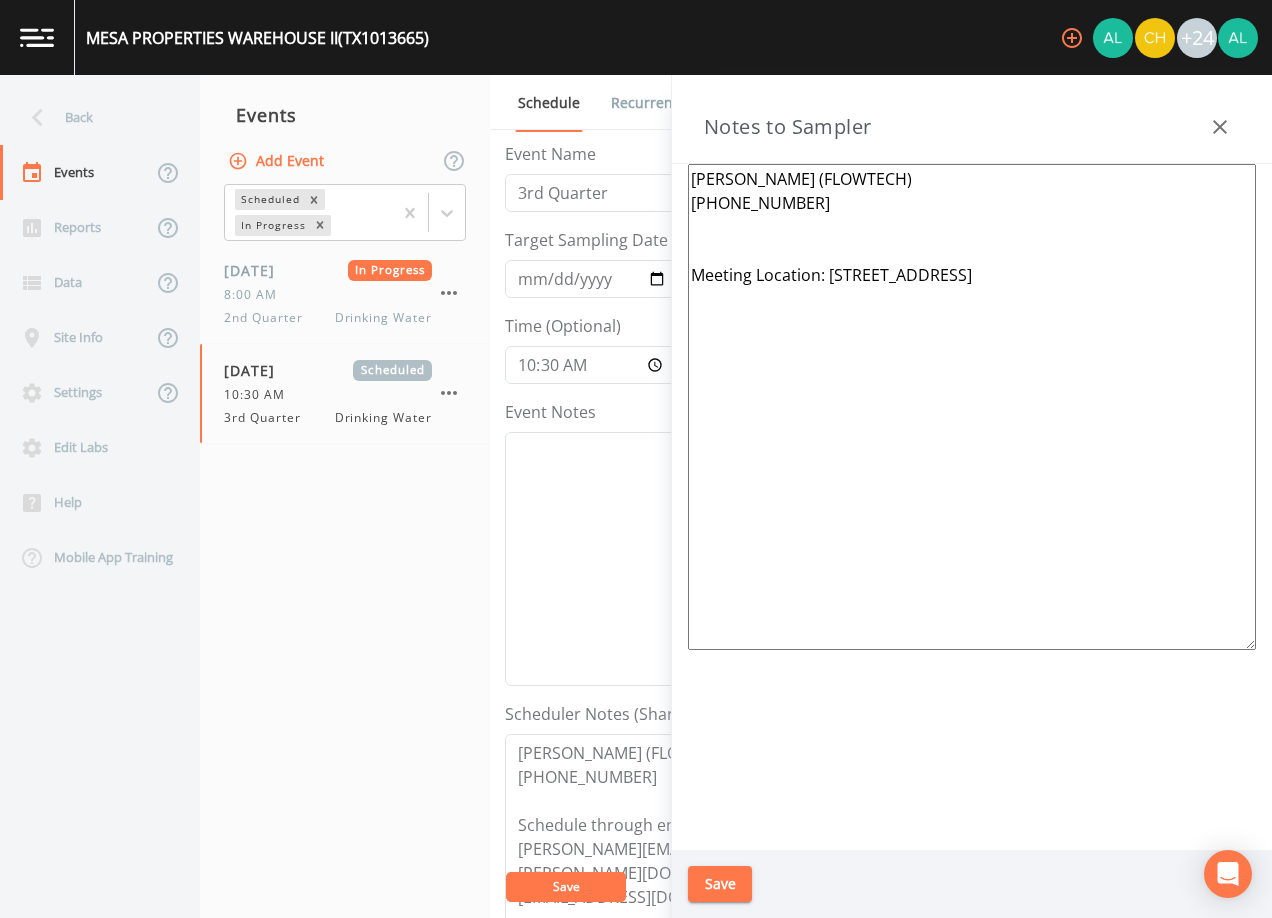 drag, startPoint x: 760, startPoint y: 271, endPoint x: 675, endPoint y: 268, distance: 85.052925 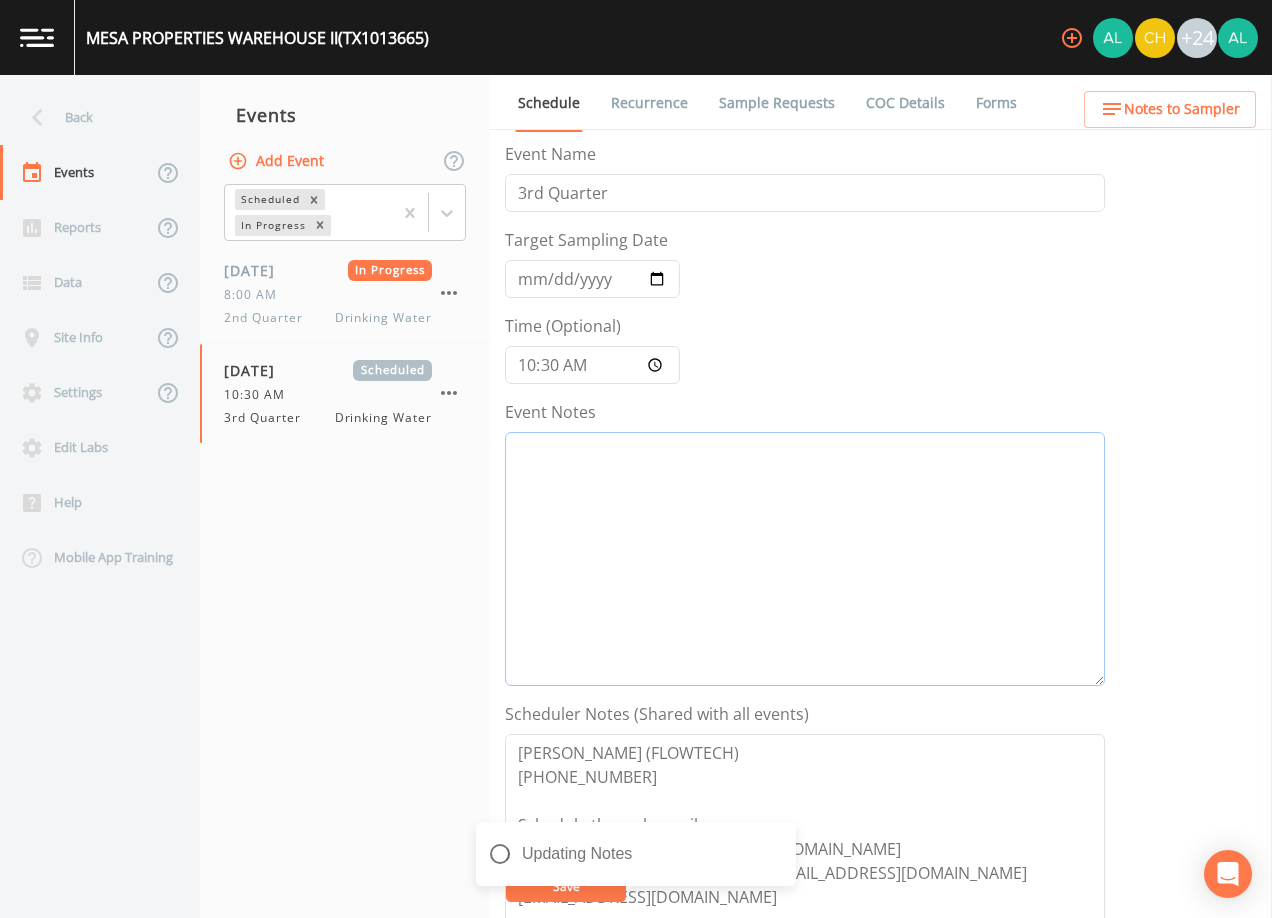 click on "Event Notes" at bounding box center [805, 559] 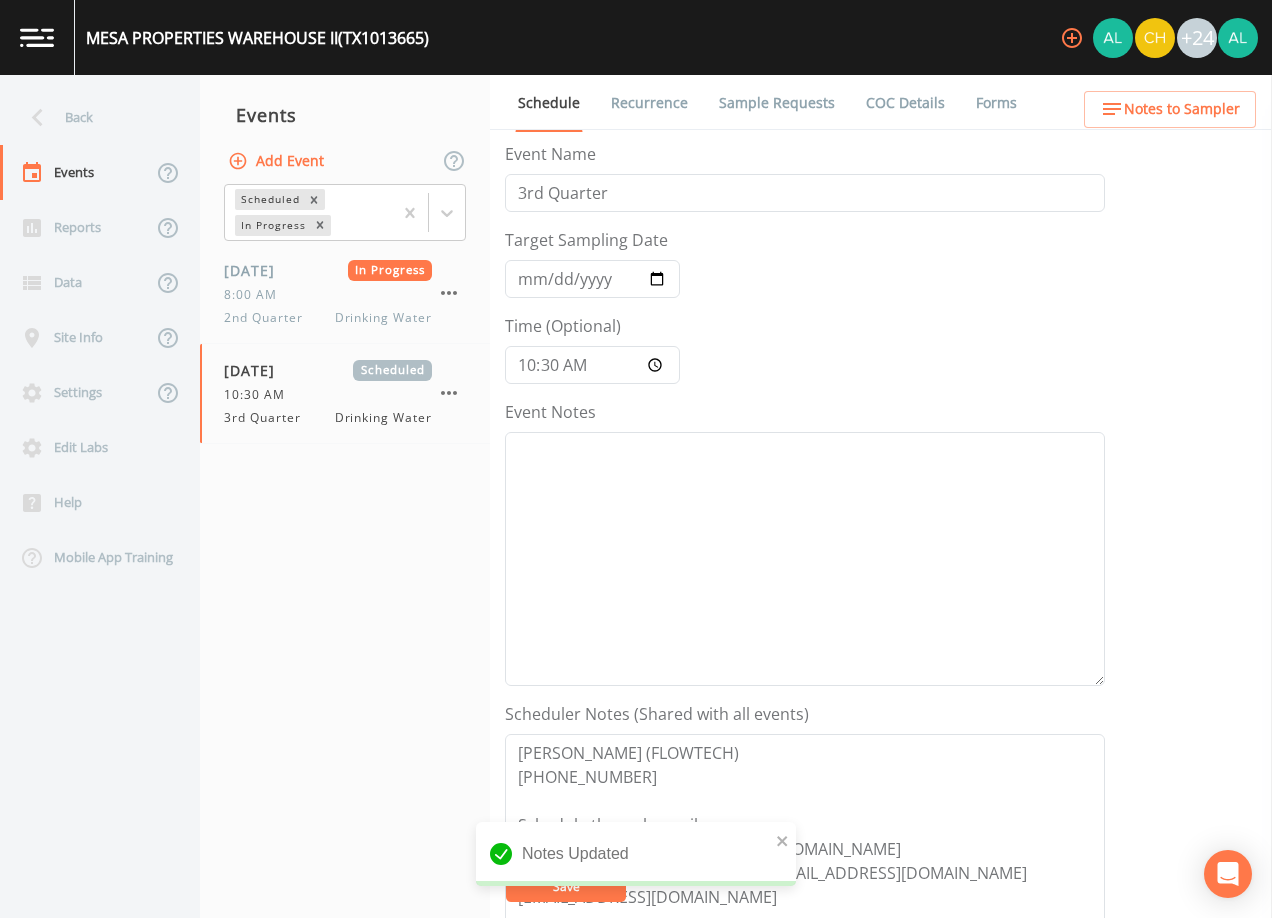 click on "Sample Requests" at bounding box center (777, 103) 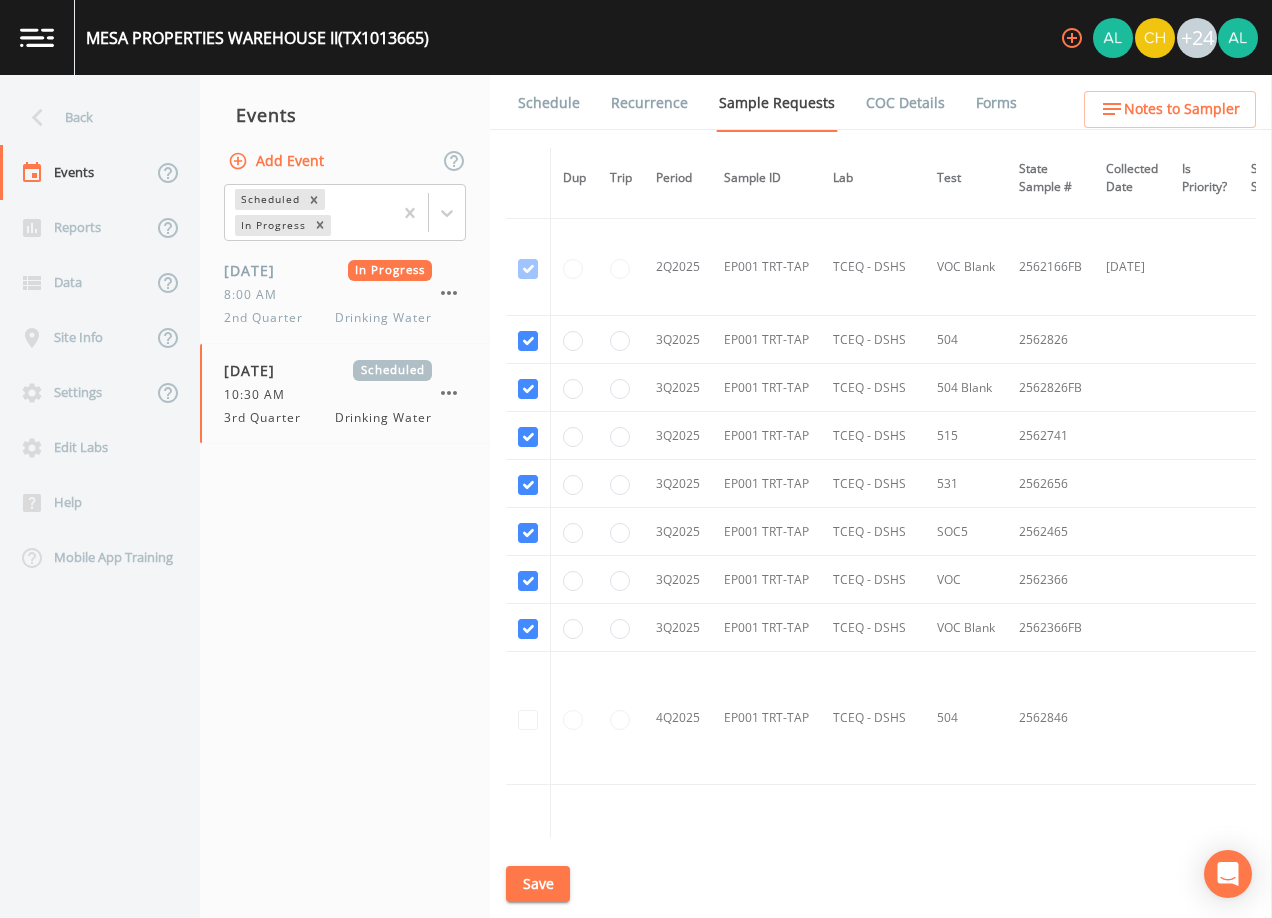 scroll, scrollTop: 1800, scrollLeft: 0, axis: vertical 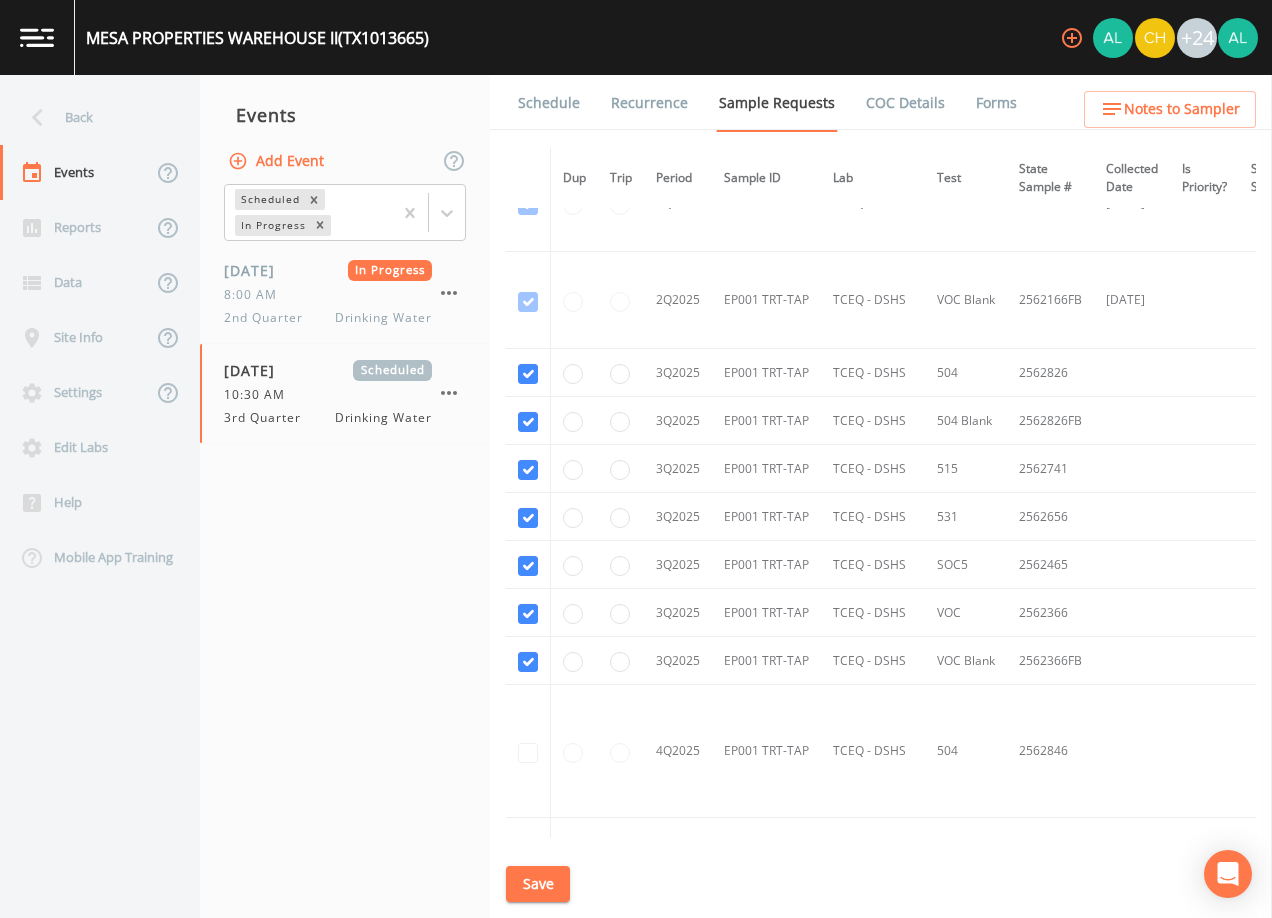 click on "Save" at bounding box center (538, 884) 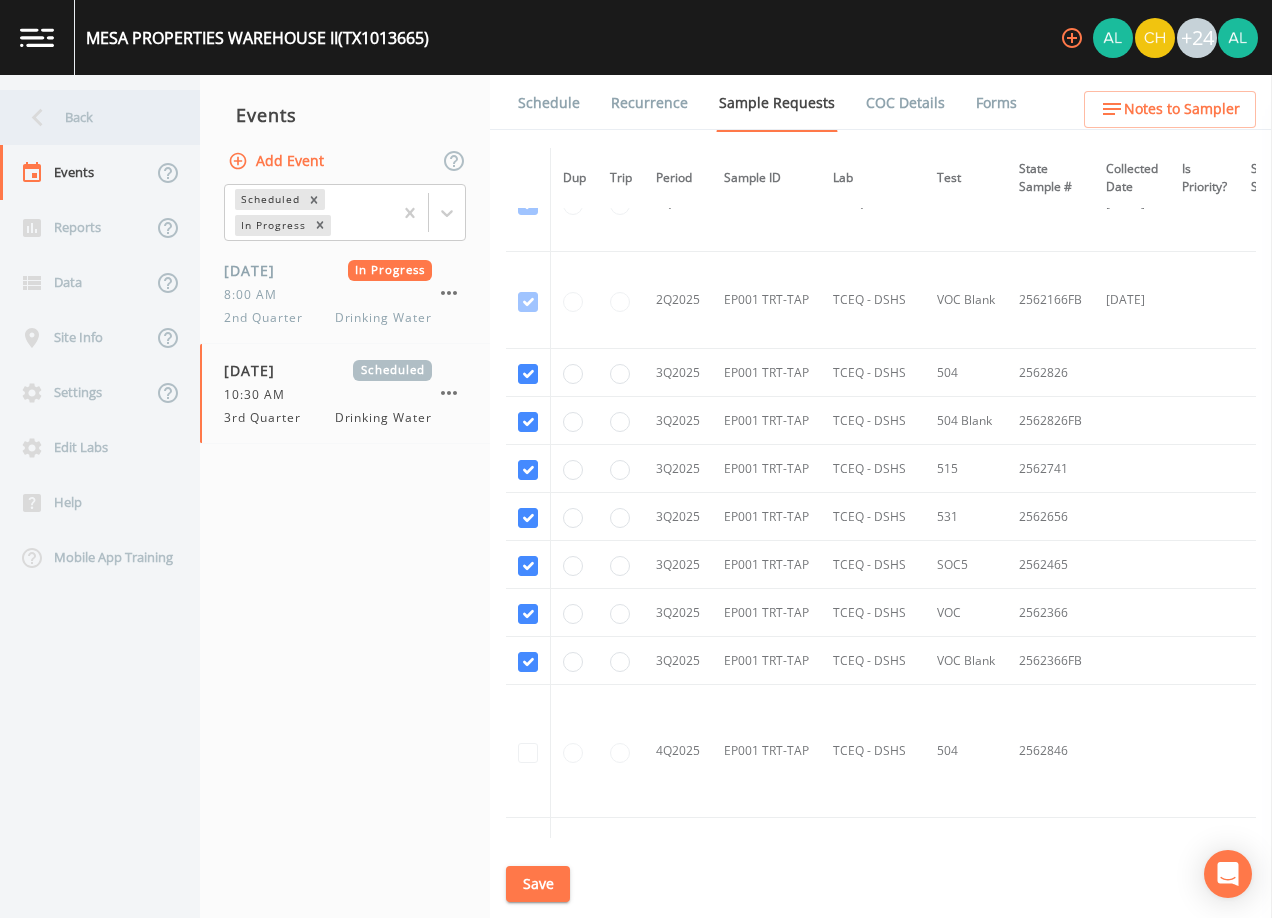 click on "Back" at bounding box center [90, 117] 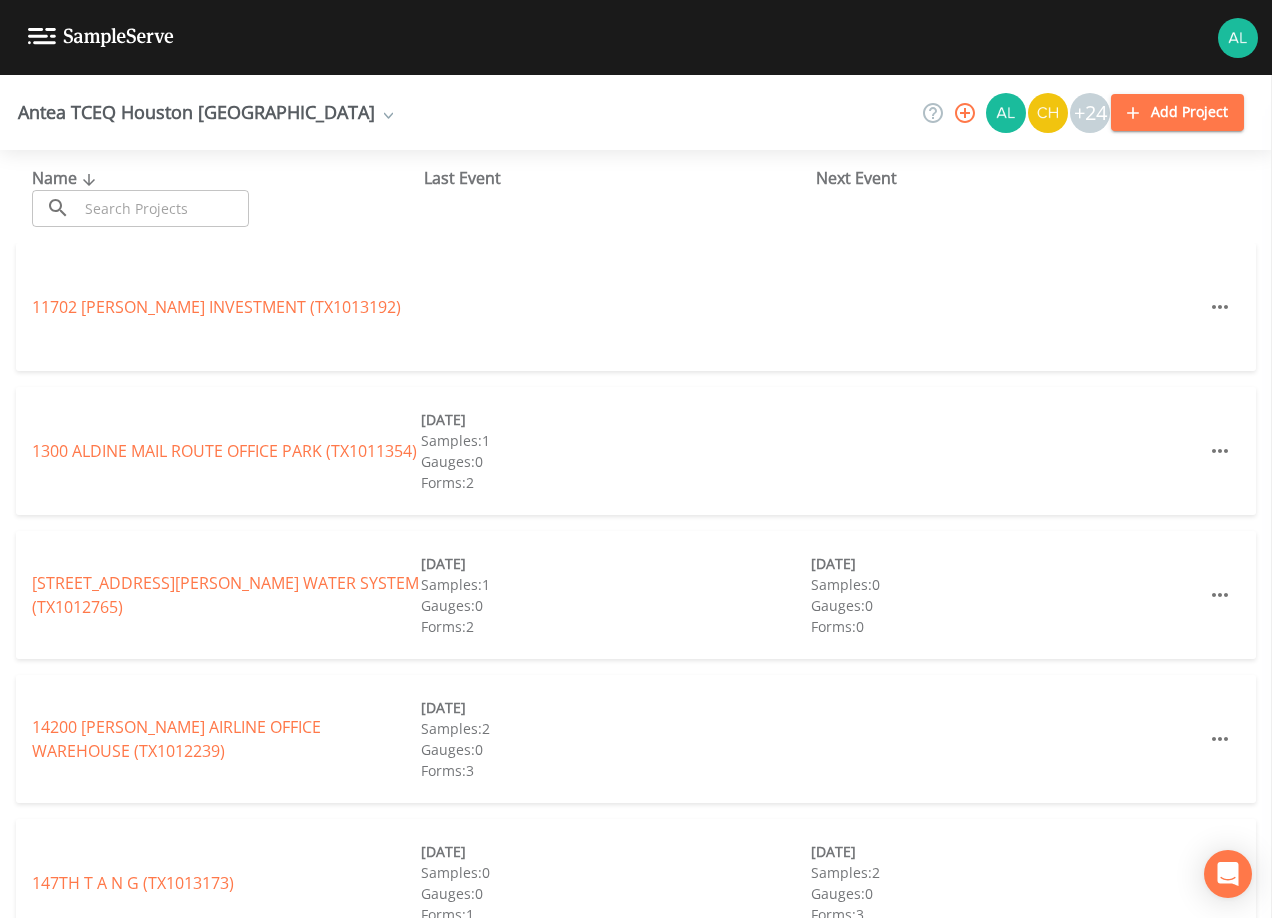 click at bounding box center [163, 208] 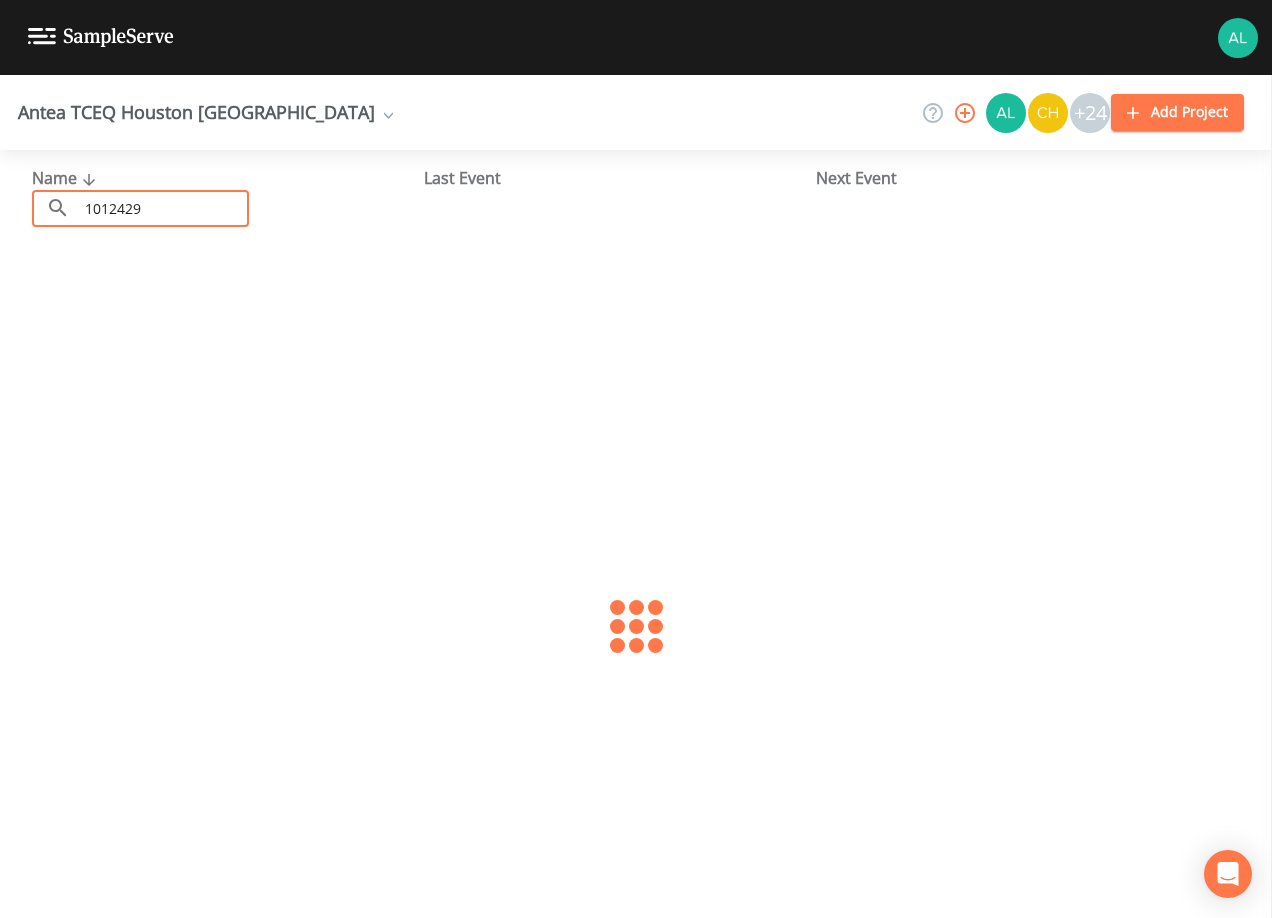 type on "1012429" 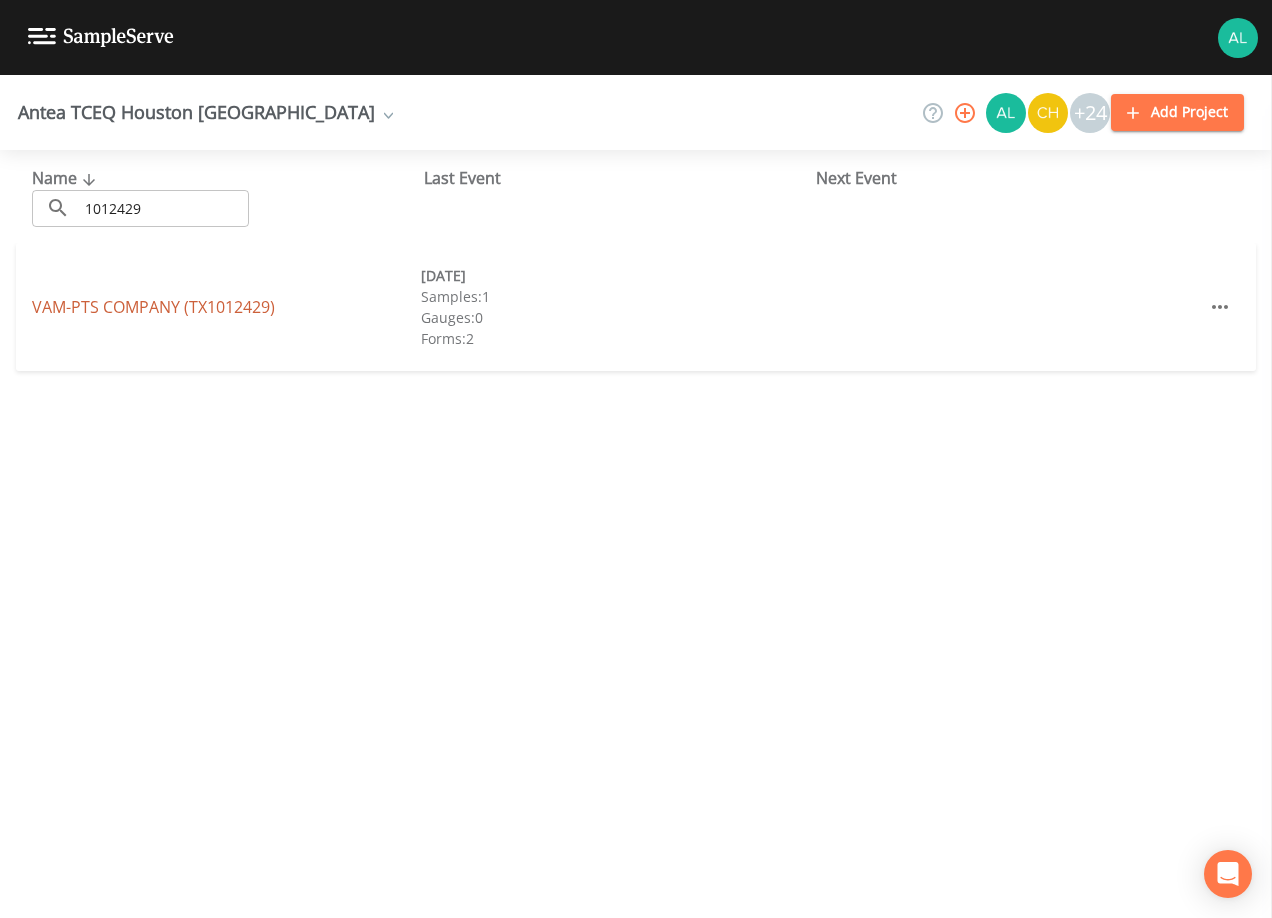 drag, startPoint x: 276, startPoint y: 292, endPoint x: 242, endPoint y: 299, distance: 34.713108 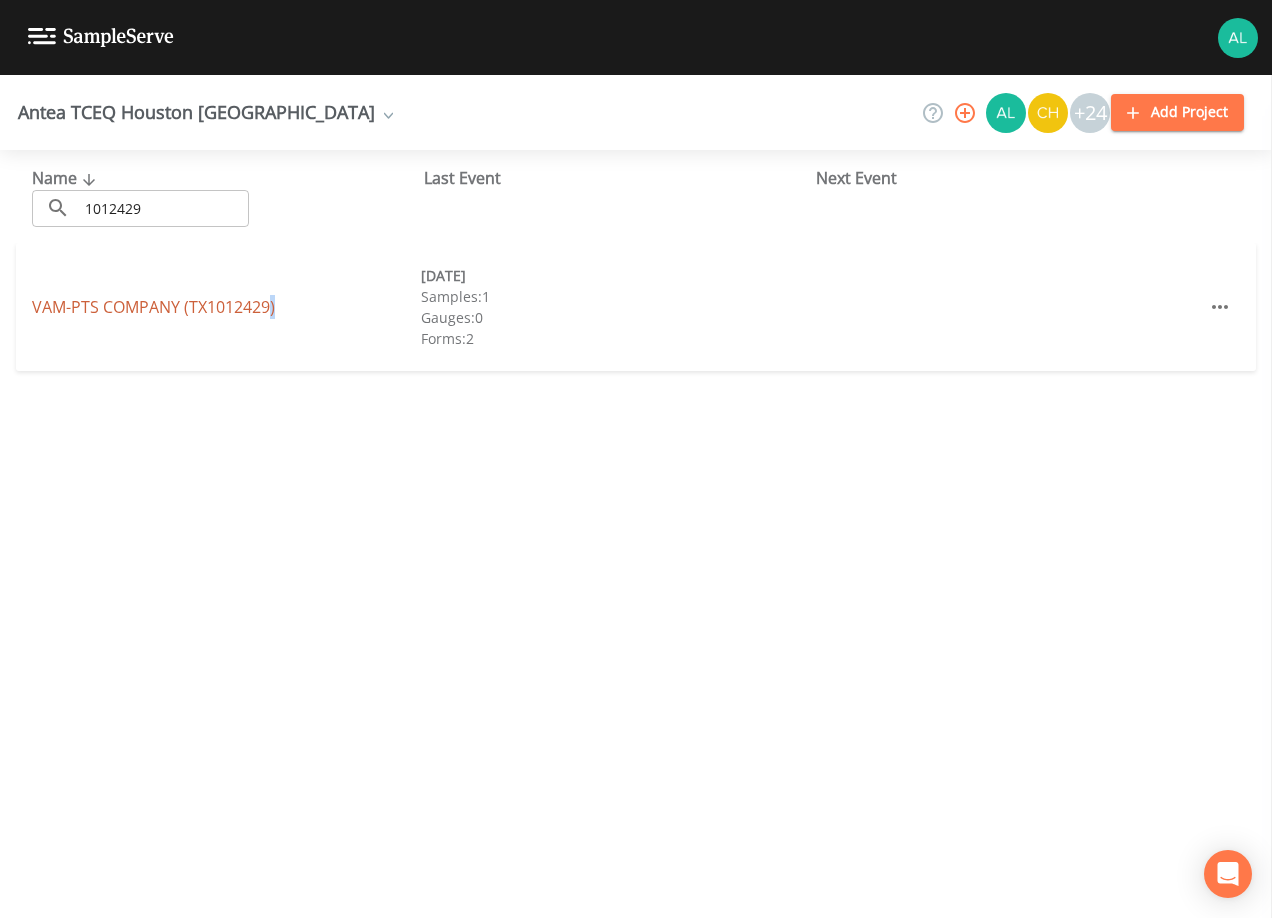 click on "VAM-PTS COMPANY   (TX1012429)" at bounding box center (153, 307) 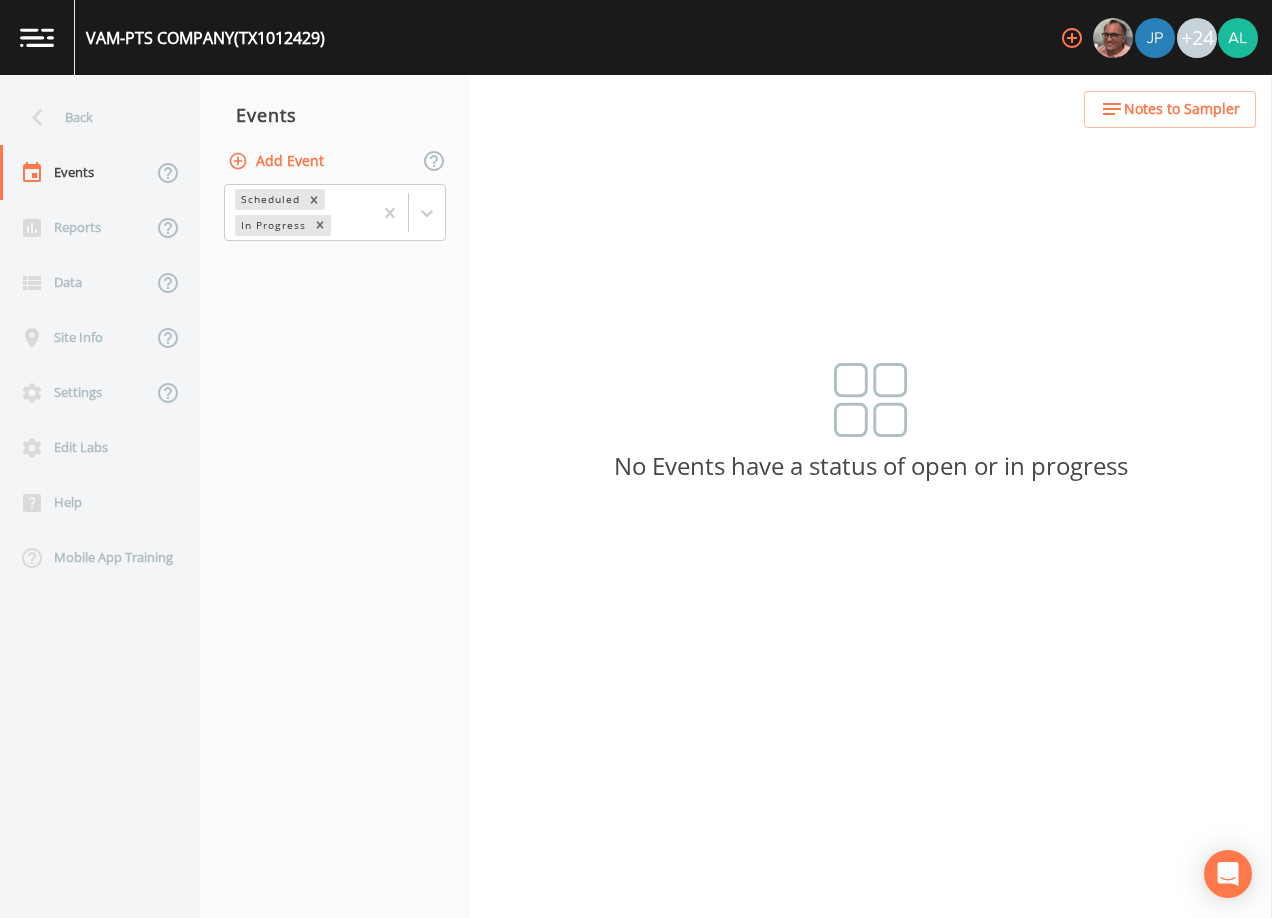 click on "Add Event" at bounding box center [278, 161] 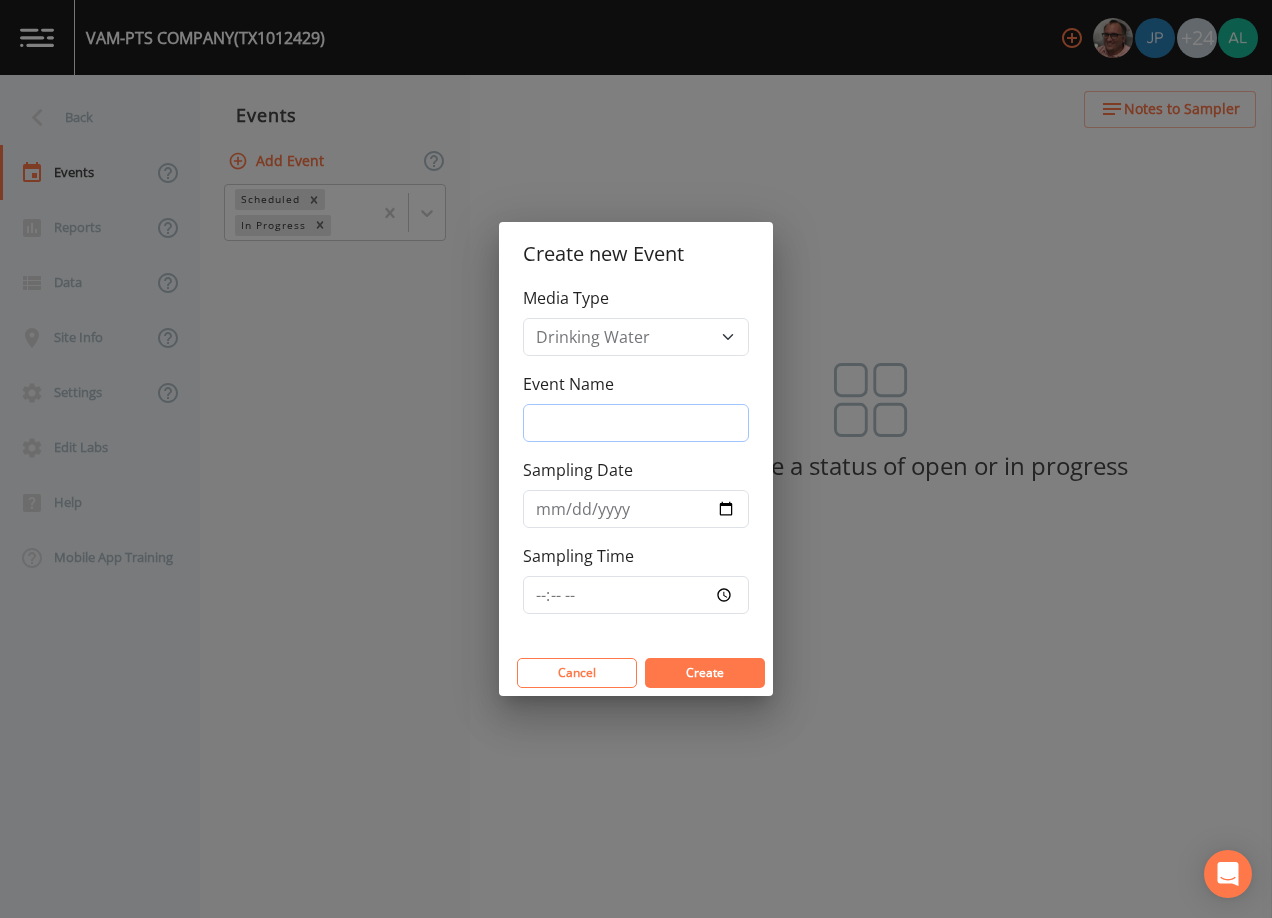 click on "Event Name" at bounding box center [636, 423] 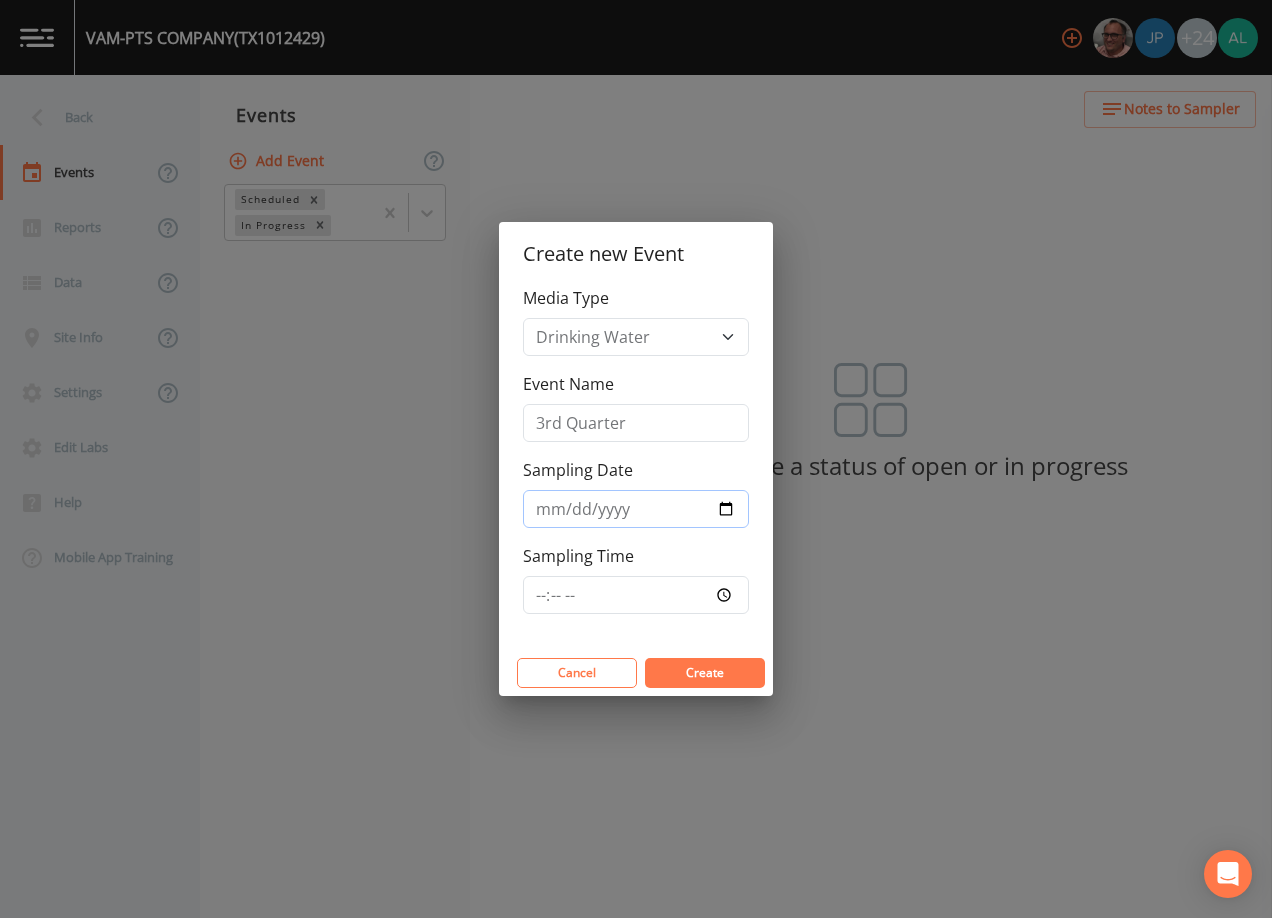 click on "Sampling Date" at bounding box center [636, 509] 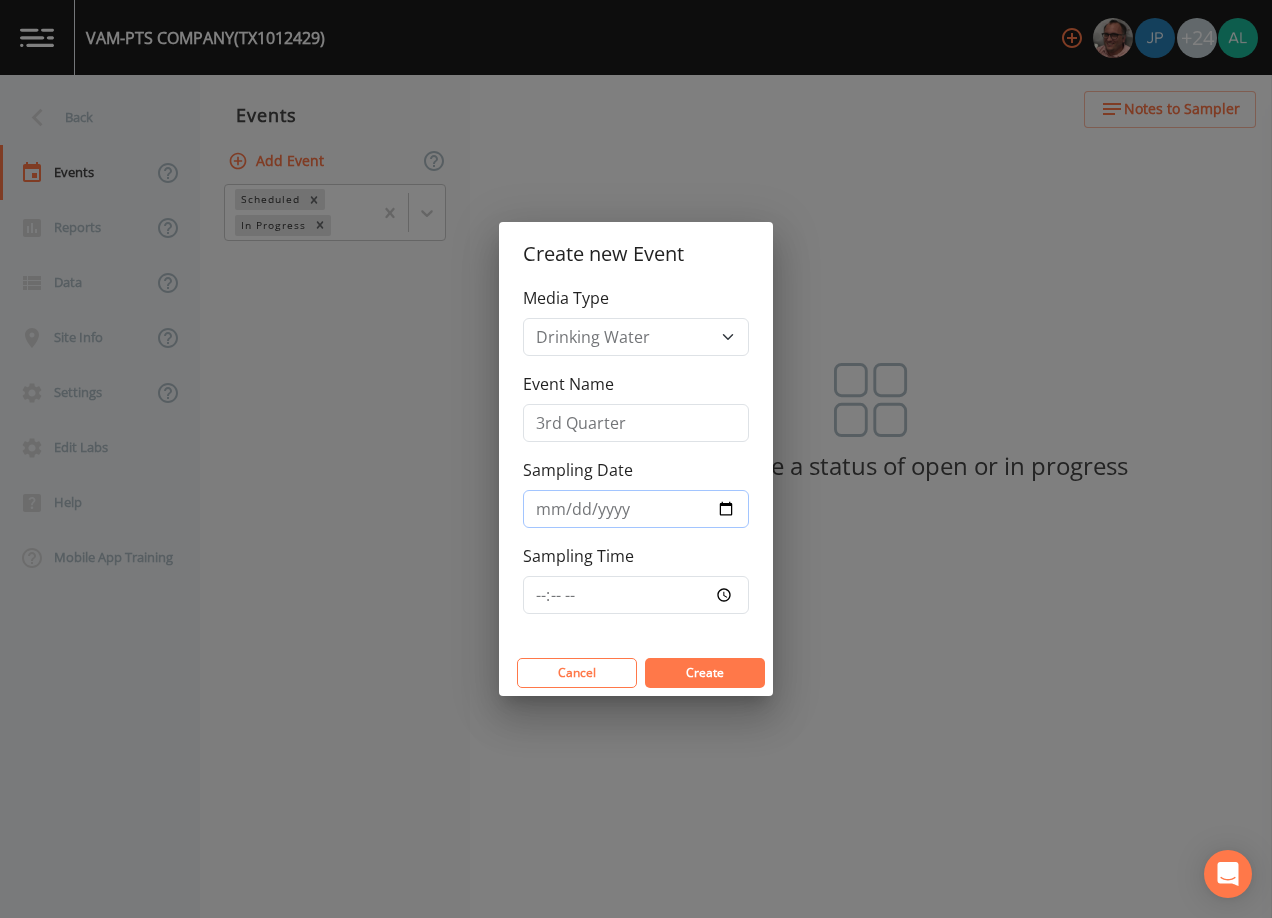 type on "[DATE]" 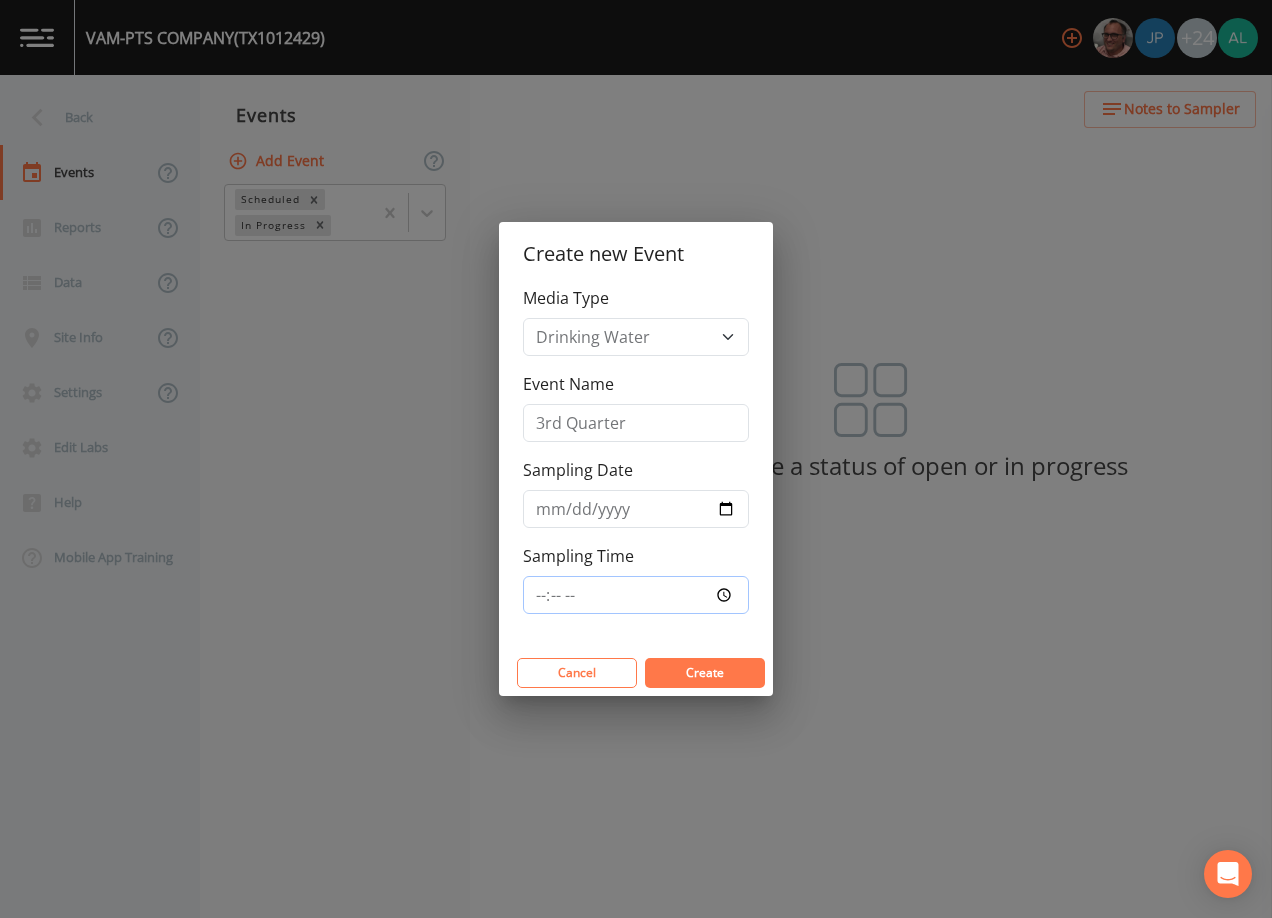 click on "Sampling Time" at bounding box center (636, 595) 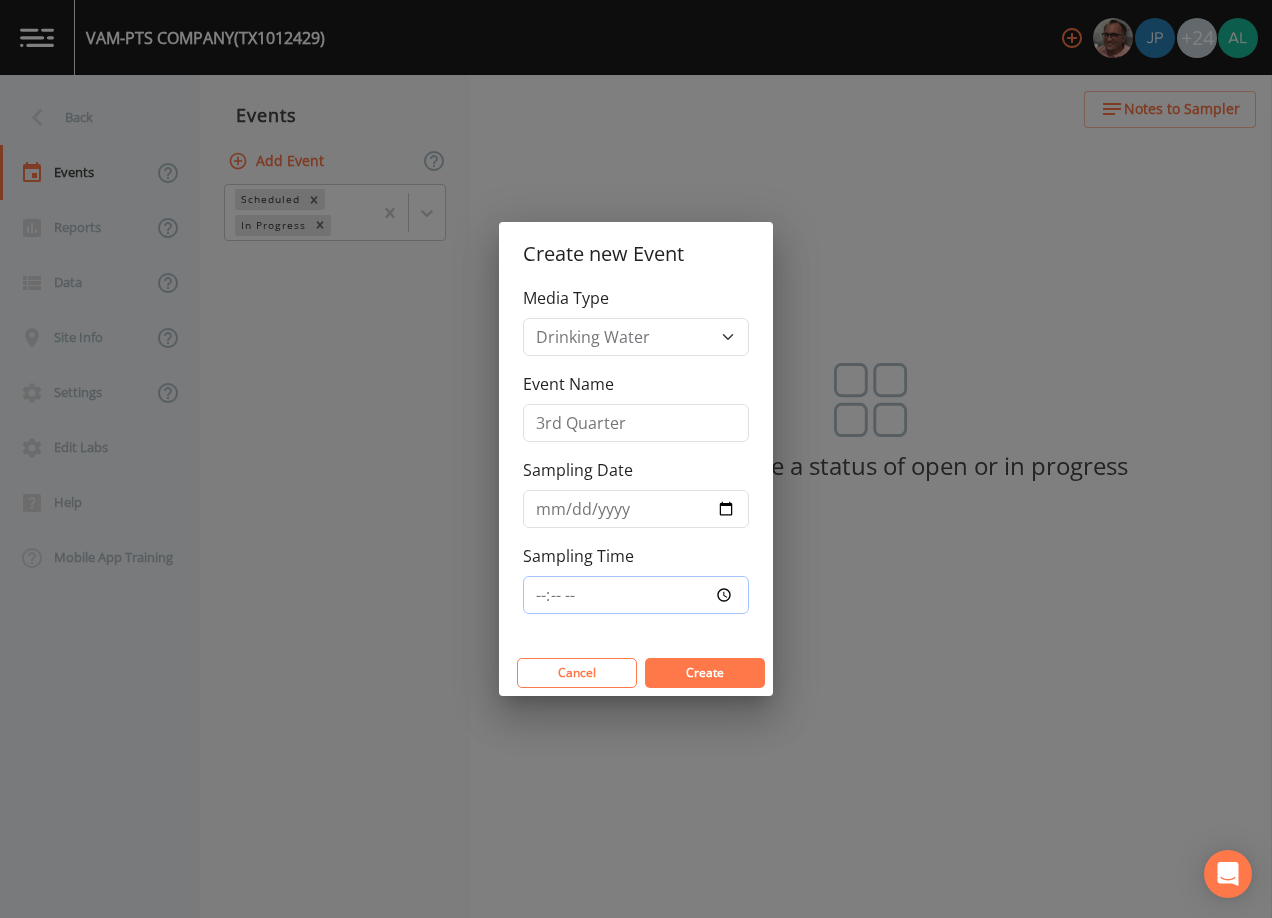 click on "Create" at bounding box center (705, 673) 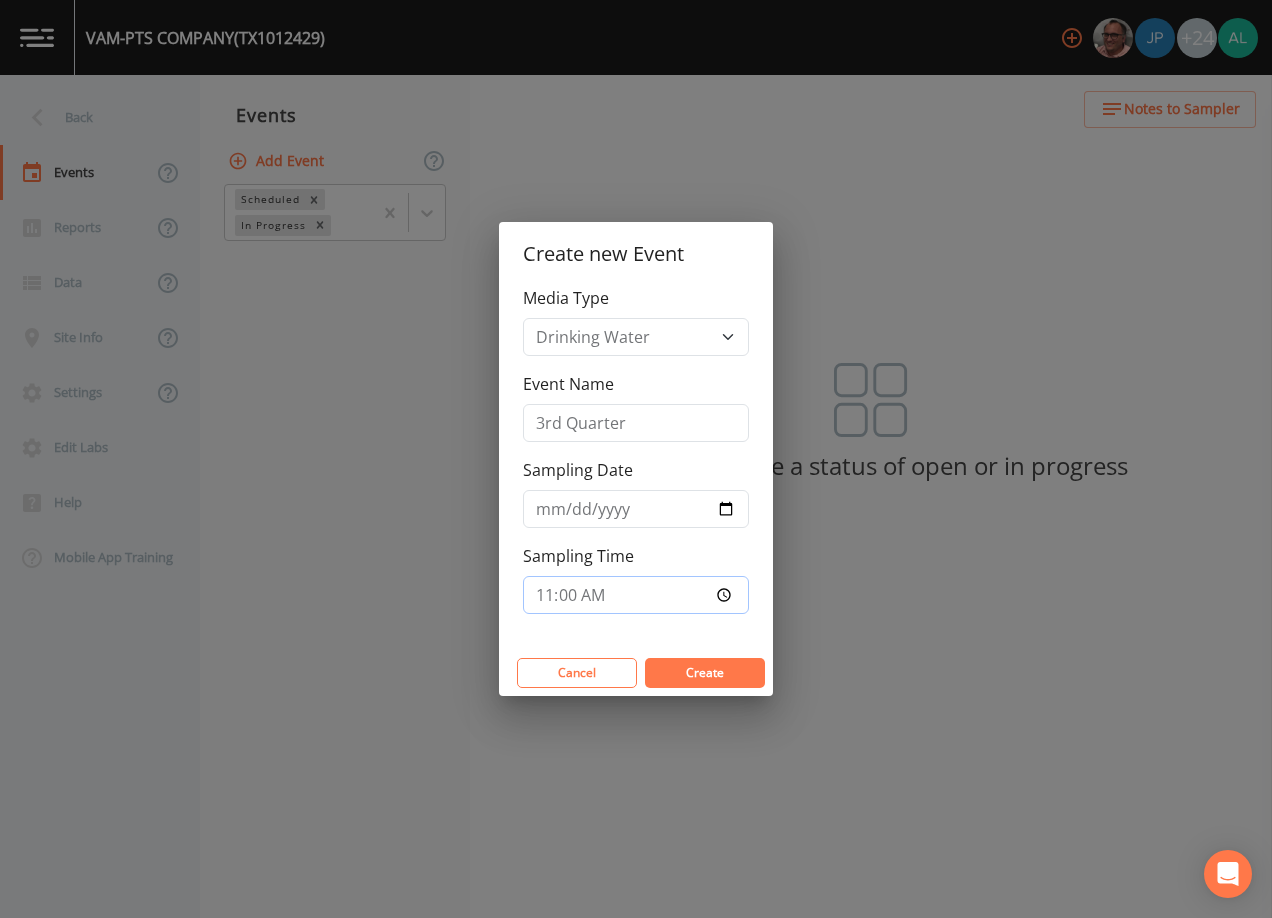click on "Create" at bounding box center [705, 673] 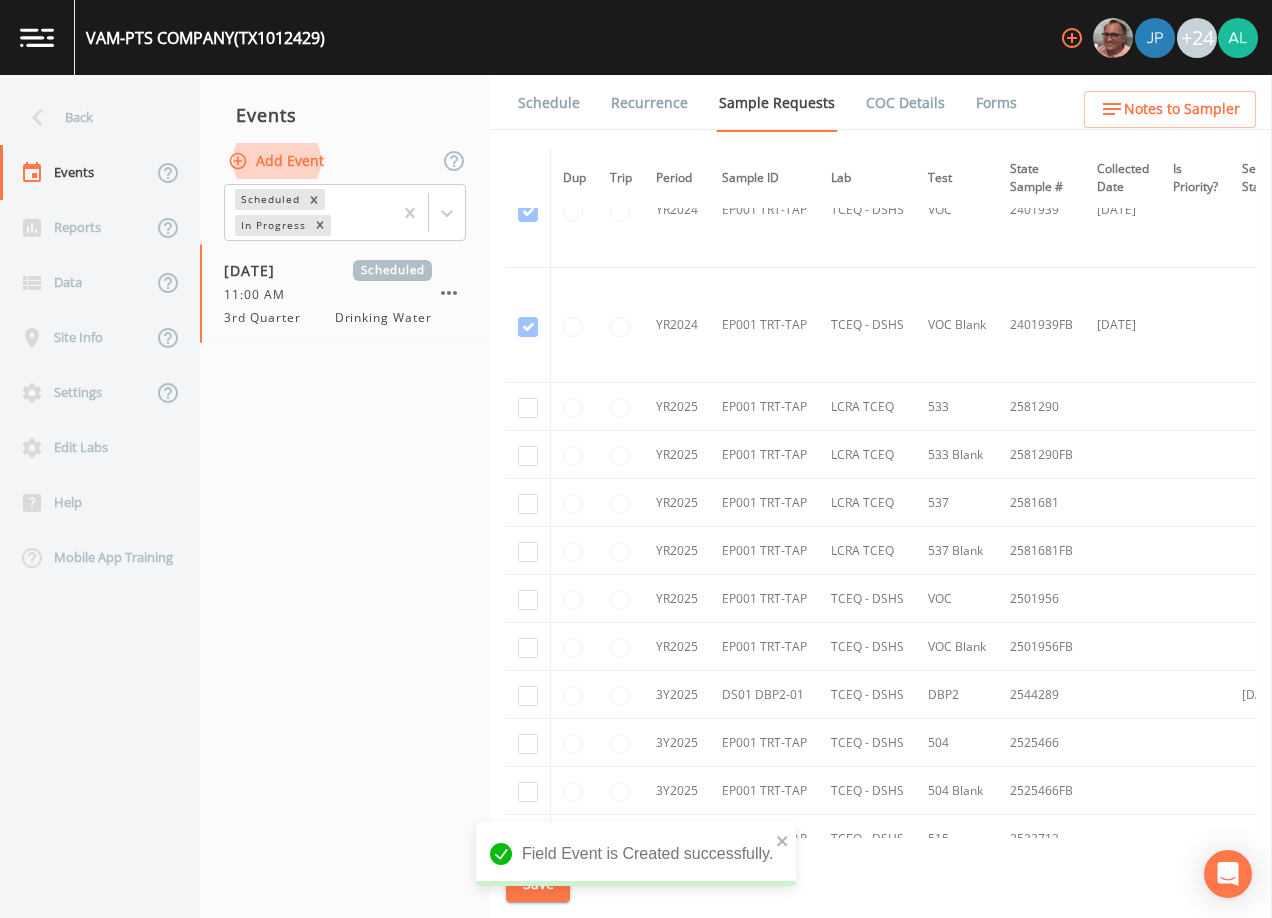 scroll, scrollTop: 205, scrollLeft: 0, axis: vertical 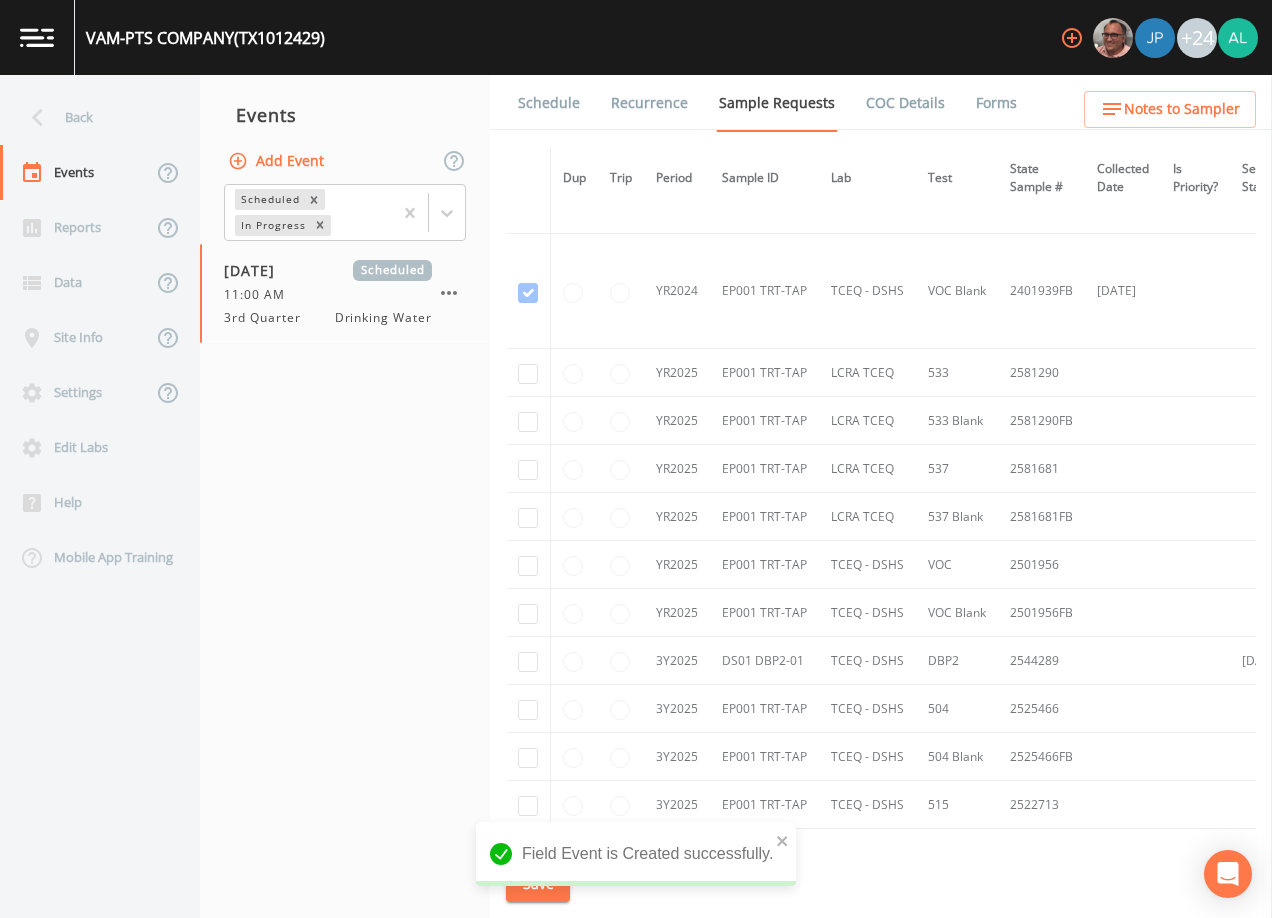 drag, startPoint x: 511, startPoint y: 562, endPoint x: 531, endPoint y: 563, distance: 20.024984 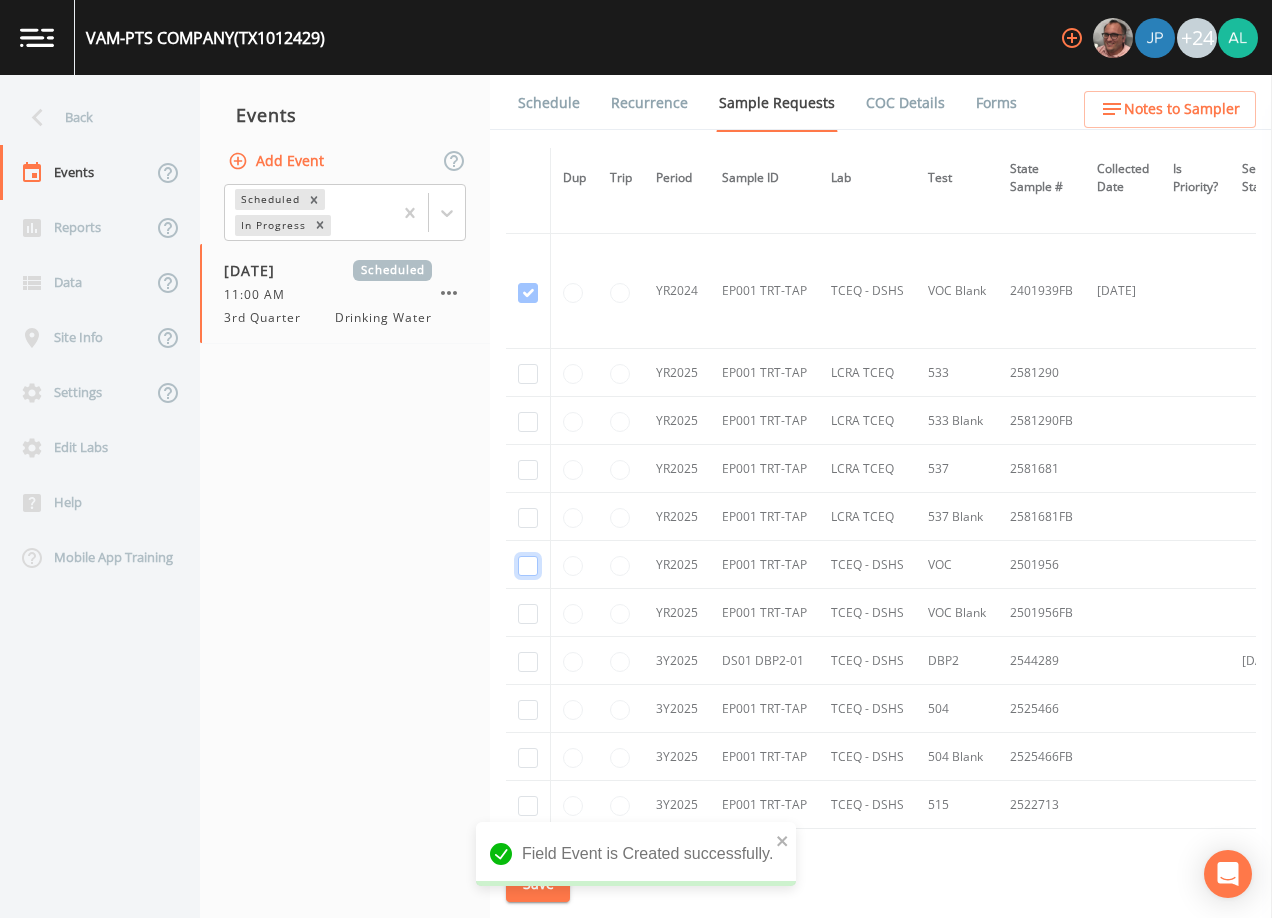 click at bounding box center [528, 178] 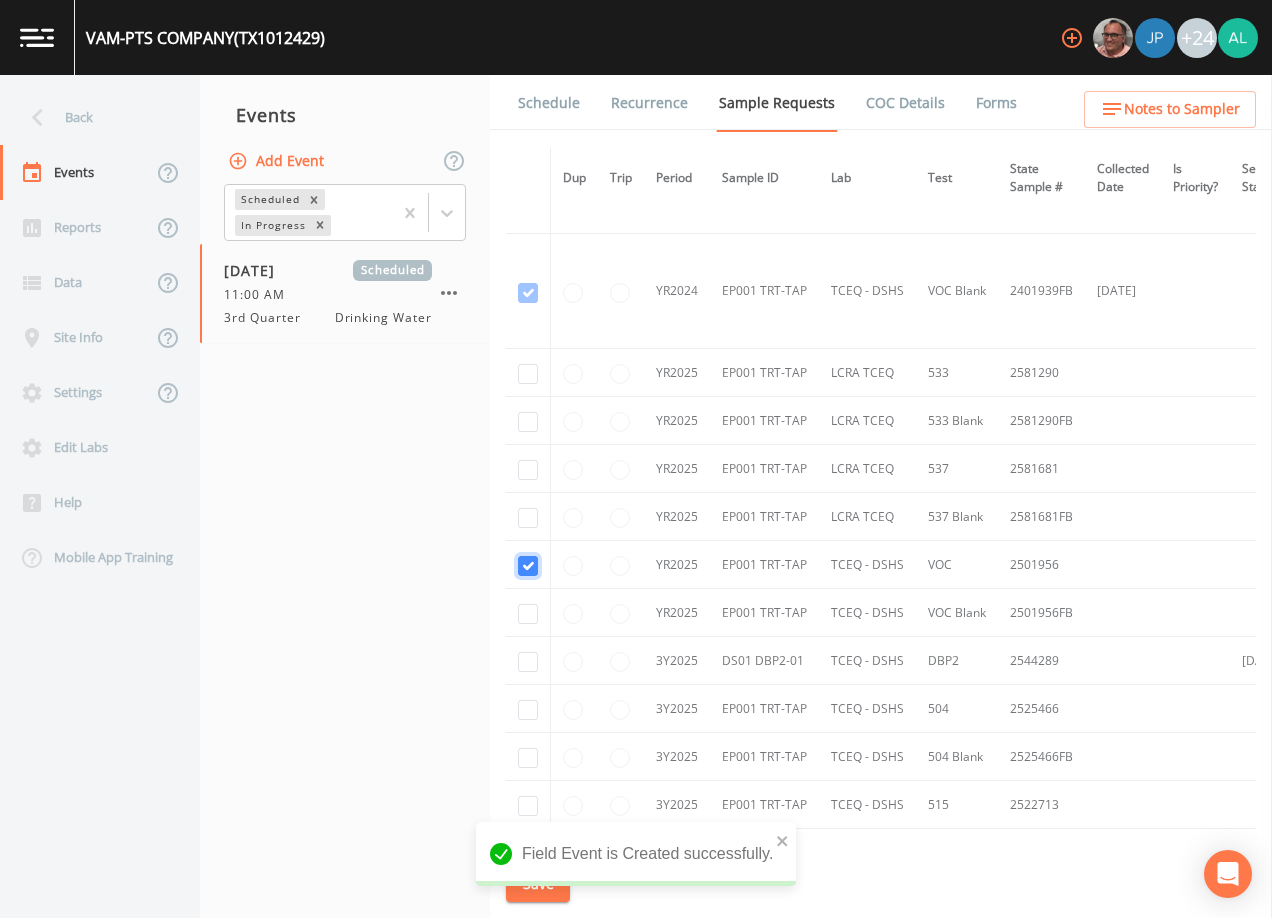 checkbox on "true" 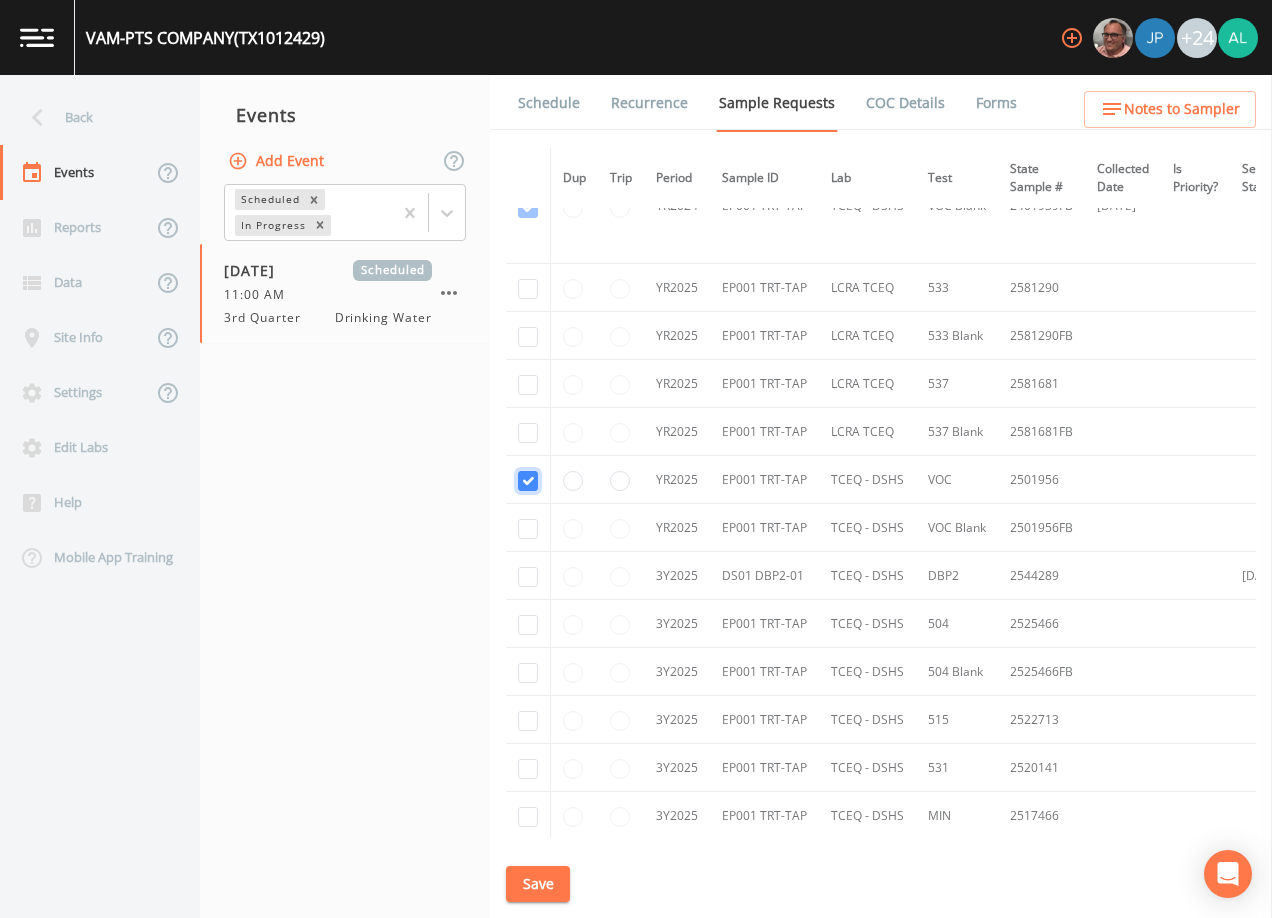 scroll, scrollTop: 405, scrollLeft: 0, axis: vertical 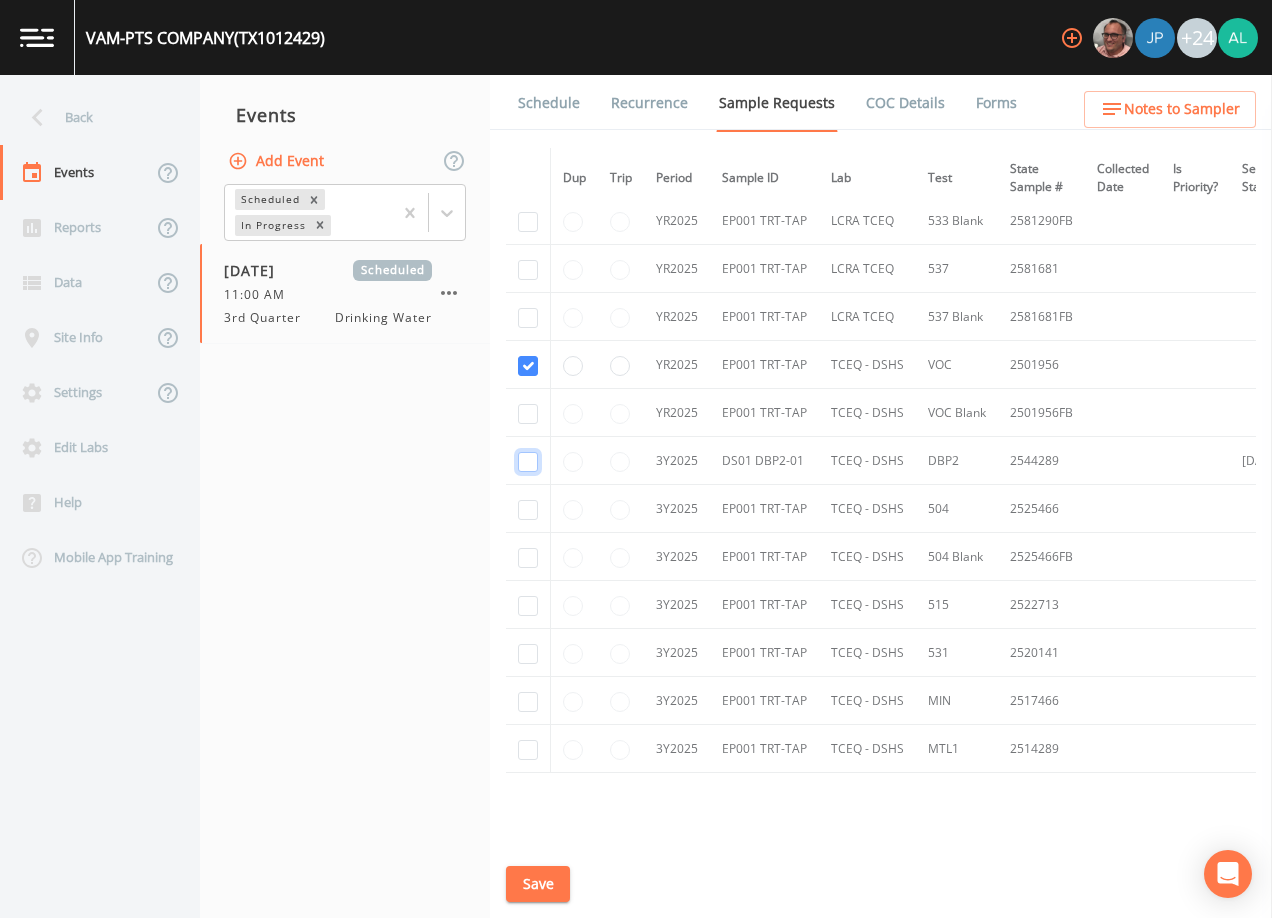click at bounding box center (528, 462) 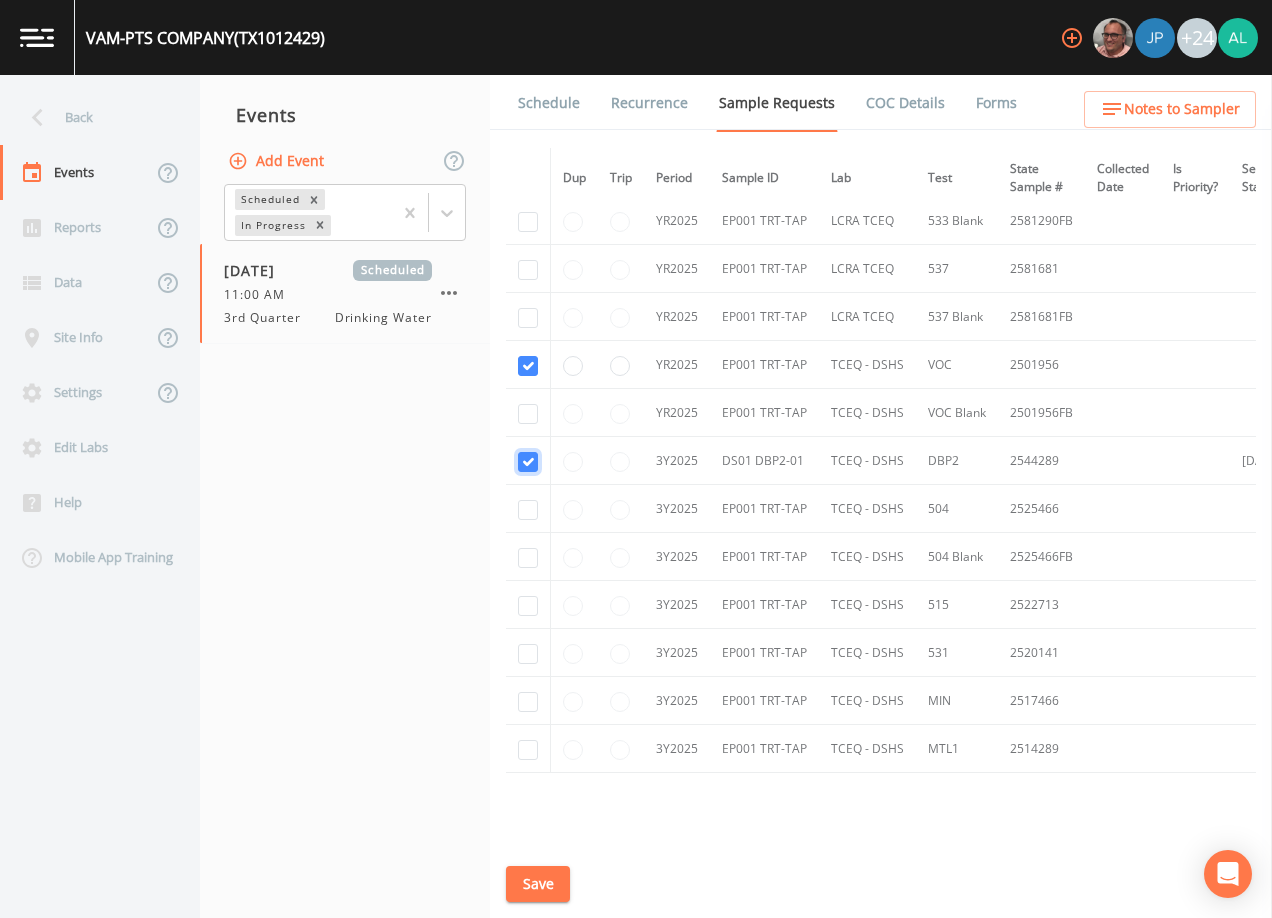 checkbox on "true" 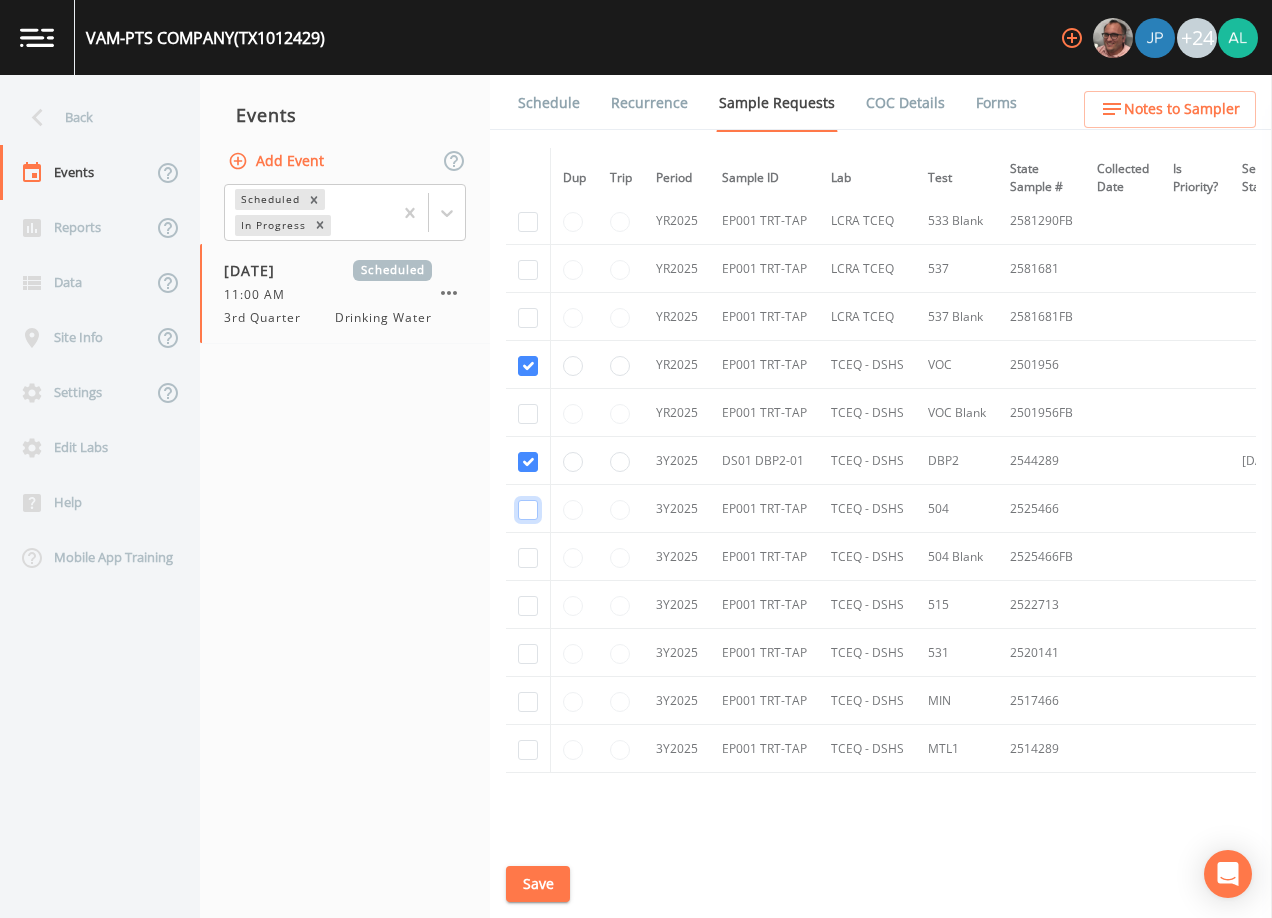 click at bounding box center [528, 510] 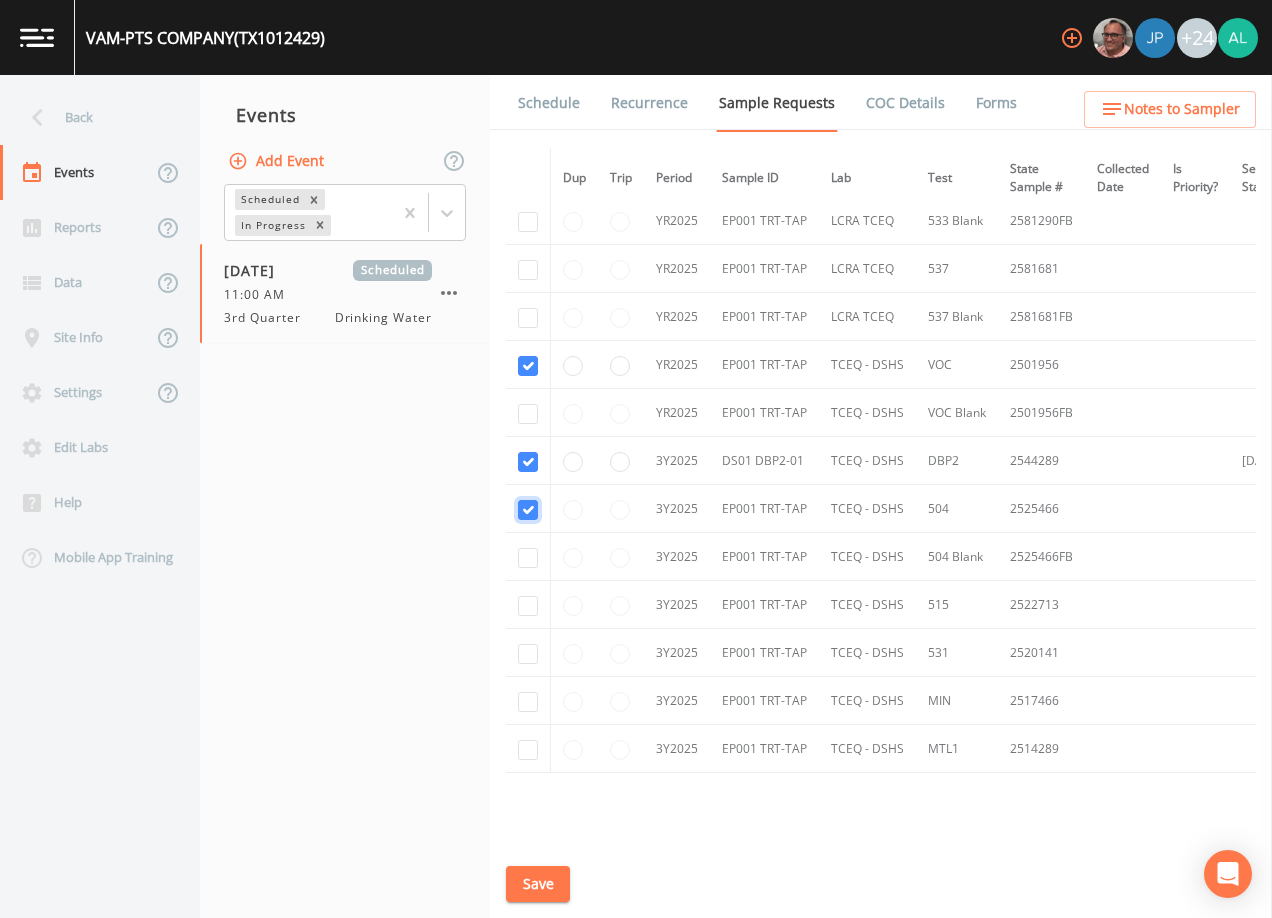checkbox on "true" 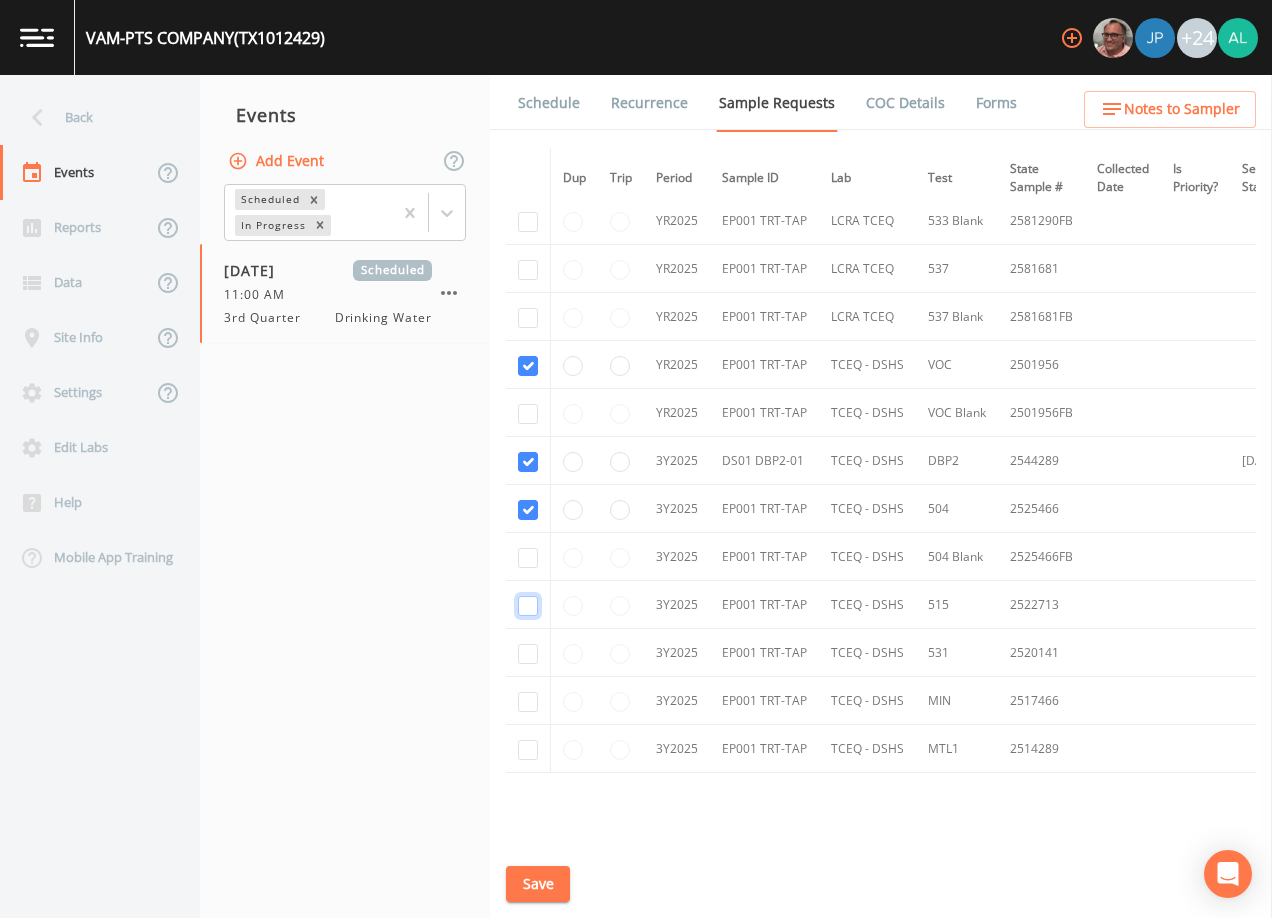 click at bounding box center (528, 606) 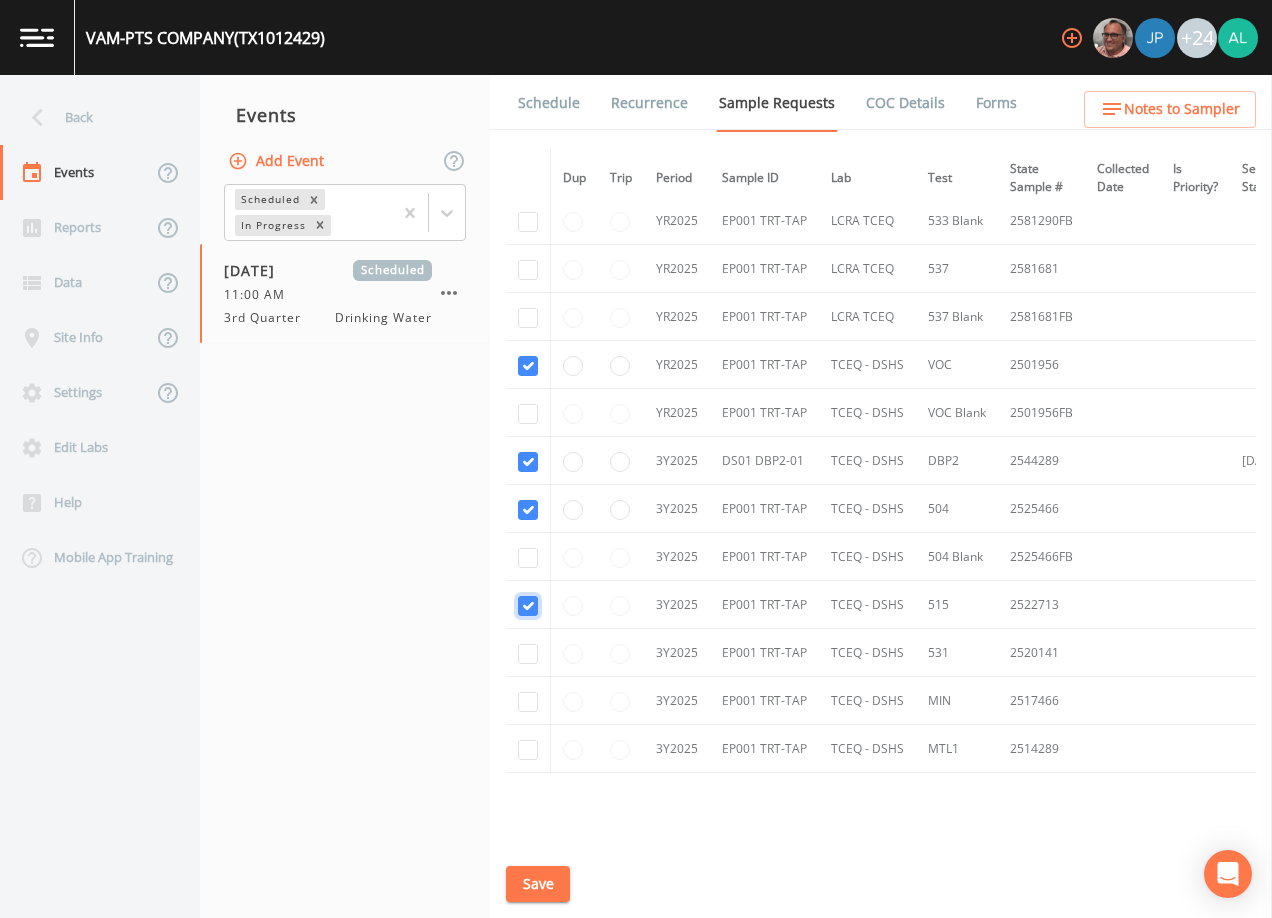 checkbox on "true" 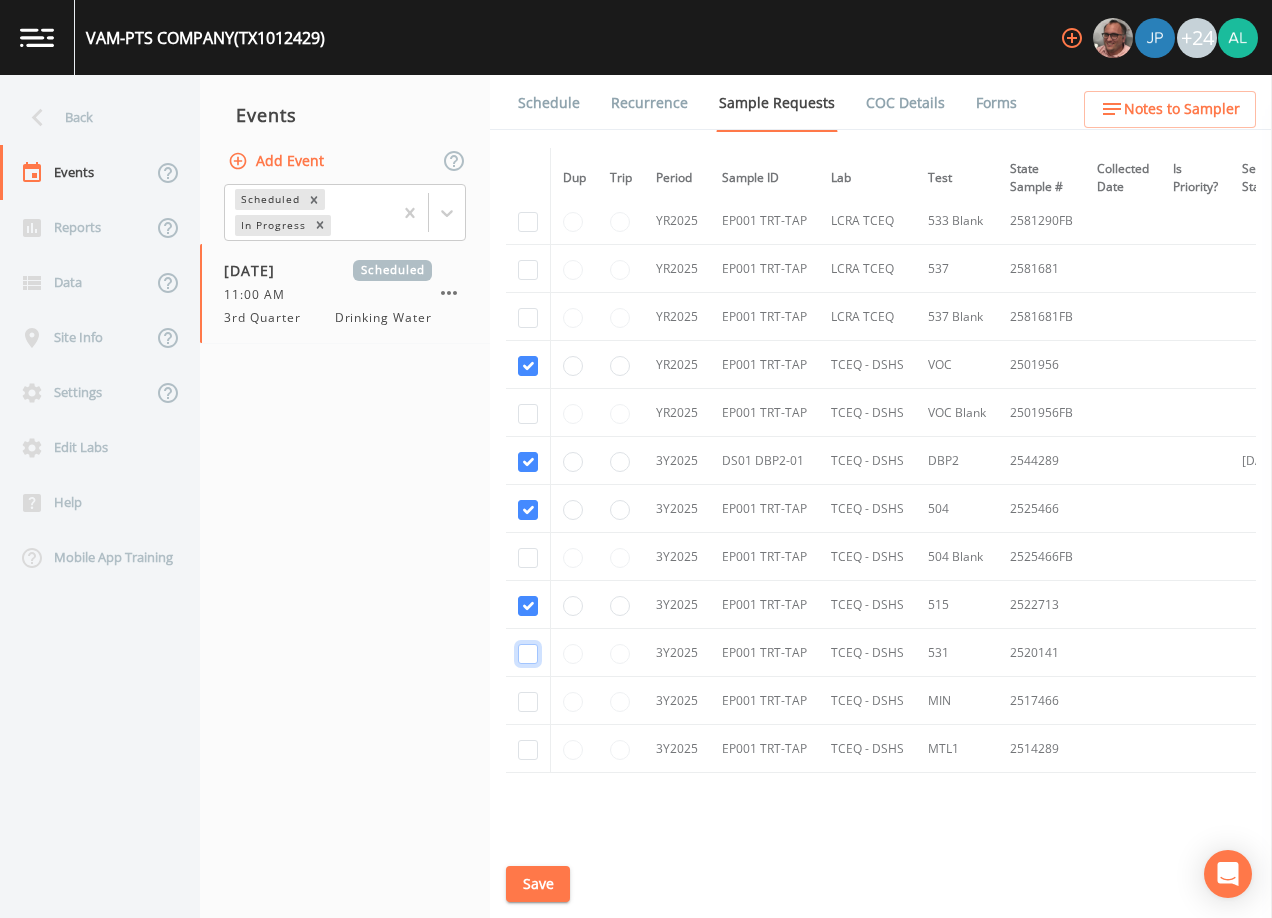 click at bounding box center (528, 654) 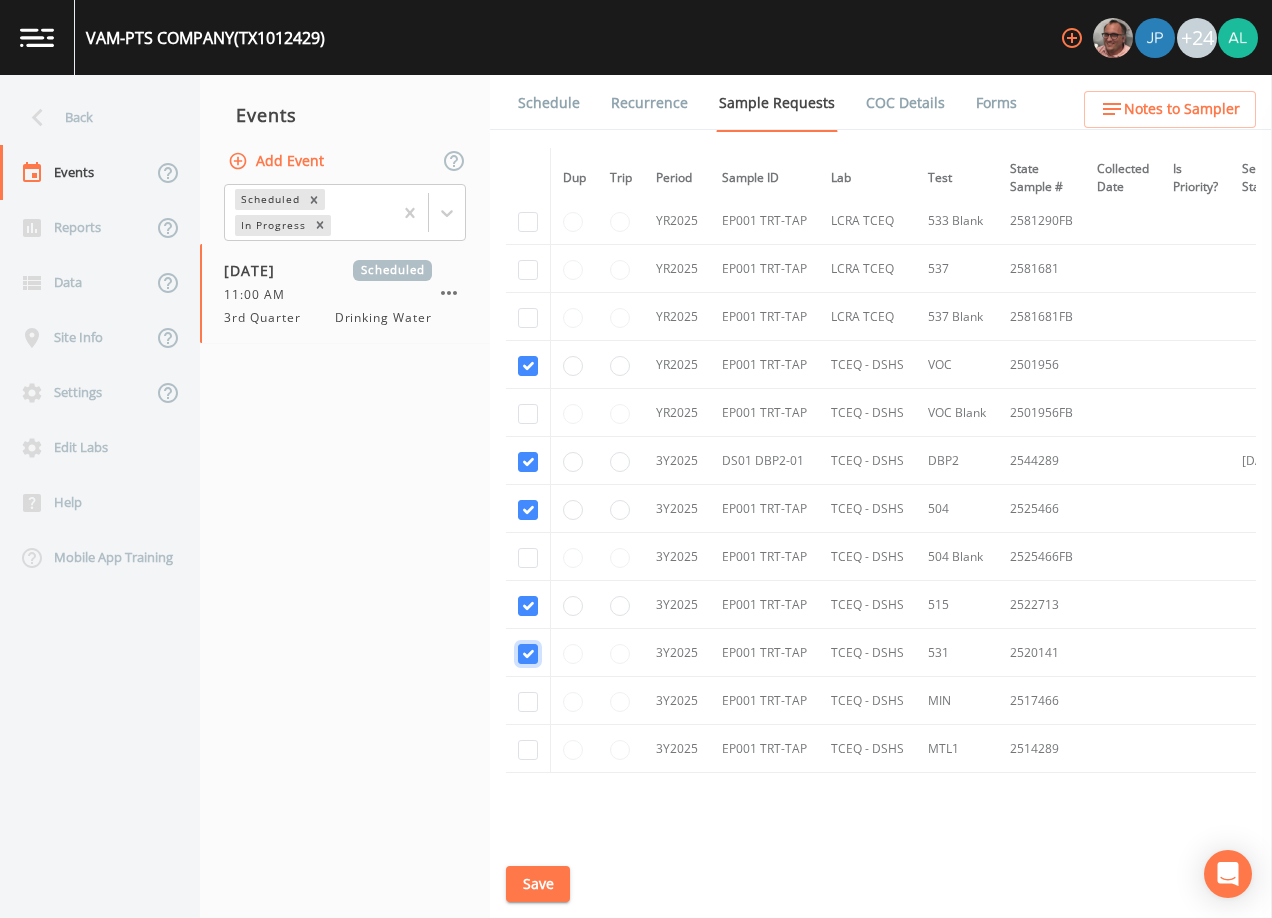 checkbox on "true" 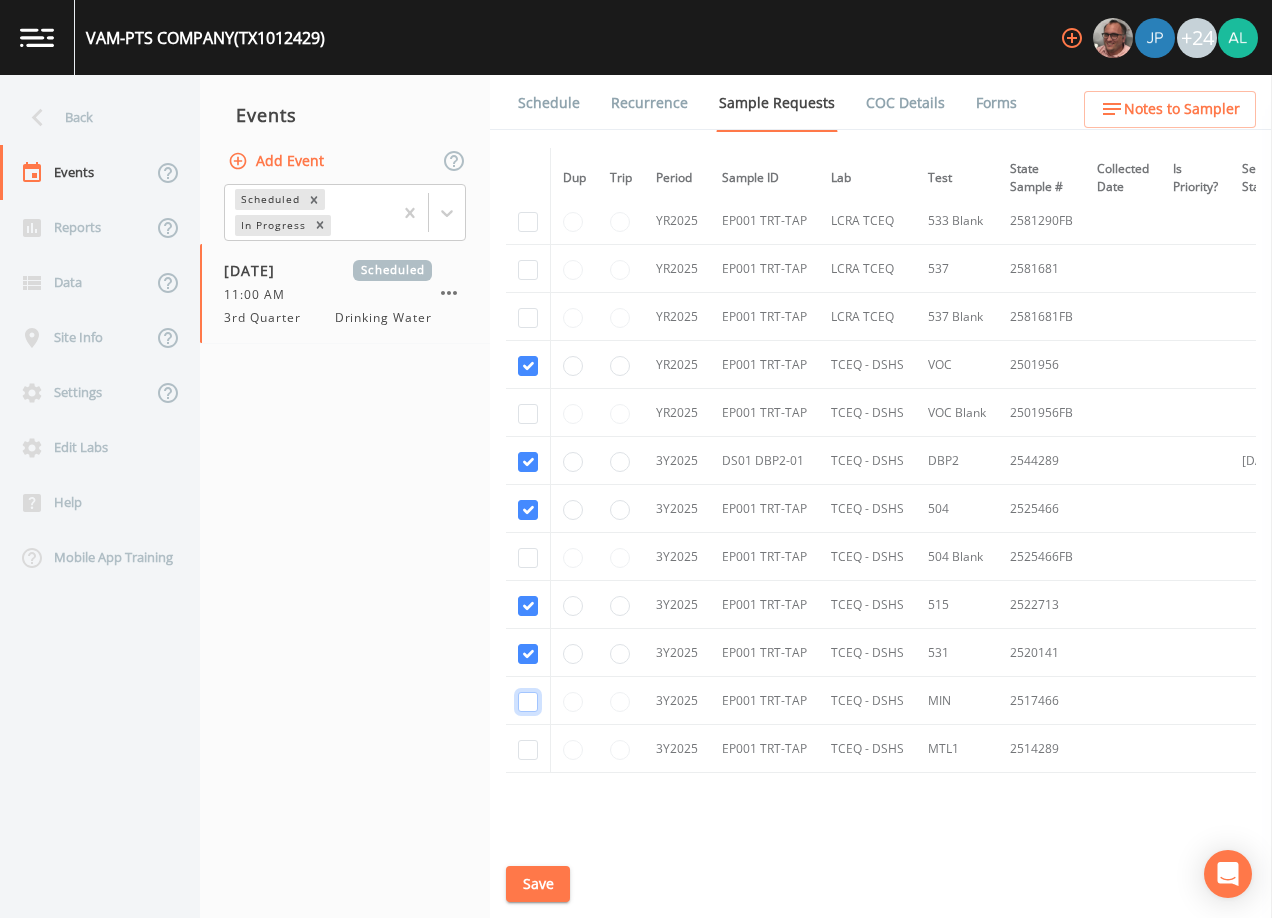 click at bounding box center (528, 702) 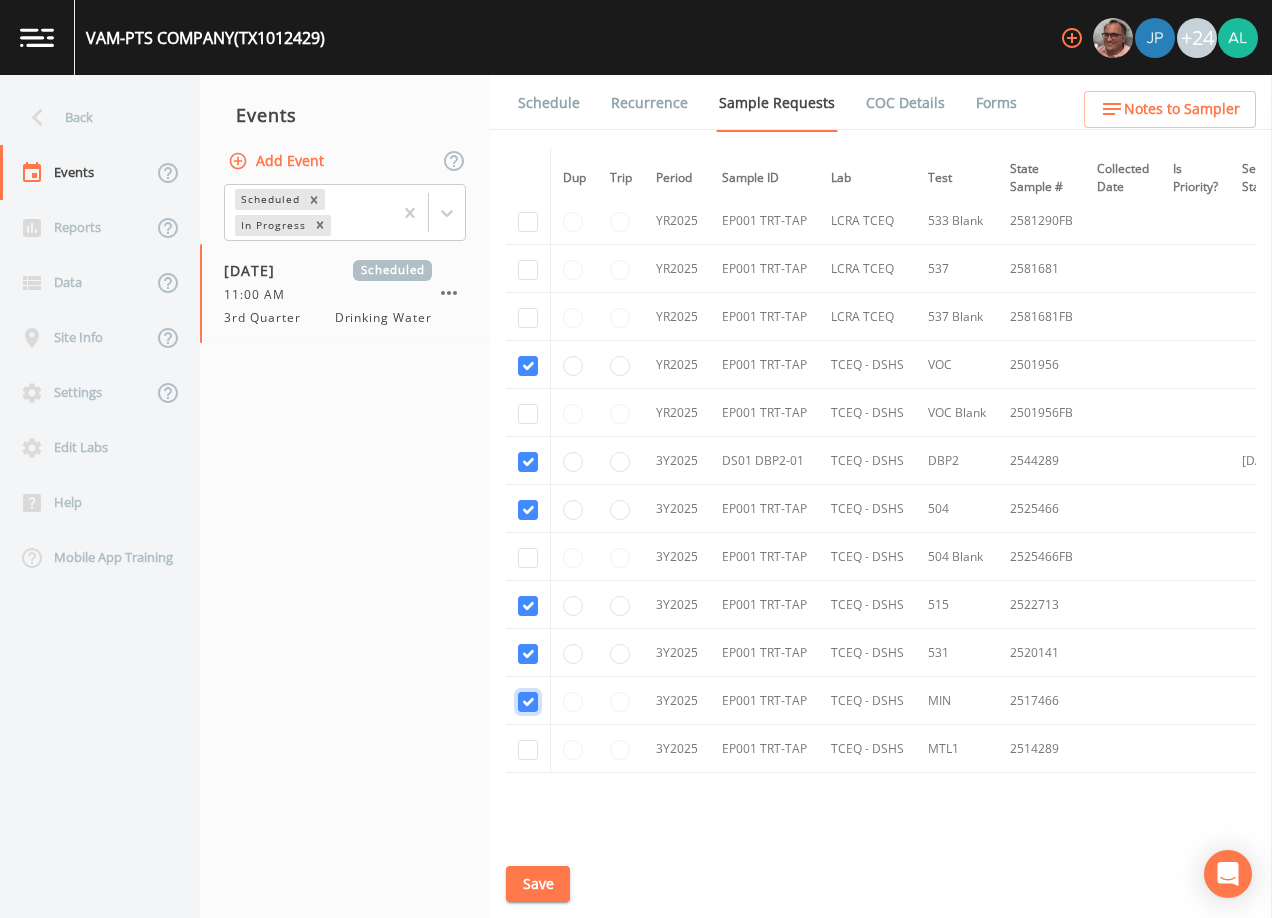 checkbox on "true" 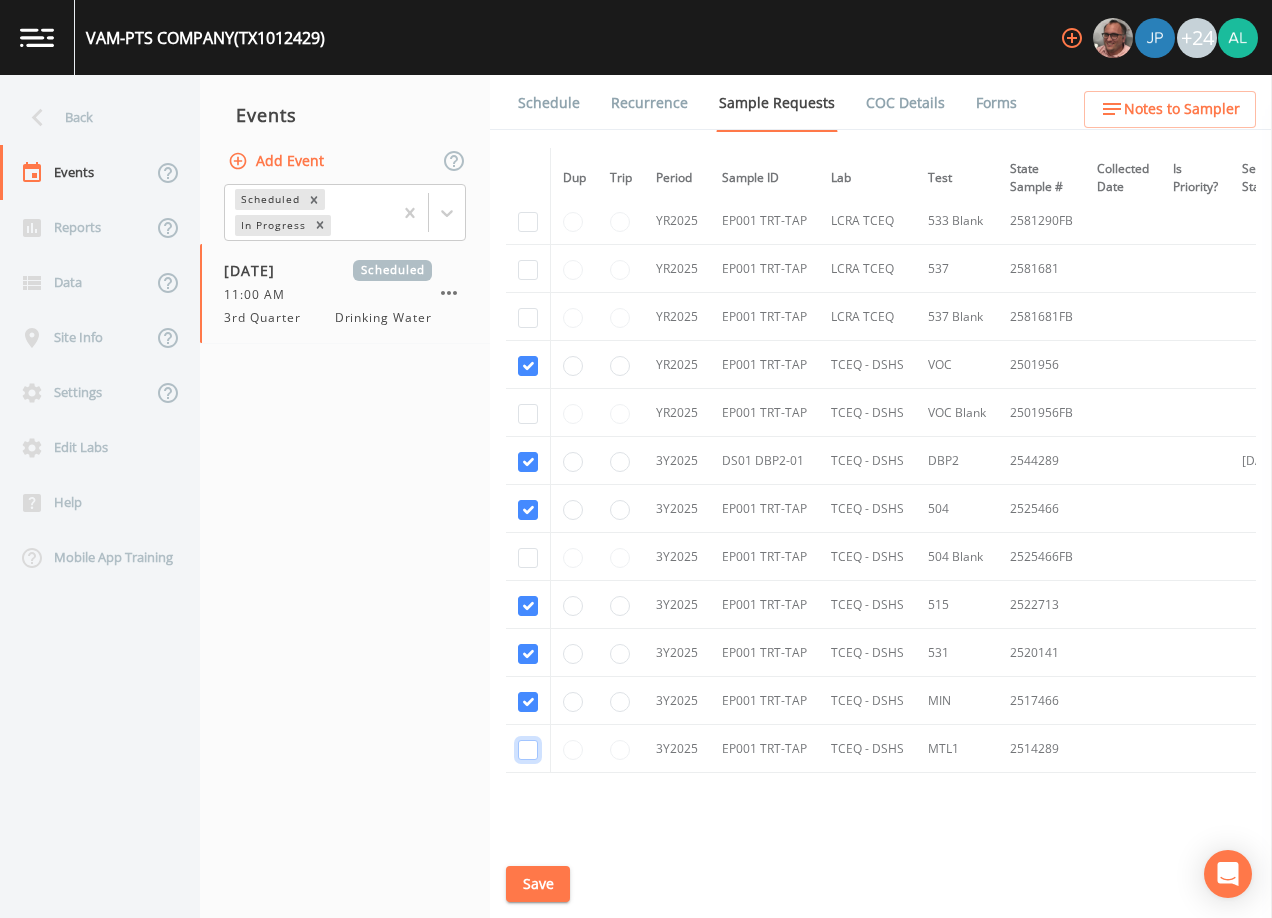 click at bounding box center [528, 750] 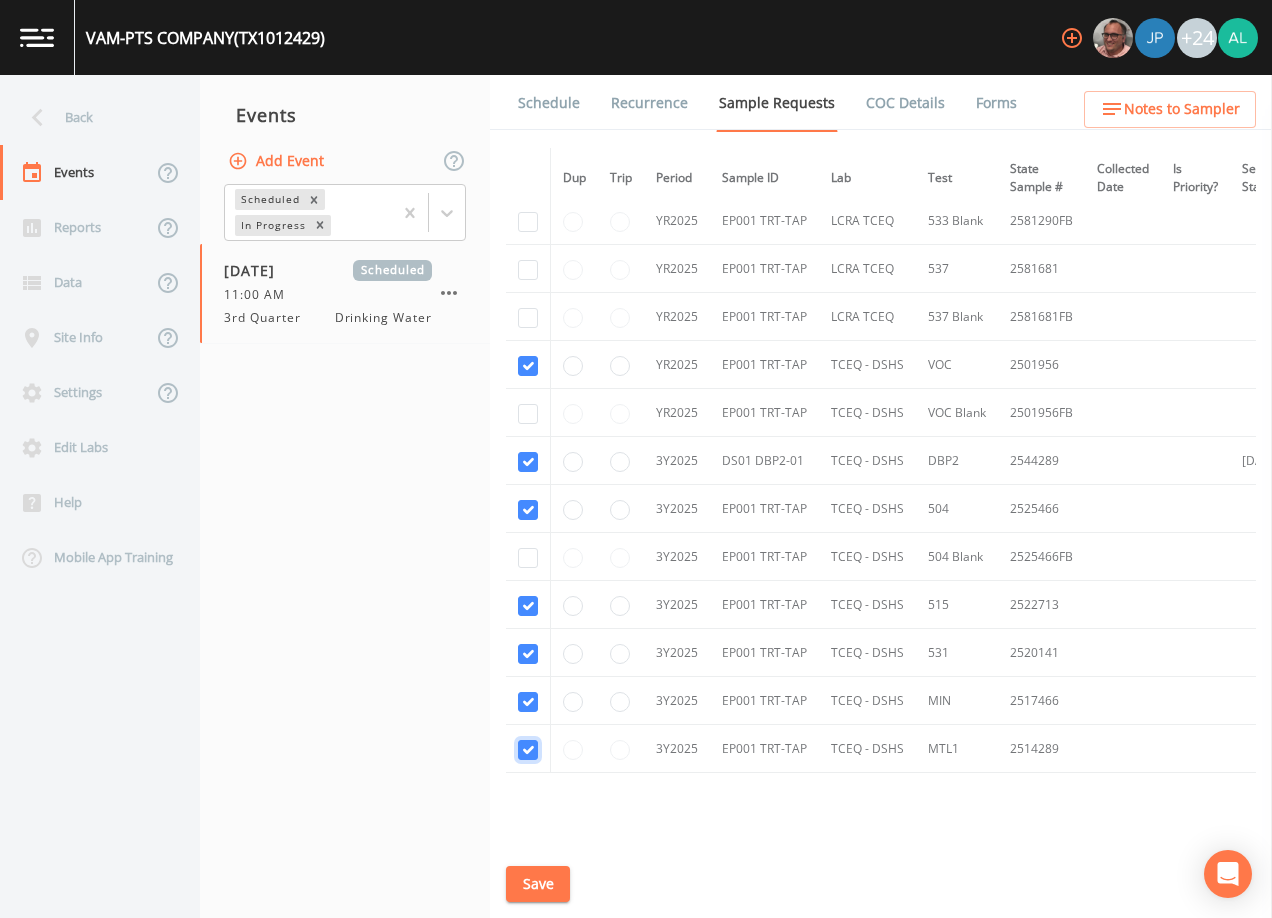 checkbox on "true" 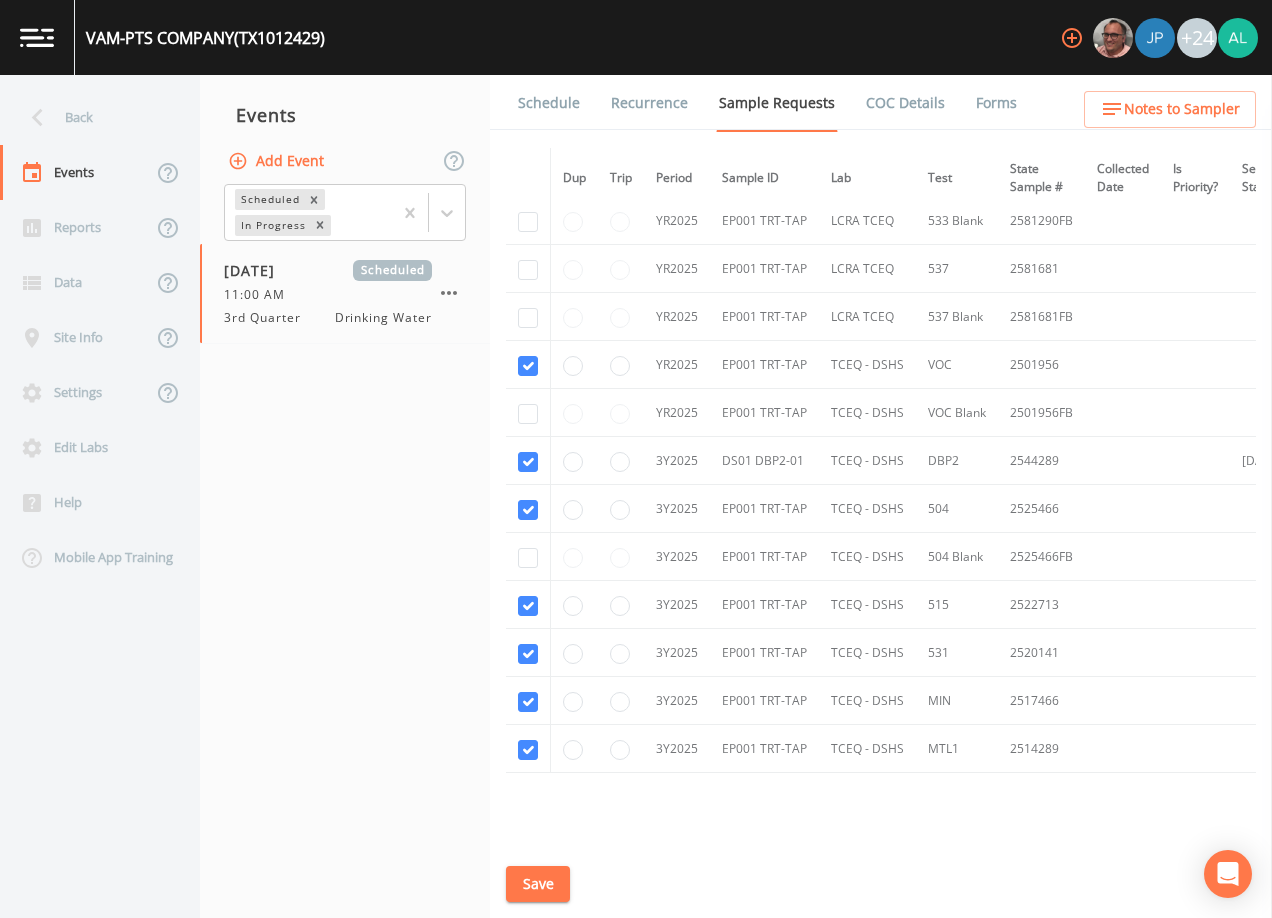 click on "Save" at bounding box center (538, 884) 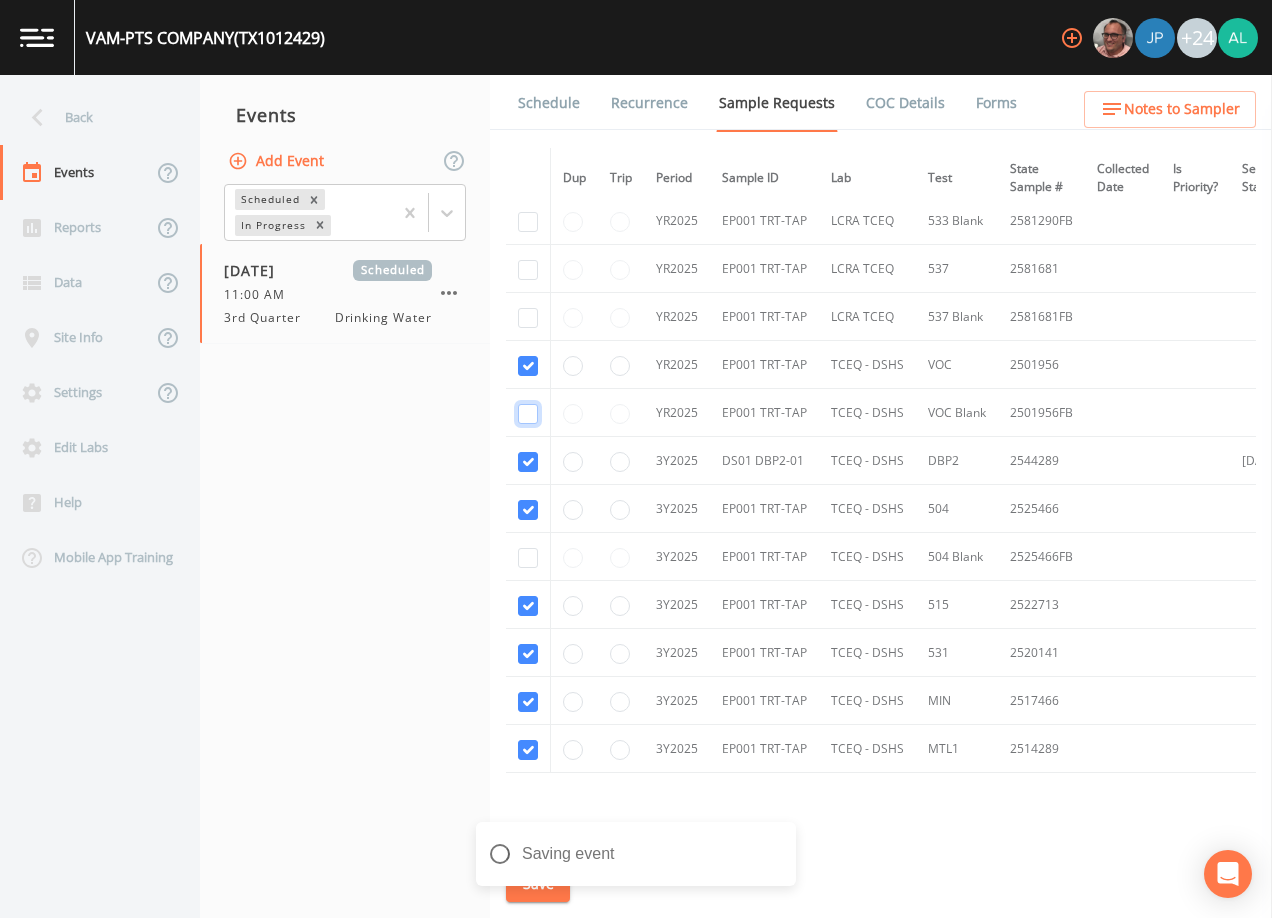click at bounding box center [528, 93] 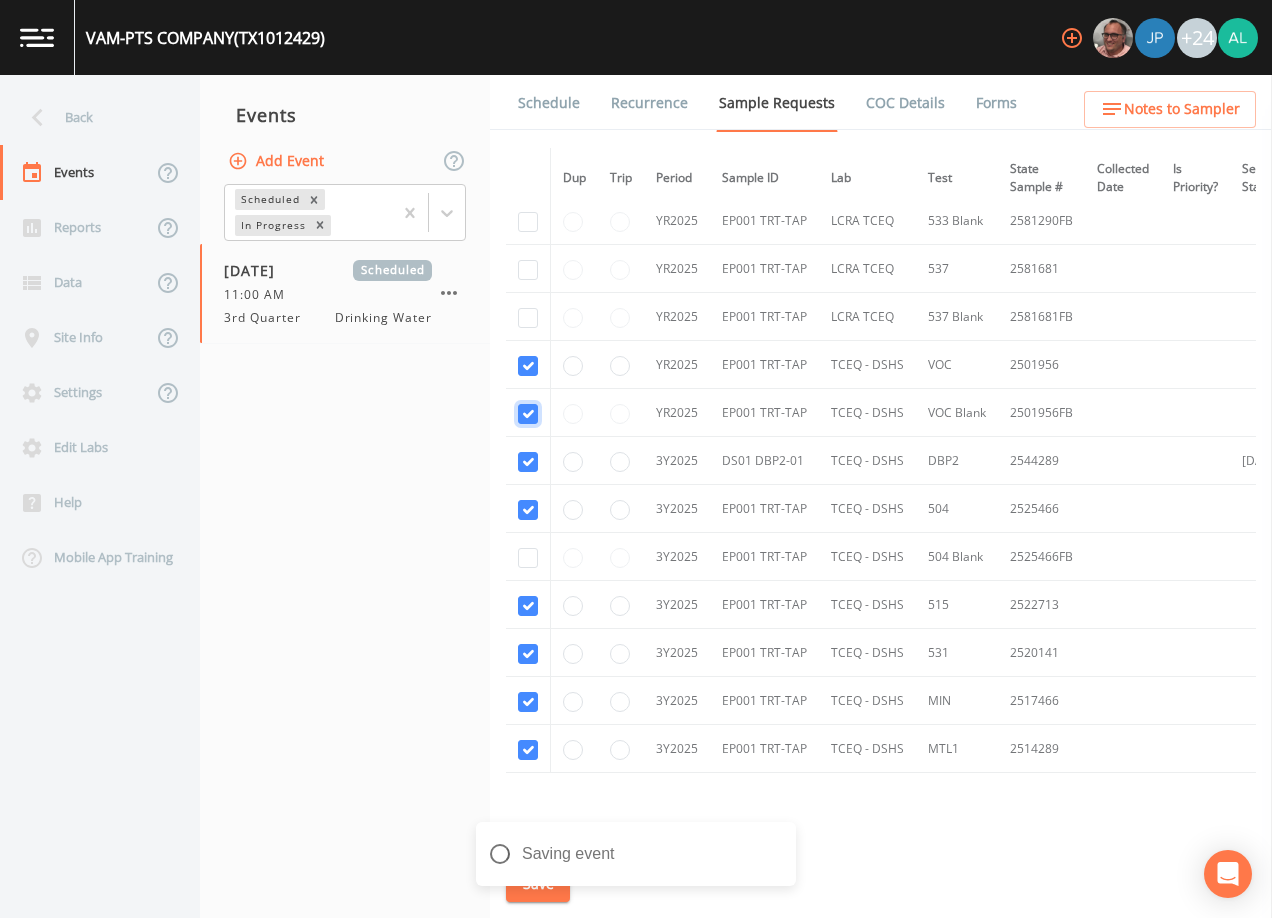 checkbox on "true" 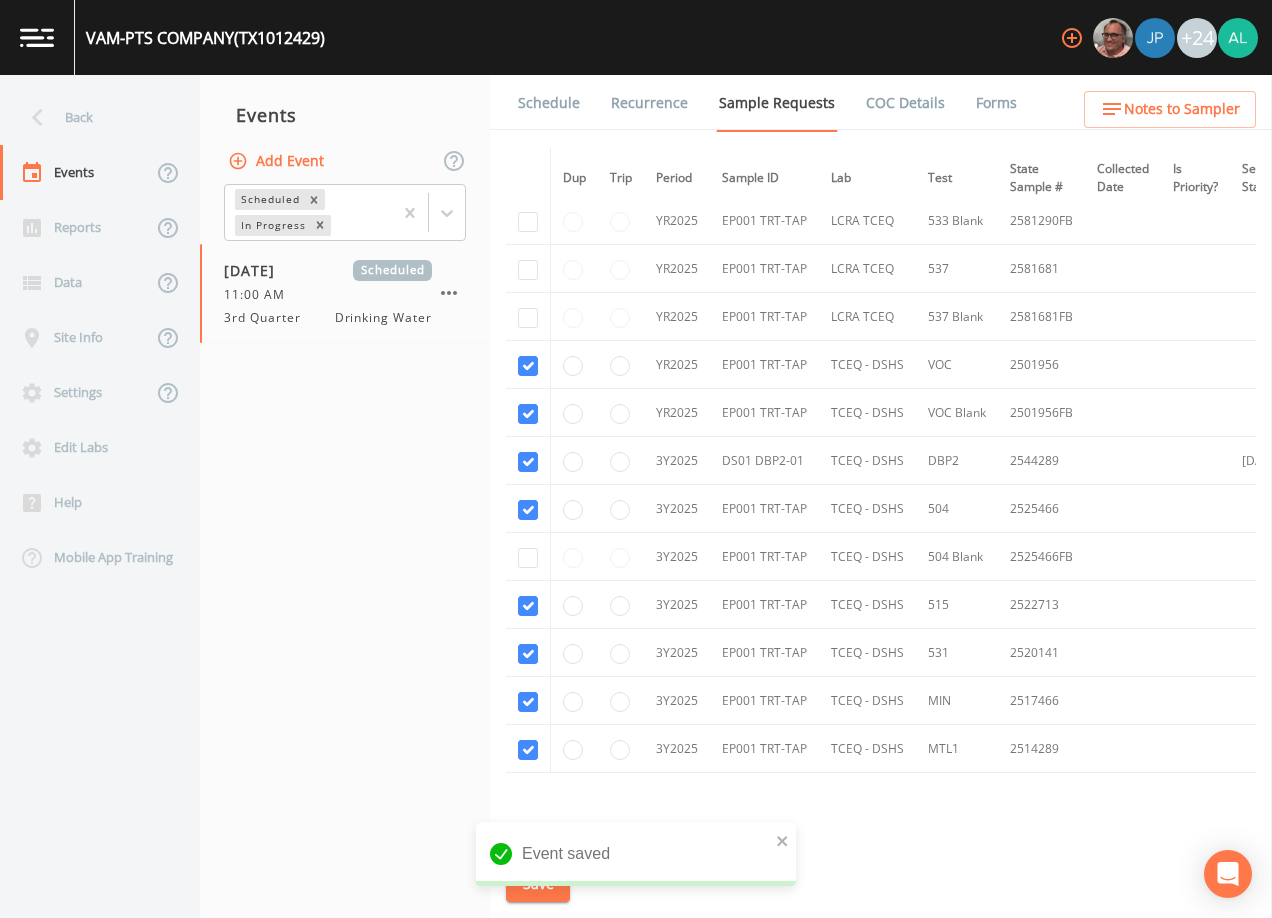 click at bounding box center (528, 557) 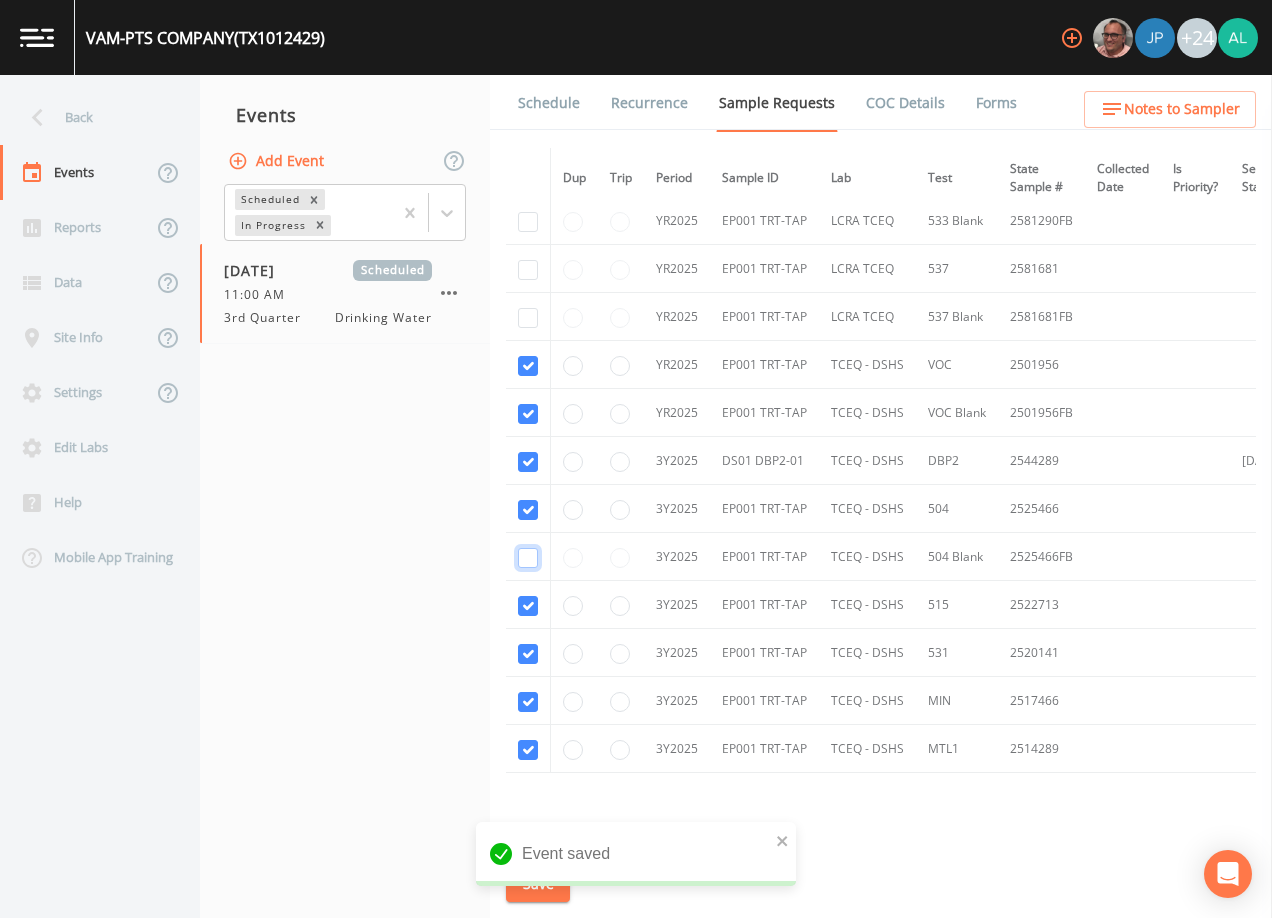 click at bounding box center [528, 558] 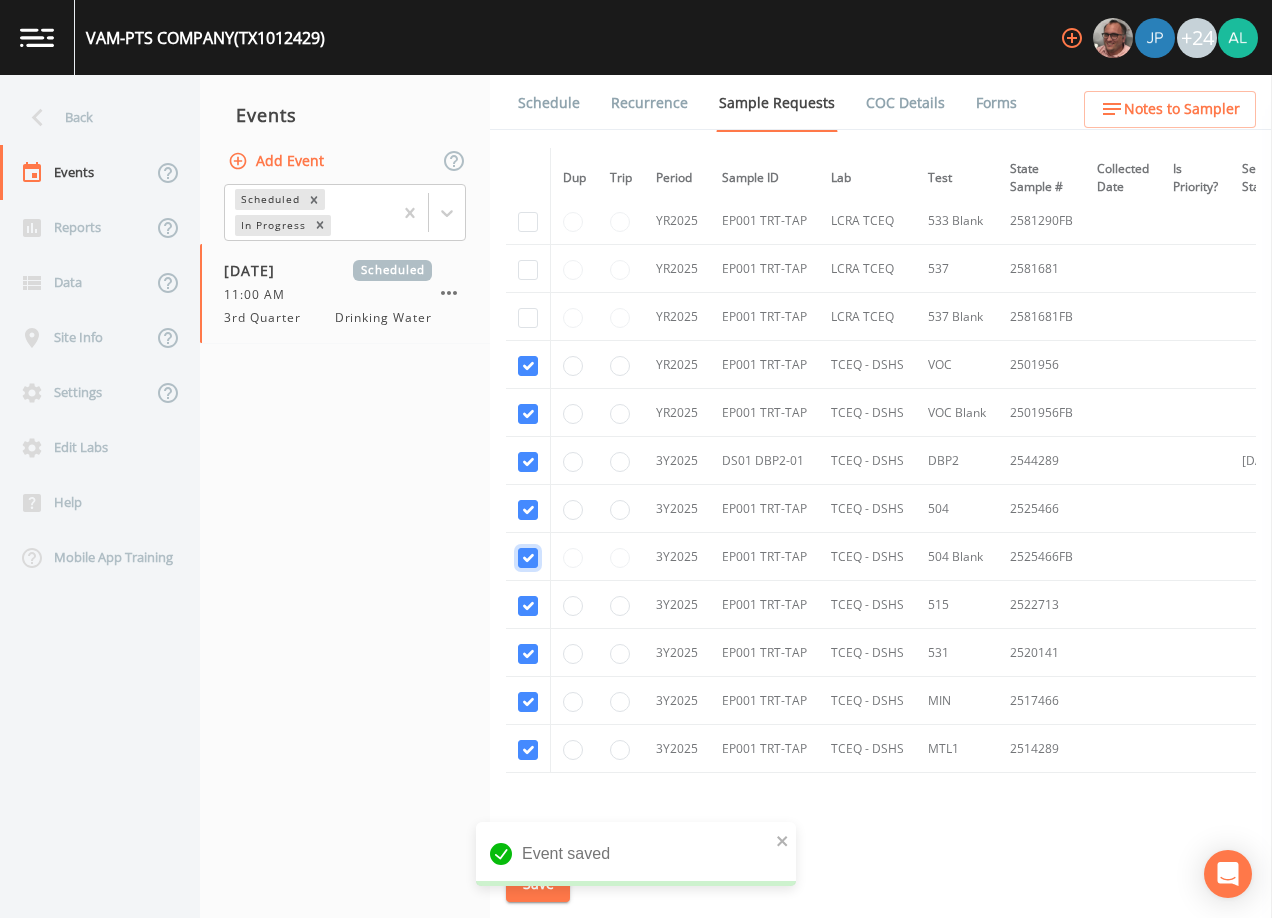 checkbox on "true" 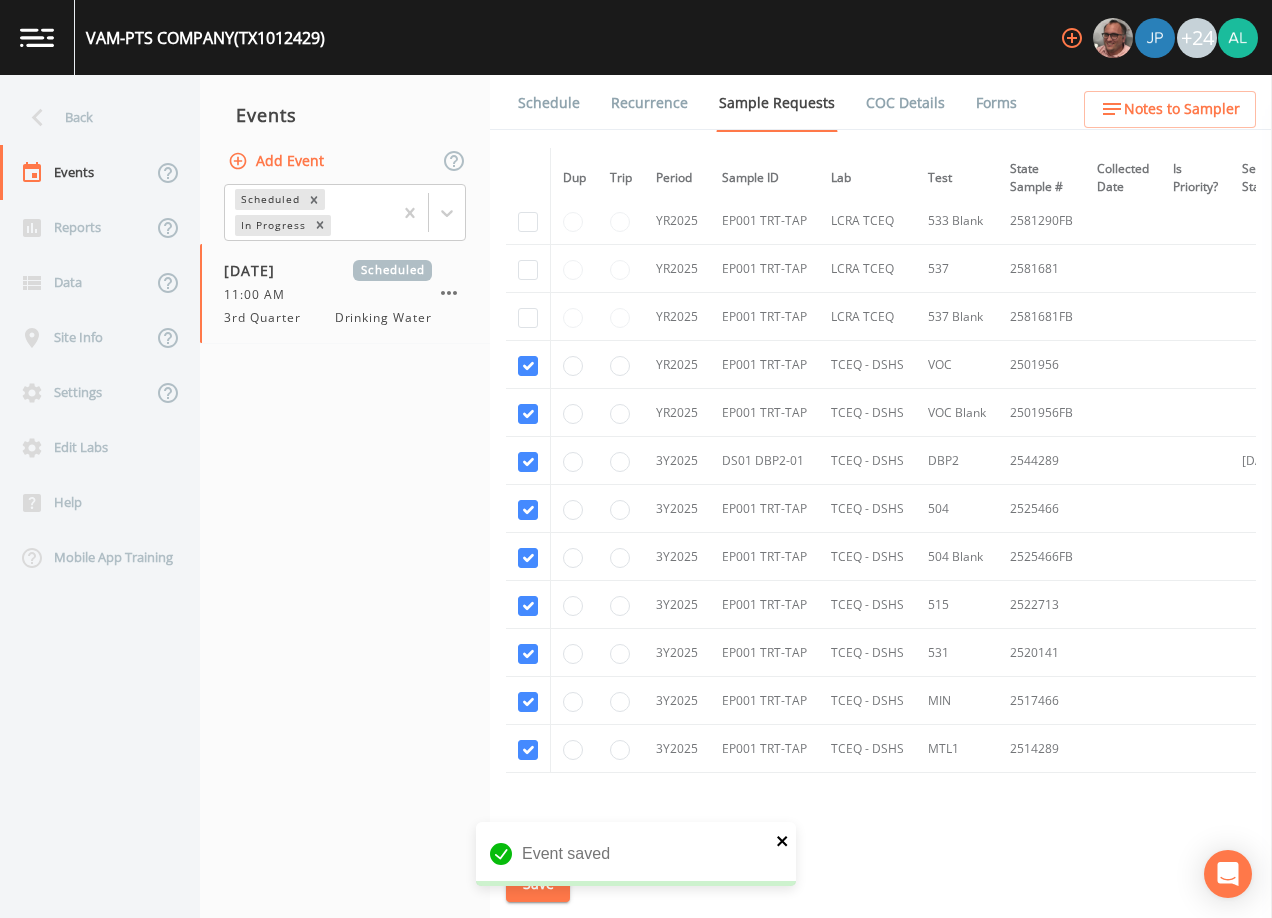 click 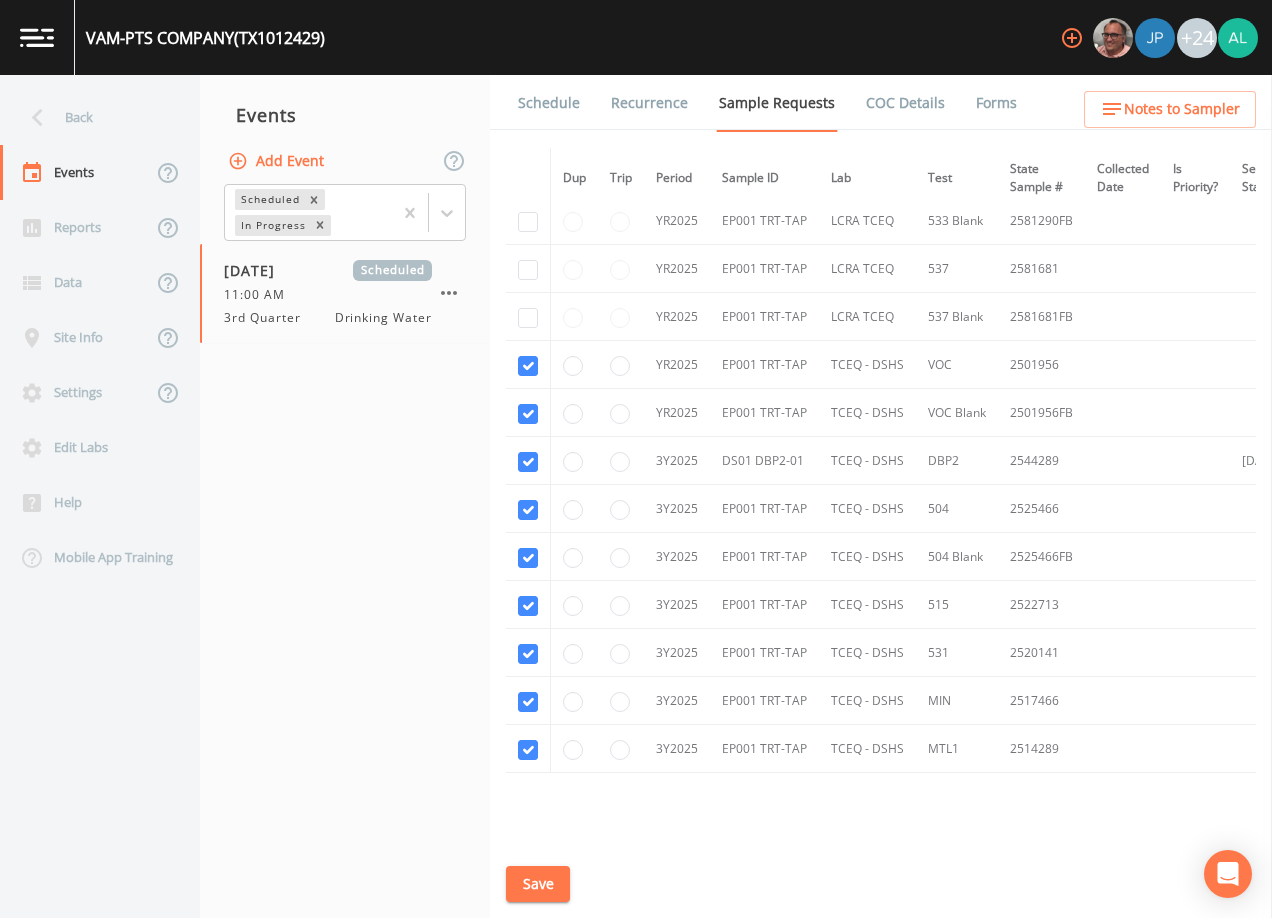 click on "Schedule Recurrence Sample Requests COC Details Forms Dup Trip Period Sample ID Lab Test State Sample # Collected Date Is Priority? Season Start Season End Deleted? YR2024 EP001 TRT-TAP TCEQ - DSHS 1040 2431362 [DATE] This sample has been collected YR2024 EP001 TRT-TAP TCEQ - DSHS VOC 2401939 [DATE] This sample has been collected YR2024 EP001 TRT-TAP TCEQ - DSHS VOC Blank 2401939FB [DATE] This sample has been collected YR2025 EP001 TRT-TAP LCRA TCEQ [PHONE_NUMBER] YR2025 EP001 TRT-TAP LCRA TCEQ 533 Blank 2581290FB YR2025 EP001 TRT-TAP LCRA TCEQ [PHONE_NUMBER] YR2025 EP001 TRT-TAP LCRA TCEQ 537 Blank 2581681FB YR2025 EP001 TRT-TAP TCEQ - DSHS VOC 2501956 YR2025 EP001 TRT-TAP TCEQ - DSHS VOC Blank 2501956FB 3Y2025 DS01 DBP2-01 TCEQ - DSHS DBP2 2544289 [DATE] [DATE] 3Y2025 EP001 TRT-TAP TCEQ - DSHS [PHONE_NUMBER] 3Y2025 EP001 TRT-TAP TCEQ - DSHS 504 Blank 2525466FB 3Y2025 EP001 TRT-TAP TCEQ - DSHS [PHONE_NUMBER] 3Y2025 EP001 TRT-TAP TCEQ - DSHS [PHONE_NUMBER] 3Y2025 EP001 TRT-TAP TCEQ - DSHS MIN 2517466 3Y2025" at bounding box center (881, 496) 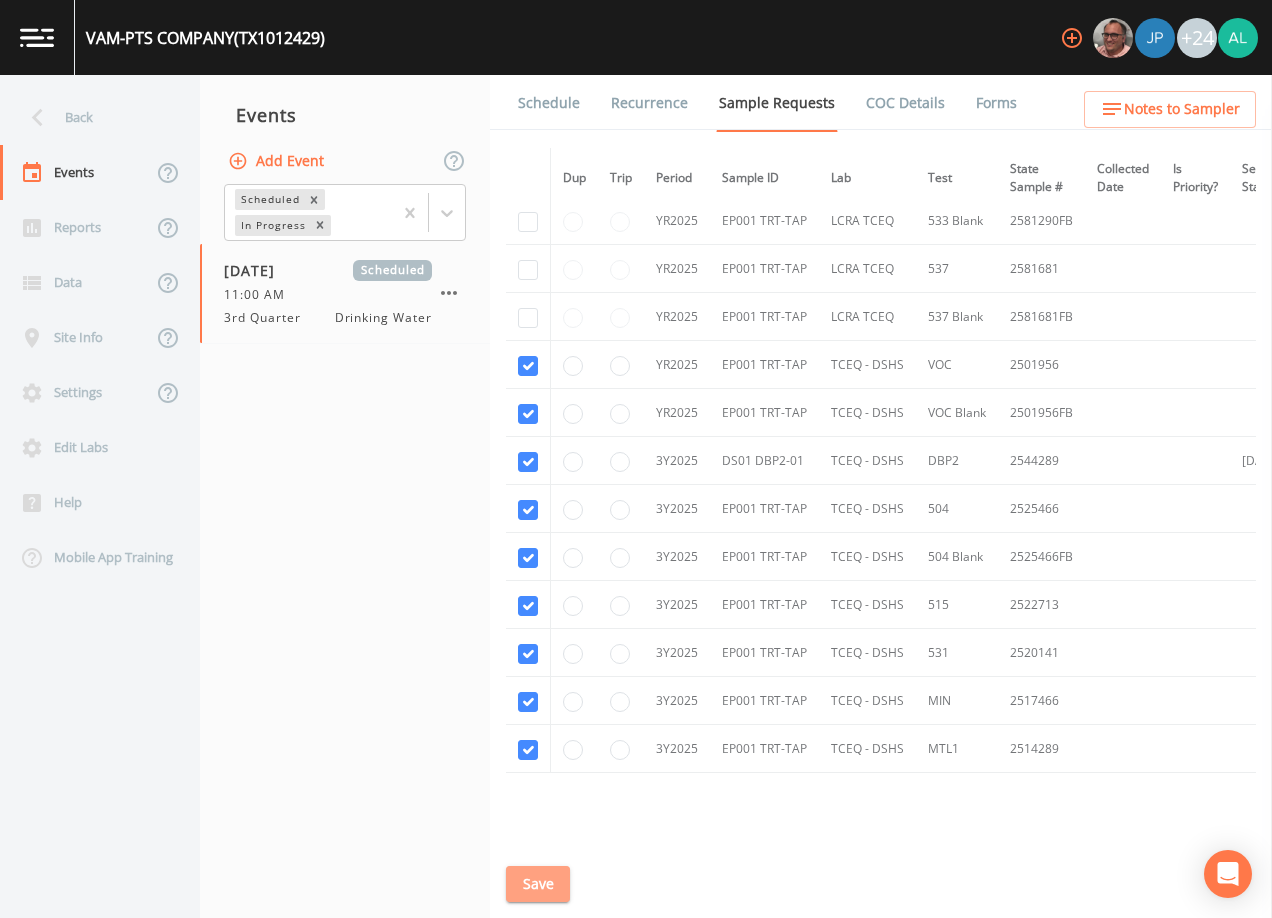 click on "Save" at bounding box center (538, 884) 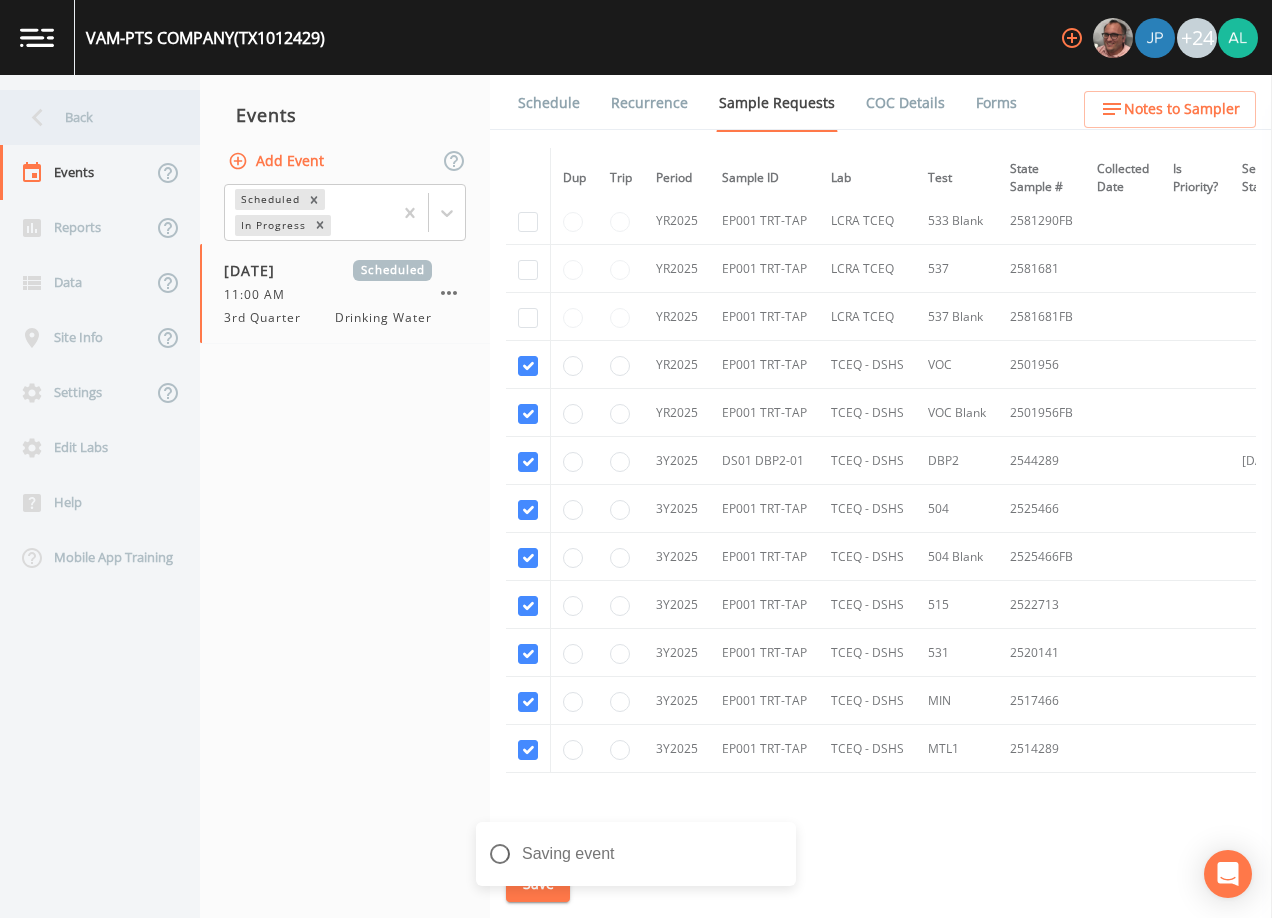 click on "Back" at bounding box center (90, 117) 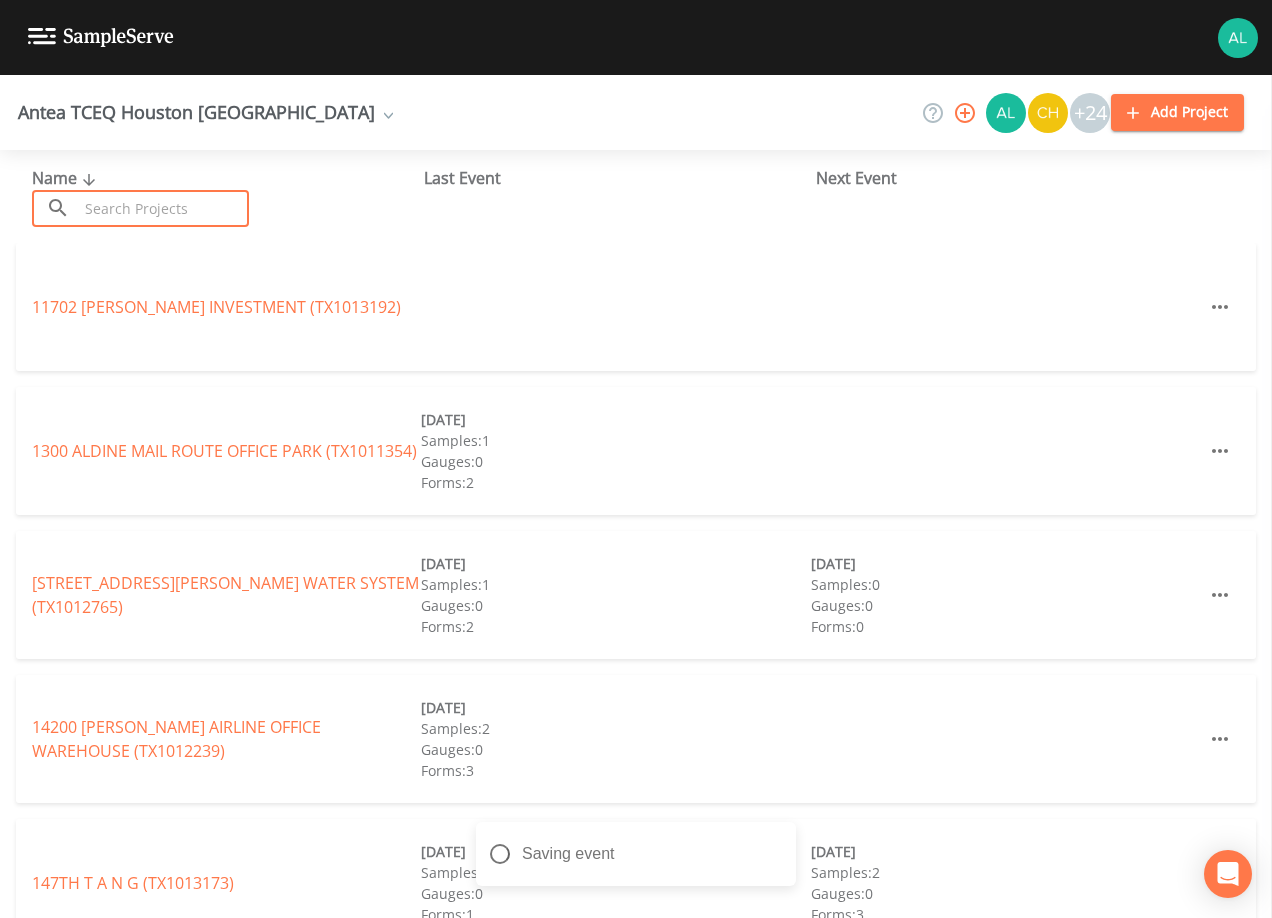 click at bounding box center (163, 208) 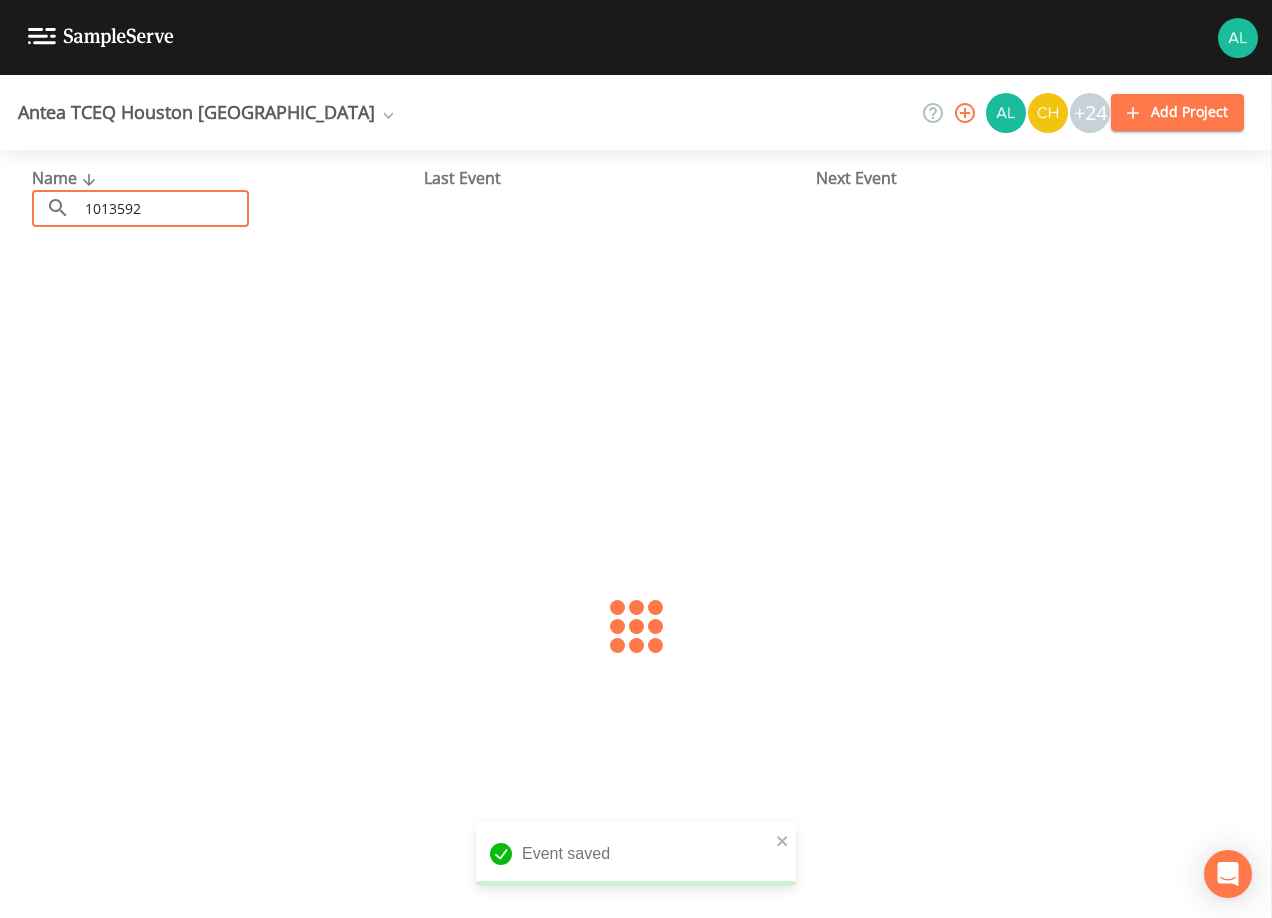 type on "1013592" 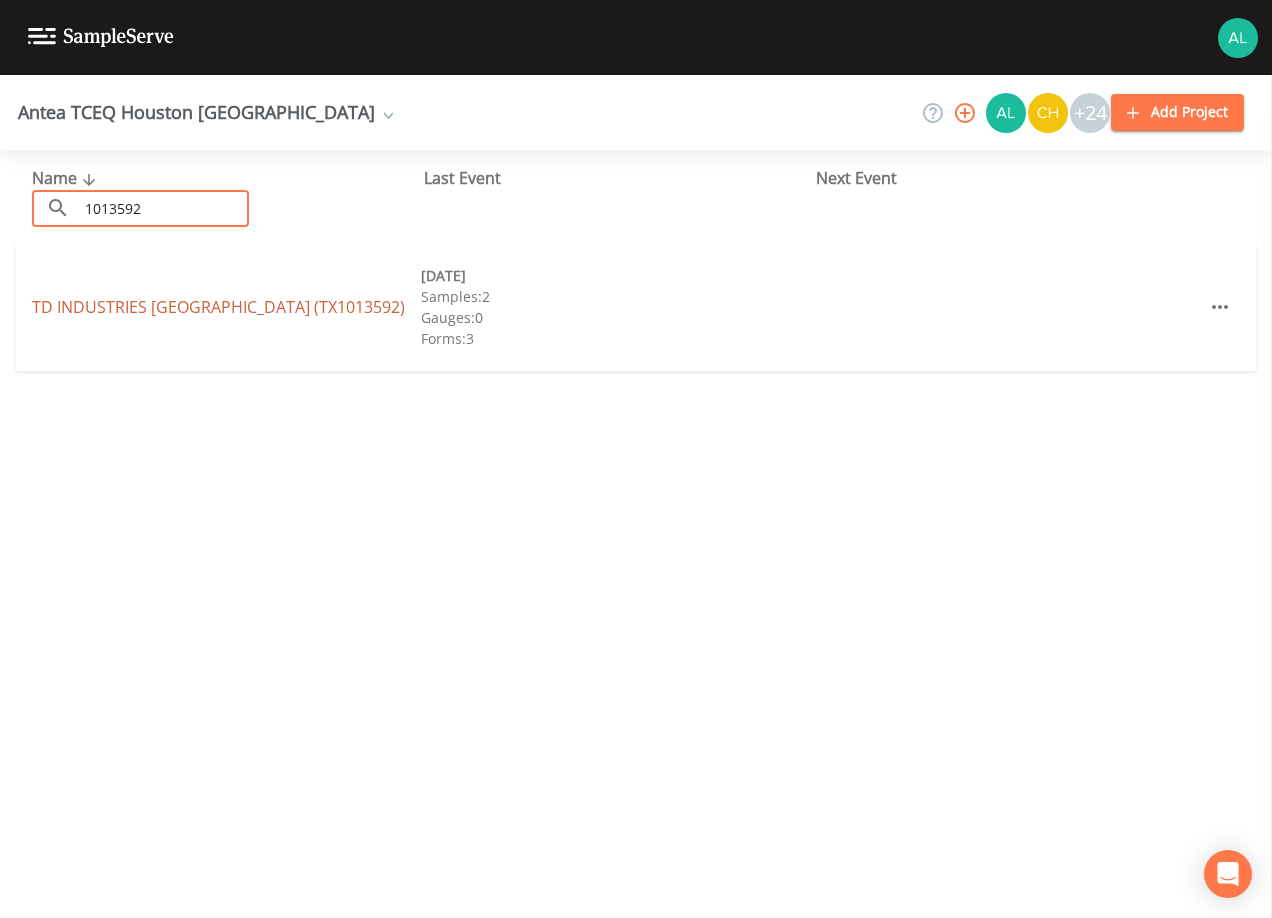 click on "TD INDUSTRIES [GEOGRAPHIC_DATA]   (TX1013592) [DATE] Samples:  2 Gauges:  0 Forms:  3" at bounding box center [636, 307] 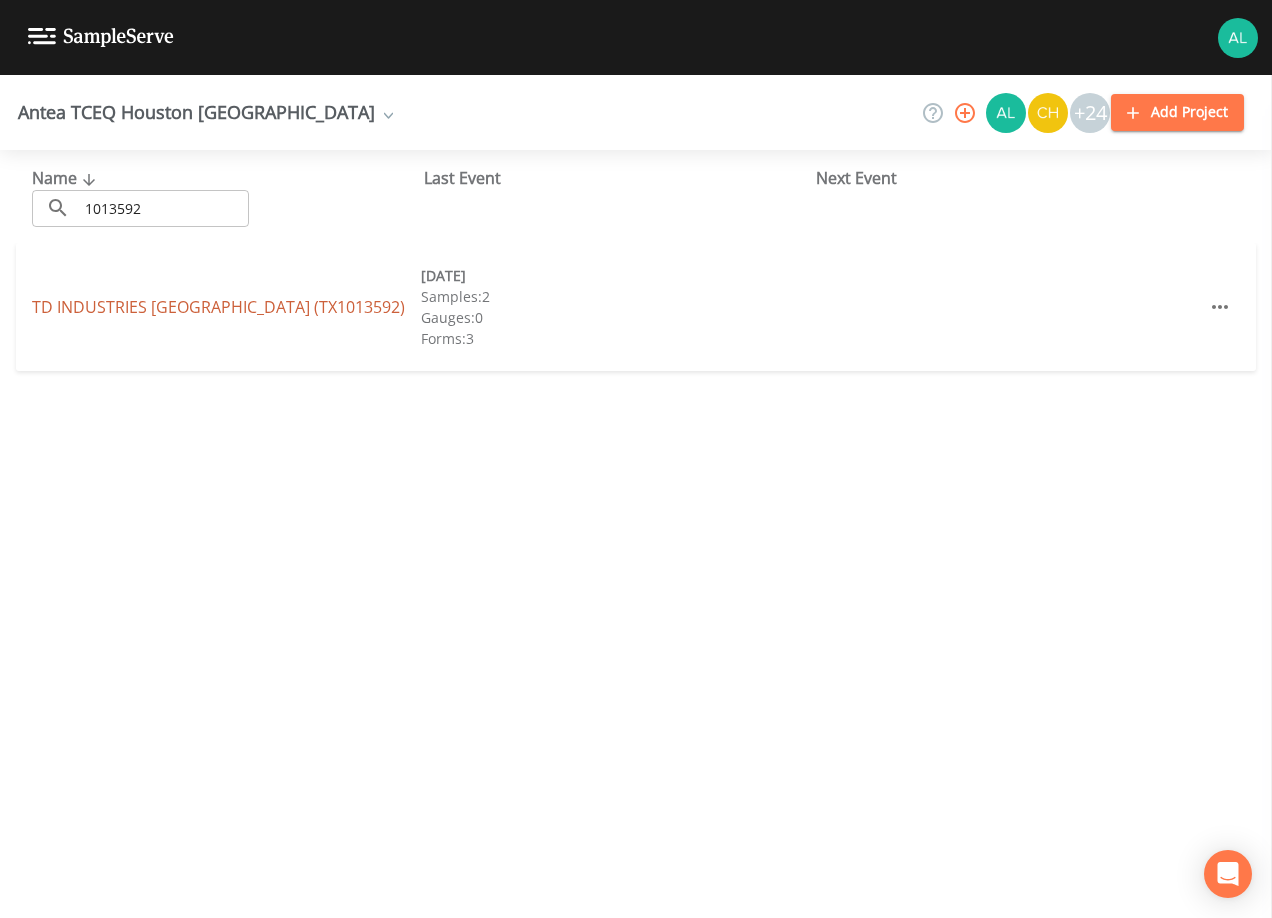 click on "TD INDUSTRIES [GEOGRAPHIC_DATA]   (TX1013592)" at bounding box center [218, 307] 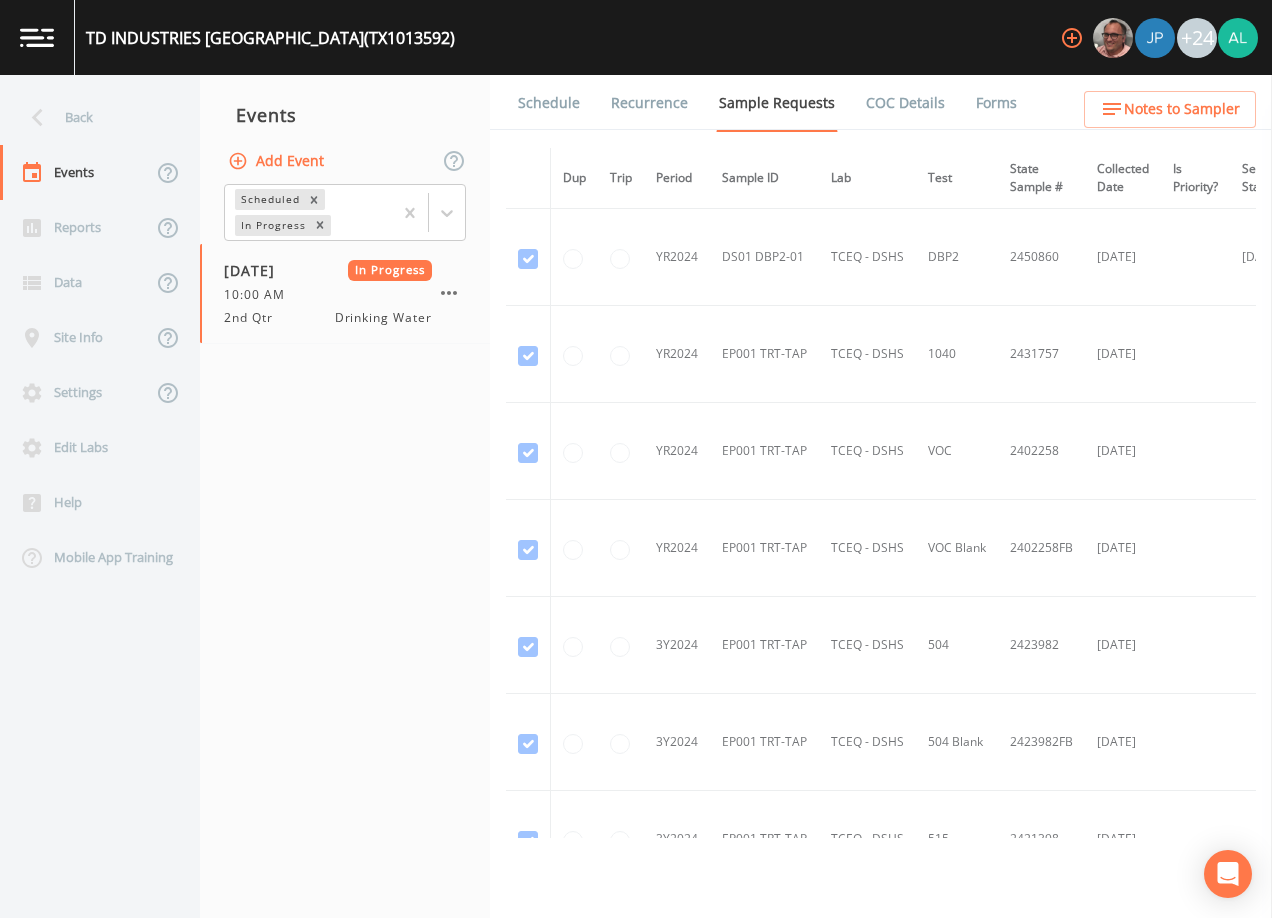 click on "Forms" at bounding box center [996, 103] 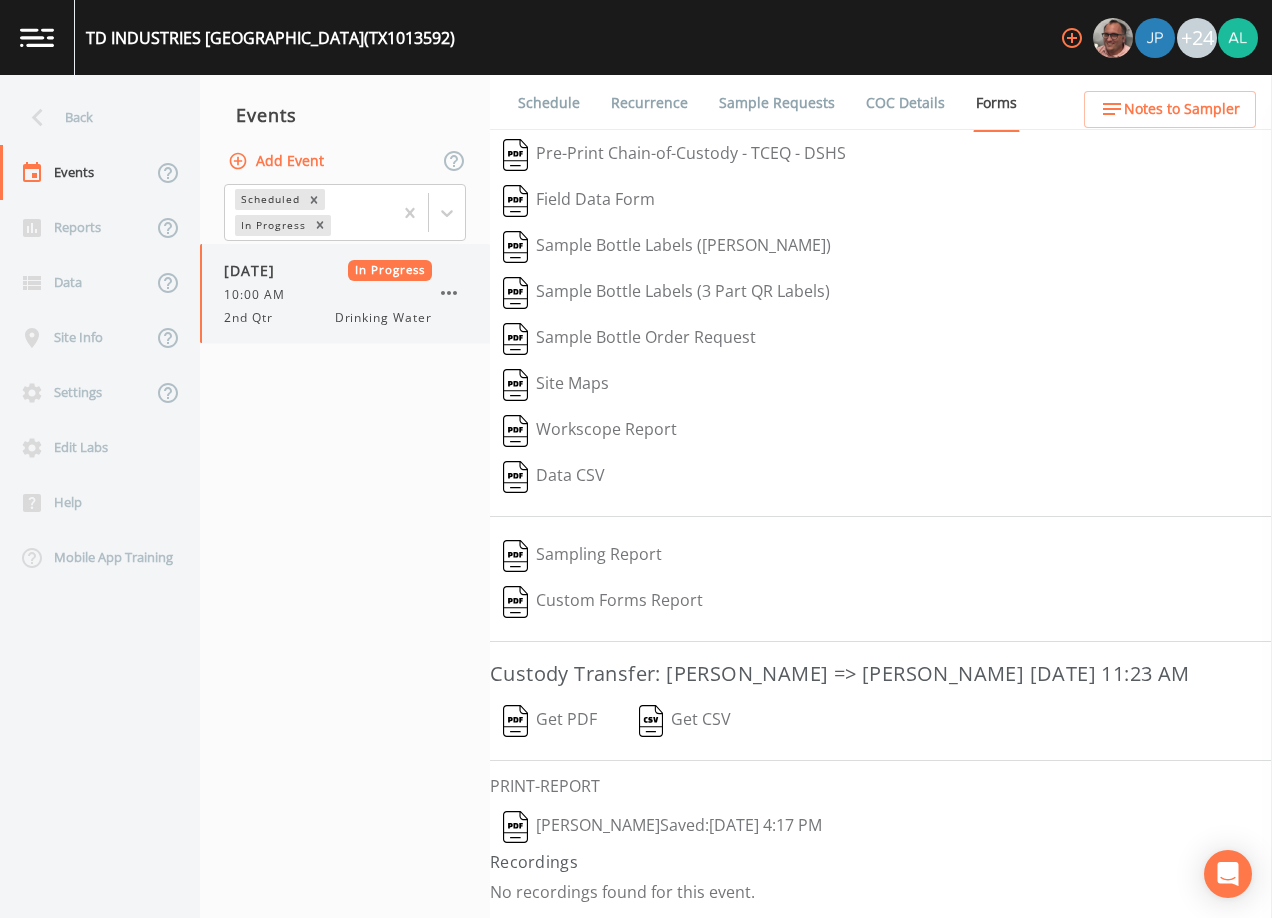 click 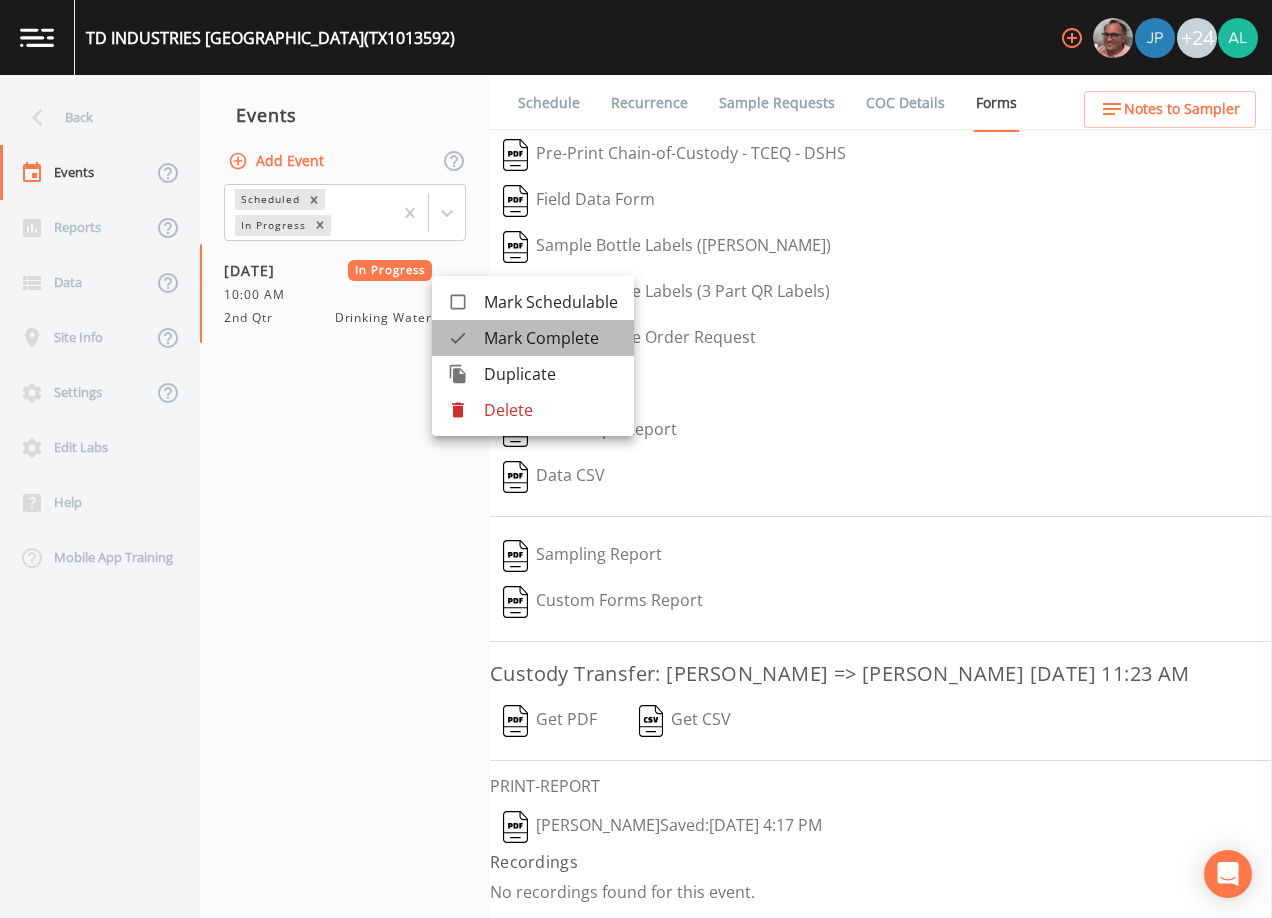 click on "Mark Complete" at bounding box center (551, 338) 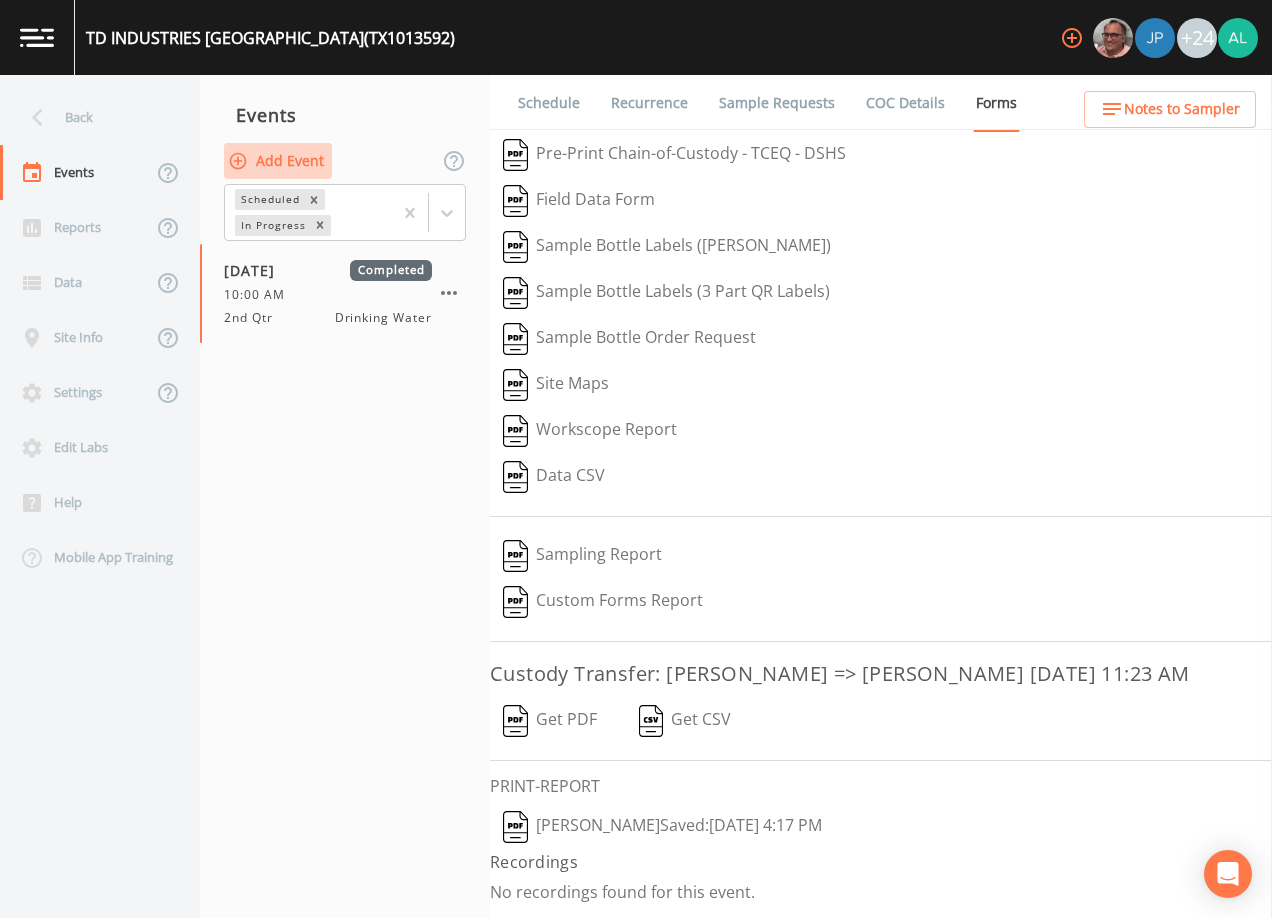 click on "Add Event" at bounding box center [278, 161] 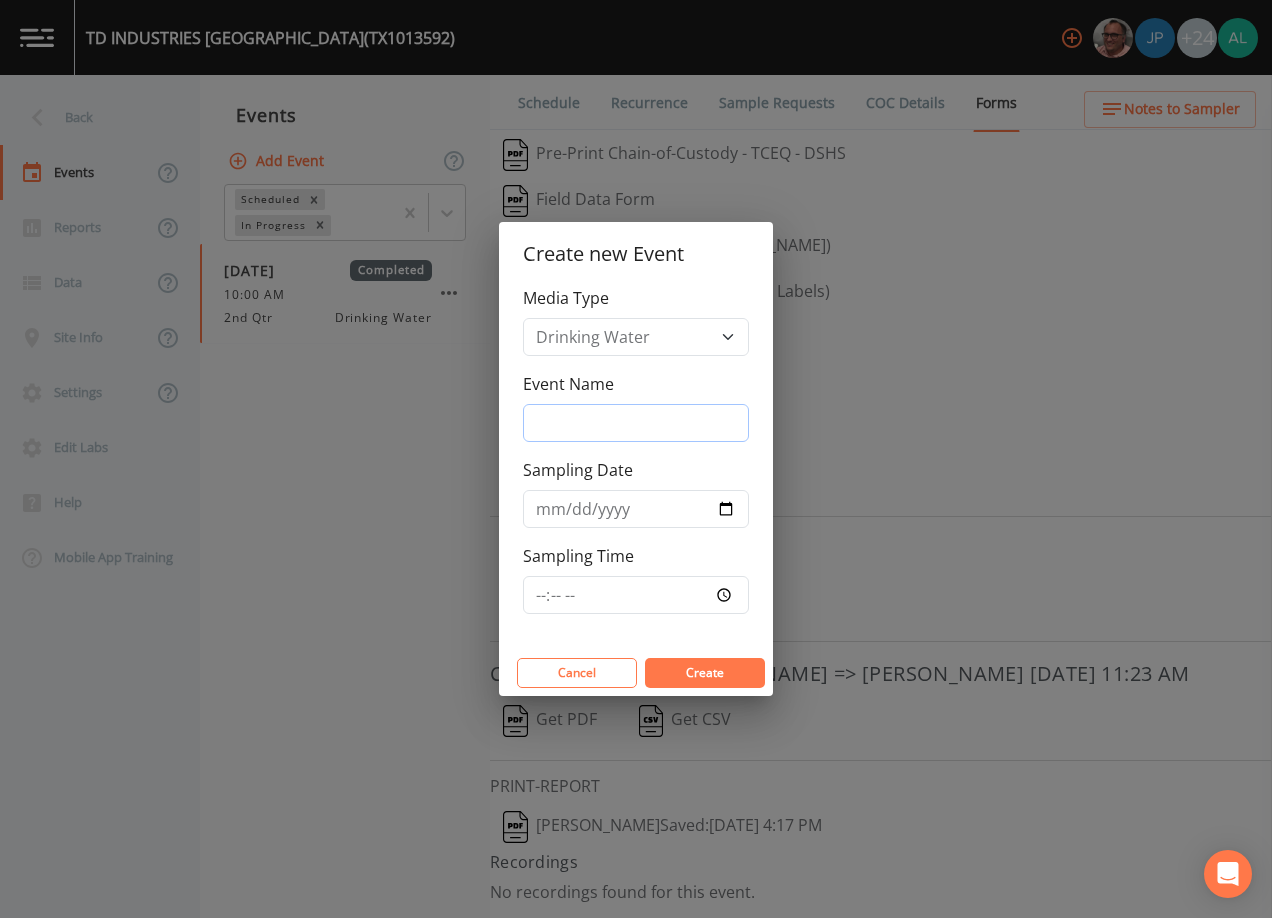 click on "Event Name" at bounding box center [636, 423] 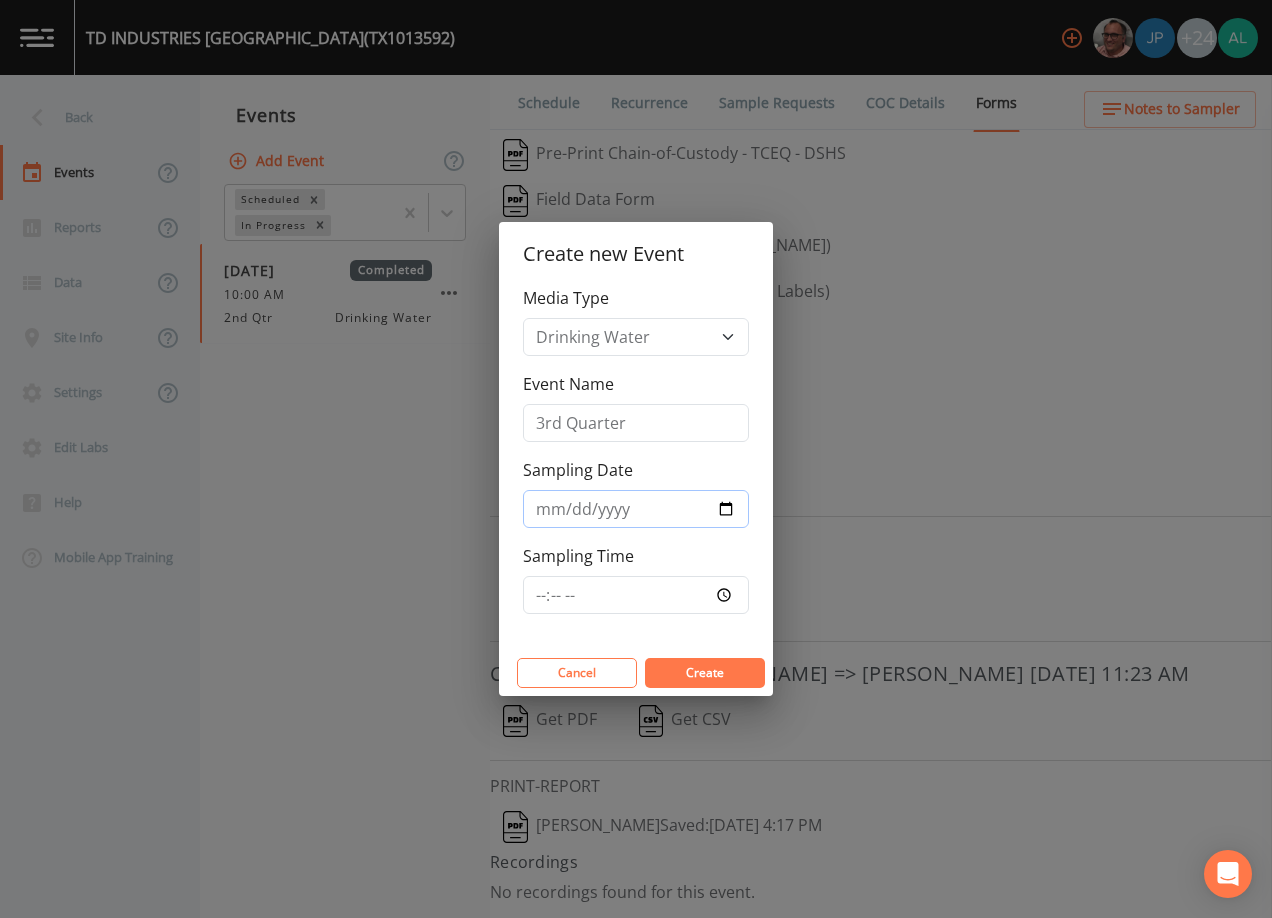 drag, startPoint x: 737, startPoint y: 510, endPoint x: 718, endPoint y: 514, distance: 19.416489 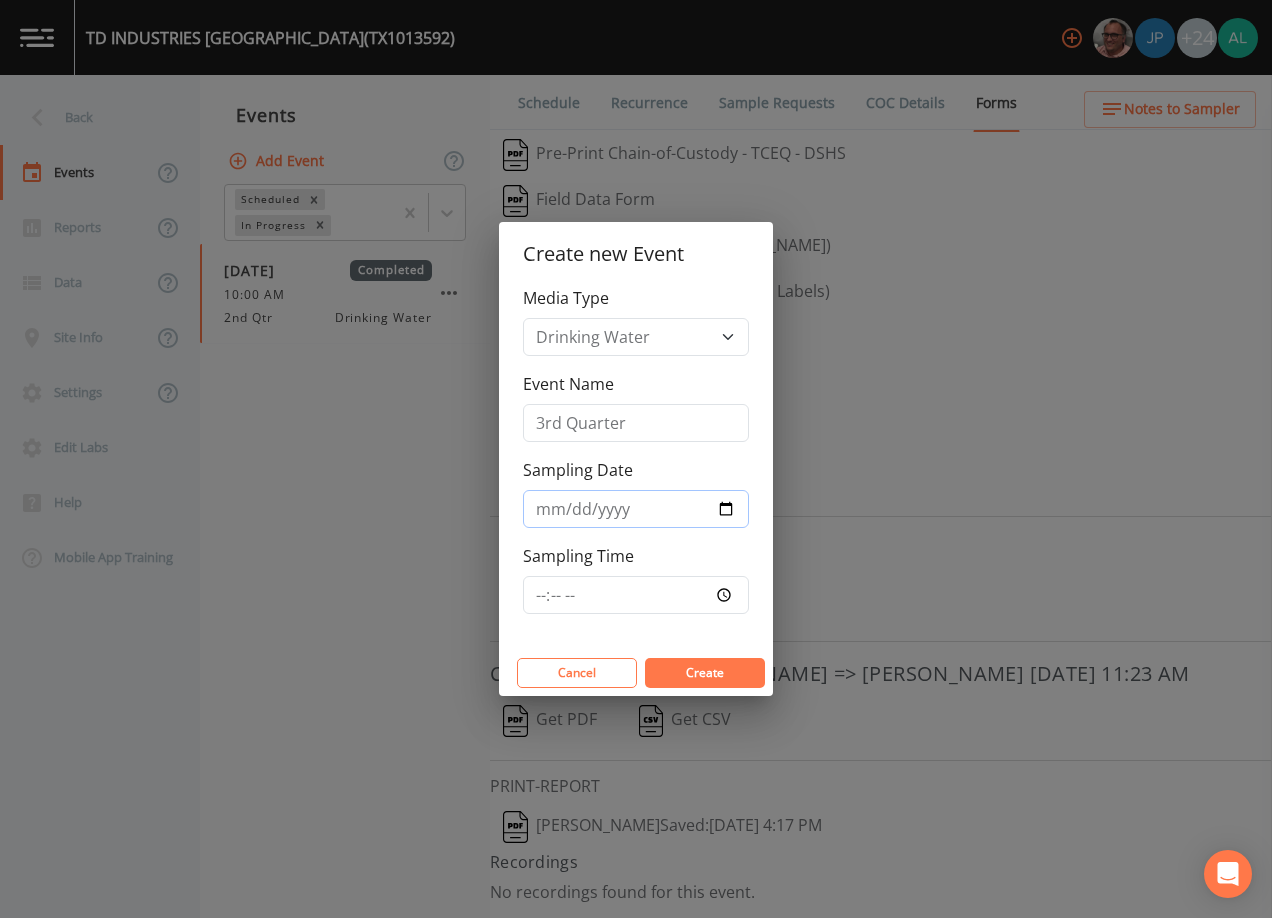click on "Sampling Date" at bounding box center (636, 509) 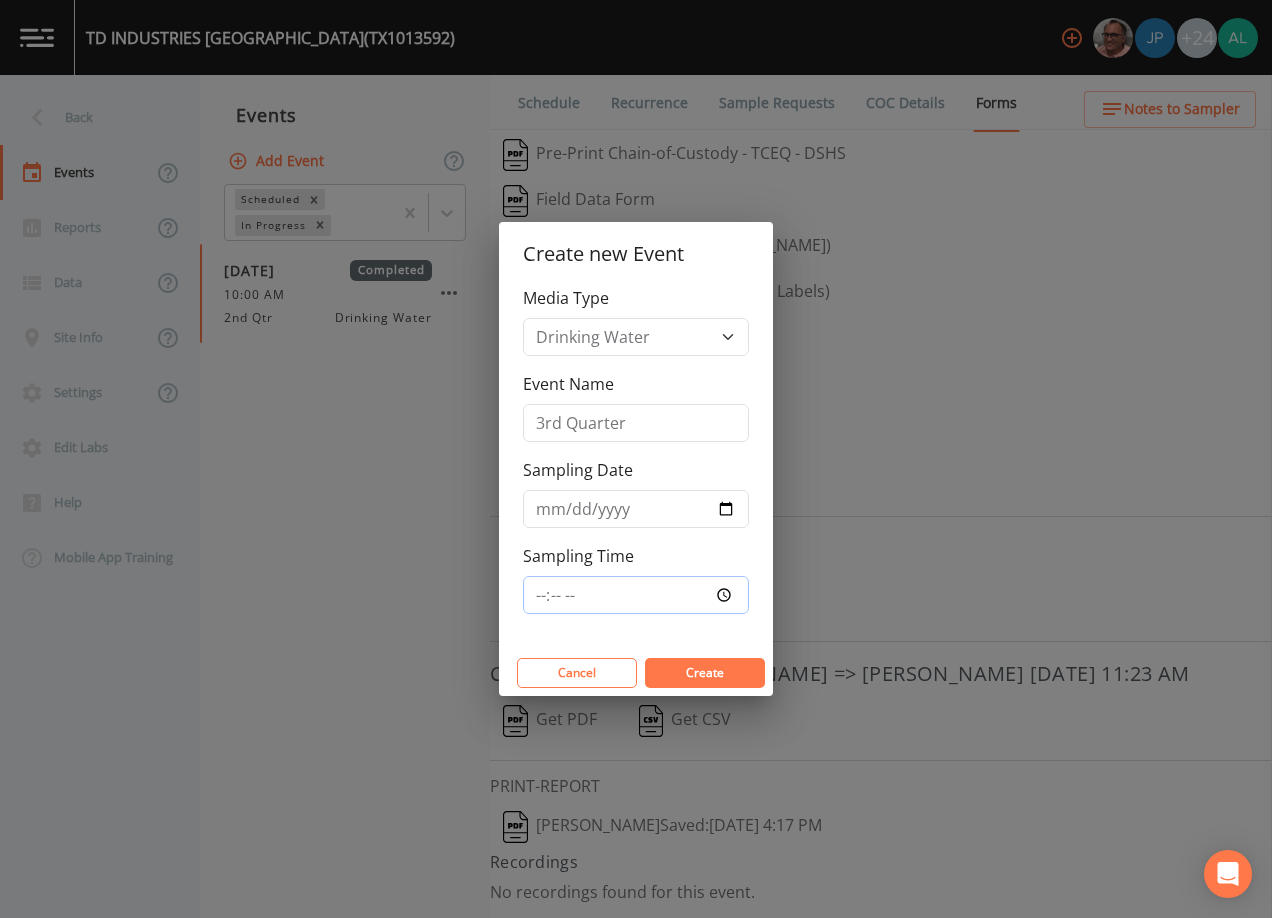 click on "Sampling Time" at bounding box center (636, 595) 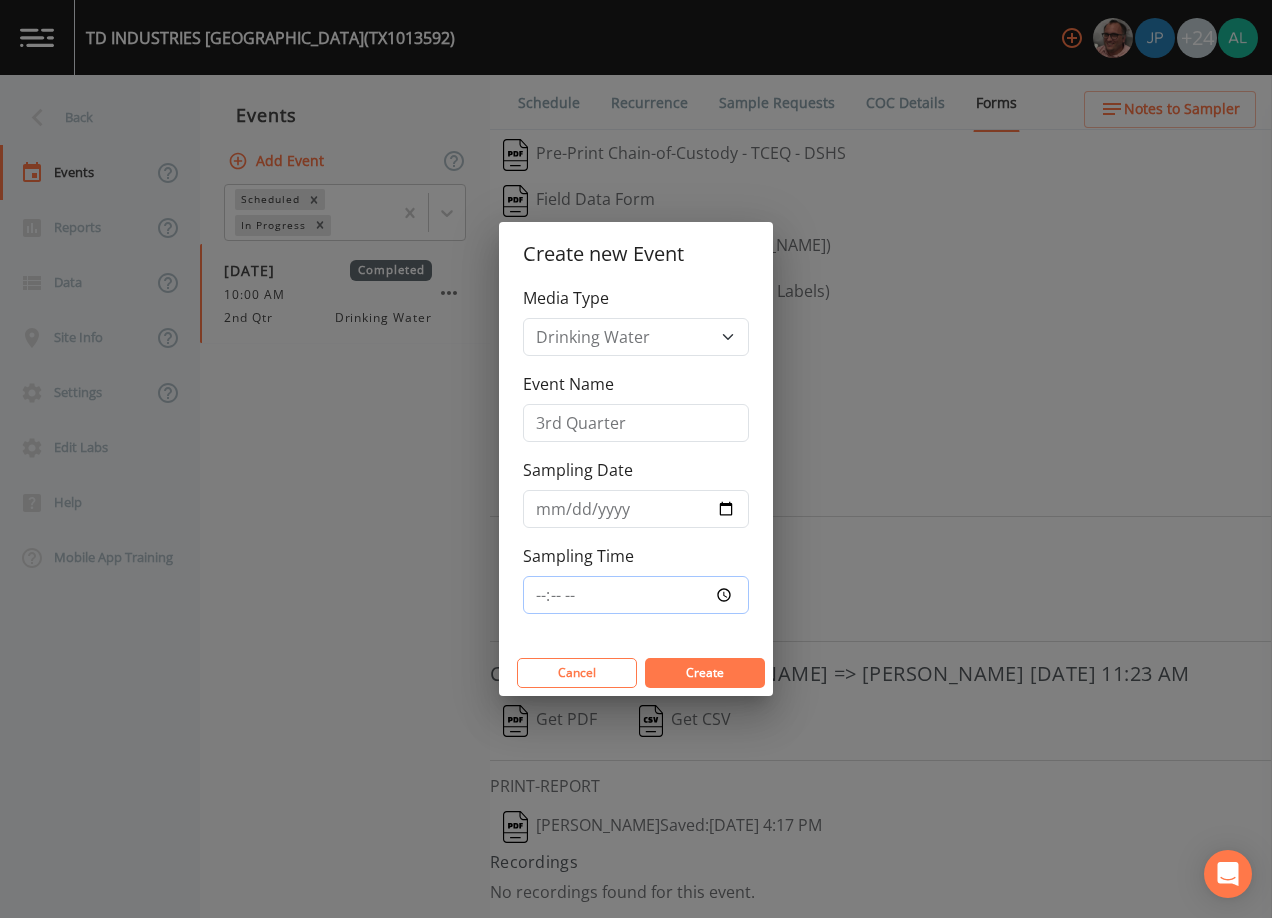 type on "12:00" 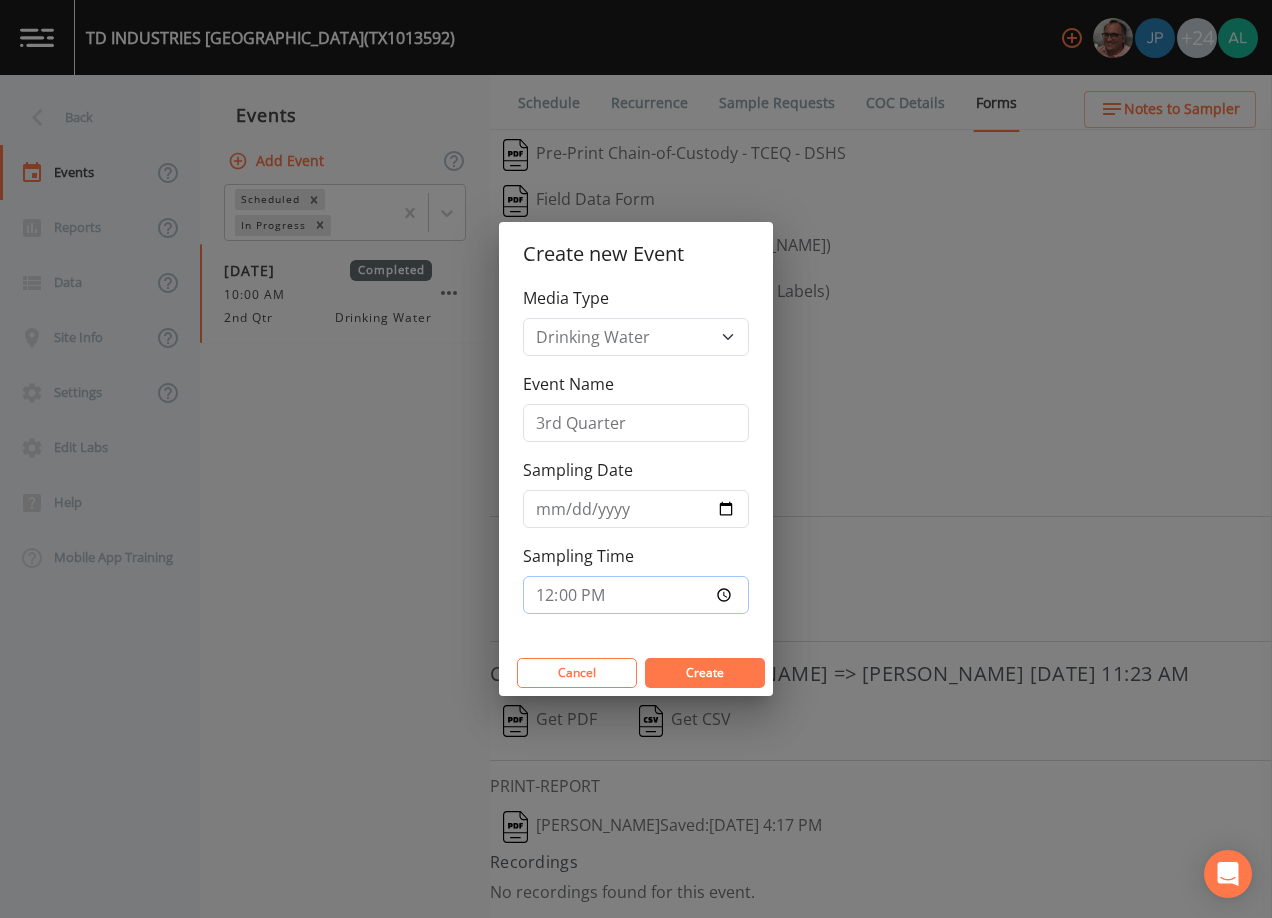 click on "Create" at bounding box center (705, 673) 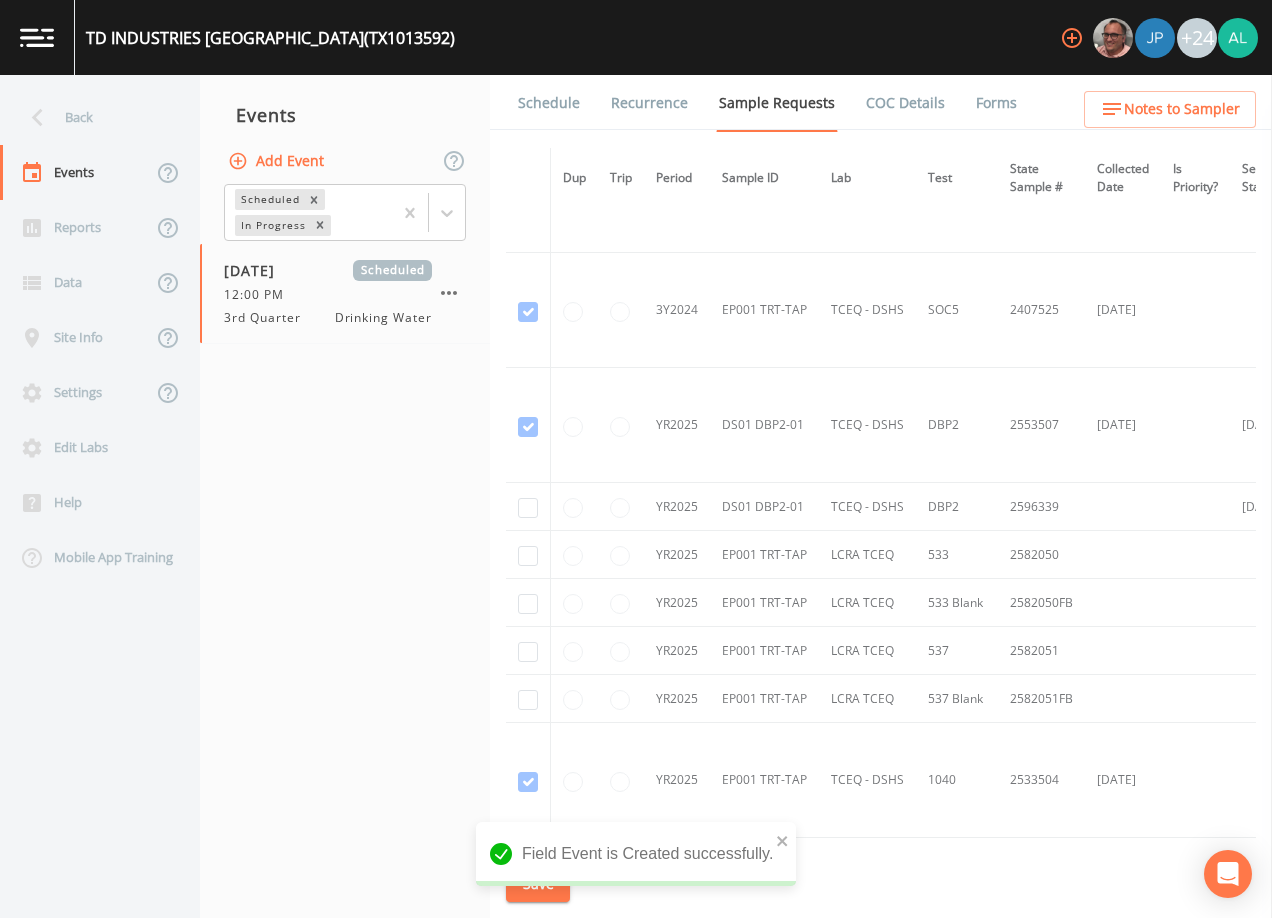scroll, scrollTop: 971, scrollLeft: 0, axis: vertical 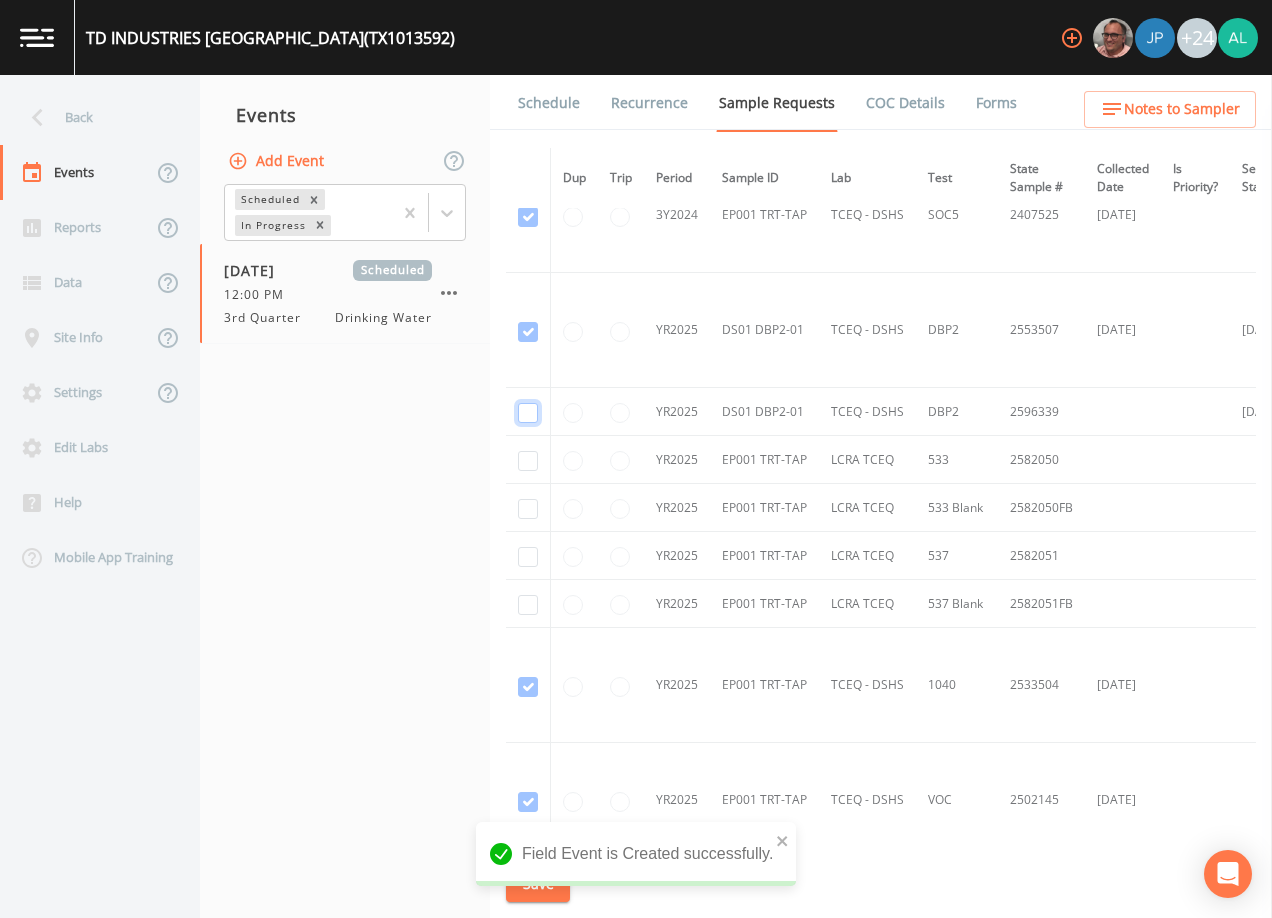 click at bounding box center (528, -703) 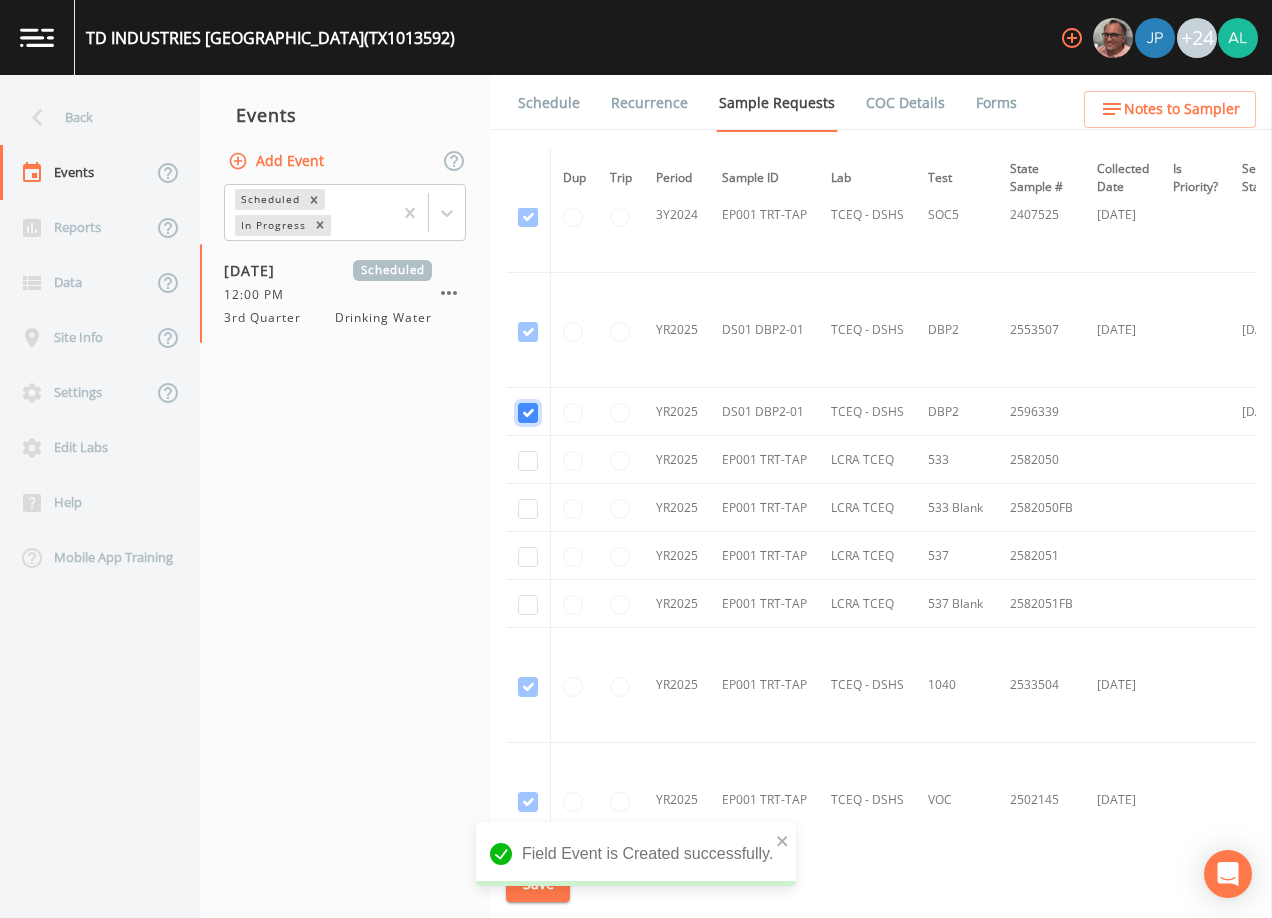 checkbox on "true" 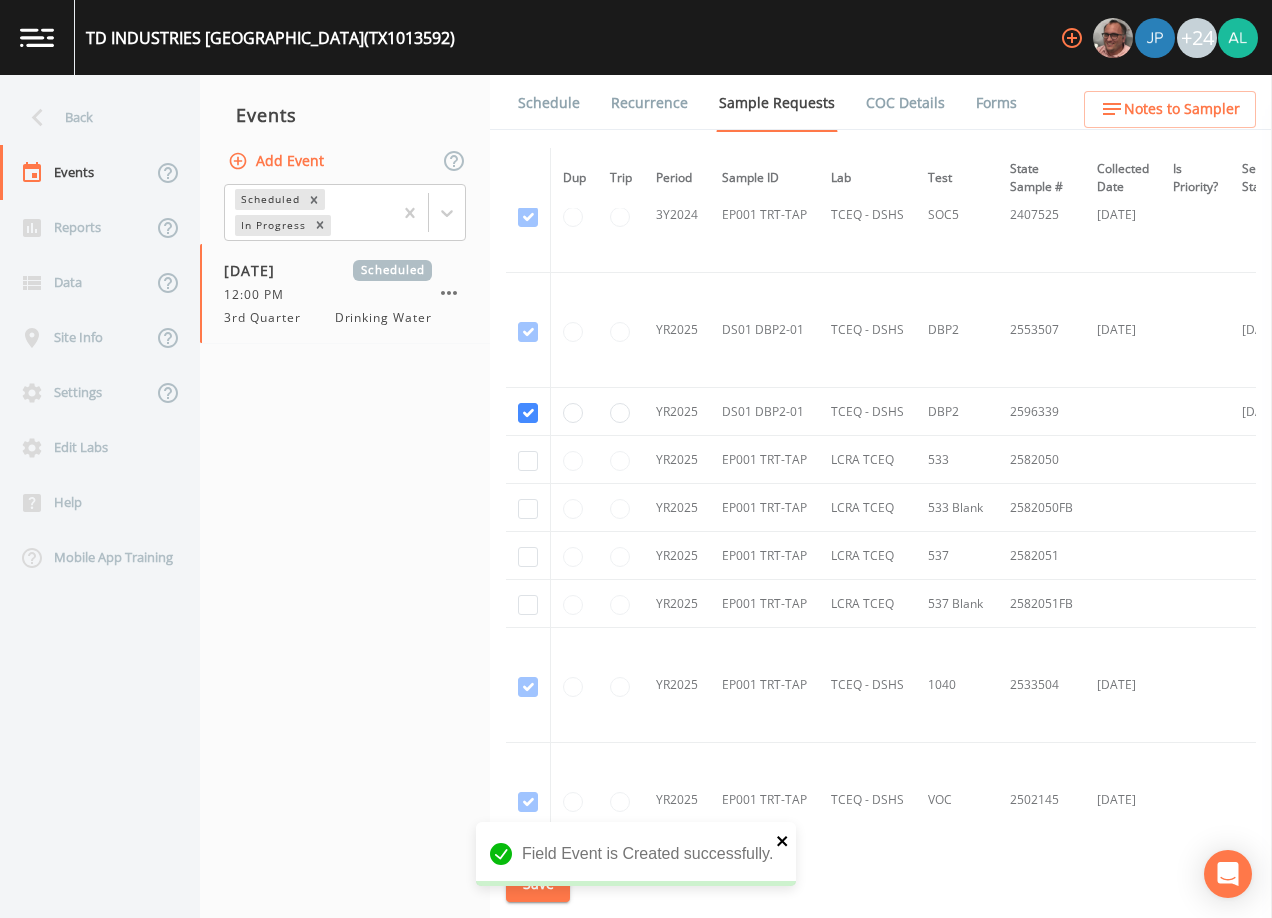 click 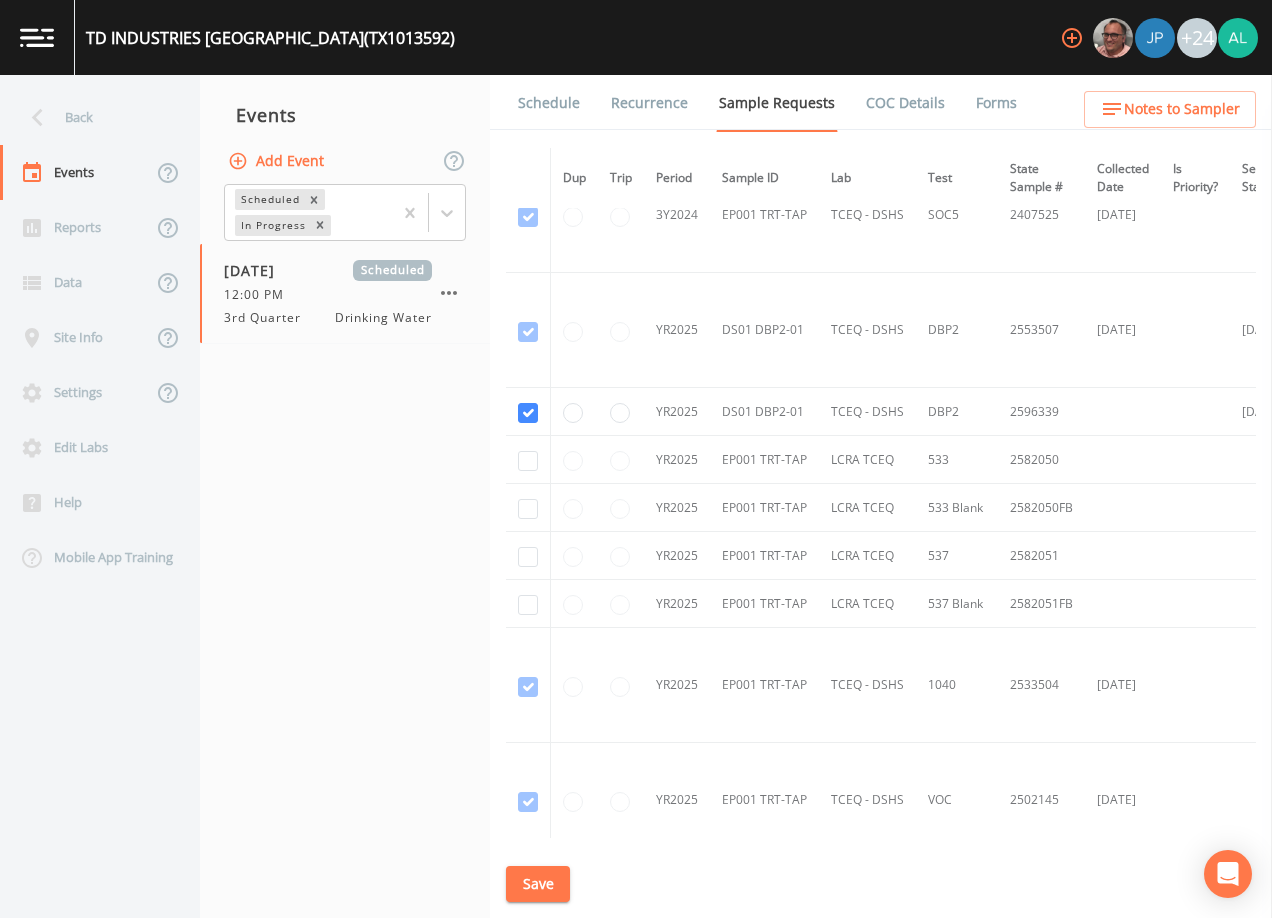 click on "Field Event is Created successfully." at bounding box center (636, 862) 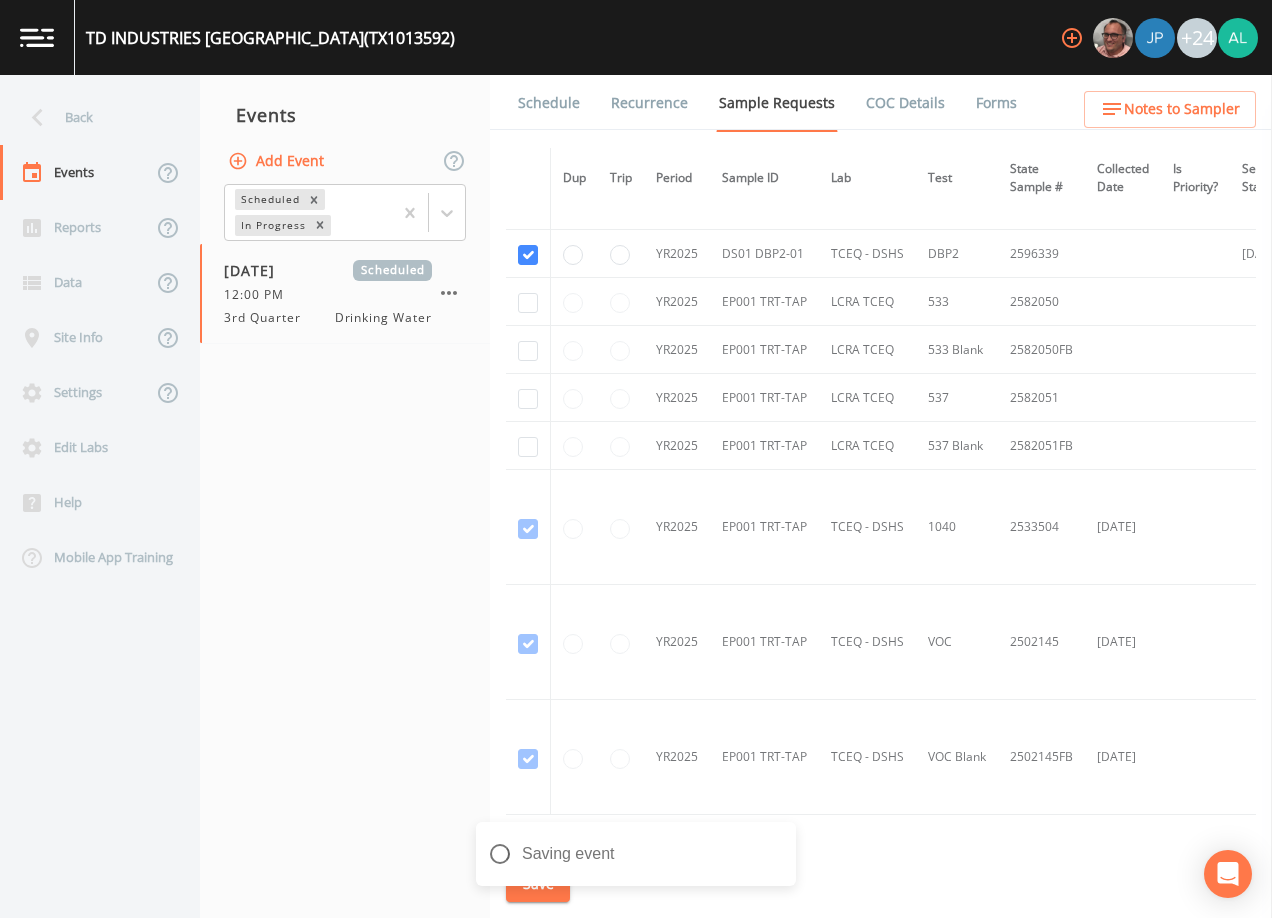 scroll, scrollTop: 1271, scrollLeft: 0, axis: vertical 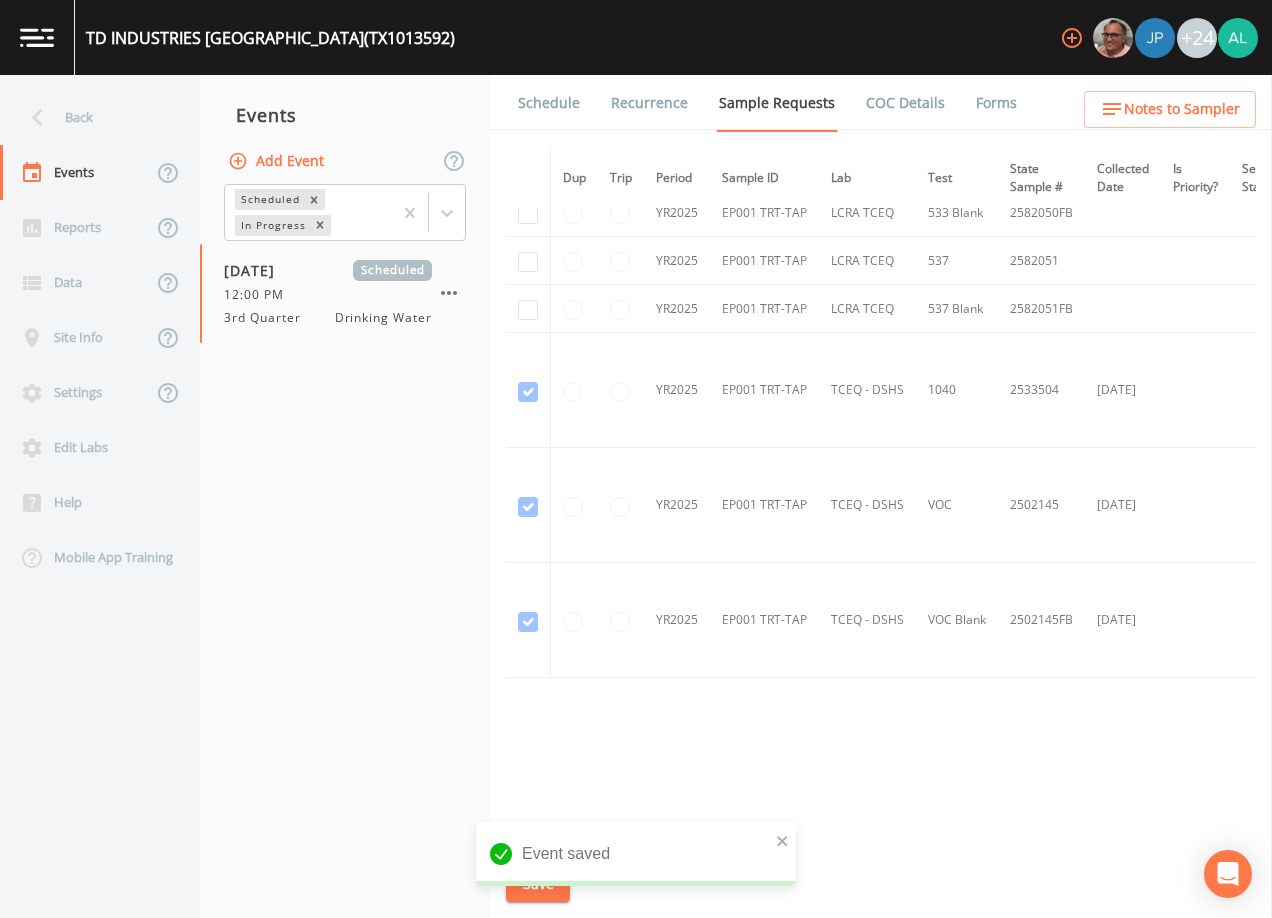click on "Dup Trip Period Sample ID Lab Test State Sample # Collected Date Is Priority? Season Start Season End Deleted? YR2024 DS01 DBP2-01 TCEQ - DSHS DBP2 2450860 [DATE] [DATE] [DATE] This sample has been collected YR2024 EP001 TRT-TAP TCEQ - DSHS 1040 2431757 [DATE] This sample has been collected YR2024 EP001 TRT-TAP TCEQ - DSHS VOC 2402258 [DATE] This sample has been collected YR2024 EP001 TRT-TAP TCEQ - DSHS VOC Blank 2402258FB [DATE] This sample has been collected 3Y2024 EP001 TRT-TAP TCEQ - DSHS 504 2423982 [DATE] This sample has been collected 3Y2024 EP001 TRT-TAP TCEQ - DSHS 504 Blank 2423982FB [DATE] This sample has been collected 3Y2024 EP001 TRT-TAP TCEQ - DSHS 515 2421398 [DATE] This sample has been collected 3Y2024 EP001 TRT-TAP TCEQ - DSHS 531 2419018 [DATE] This sample has been collected 3Y2024 EP001 TRT-TAP TCEQ - DSHS SOC5 2407525 [DATE] This sample has been collected YR2025 DS01 DBP2-01 TCEQ - DSHS DBP2 2553507 [DATE] [DATE] [DATE] YR2025 DS01 DBP2-01 DBP2 533" at bounding box center [881, 493] 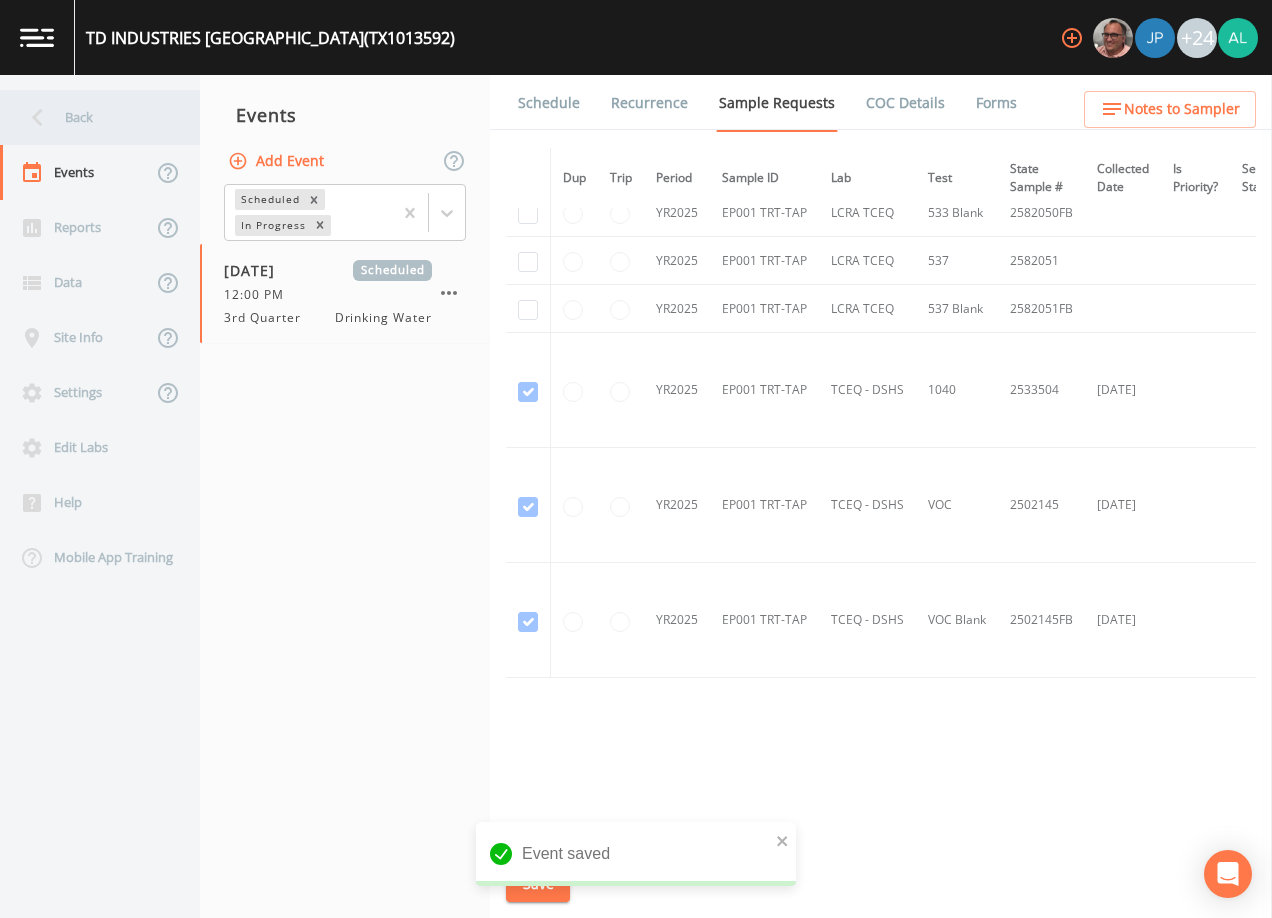 click on "Back" at bounding box center [90, 117] 